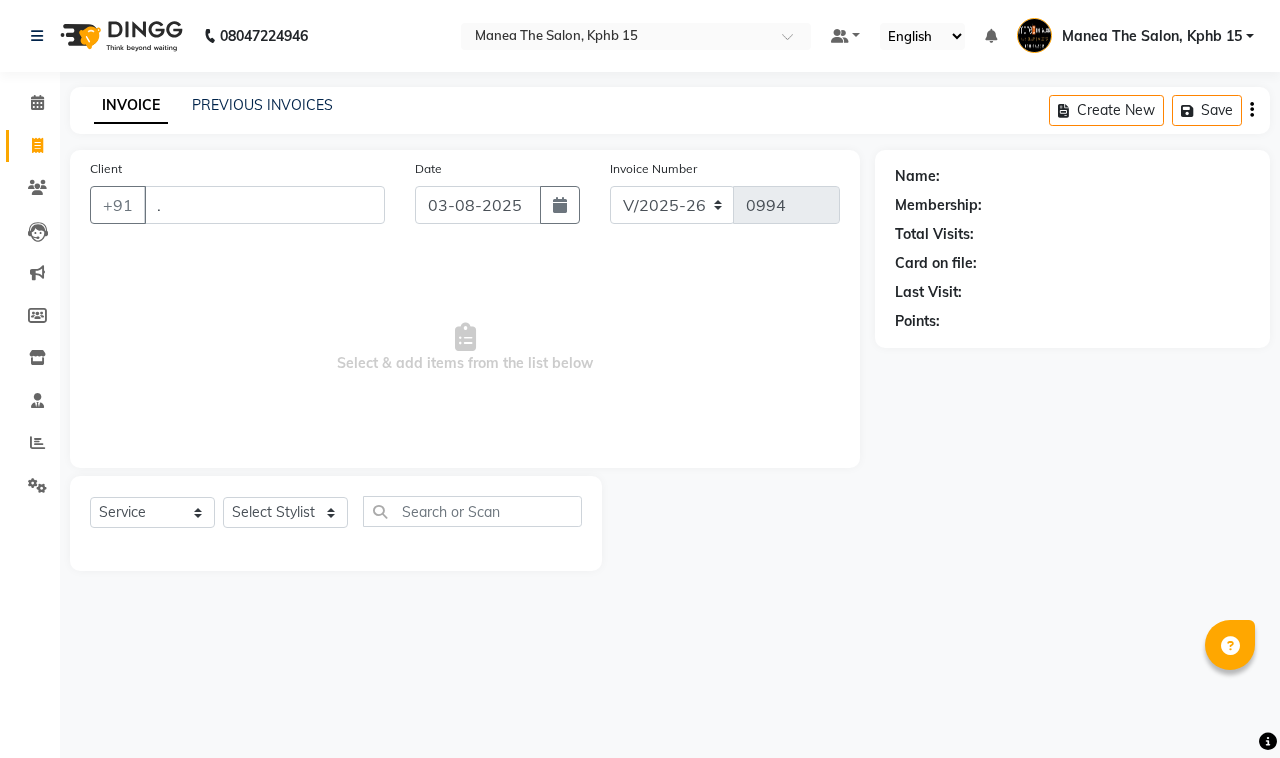select on "7321" 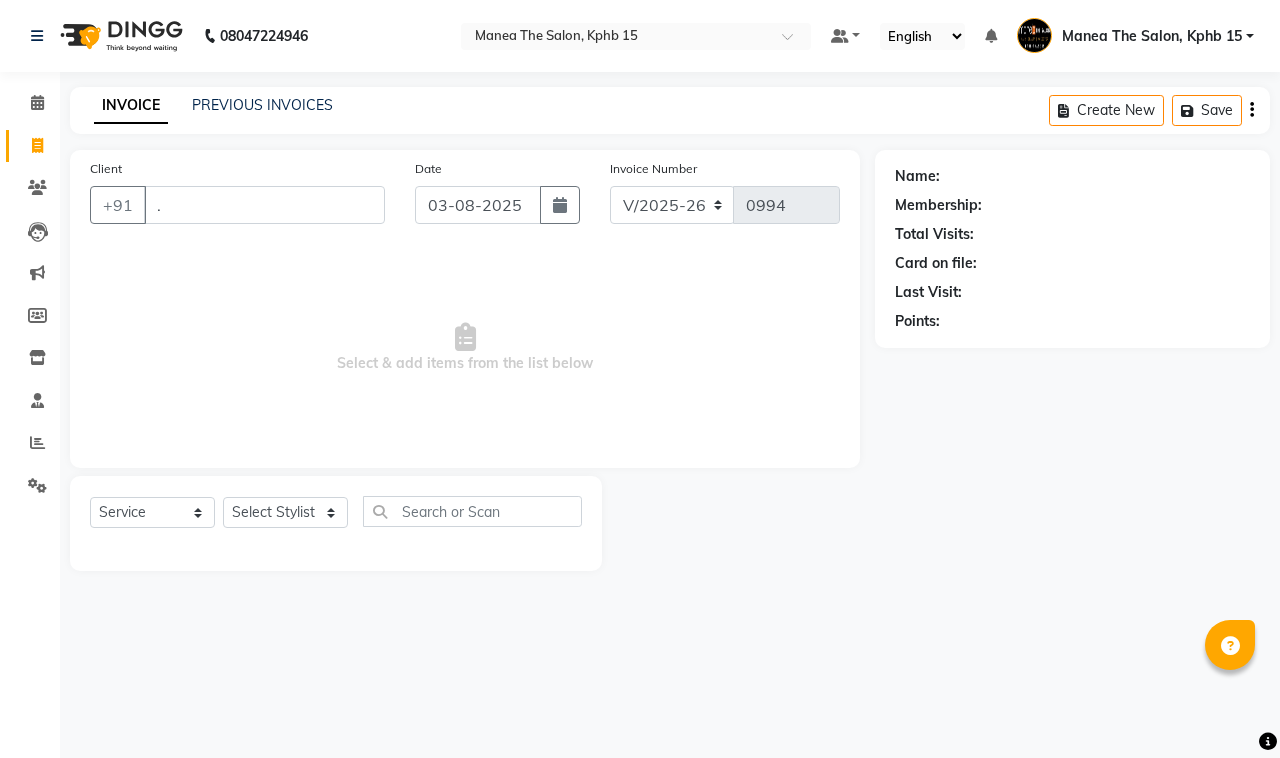 scroll, scrollTop: 0, scrollLeft: 0, axis: both 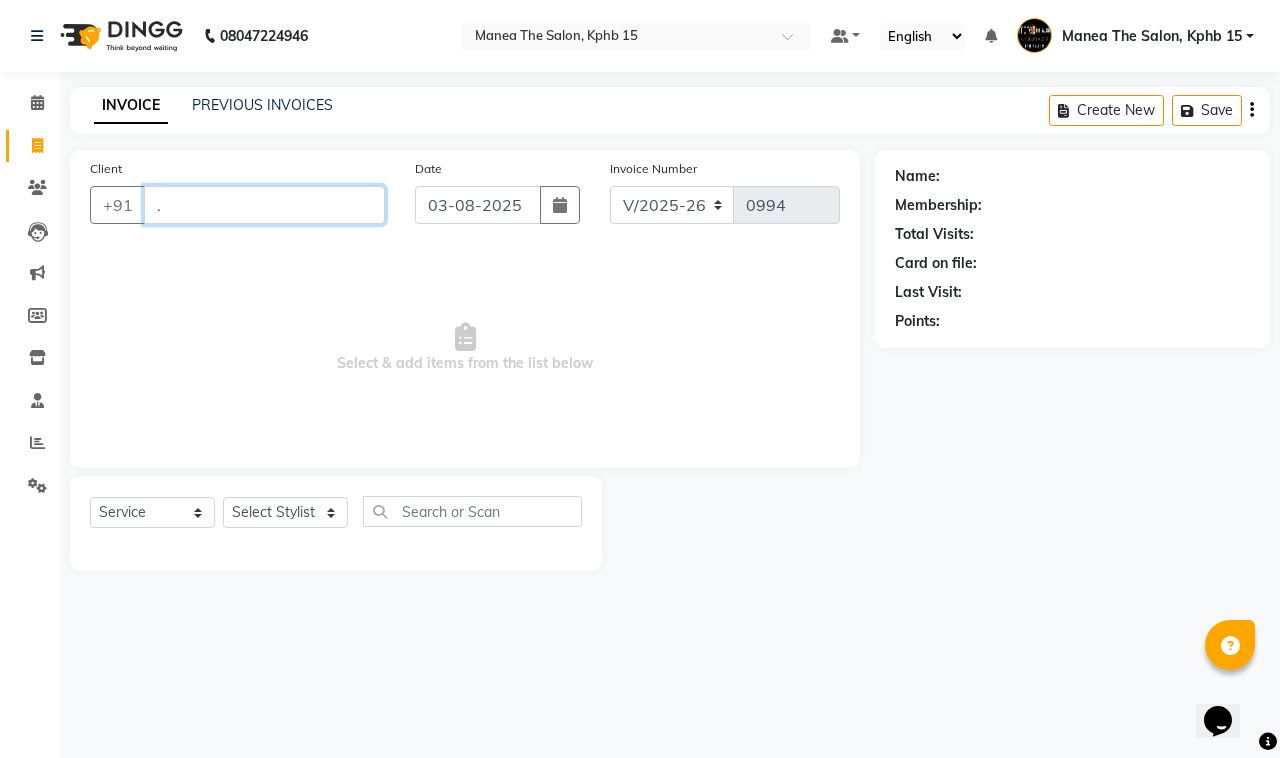click on "." at bounding box center [264, 205] 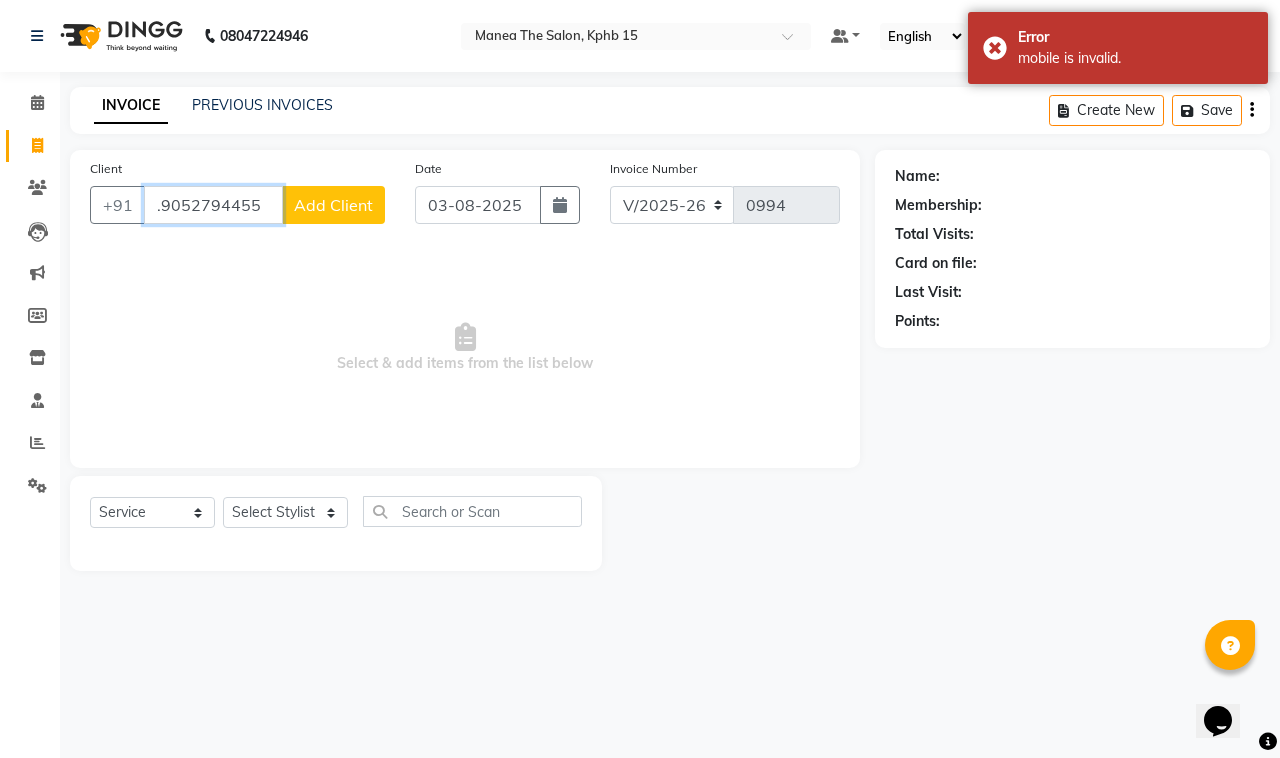 type on ".9052794455" 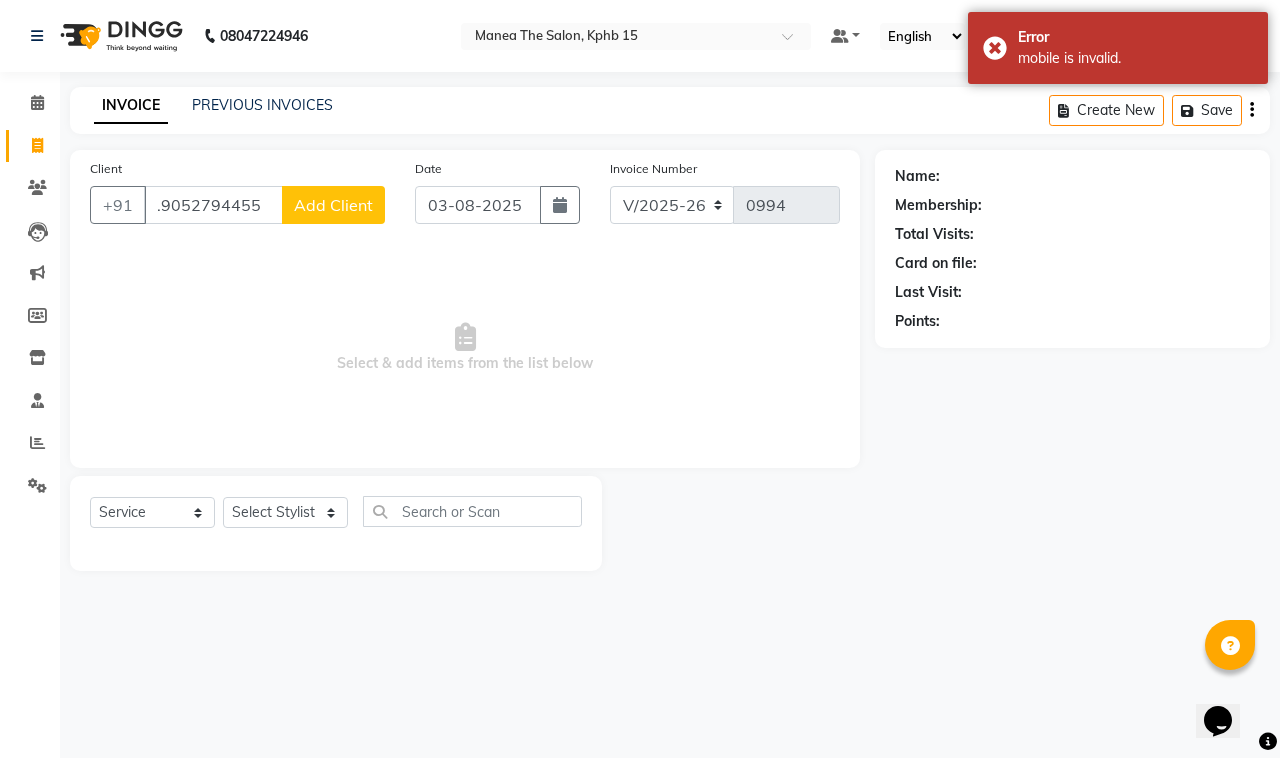 click on "Add Client" 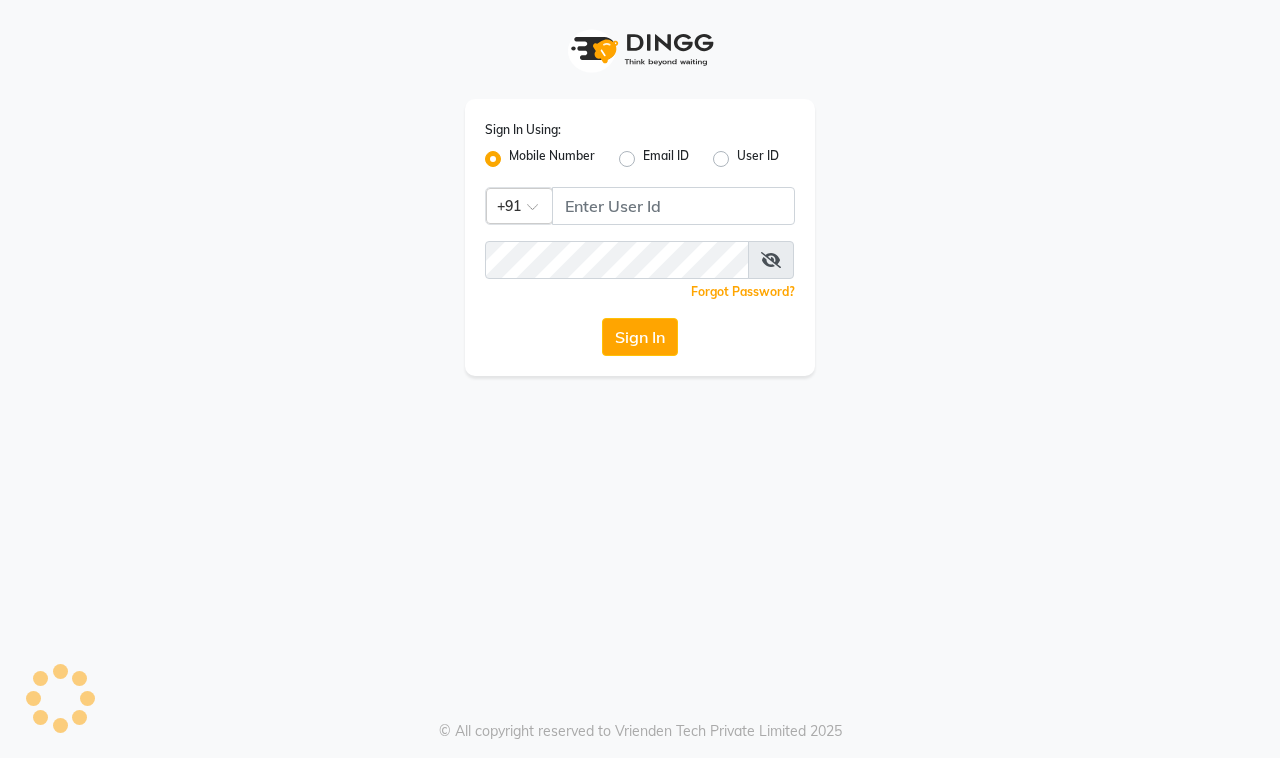scroll, scrollTop: 0, scrollLeft: 0, axis: both 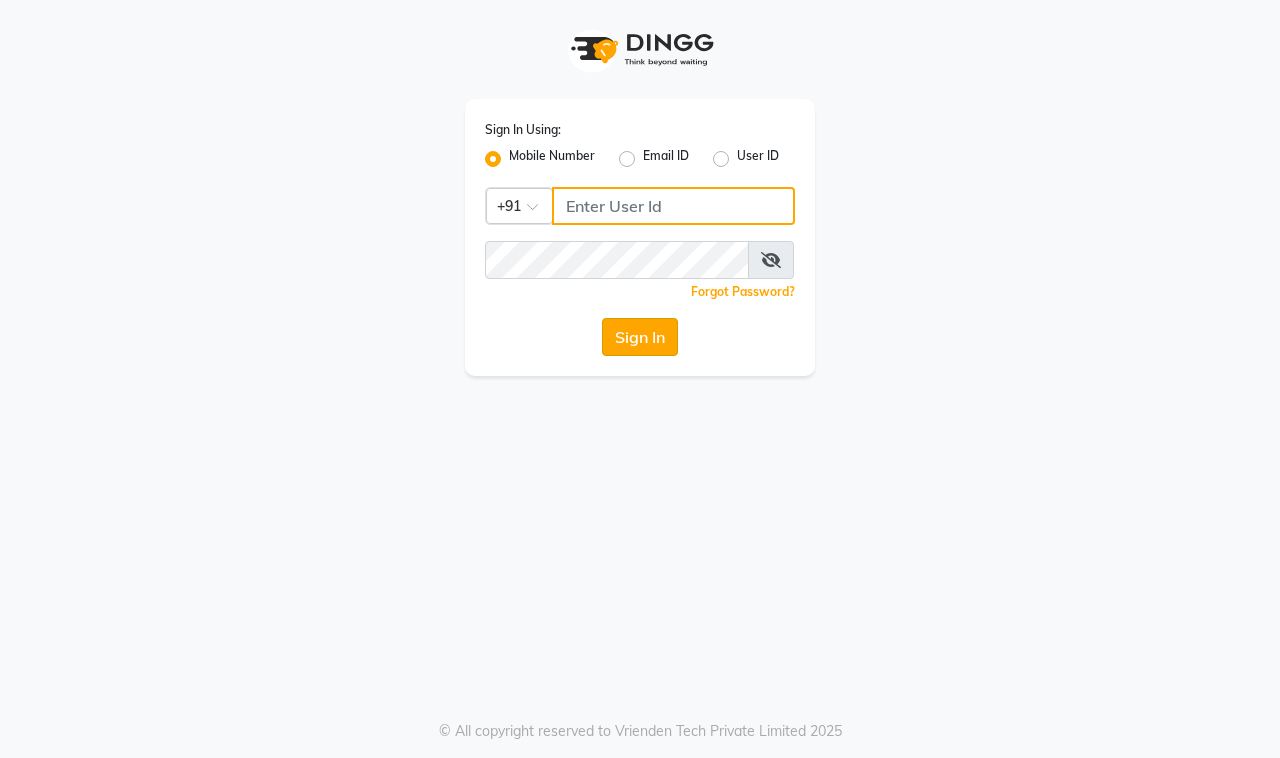 type on "9100649694" 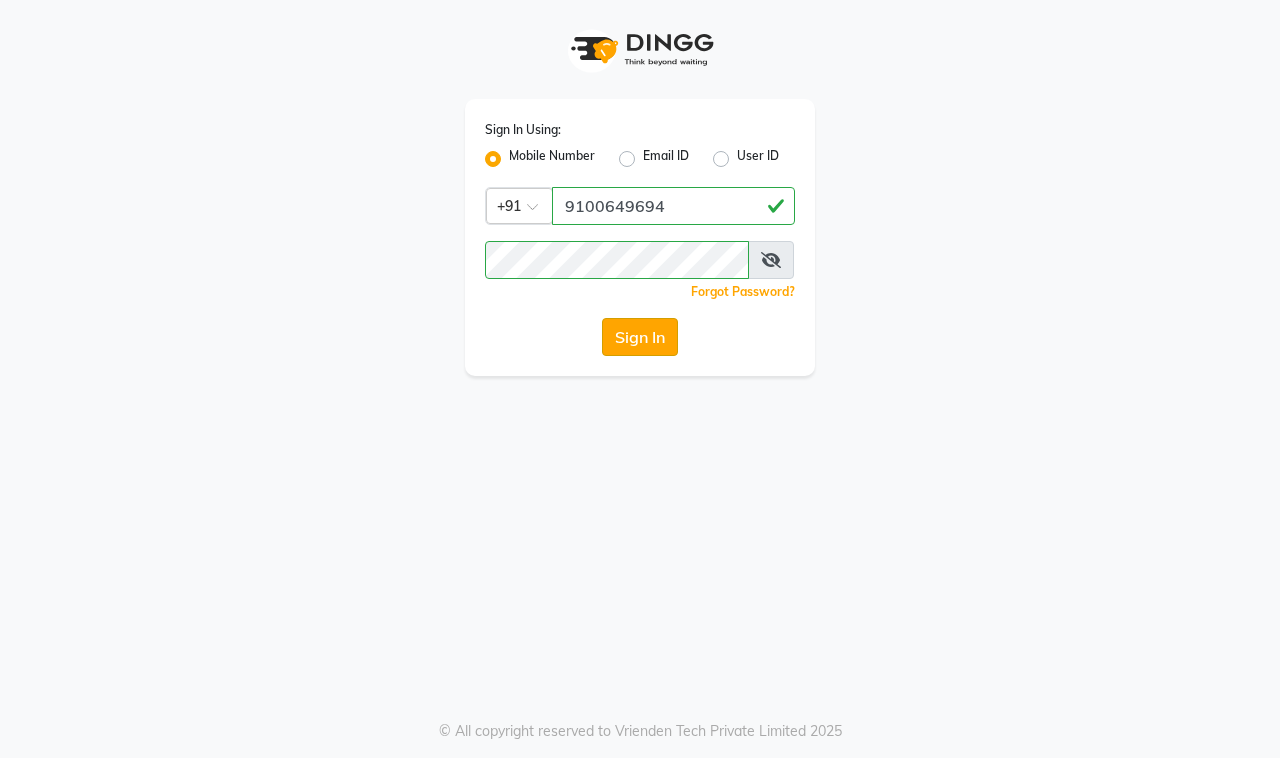 click on "Sign In" 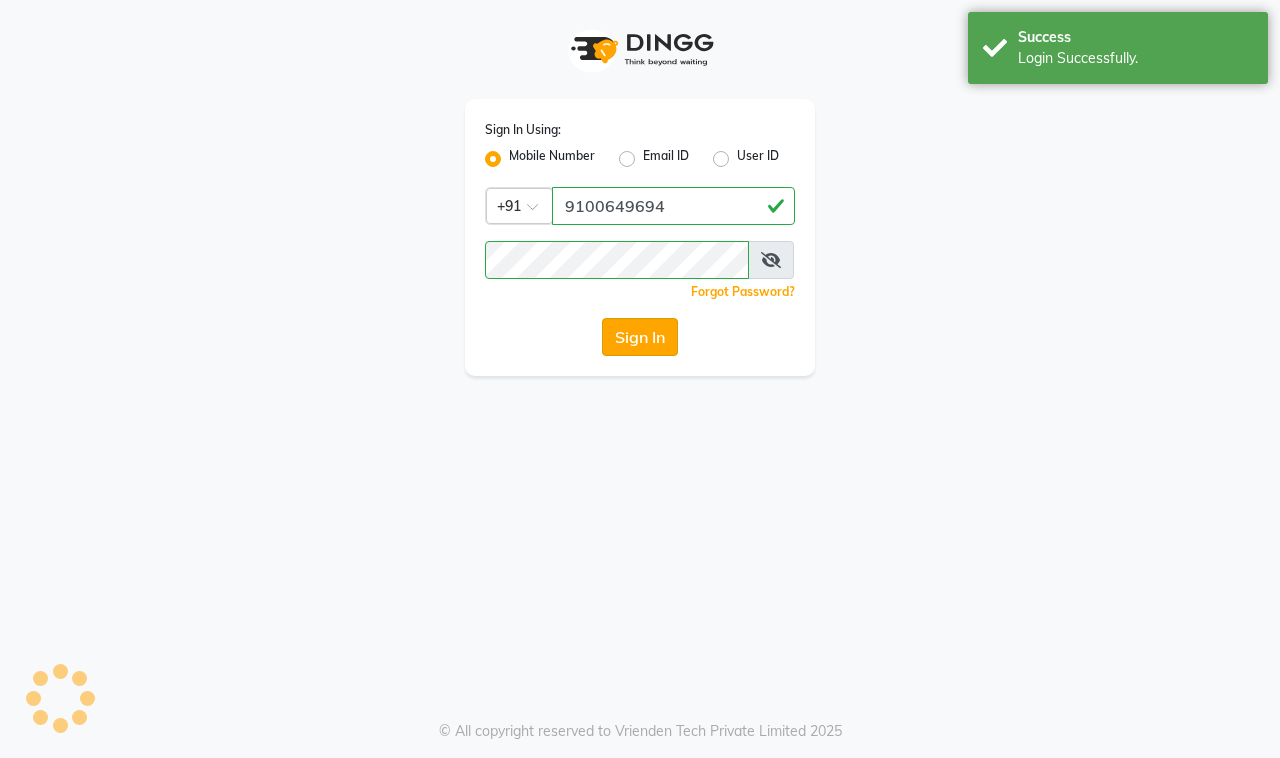 select on "7321" 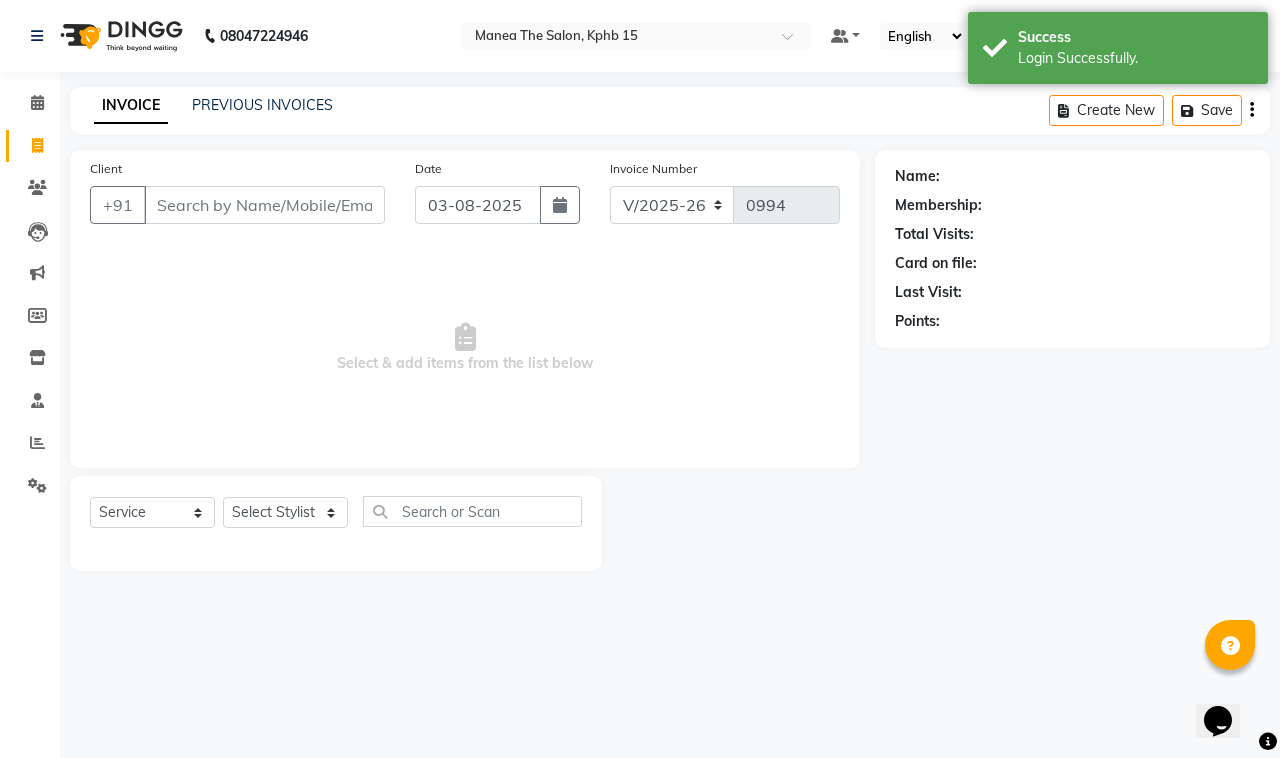 scroll, scrollTop: 0, scrollLeft: 0, axis: both 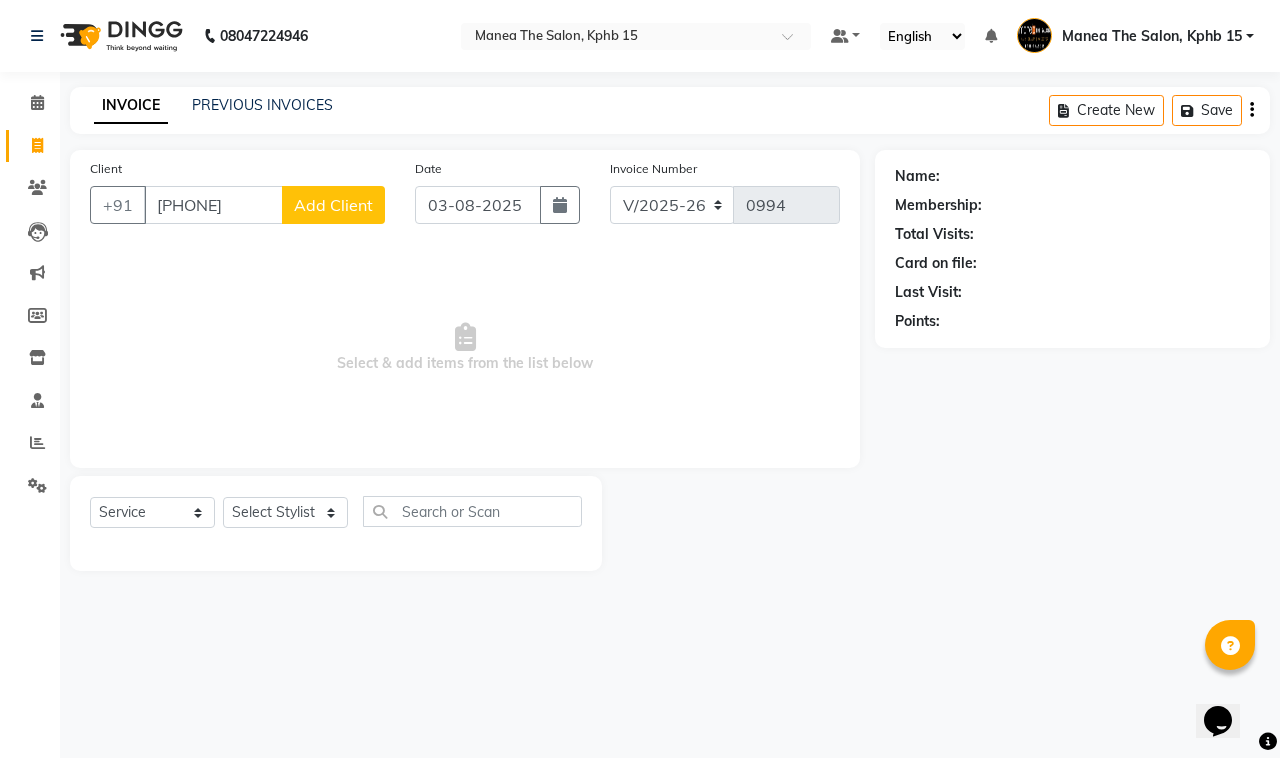 type on "[PHONE]" 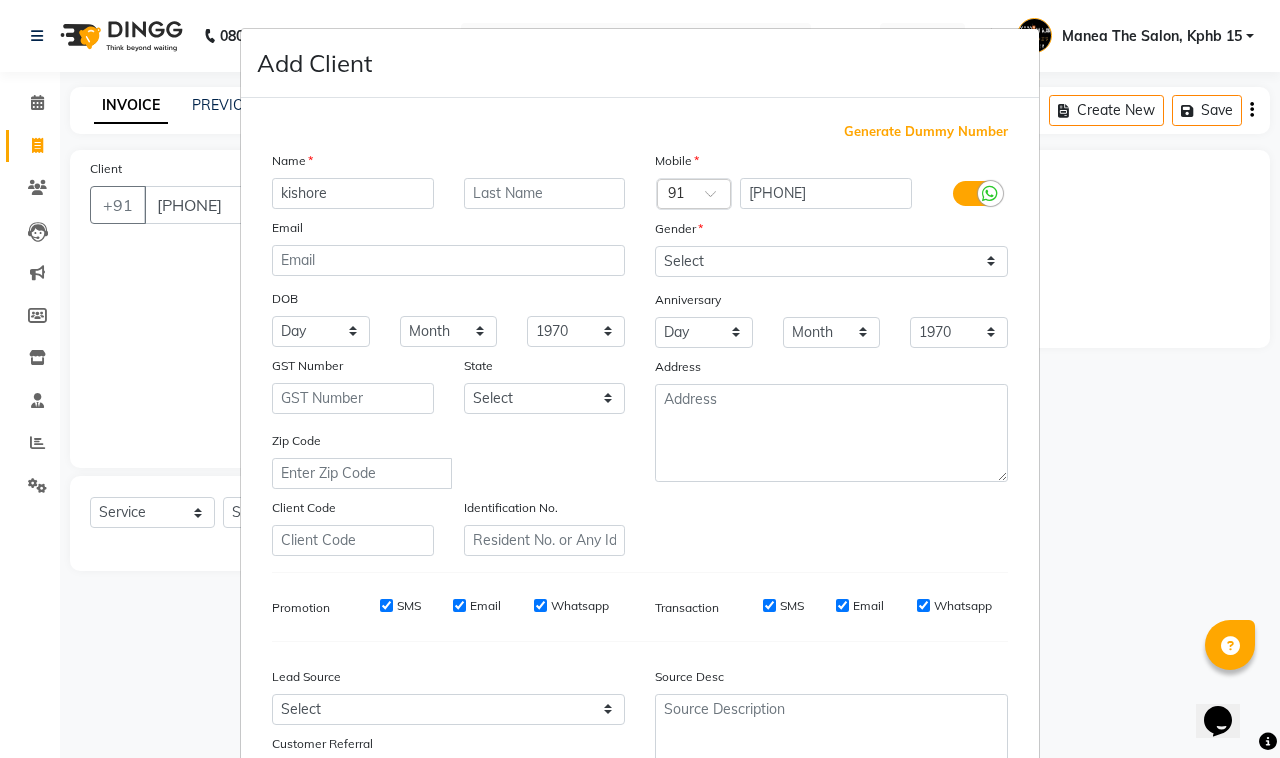 type on "kishore" 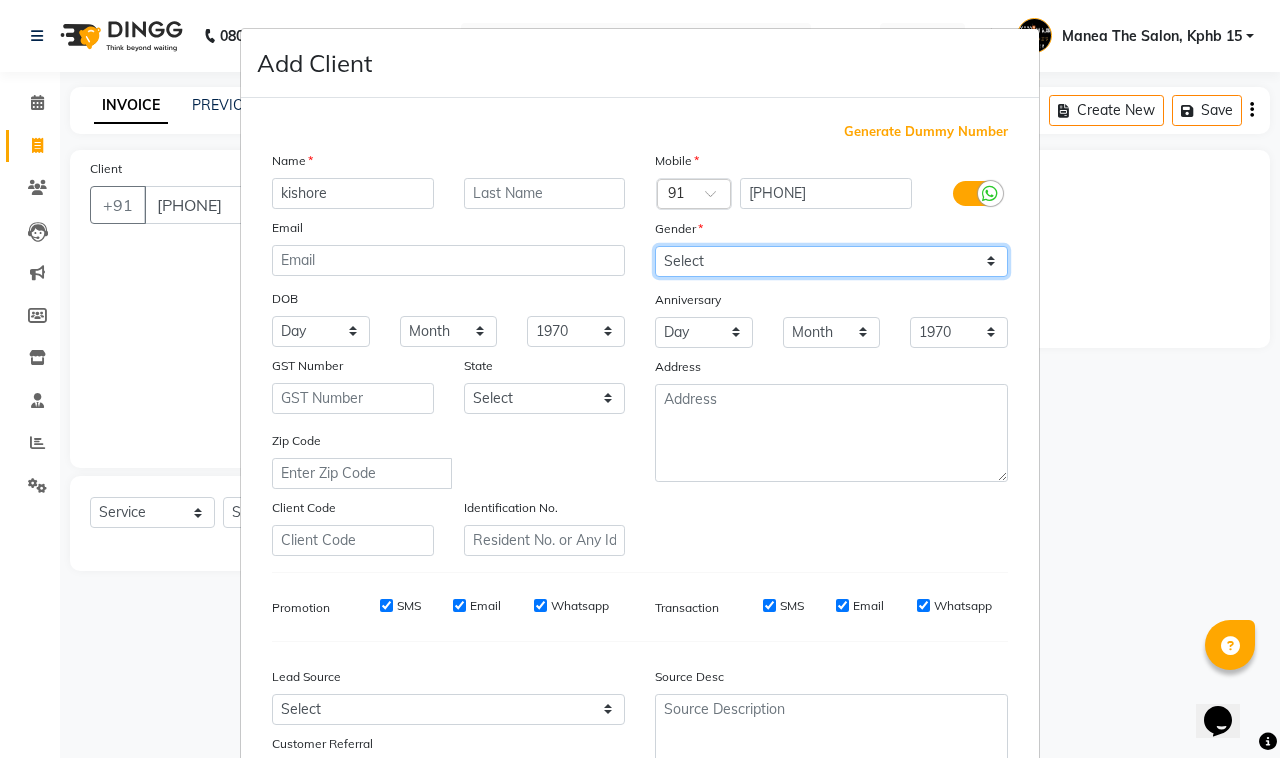click on "Select Male Female Other Prefer Not To Say" at bounding box center (831, 261) 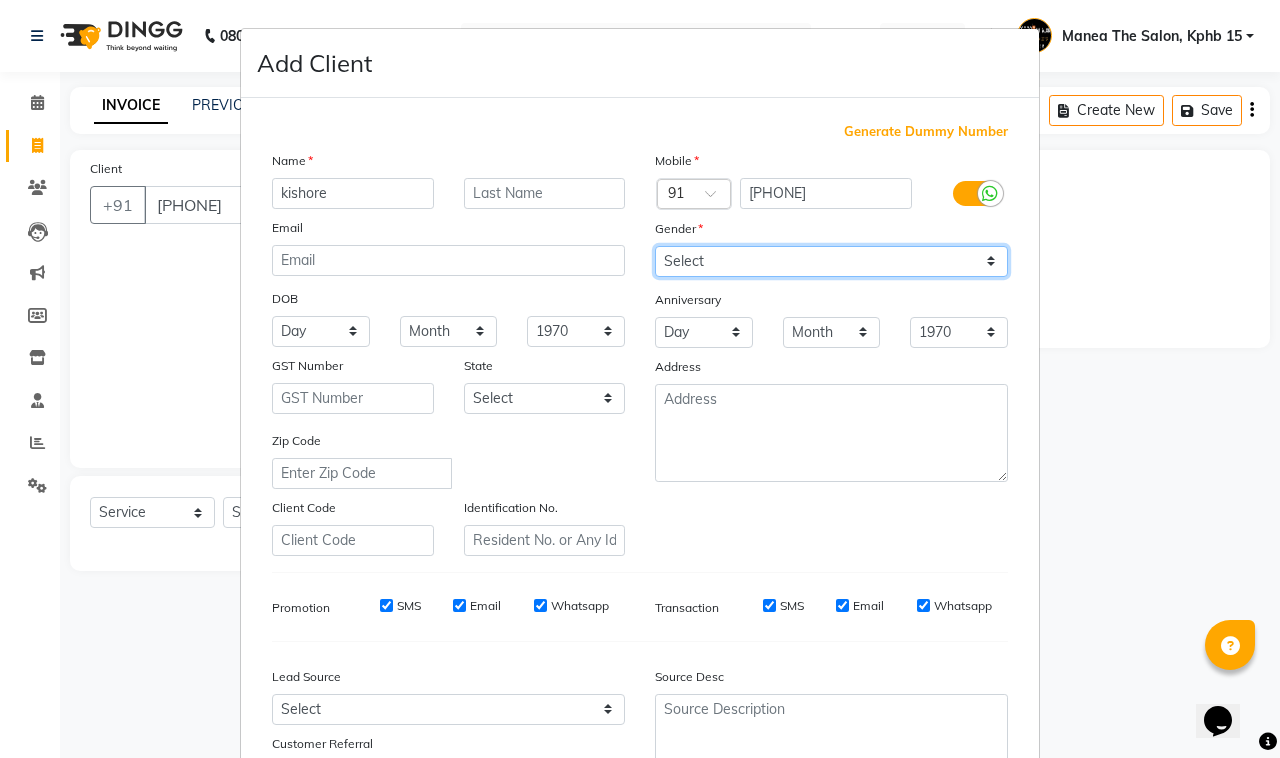 select on "male" 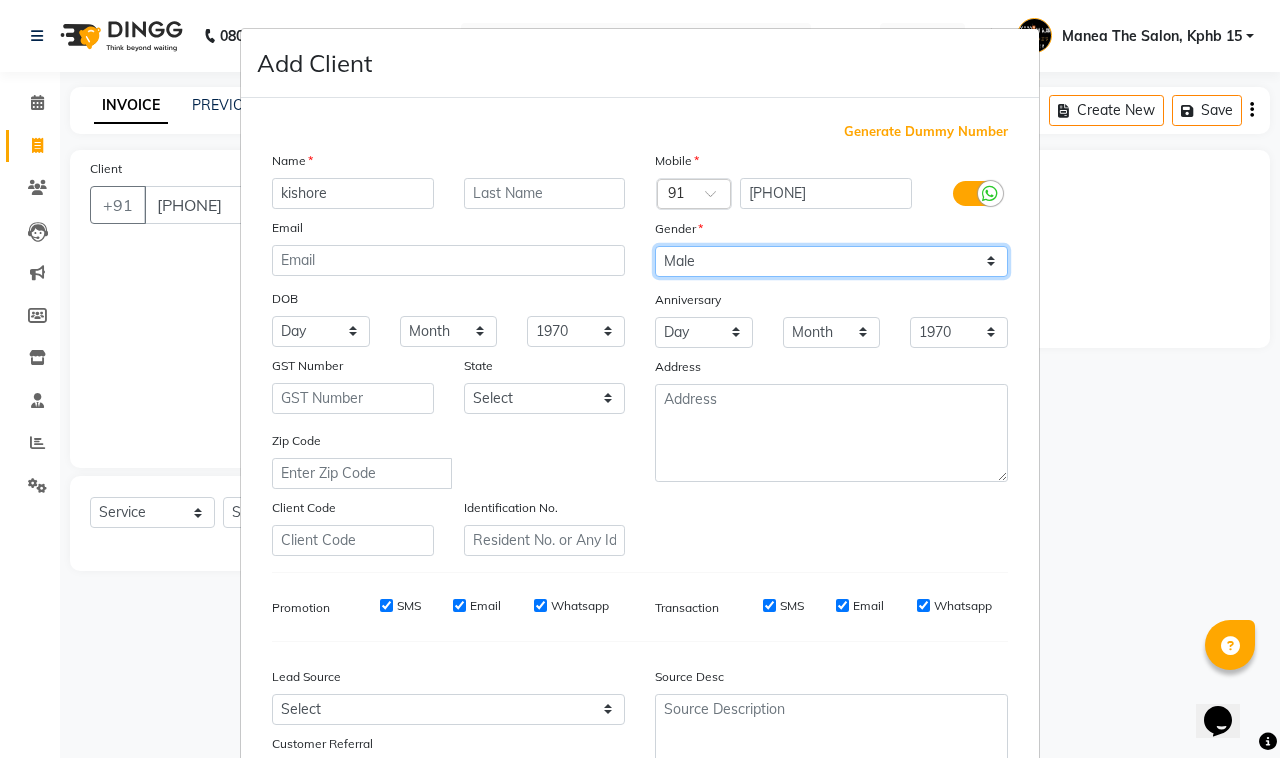 click on "Select Male Female Other Prefer Not To Say" at bounding box center [831, 261] 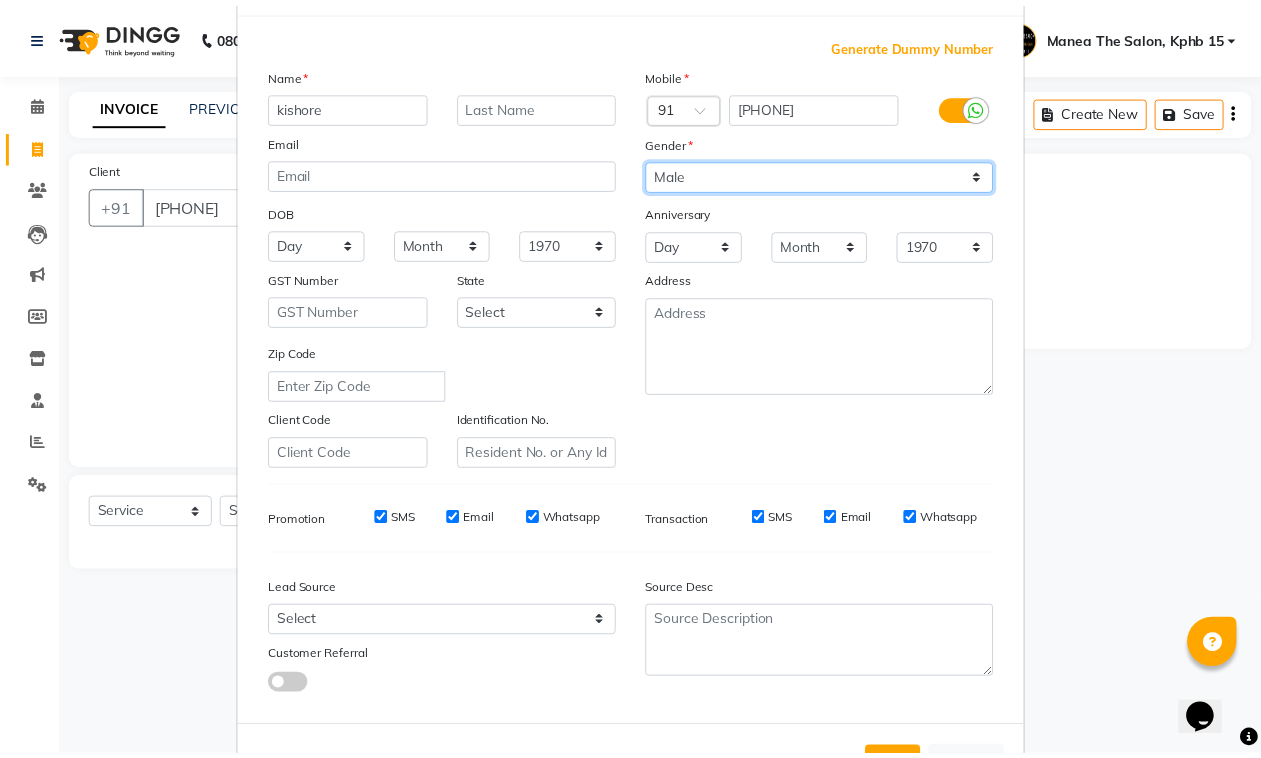 scroll, scrollTop: 157, scrollLeft: 0, axis: vertical 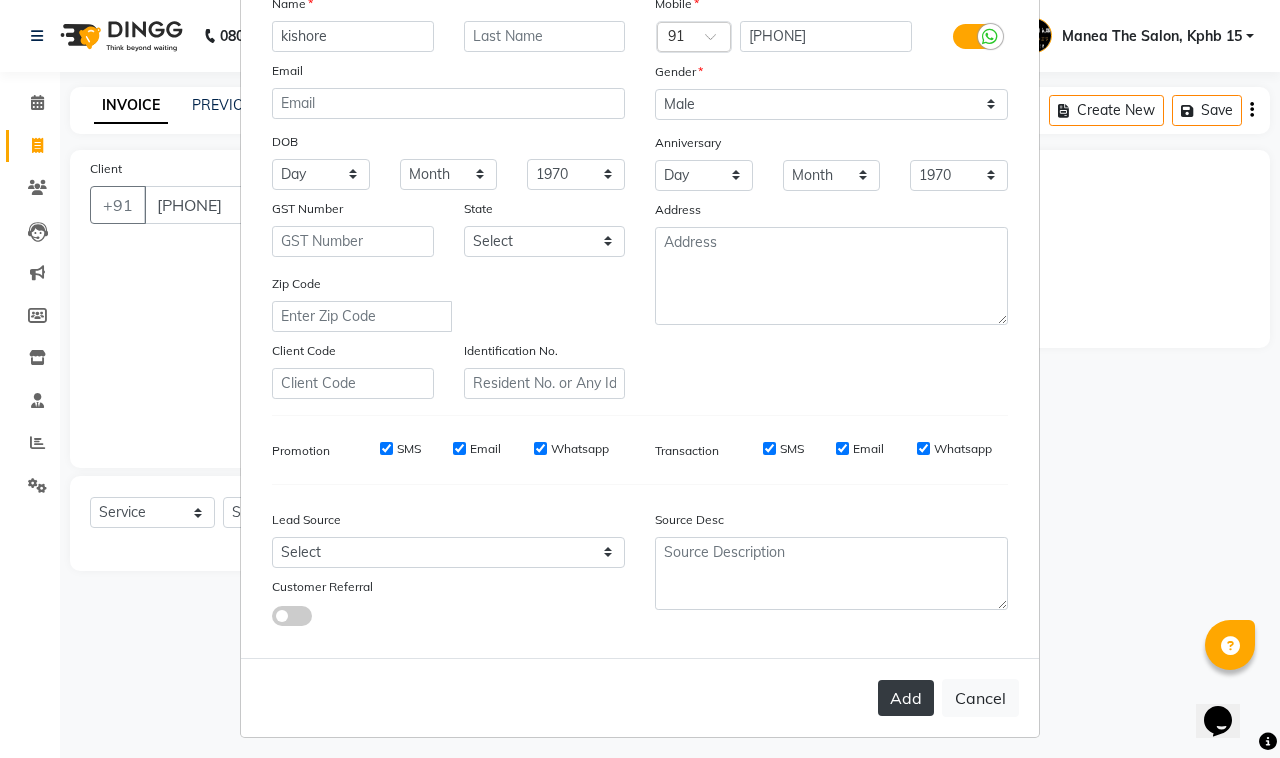 click on "Add" at bounding box center (906, 698) 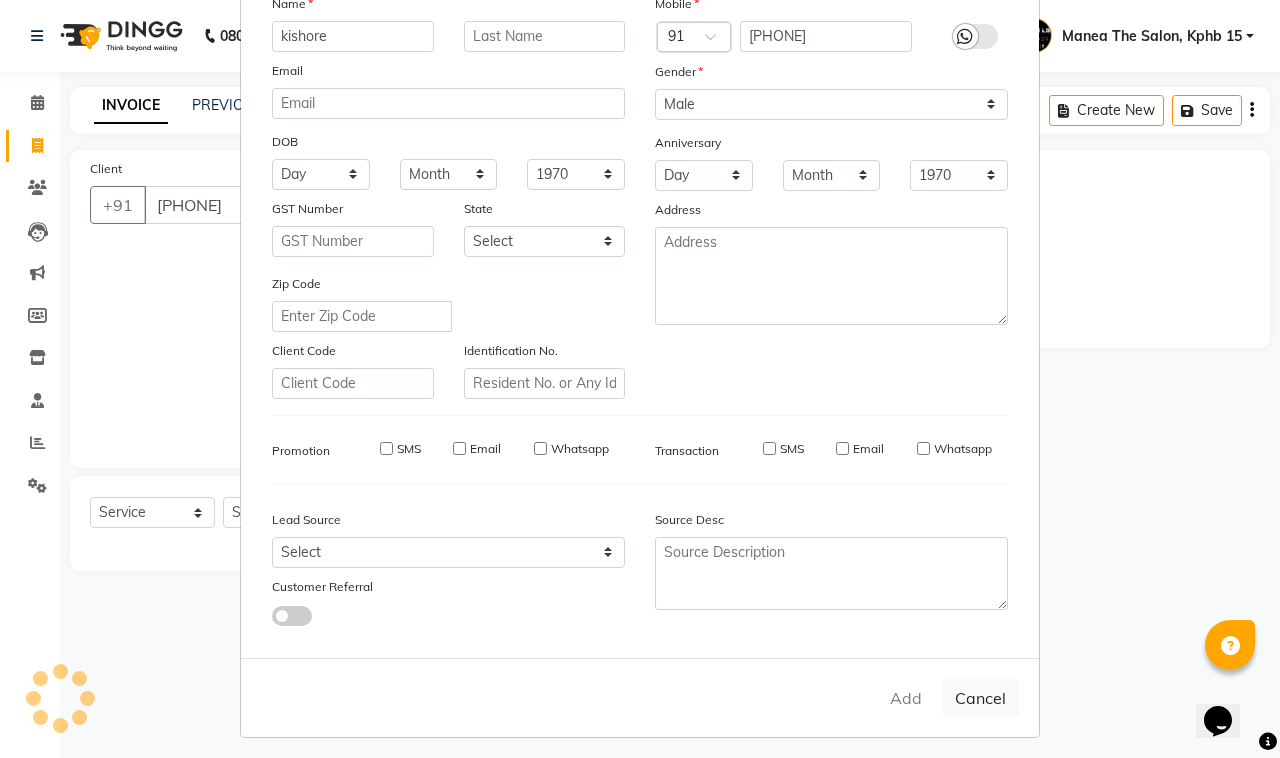 type 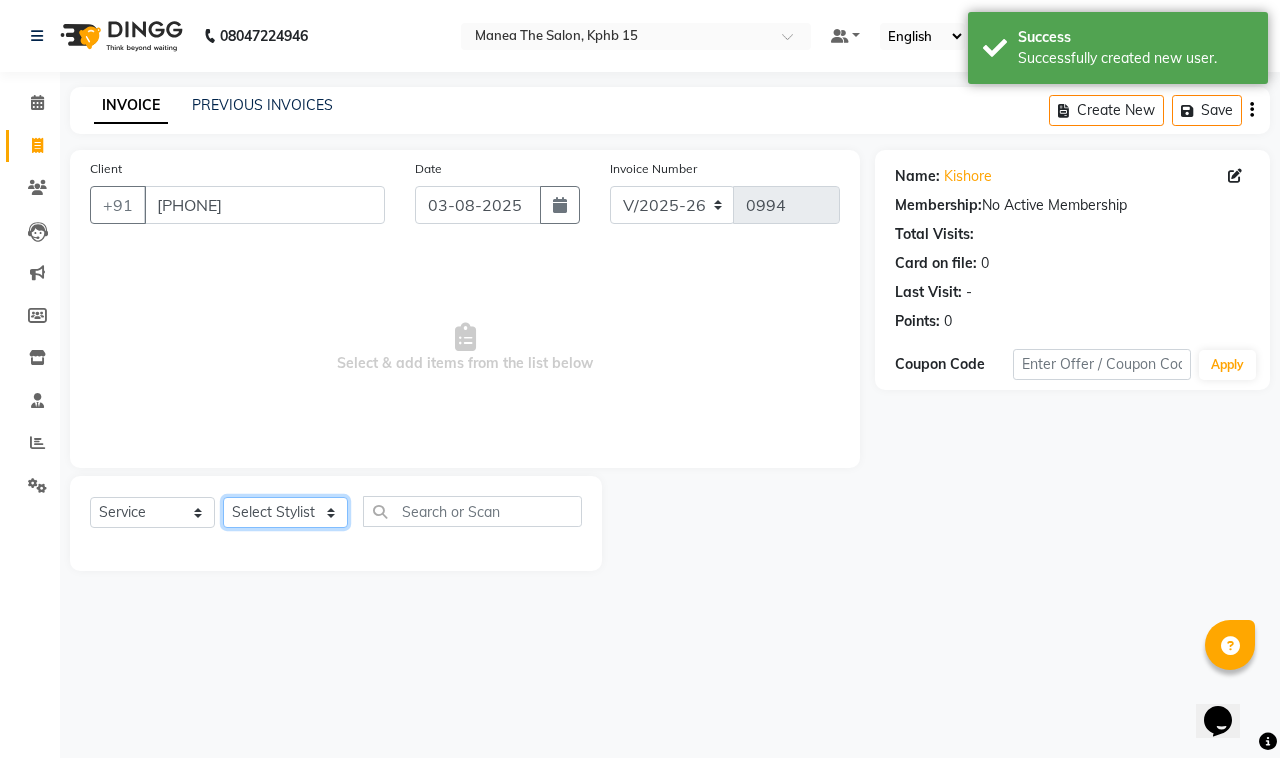 click on "Select Stylist Ayan  MUZAMMIL Nikhil  nitu Raghu Roopa  Shrisha Teju" 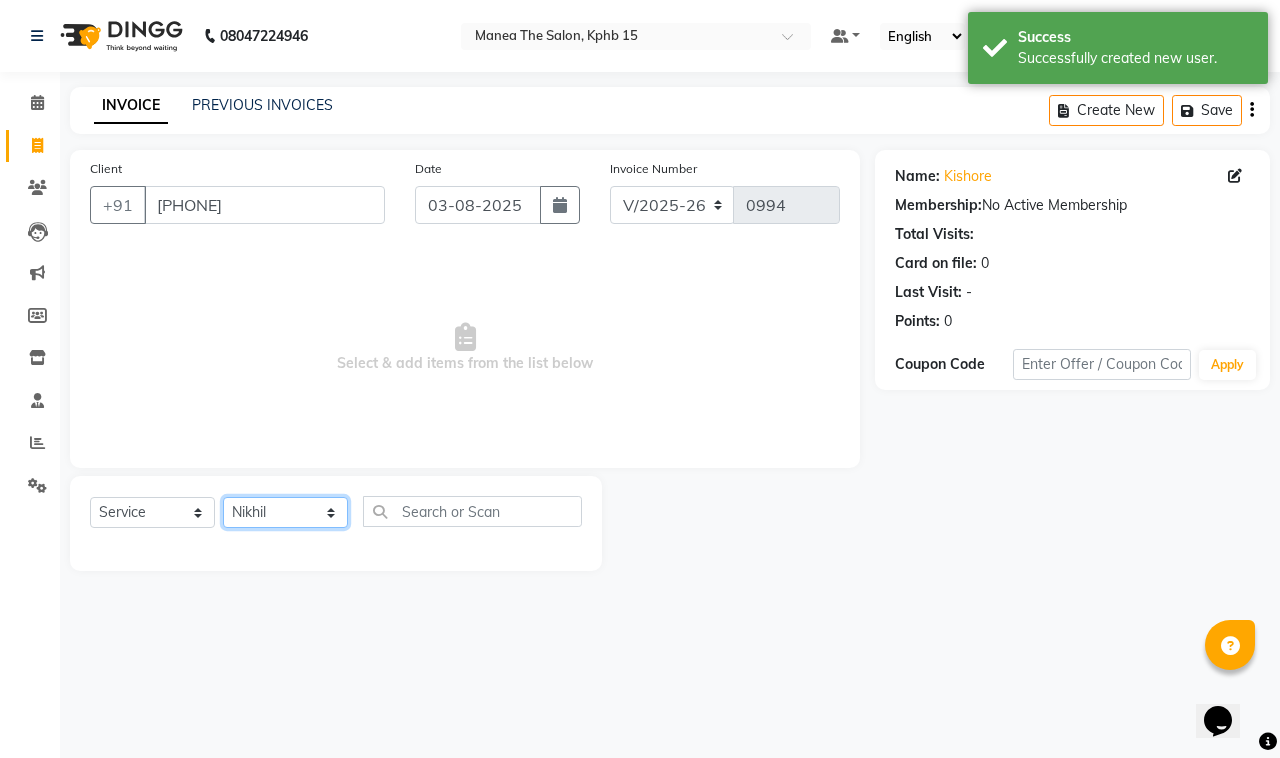click on "Select Stylist Ayan  MUZAMMIL Nikhil  nitu Raghu Roopa  Shrisha Teju" 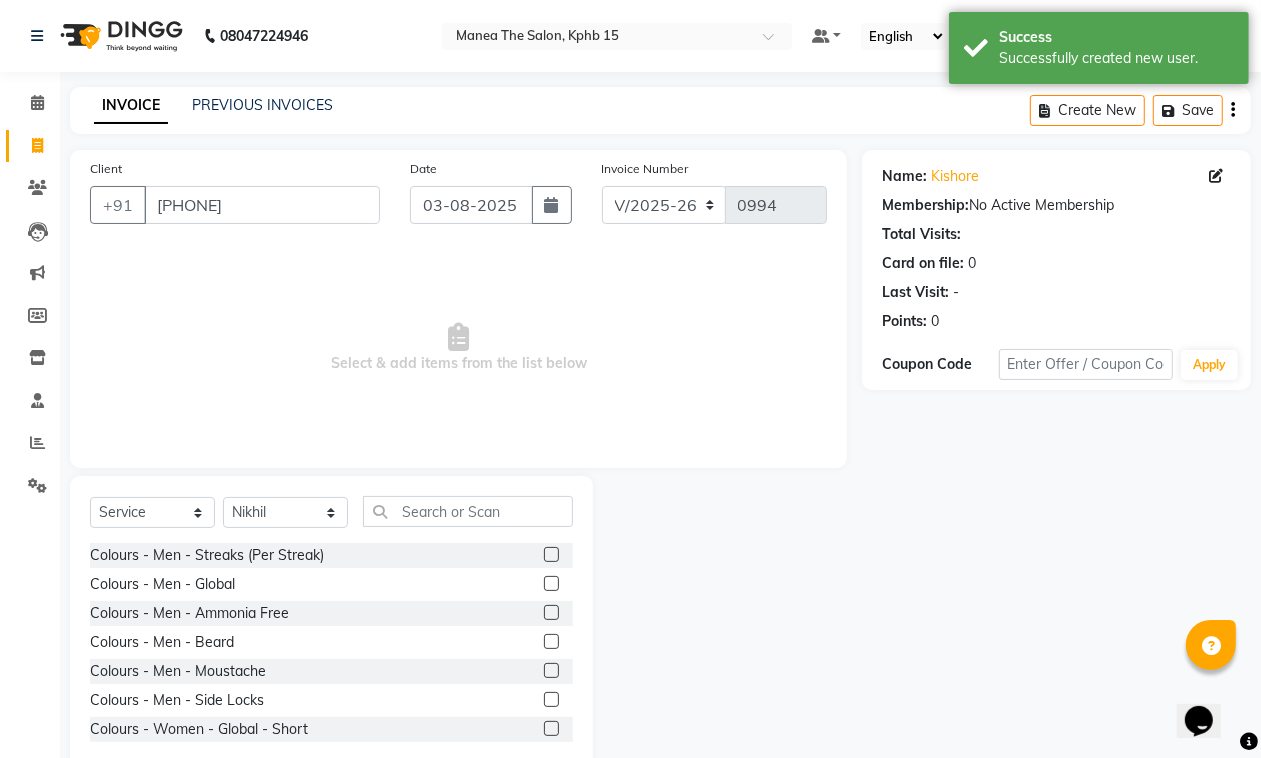 click on "Select Service Product Membership Package Voucher Prepaid Gift Card Select Stylist [FIRST] [LAST] [FIRST] [FIRST] [FIRST] [FIRST] [FIRST] [FIRST] [FIRST] [FIRST] Colours - Men - Streaks (Per Streak) Colours - Men - Global Colours - Men - Ammonia Free Colours - Men - Beard Colours - Men - Moustache Colours - Men - Side Locks Colours - Women - Global - Short Colours - Women - Global - Medium Colours - Women - Global - Long Colours - Women - Ammonia - Short Colours - Women - Ammonia - Medium Colours - Women - Ammonia - Long Colours - Women - Root Touch-up Colours - Women - Ammonia Free Colours - Women - Highlight - Short Colours - Women - Highlight - Medium Colours - Women - Highlight - Long Colours - Women - Highlight - Per Streak Colours - Women - Balayage Colours - Women - Toner Colours - Women - Ombre Colours - Women - Ammonia free - Short Colours - Women - Ammonia free - Medium Colours - Women - Ammonia Free - Long Colours - Women - Root Touch-up Ammonia Free Beauty Essentials - Piercing - Per Ear" 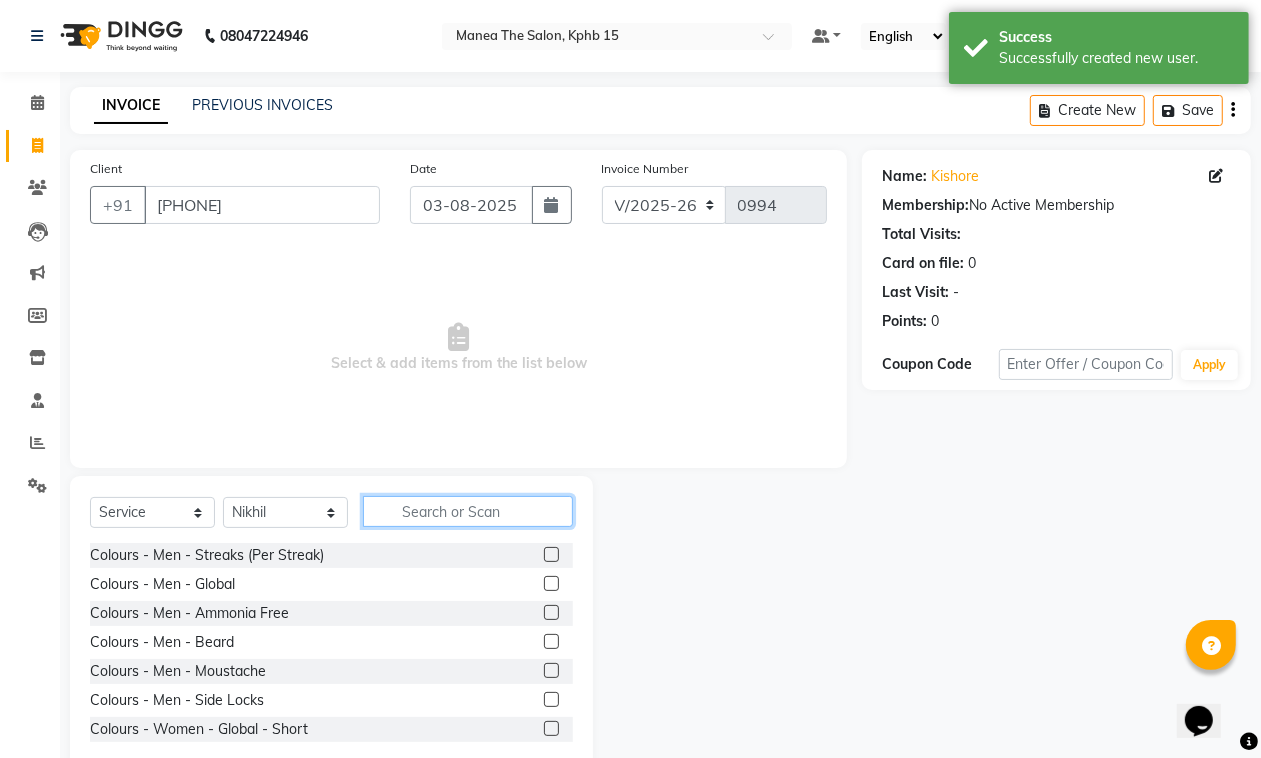 click 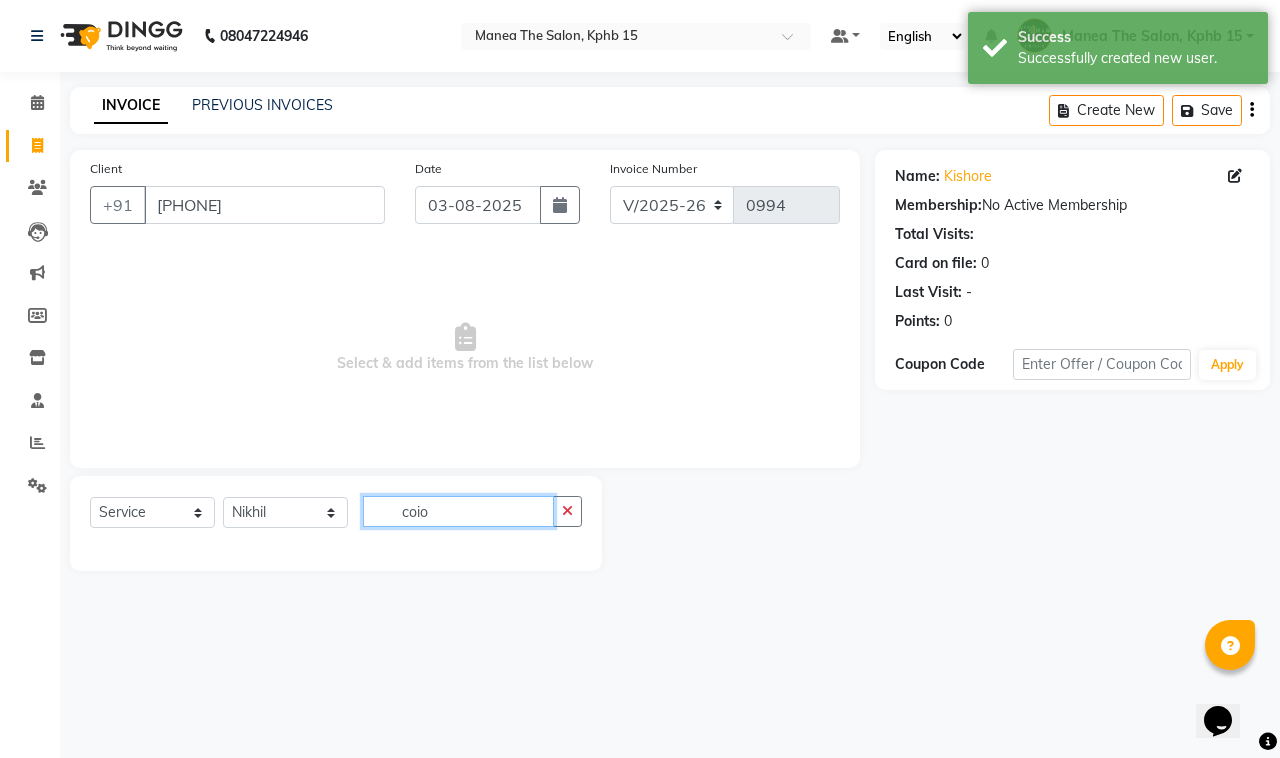 type on "coiou" 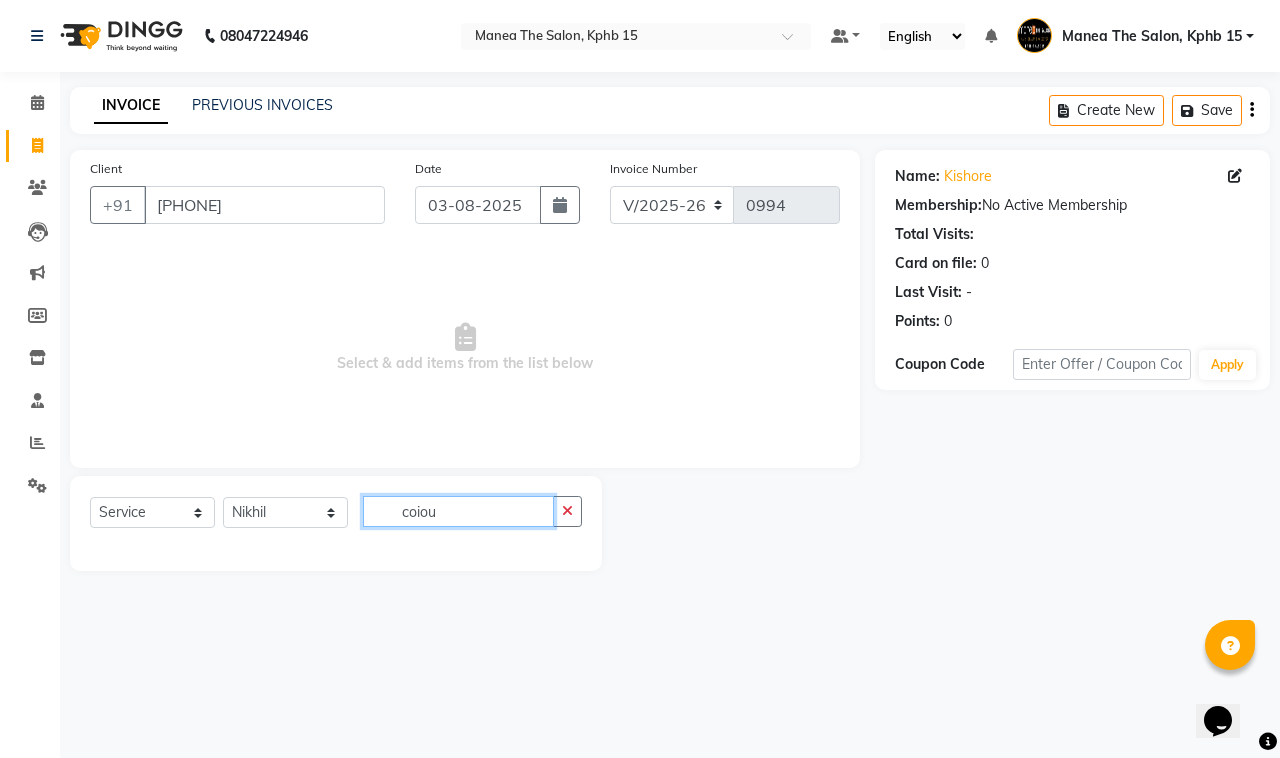 drag, startPoint x: 458, startPoint y: 506, endPoint x: 392, endPoint y: 498, distance: 66.48308 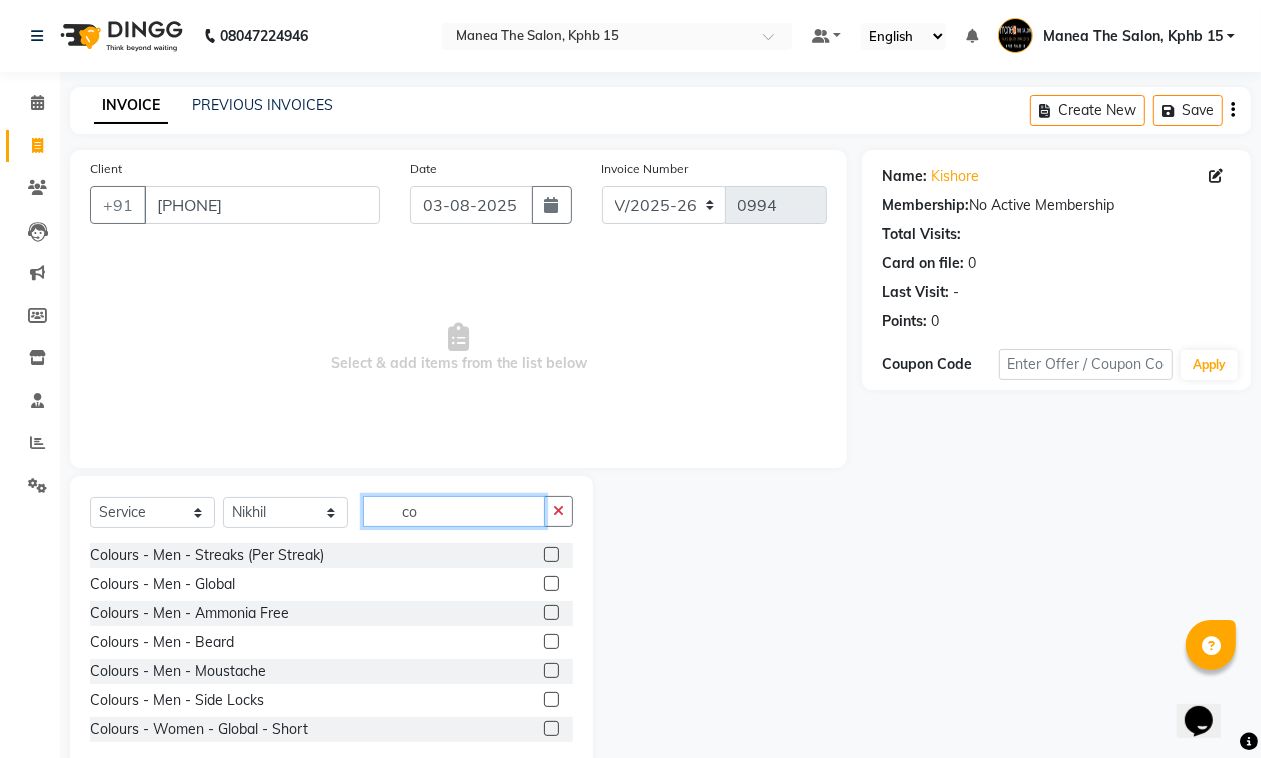 type on "co" 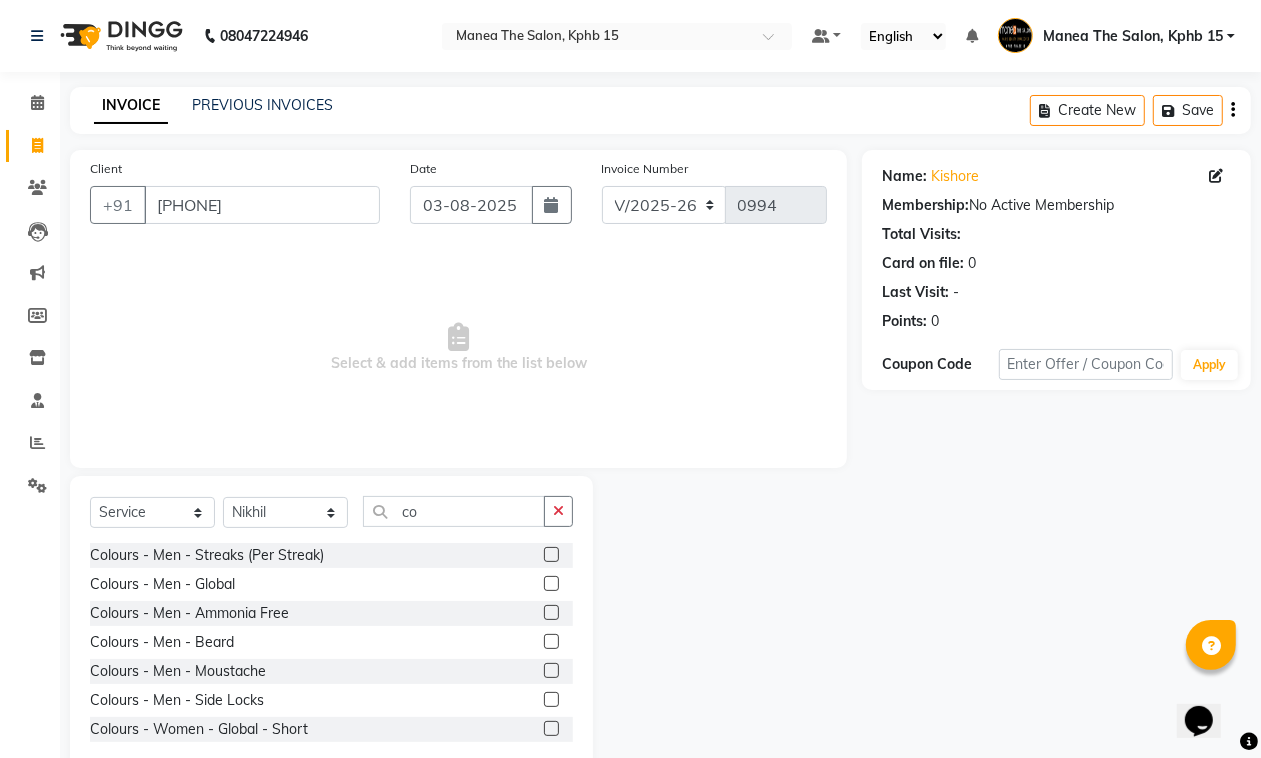 click 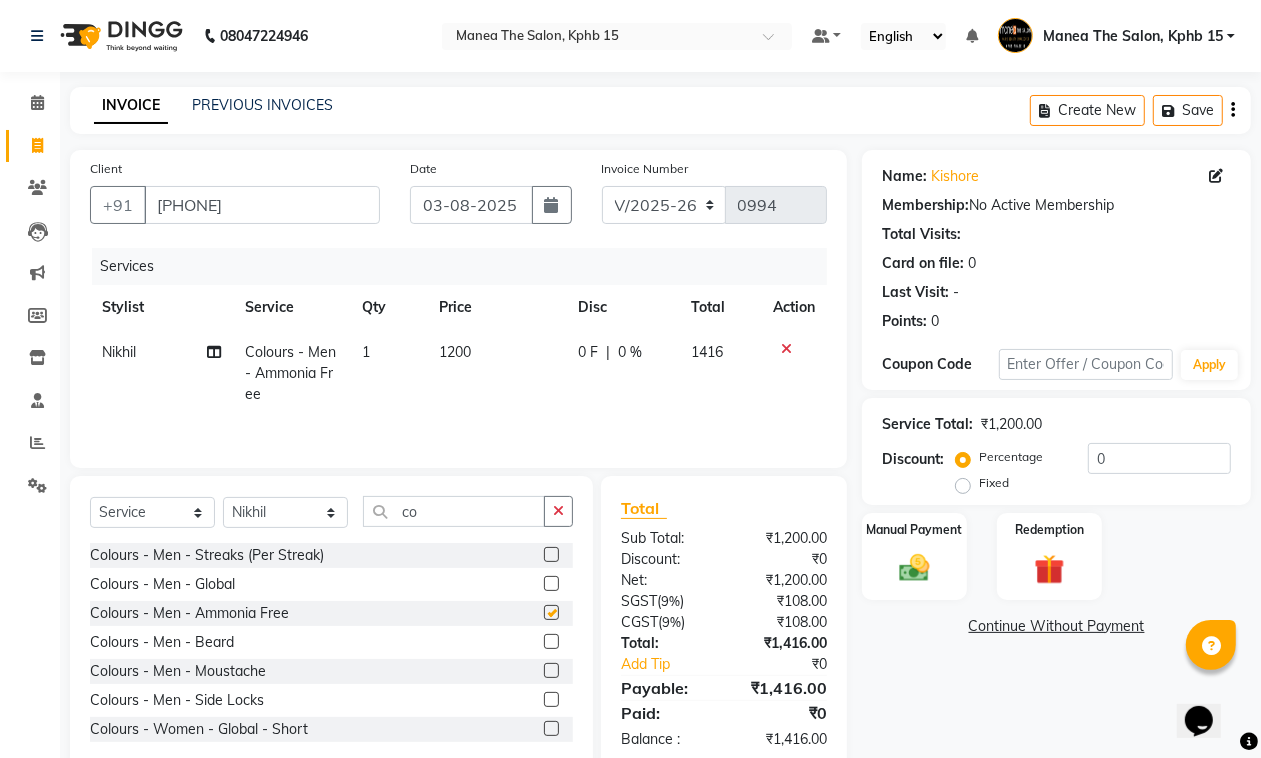checkbox on "false" 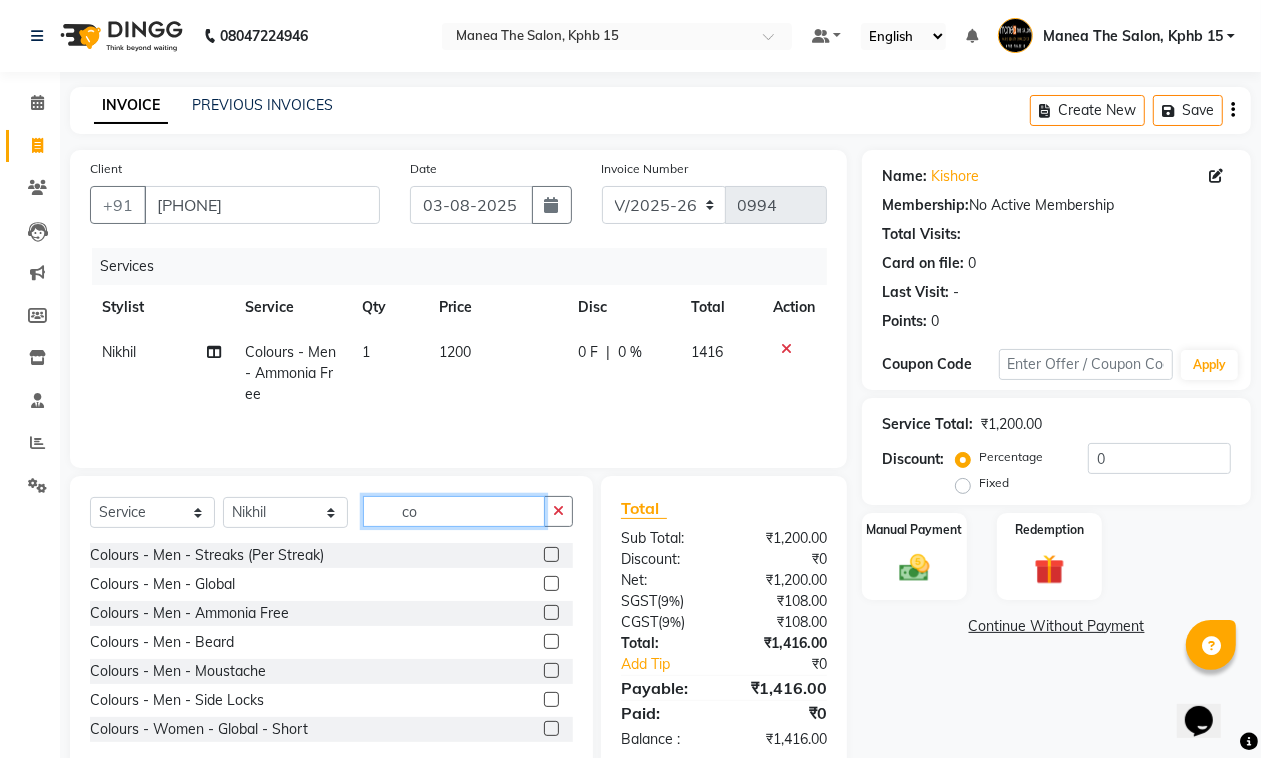 click on "co" 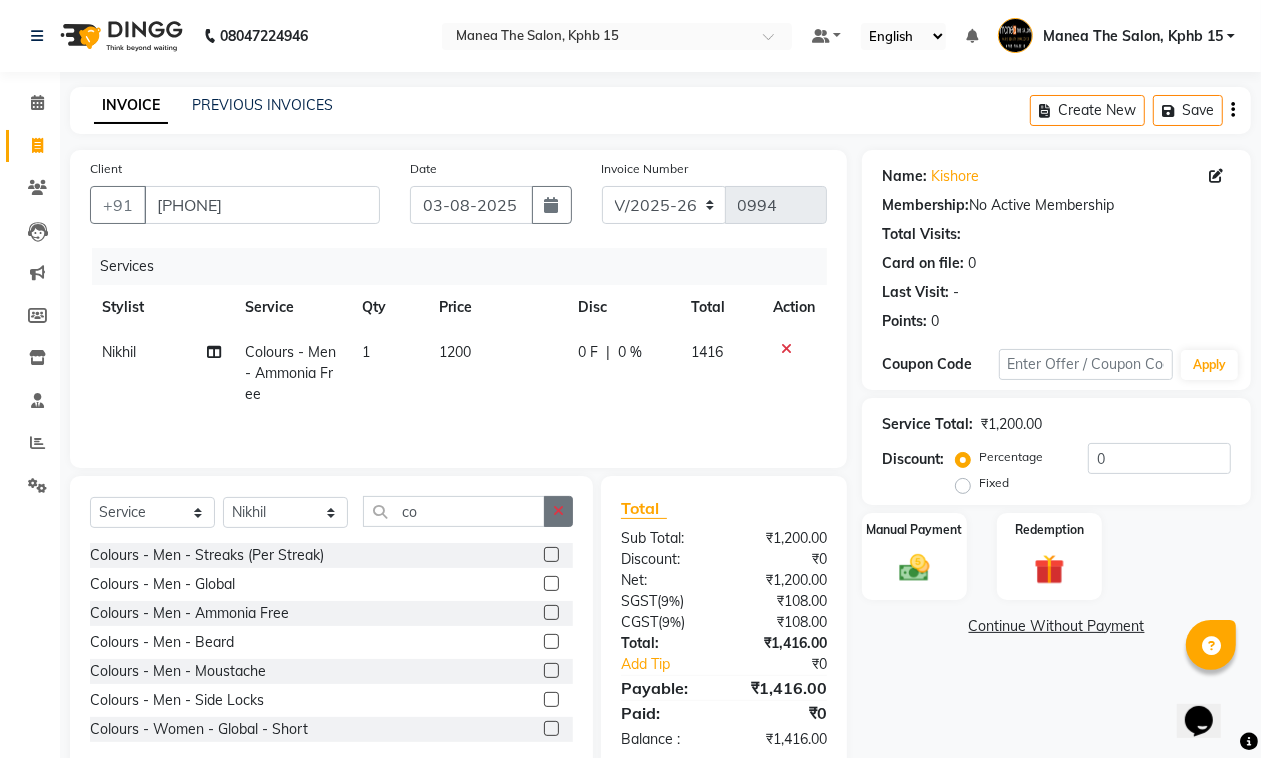 drag, startPoint x: 558, startPoint y: 515, endPoint x: 488, endPoint y: 520, distance: 70.178345 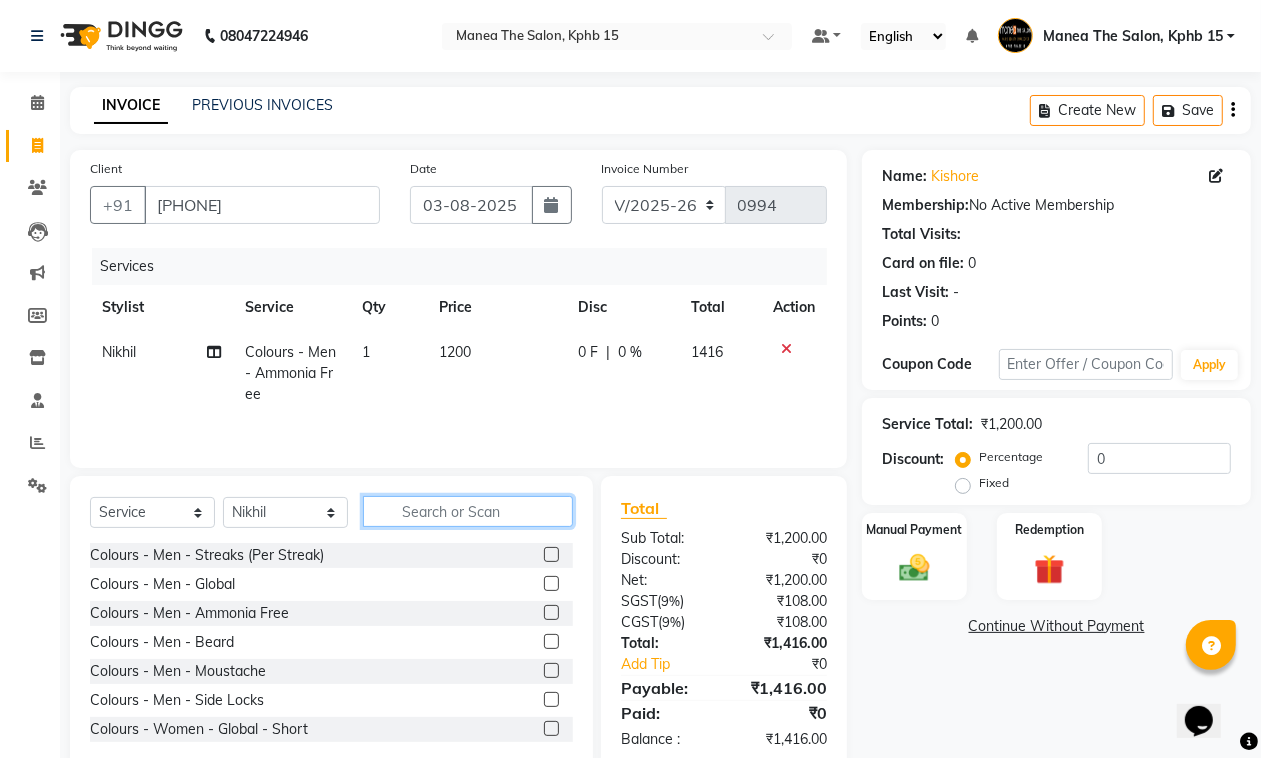 click 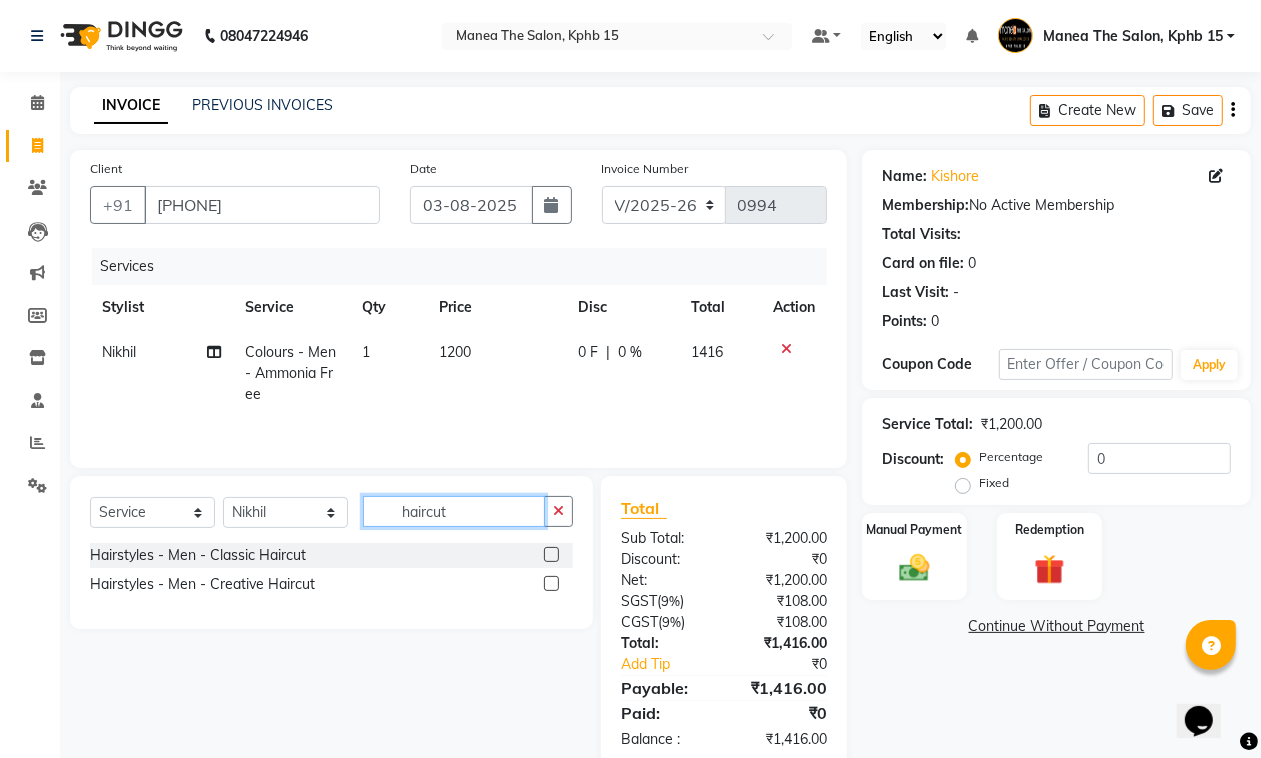 type on "haircut" 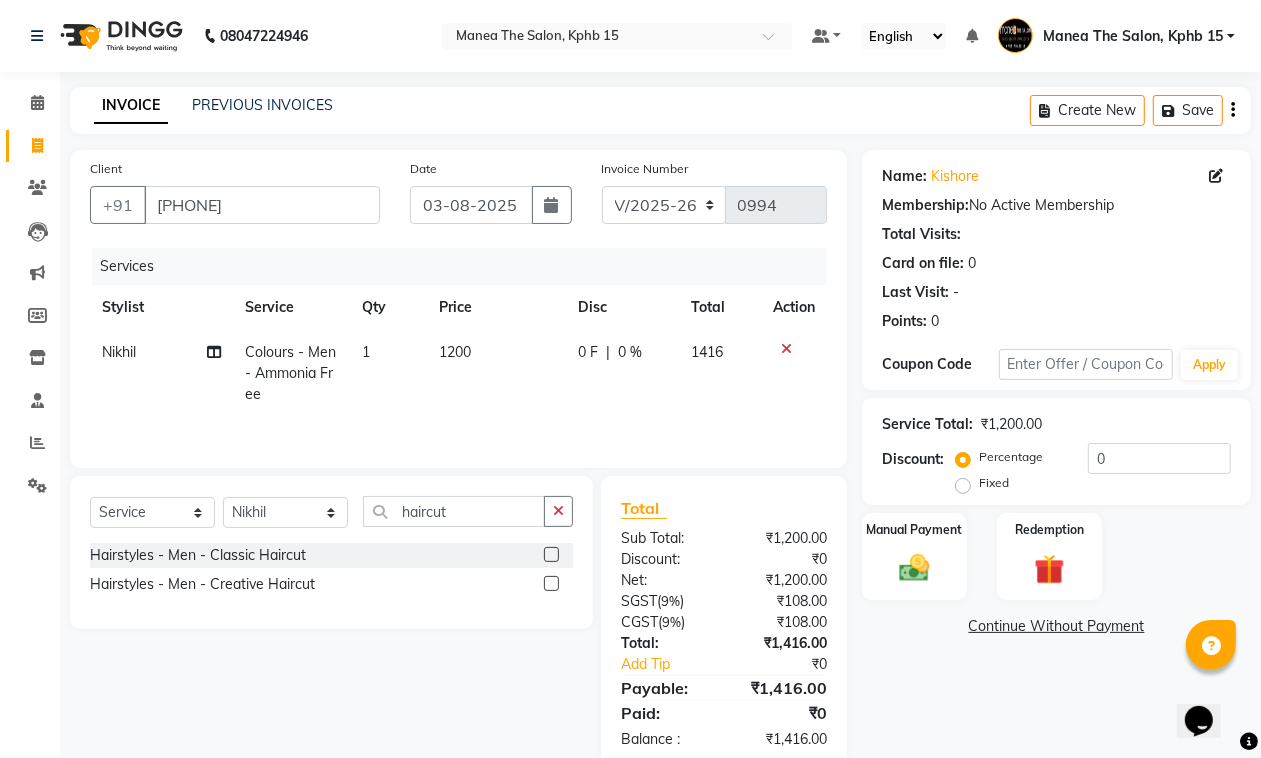 click 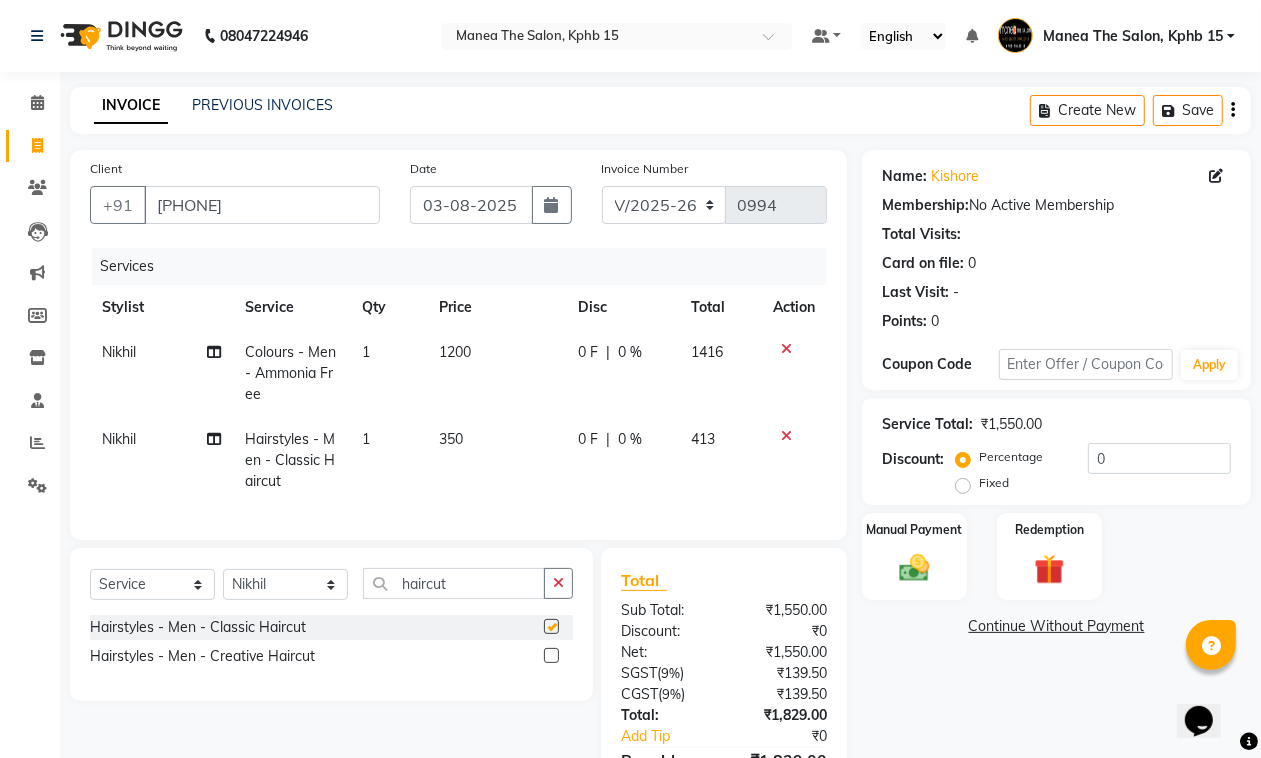 checkbox on "false" 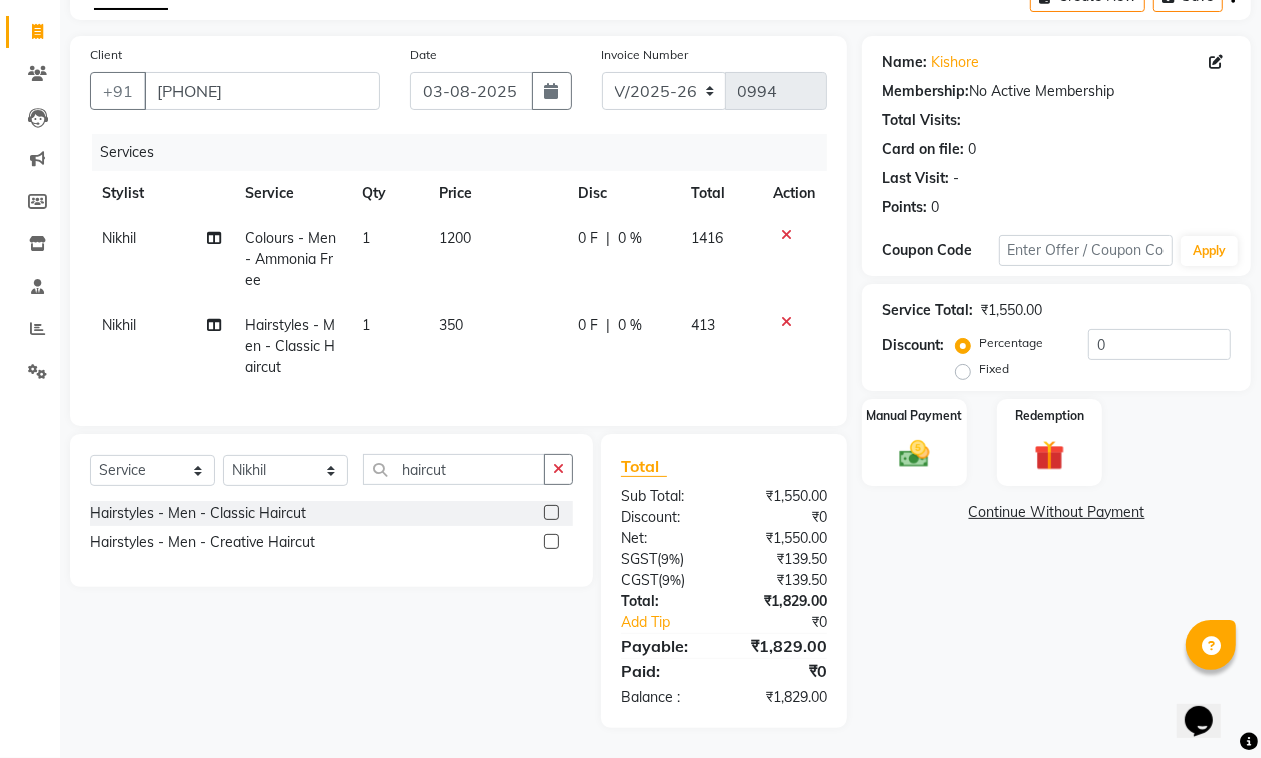 scroll, scrollTop: 132, scrollLeft: 0, axis: vertical 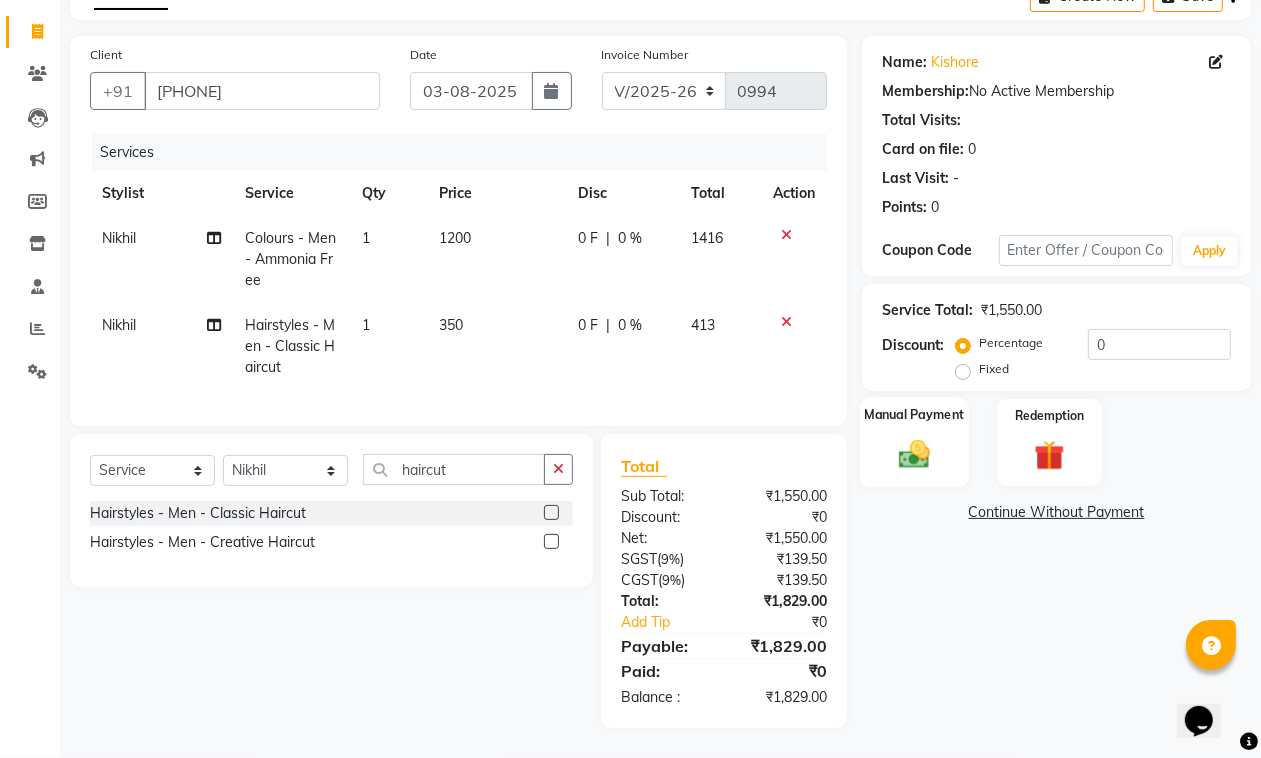 click 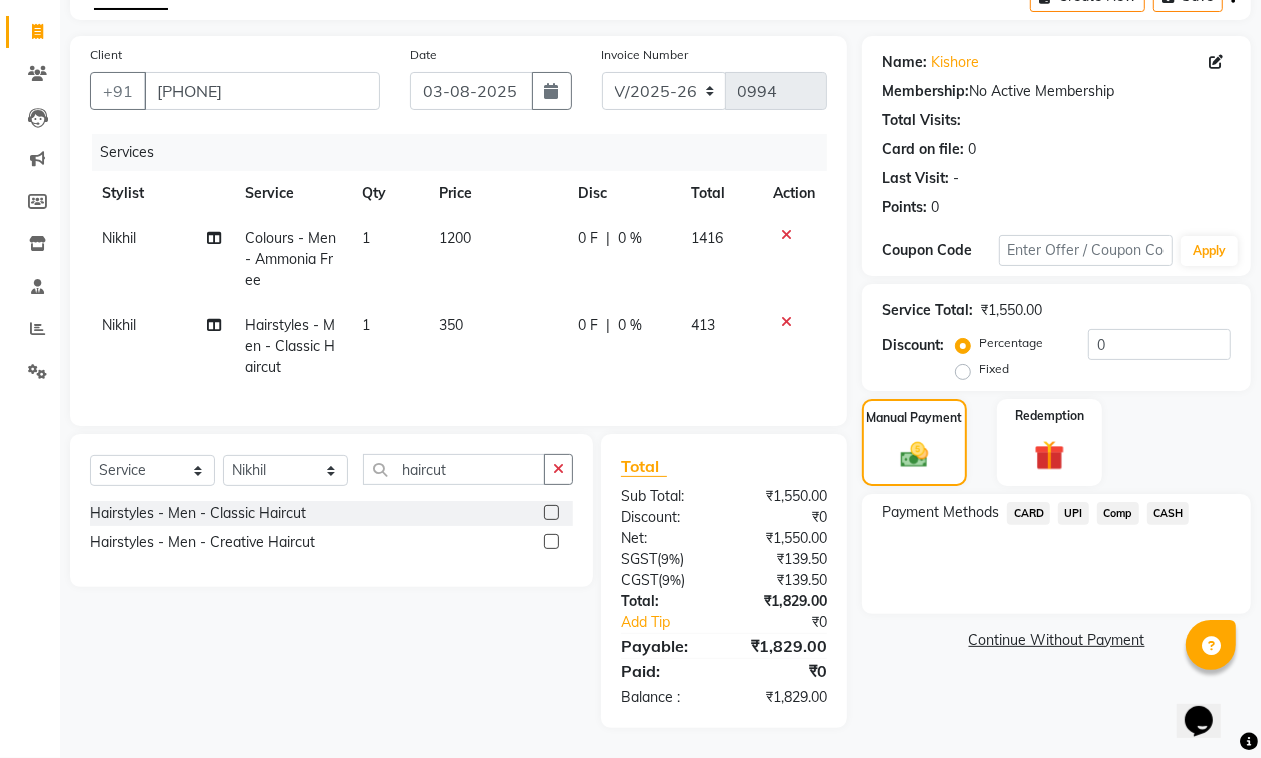 click on "UPI" 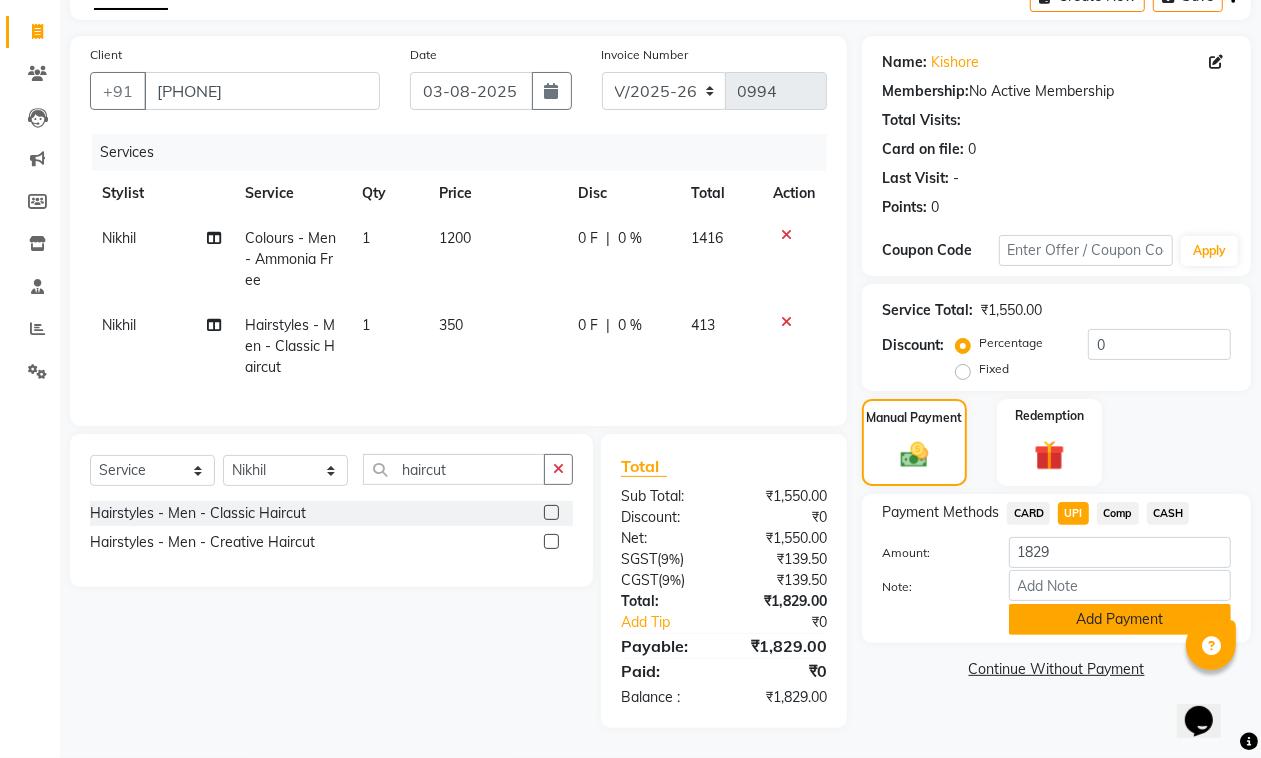 click on "Add Payment" 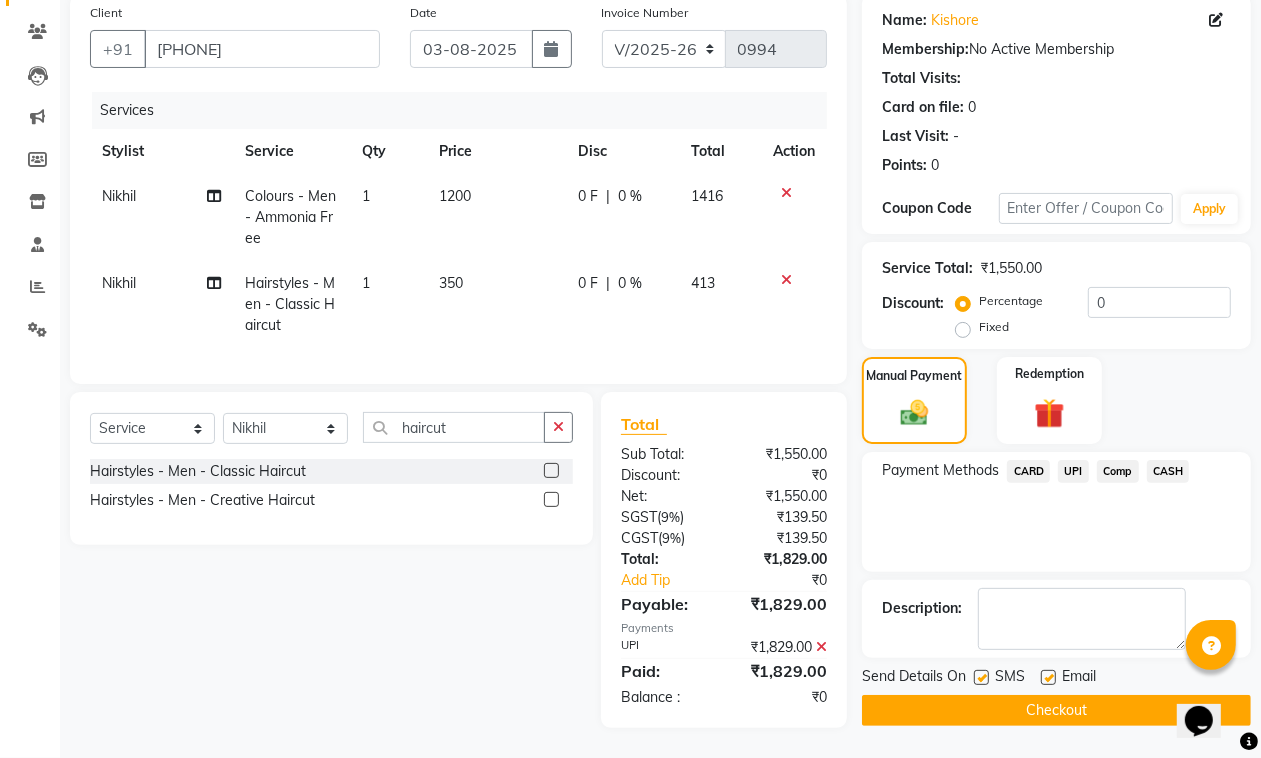 scroll, scrollTop: 173, scrollLeft: 0, axis: vertical 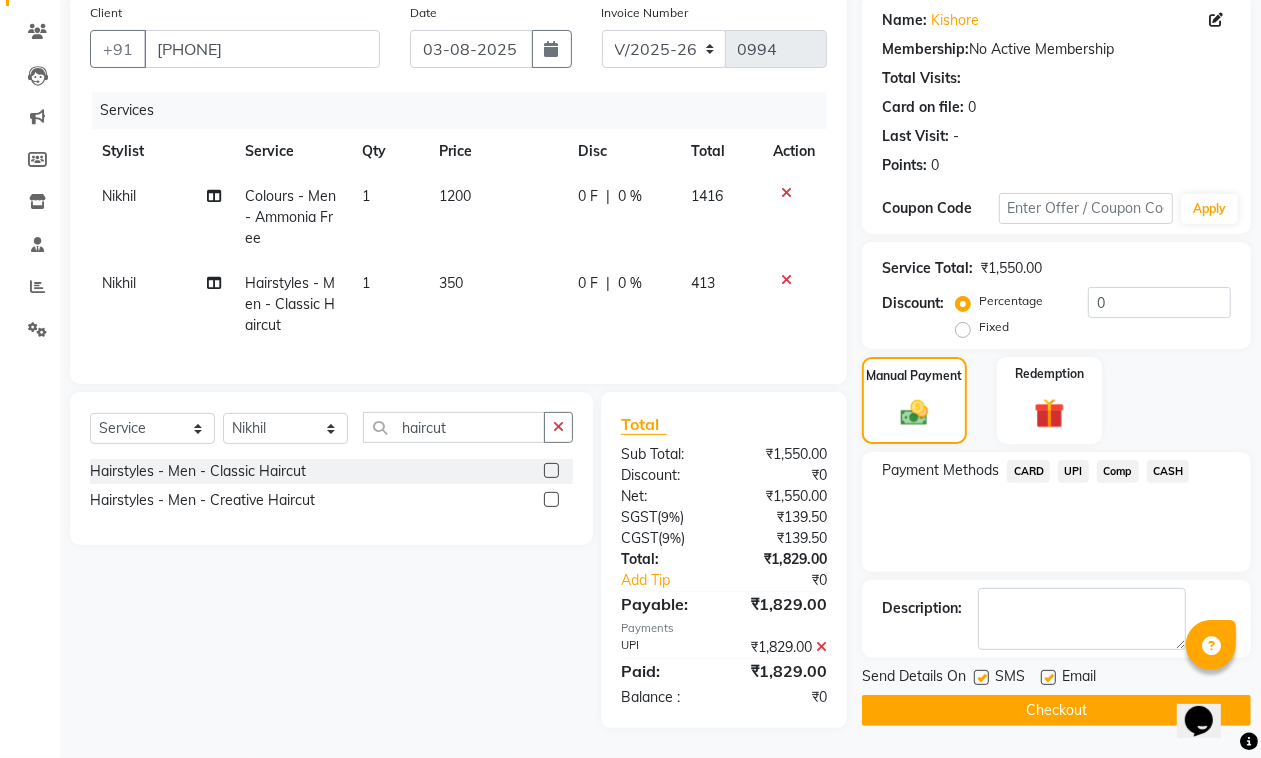 click at bounding box center (1047, 678) 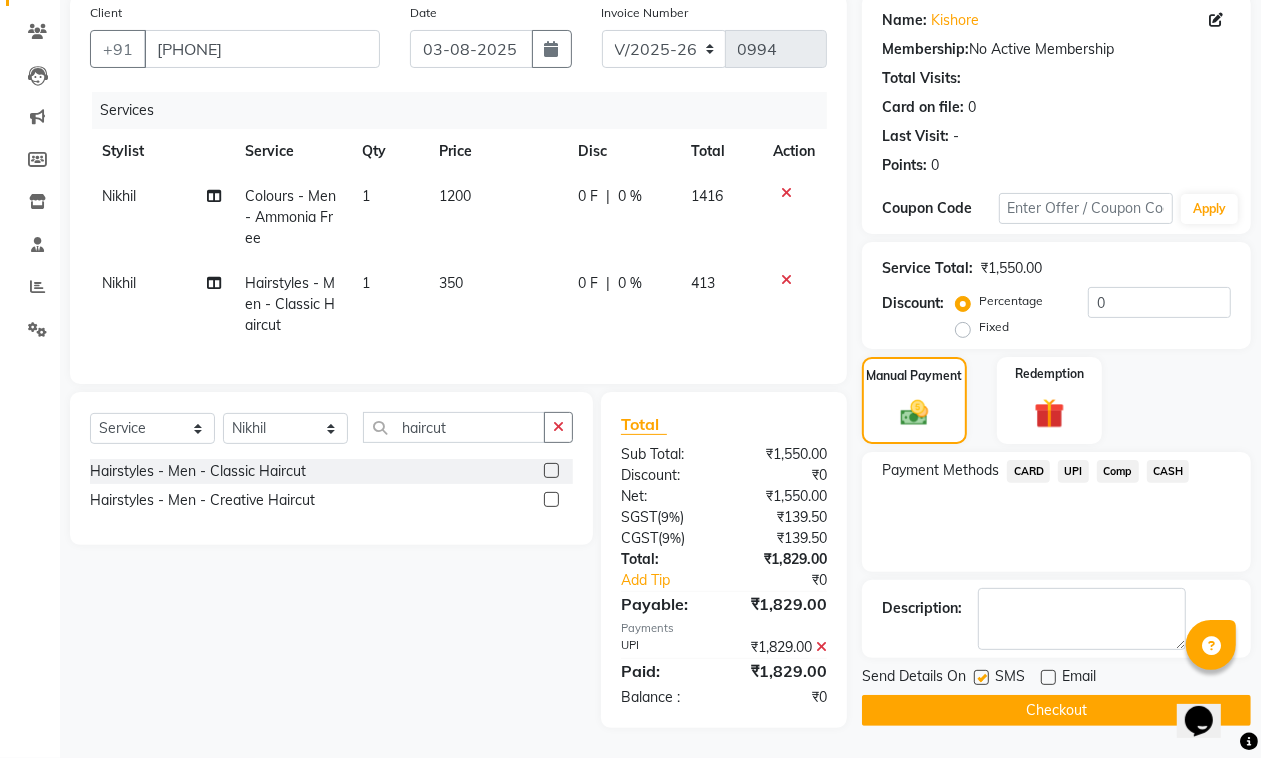 click on "Checkout" 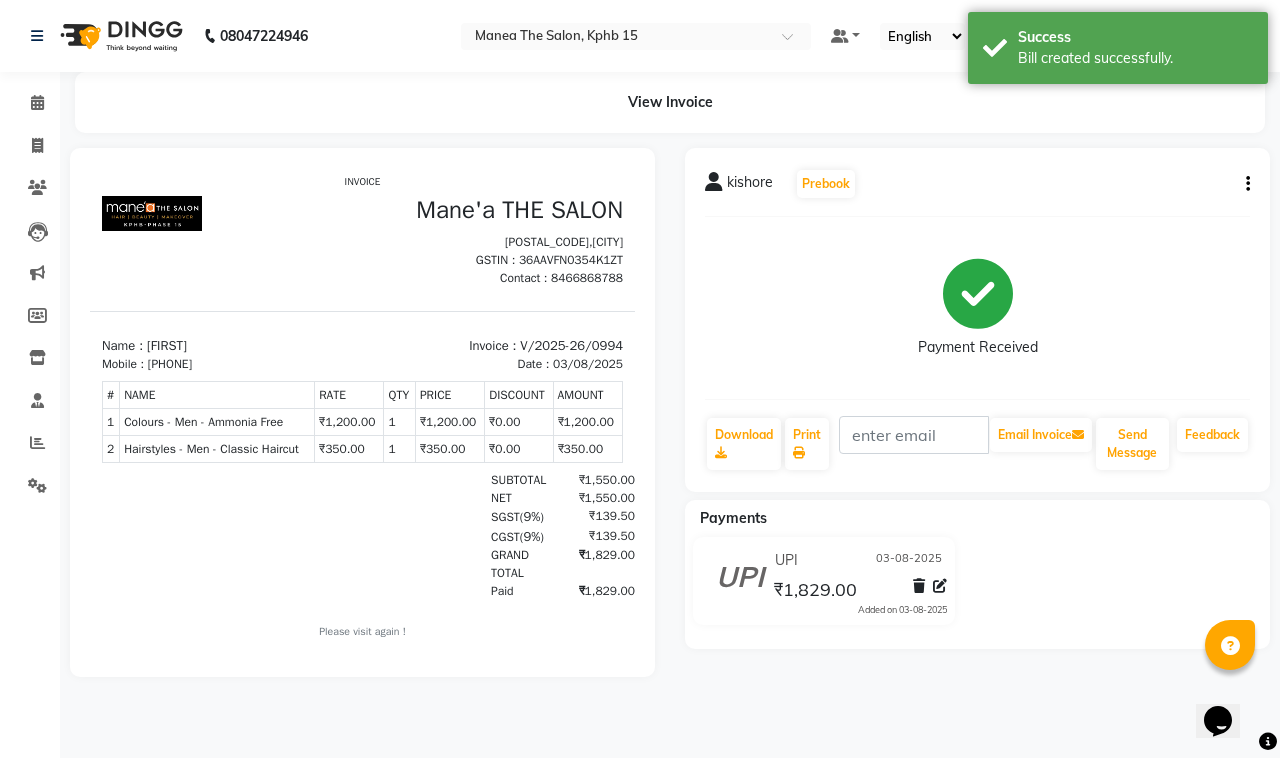 scroll, scrollTop: 0, scrollLeft: 0, axis: both 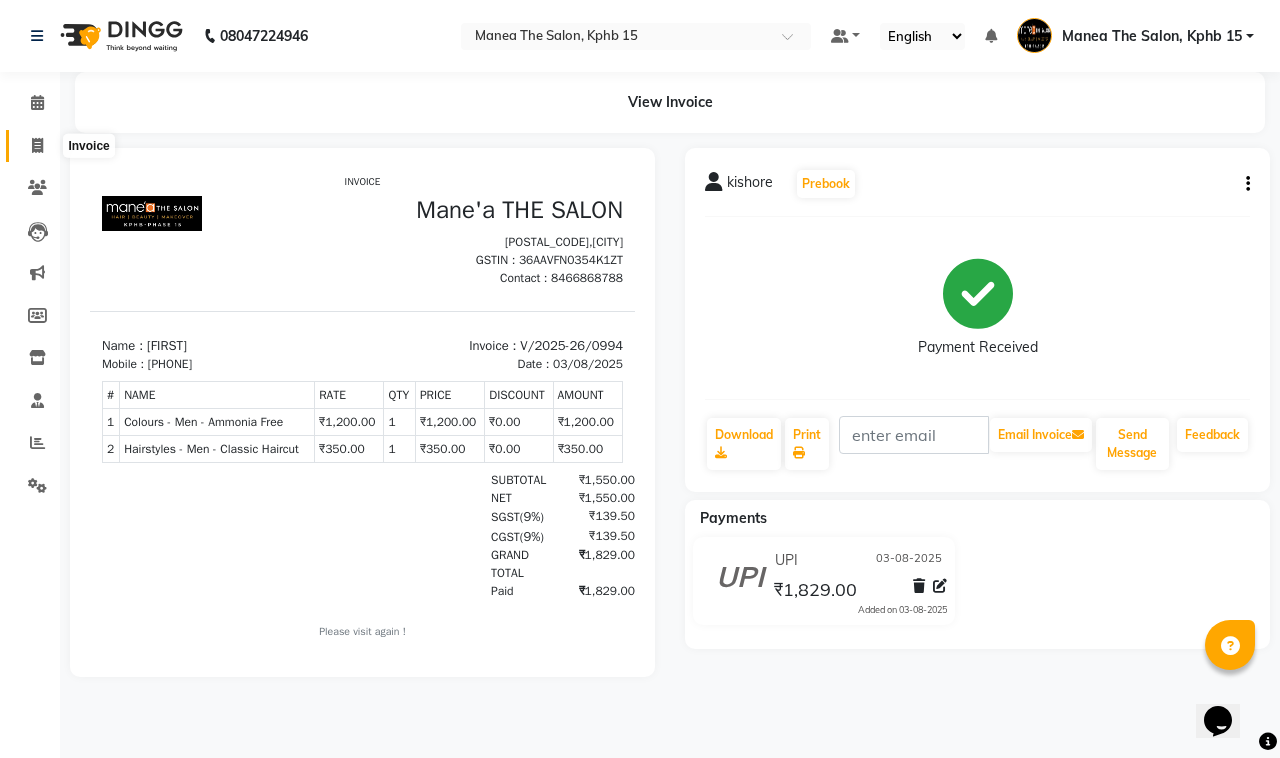 click 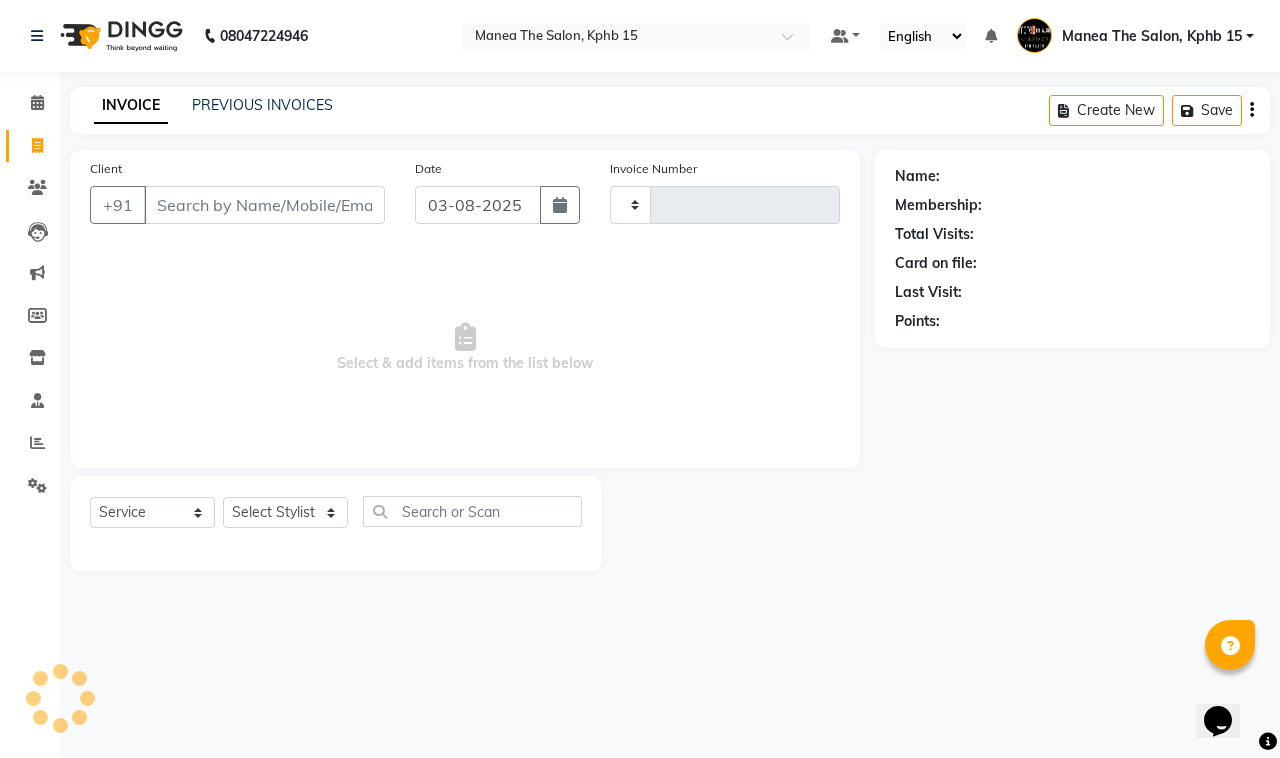 type on "0995" 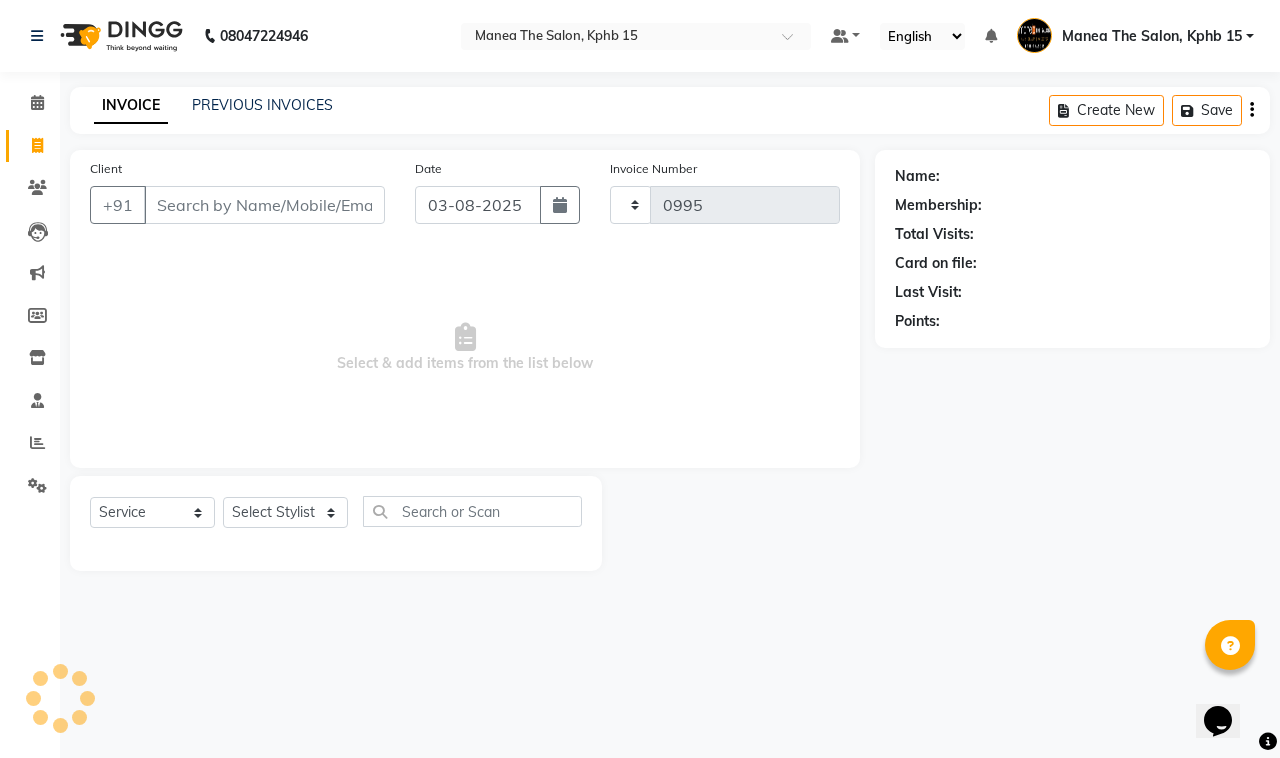 select on "7321" 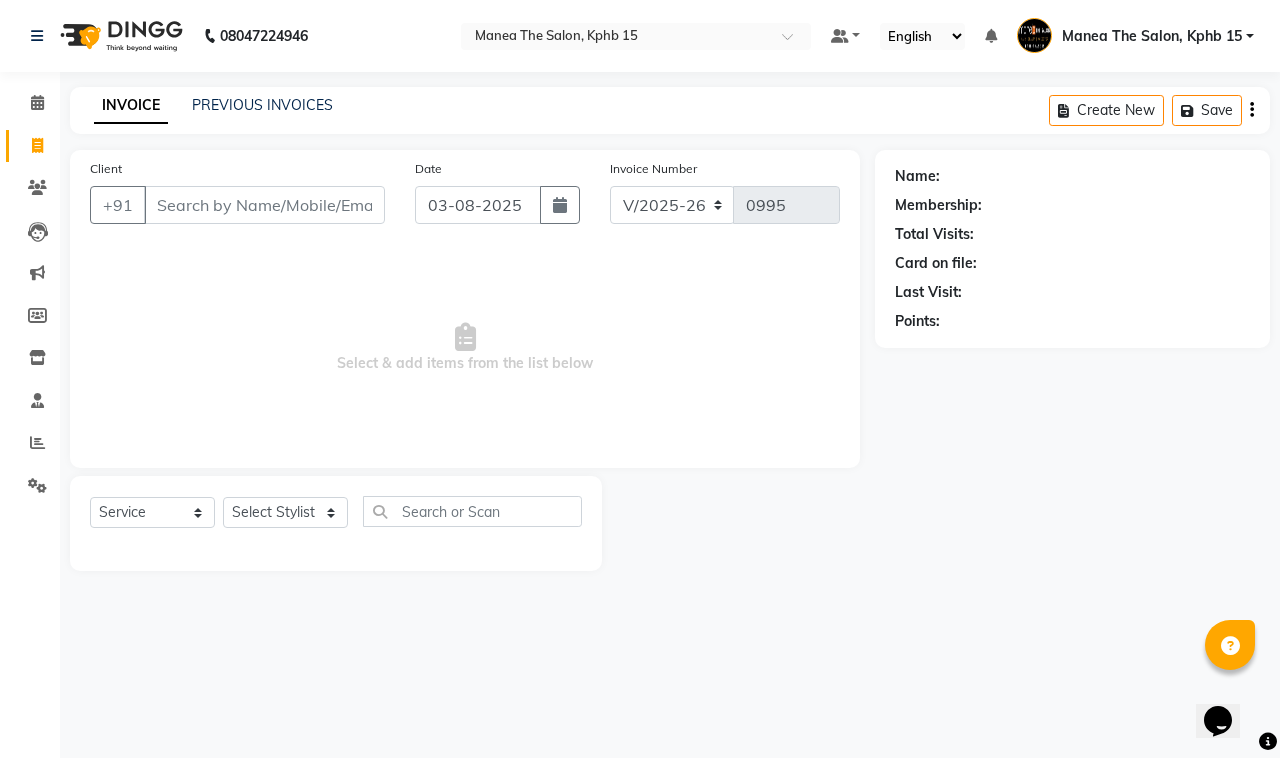 click on "Client" at bounding box center [264, 205] 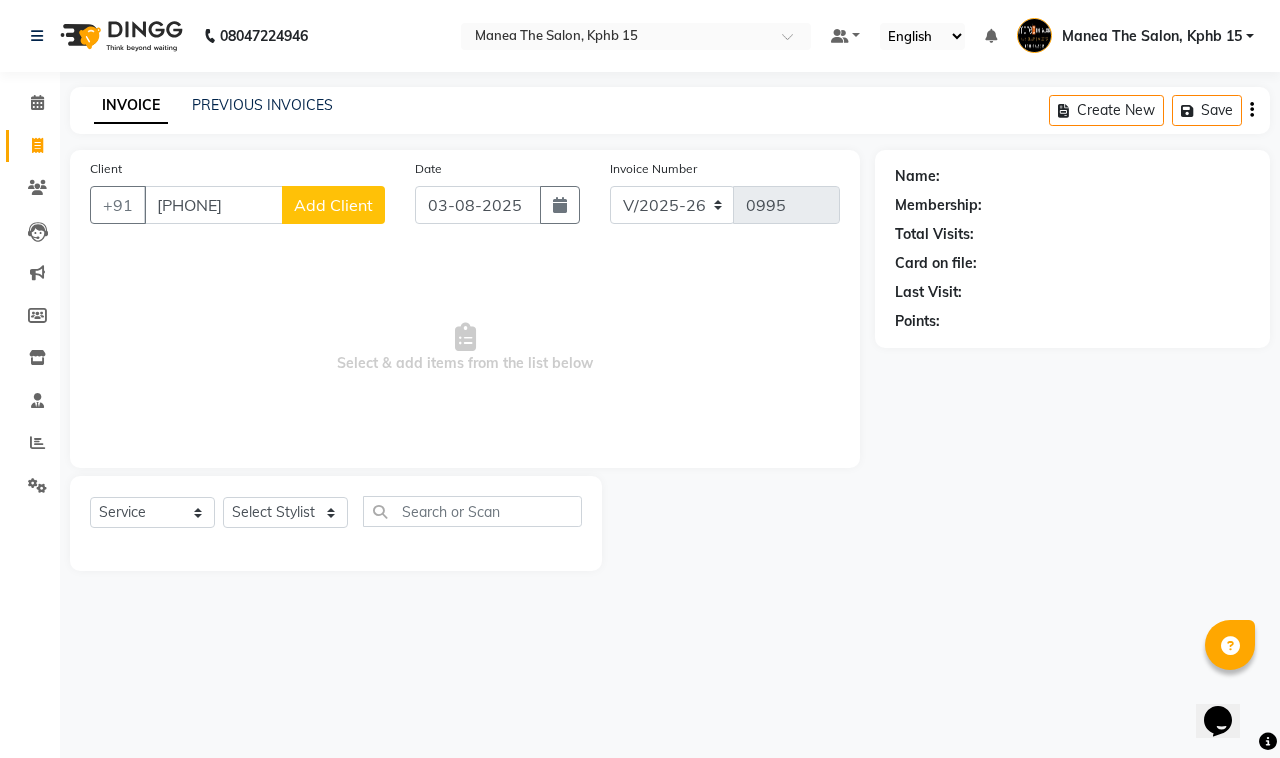 type on "[PHONE]" 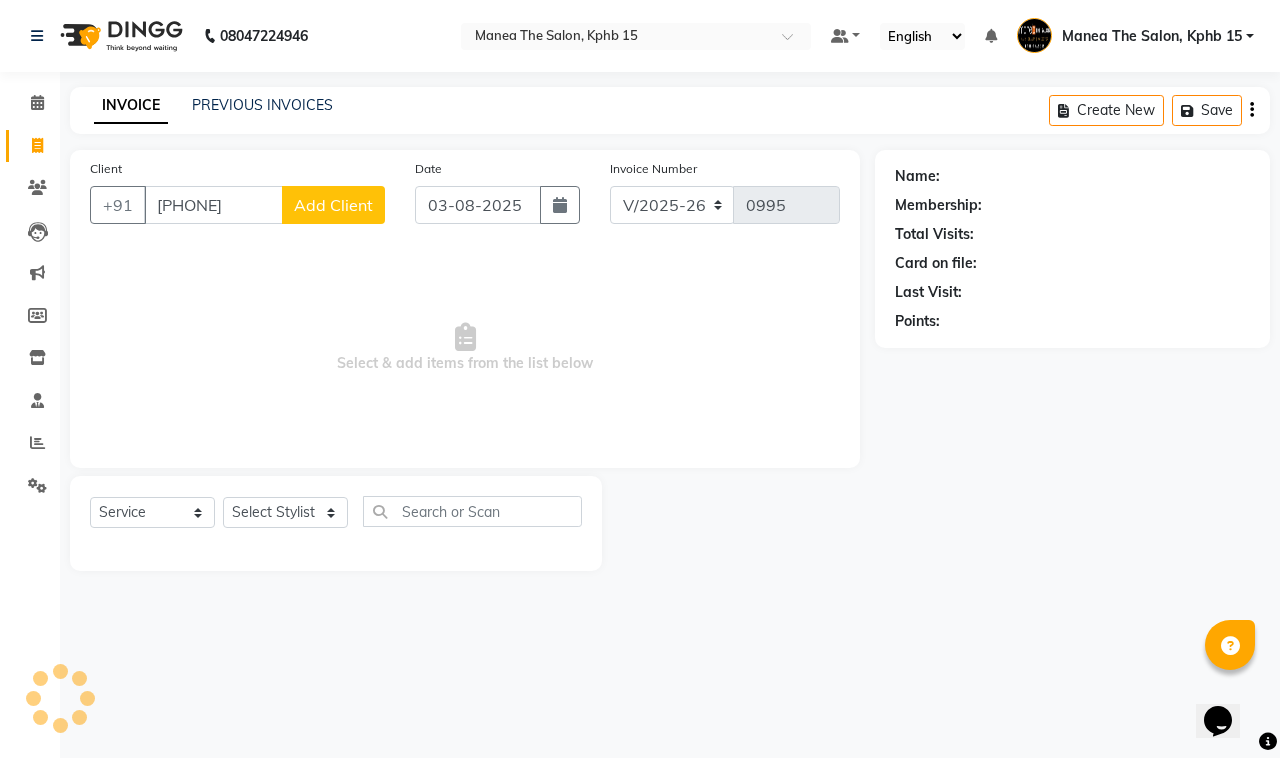 click on "[PHONE]" at bounding box center [213, 205] 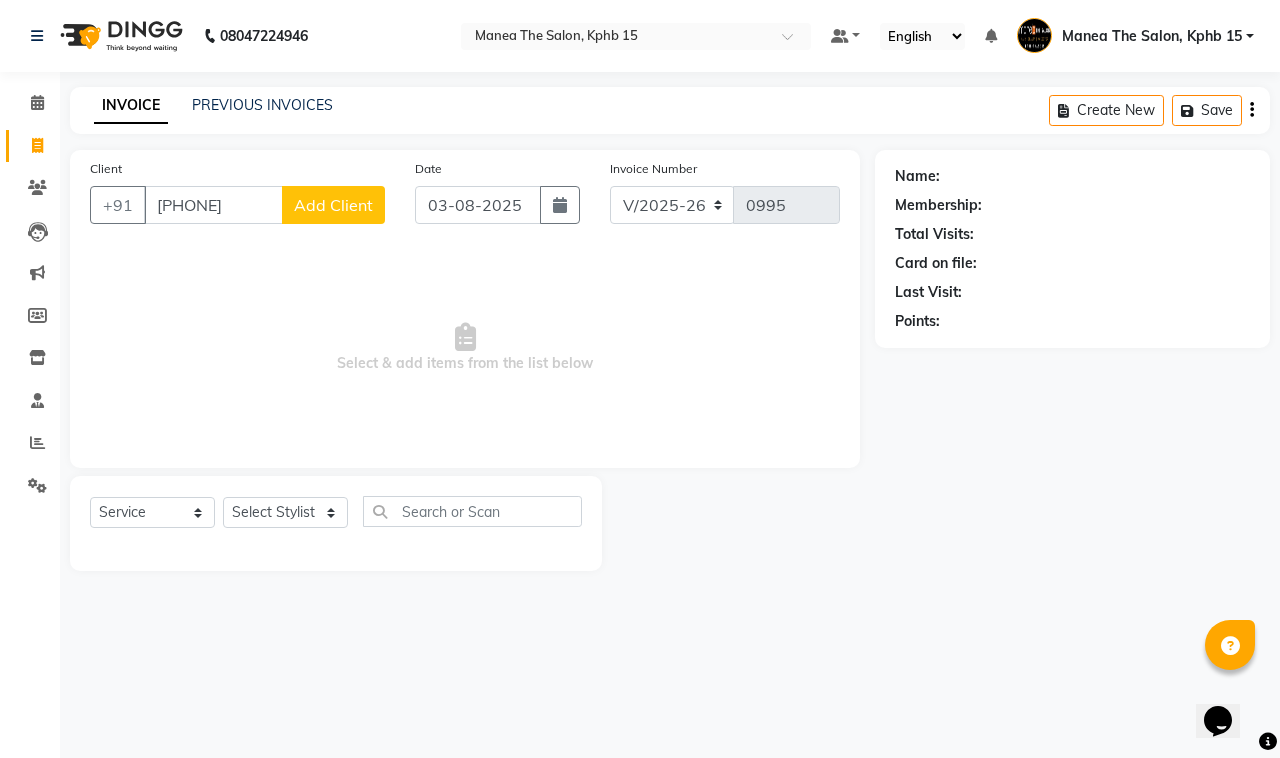 drag, startPoint x: 257, startPoint y: 208, endPoint x: 98, endPoint y: 291, distance: 179.35997 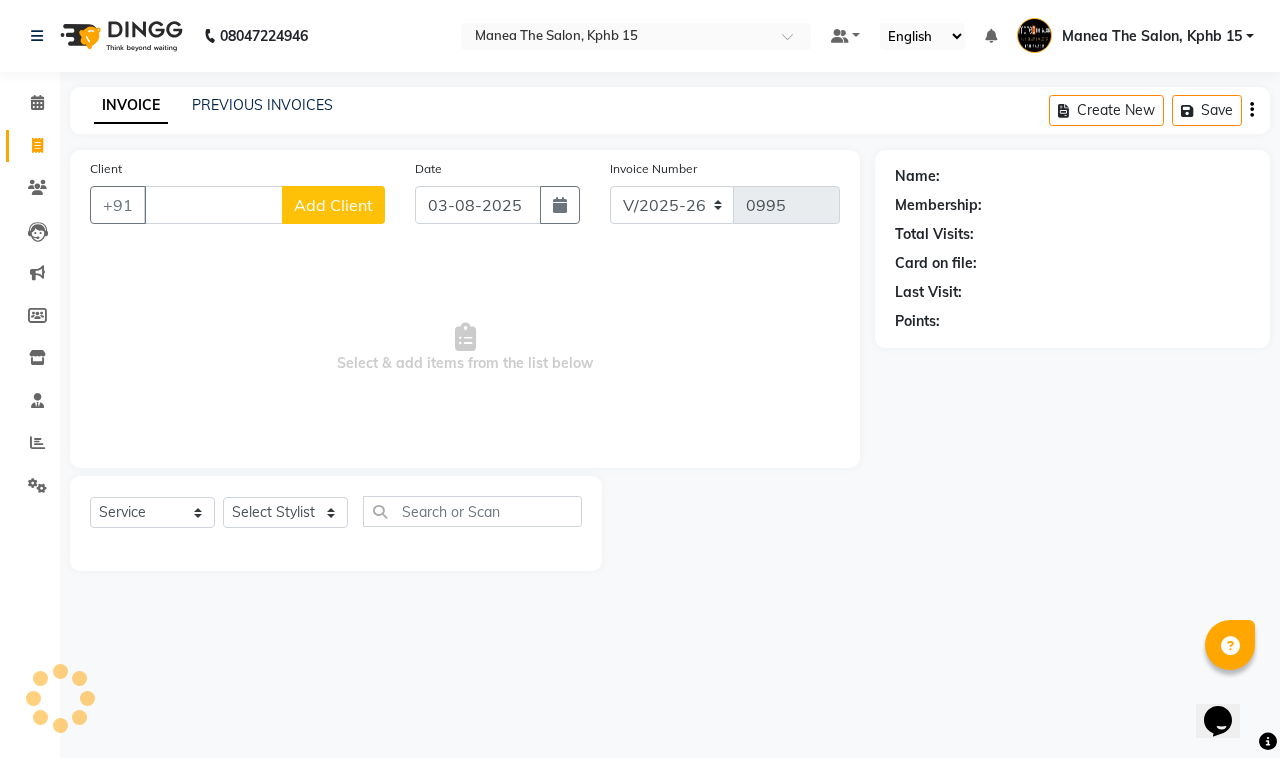 click on "Client +91 Add Client" 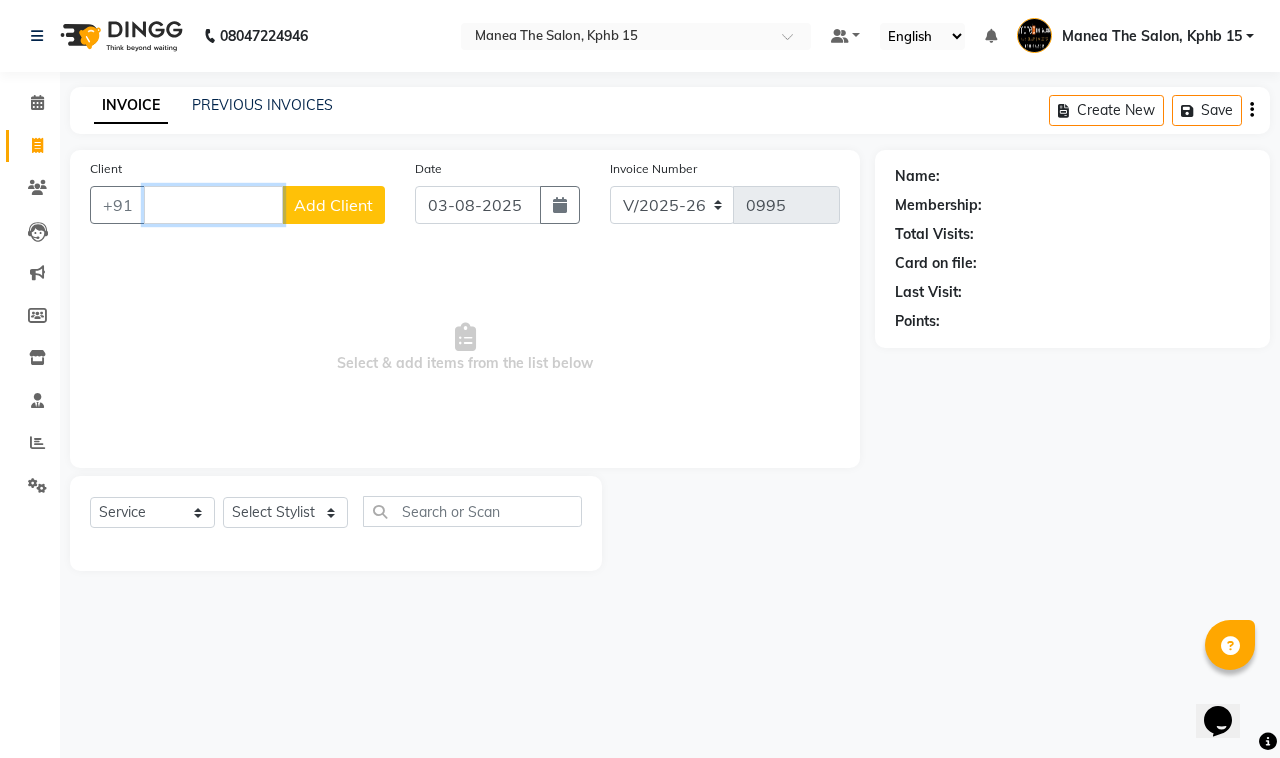 drag, startPoint x: 221, startPoint y: 197, endPoint x: 223, endPoint y: 223, distance: 26.076809 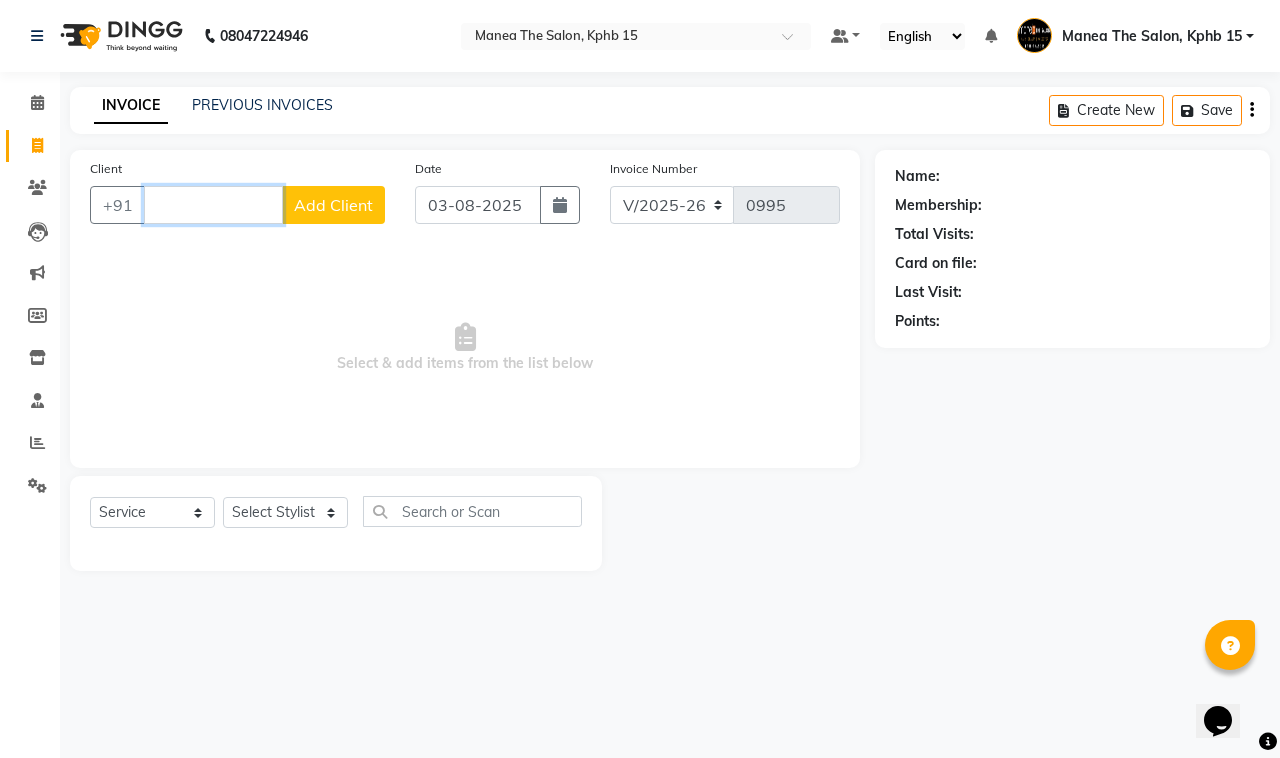 click on "+91 Add Client" 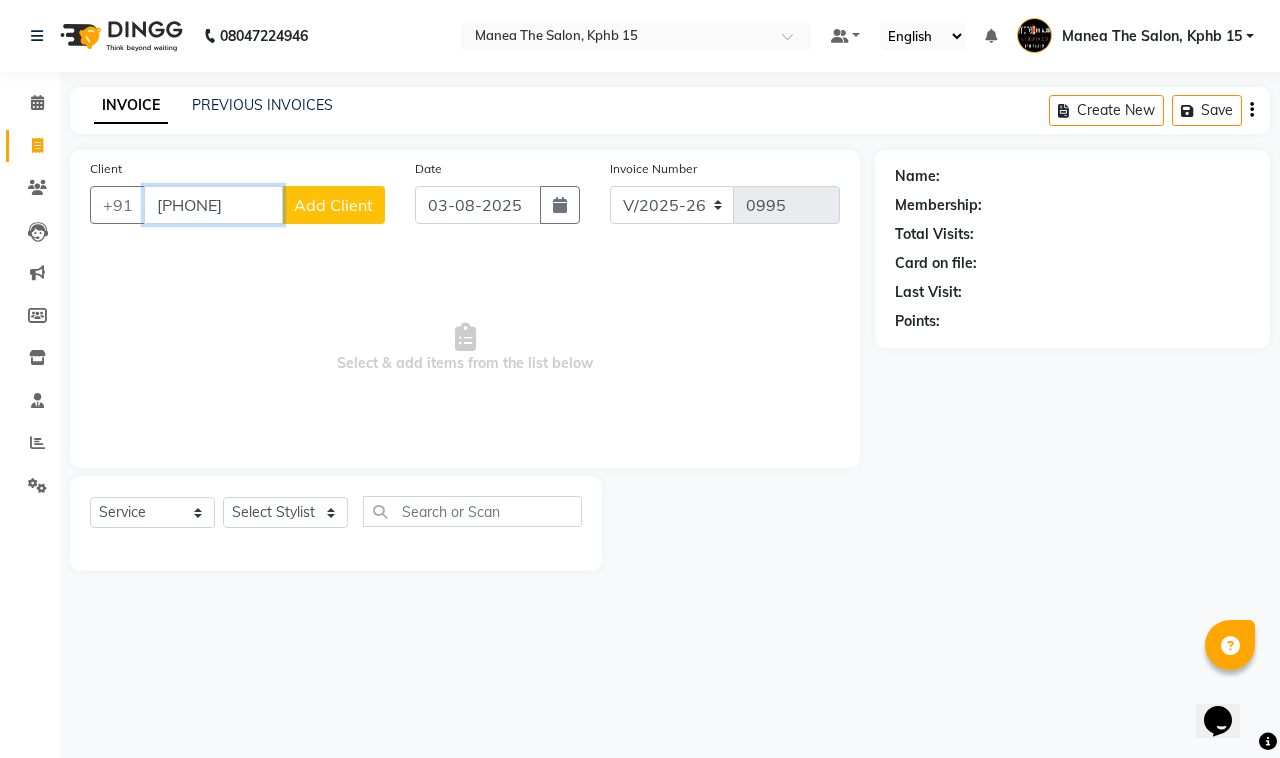 type on "[PHONE]" 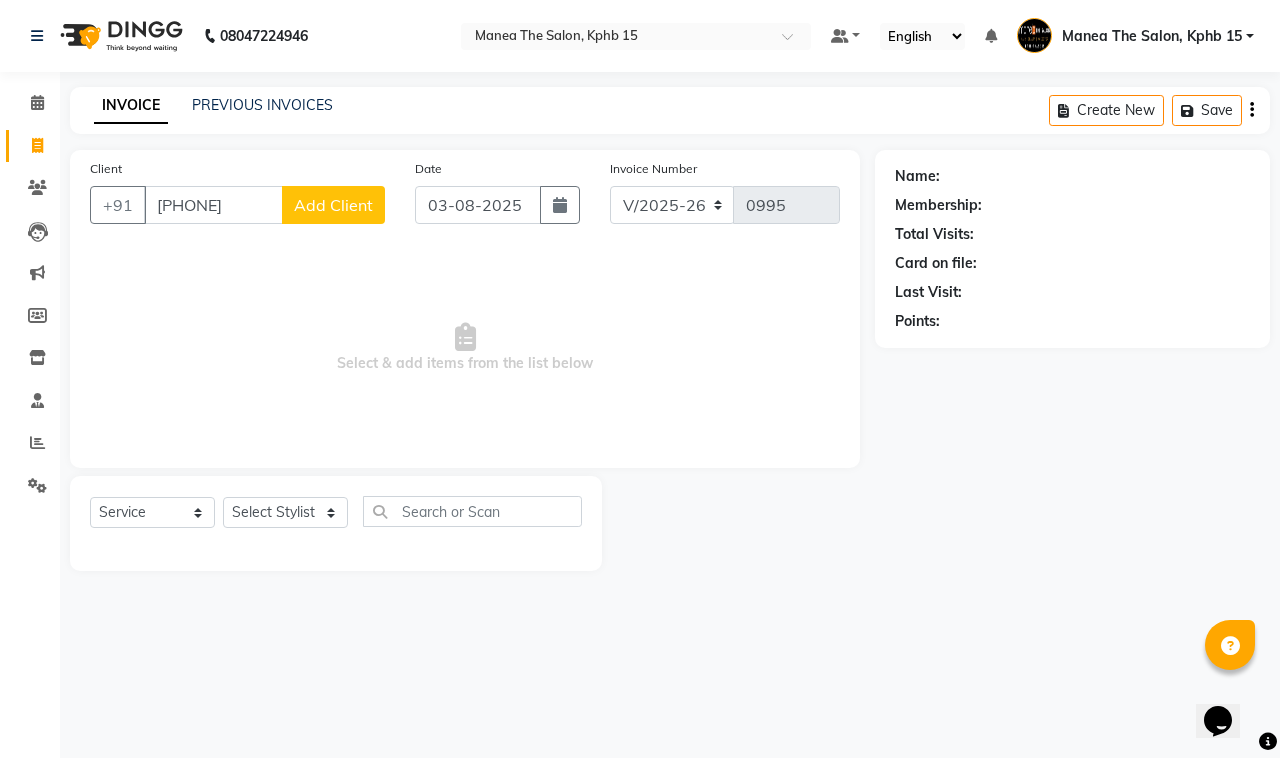 click on "Add Client" 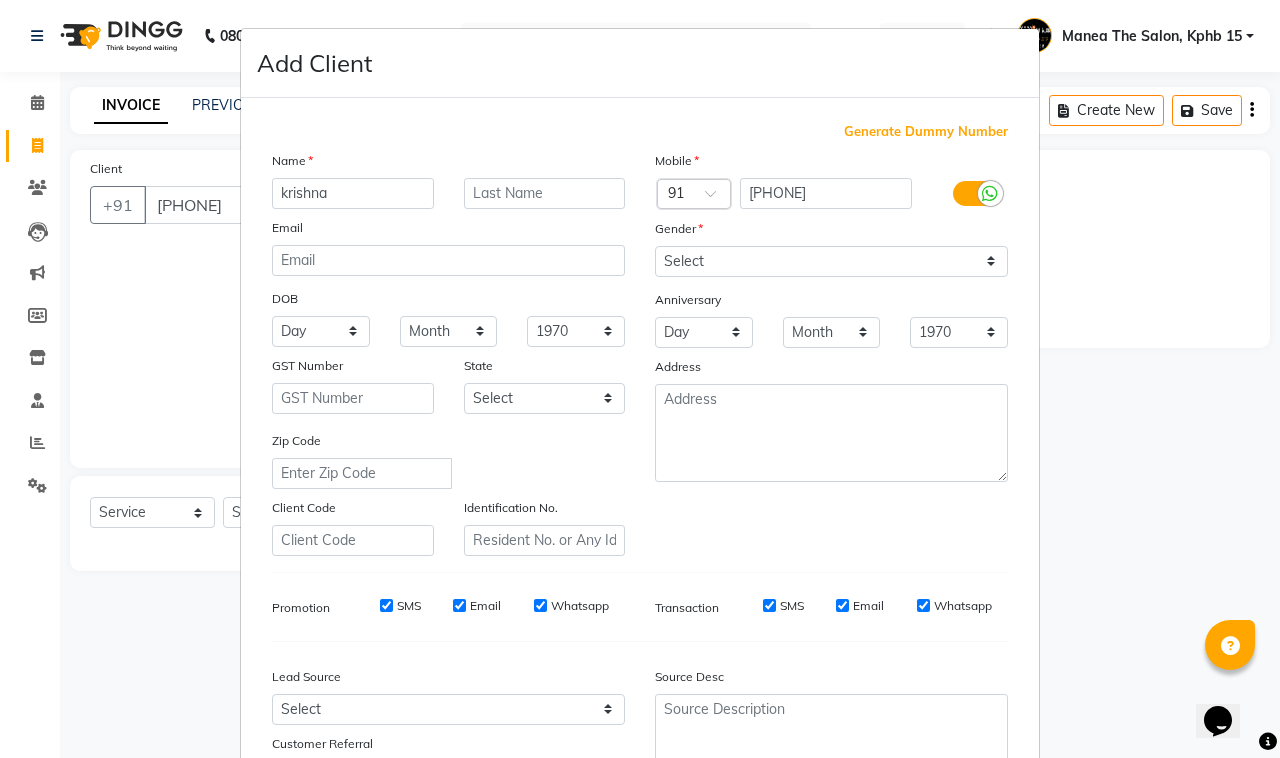 type on "krishna" 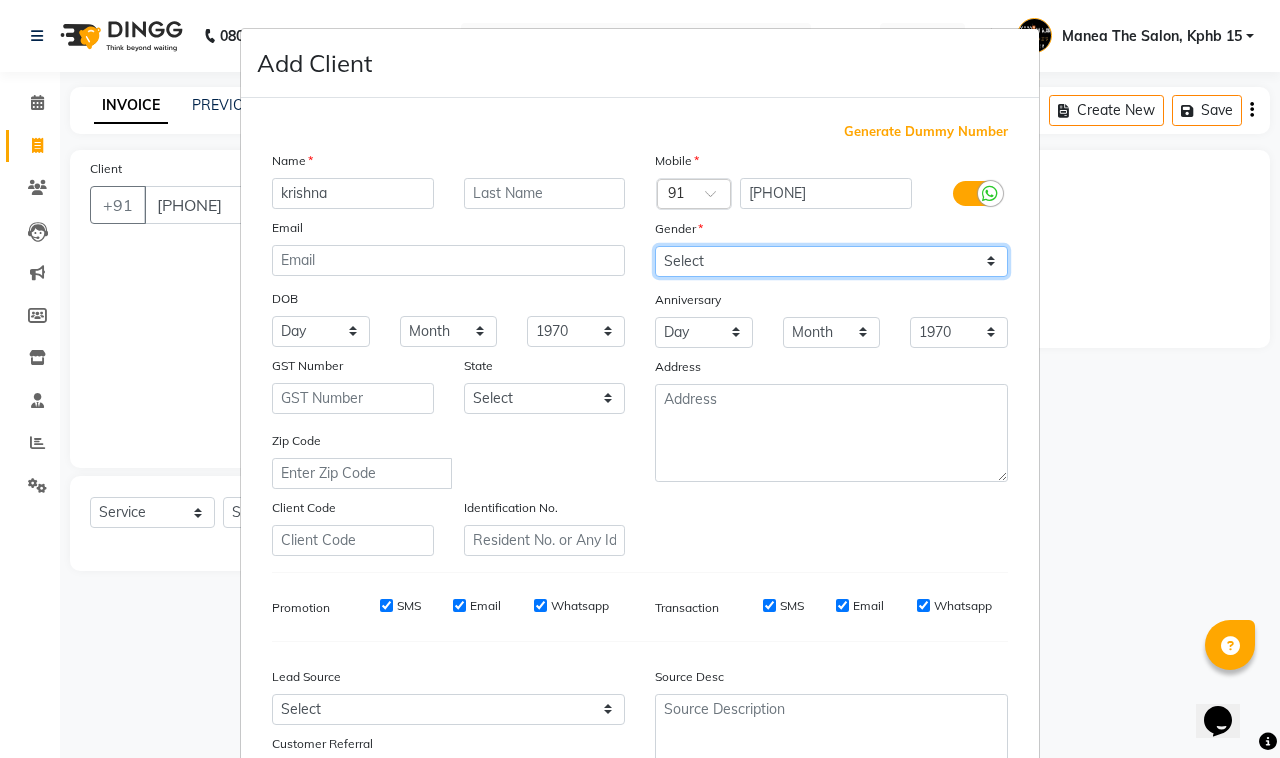 click on "Select Male Female Other Prefer Not To Say" at bounding box center [831, 261] 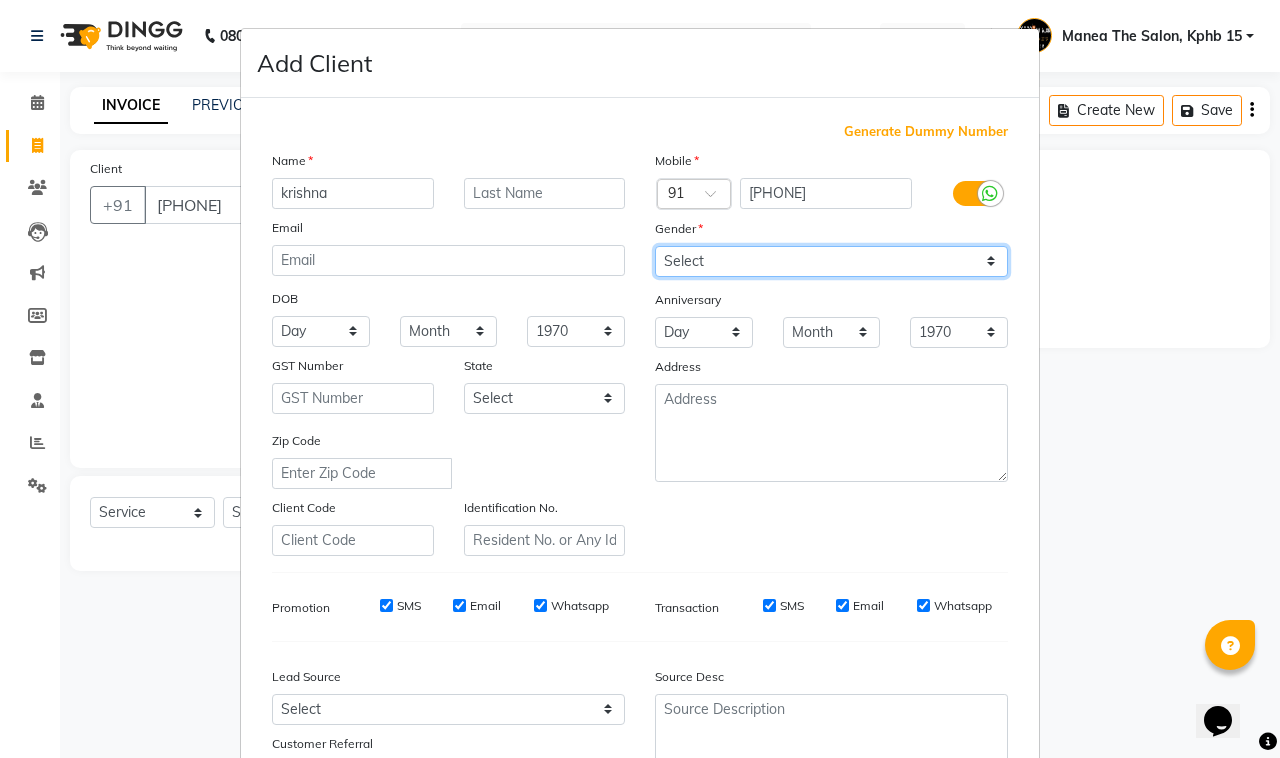 select on "male" 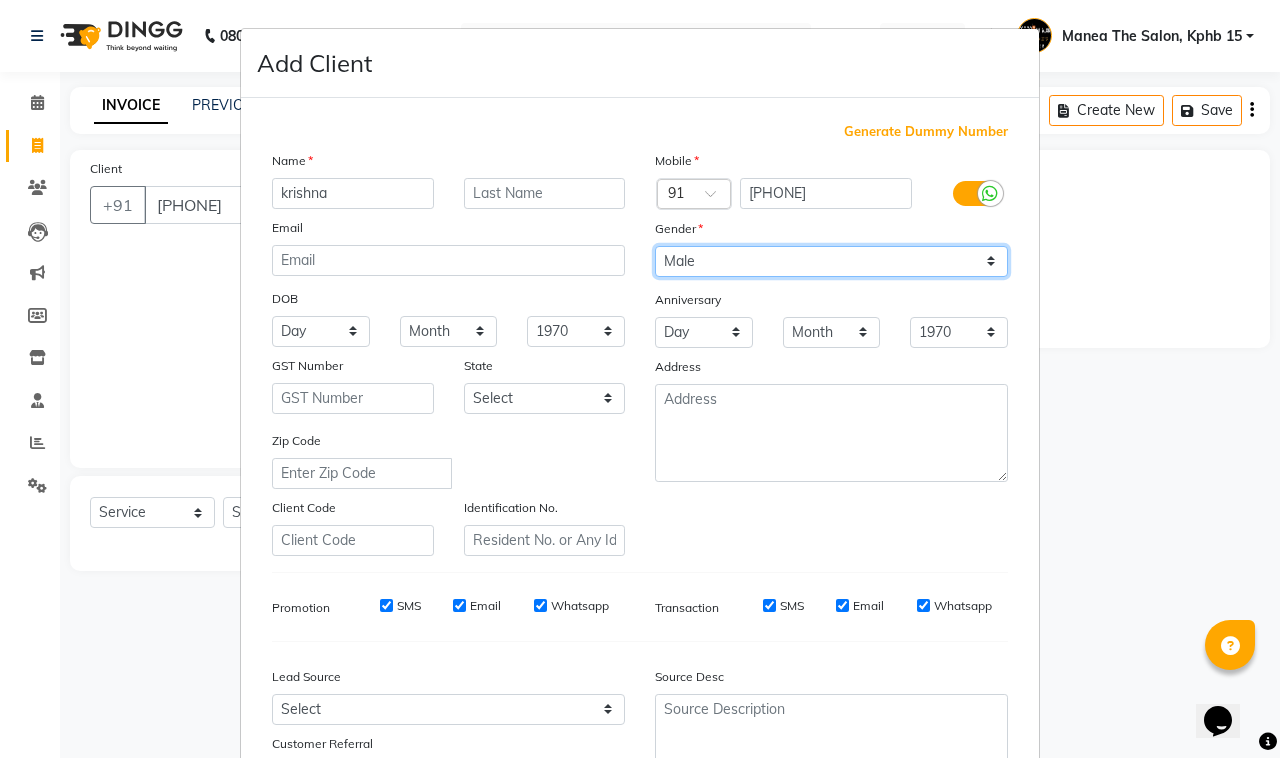 click on "Select Male Female Other Prefer Not To Say" at bounding box center (831, 261) 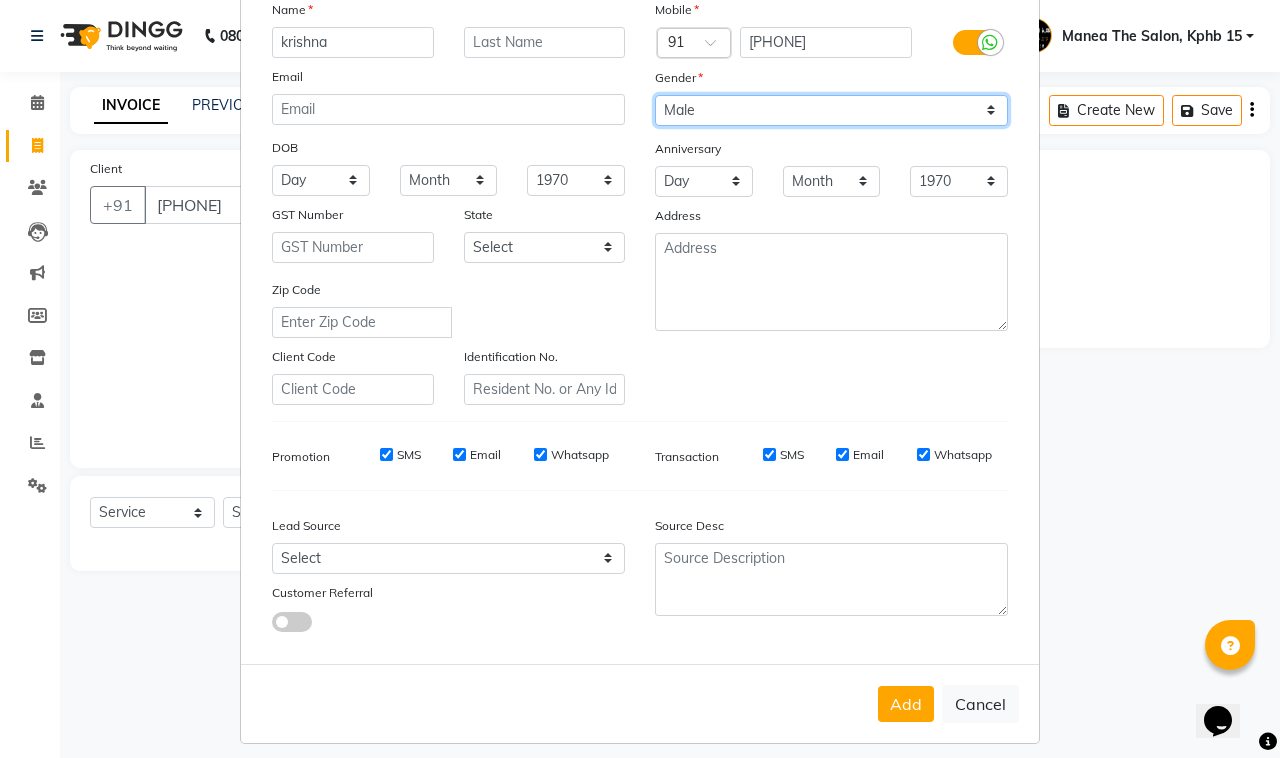 scroll, scrollTop: 157, scrollLeft: 0, axis: vertical 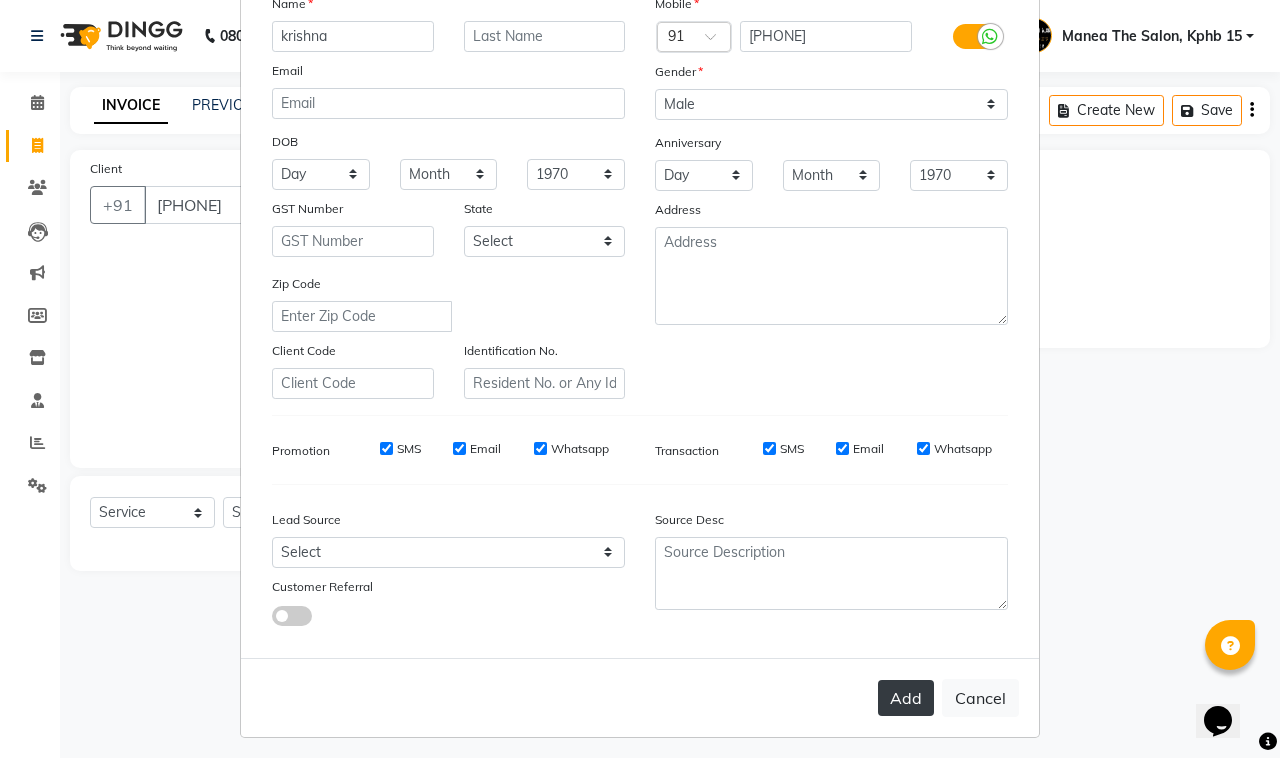 click on "Add" at bounding box center [906, 698] 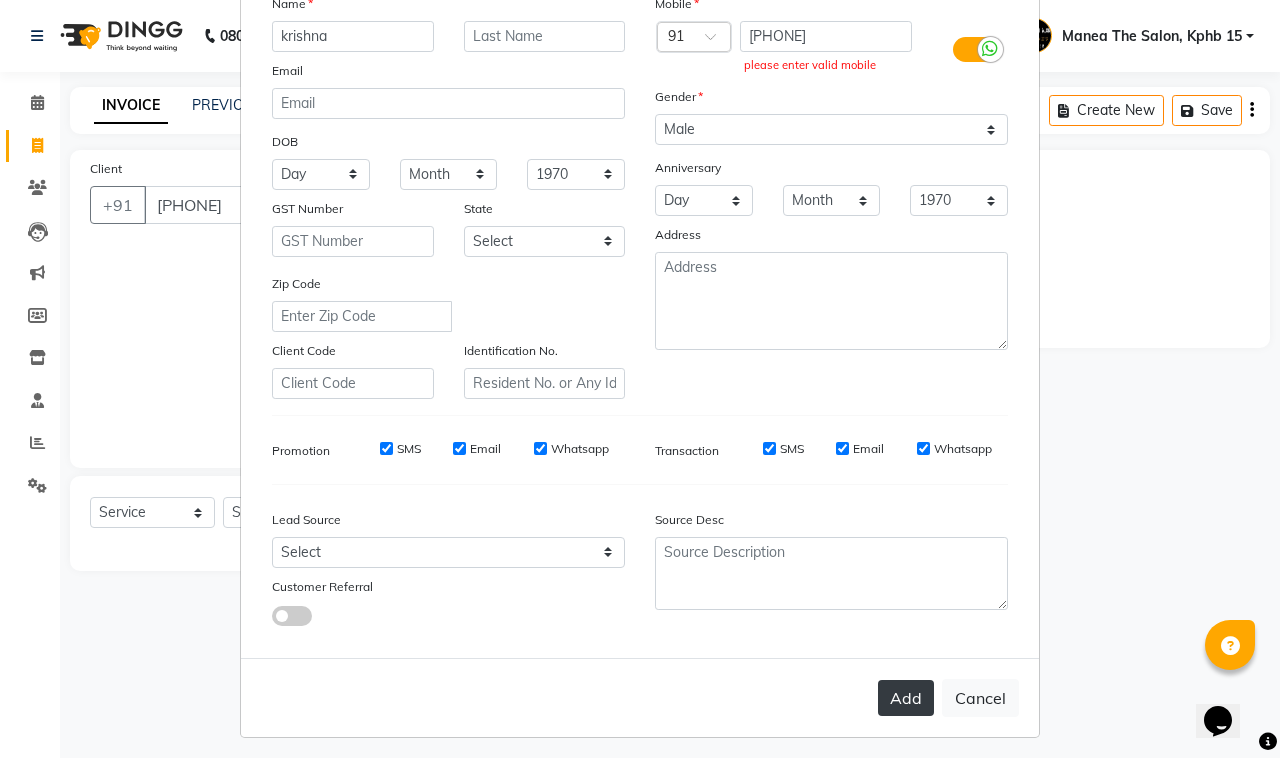 click on "Add" at bounding box center (906, 698) 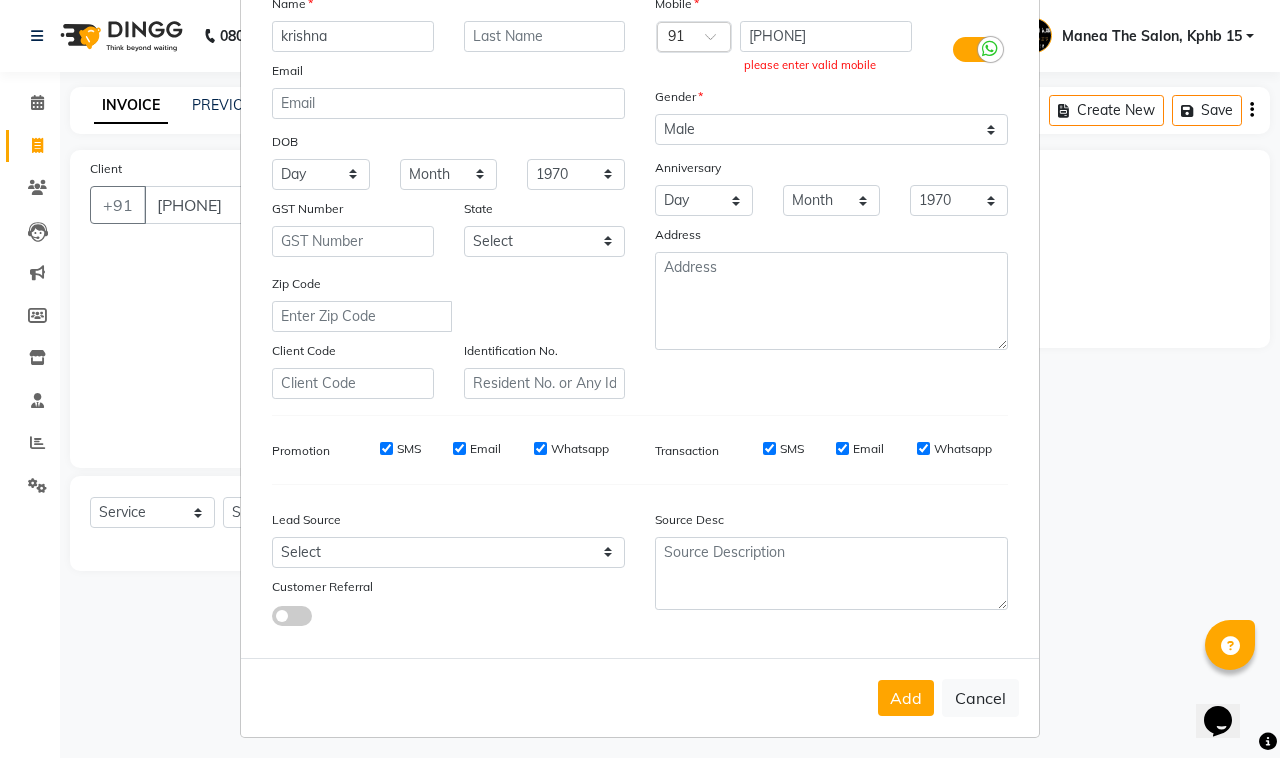 scroll, scrollTop: 0, scrollLeft: 0, axis: both 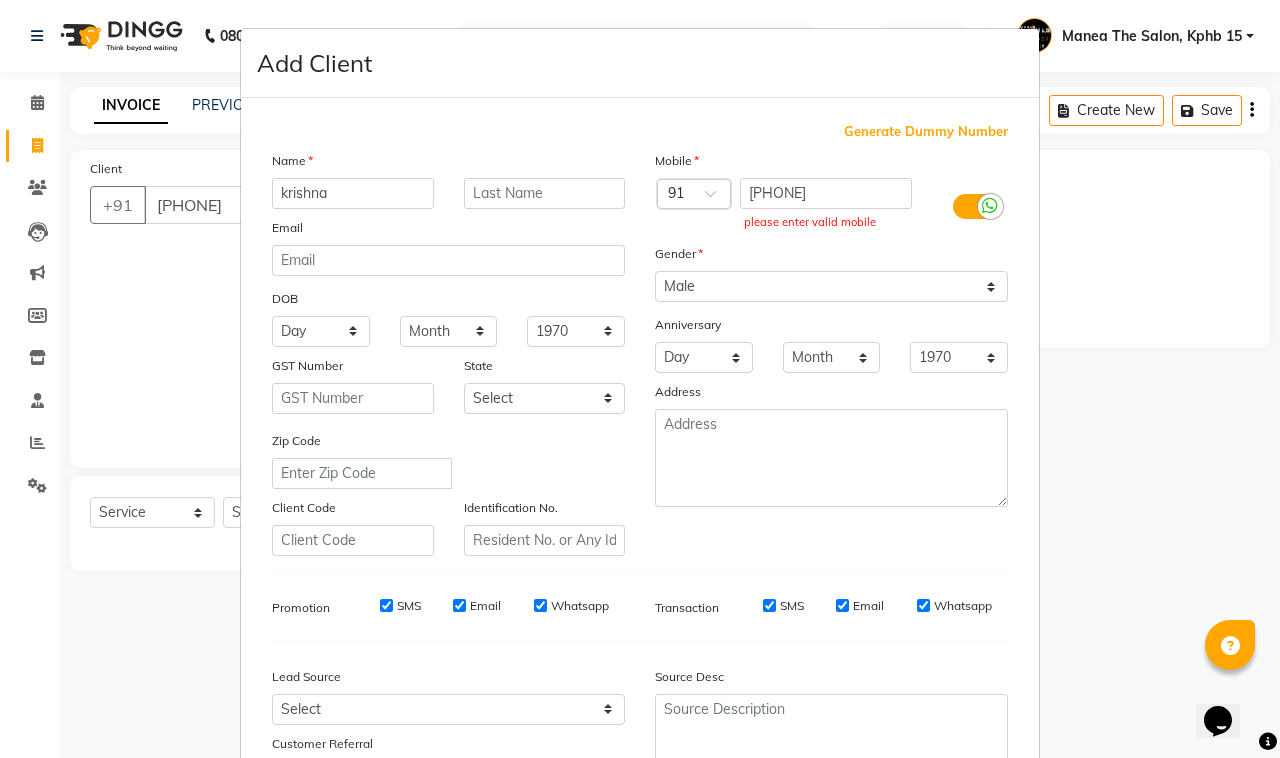 click on "Generate Dummy Number" at bounding box center (926, 132) 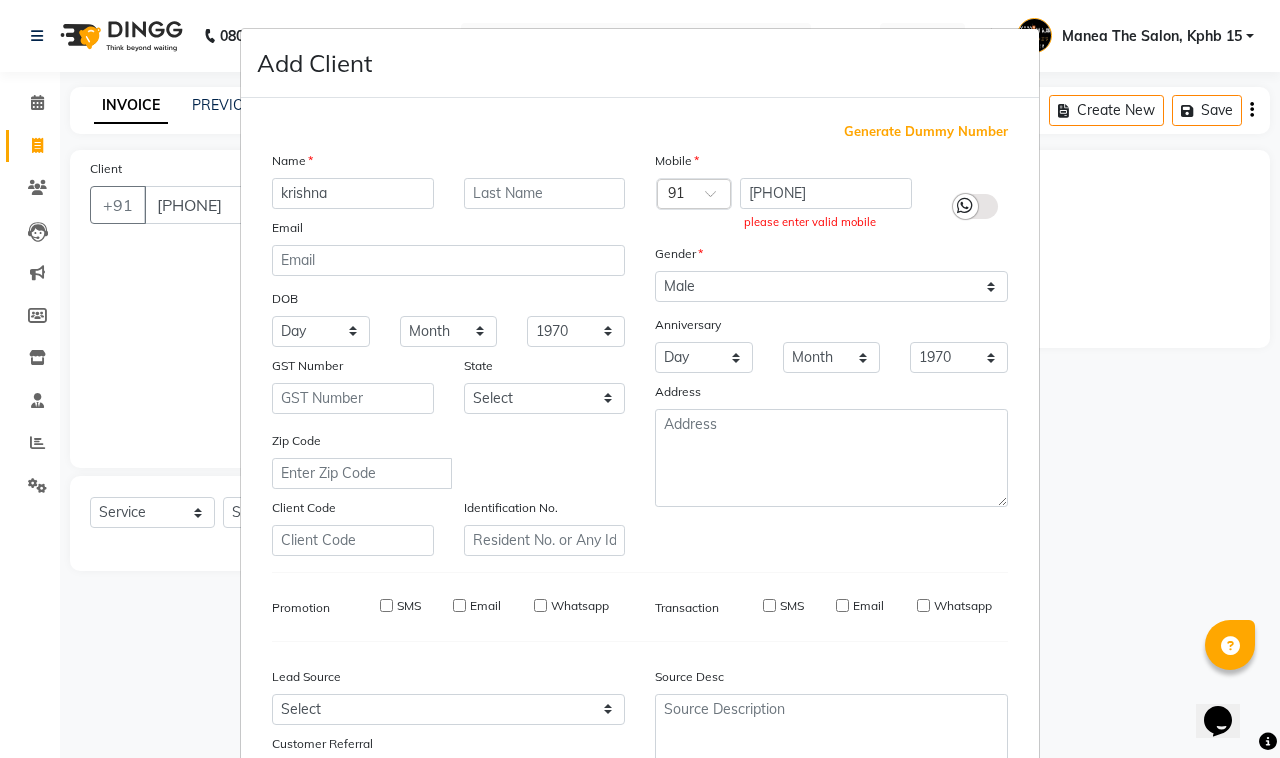type on "[PHONE]" 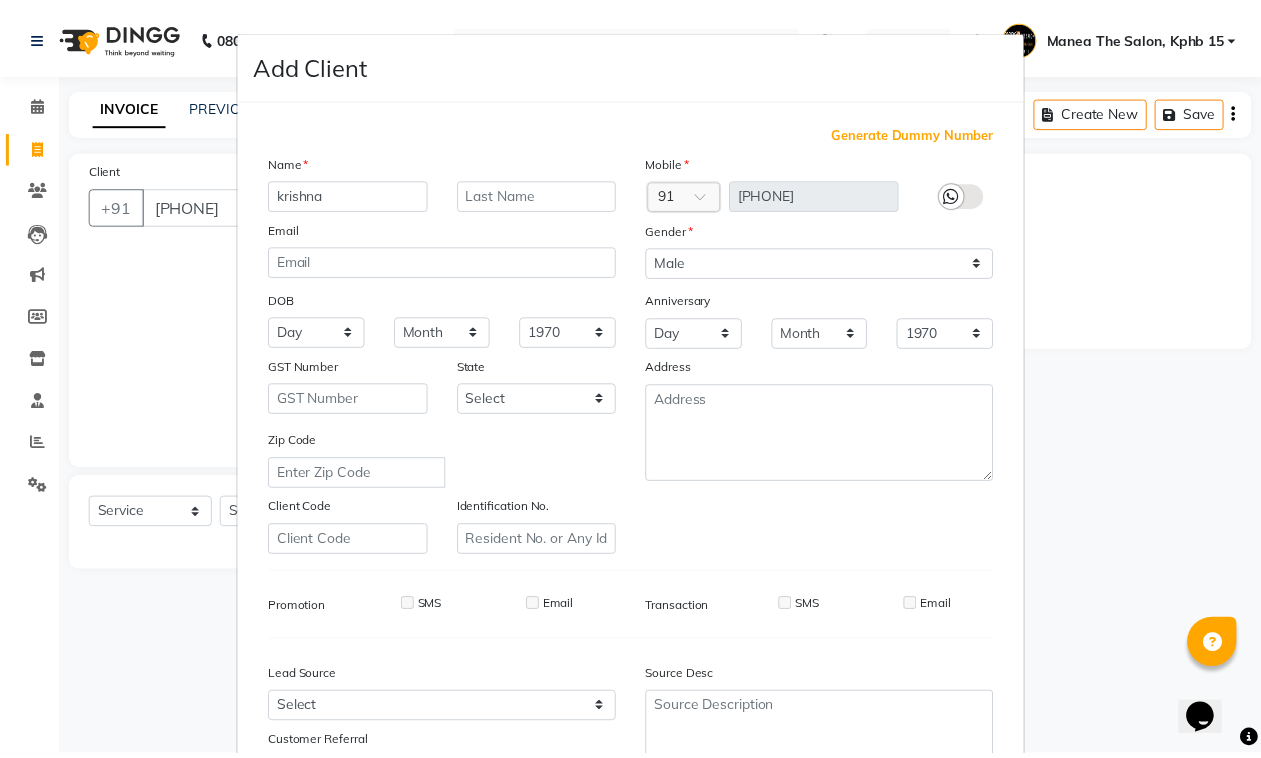 scroll, scrollTop: 157, scrollLeft: 0, axis: vertical 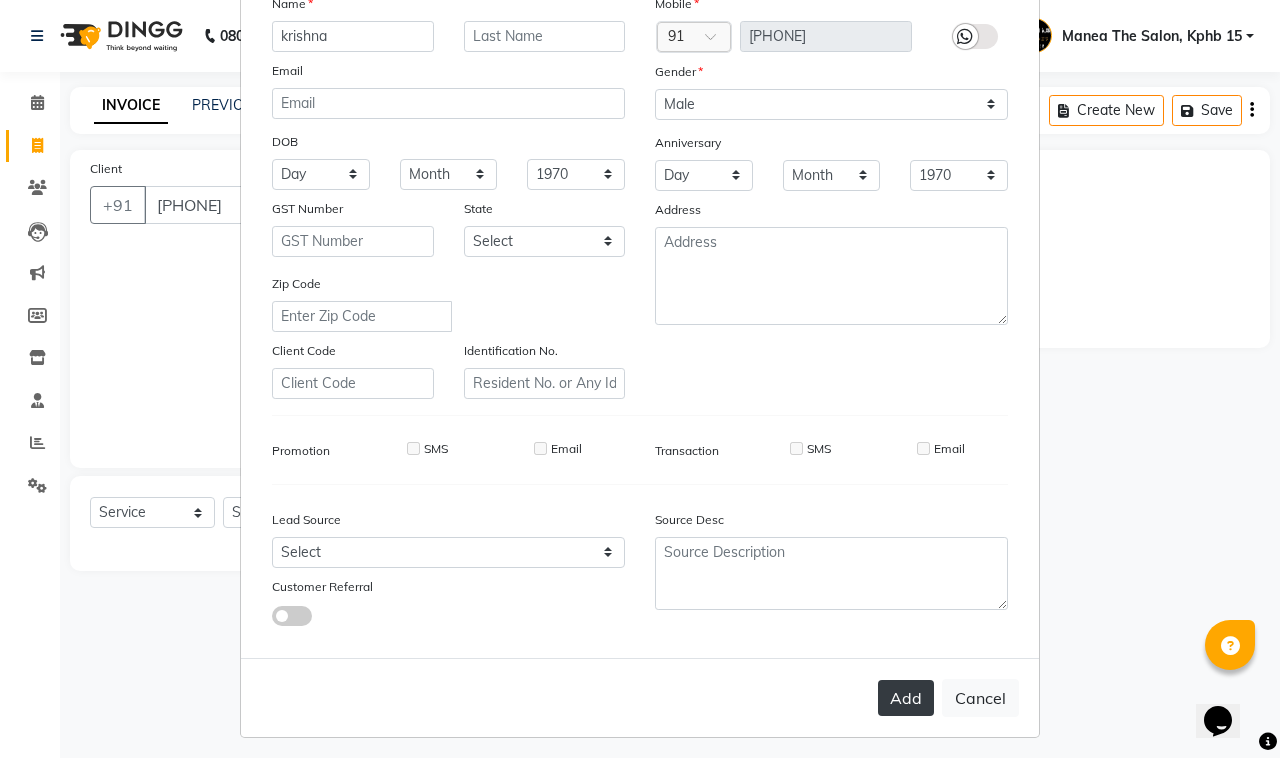 click on "Add" at bounding box center (906, 698) 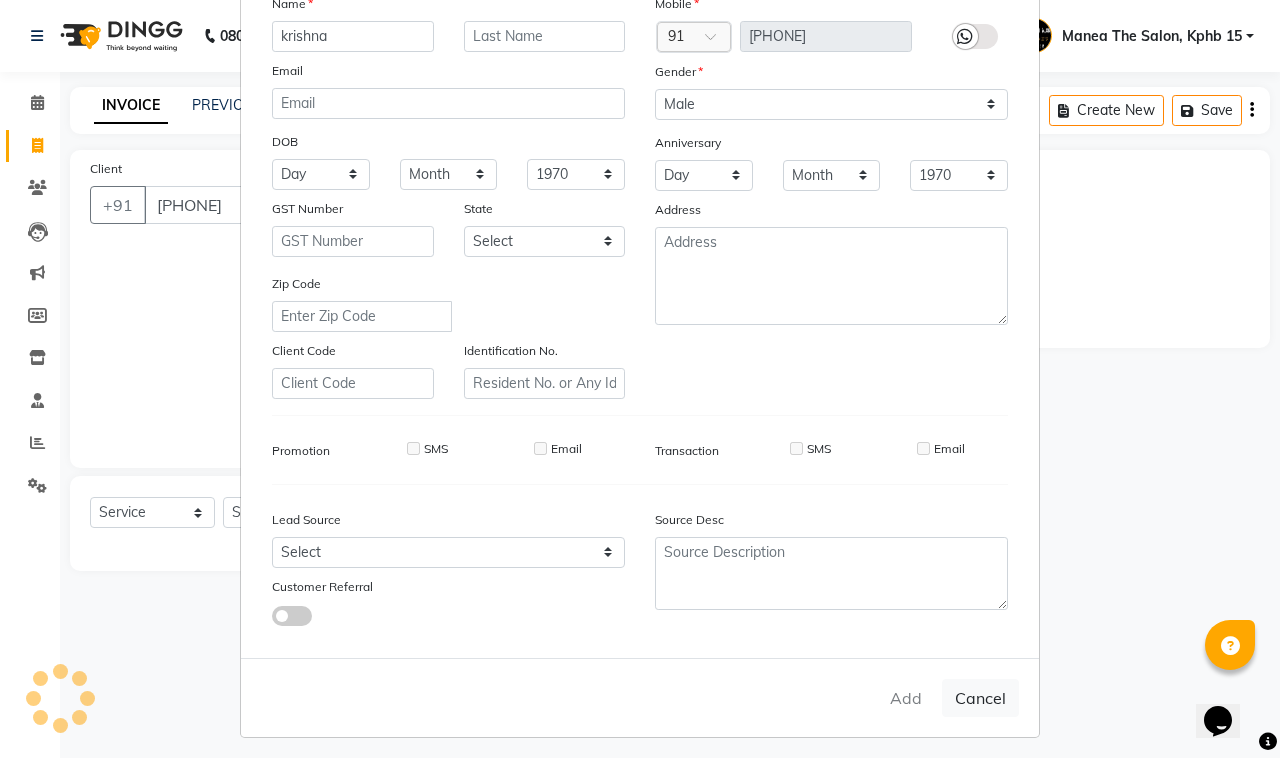 type on "[PHONE]" 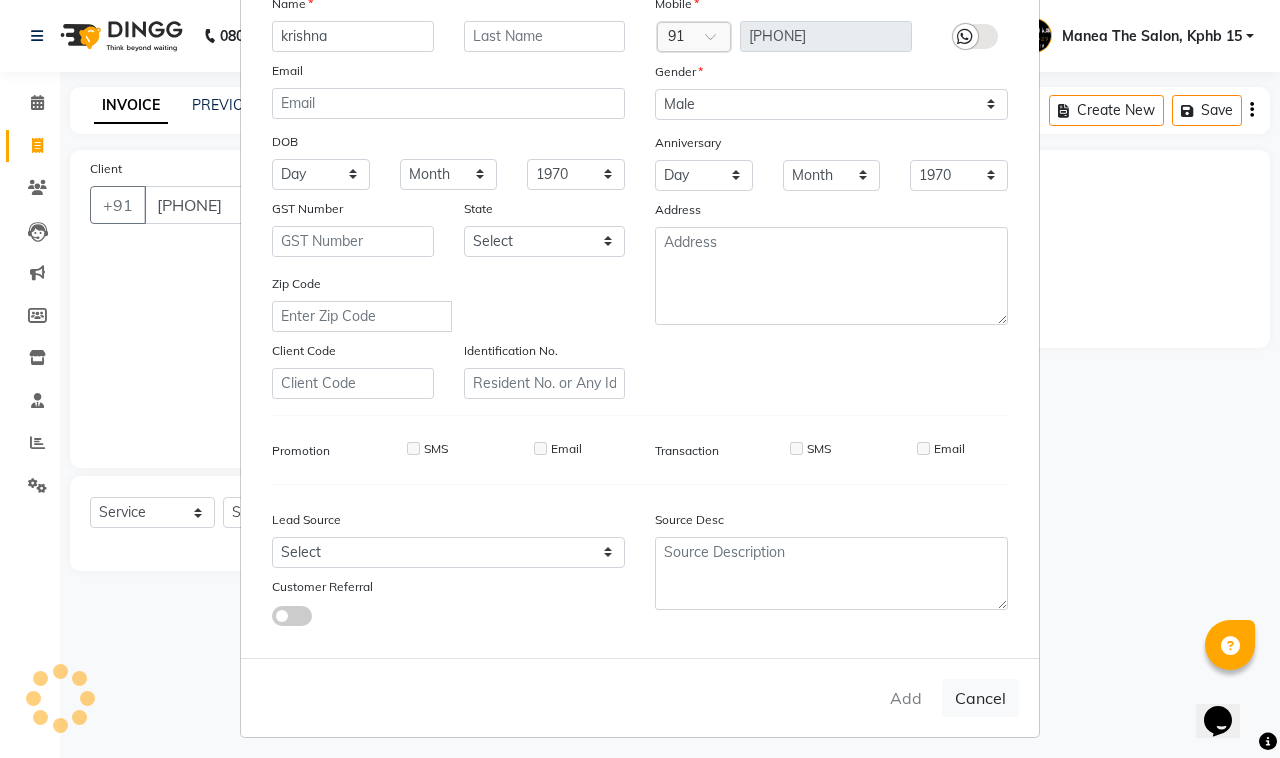 type 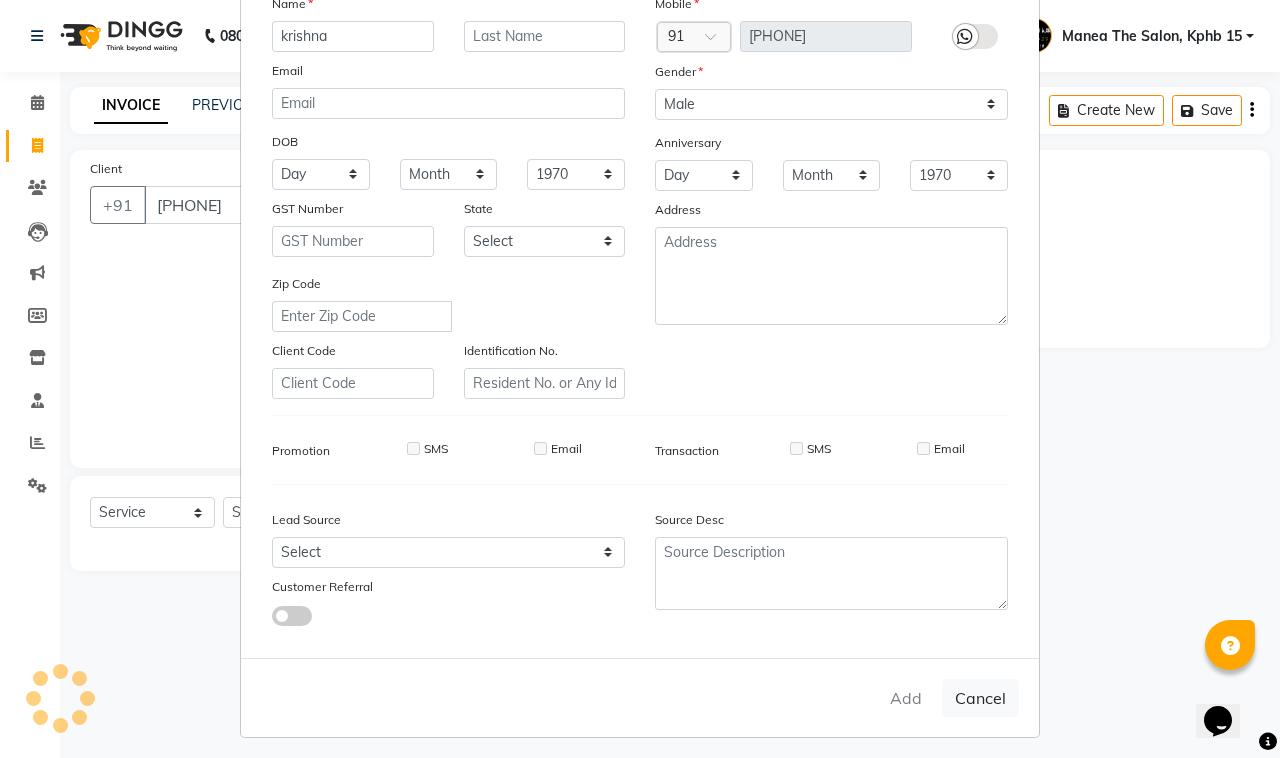 select 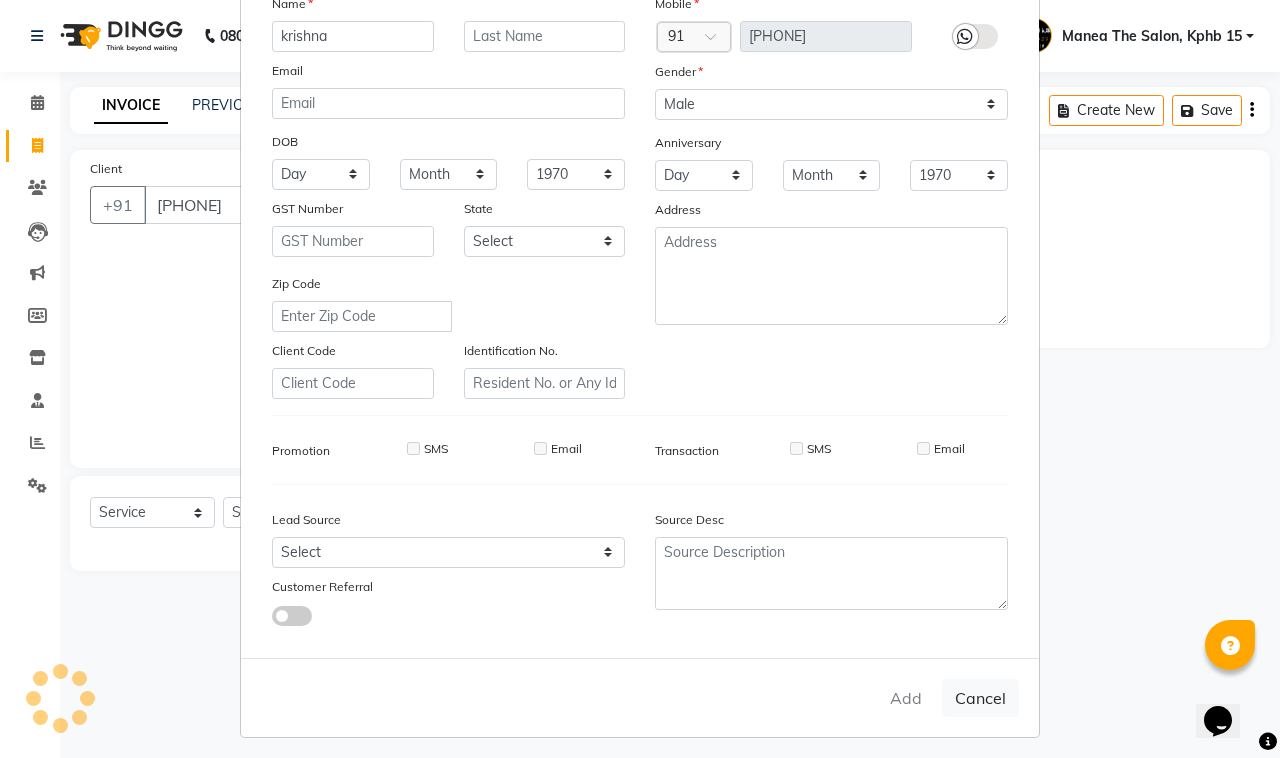 select 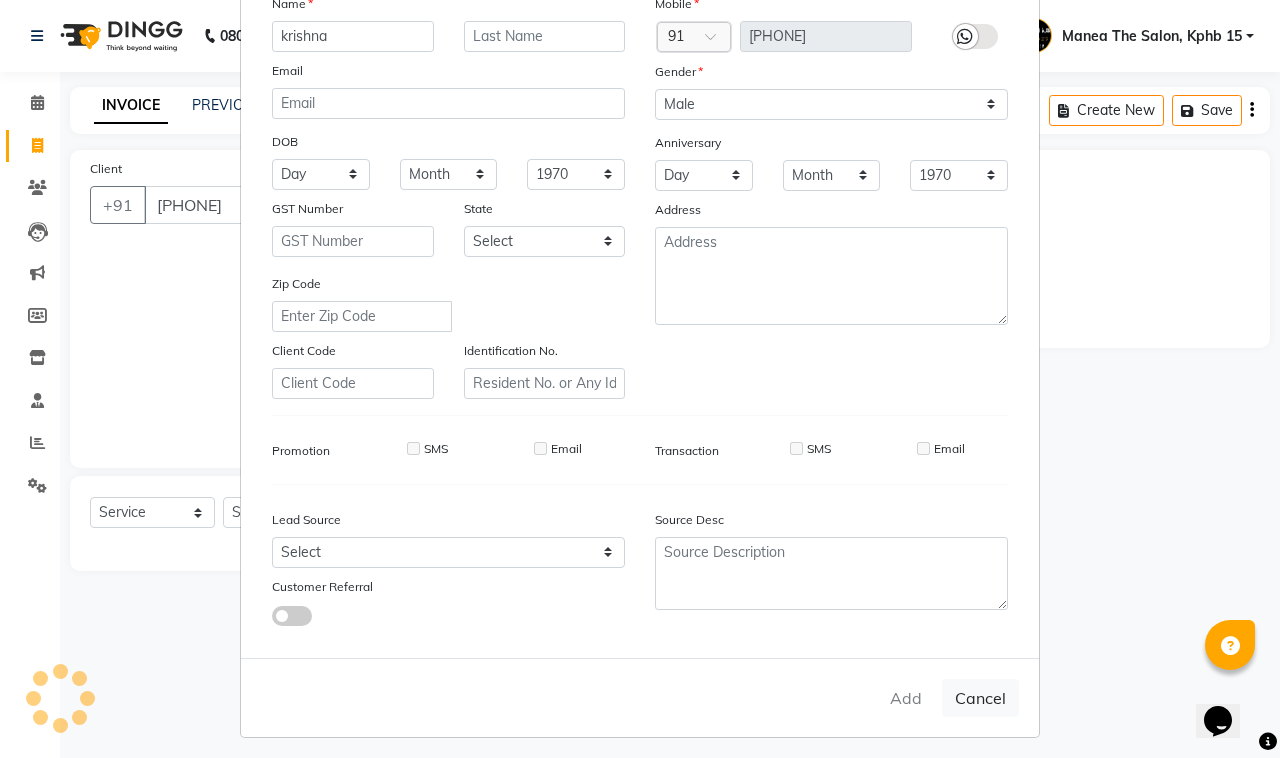 type 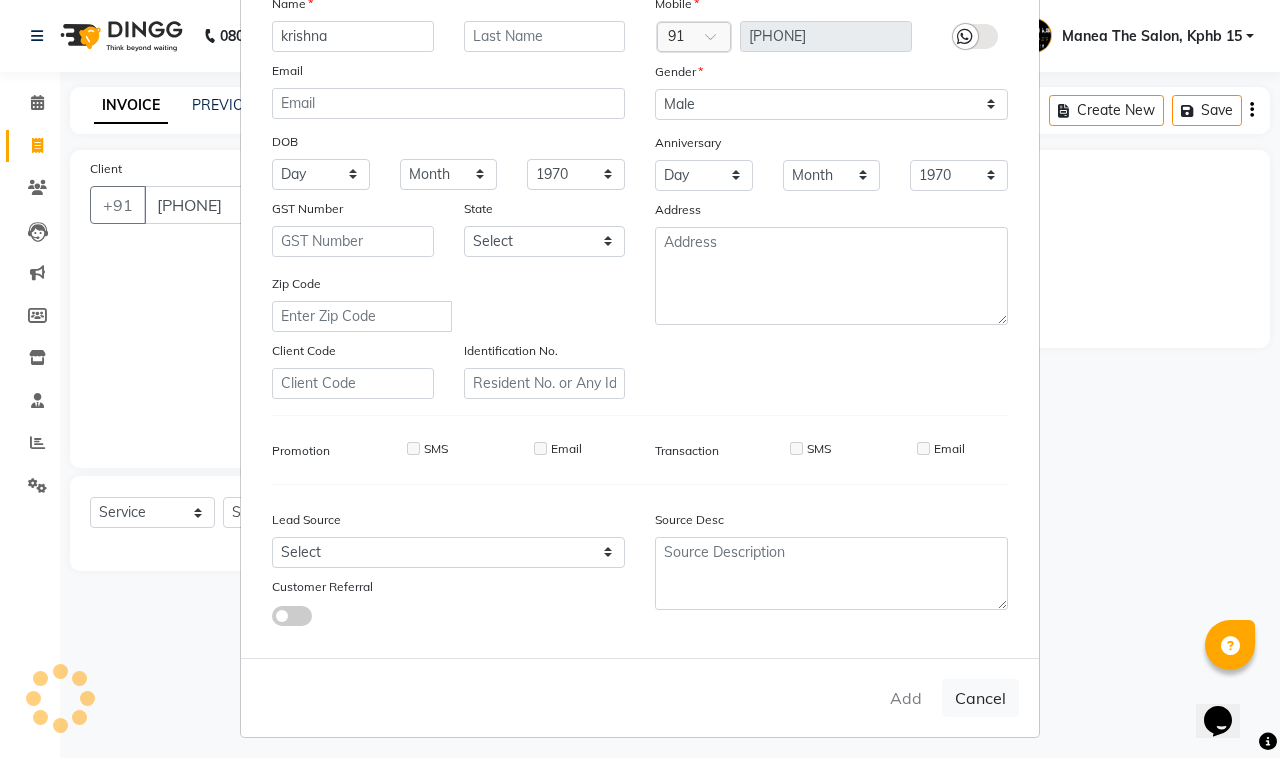 select 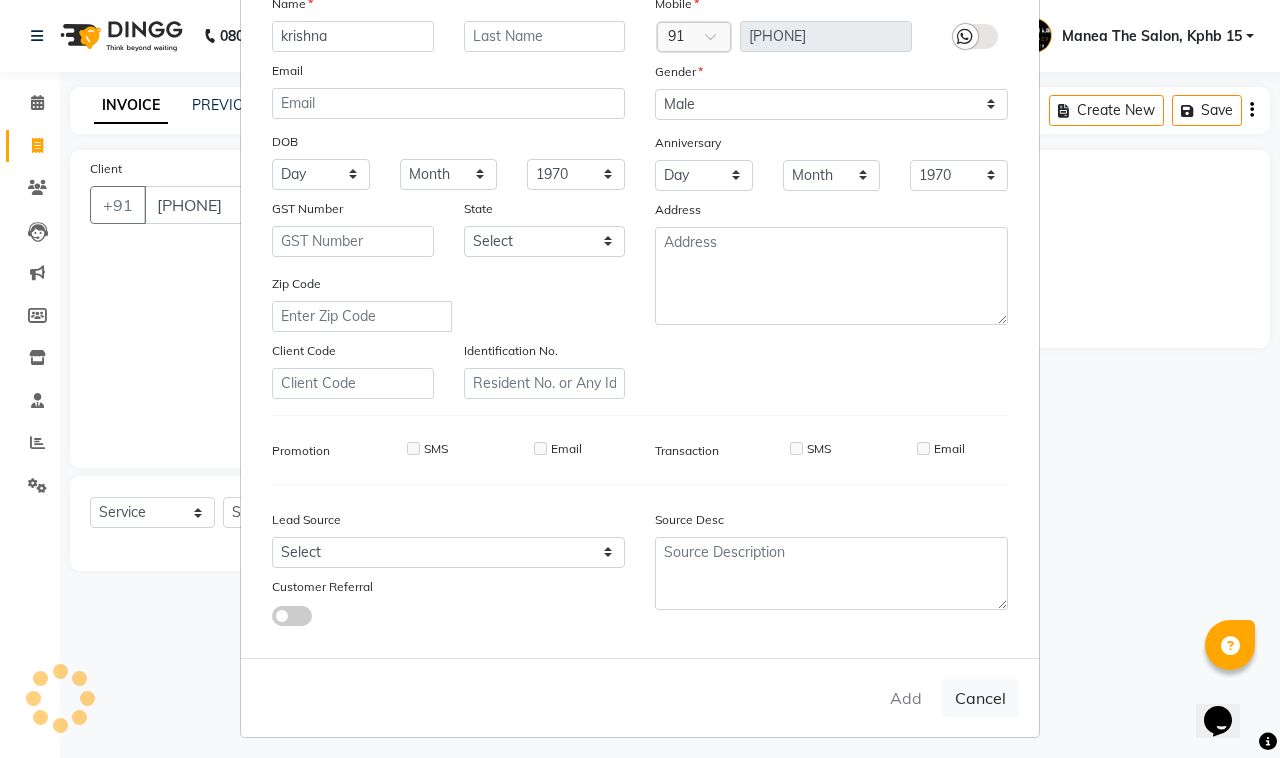select 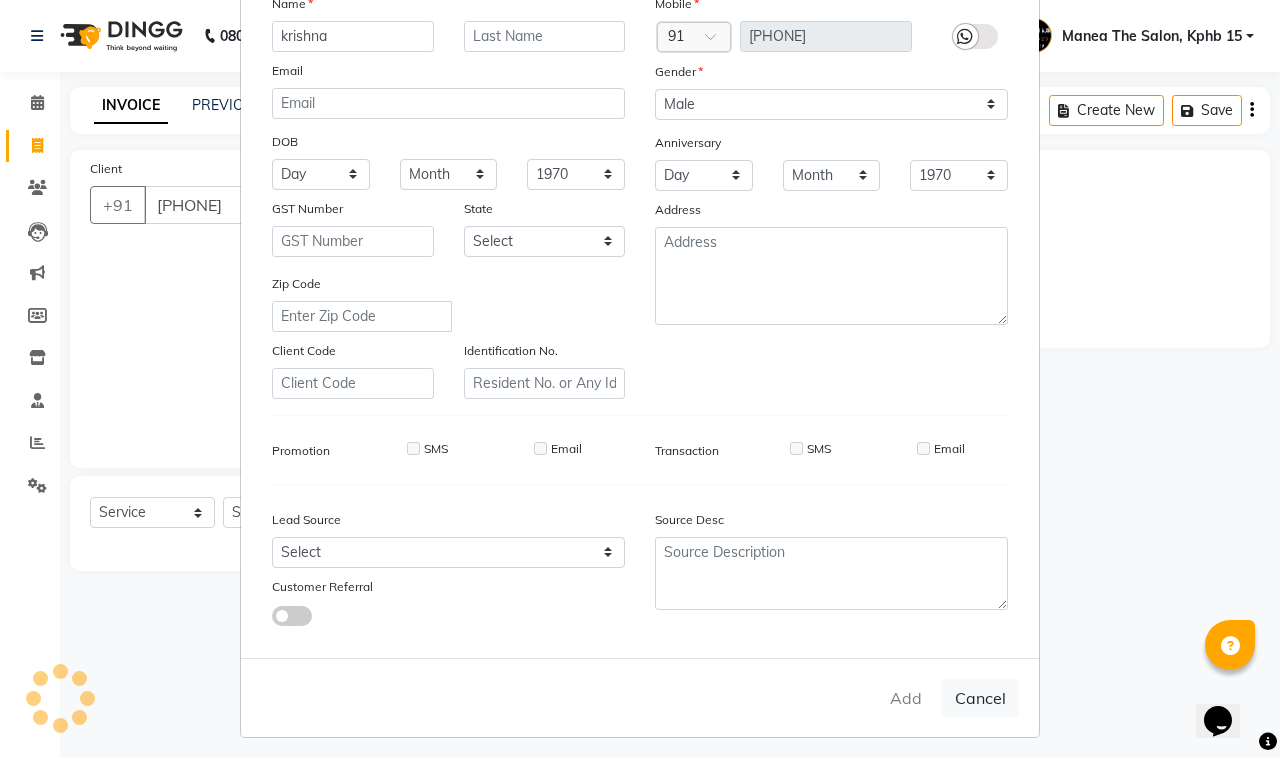 checkbox on "false" 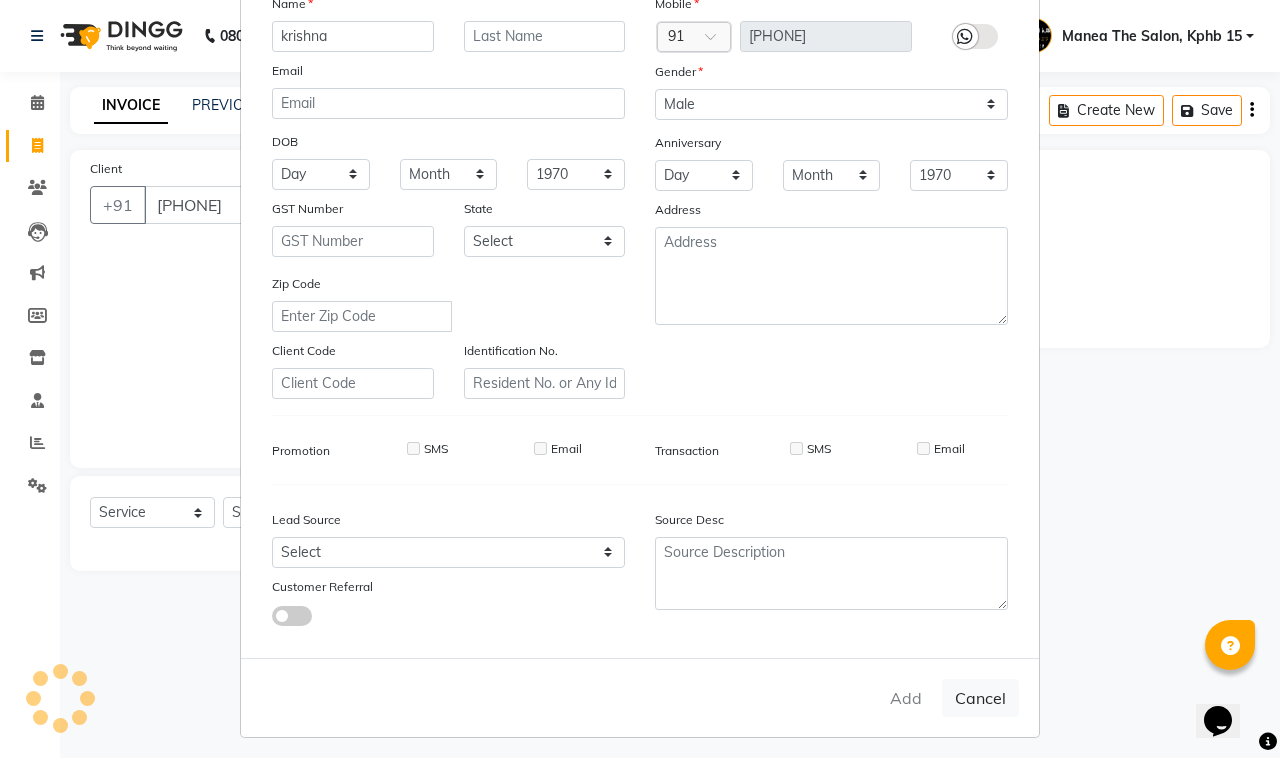 checkbox on "false" 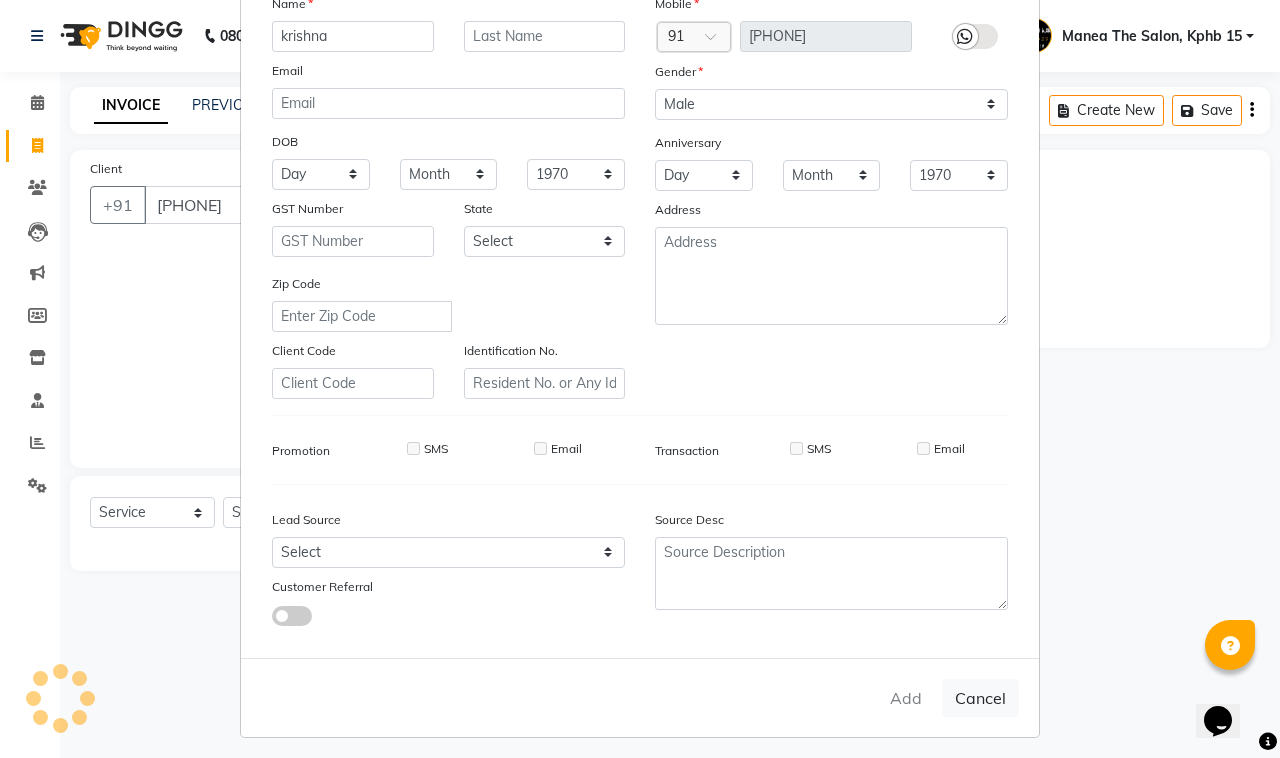 checkbox on "false" 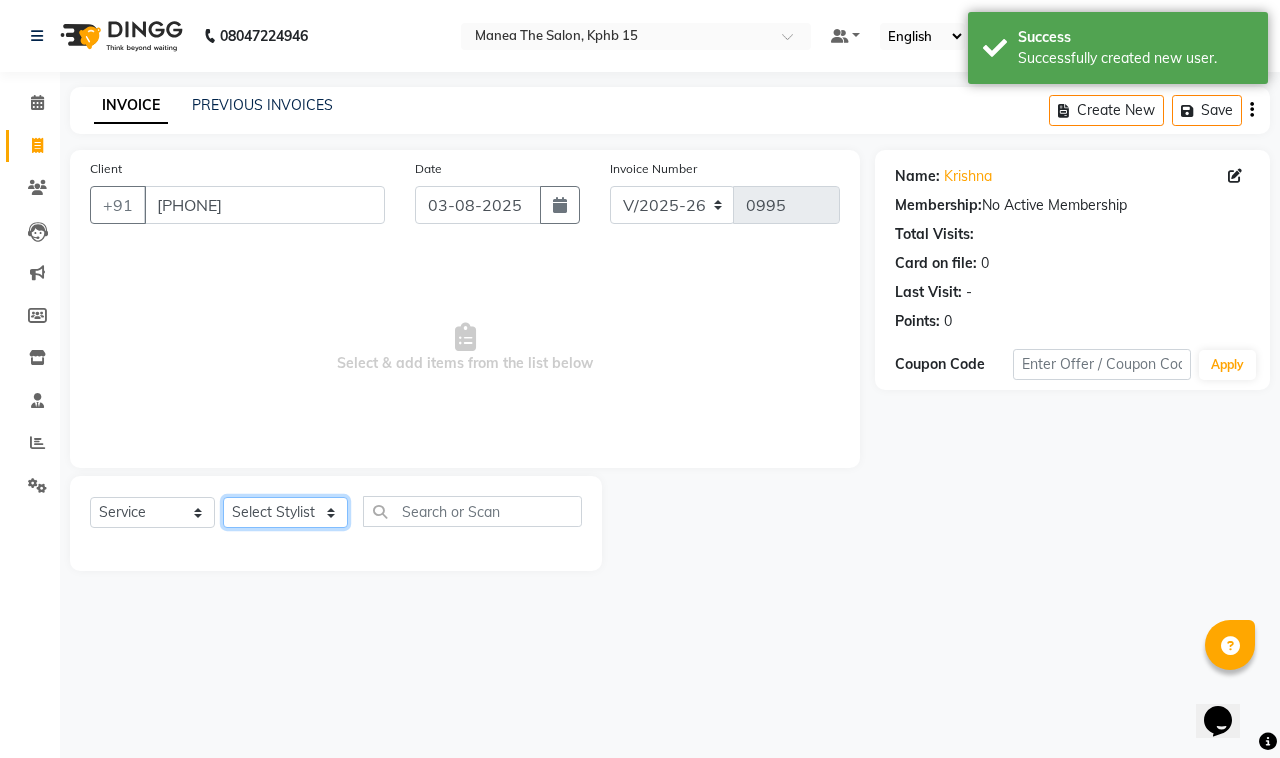 click on "Select Stylist Ayan  MUZAMMIL Nikhil  nitu Raghu Roopa  Shrisha Teju" 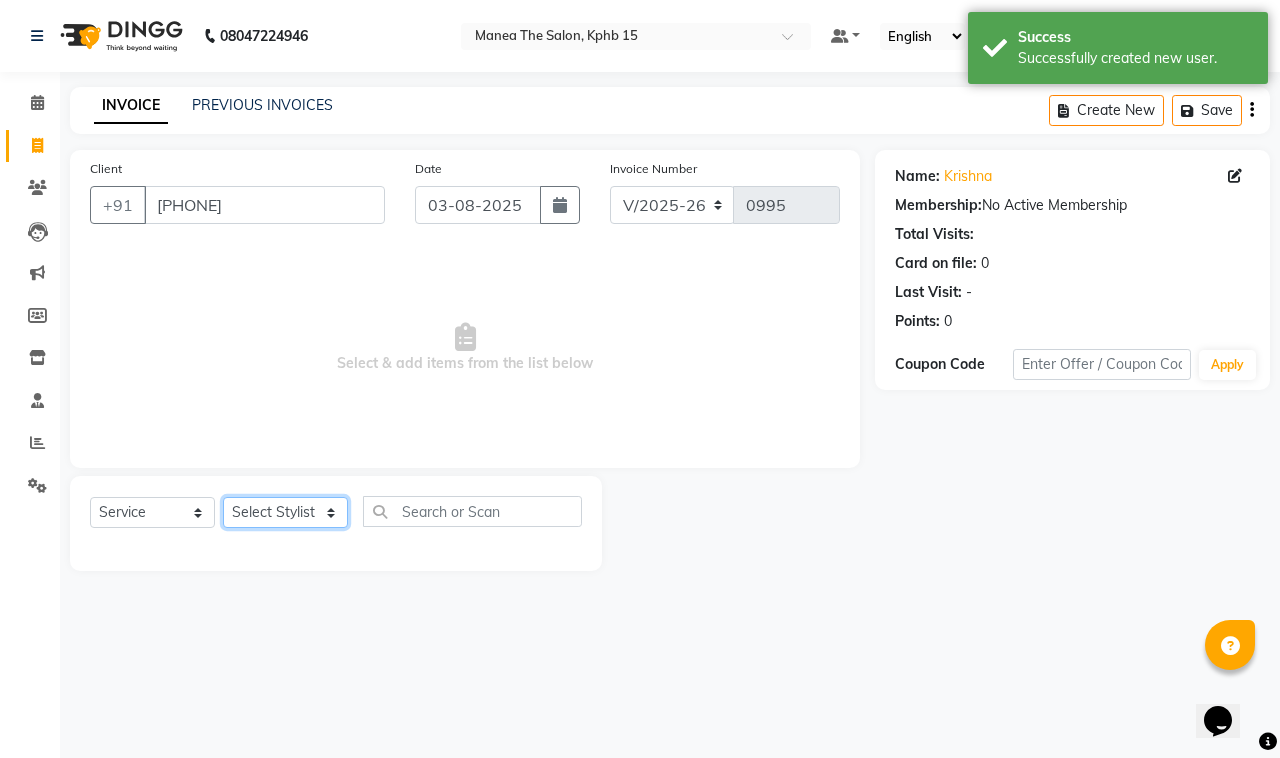 select on "62838" 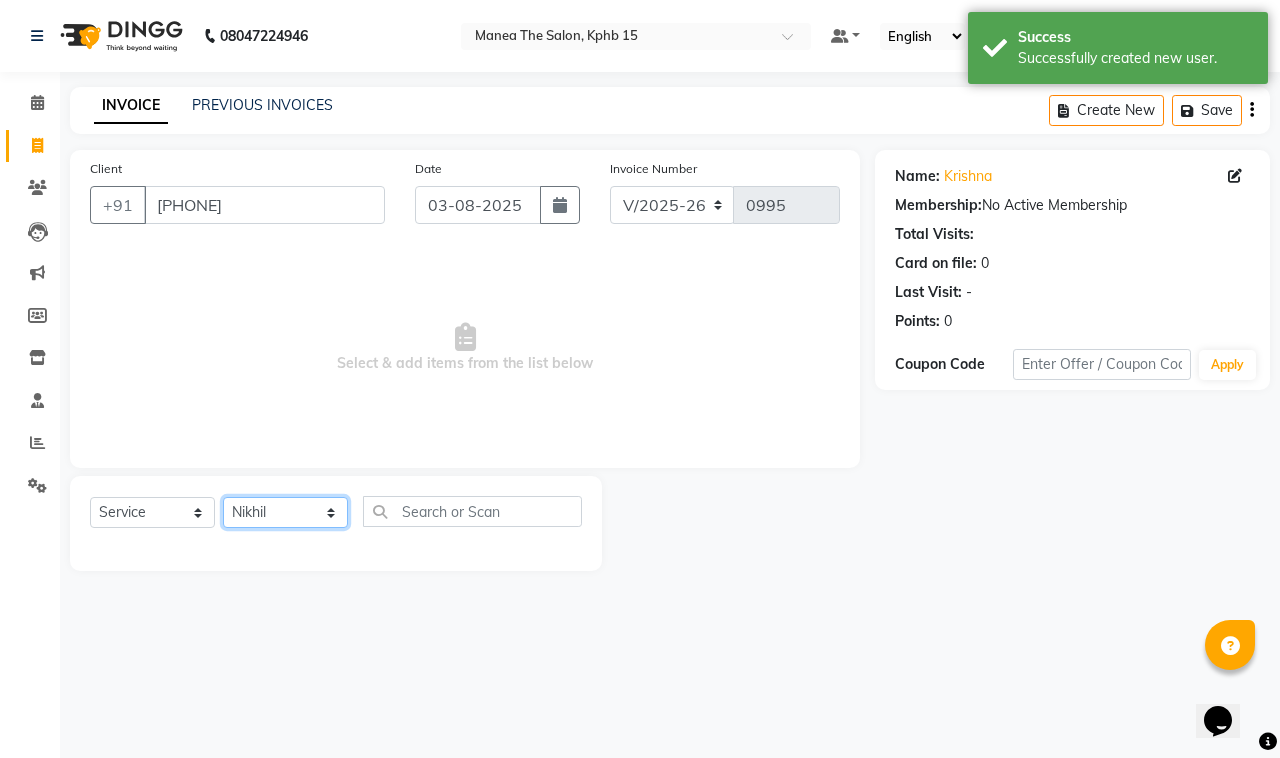 click on "Select Stylist Ayan  MUZAMMIL Nikhil  nitu Raghu Roopa  Shrisha Teju" 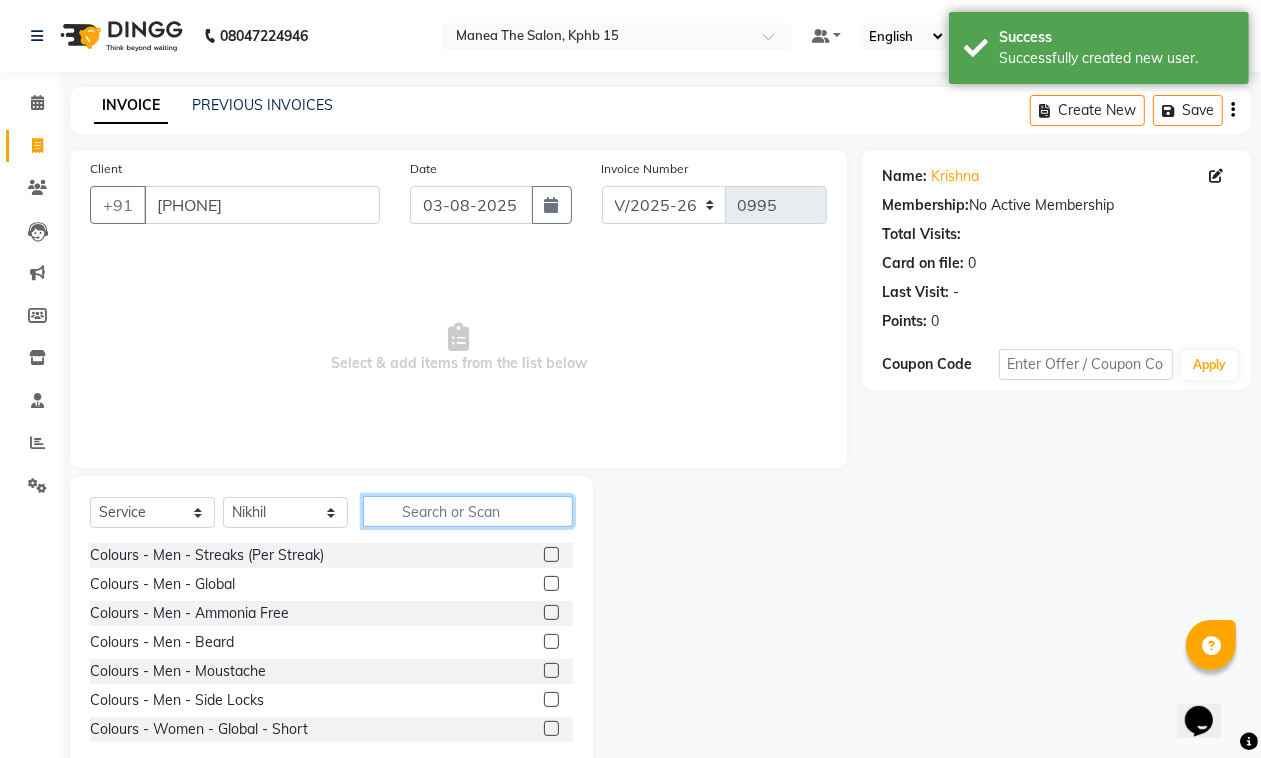 click 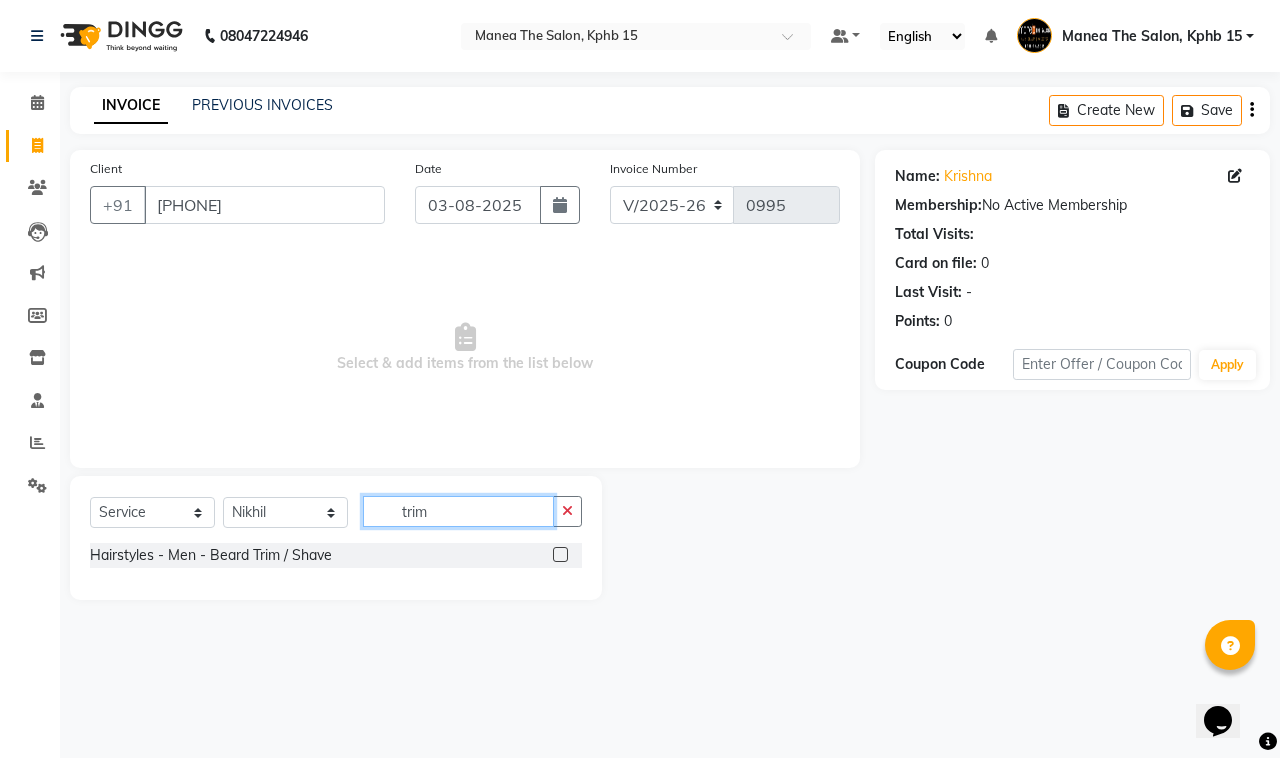 type on "trim" 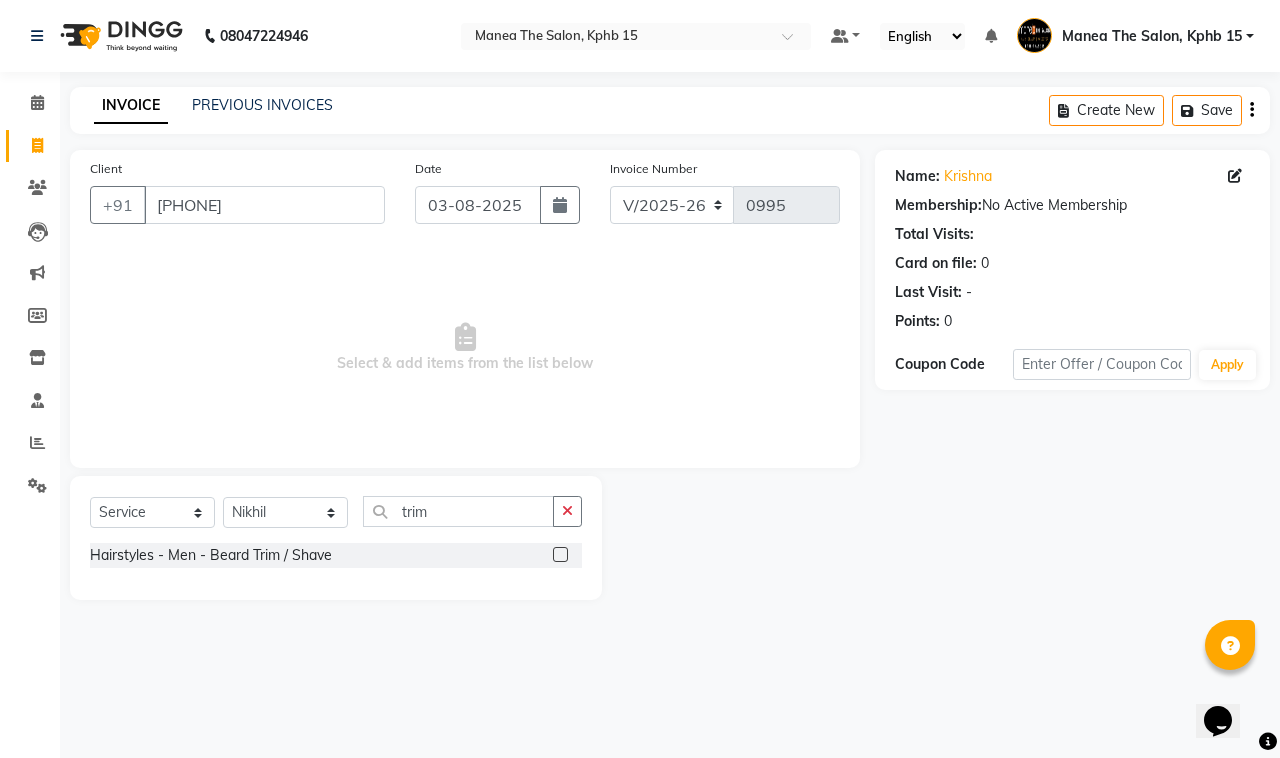 click 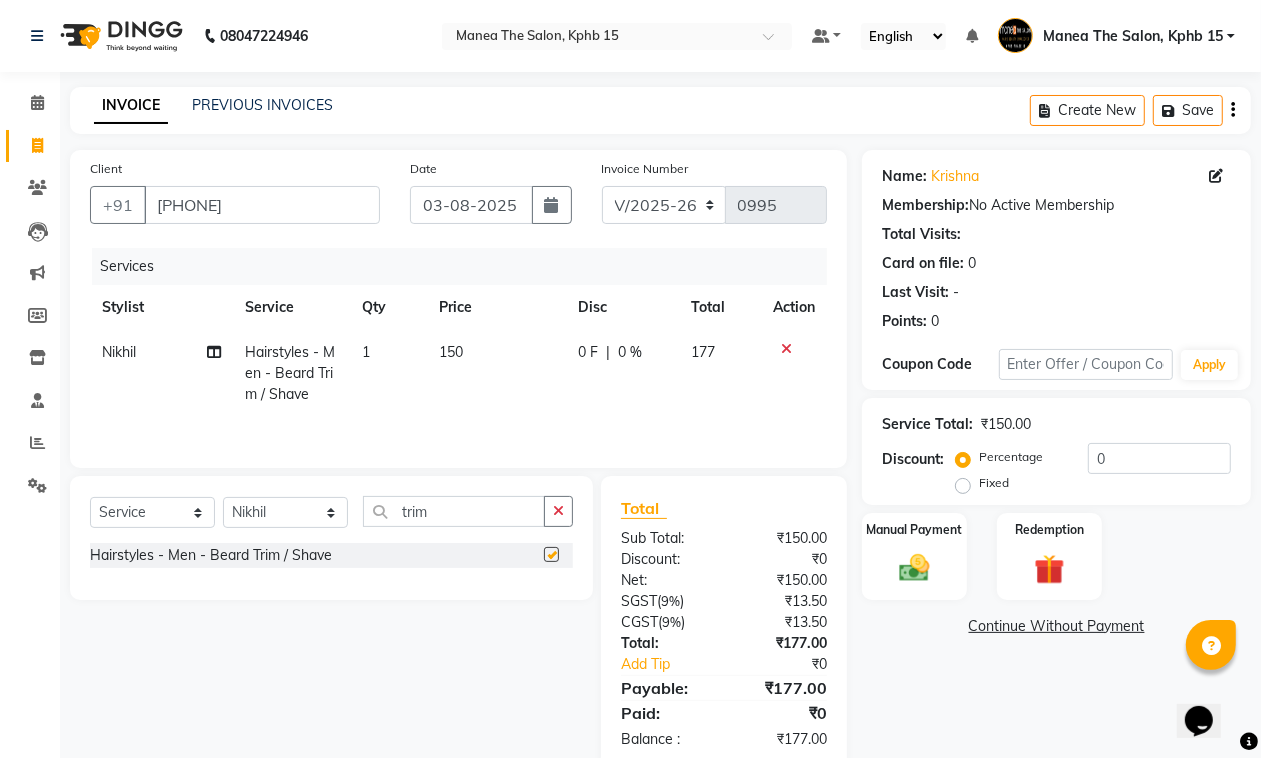 checkbox on "false" 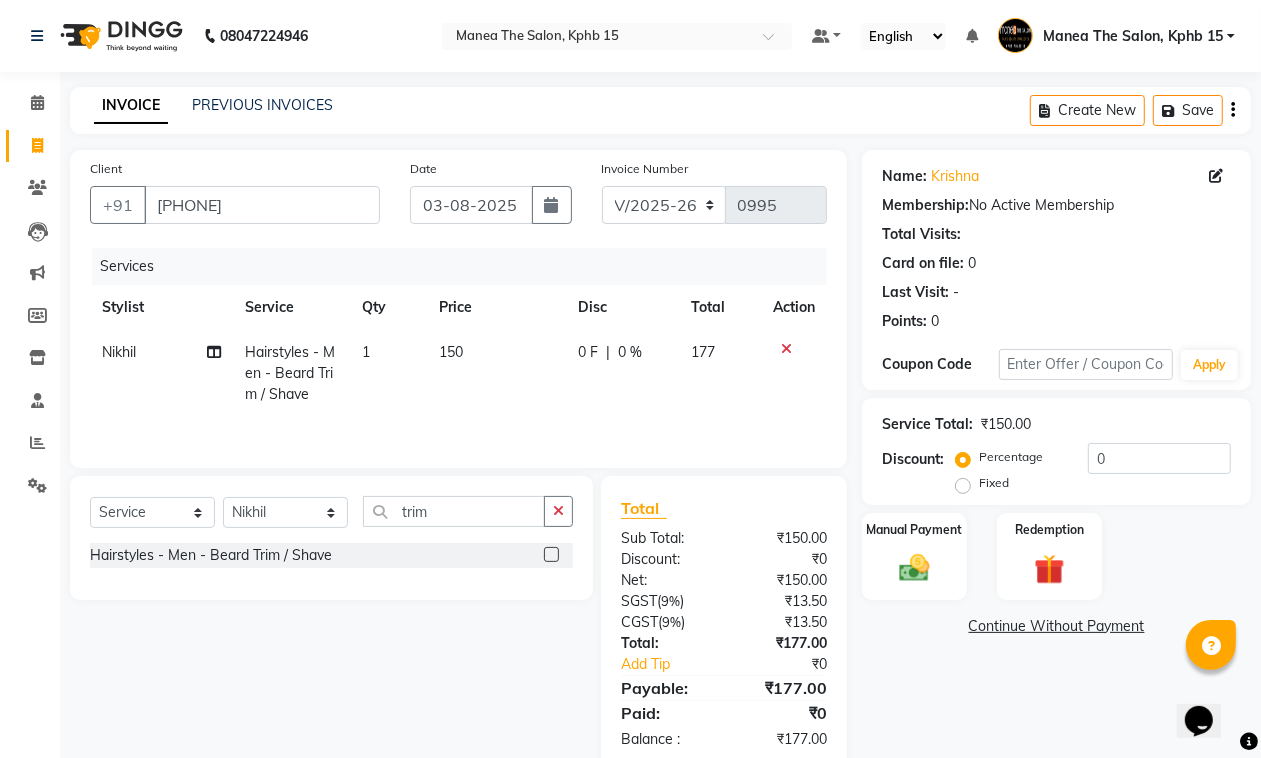 click 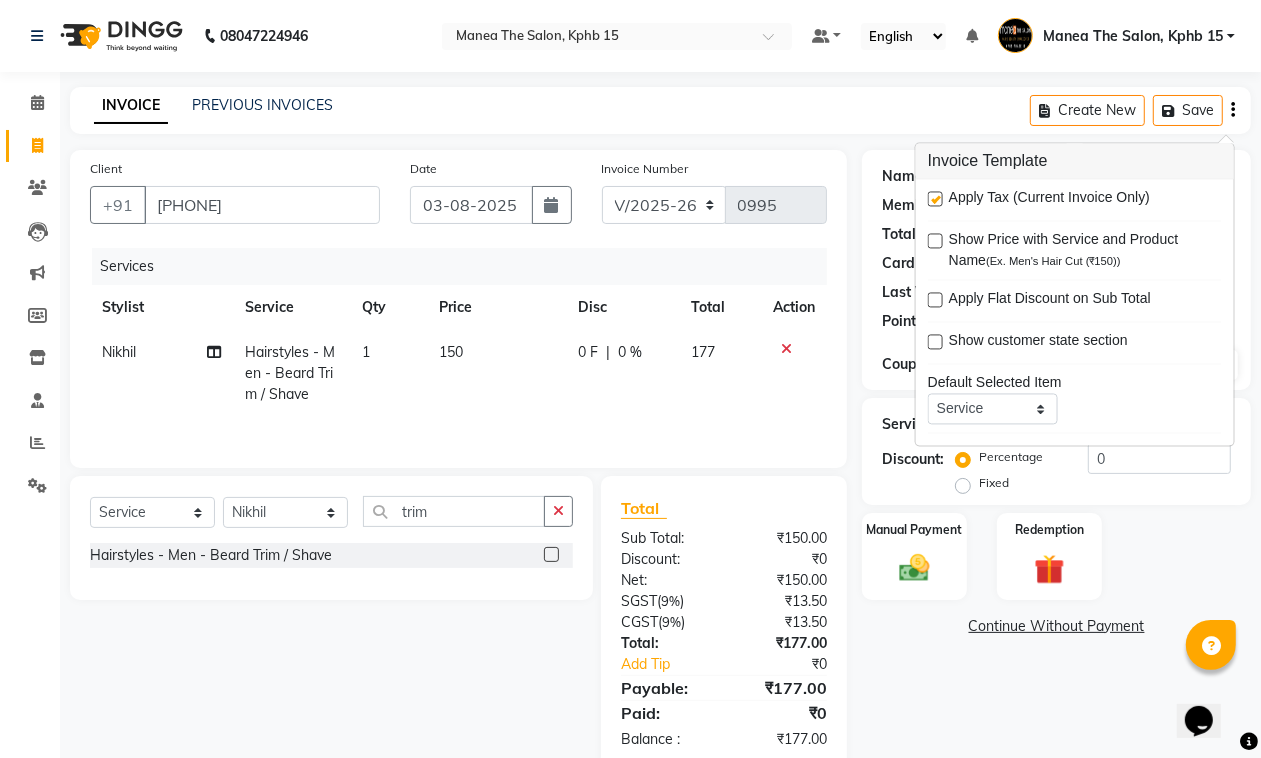 click at bounding box center (935, 199) 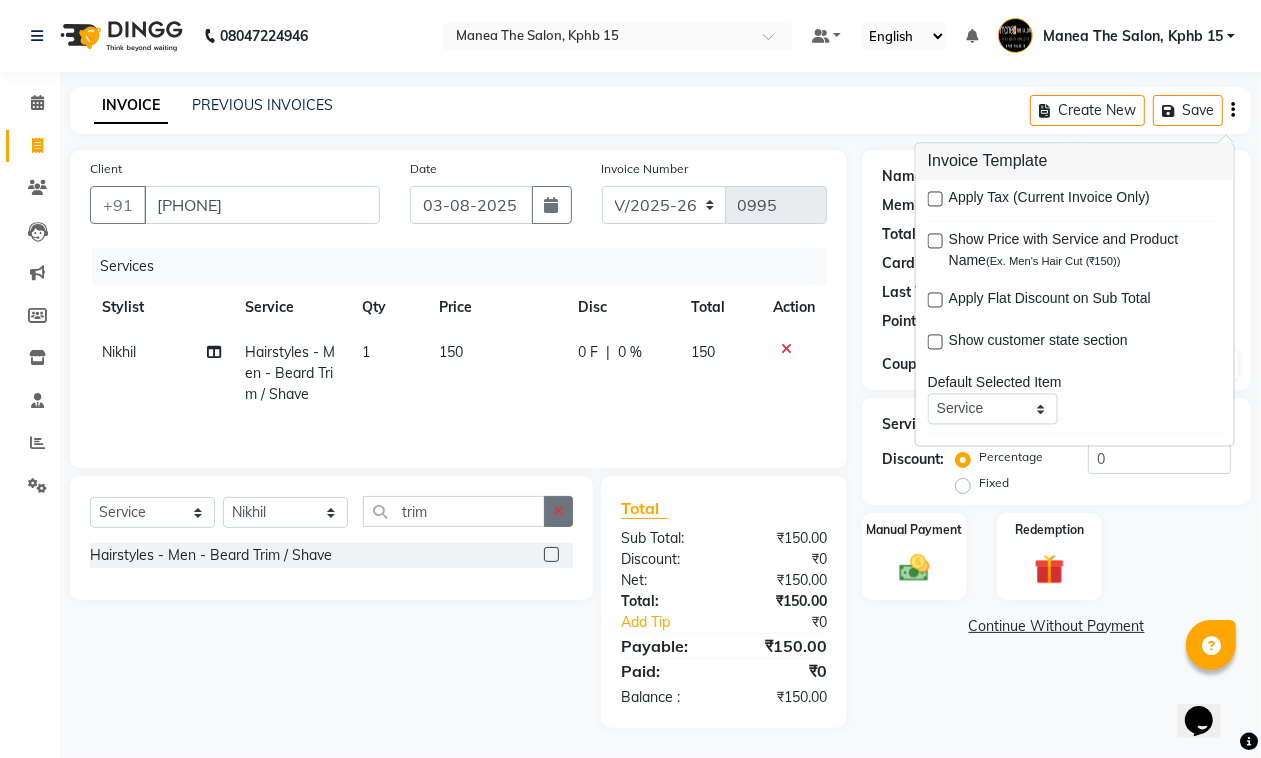 click 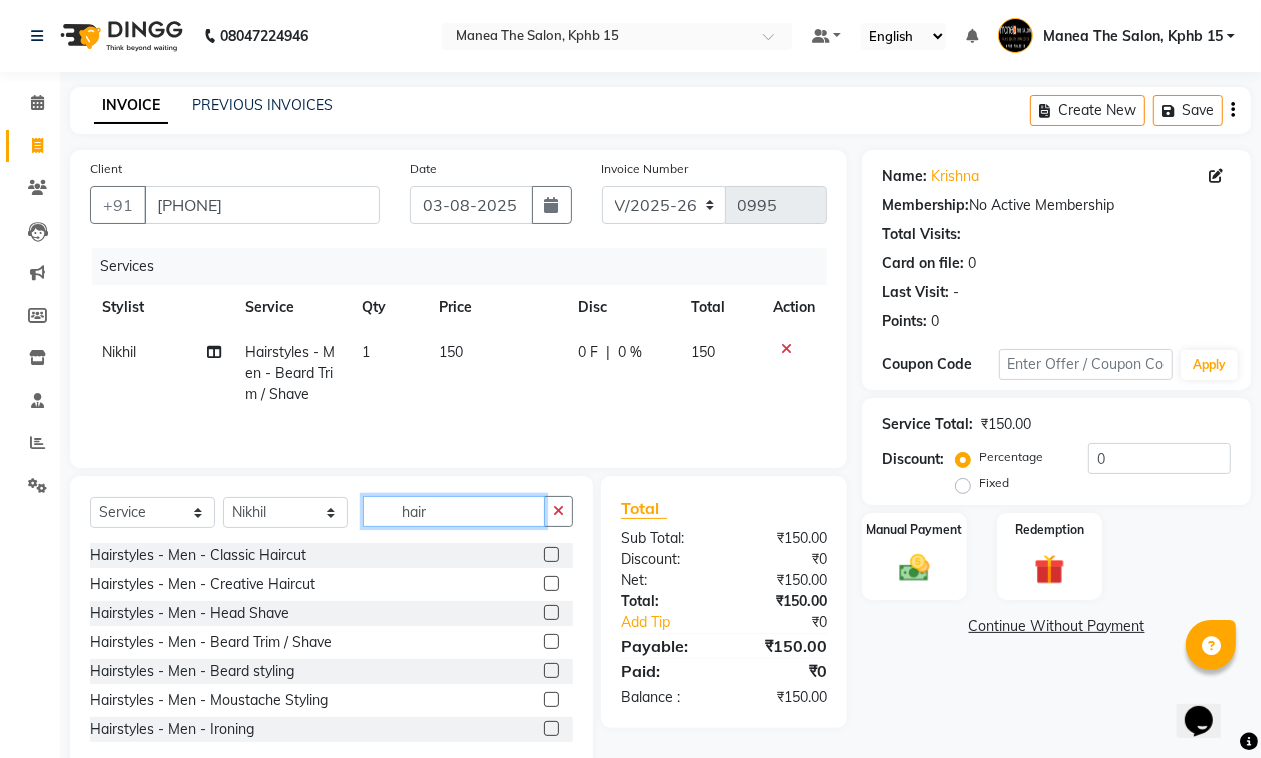 type on "hair" 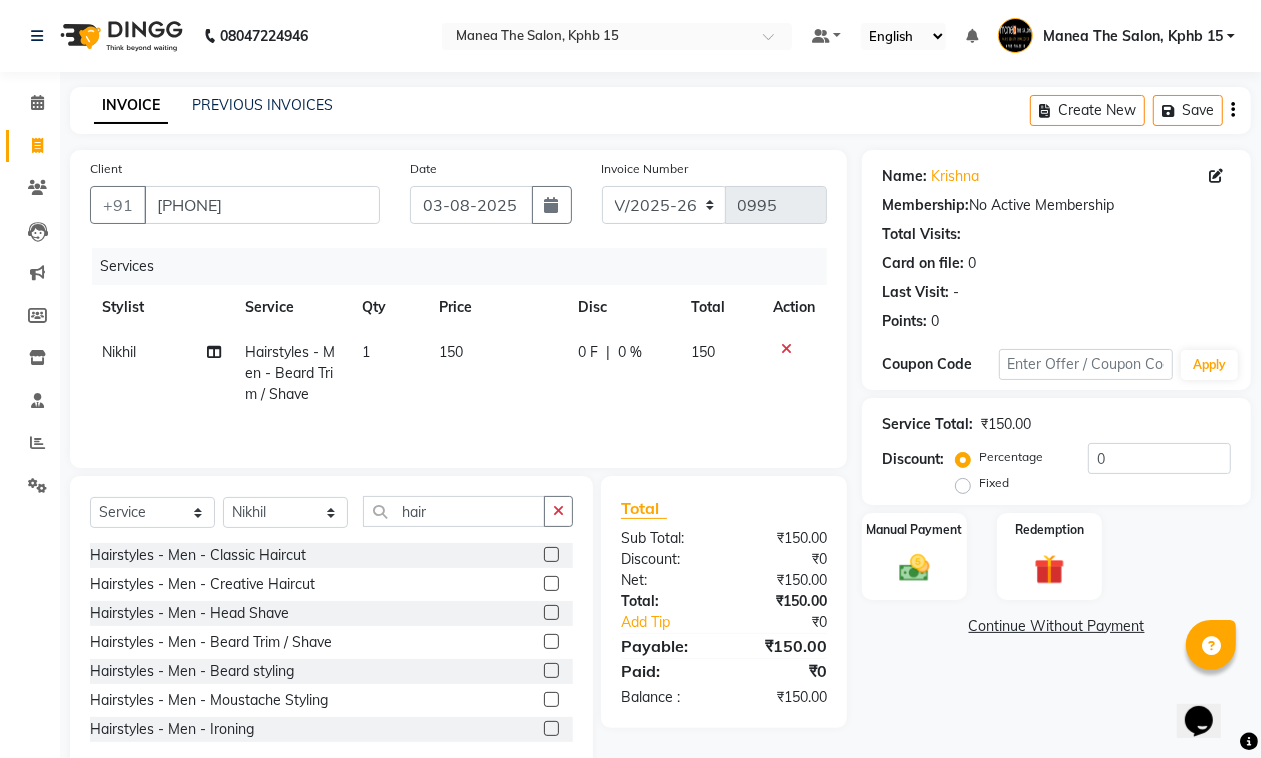 click 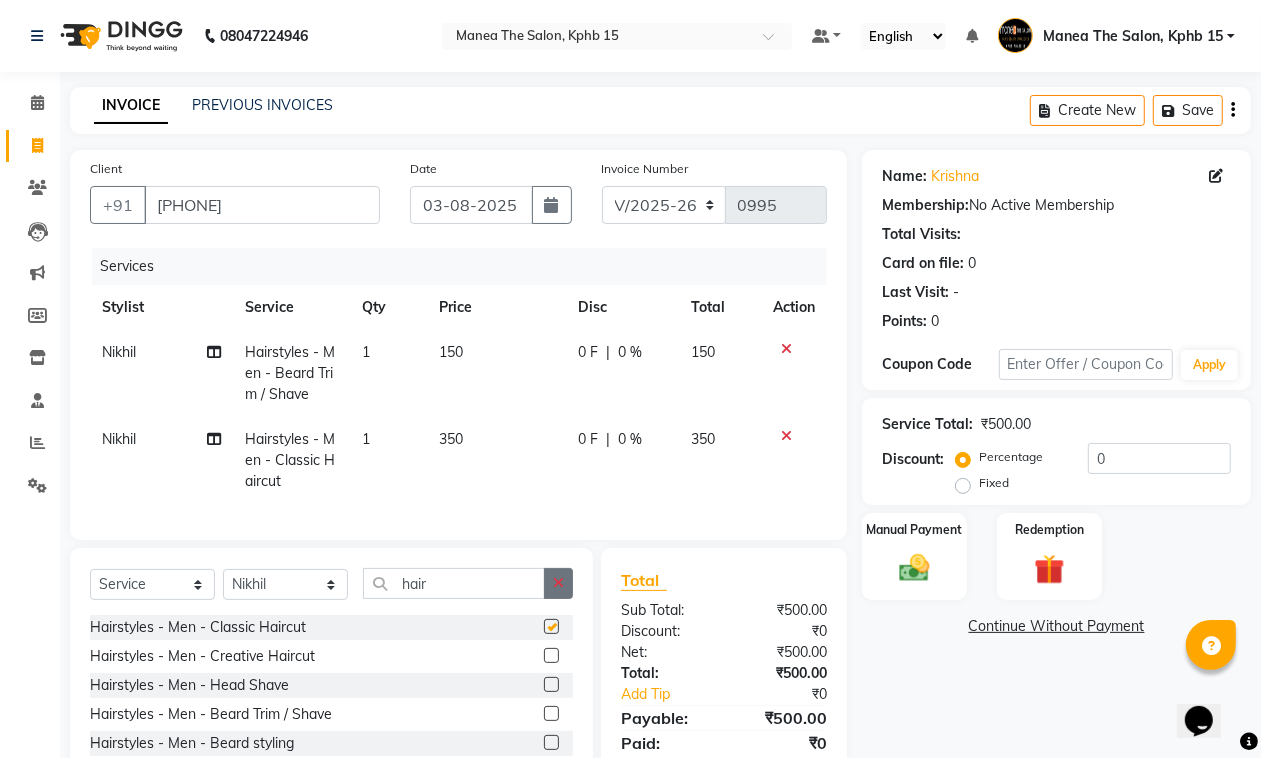 checkbox on "false" 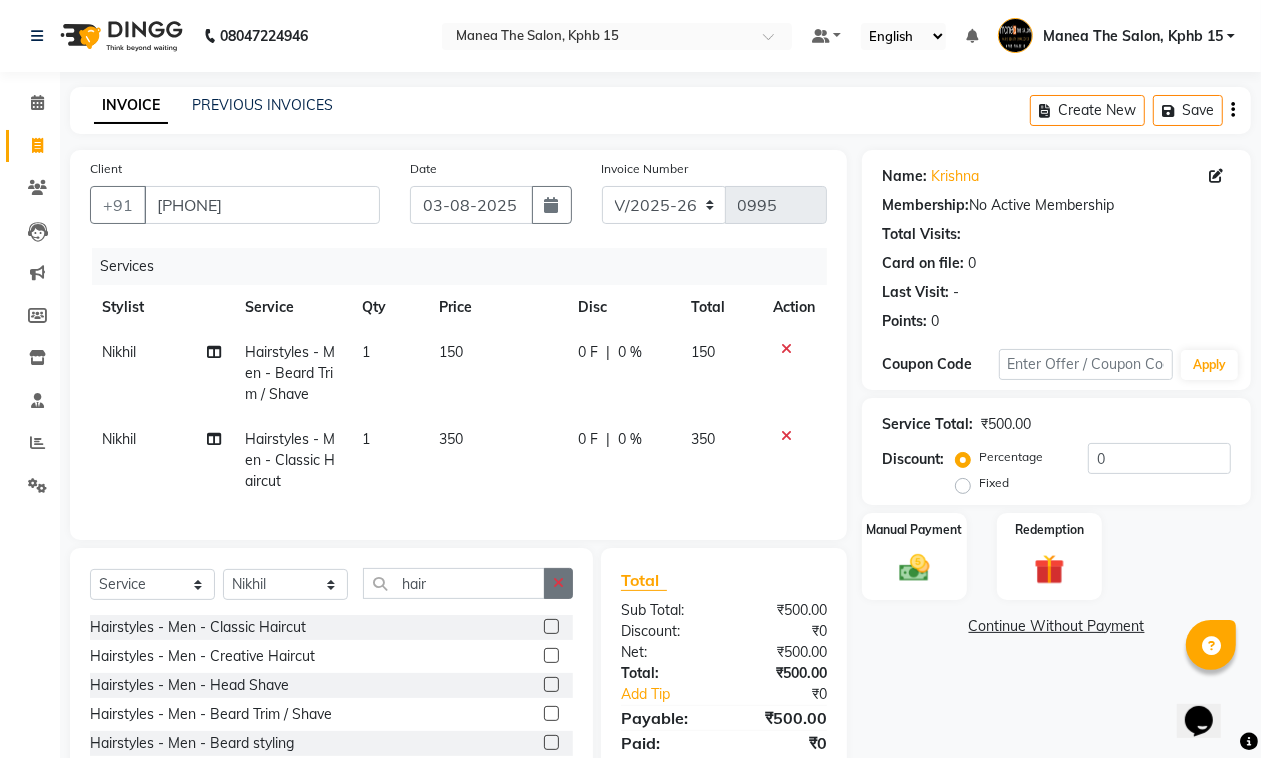 click 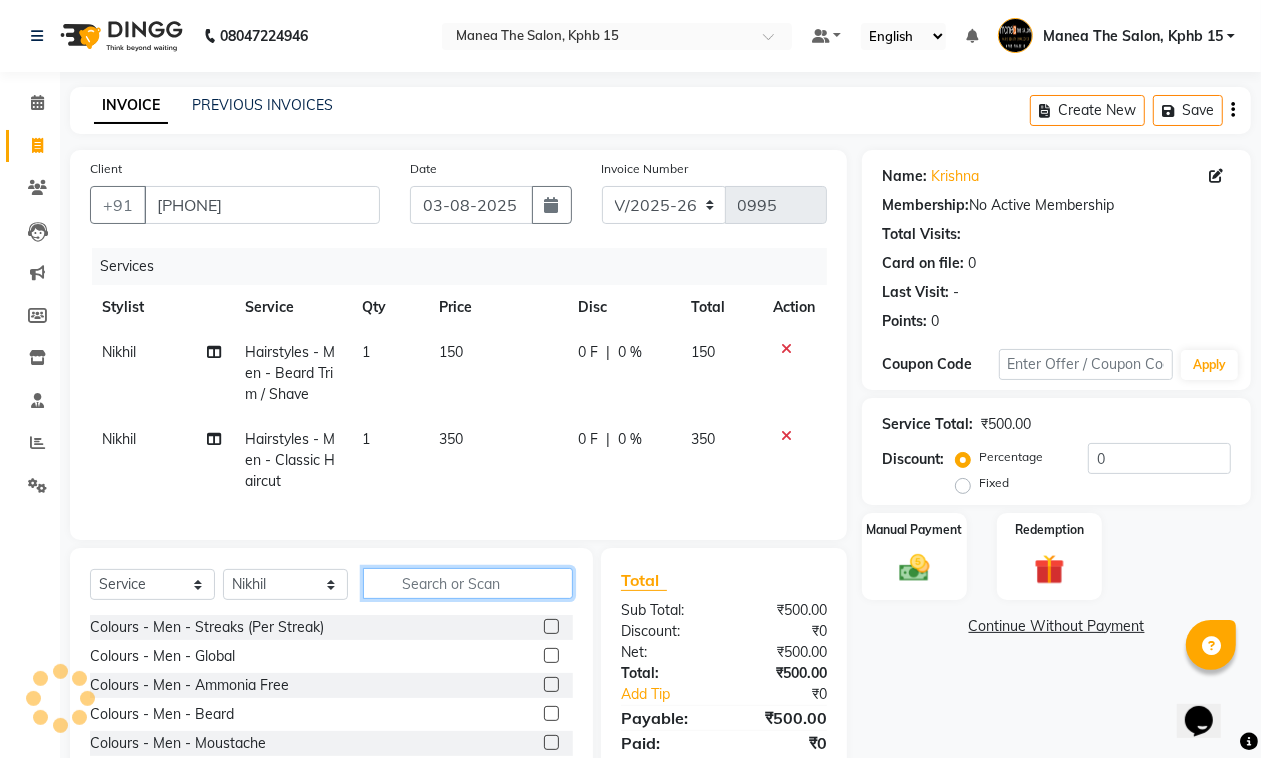 click 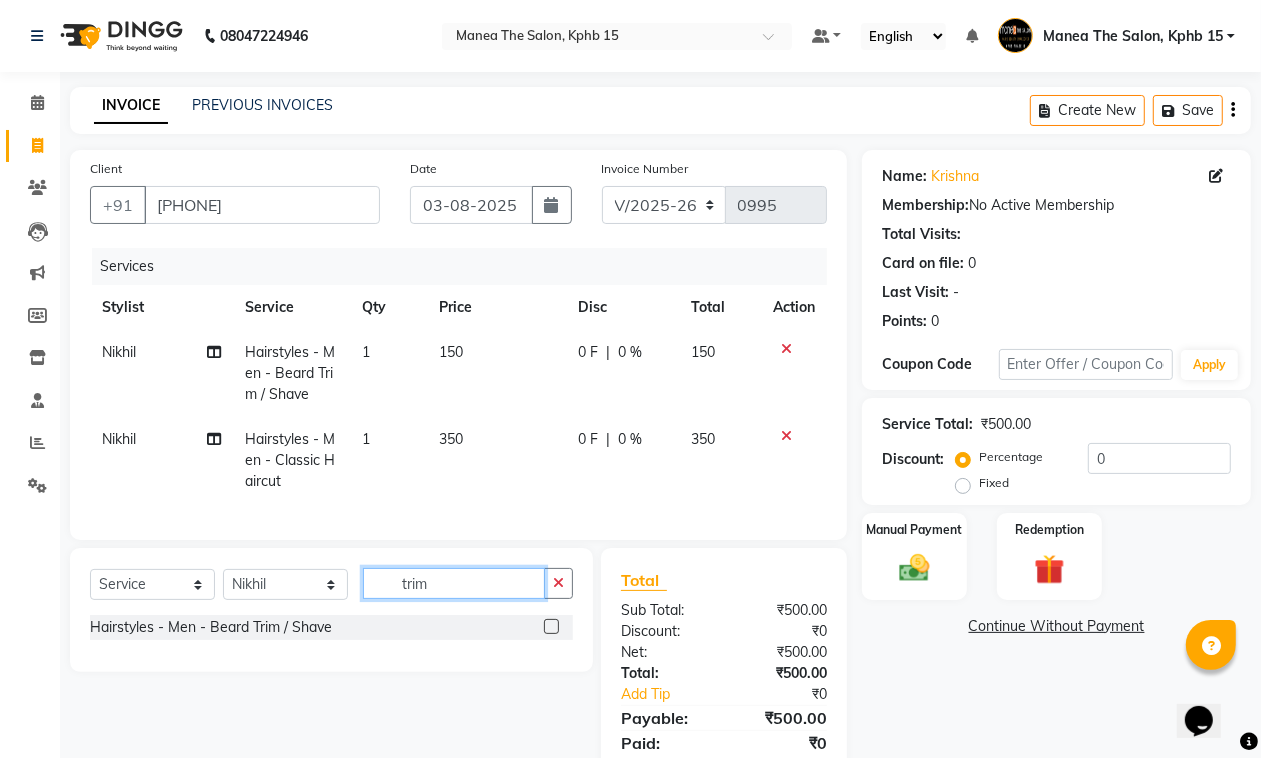 type on "trim" 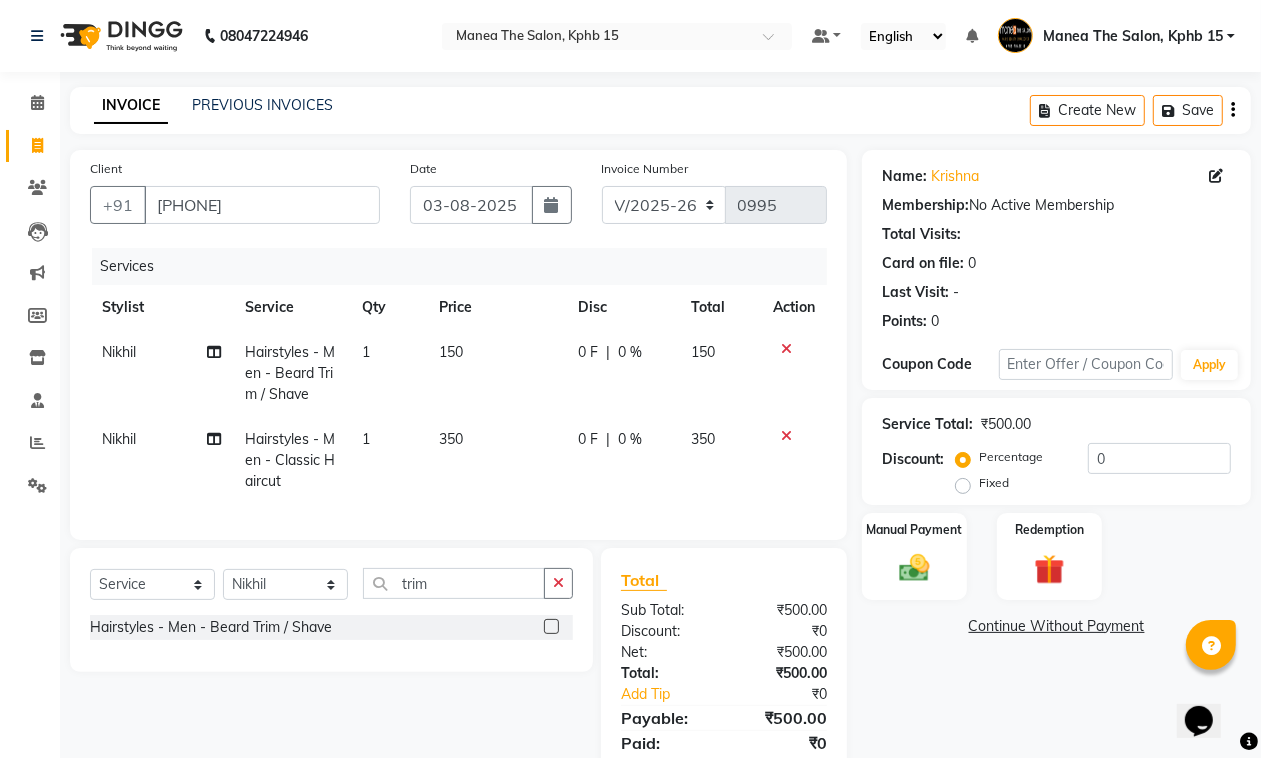 click 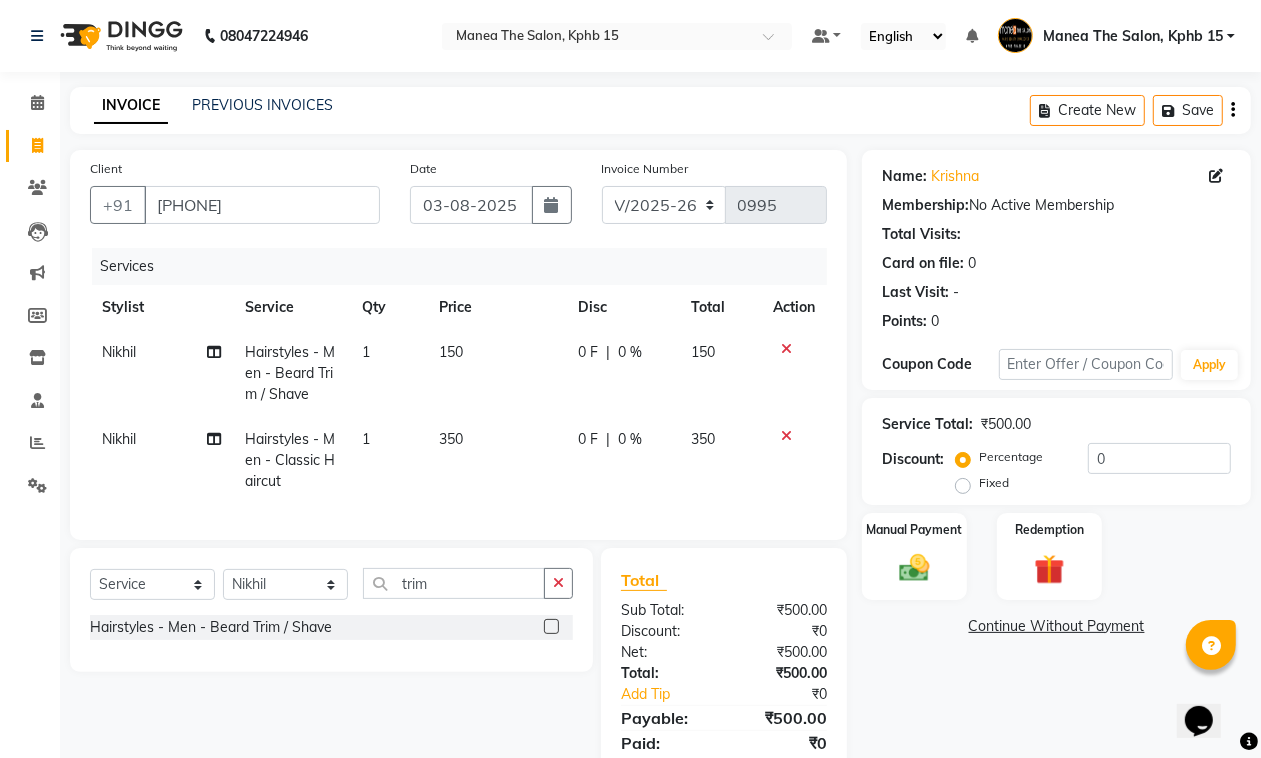 click at bounding box center (550, 627) 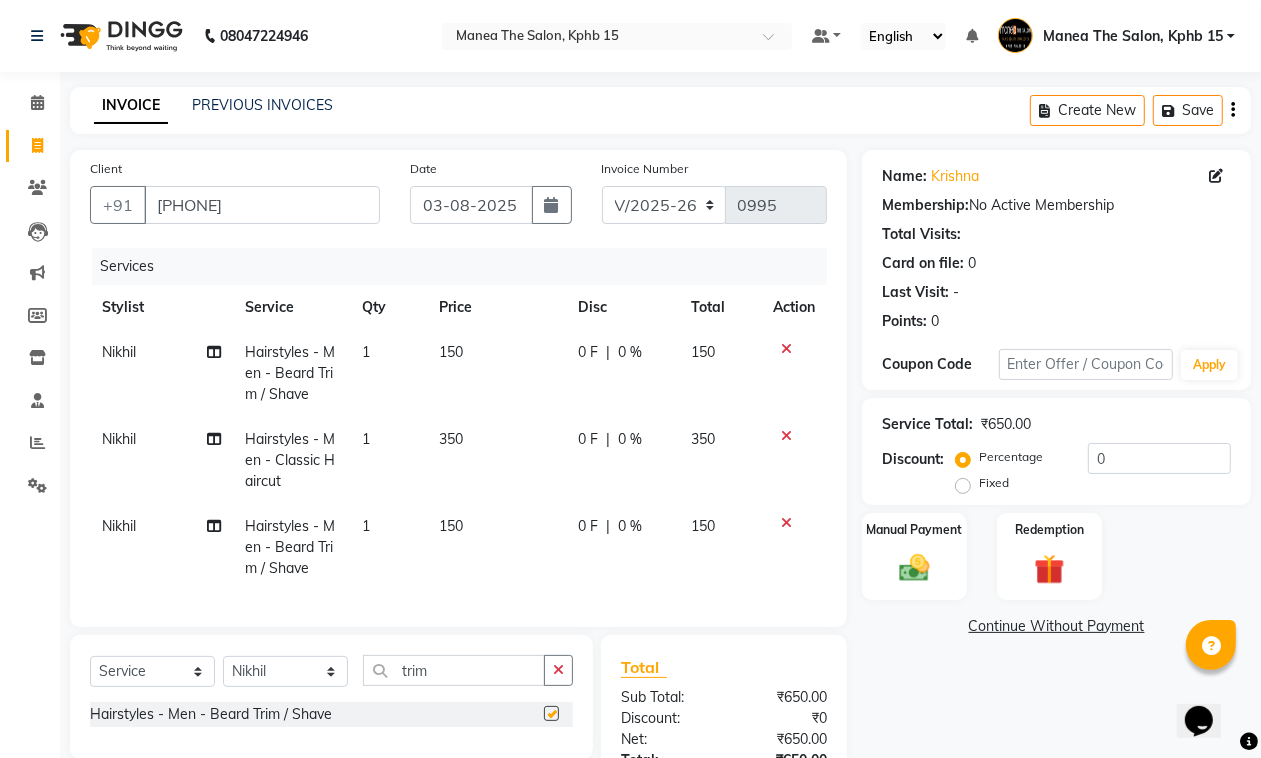 checkbox on "false" 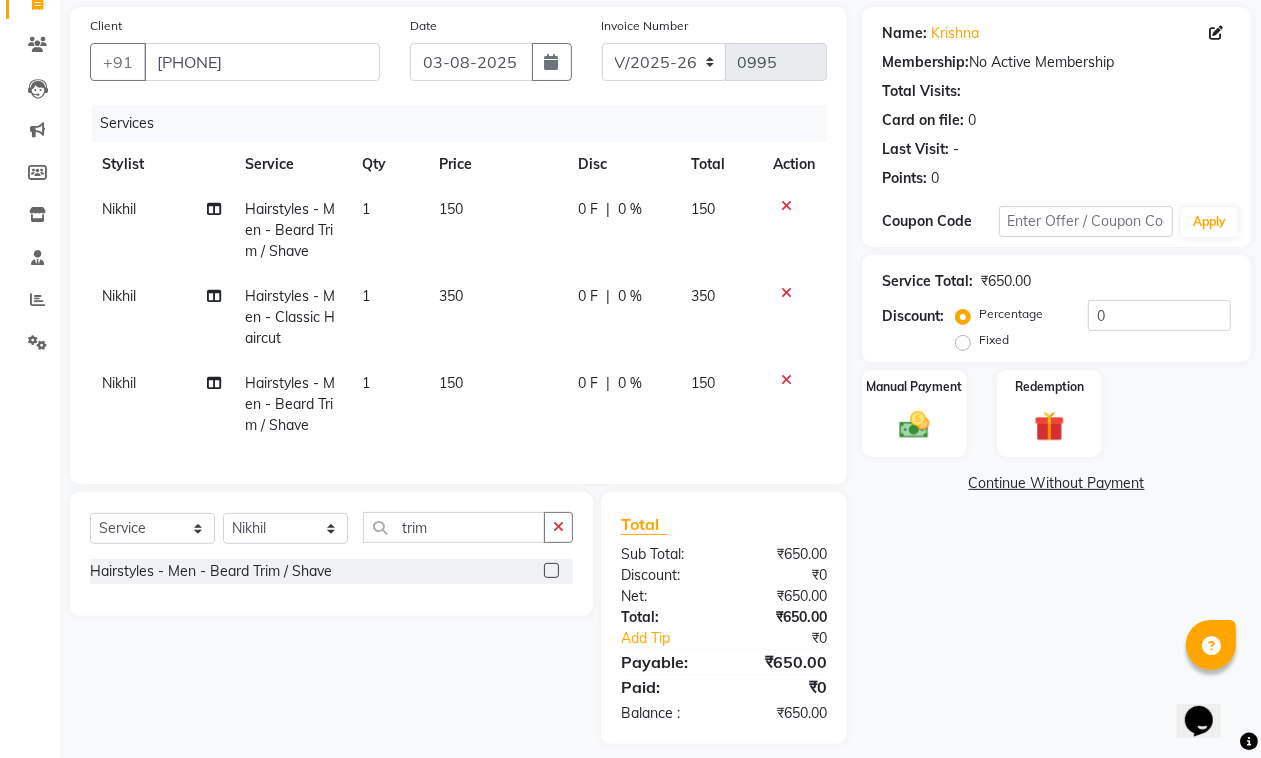 scroll, scrollTop: 176, scrollLeft: 0, axis: vertical 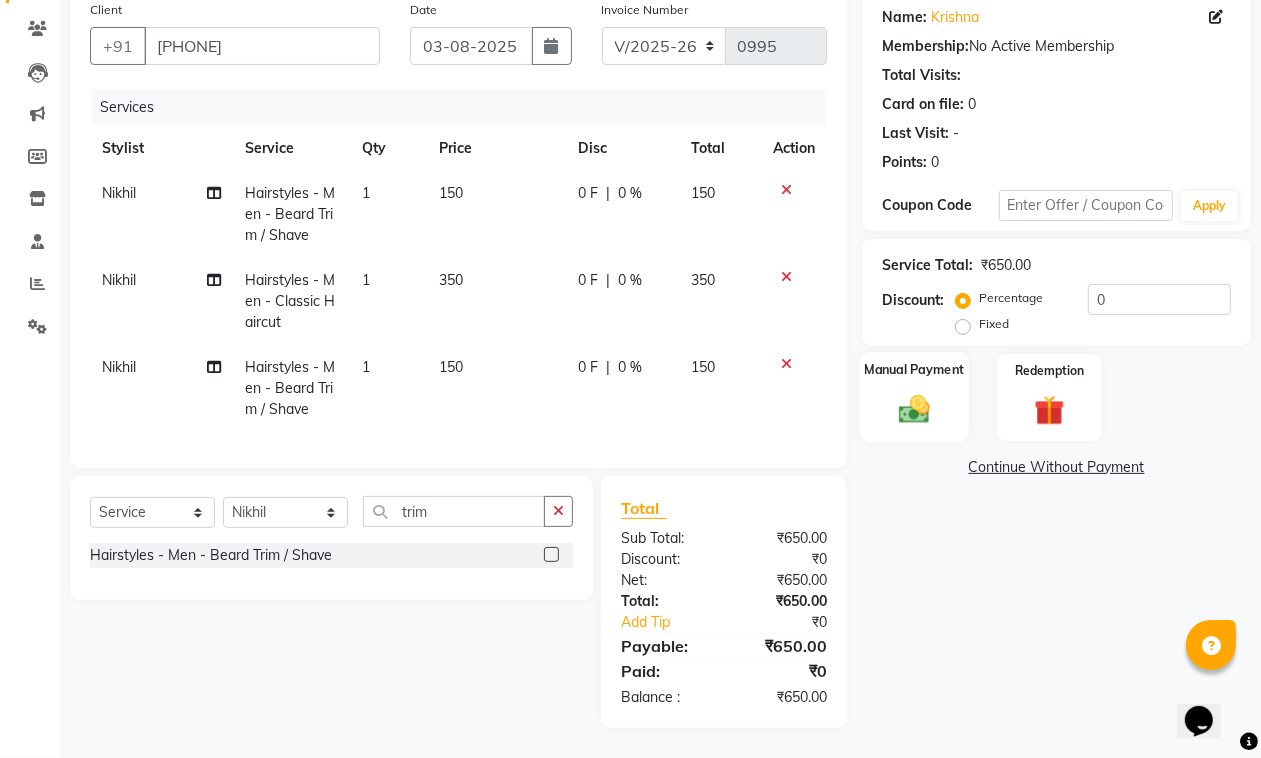 click on "Manual Payment" 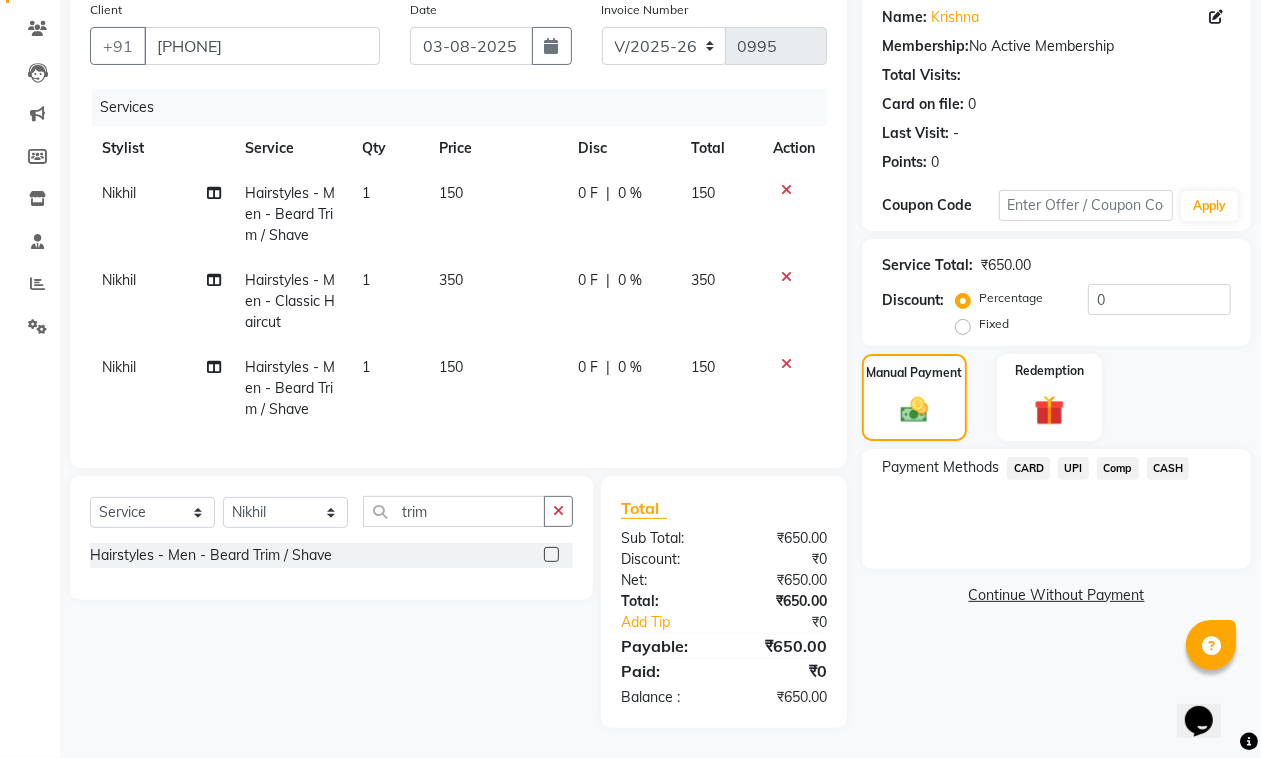 click 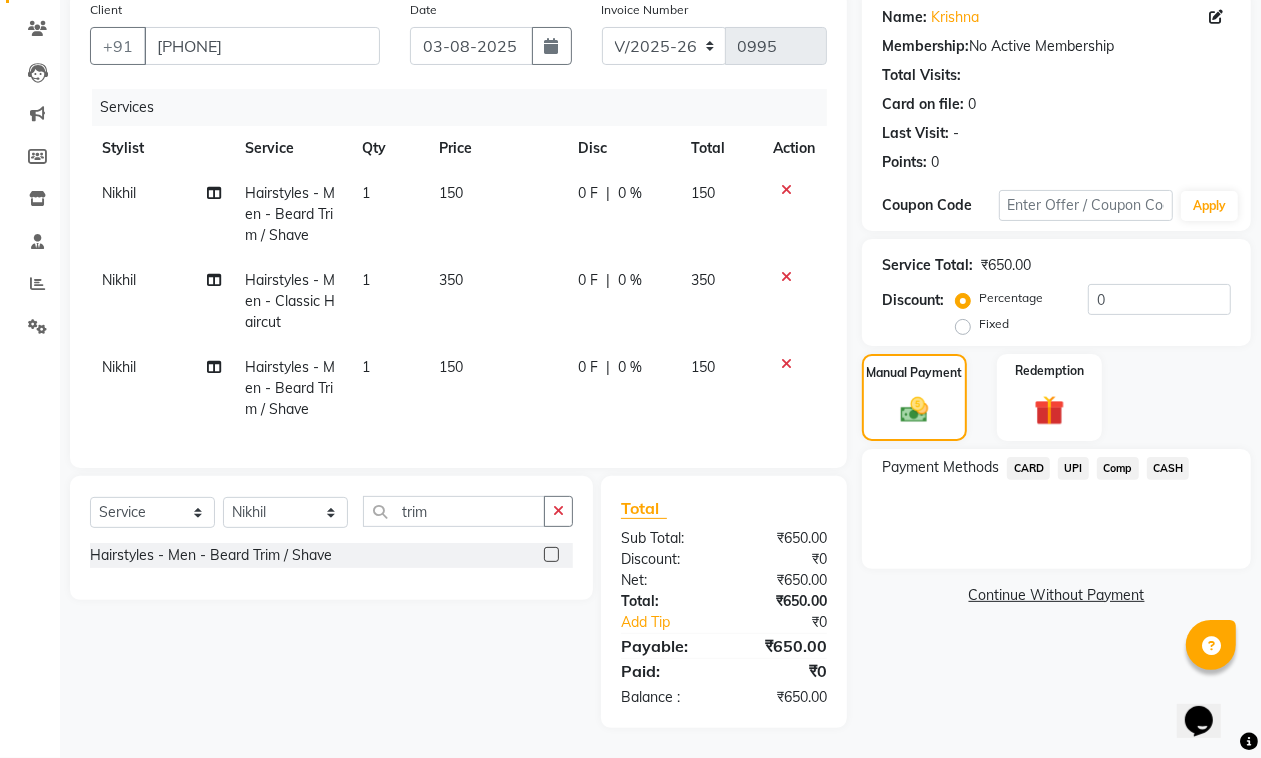 scroll, scrollTop: 90, scrollLeft: 0, axis: vertical 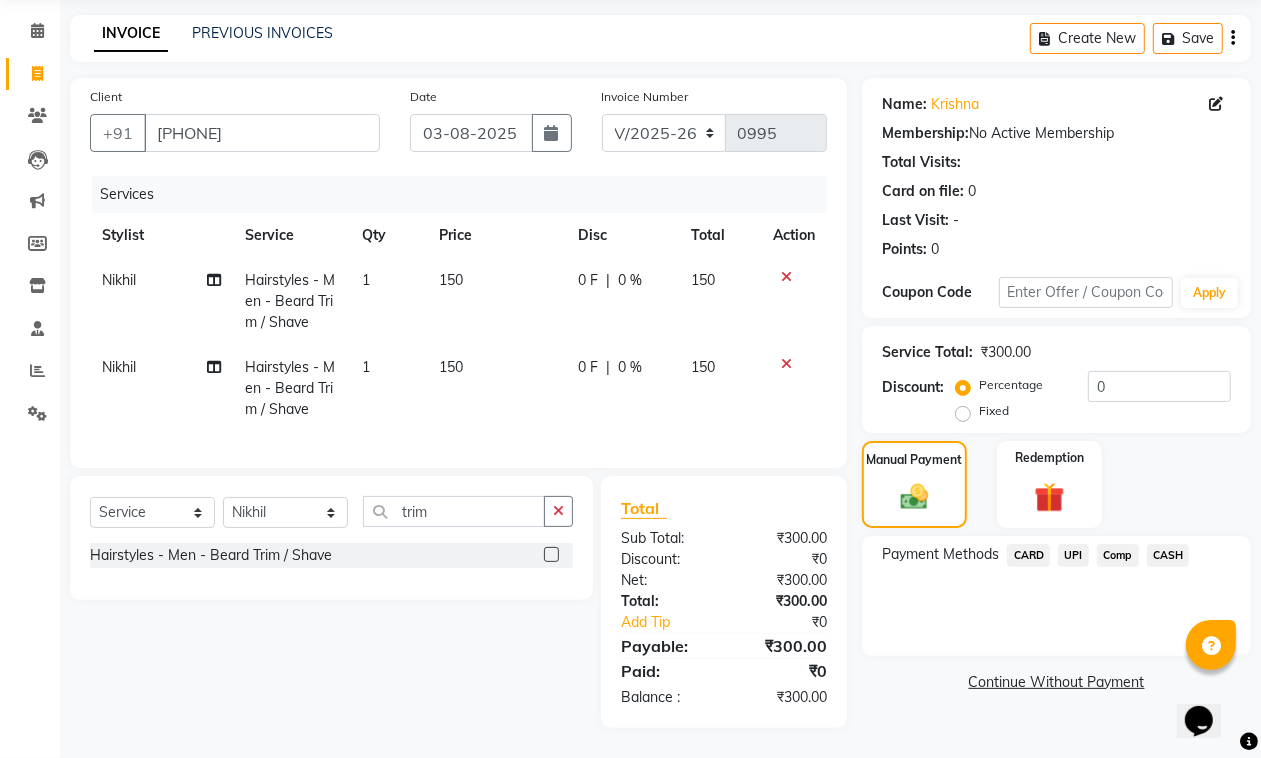 click 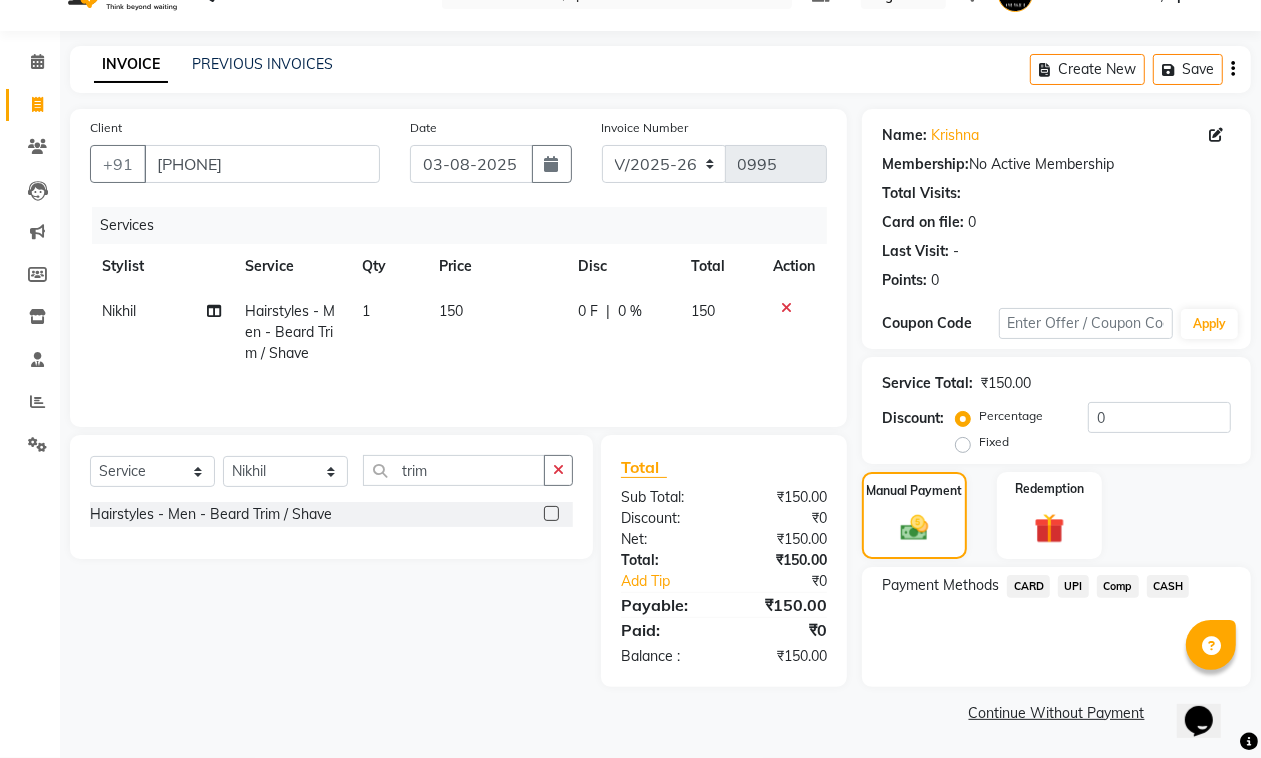 scroll, scrollTop: 40, scrollLeft: 0, axis: vertical 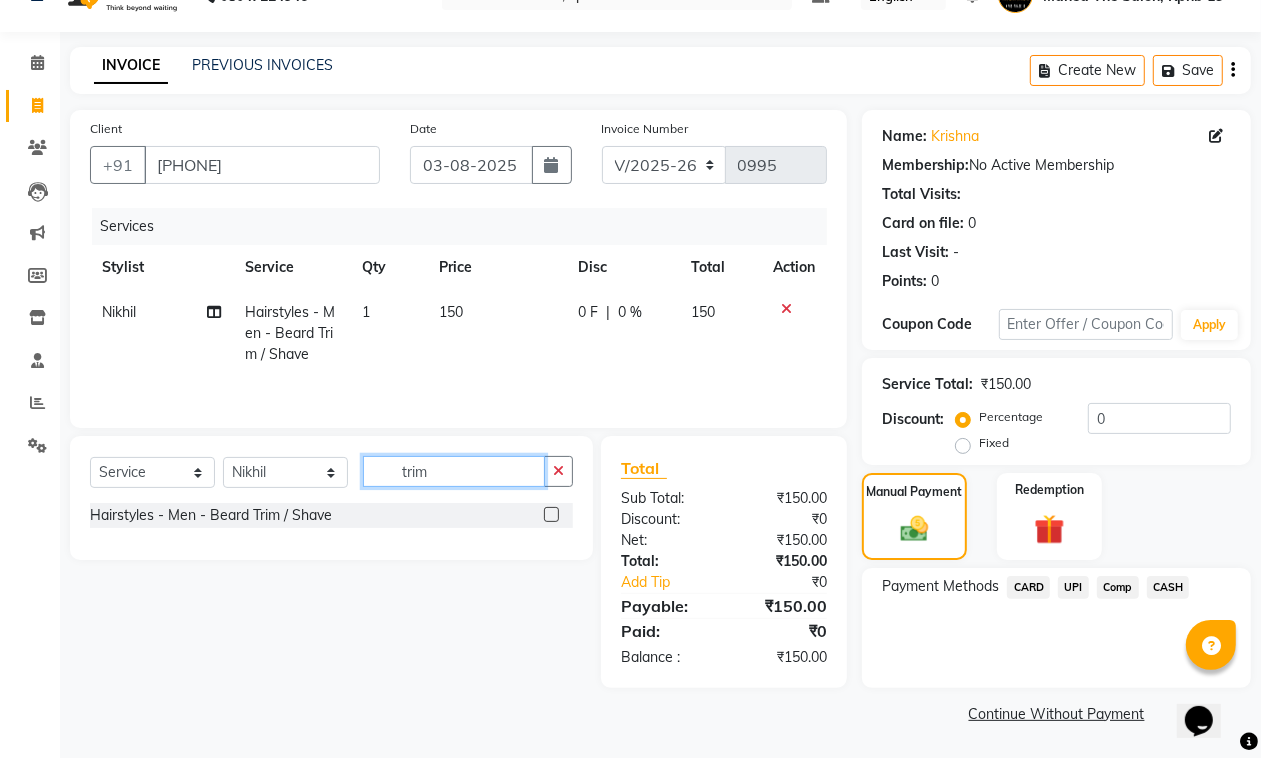 drag, startPoint x: 445, startPoint y: 475, endPoint x: 358, endPoint y: 482, distance: 87.28116 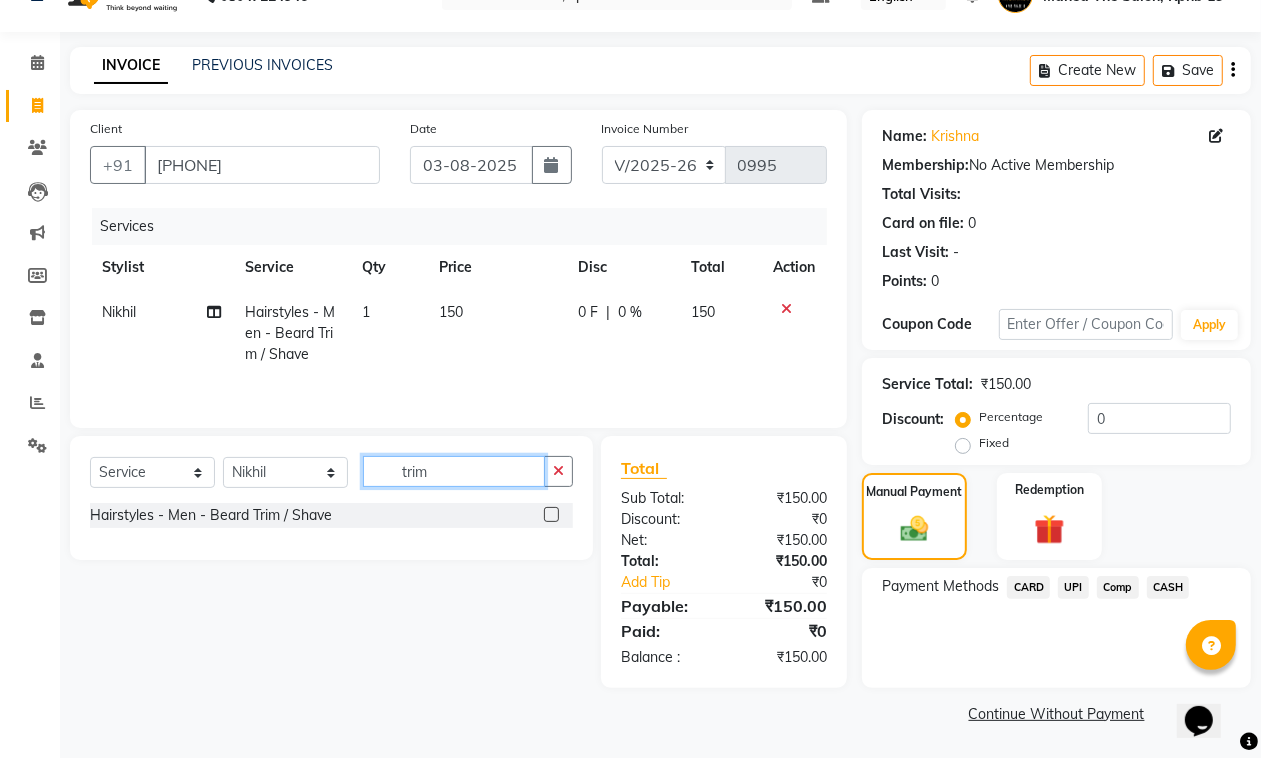 click on "Select Service Product Membership Package Voucher Prepaid Gift Card Select Stylist [FIRST] [LAST] [FIRST] [FIRST] [FIRST] [FIRST] [FIRST] [FIRST] [FIRST] [FIRST]" 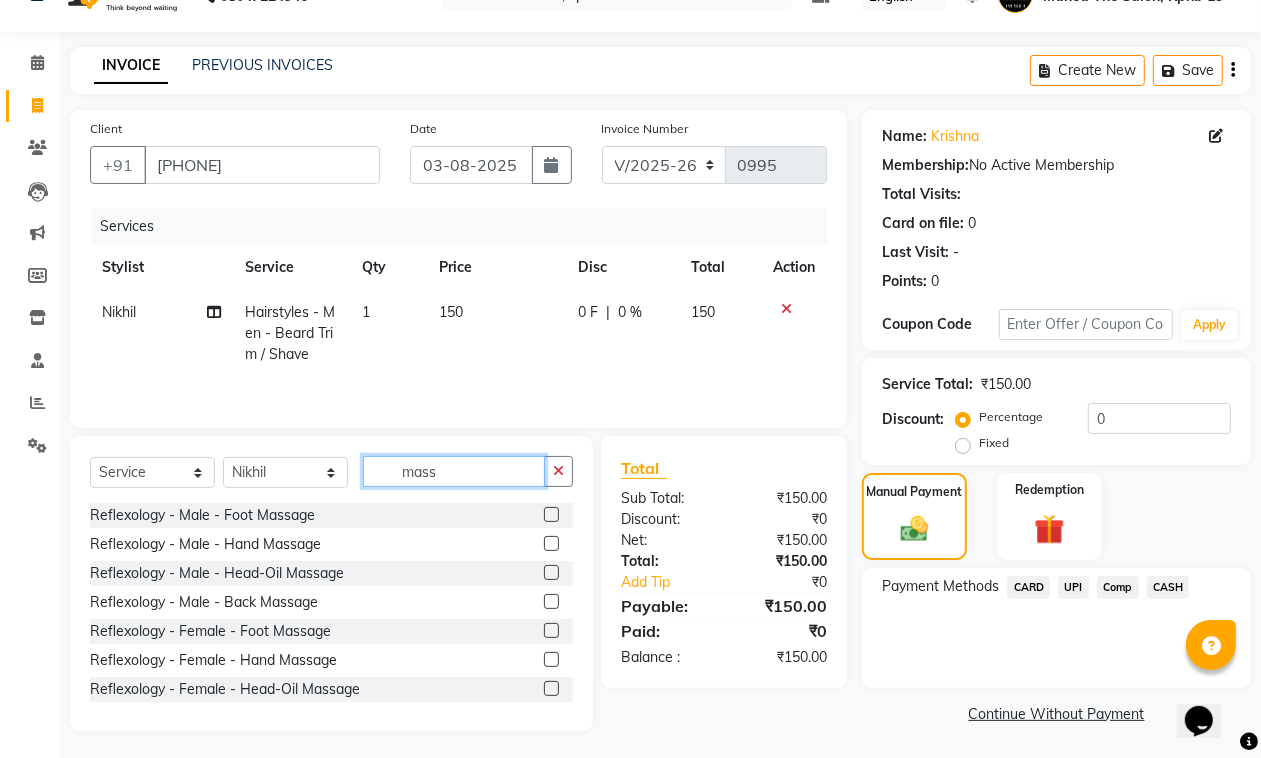 type on "mass" 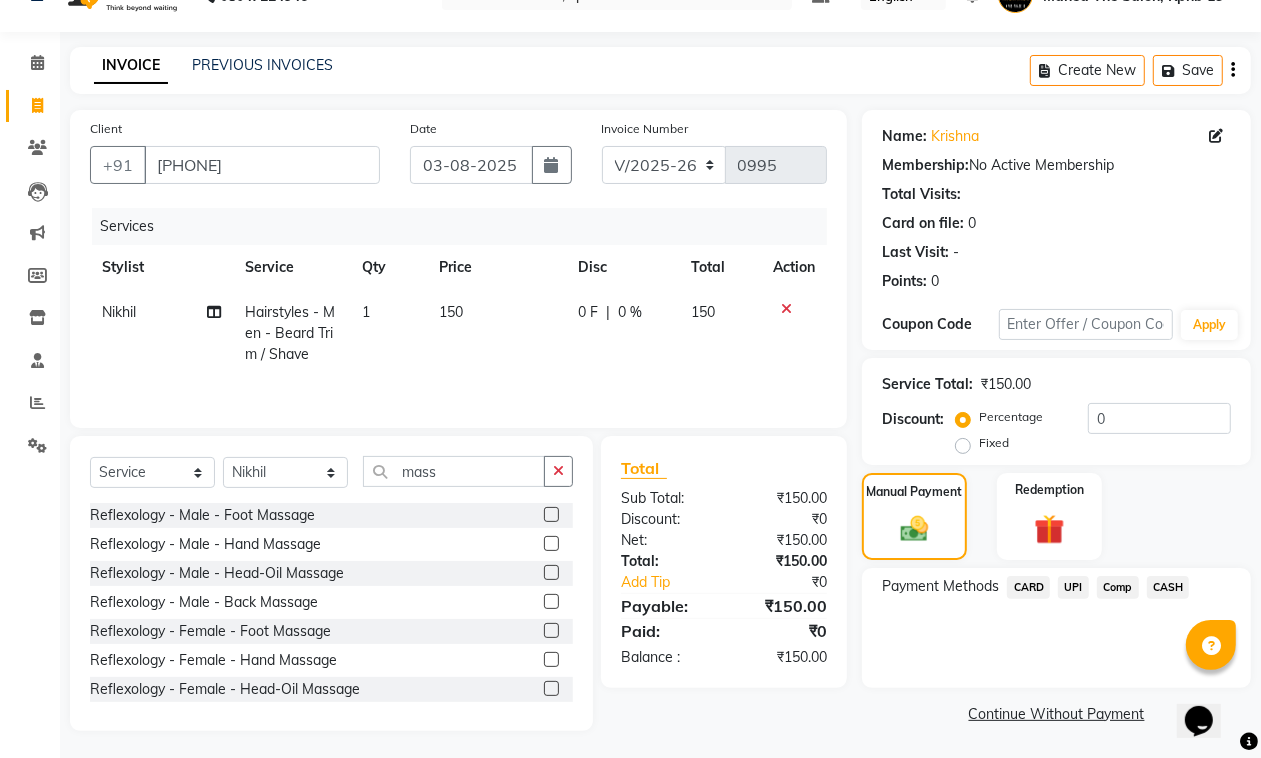 click 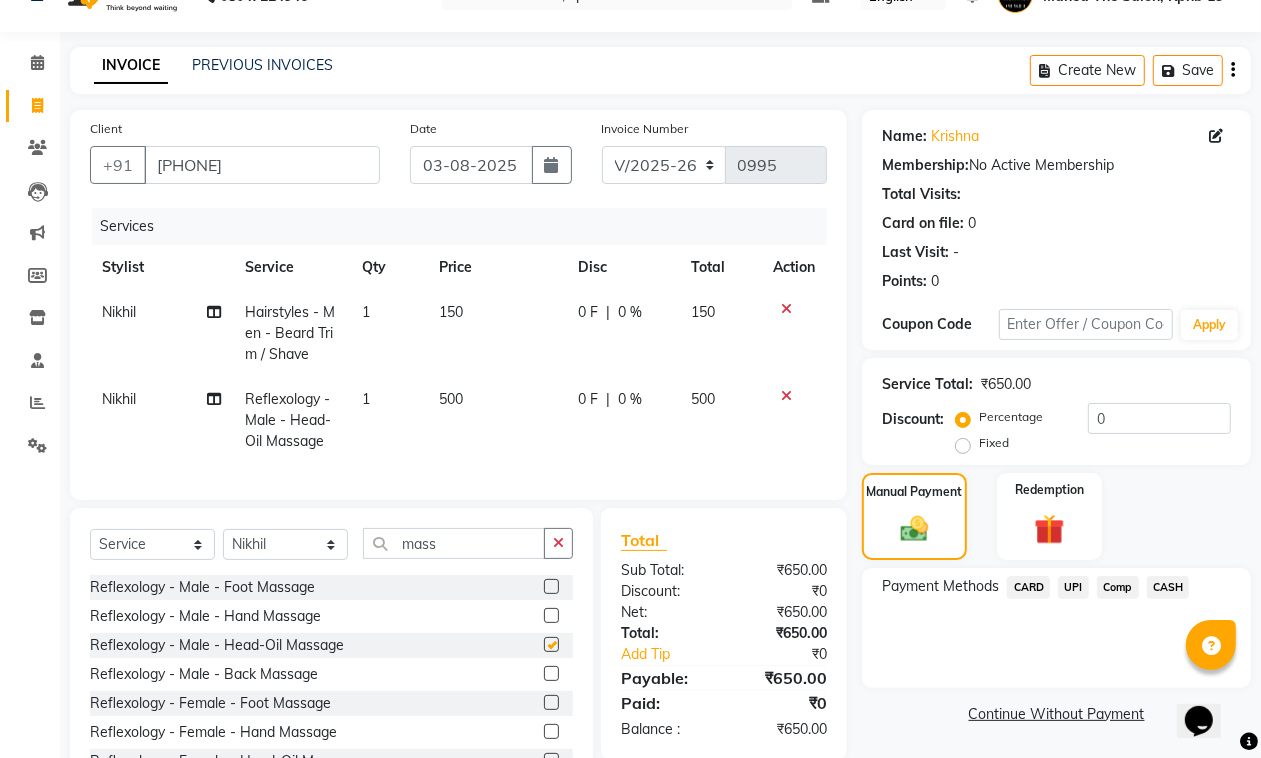 checkbox on "false" 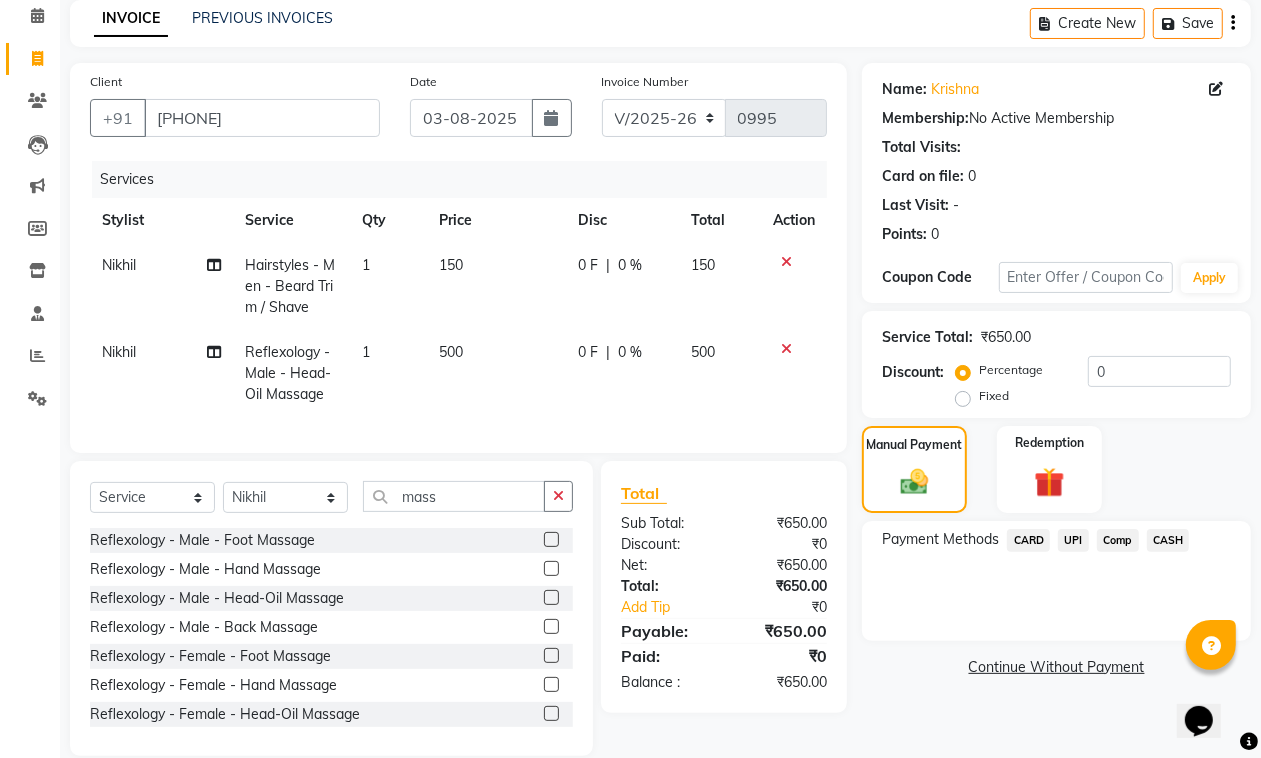 scroll, scrollTop: 132, scrollLeft: 0, axis: vertical 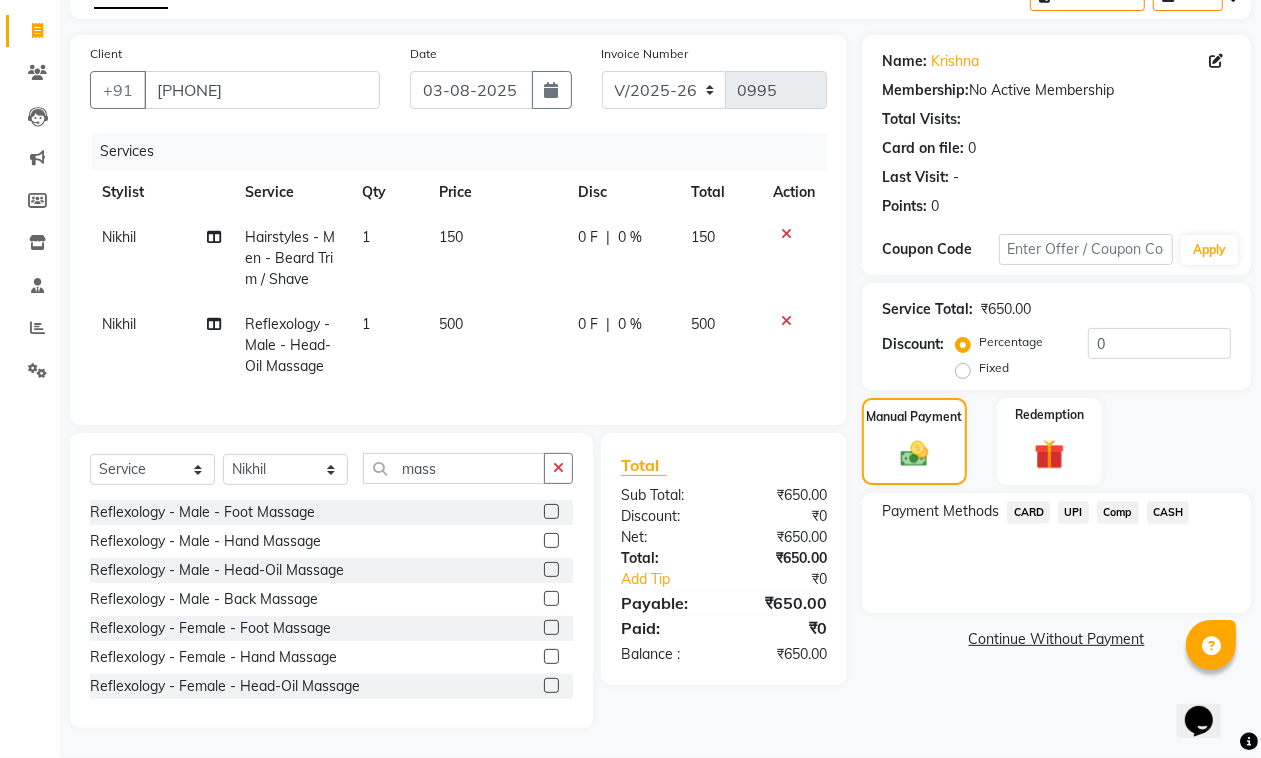 click on "UPI" 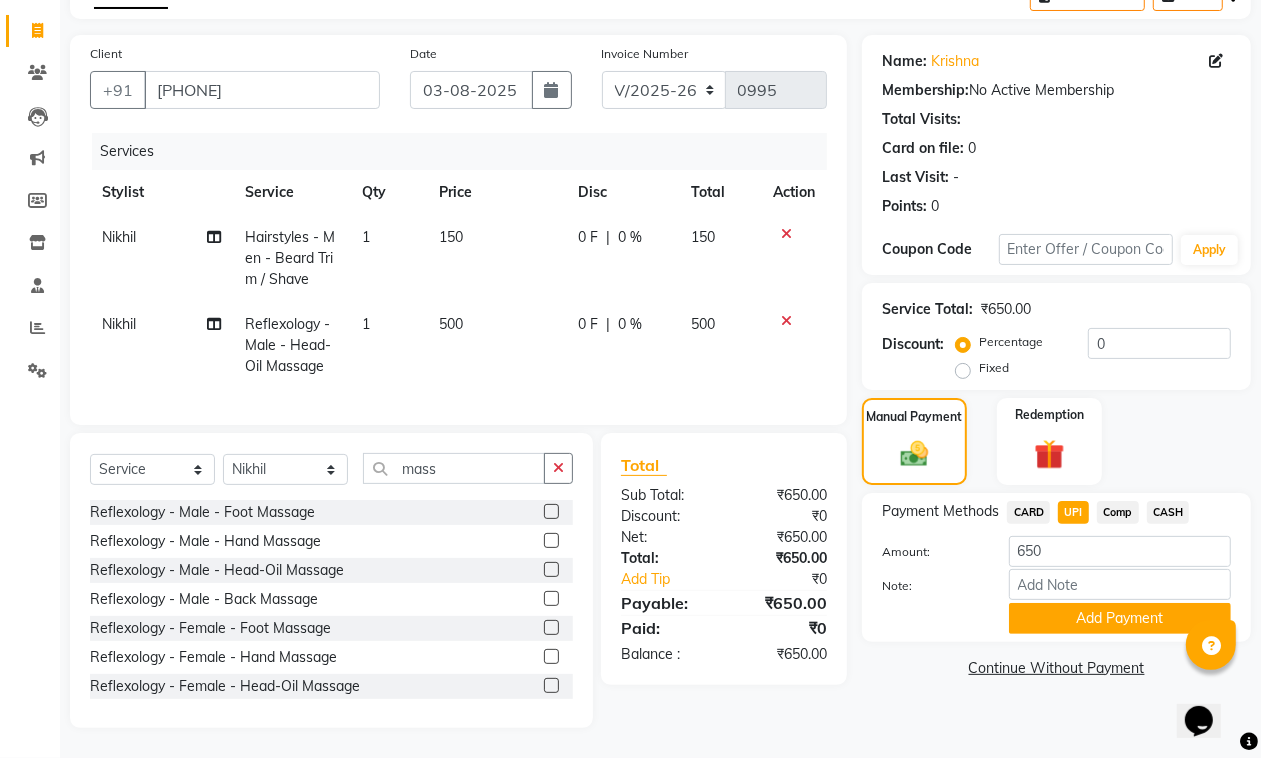 click on "CASH" 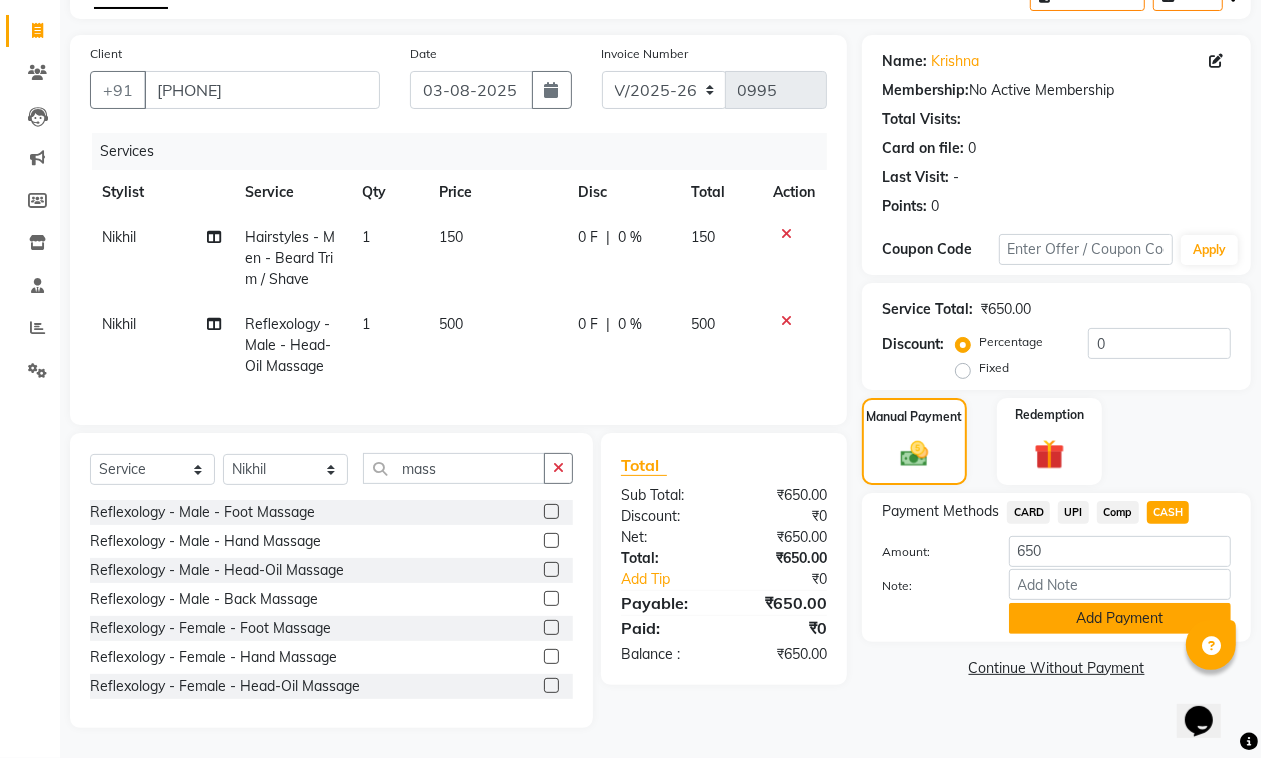 click on "Add Payment" 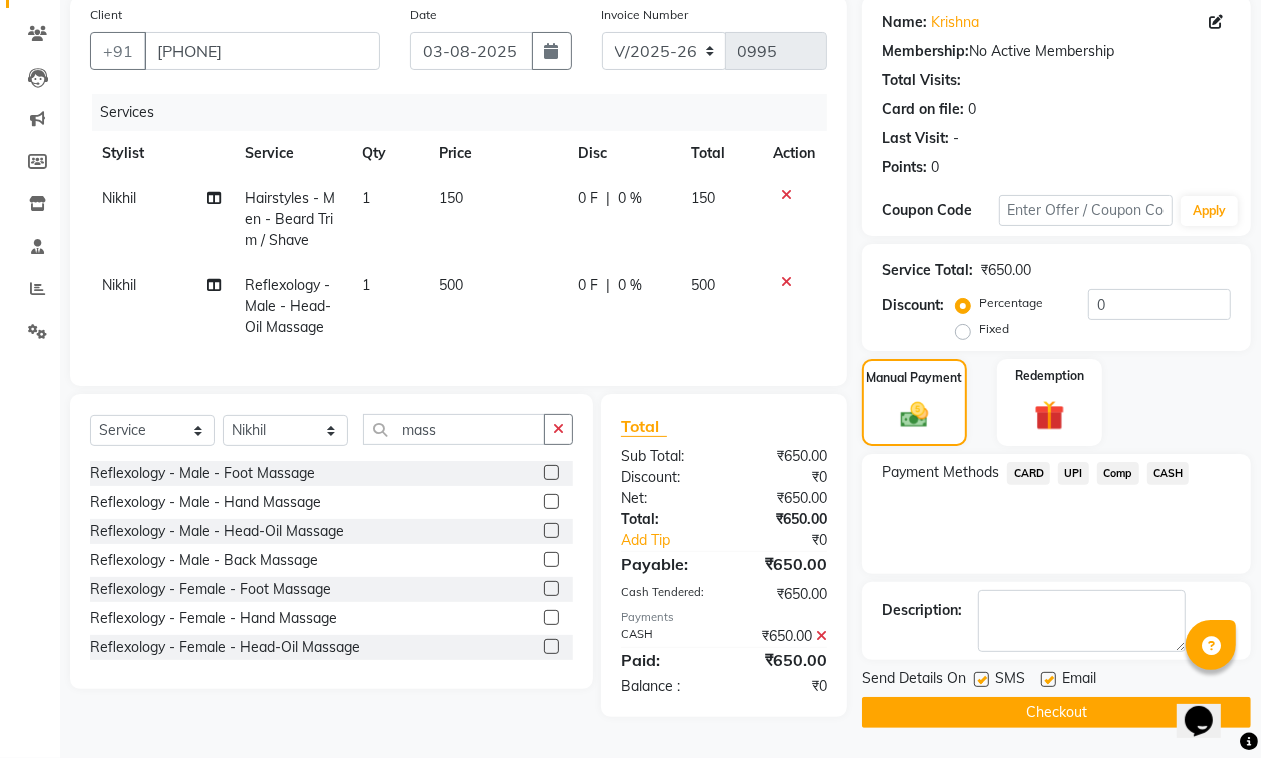 scroll, scrollTop: 161, scrollLeft: 0, axis: vertical 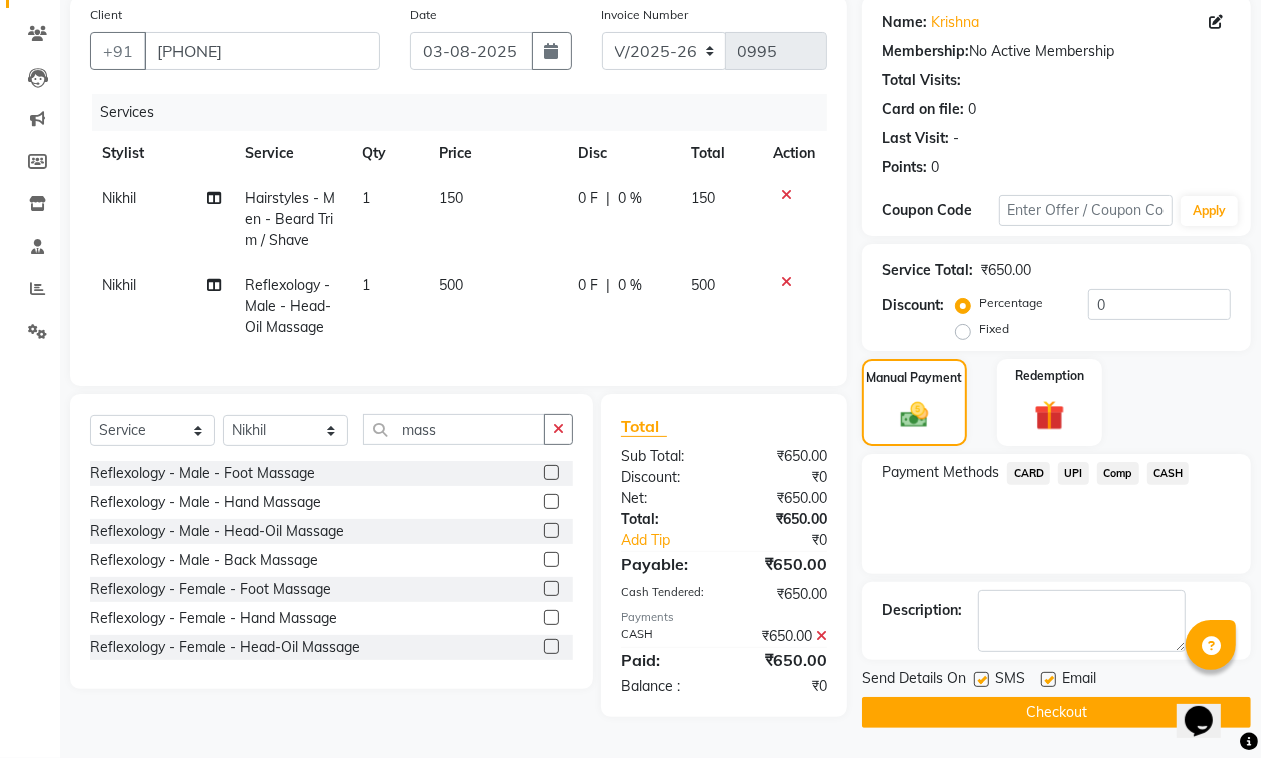drag, startPoint x: 1048, startPoint y: 673, endPoint x: 1048, endPoint y: 713, distance: 40 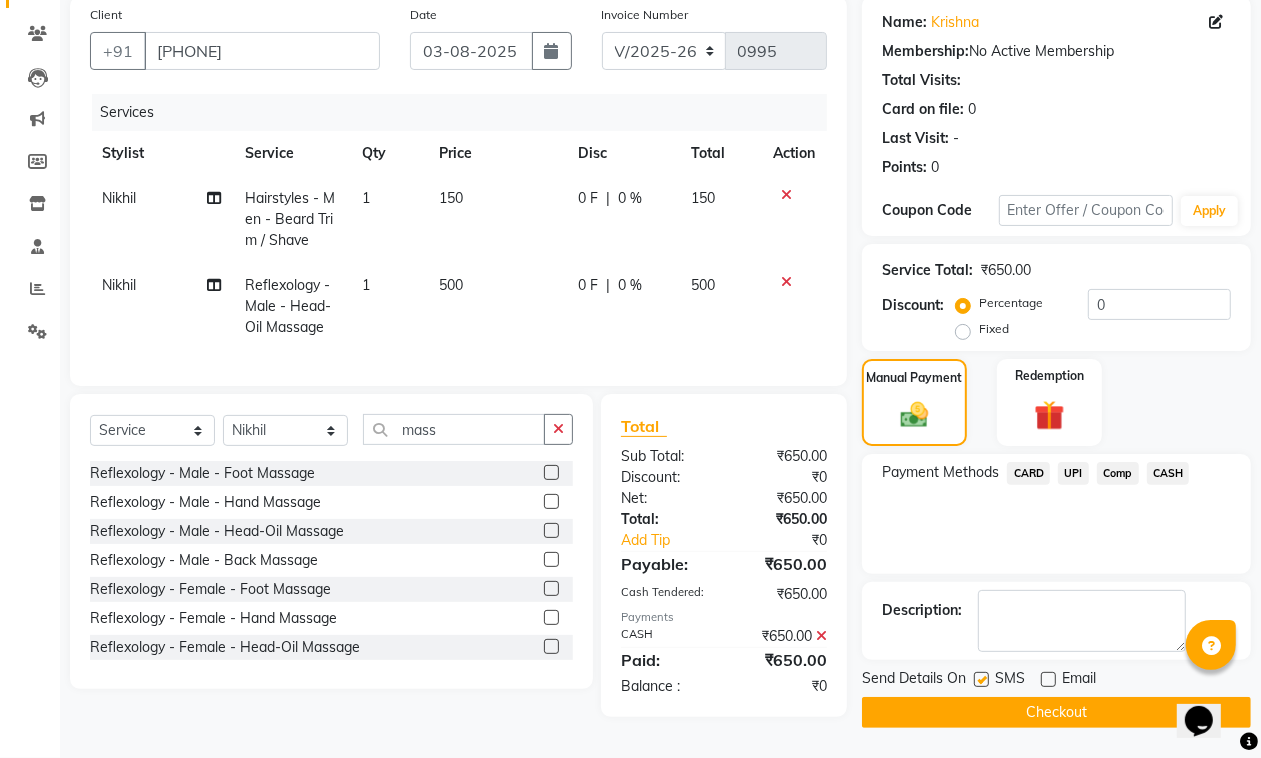 click on "Checkout" 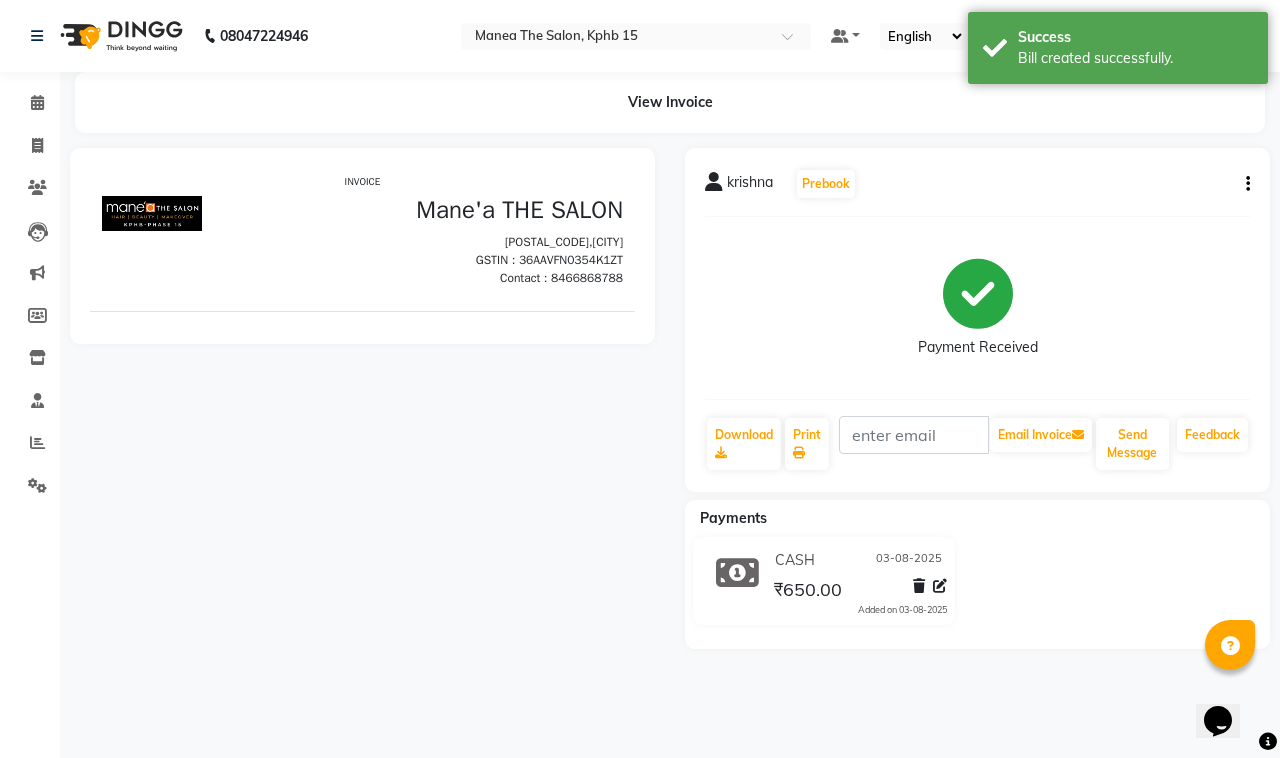 scroll, scrollTop: 0, scrollLeft: 0, axis: both 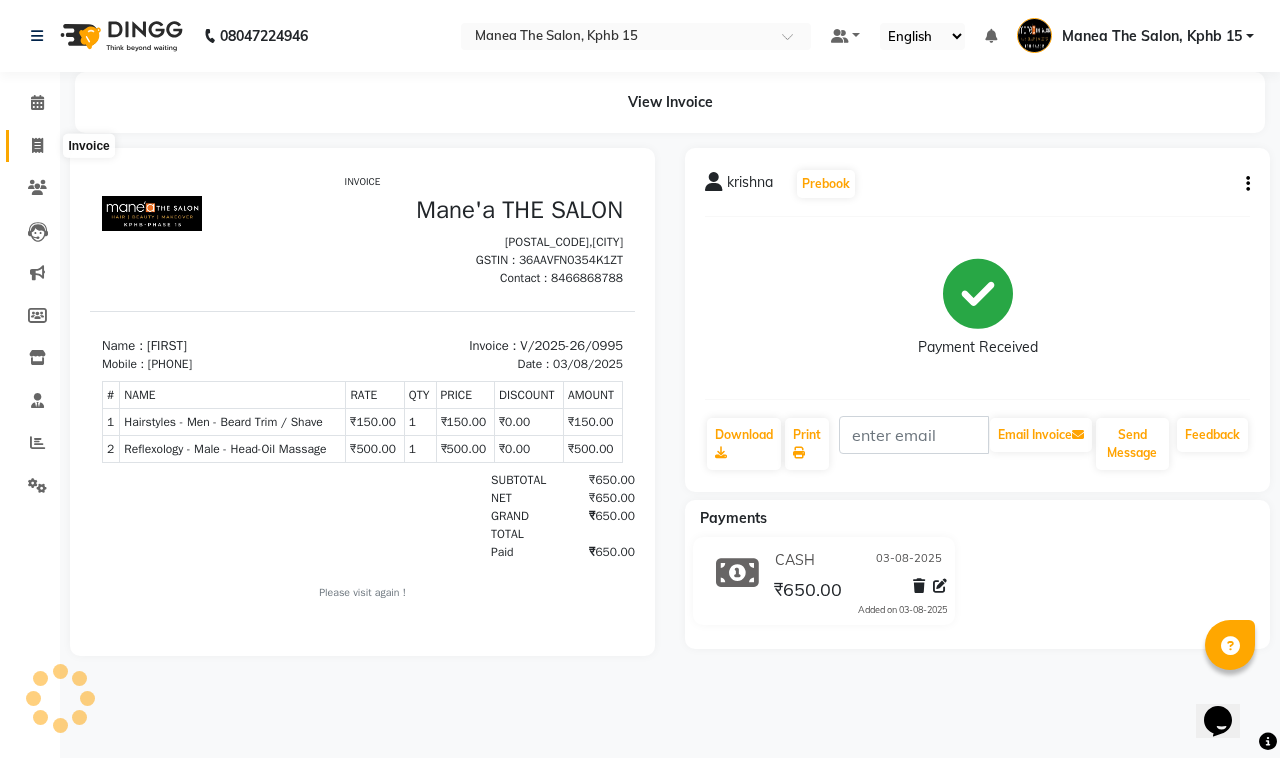 click 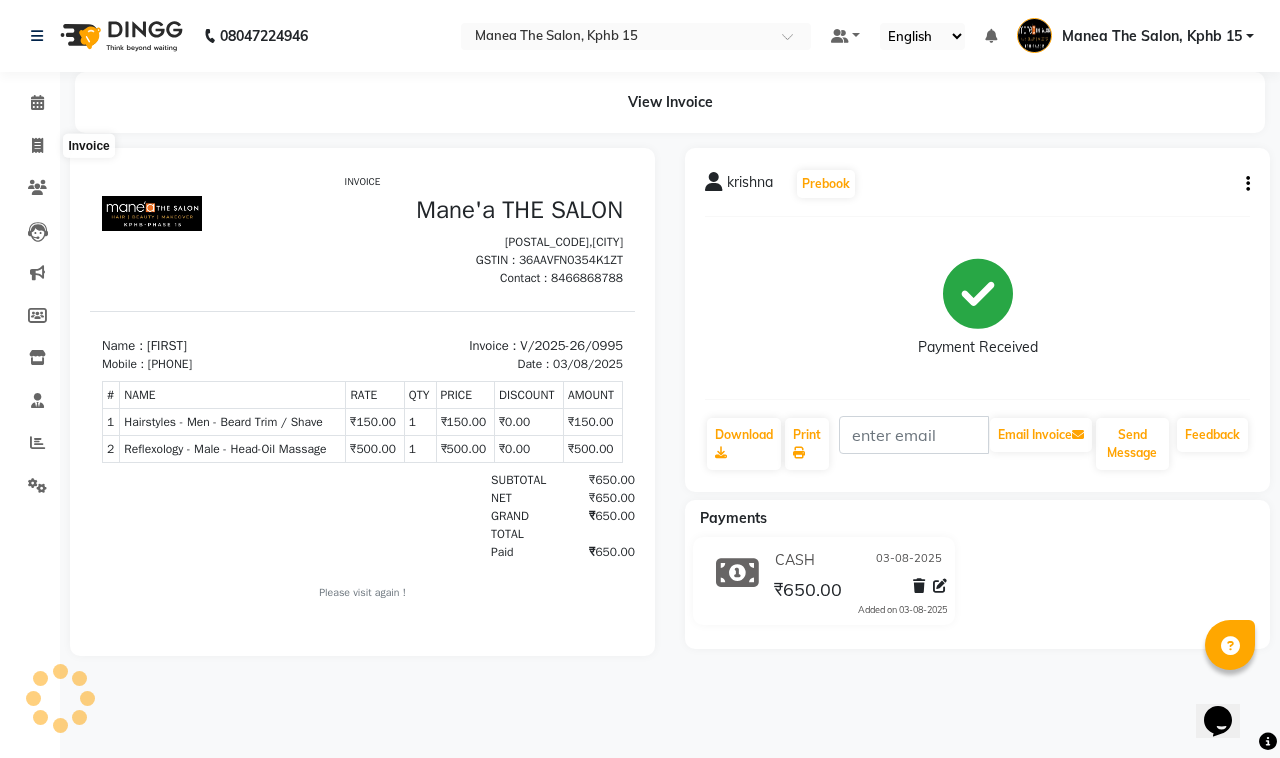 select on "service" 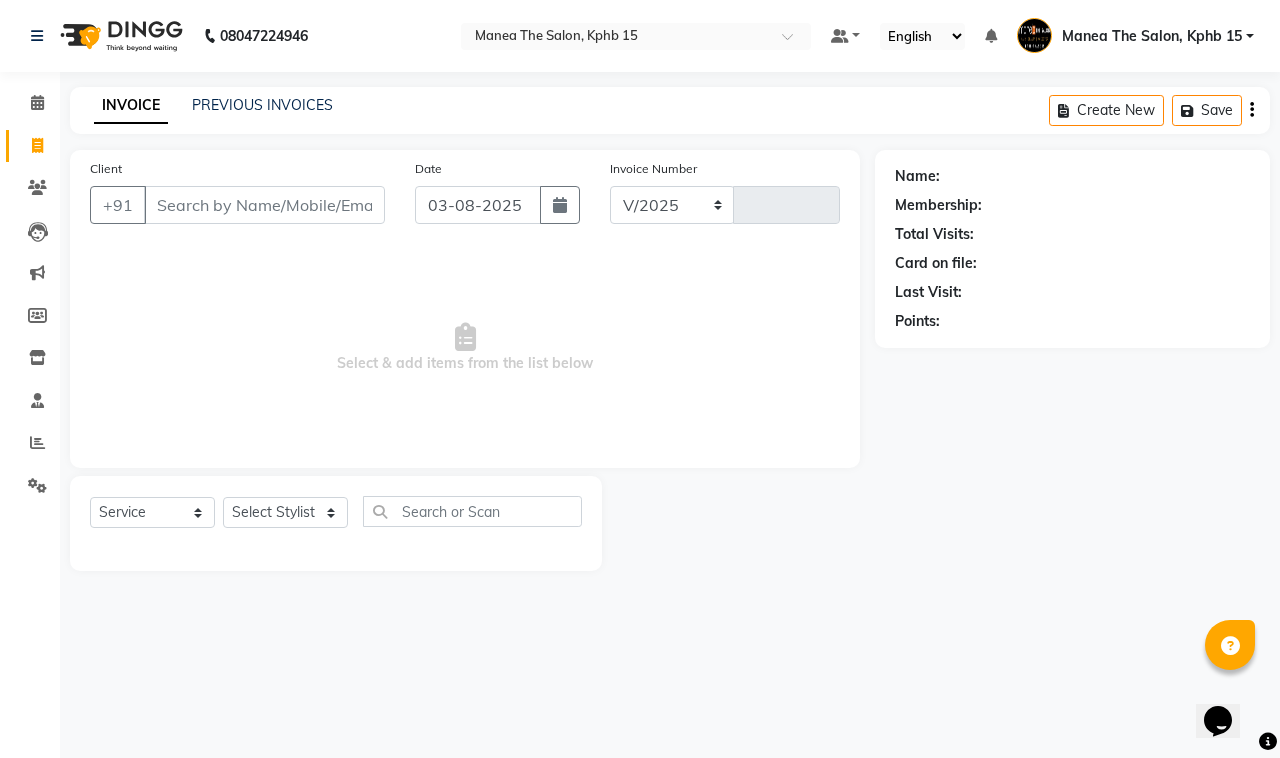 select on "7321" 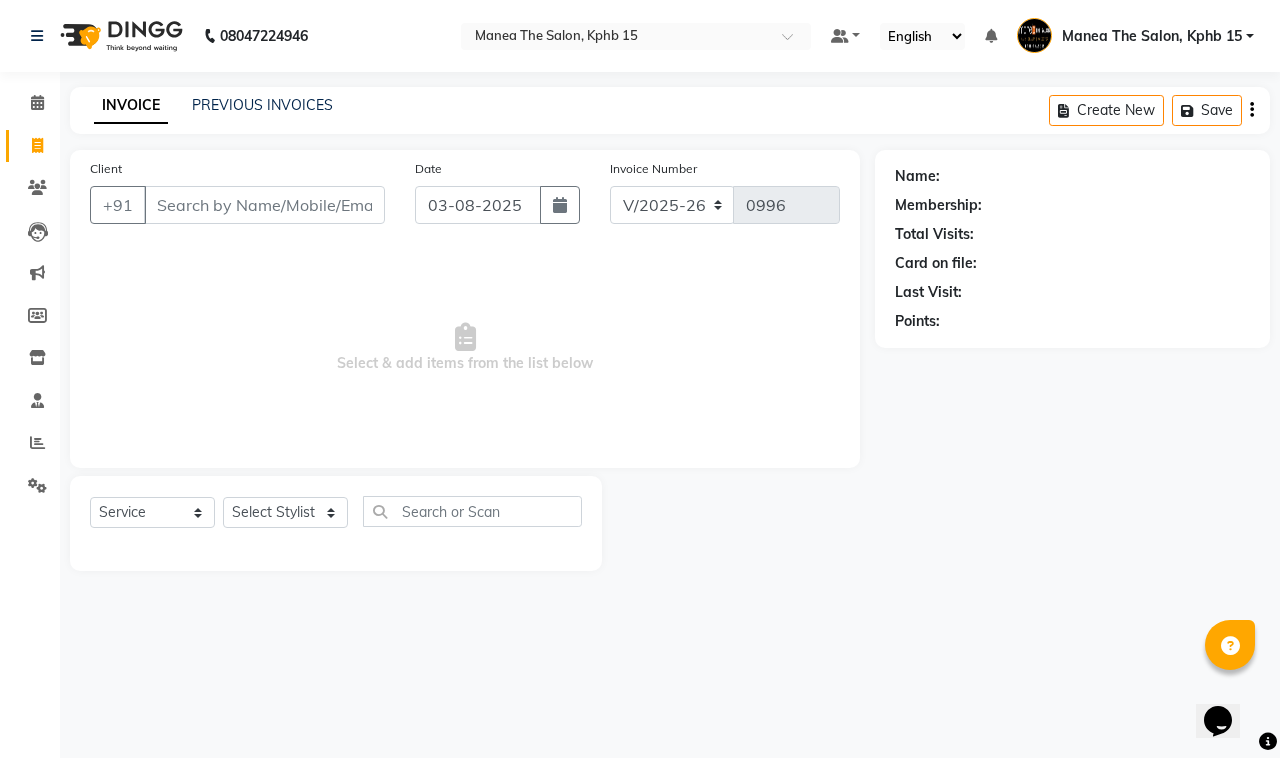 click on "Client" at bounding box center (264, 205) 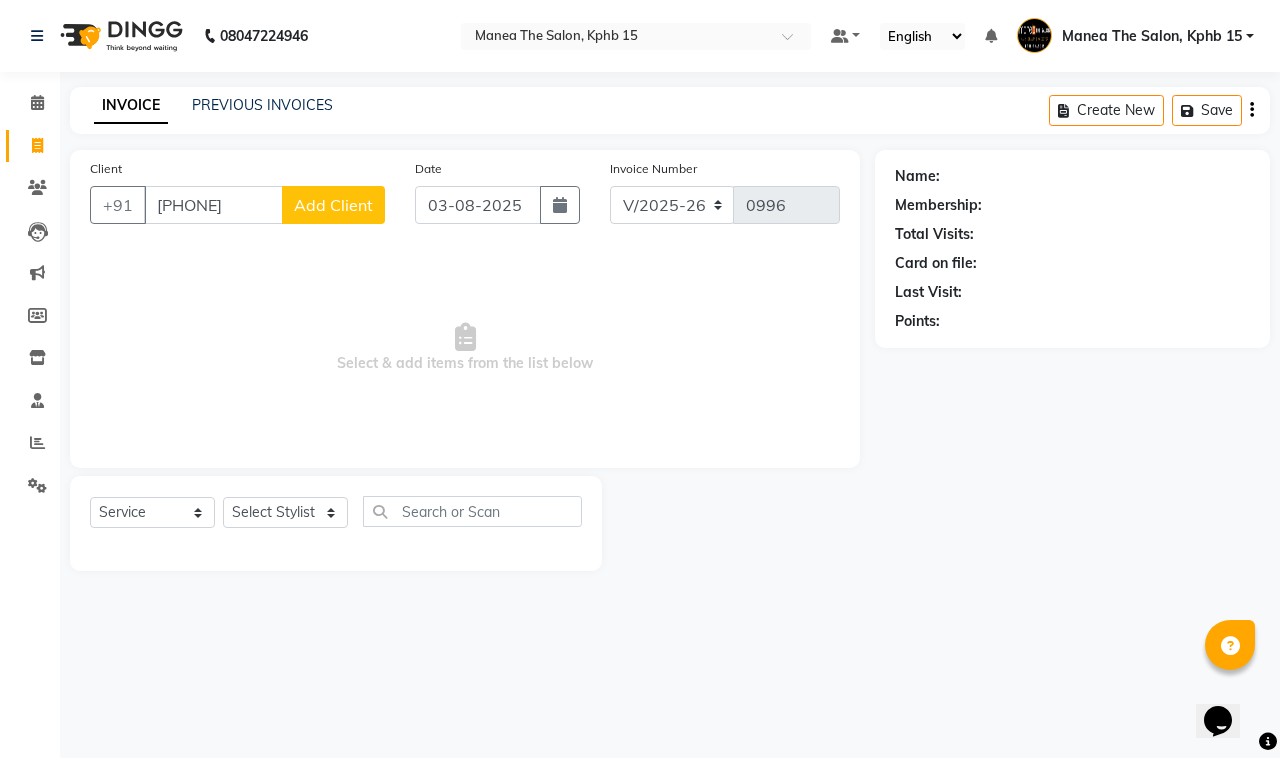 type on "[PHONE]" 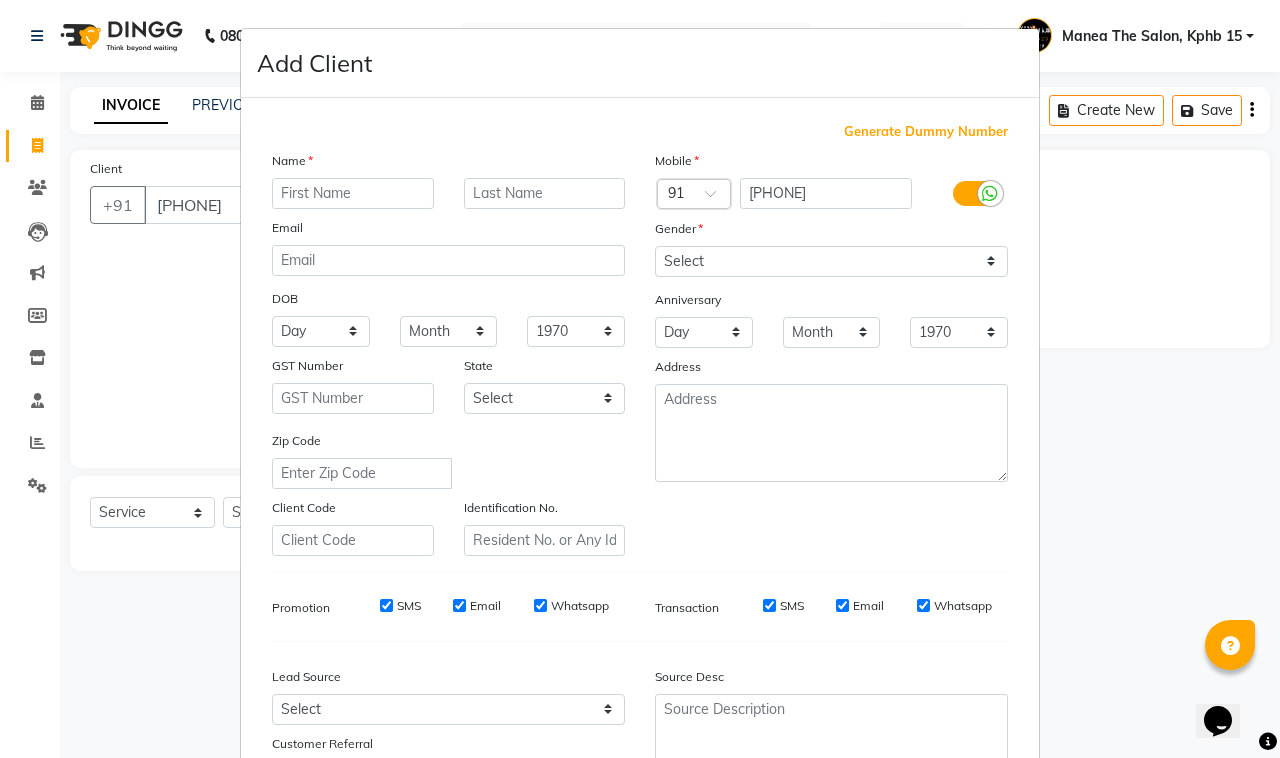 click at bounding box center [353, 193] 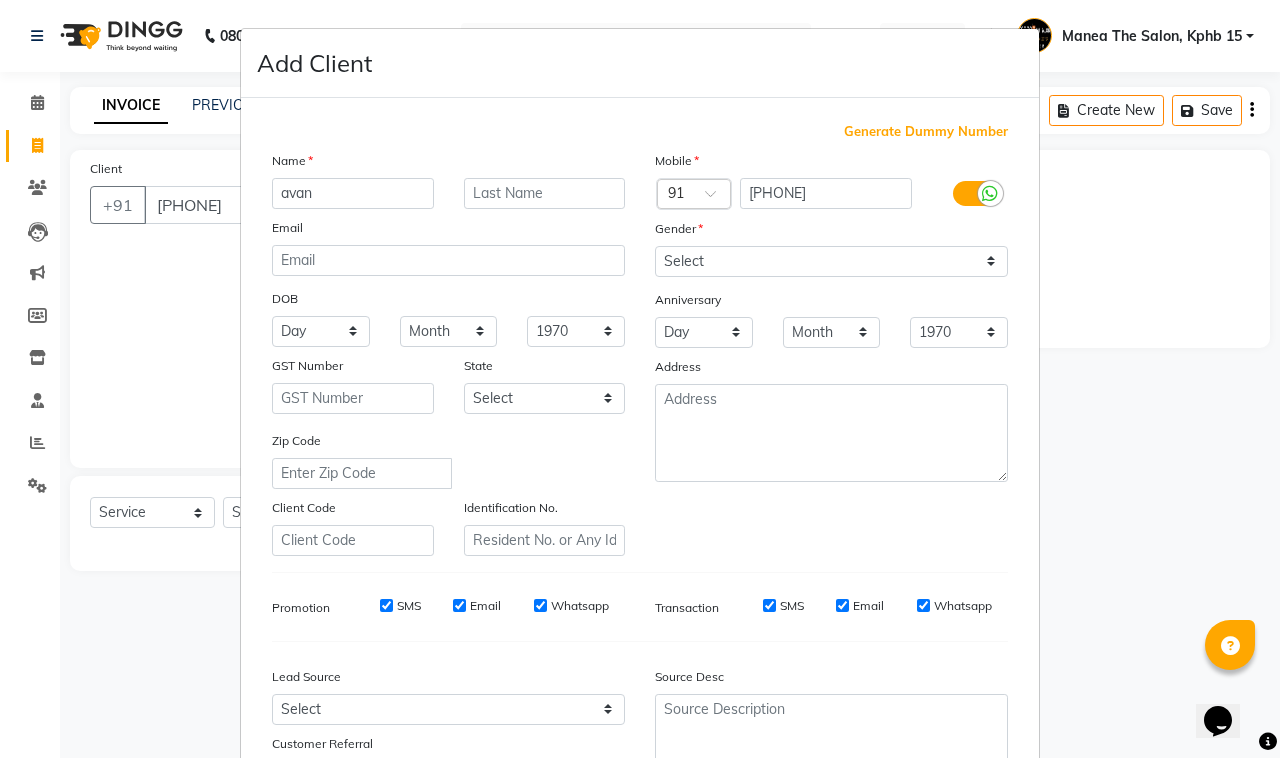 type on "avani" 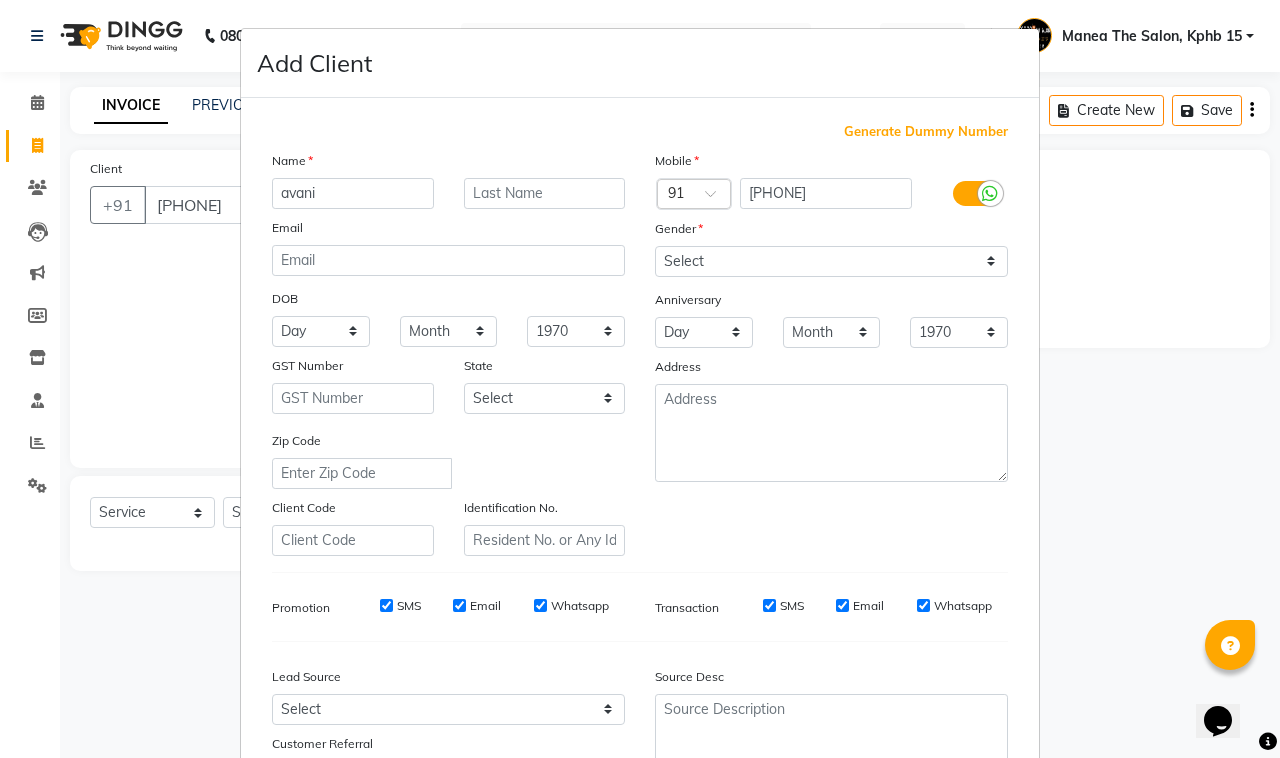 drag, startPoint x: 326, startPoint y: 206, endPoint x: 226, endPoint y: 232, distance: 103.32473 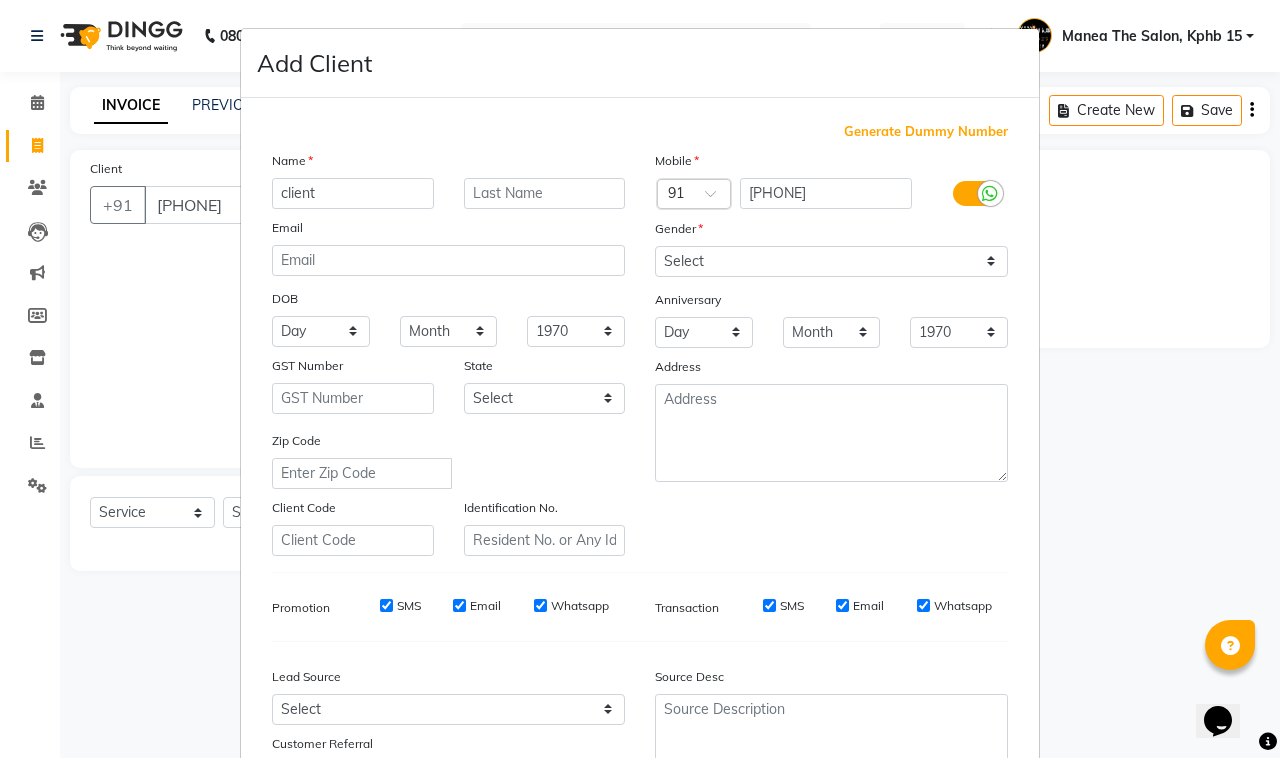 type on "client" 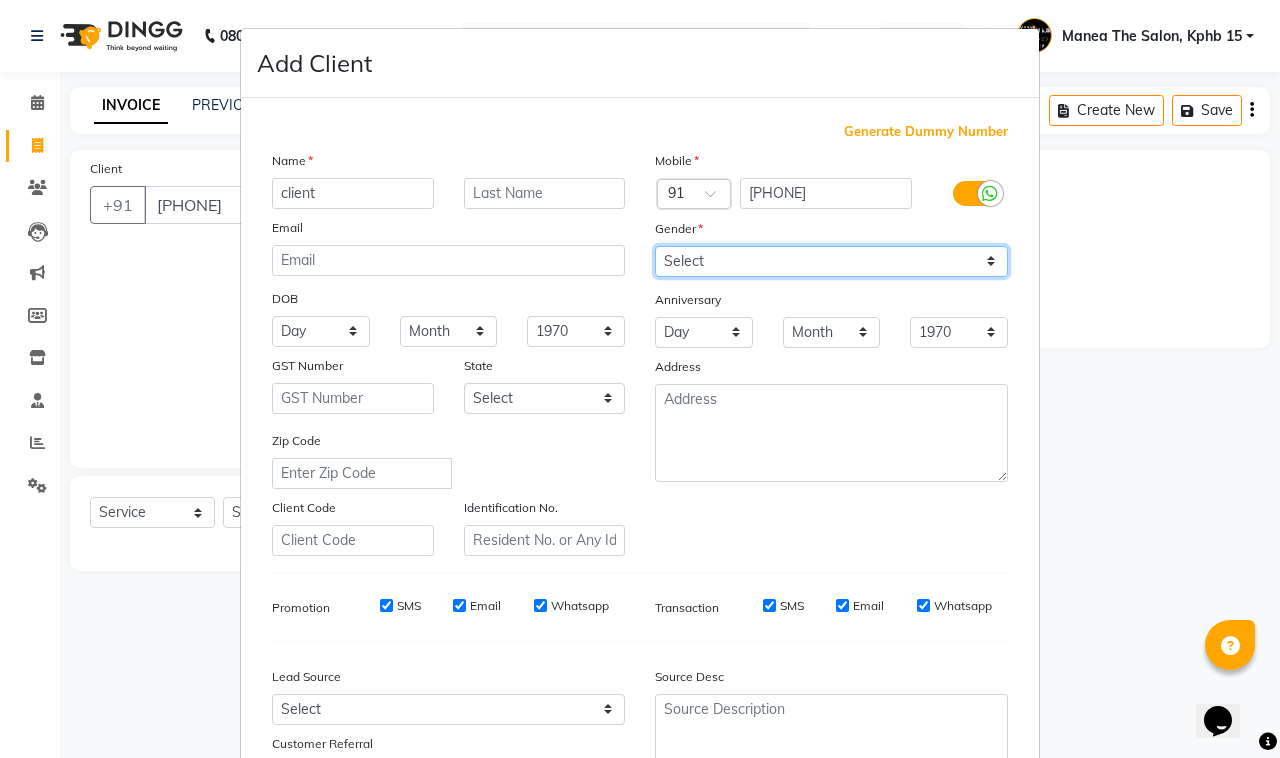 click on "Select Male Female Other Prefer Not To Say" at bounding box center (831, 261) 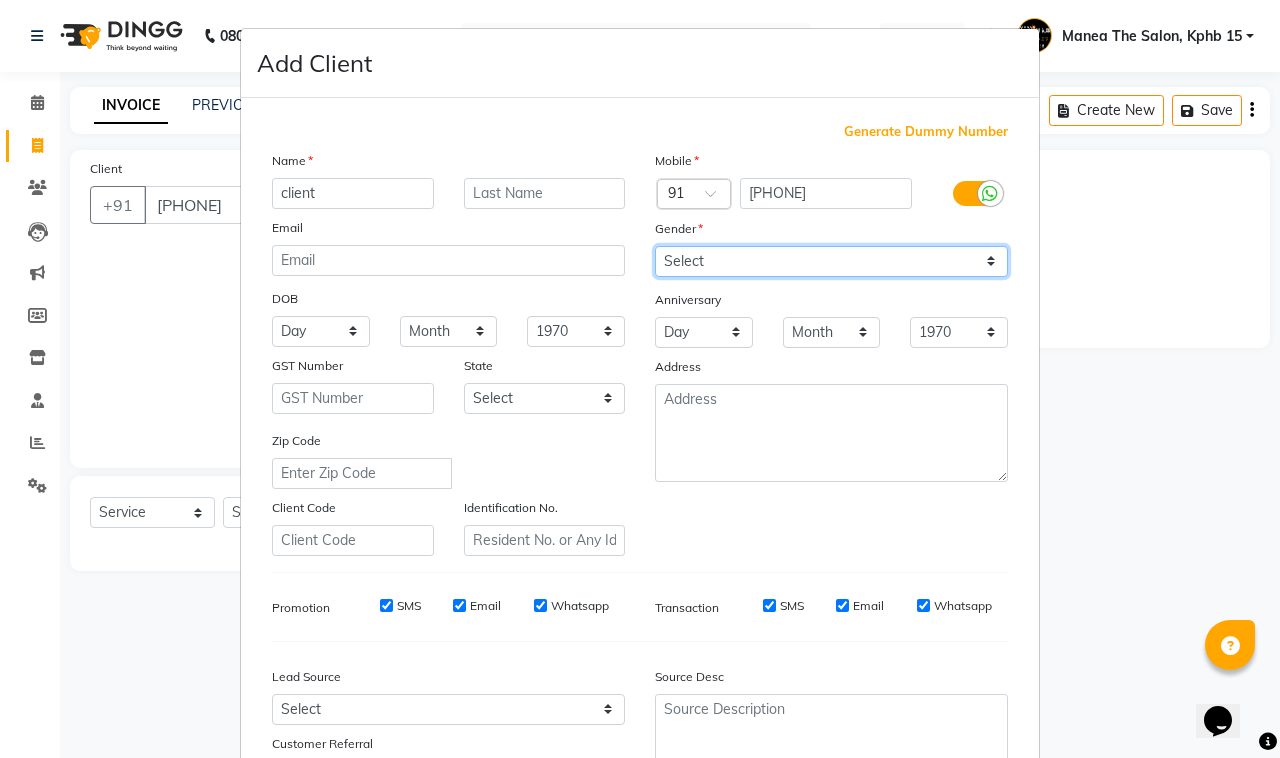 select on "male" 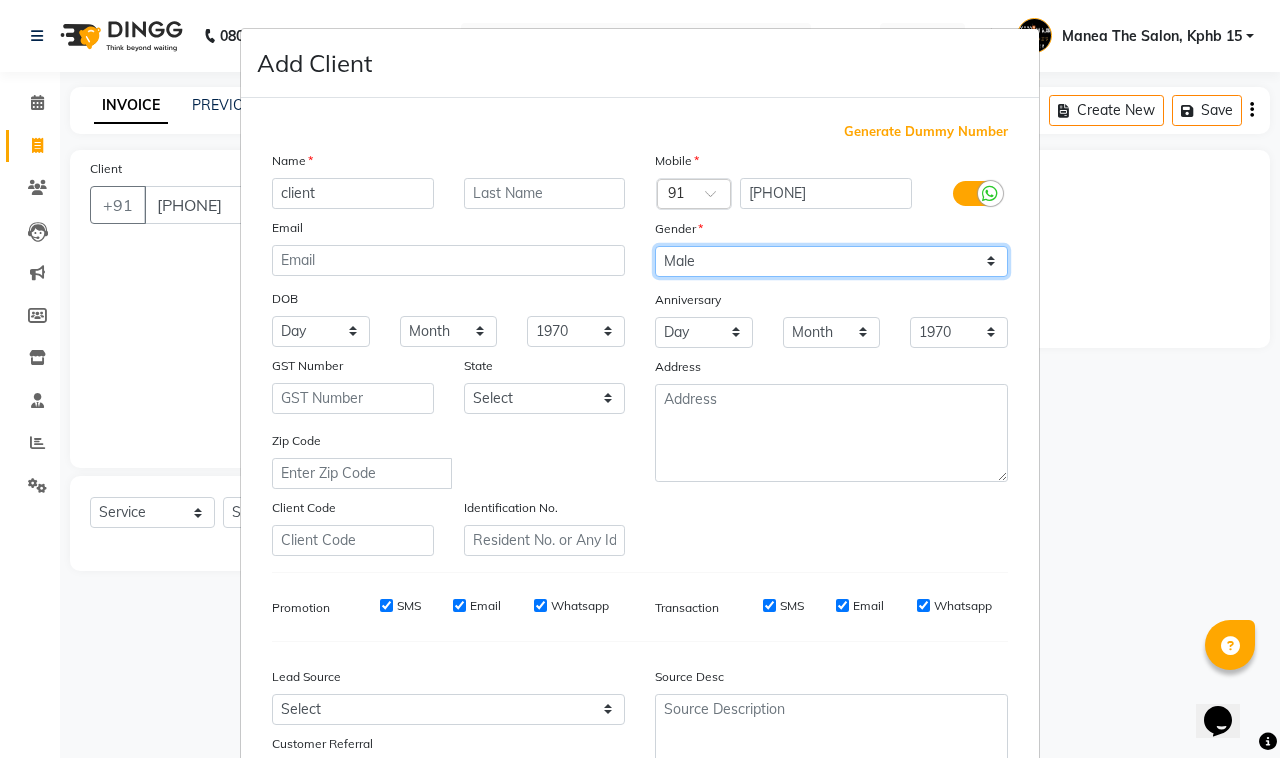 click on "Select Male Female Other Prefer Not To Say" at bounding box center [831, 261] 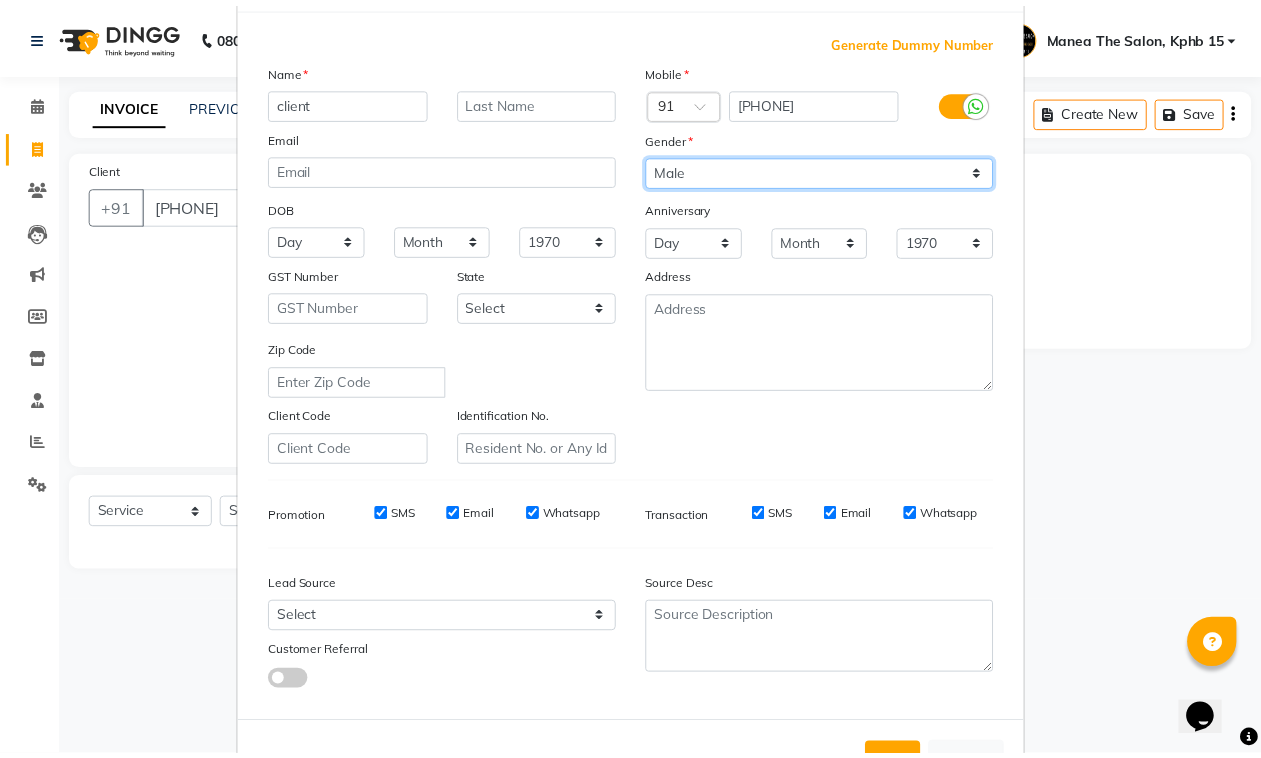 scroll, scrollTop: 157, scrollLeft: 0, axis: vertical 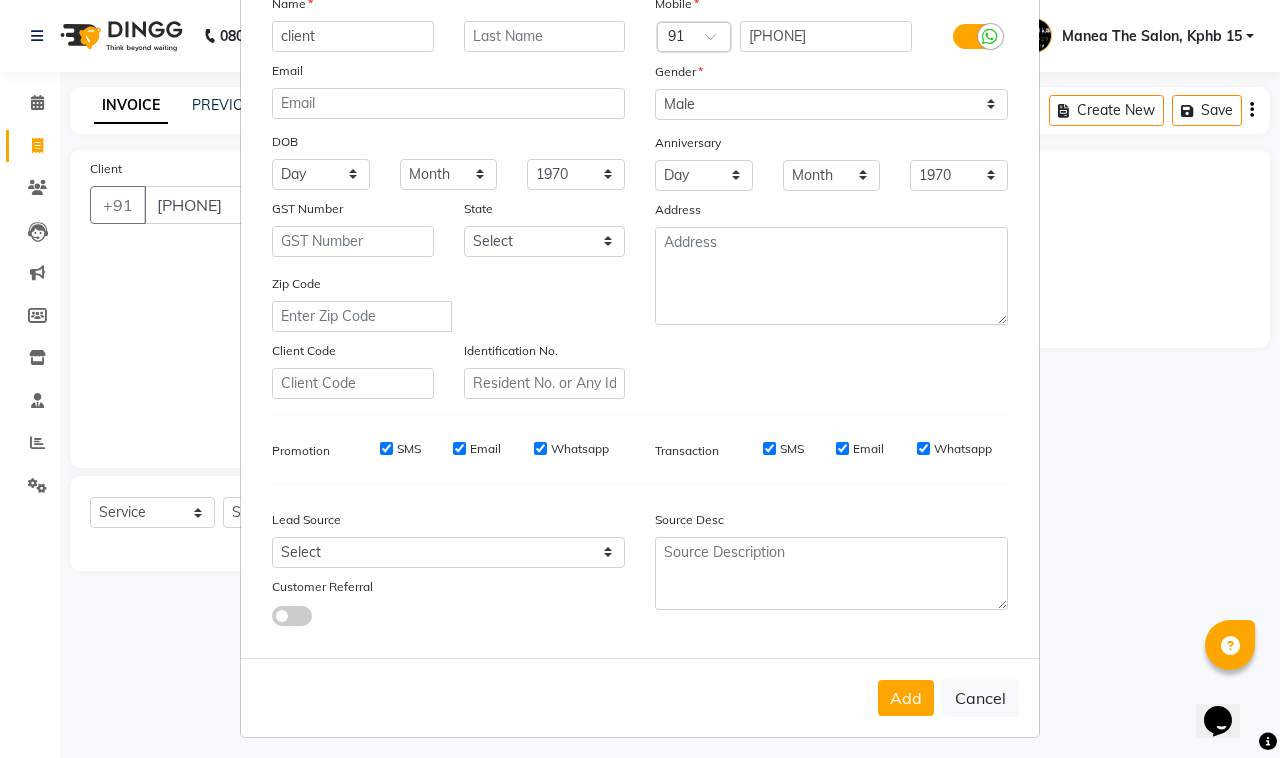 click on "Add" at bounding box center (906, 698) 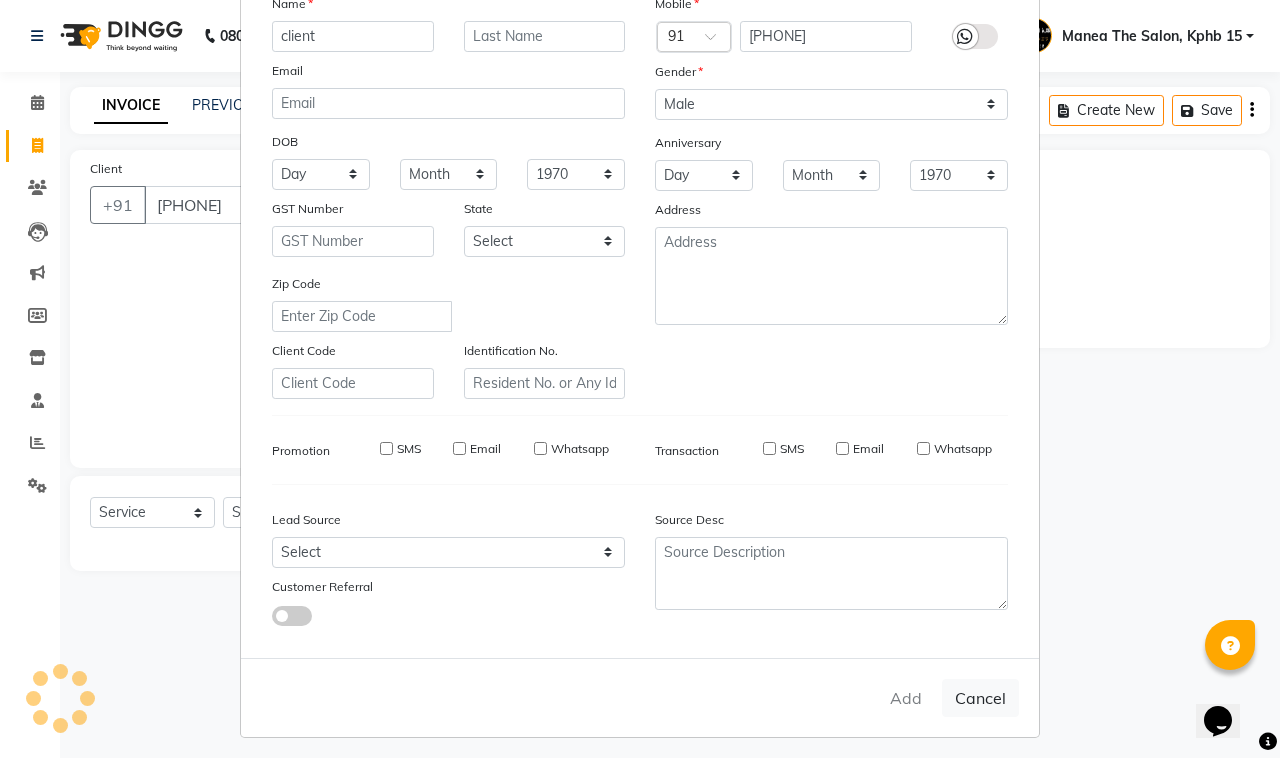 type 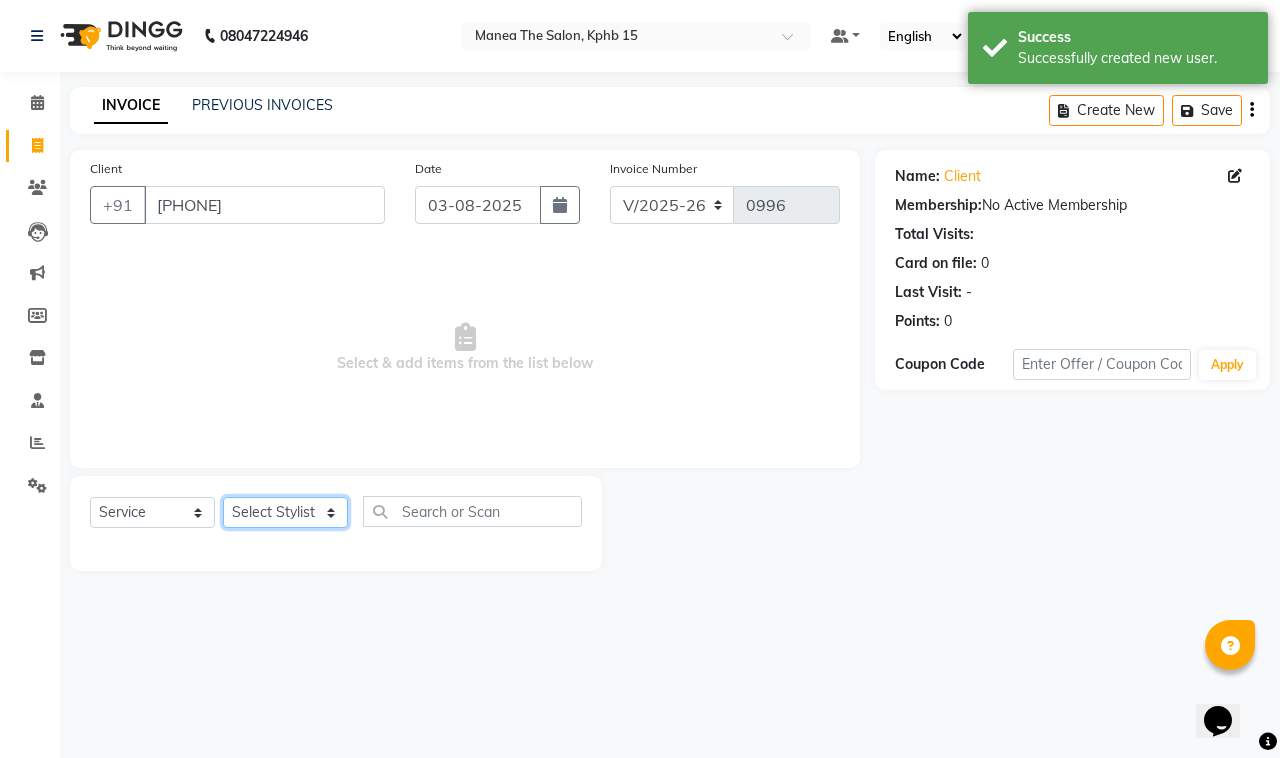 click on "Select Stylist Ayan  MUZAMMIL Nikhil  nitu Raghu Roopa  Shrisha Teju" 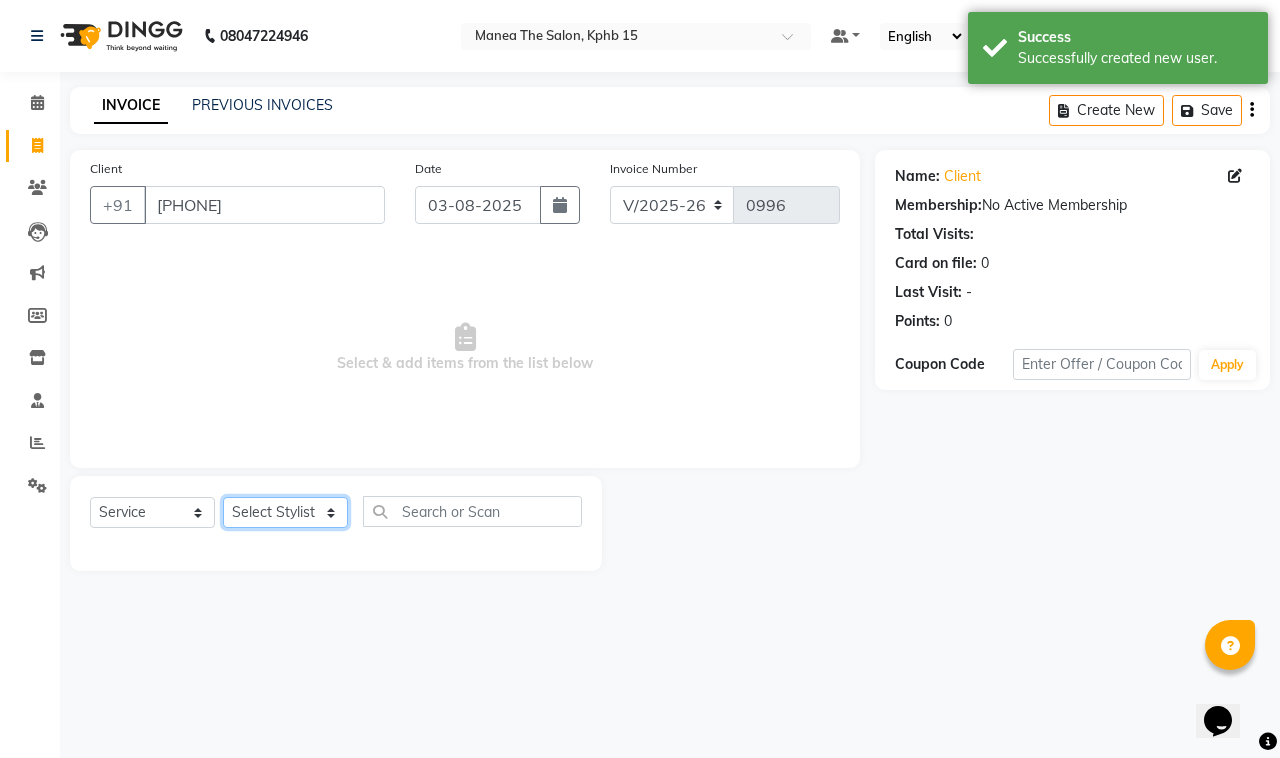 select on "62838" 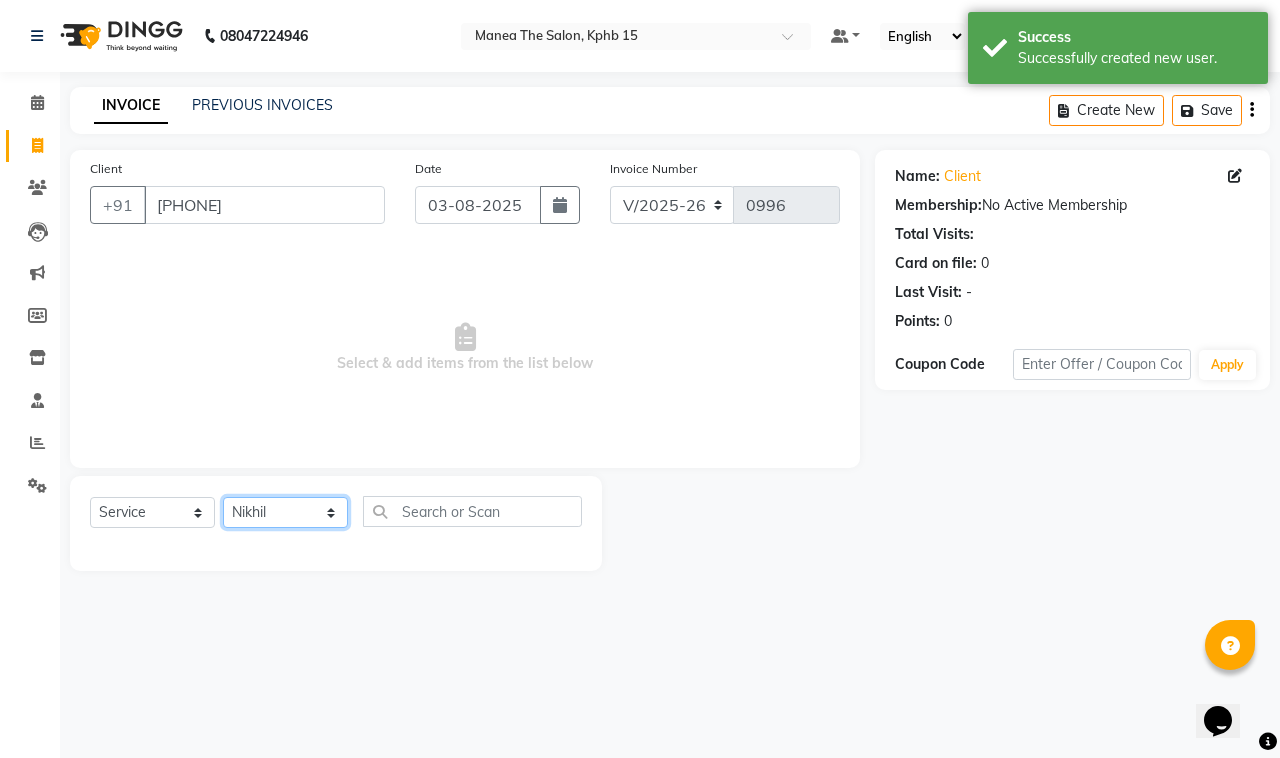 click on "Select Stylist Ayan  MUZAMMIL Nikhil  nitu Raghu Roopa  Shrisha Teju" 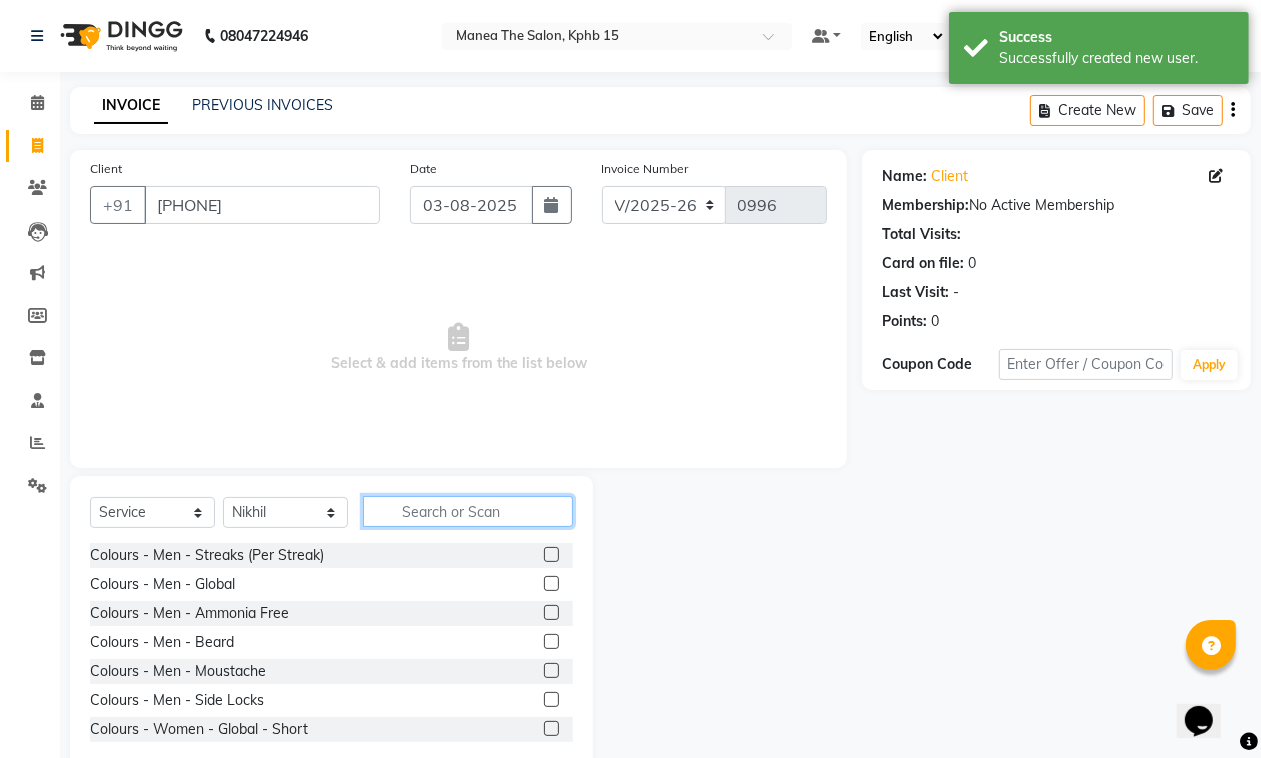 click 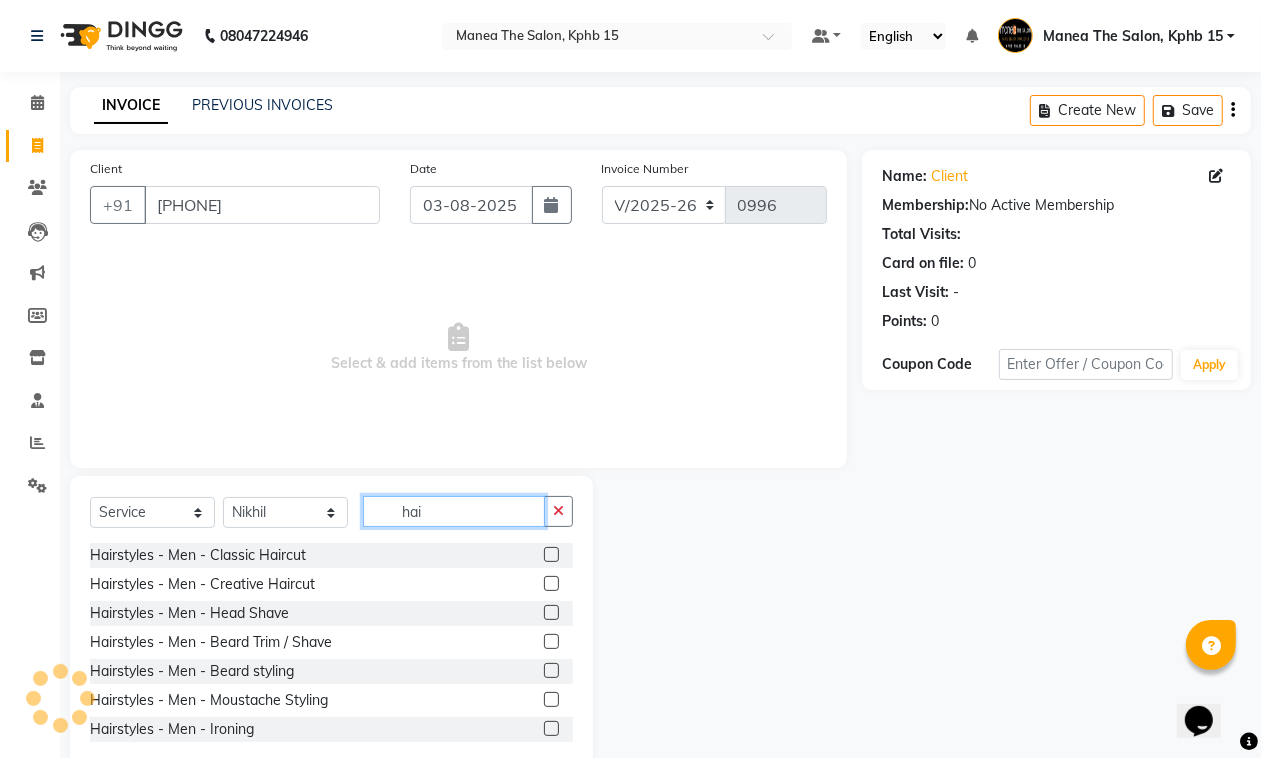 type on "hai" 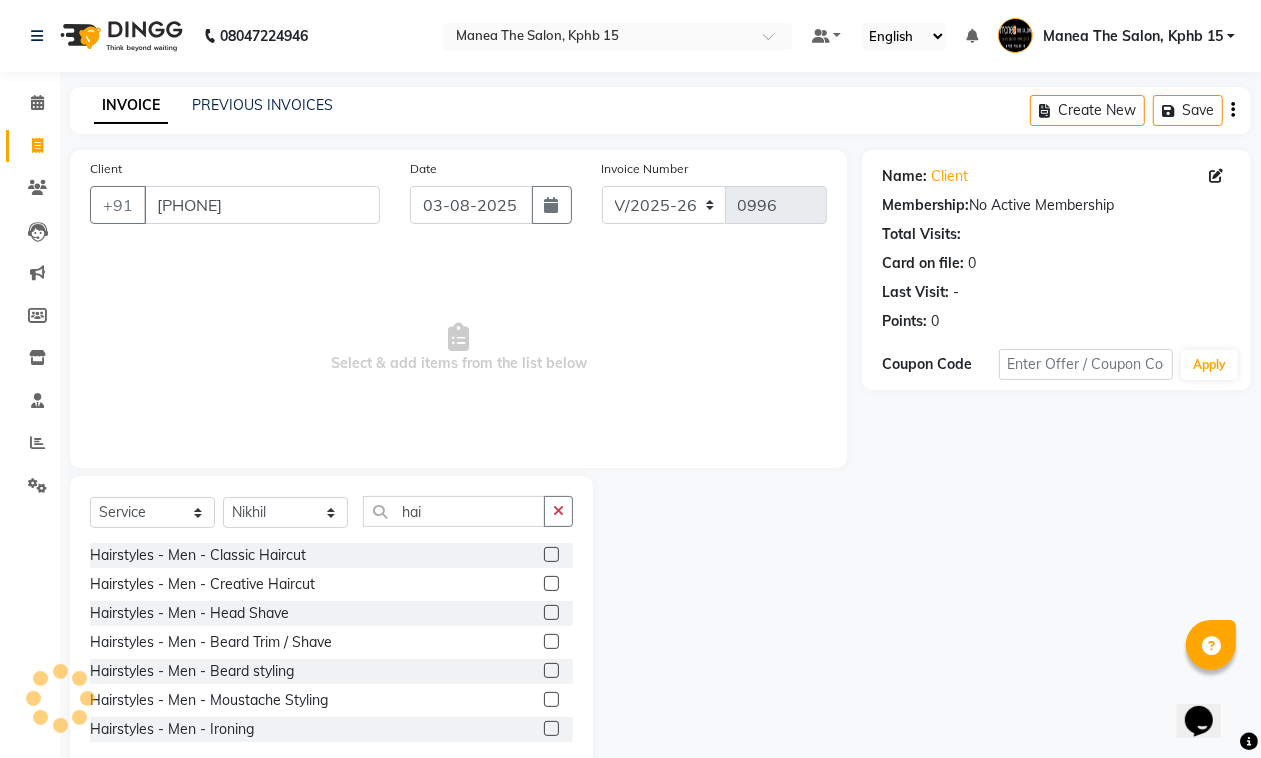 click 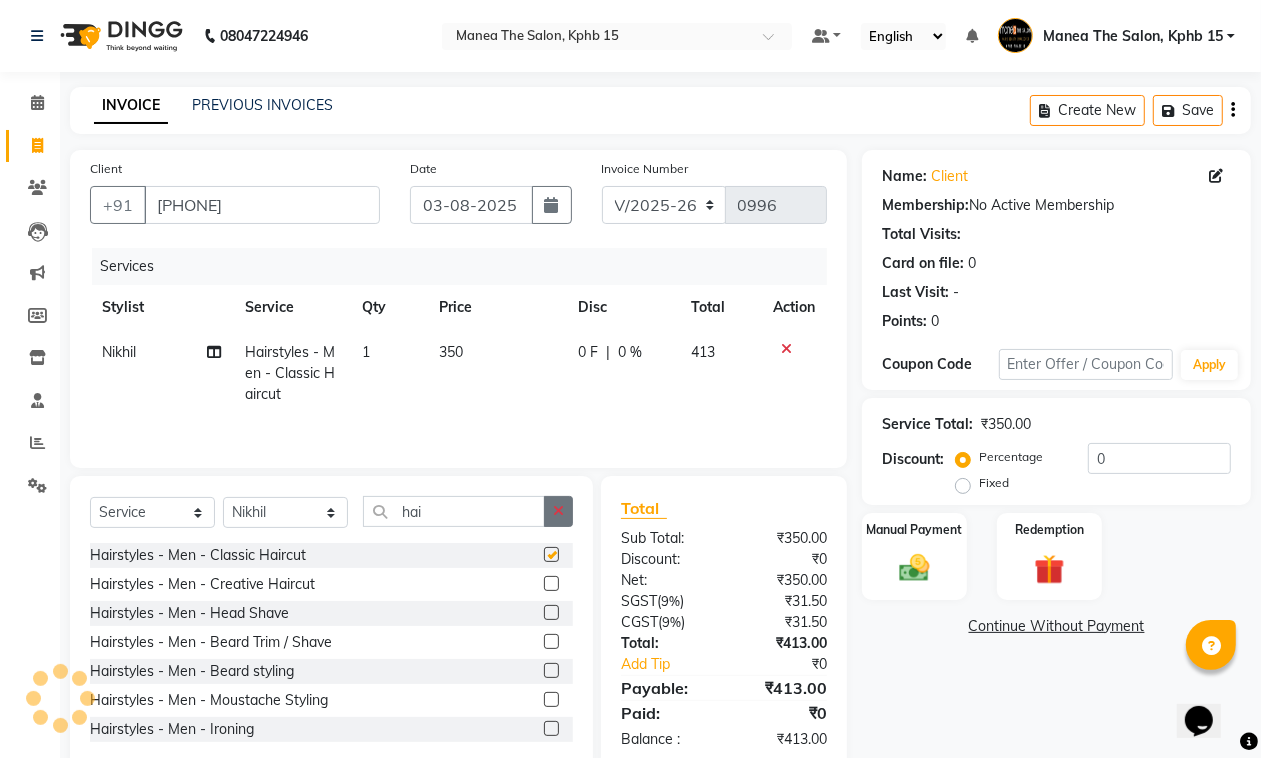 checkbox on "false" 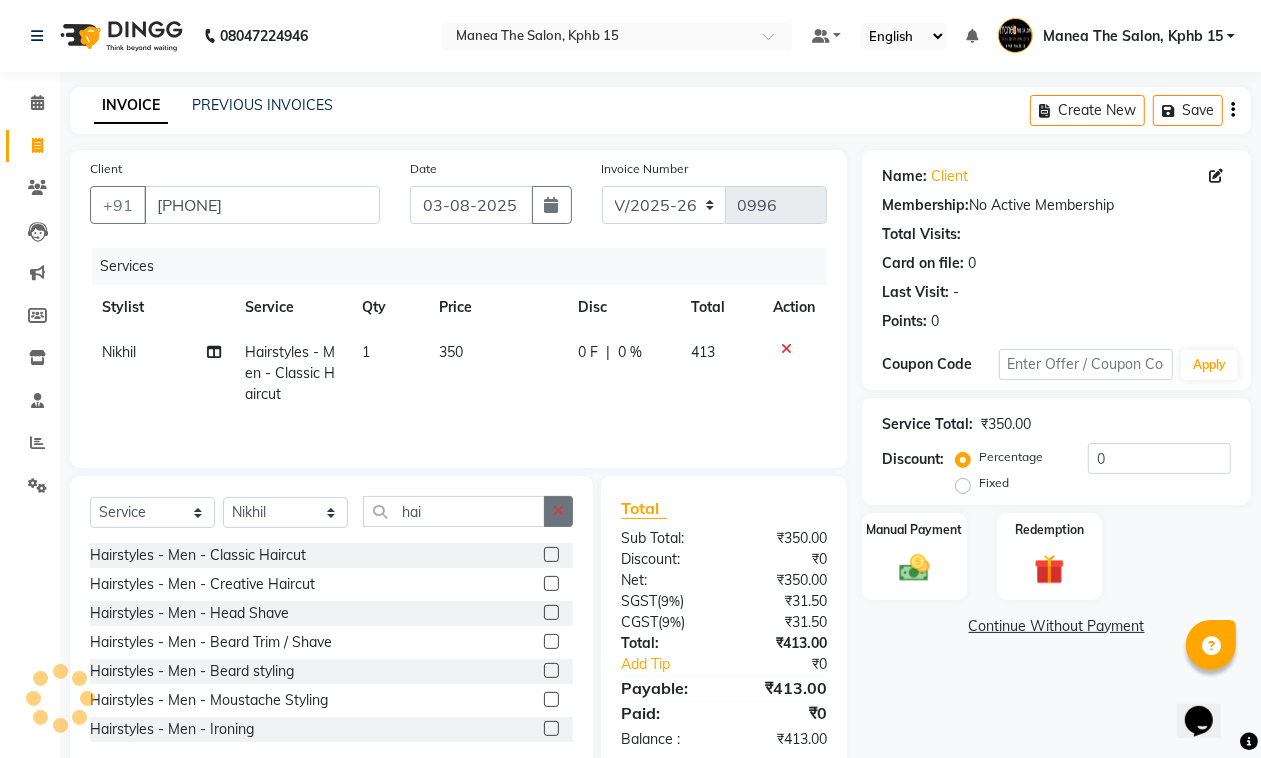 click 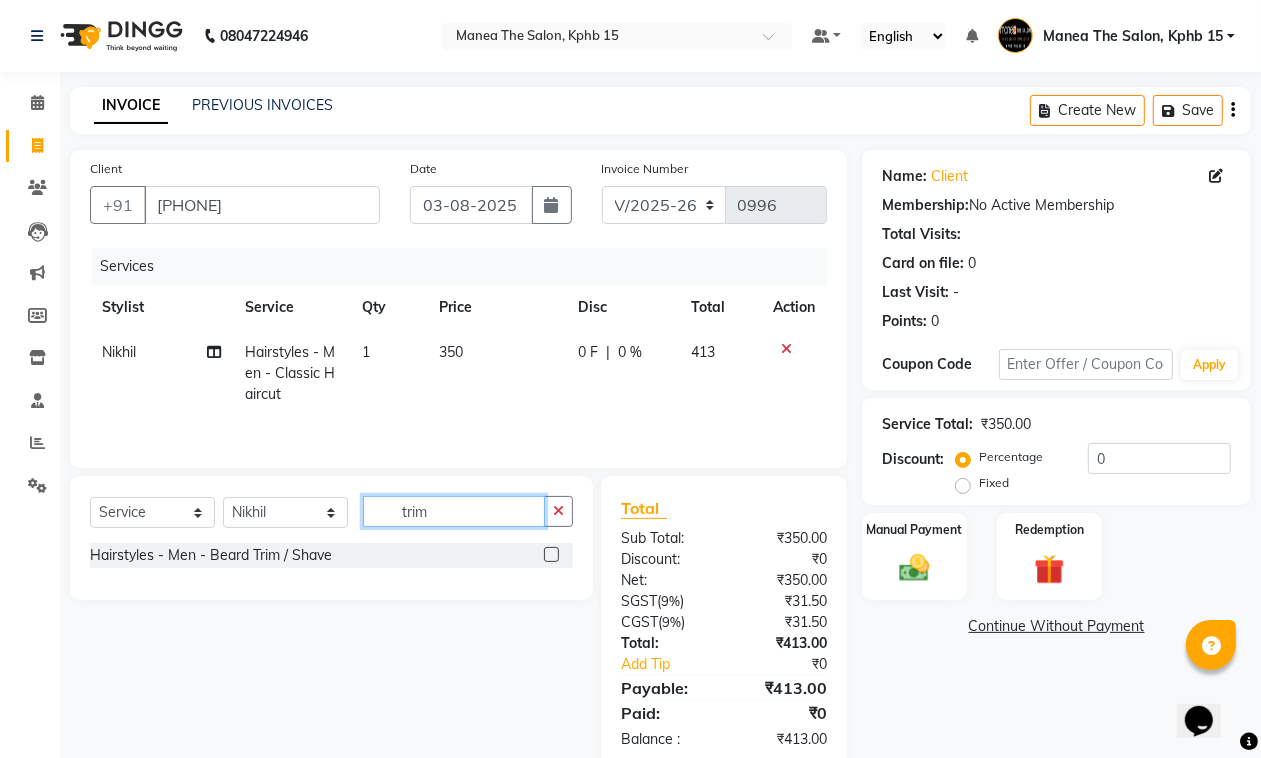 type on "trim" 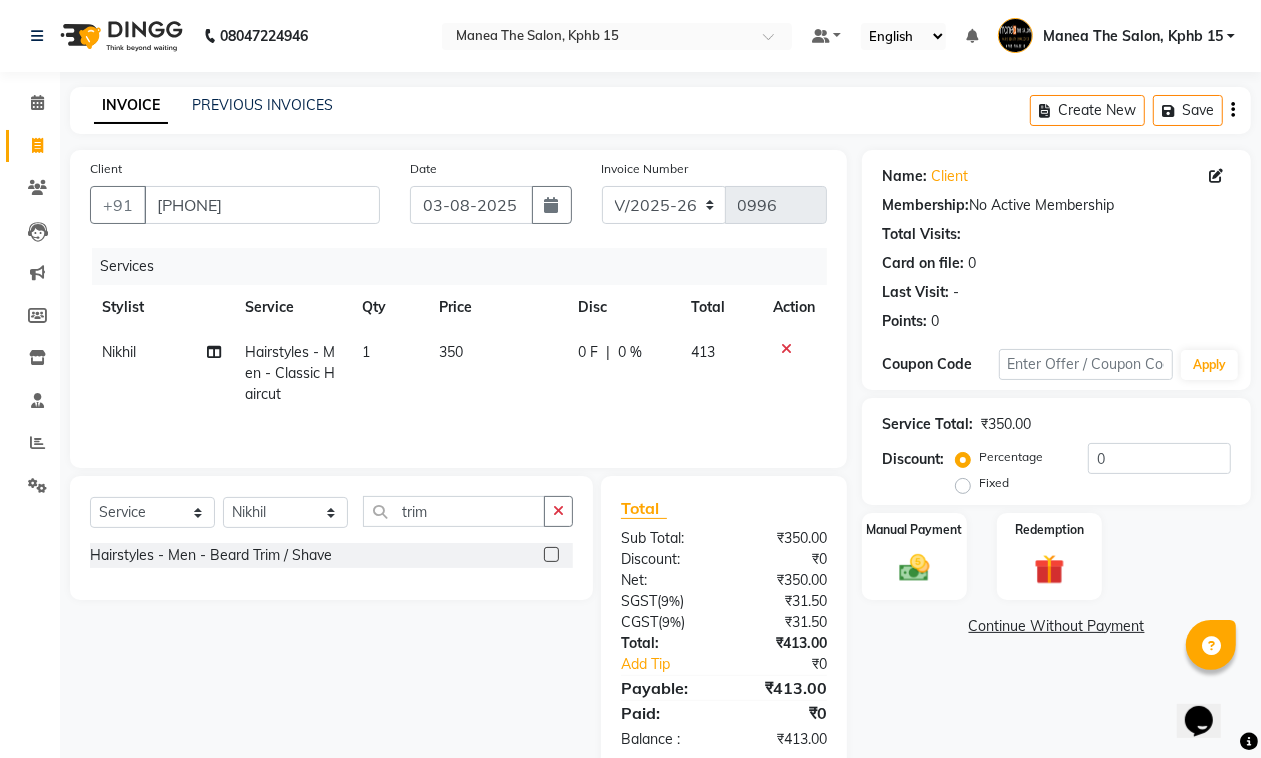 click 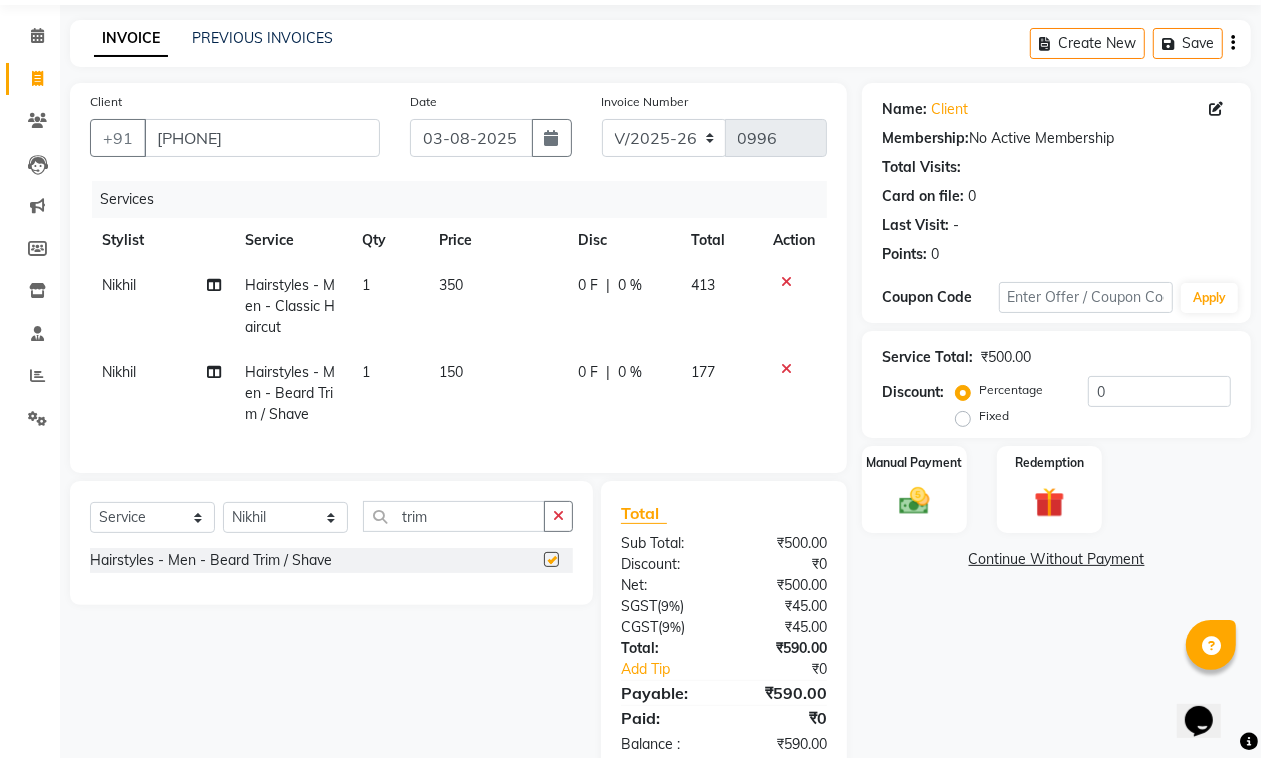 checkbox on "false" 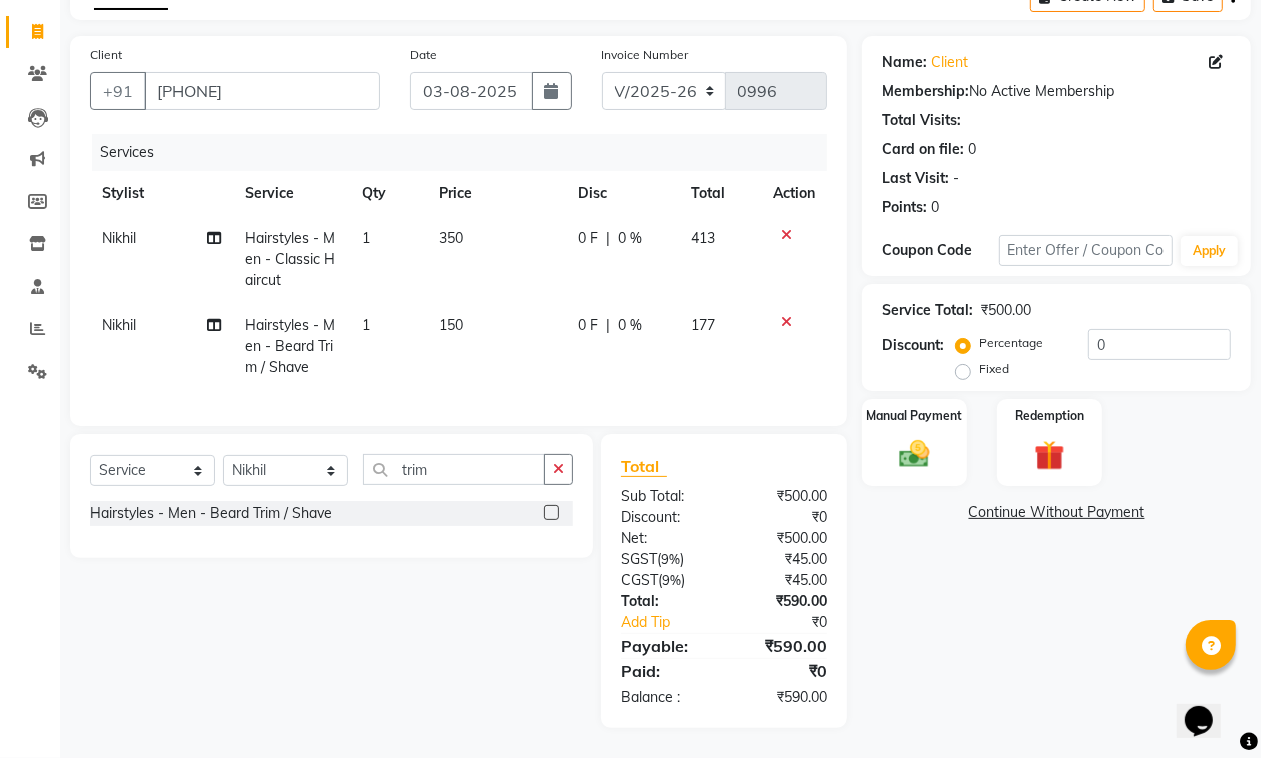 scroll, scrollTop: 132, scrollLeft: 0, axis: vertical 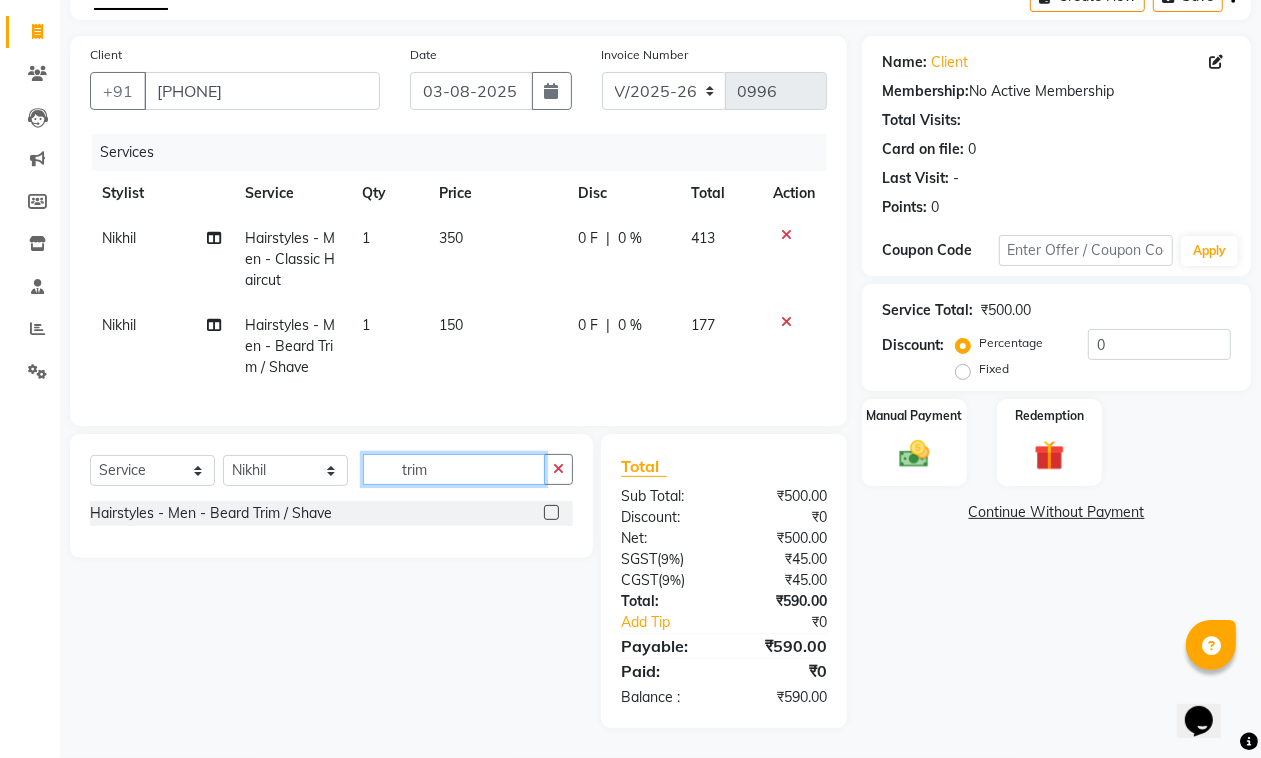 drag, startPoint x: 441, startPoint y: 471, endPoint x: 367, endPoint y: 495, distance: 77.7946 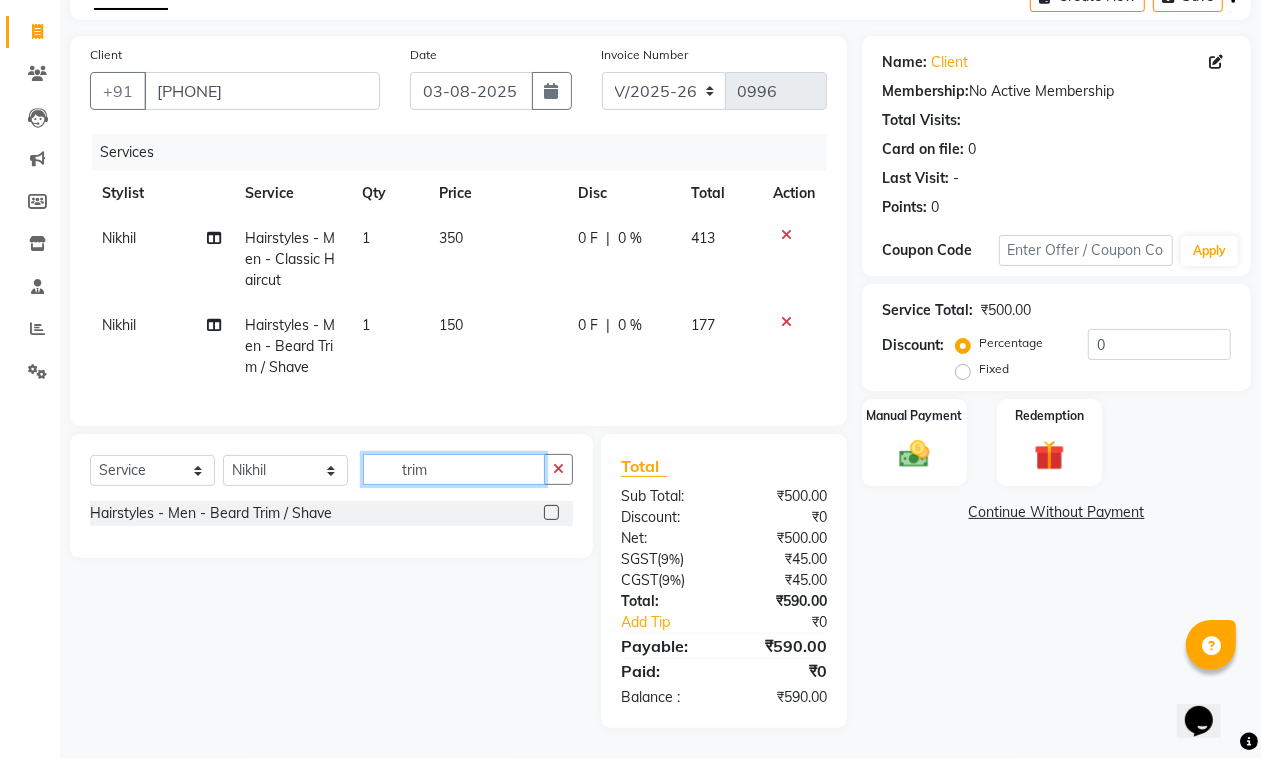 click on "Select Service Product Membership Package Voucher Prepaid Gift Card Select Stylist [FIRST] [LAST] [FIRST] [FIRST] [FIRST] [FIRST] [FIRST] [FIRST] [FIRST] [FIRST]" 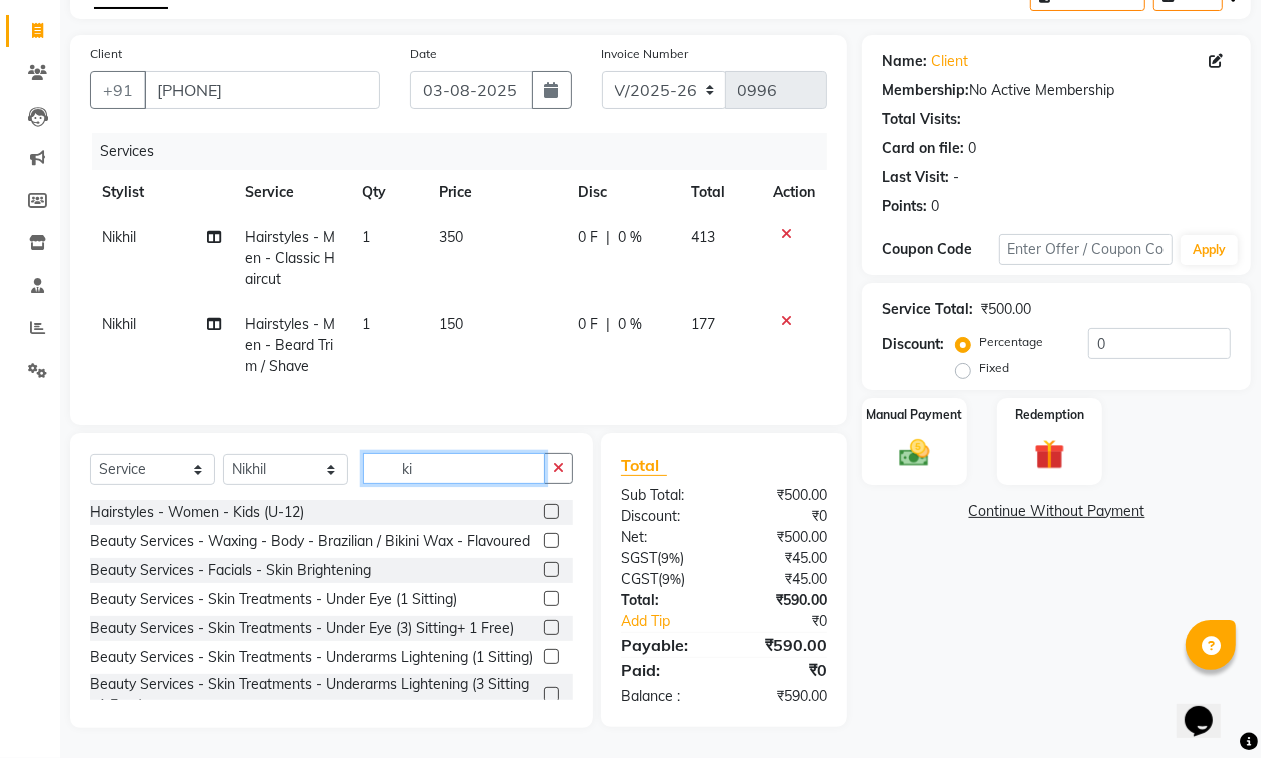 type on "ki" 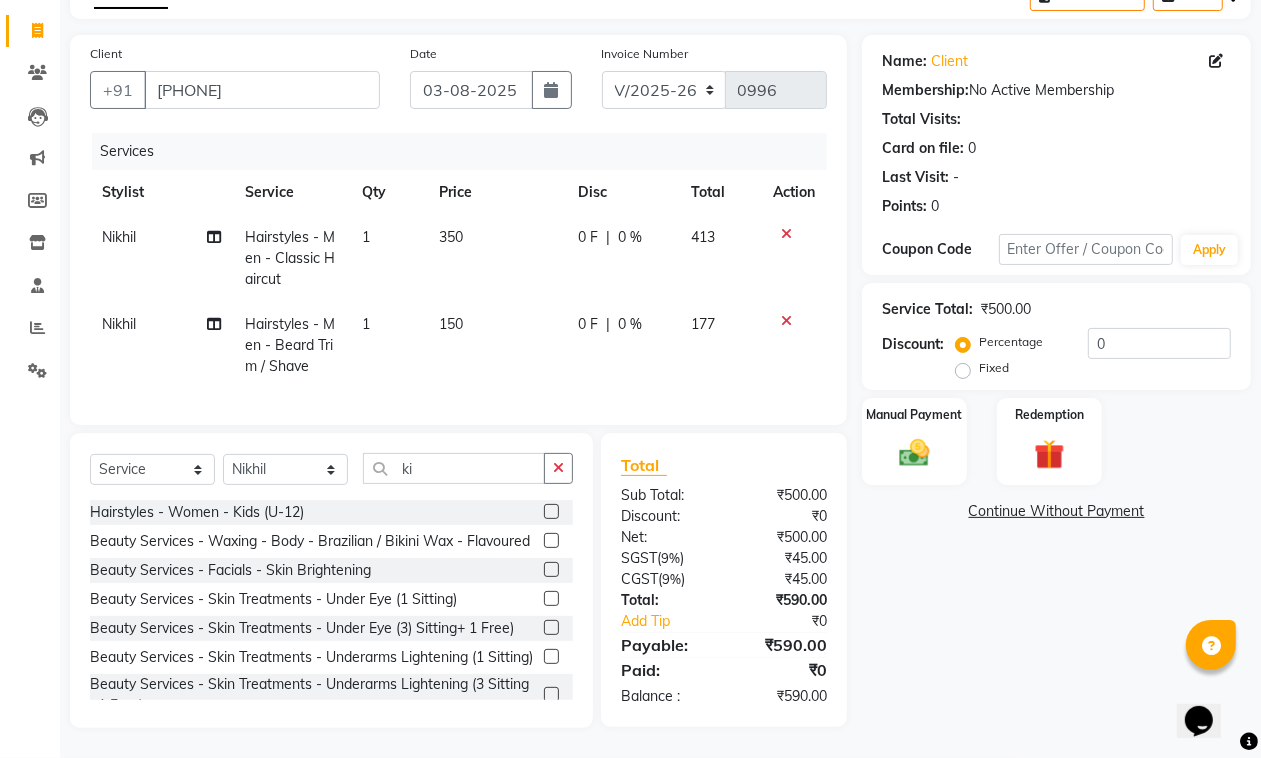 click 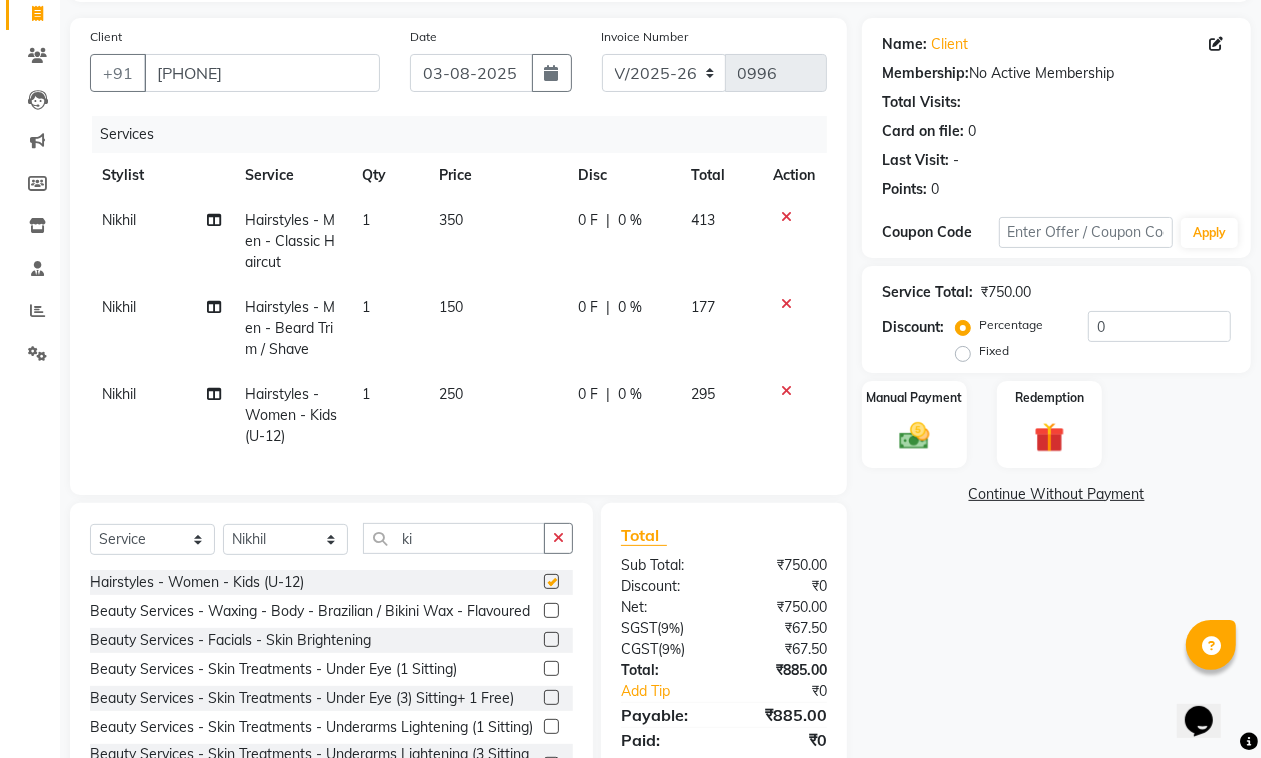 checkbox on "false" 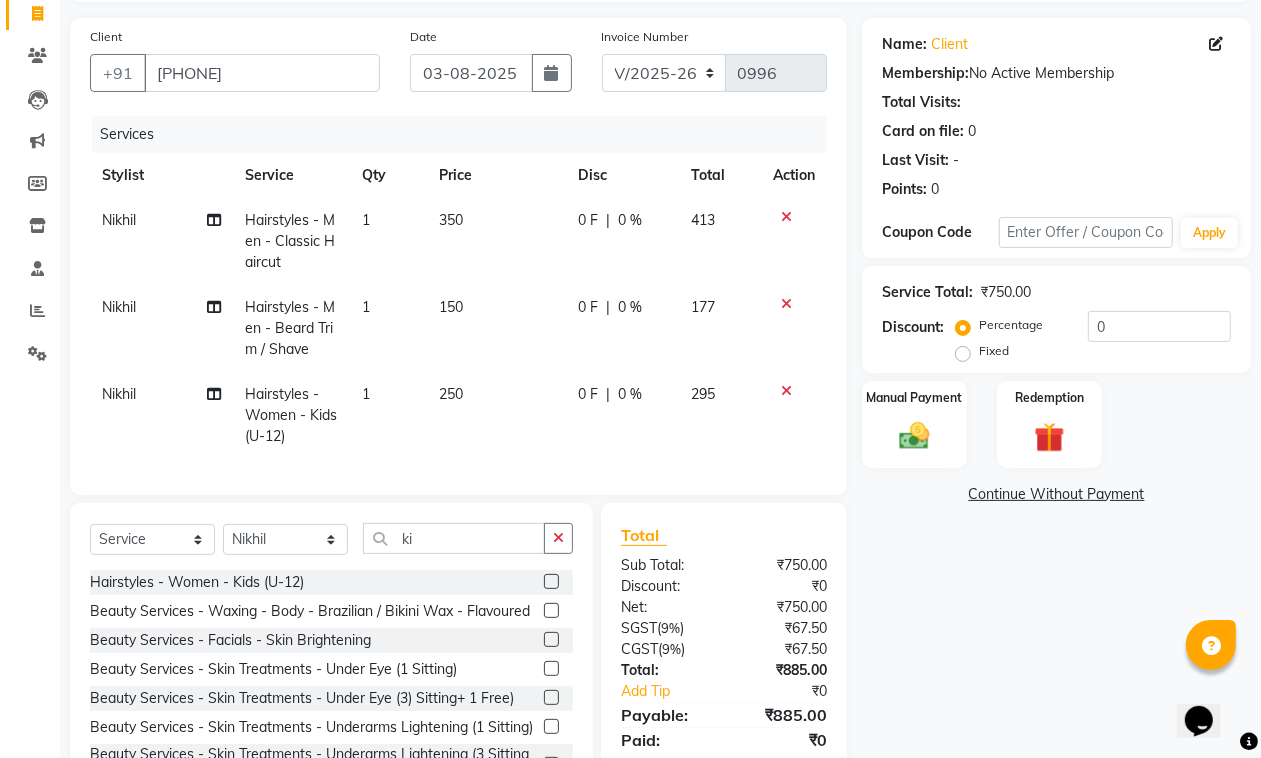 click on "0 F | 0 %" 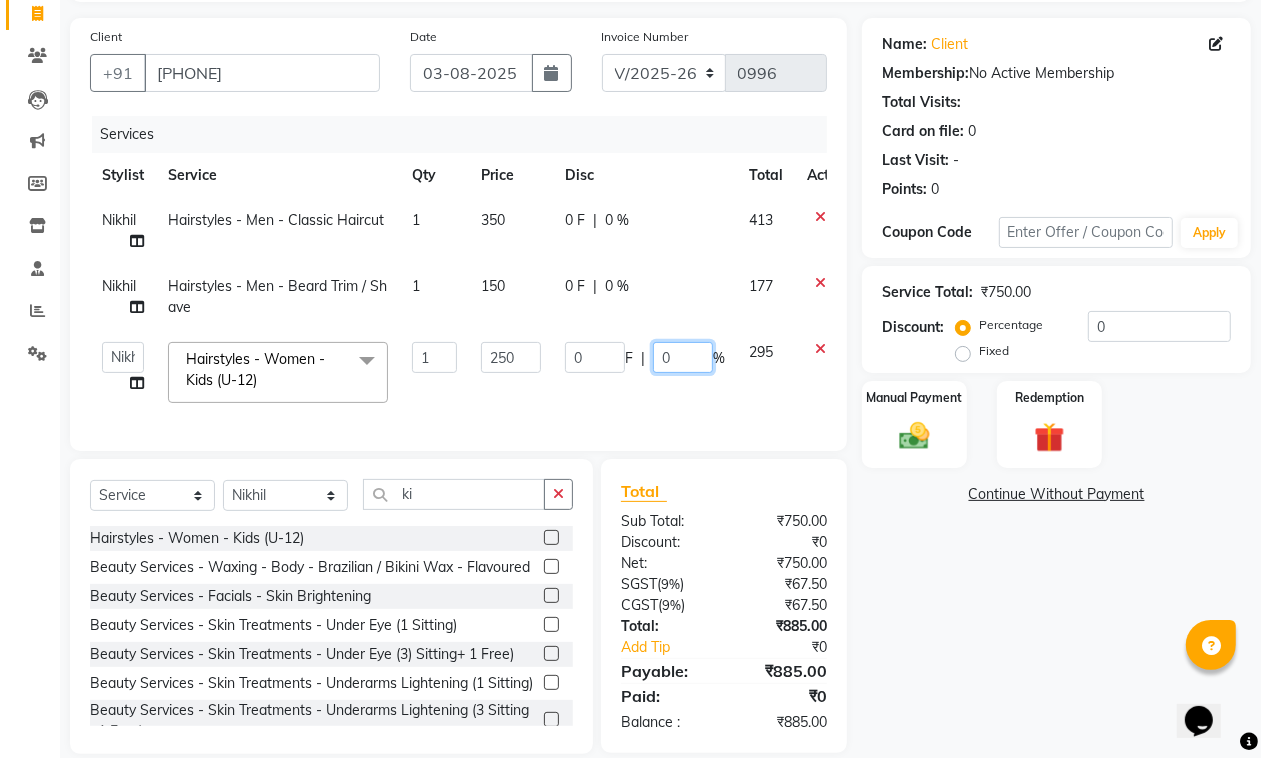 drag, startPoint x: 690, startPoint y: 357, endPoint x: 630, endPoint y: 395, distance: 71.021126 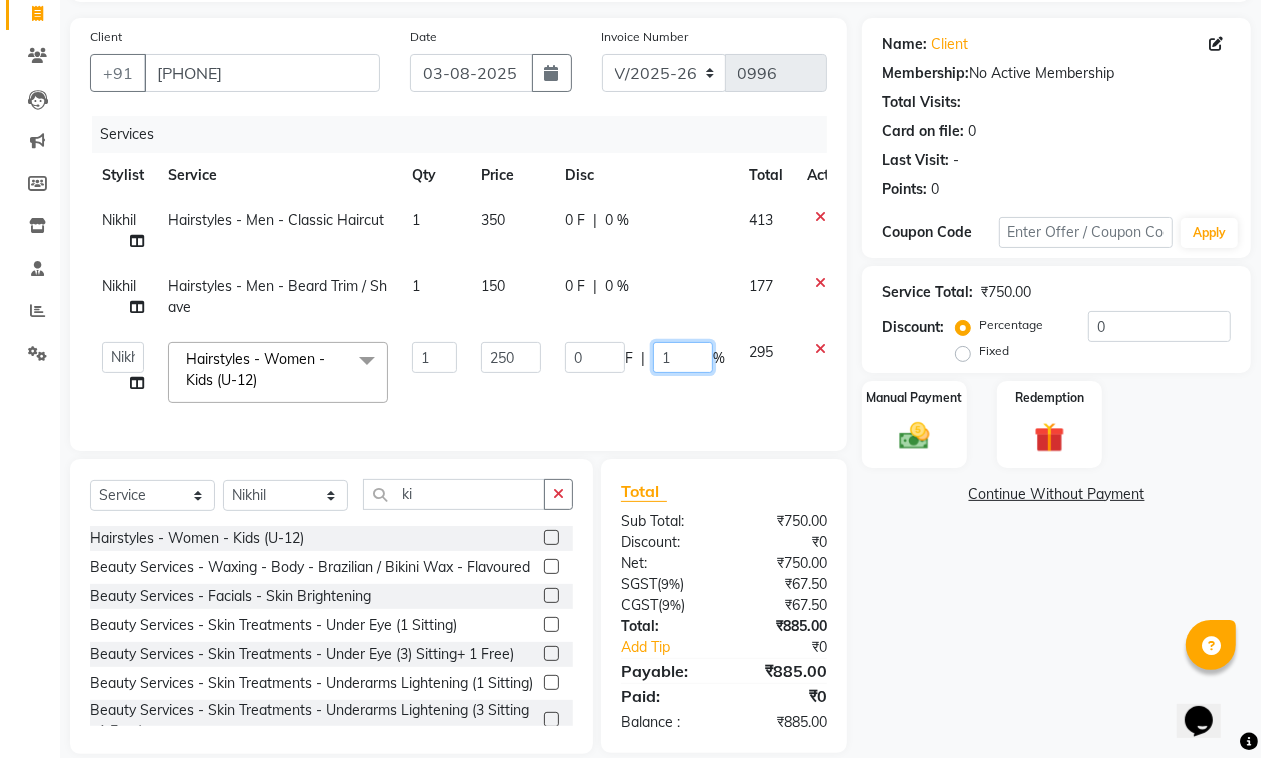type on "15" 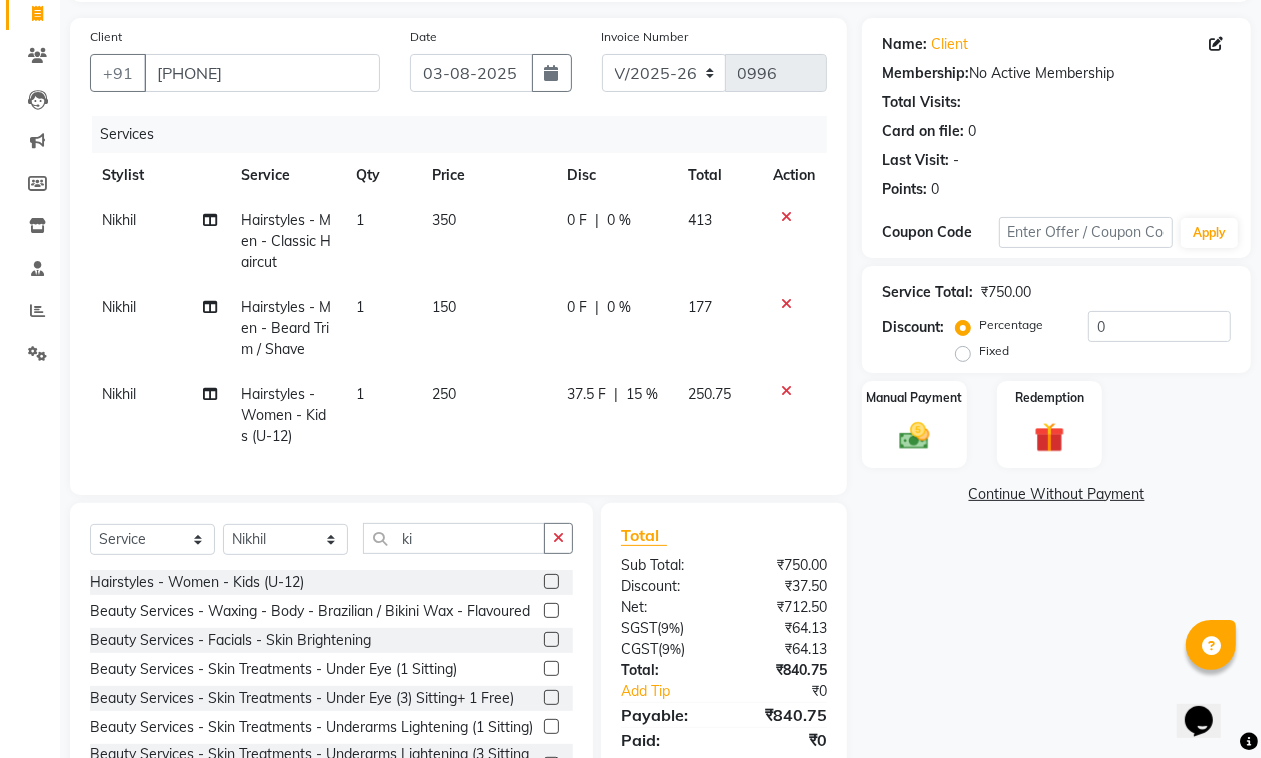 click on "Services Stylist Service Qty Price Disc Total Action [FIRST] Hairstyles - Men - Classic Haircut 1 350 0 F | 0 % 413 [FIRST] Hairstyles - Men - Beard Trim / Shave 1 150 0 F | 0 % 177 [FIRST] Hairstyles - Women - Kids (U-12) 1 250 37.5 F | 15 % 250.75" 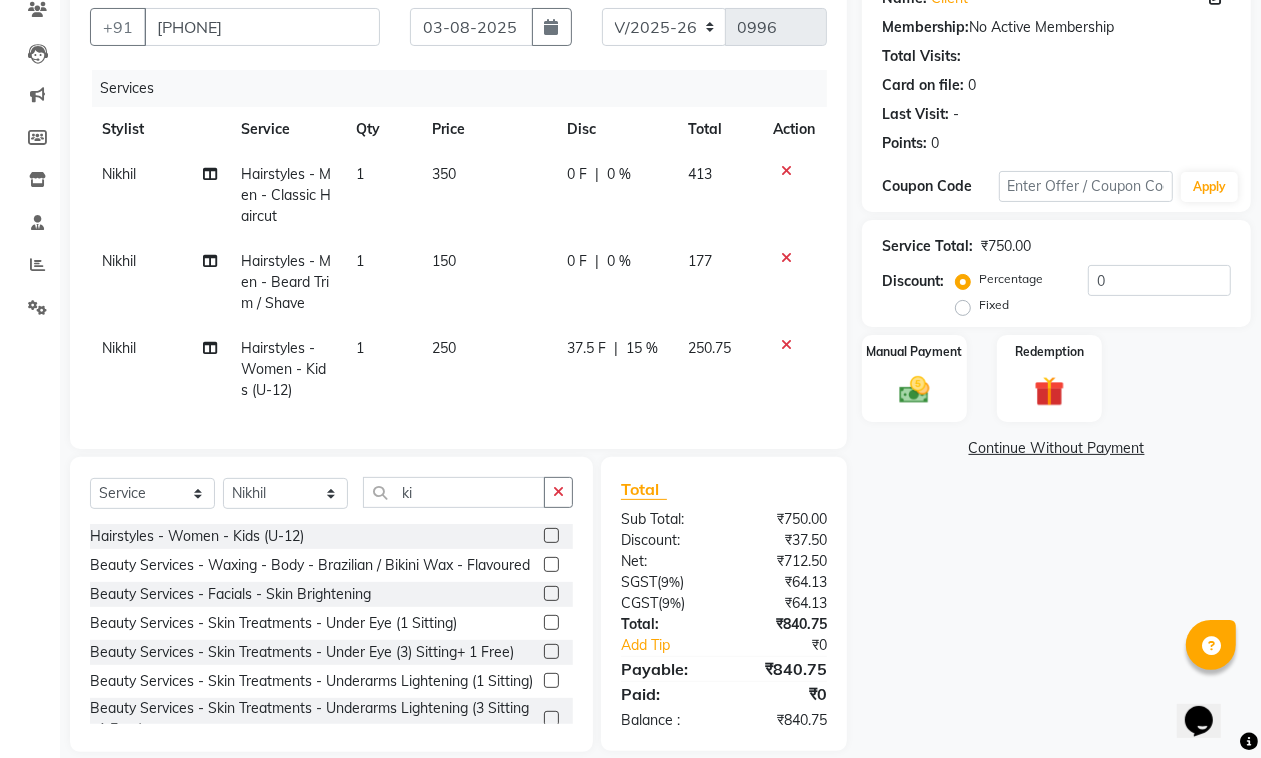 scroll, scrollTop: 220, scrollLeft: 0, axis: vertical 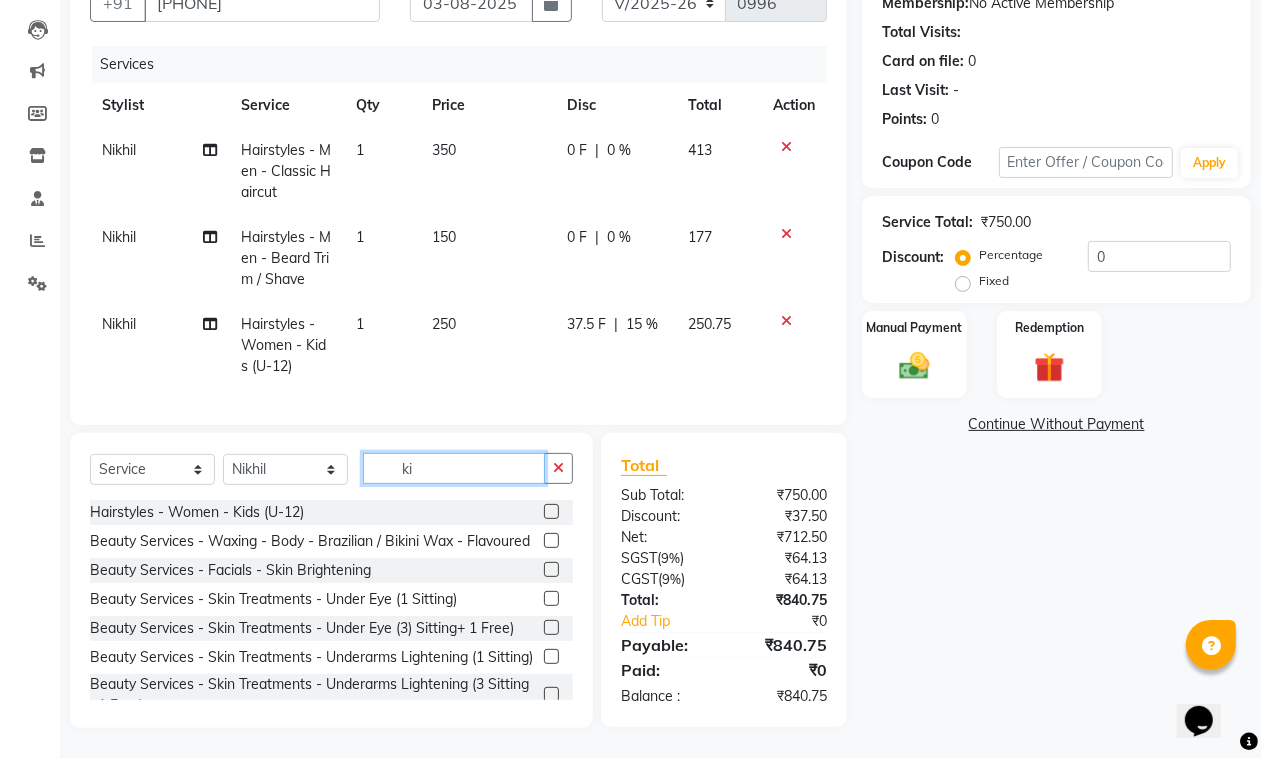 drag, startPoint x: 413, startPoint y: 461, endPoint x: 402, endPoint y: 481, distance: 22.825424 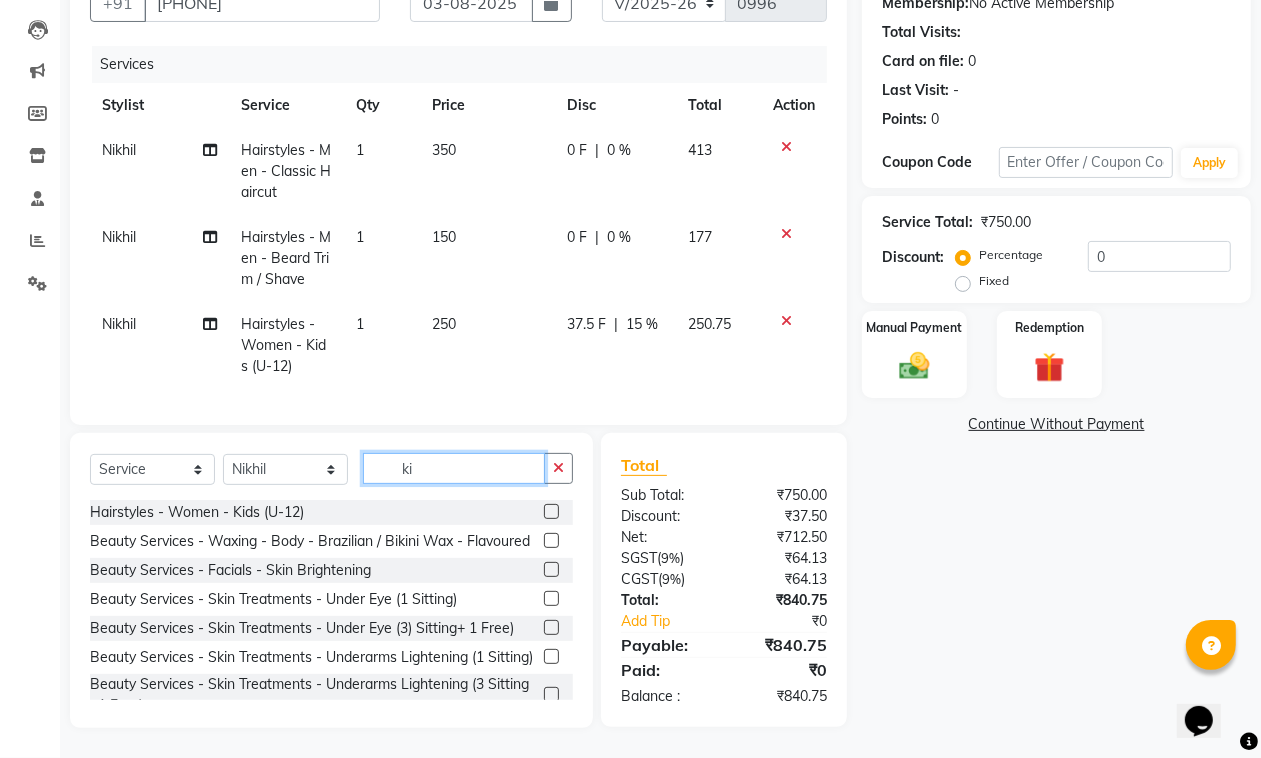click on "ki" 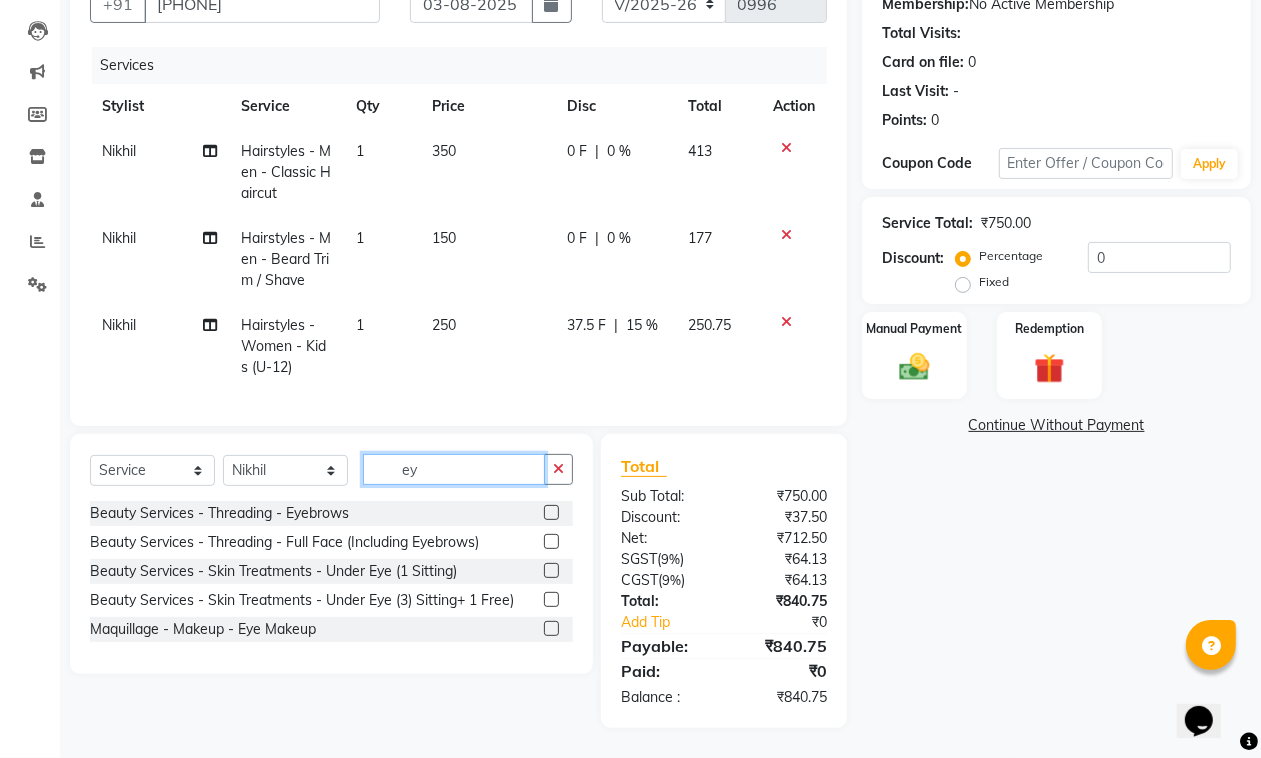 scroll, scrollTop: 218, scrollLeft: 0, axis: vertical 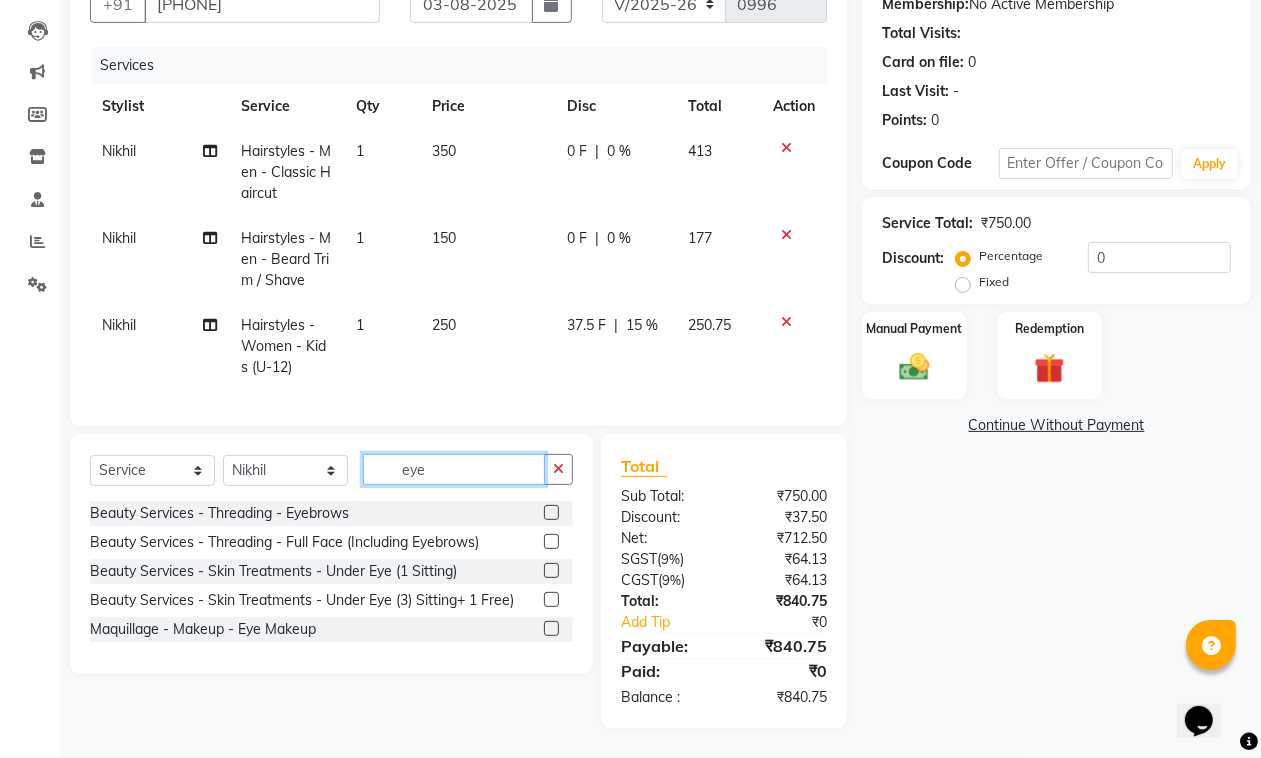 type on "eye" 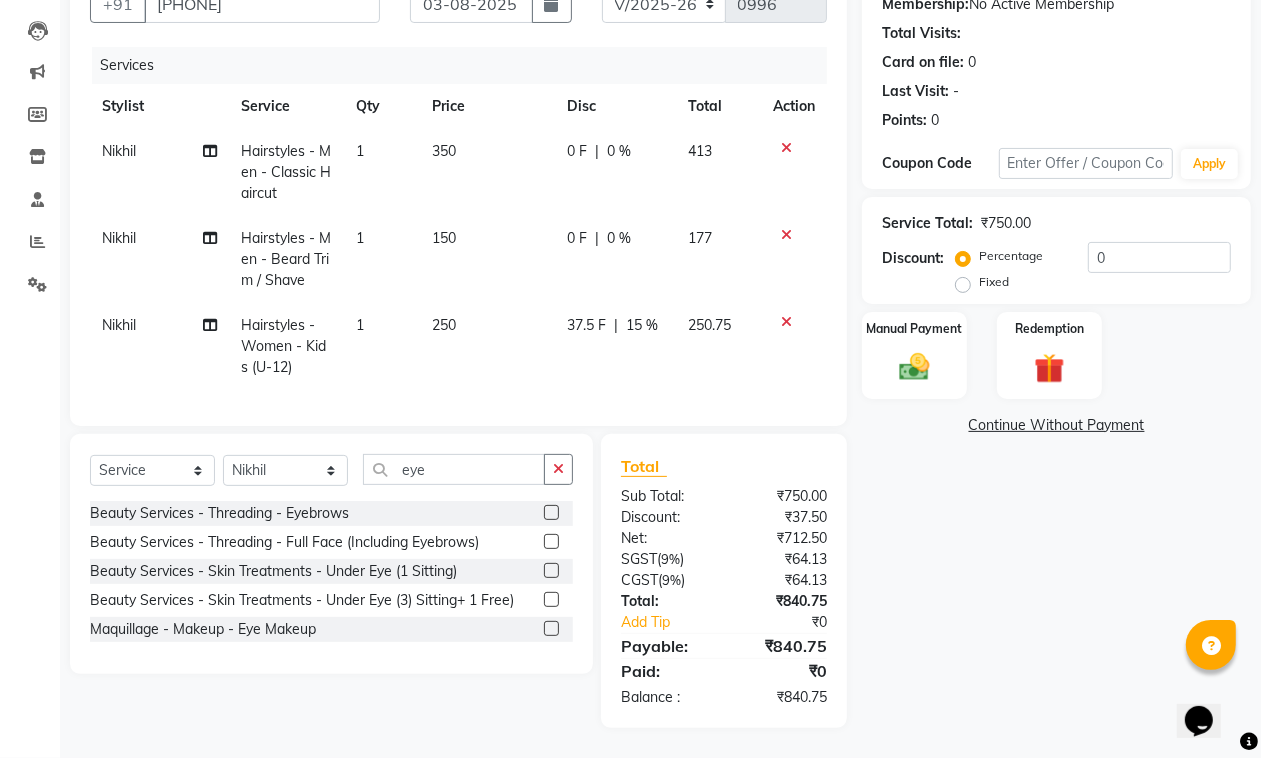click 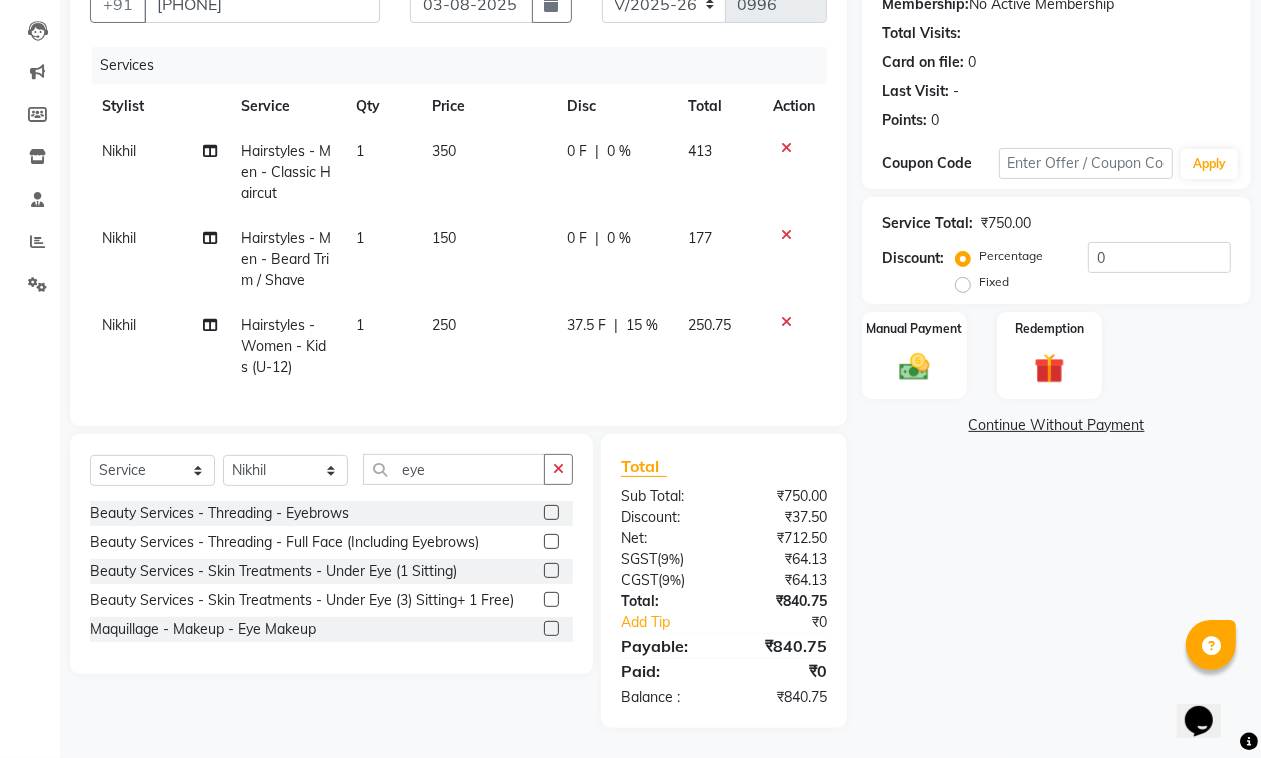 click at bounding box center [550, 513] 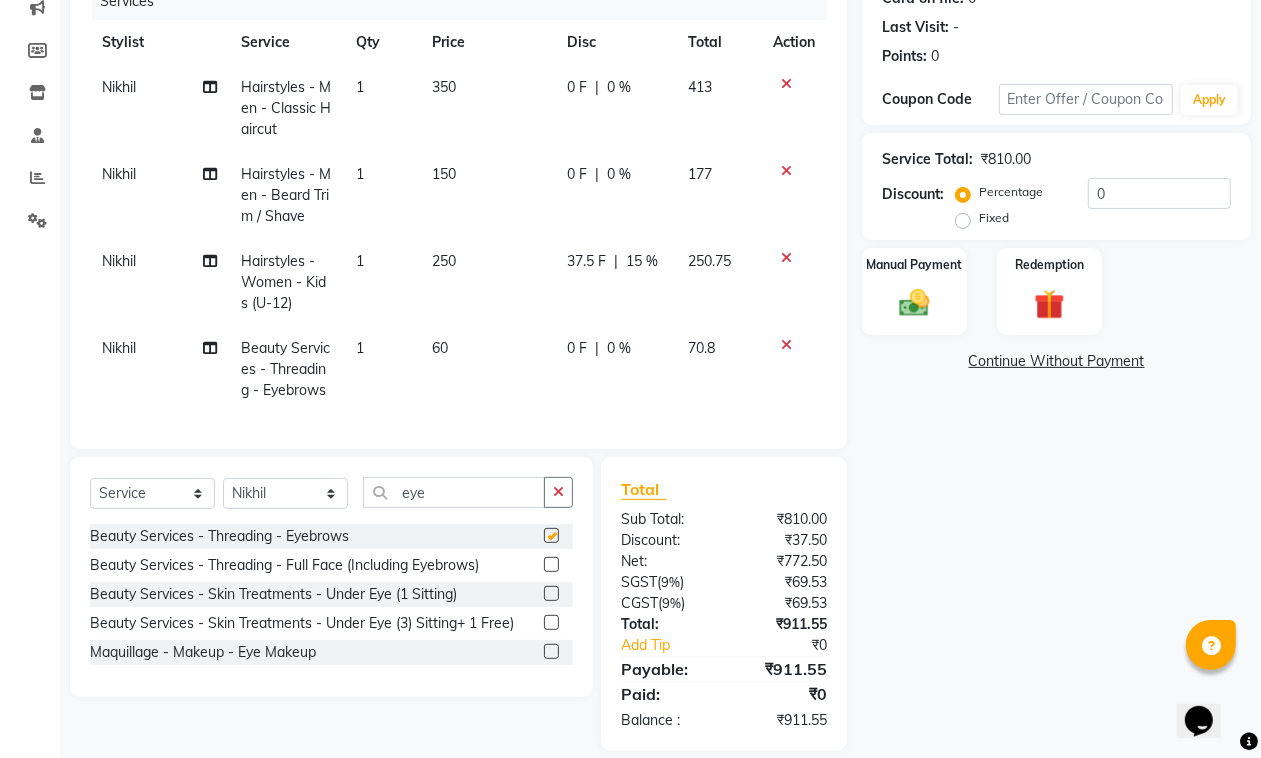 checkbox on "false" 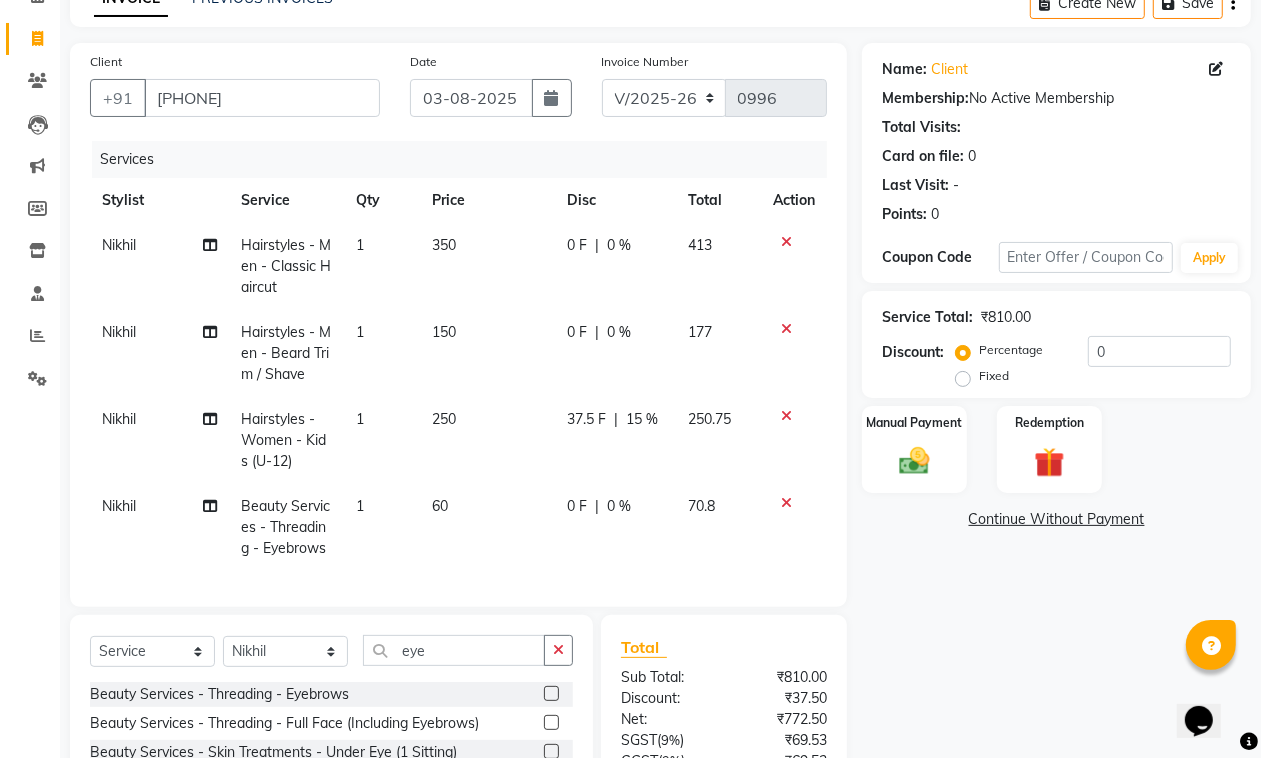 scroll, scrollTop: 181, scrollLeft: 0, axis: vertical 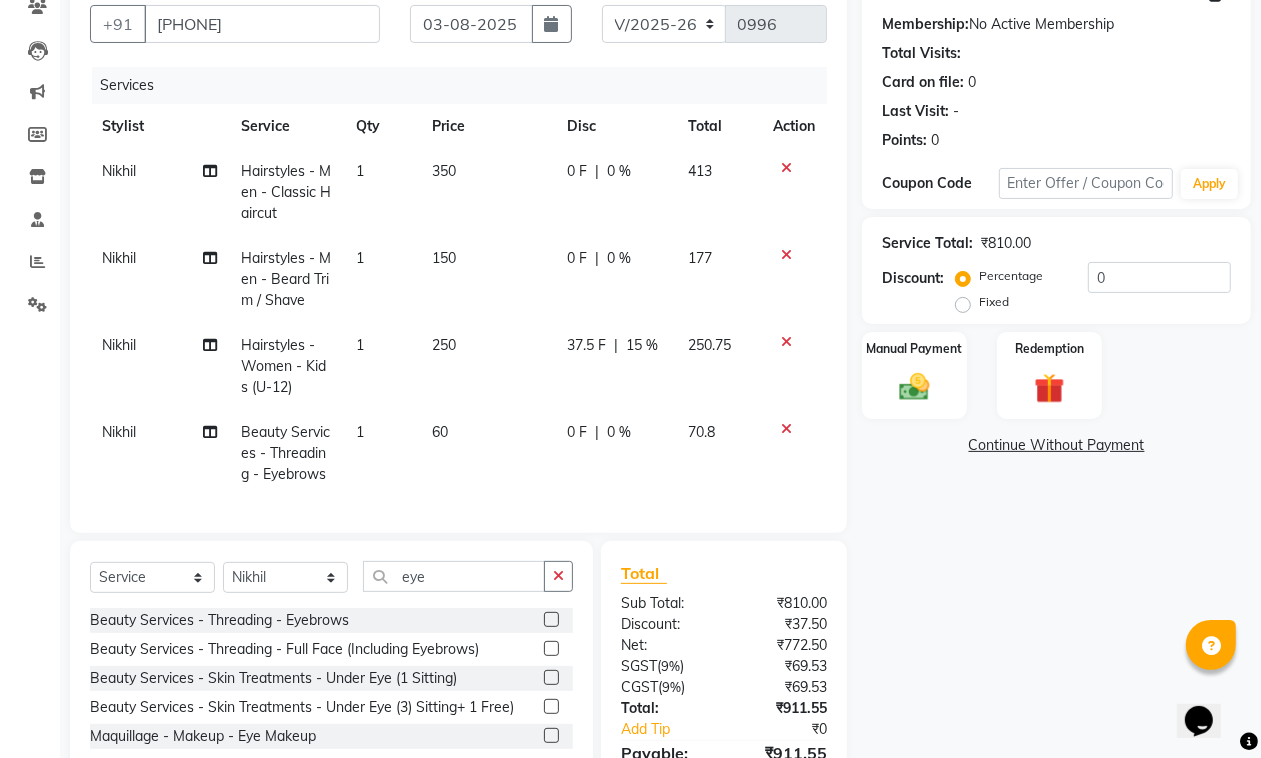 click on "0 %" 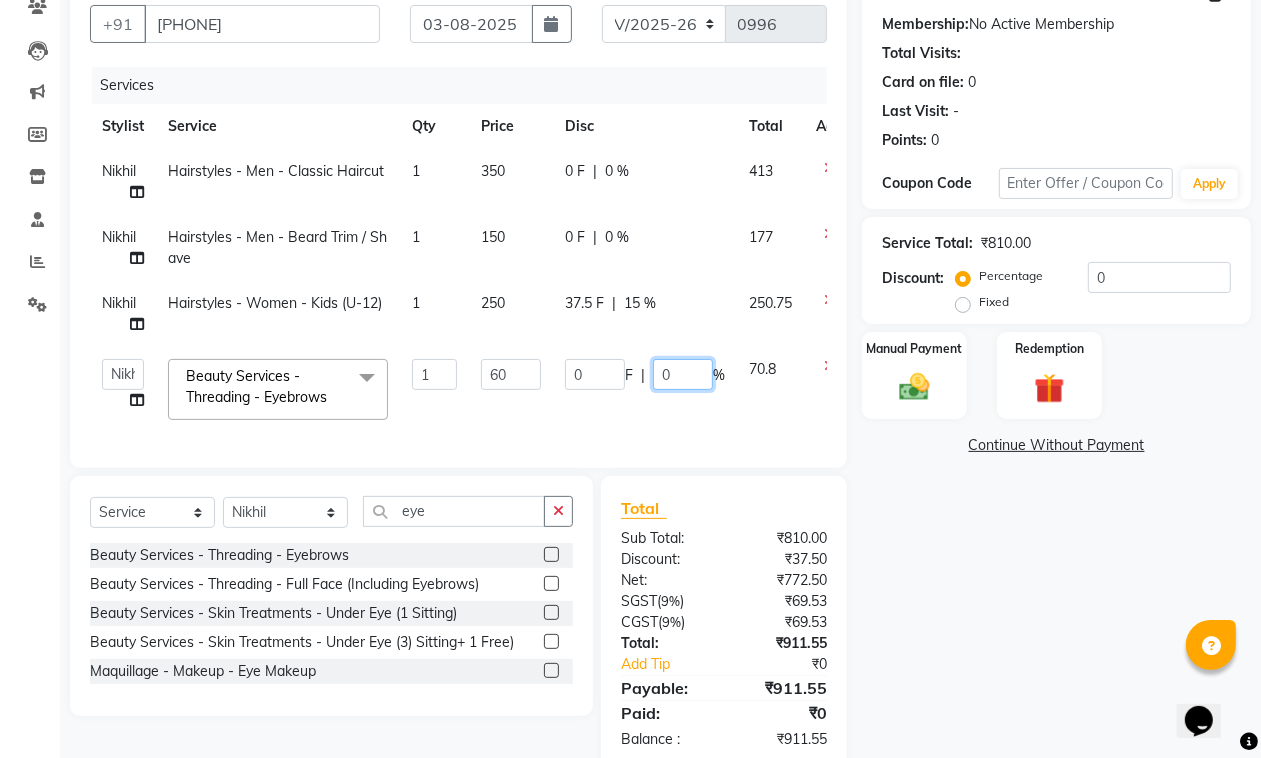 drag, startPoint x: 680, startPoint y: 381, endPoint x: 631, endPoint y: 402, distance: 53.310413 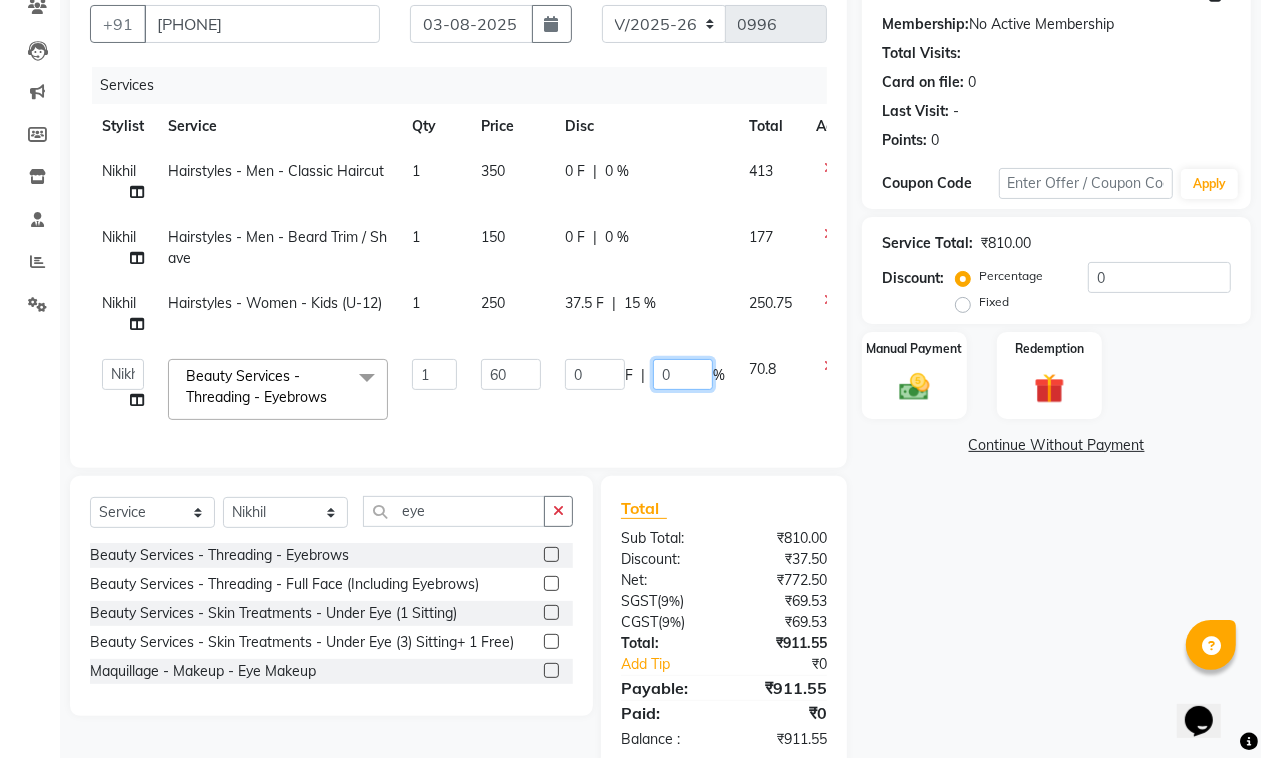 click on "0 F | 0 %" 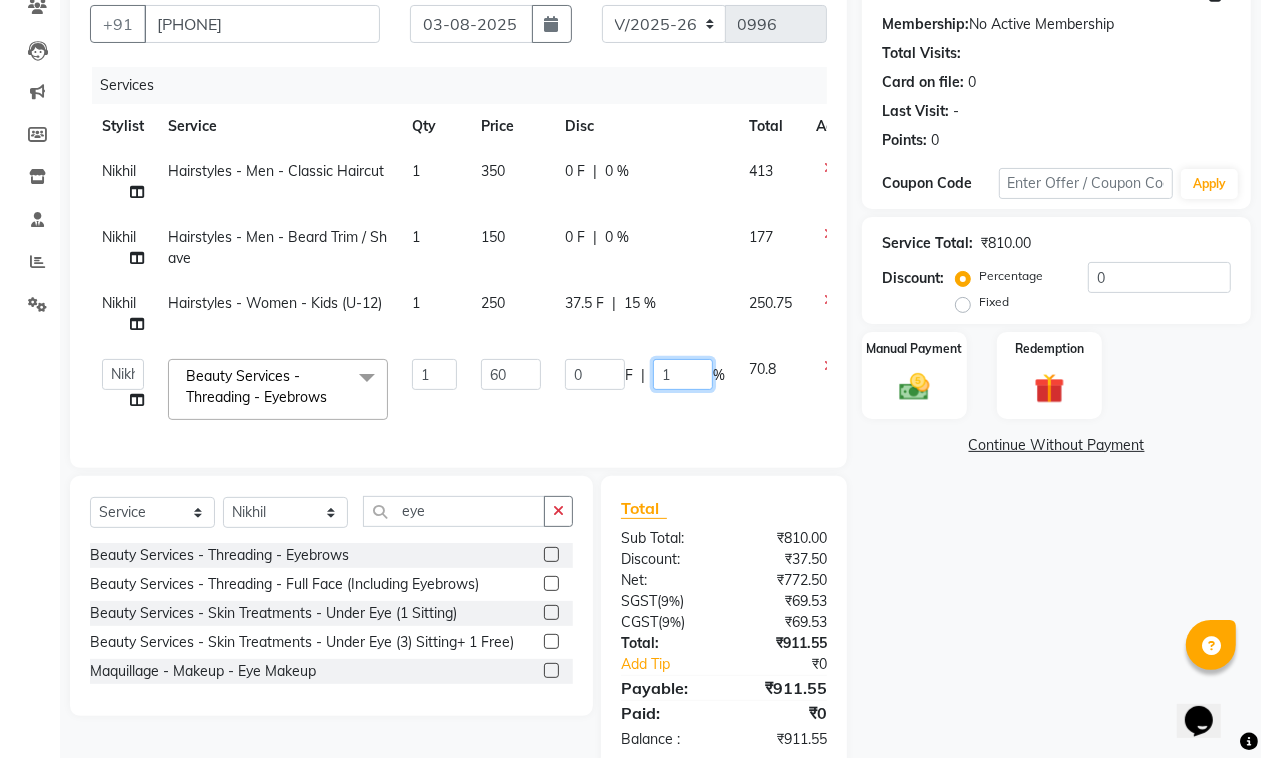 type on "15" 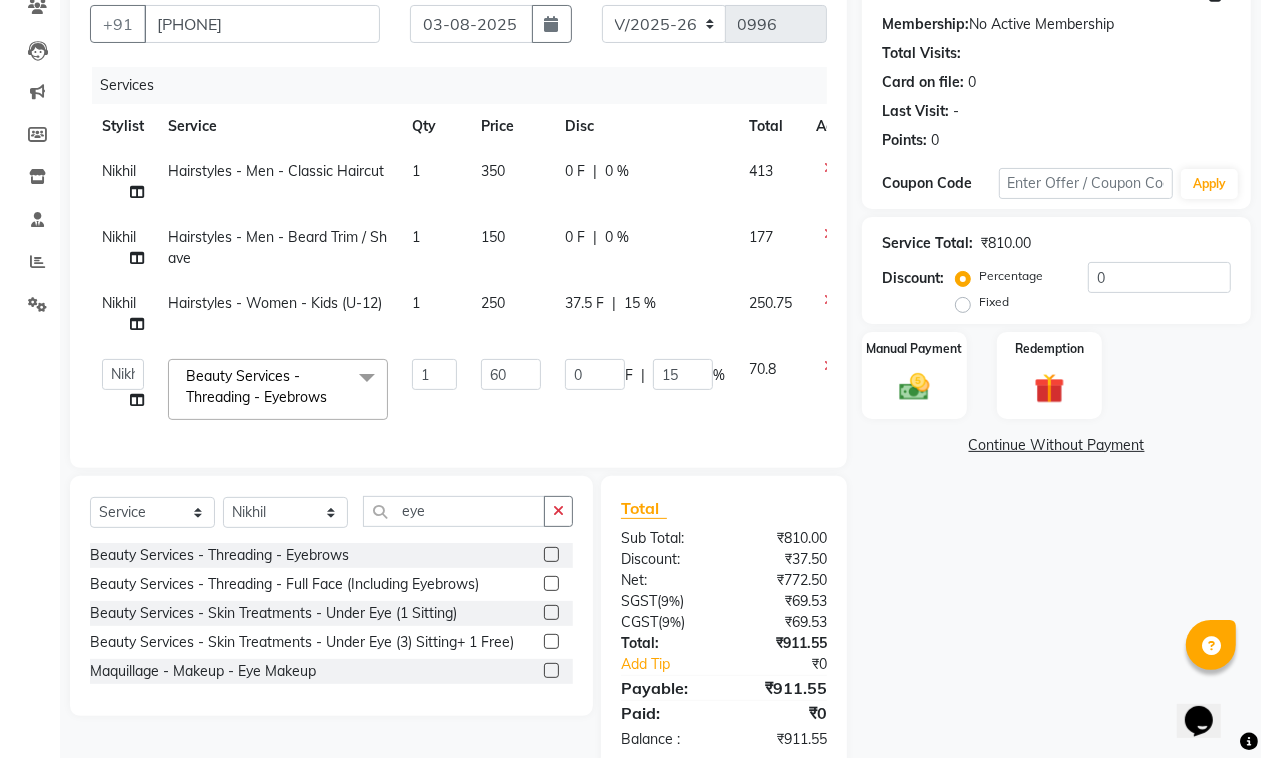 click on "0 F | 15 %" 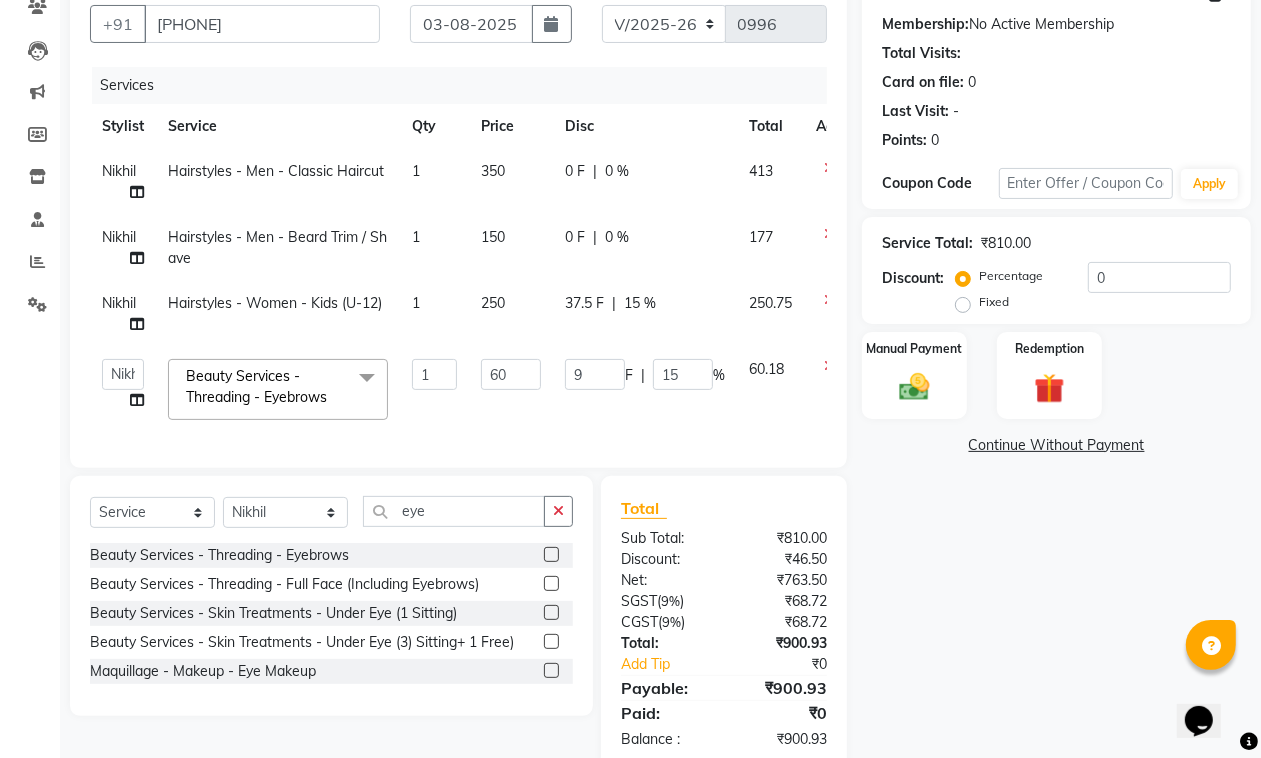 scroll, scrollTop: 241, scrollLeft: 0, axis: vertical 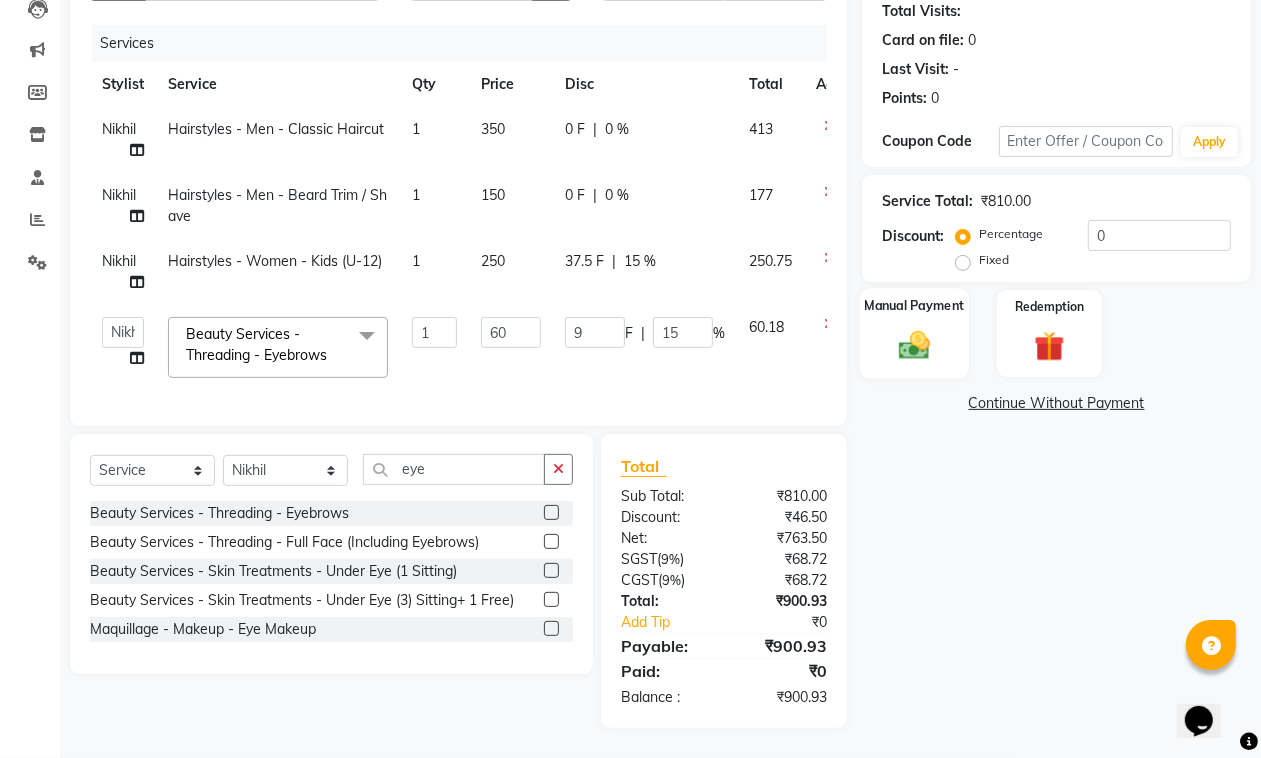 click 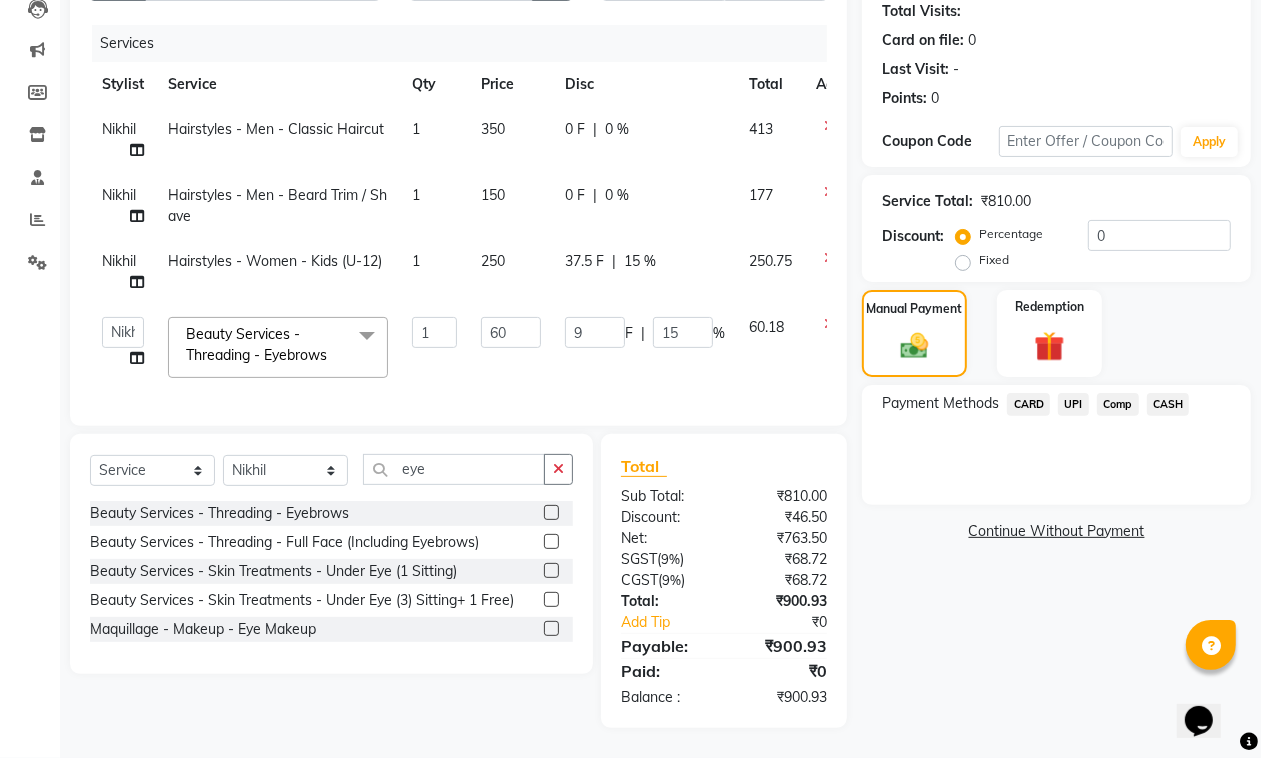 click on "UPI" 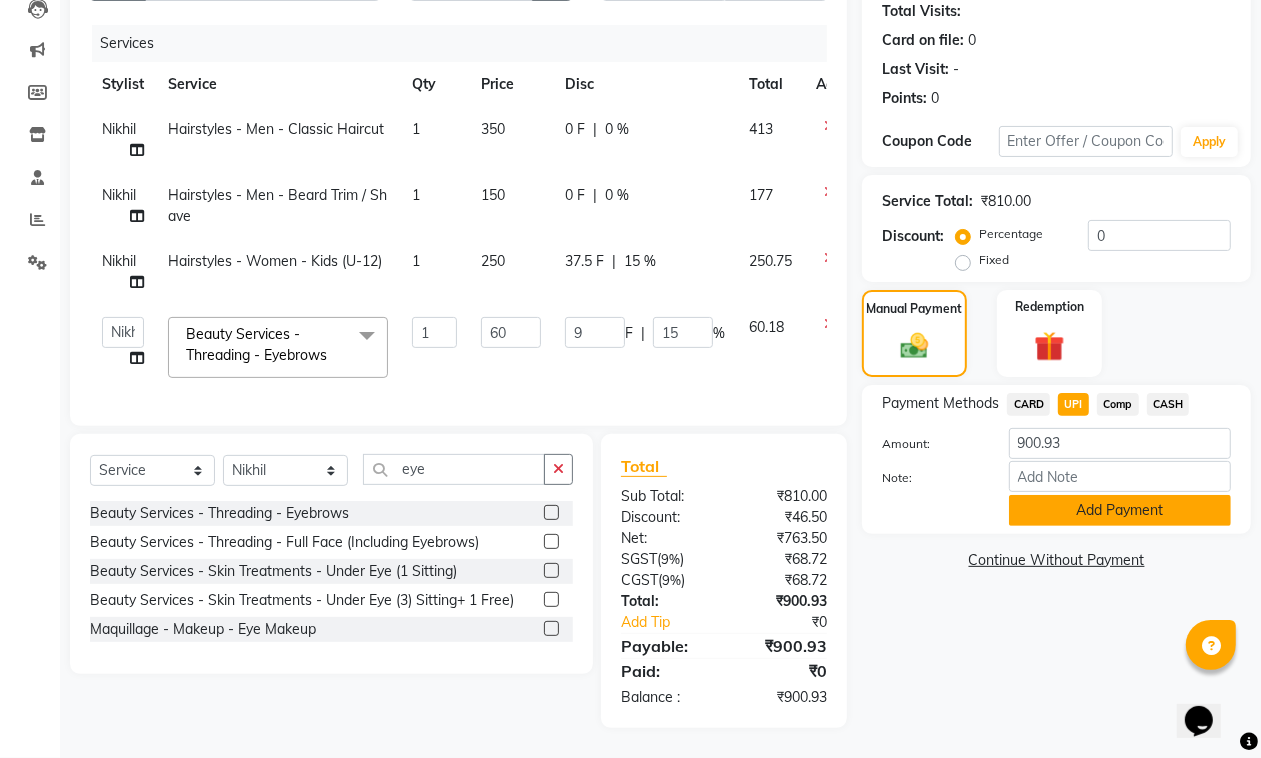 click on "Add Payment" 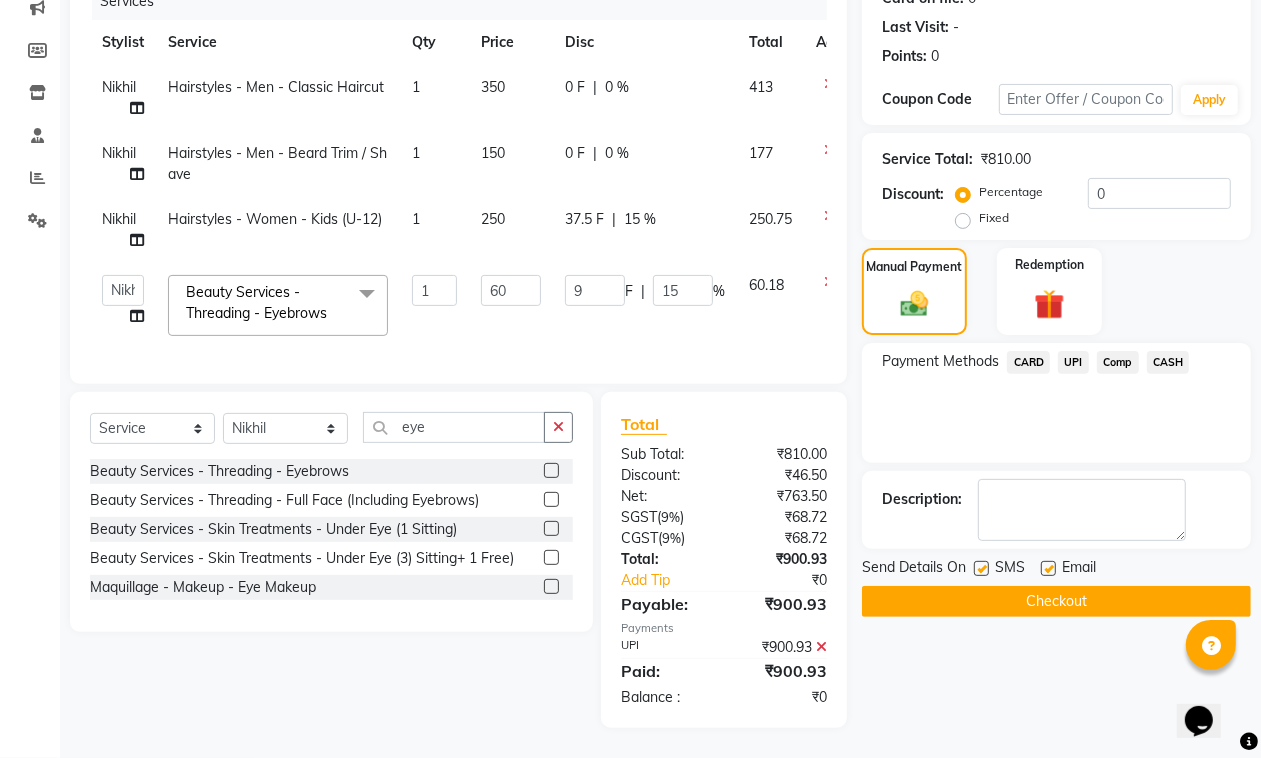 scroll, scrollTop: 282, scrollLeft: 0, axis: vertical 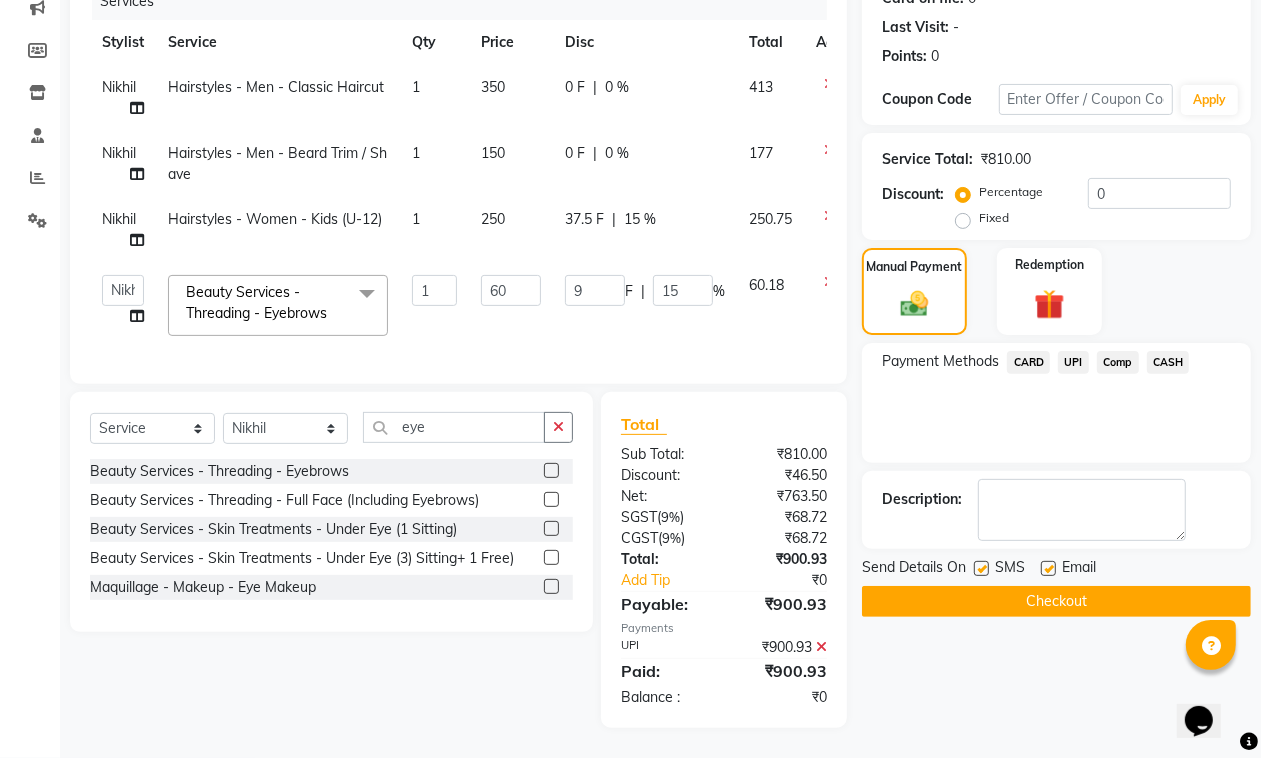 click 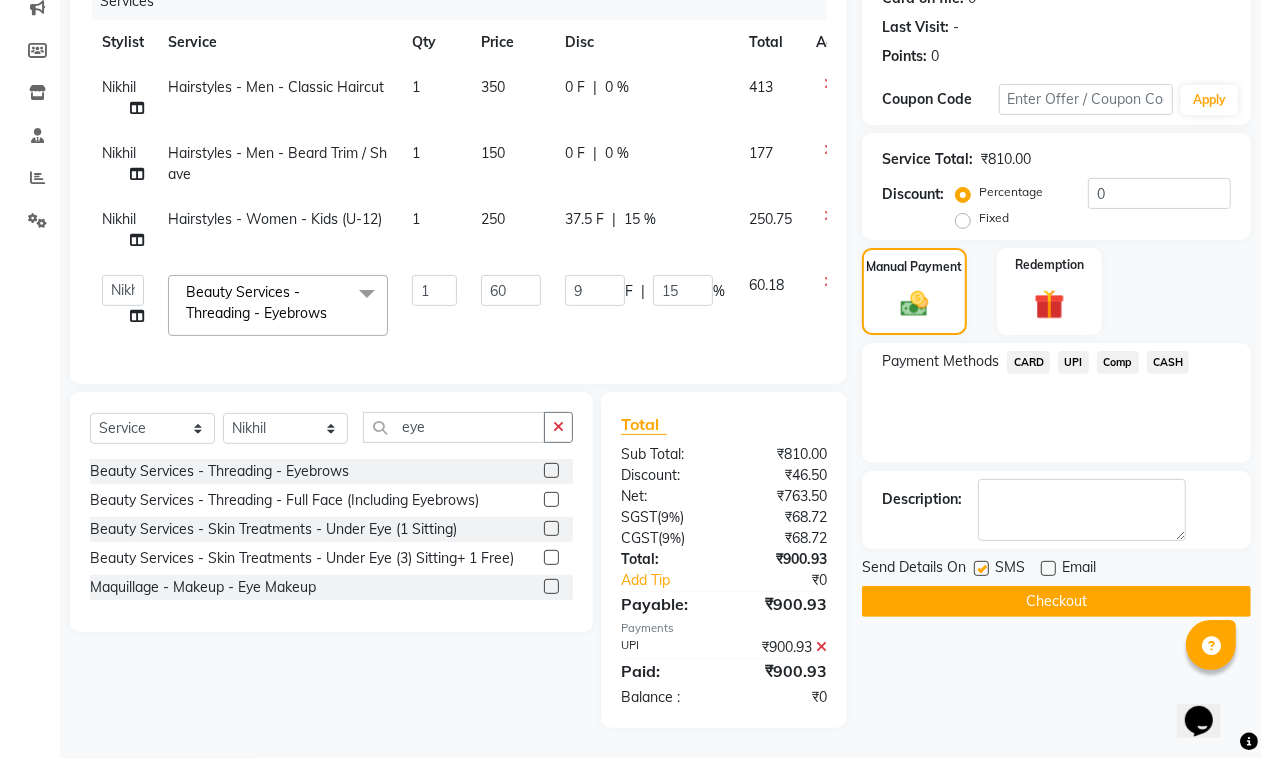 click on "Checkout" 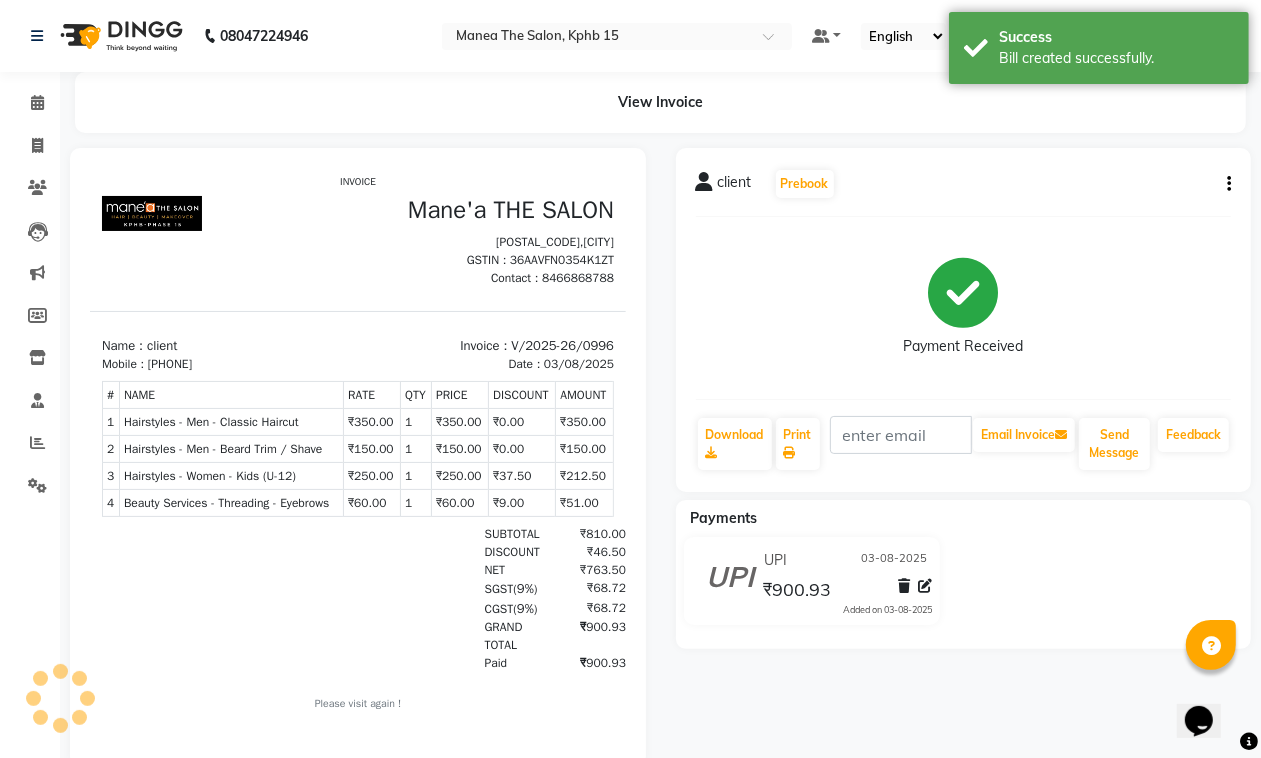 scroll, scrollTop: 0, scrollLeft: 0, axis: both 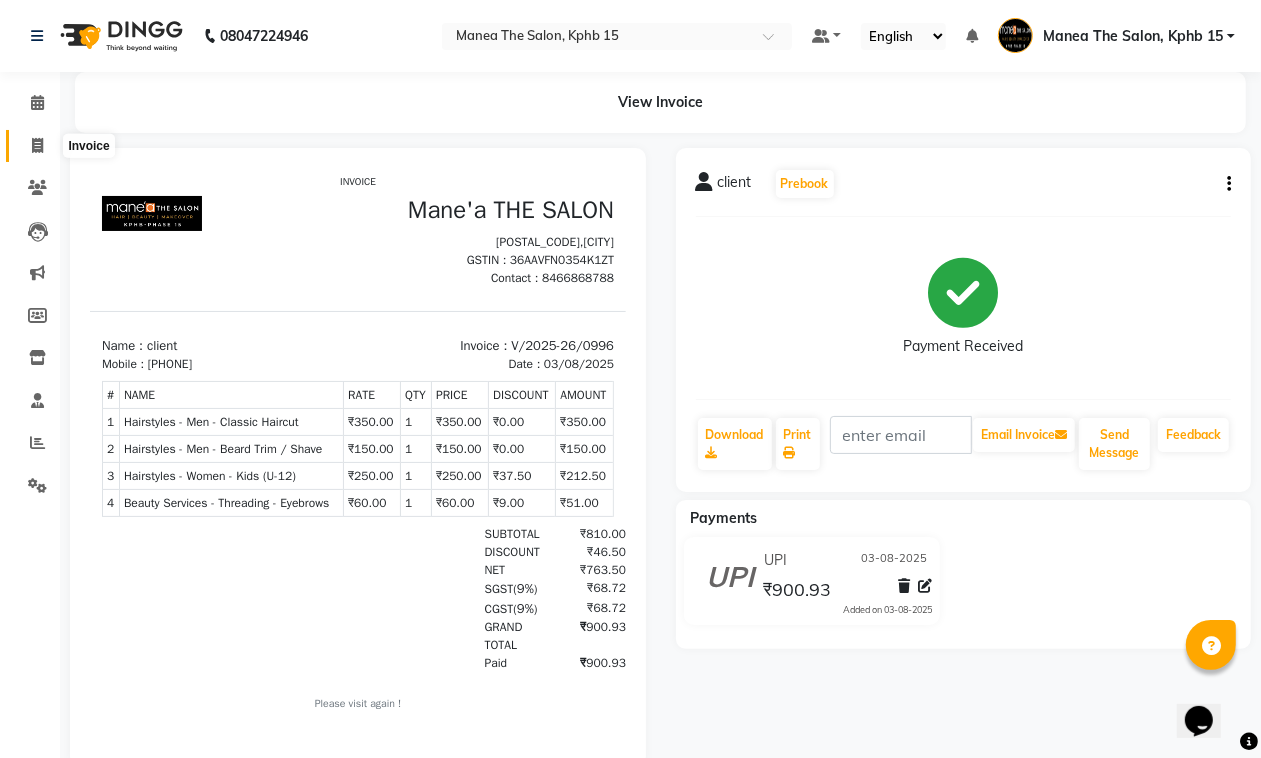 click 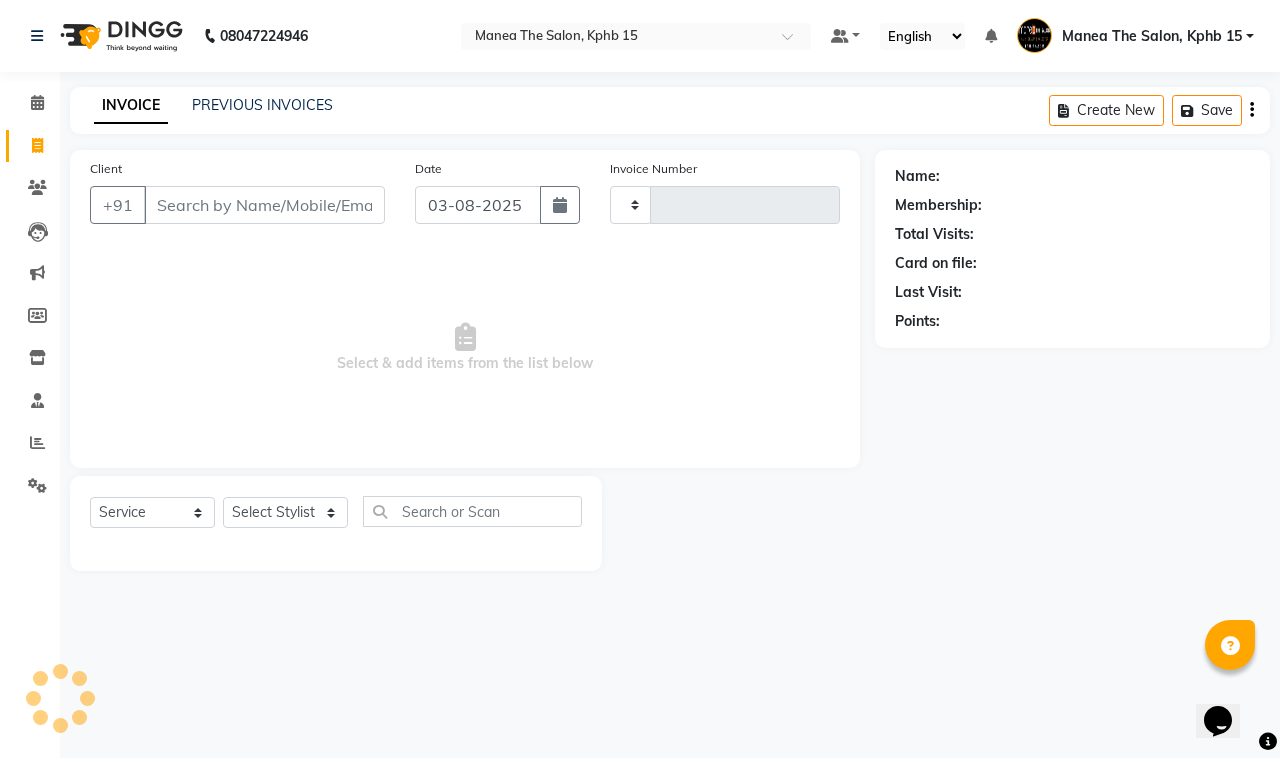 type on "0997" 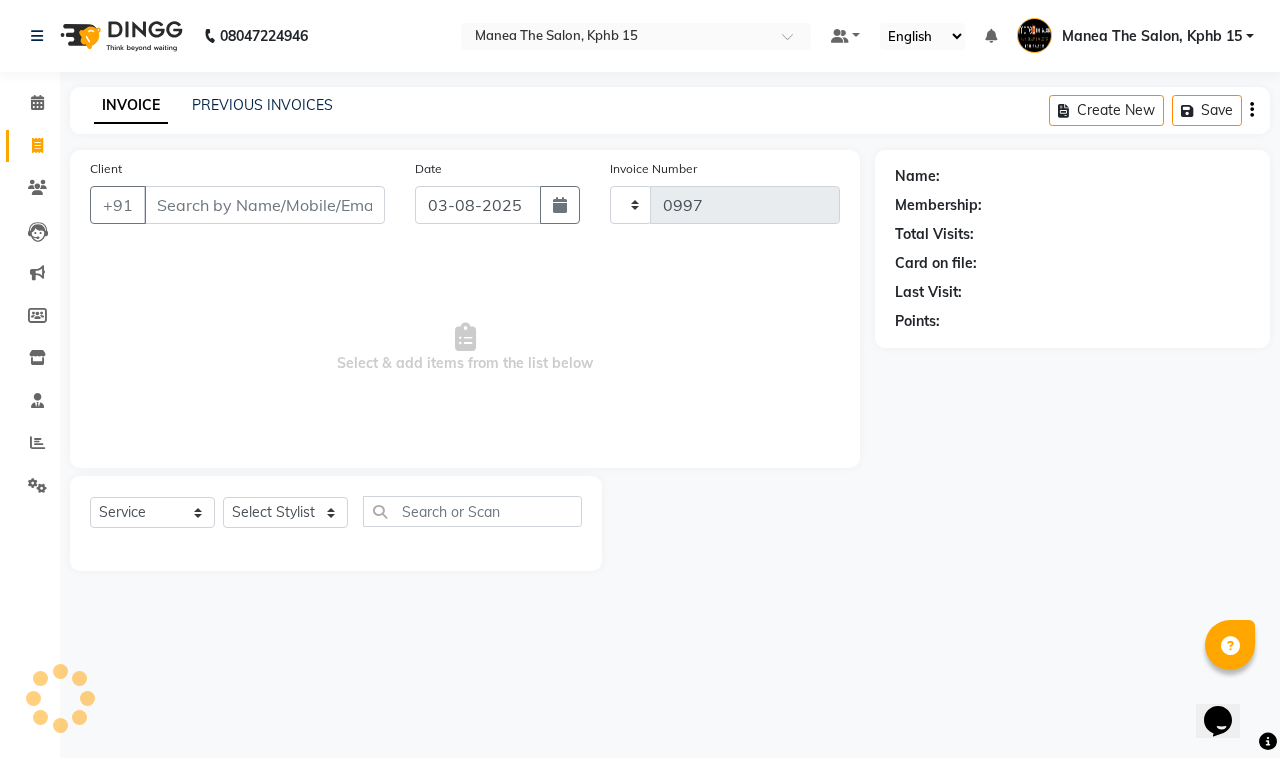 select on "7321" 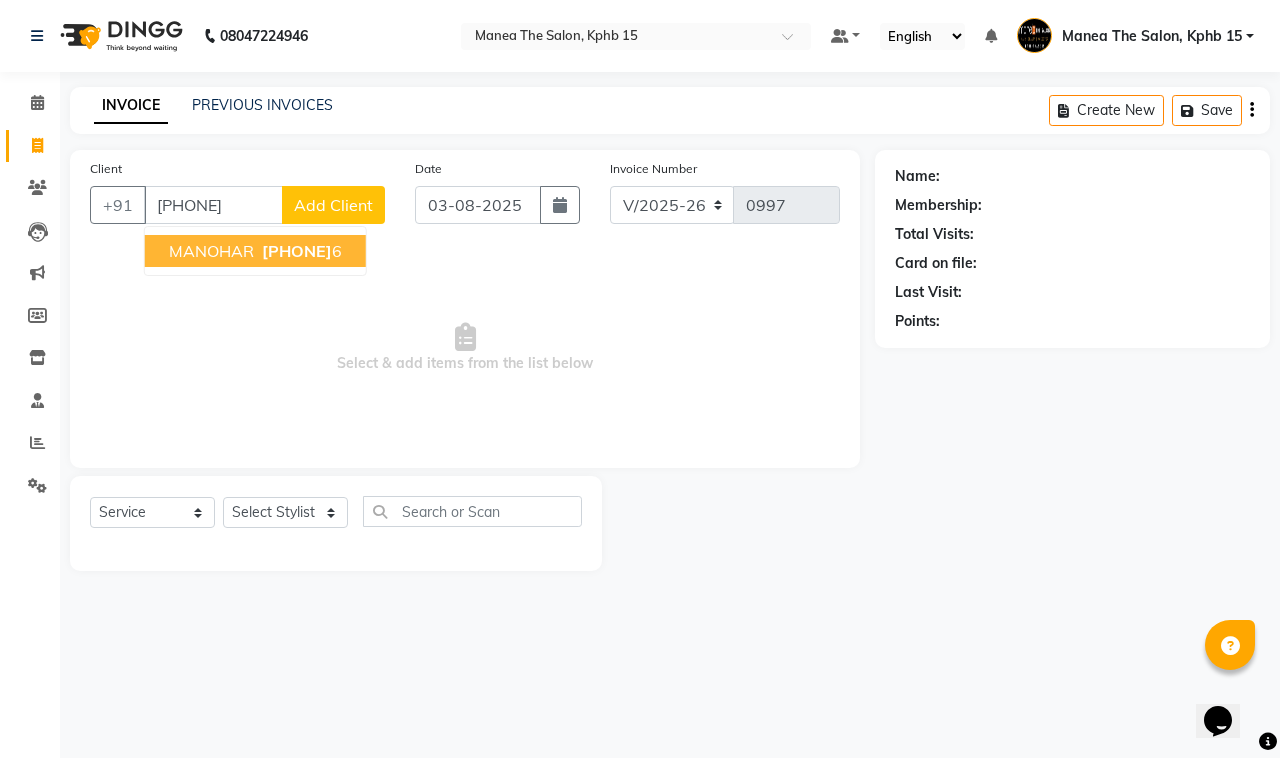 type on "[PHONE]" 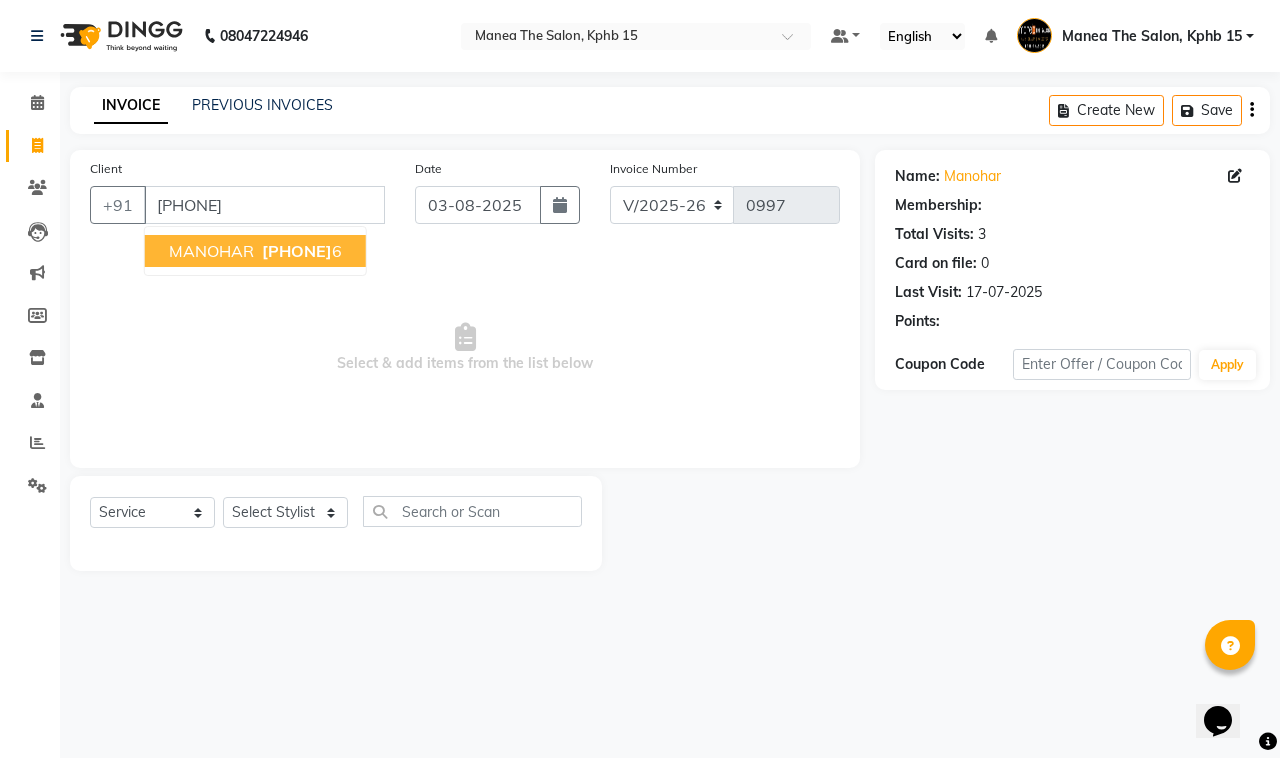 select on "1: Object" 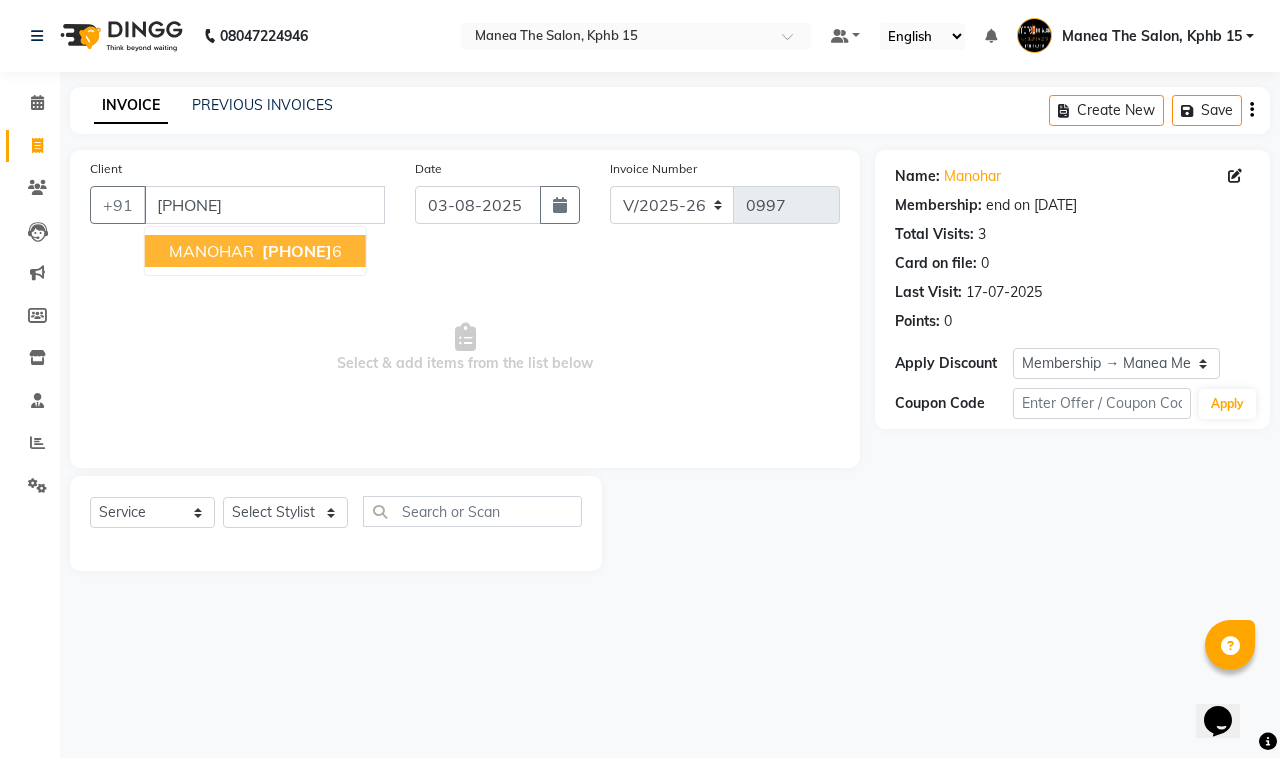 click on "[PHONE]" at bounding box center (297, 251) 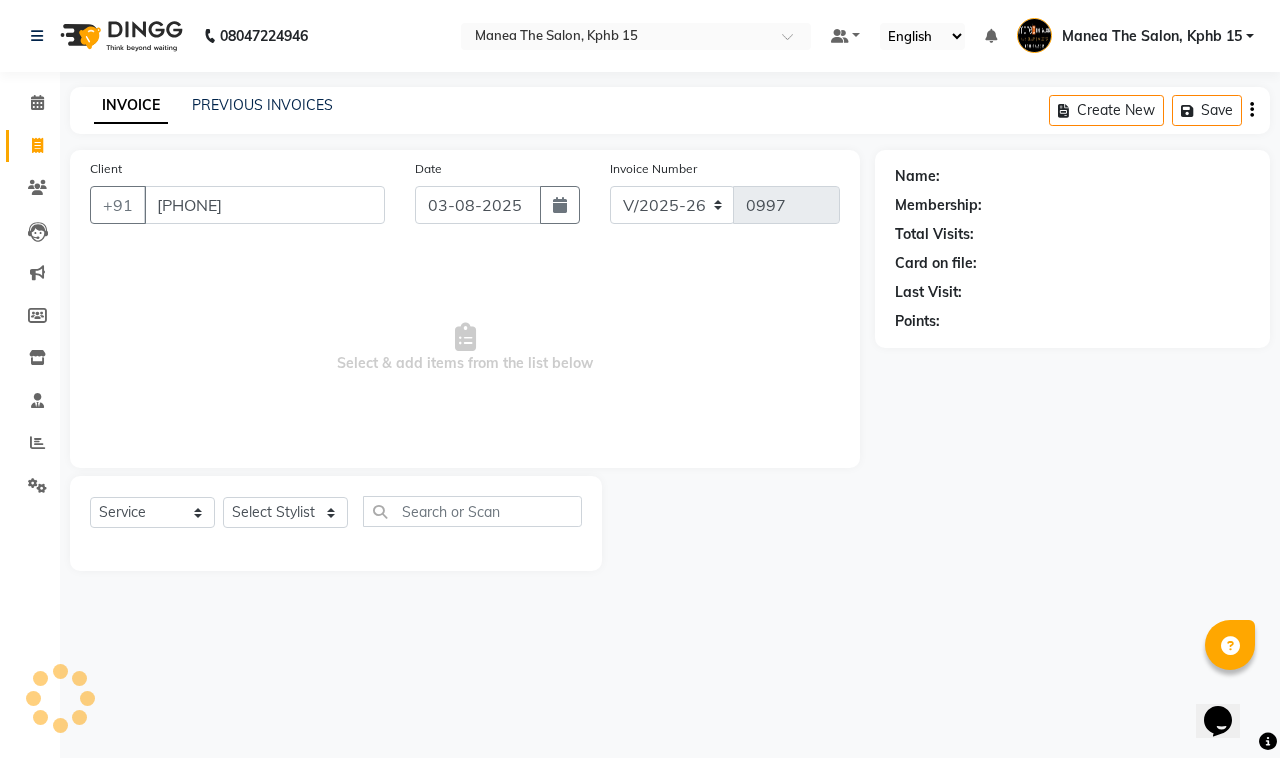 select on "1: Object" 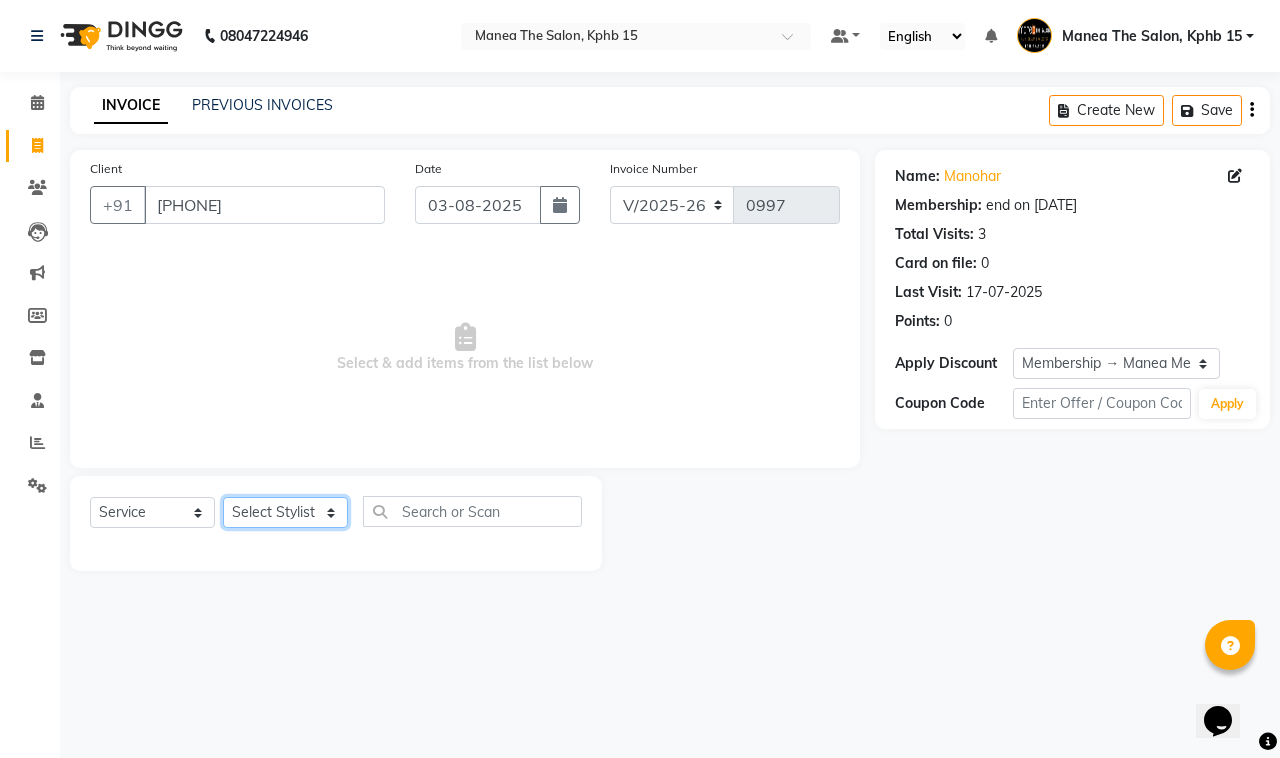 click on "Select Stylist Ayan  MUZAMMIL Nikhil  nitu Raghu Roopa  Shrisha Teju" 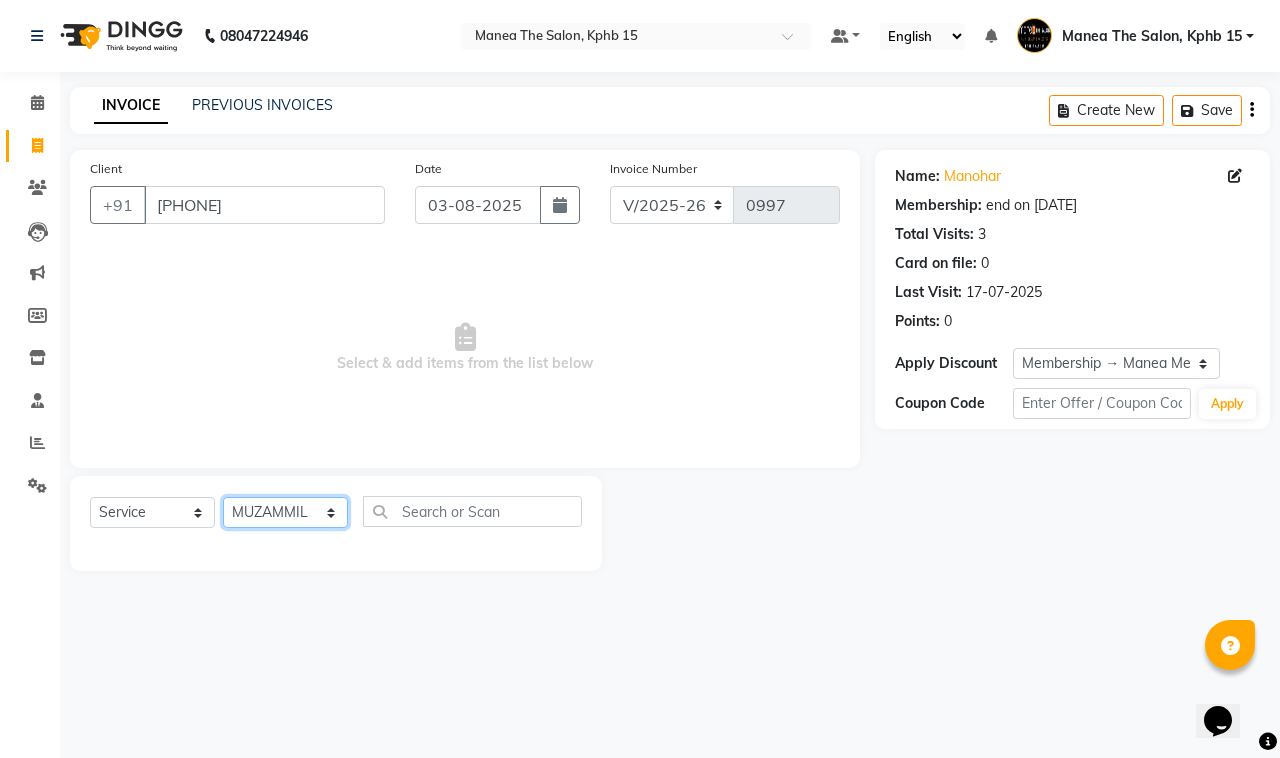 click on "Select Stylist Ayan  MUZAMMIL Nikhil  nitu Raghu Roopa  Shrisha Teju" 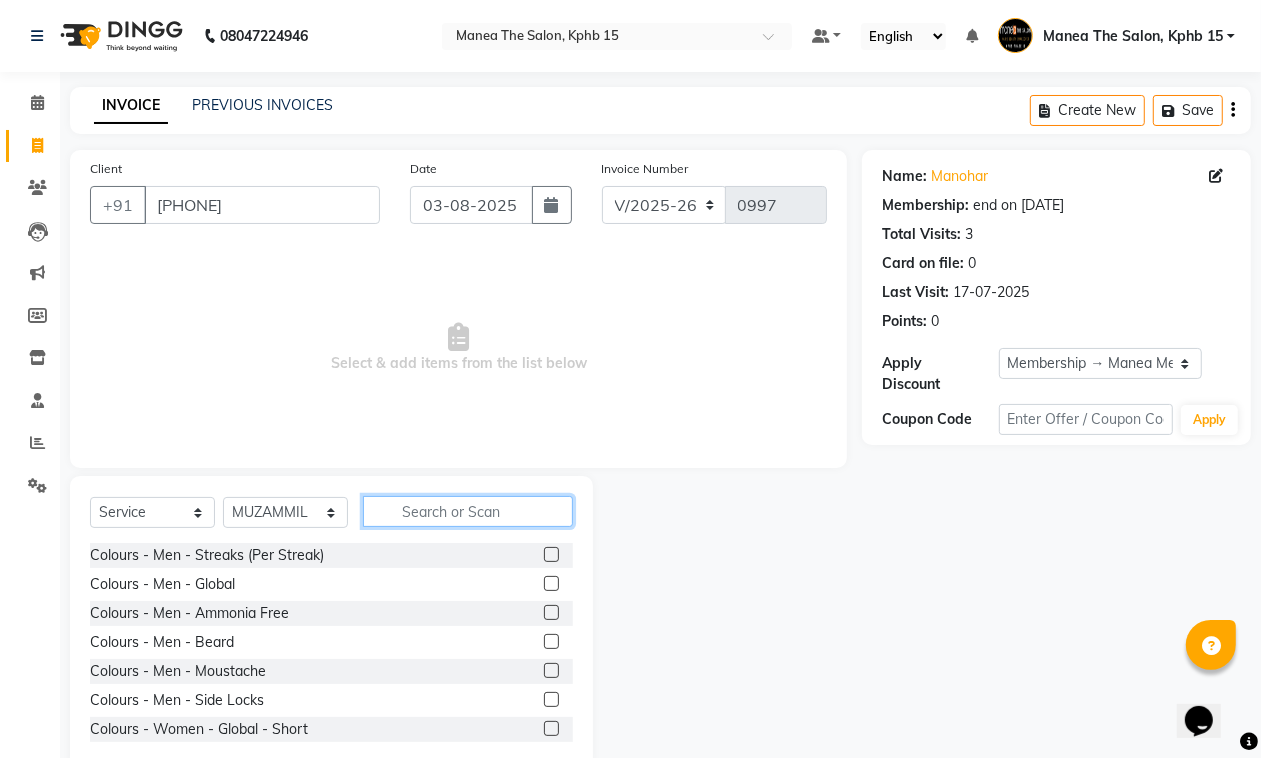 click 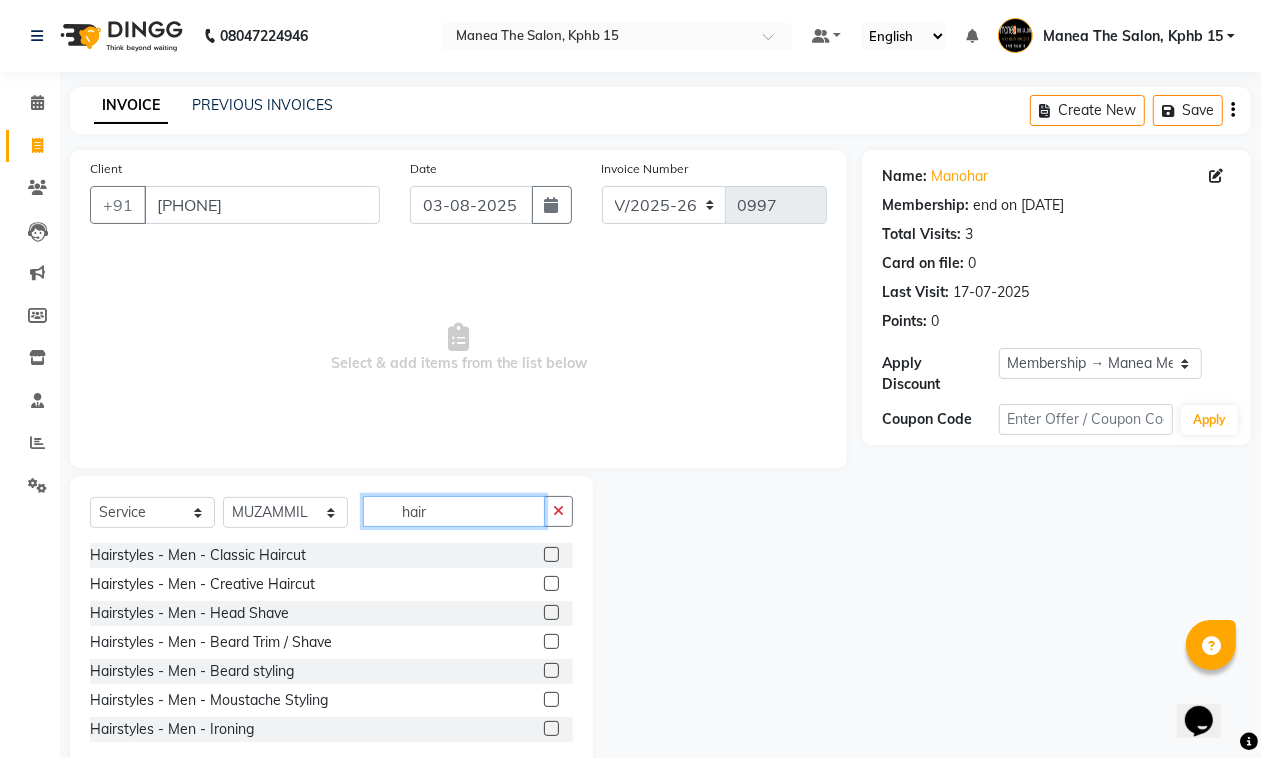 type on "hair" 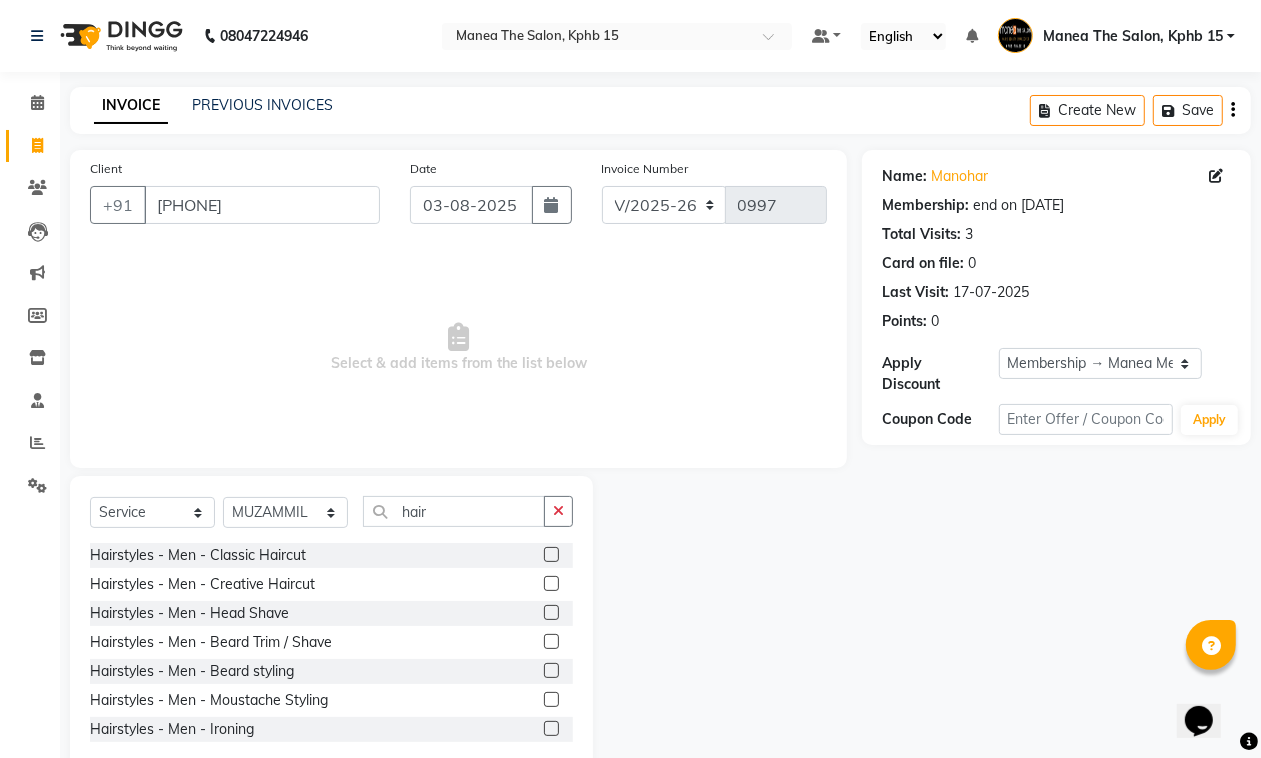 click 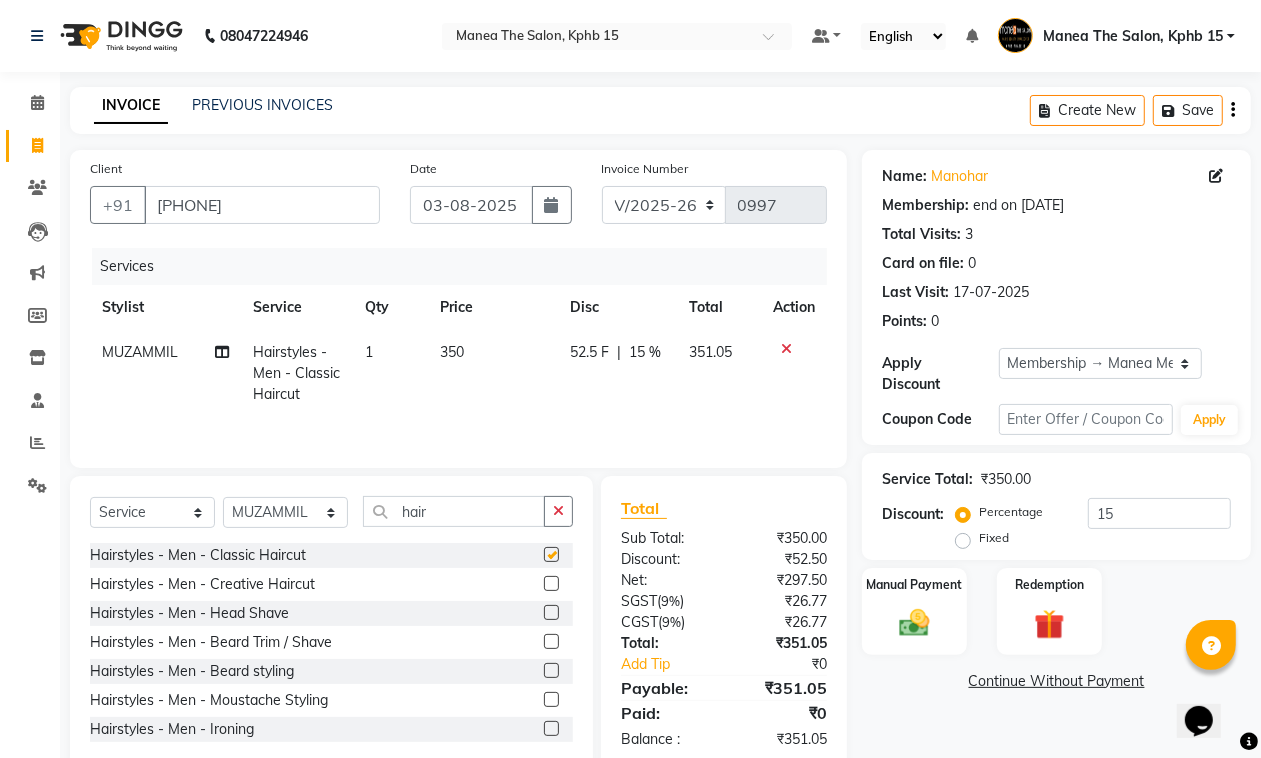 checkbox on "false" 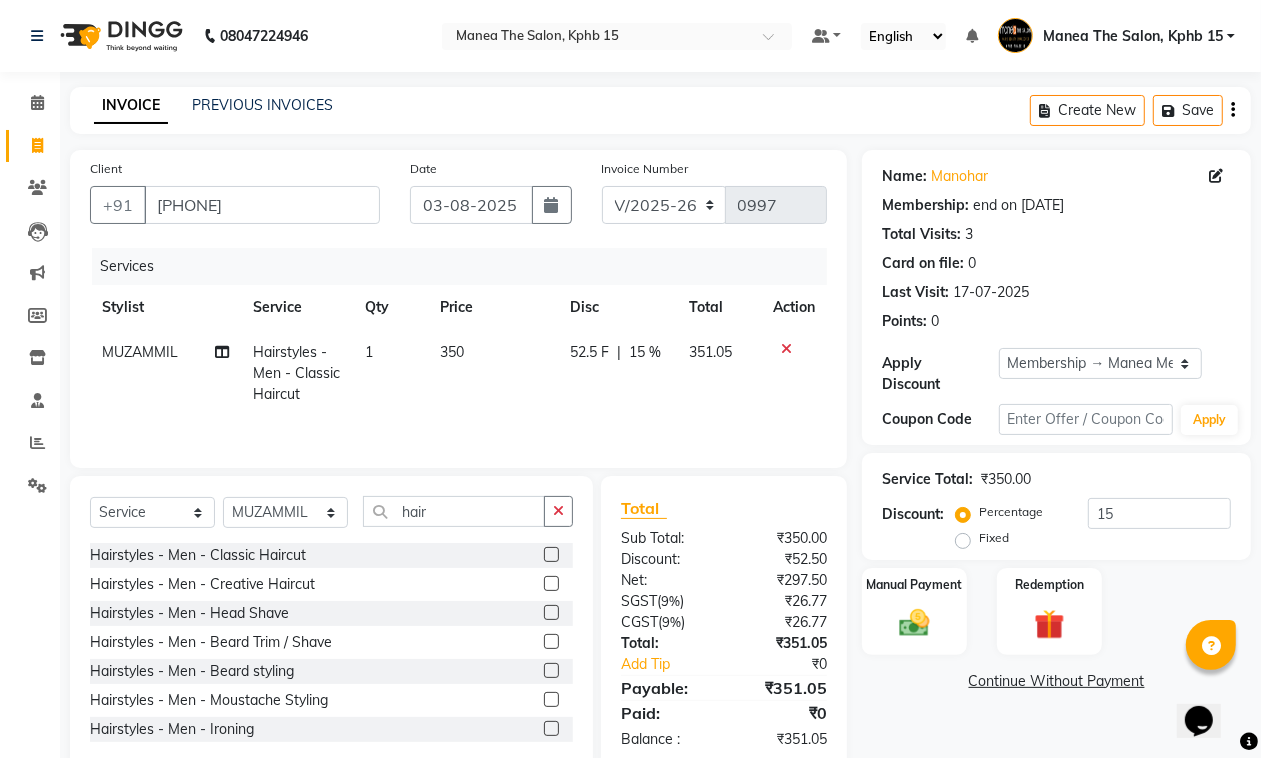 click on "350" 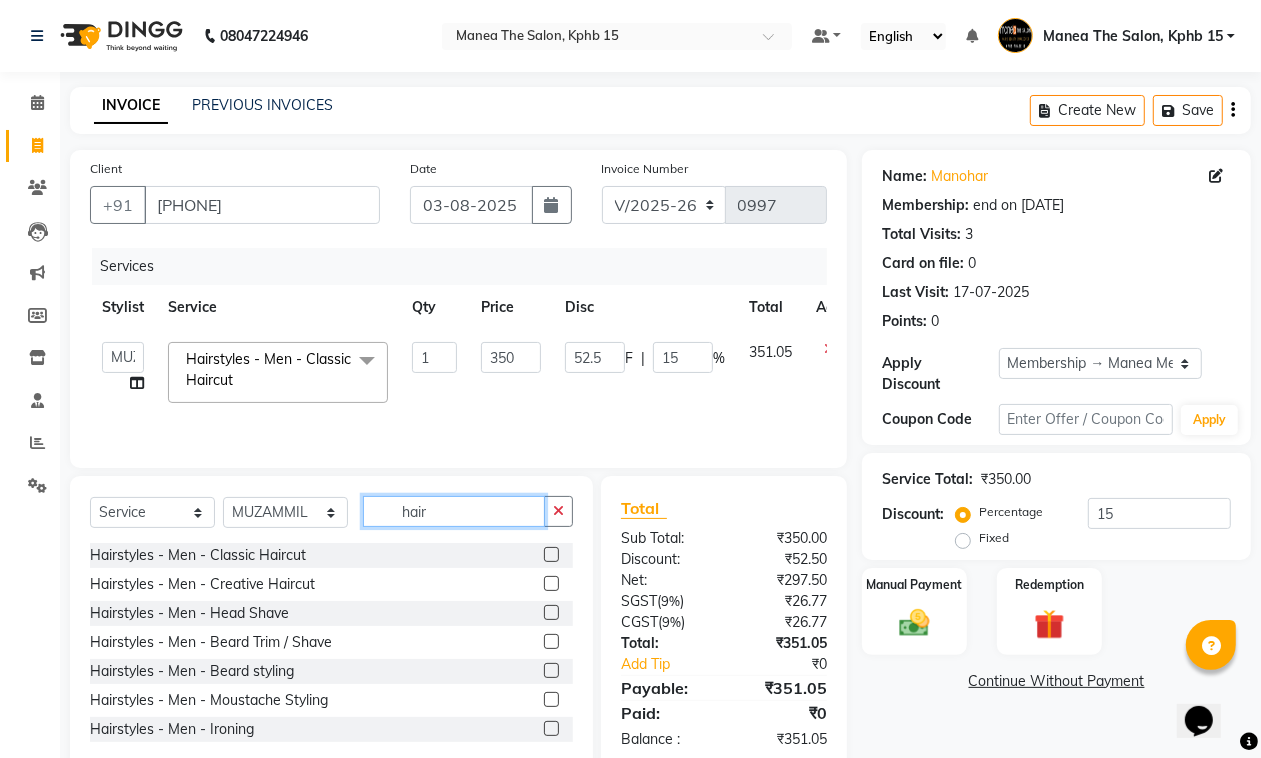 click on "hair" 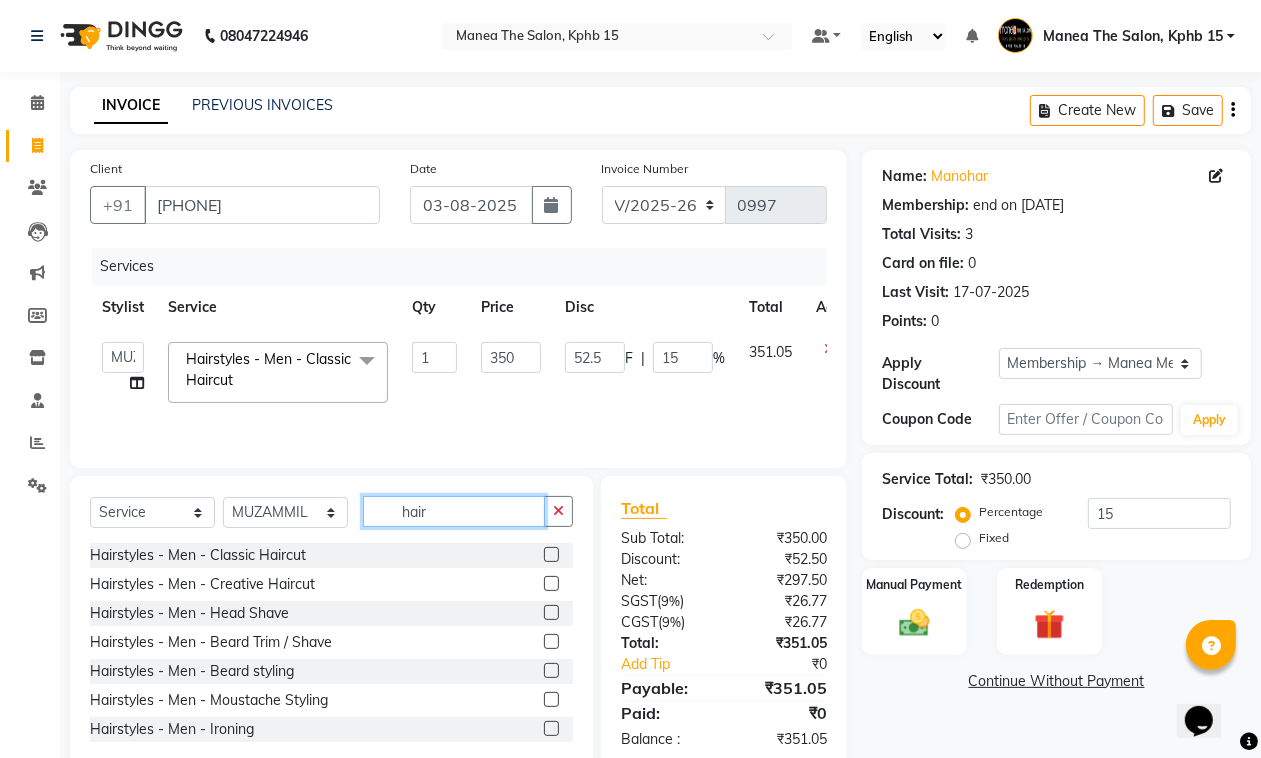 drag, startPoint x: 433, startPoint y: 508, endPoint x: 370, endPoint y: 528, distance: 66.09841 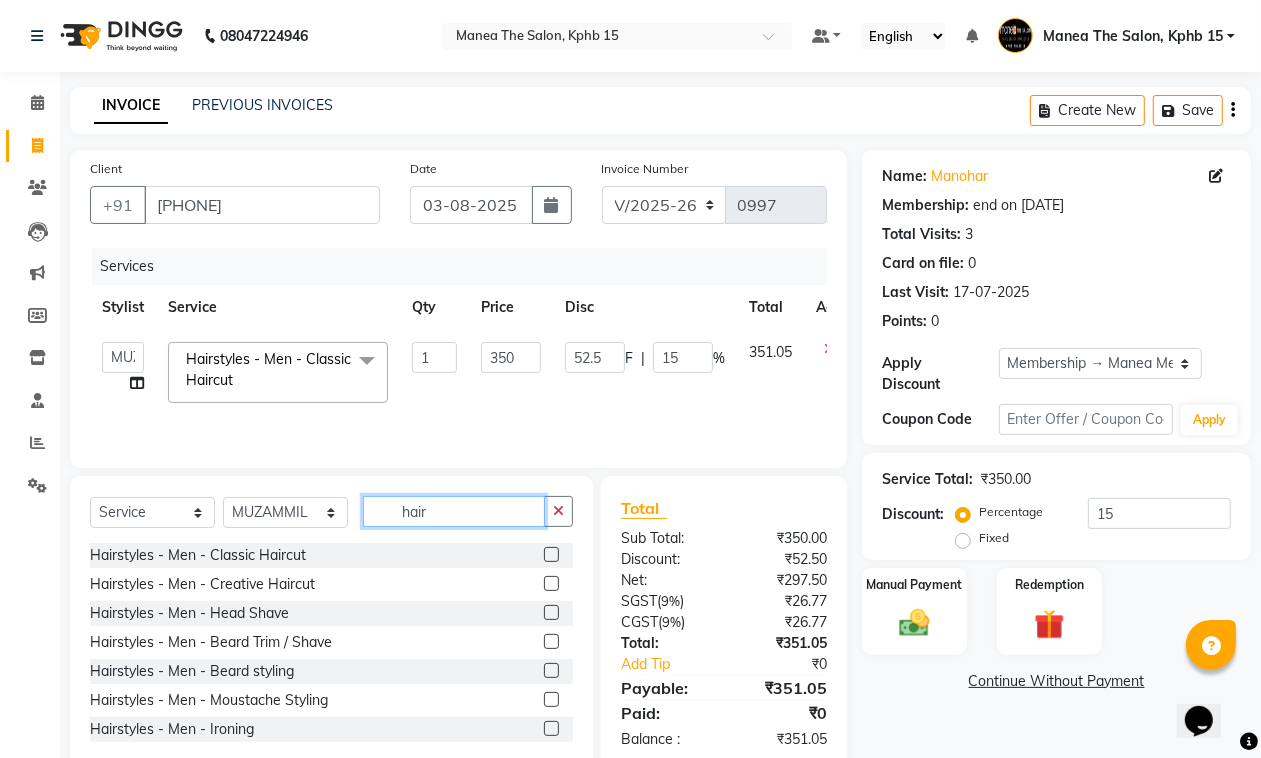 click on "hair" 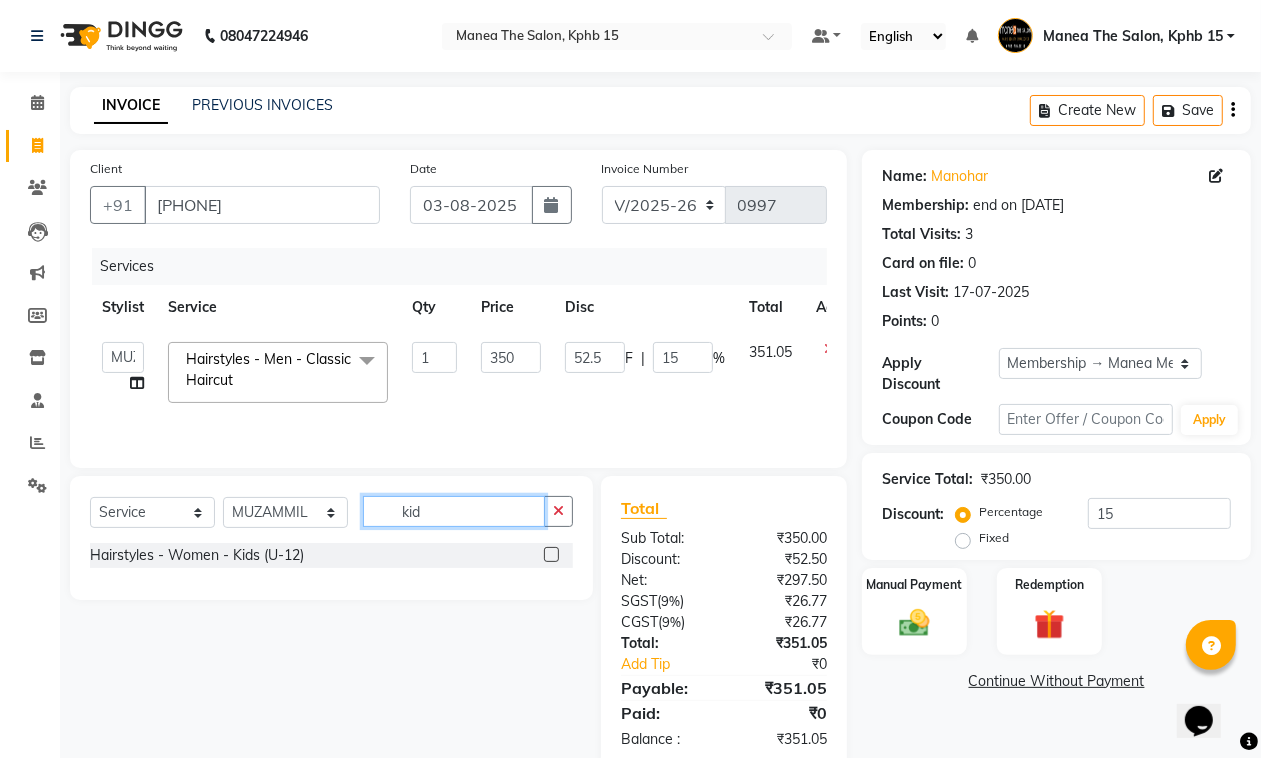 type on "kid" 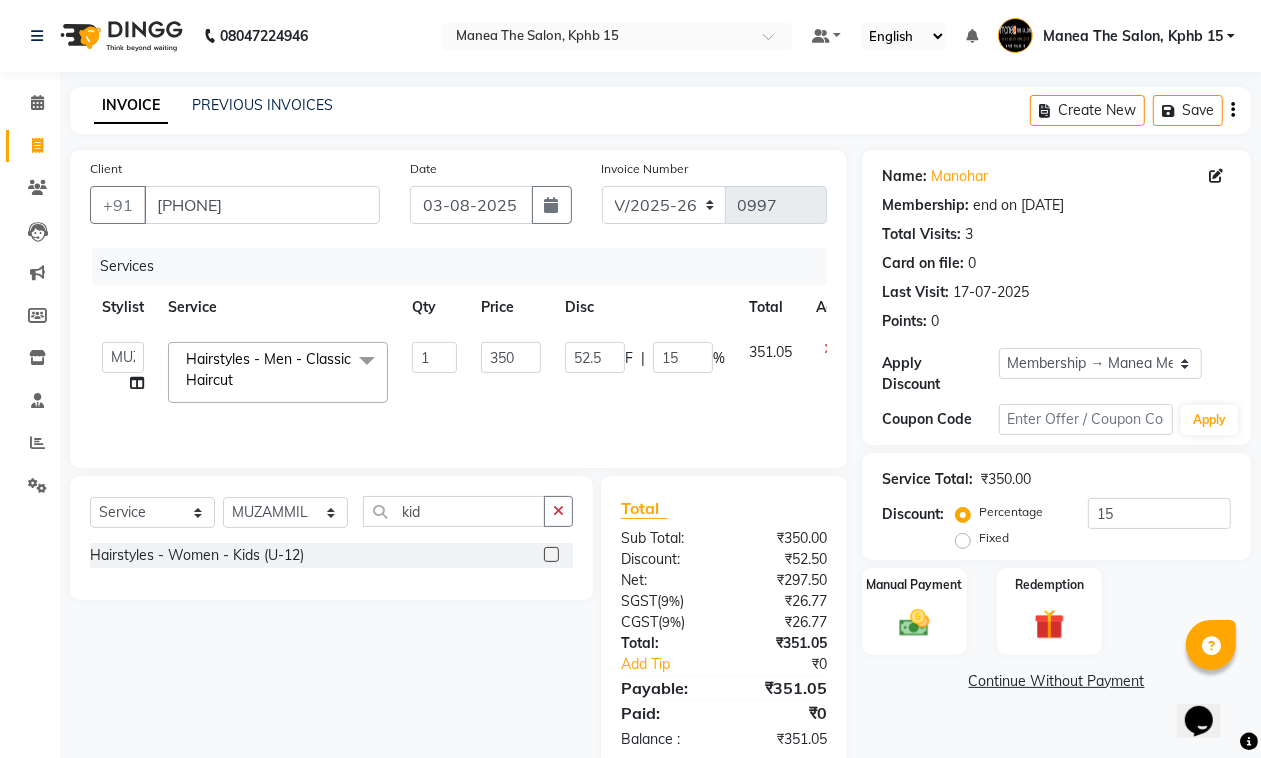 click 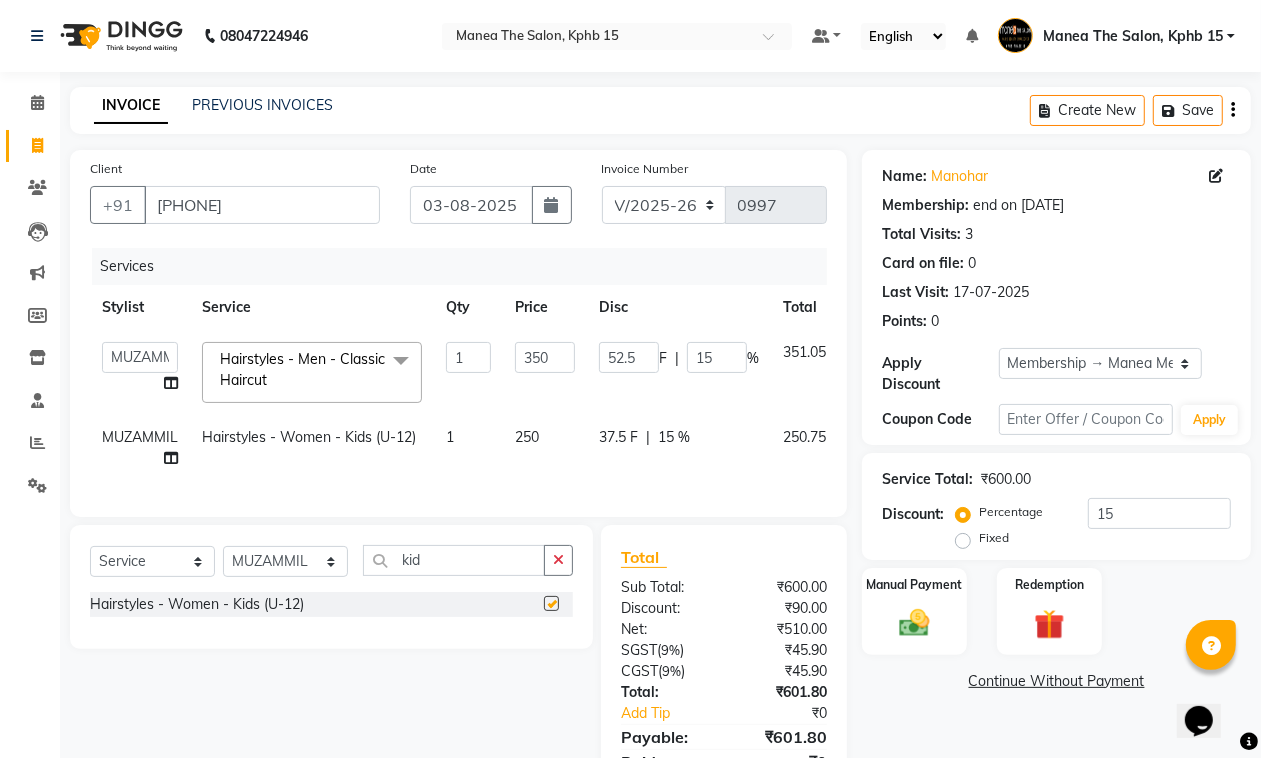 checkbox on "false" 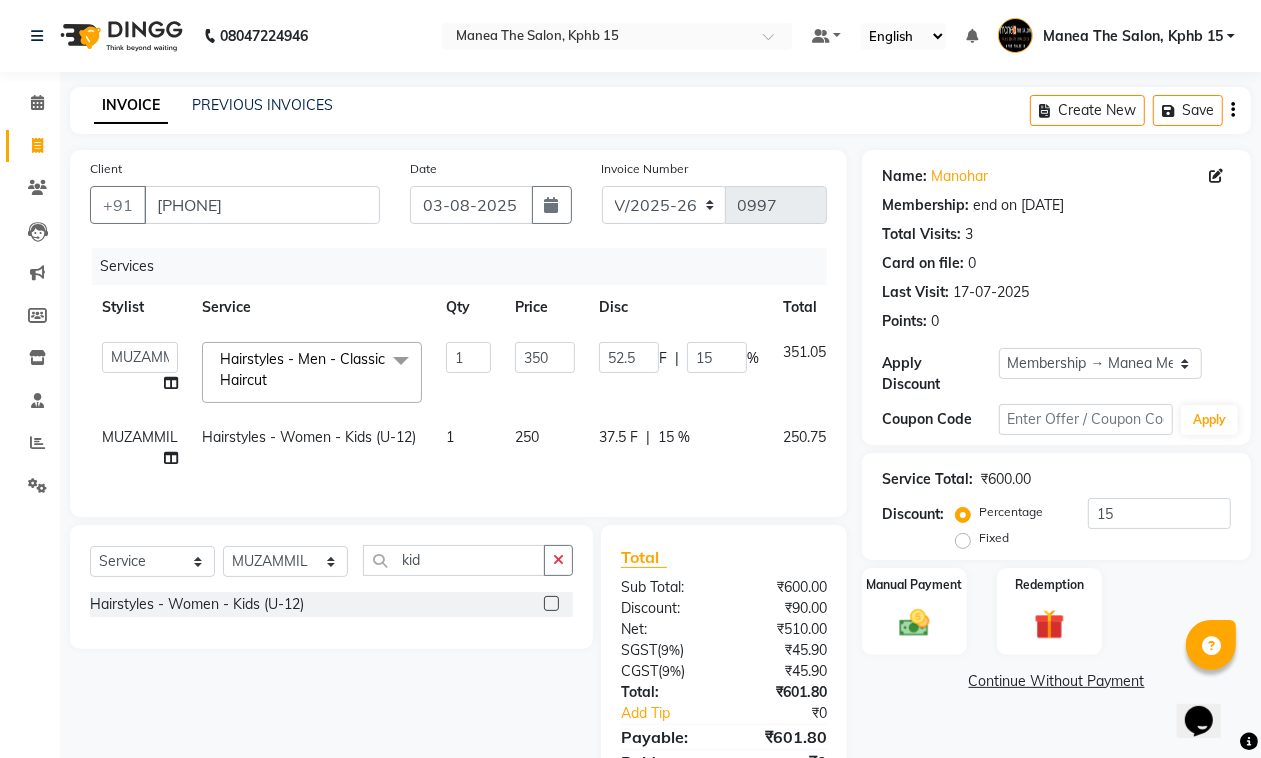 click on "351.05" 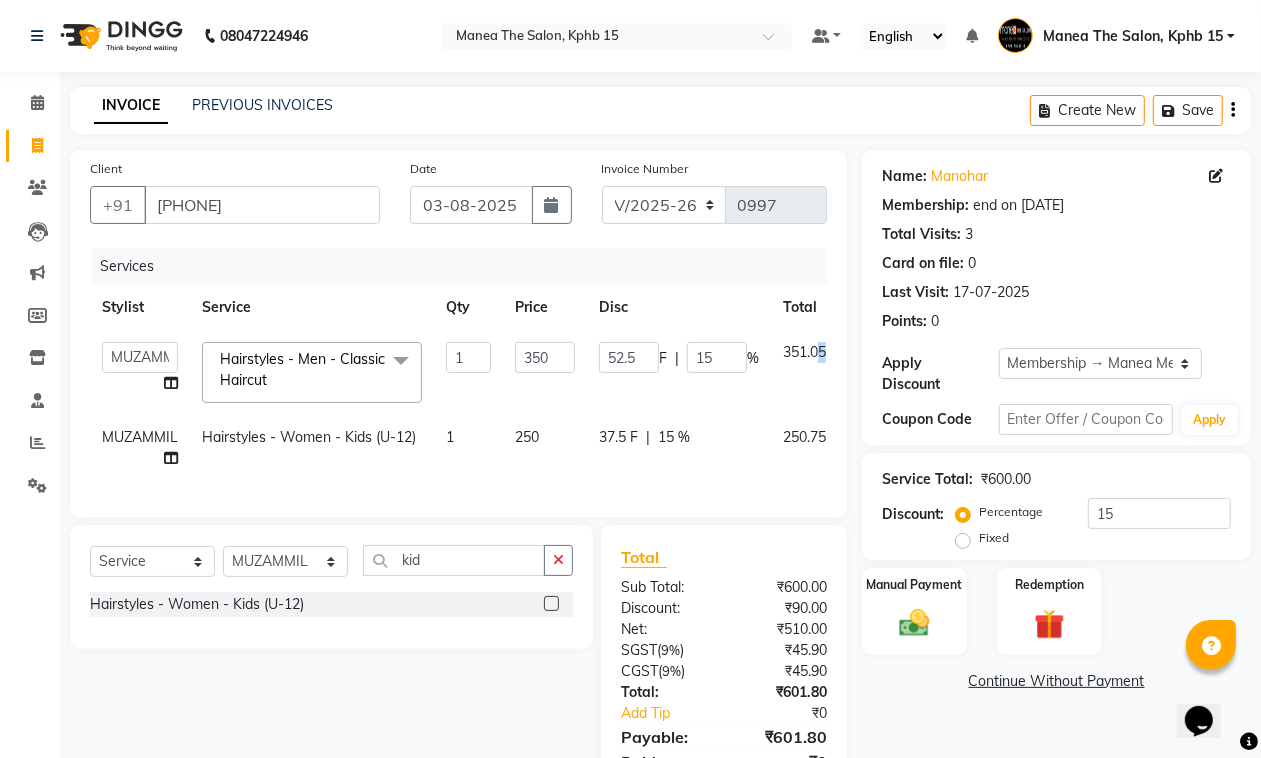 click on "[FIRST] [LAST] [FIRST] [FIRST] [FIRST] [FIRST] [FIRST] [FIRST] [FIRST] [FIRST] Hairstyles - Men - Classic Haircut x Colours - Men - Streaks (Per Streak) Colours - Men - Global Colours - Men - Ammonia Free Colours - Men - Beard Colours - Men - Moustache Colours - Men - Side Locks Colours - Women - Global - Short Colours - Women - Global - Medium Colours - Women - Global - Long Colours - Women - Ammonia - Short Colours - Women - Ammonia - Medium Colours - Women - Ammonia - Long Colours - Women - Root Touch-up Colours - Women - Ammonia Free Colours - Women - Highlight - Short Colours - Women - Highlight - Medium Colours - Women - Highlight - Long Colours - Women - Highlight - Per Streak Colours - Women - Balayage Colours - Women - Toner Colours - Women - Ombre Colours - Women - Ammonia free - Short Colours - Women - Ammonia free - Medium Colours - Women - Ammonia Free - Long Colours - Women - Root Touch-up Ammonia Free Beauty Essentials - Piercing - Per Ear 1" 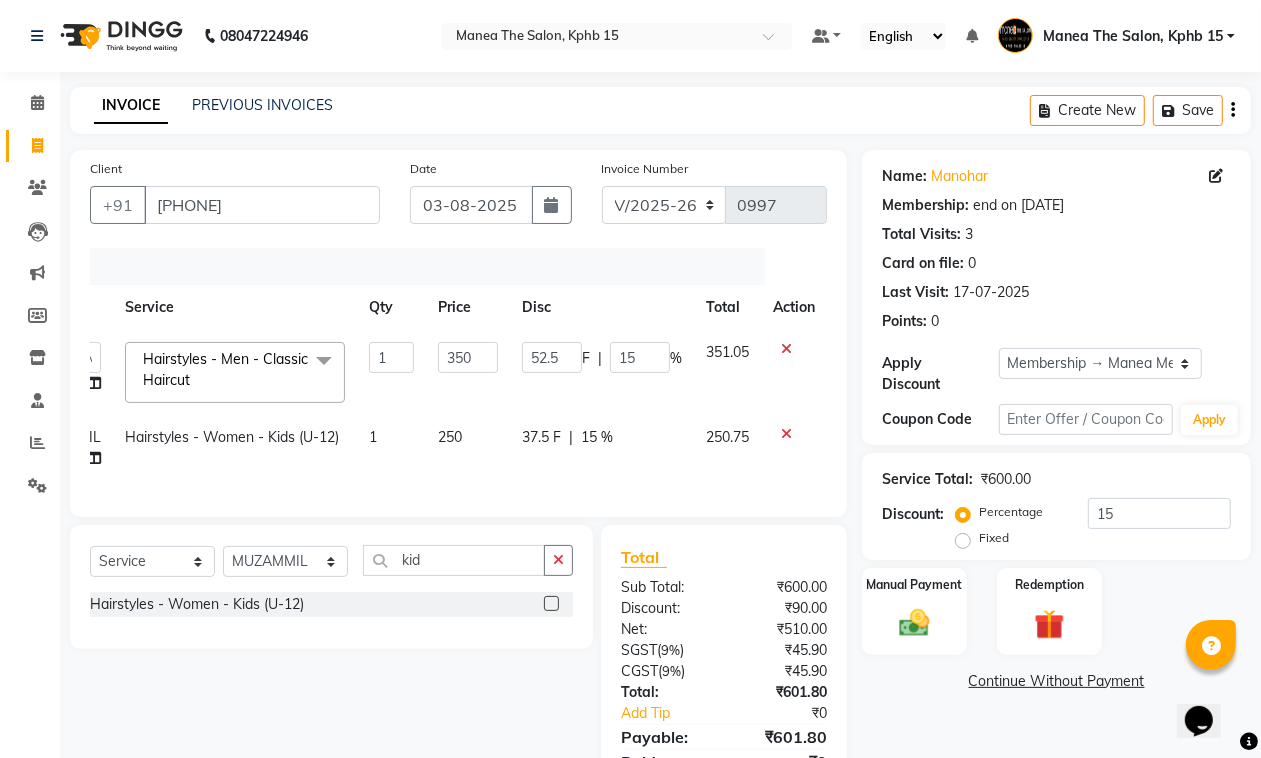 click on "Client +91 [PHONE] Date [DATE] Invoice Number V/[YEAR] V/[YEAR]-[YEAR] [NUMBER] Services Stylist Service Qty Price Disc Total Action [FIRST] [LAST] [FIRST] [FIRST] [FIRST] [FIRST] [FIRST] [FIRST] [FIRST] [FIRST] Hairstyles - Men - Classic Haircut x Colours - Men - Streaks (Per Streak) Colours - Men - Global Colours - Men - Ammonia Free Colours - Men - Beard Colours - Men - Moustache Colours - Men - Side Locks Colours - Women - Global - Short Colours - Women - Global - Medium Colours - Women - Global - Long Colours - Women - Ammonia - Short Colours - Women - Ammonia - Medium Colours - Women - Ammonia - Long Colours - Women - Root Touch-up Colours - Women - Ammonia Free Colours - Women - Highlight - Short Colours - Women - Highlight - Medium Colours - Women - Highlight - Long Colours - Women - Highlight - Per Streak Colours - Women - Balayage Colours - Women - Toner Colours - Women - Ombre Colours - Women - Ammonia free - Short Colours - Women - Ammonia free - Medium Colours - Women - Ammonia Free - Long Colours - Women - Root Touch-up Ammonia Free Colours - Women - Highlight - Short Colours - Women - Highlight - Medium Colours - Women - Highlight - Long Colours - Women - Highlight - Per Streak Colours - Women - Balayage Colours - Women - Toner Colours - Women - Ombre Colours - Women - Ammonia free - Short Colours - Women - Ammonia free - Medium Colours - Women - Ammonia Free - Long Colours - Women - Root Touch-up Ammonia Free Colours - Women - Highlight - Short Colours - Women - Highlight - Medium Colours - Women - Highlight - Long Colours - Women - Highlight - Per Streak Colours - Women - Balayage Colours - Women - Toner Colours - Women - Ombre Colours - Women - Ammonia free - Short Colours - Women - Ammonia free - Medium Colours - Women - Ammonia Free - Long Colours - Women - Root Touch-up Ammonia Free Beauty Essentials - Hands & Feet Treatments - Classic Cocoa Pedicure Hairstyles - Men - Head Shave 1" 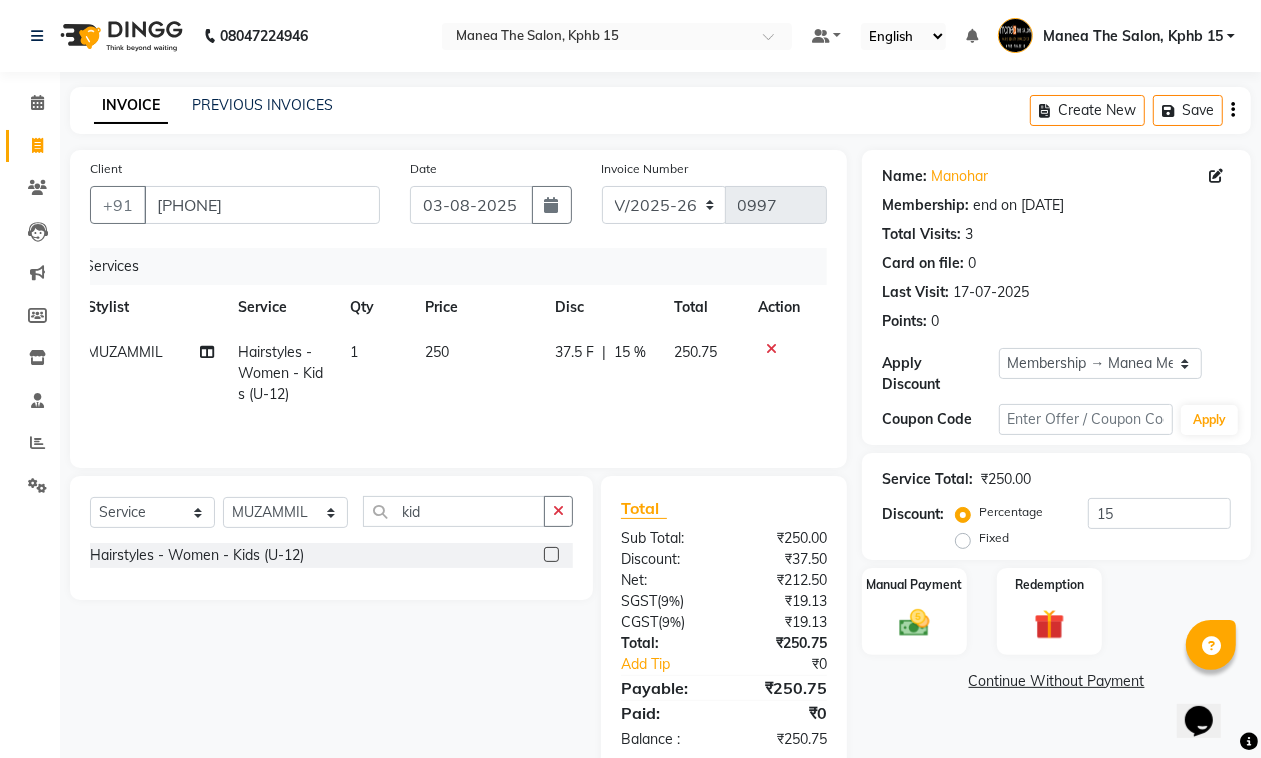 scroll, scrollTop: 0, scrollLeft: 15, axis: horizontal 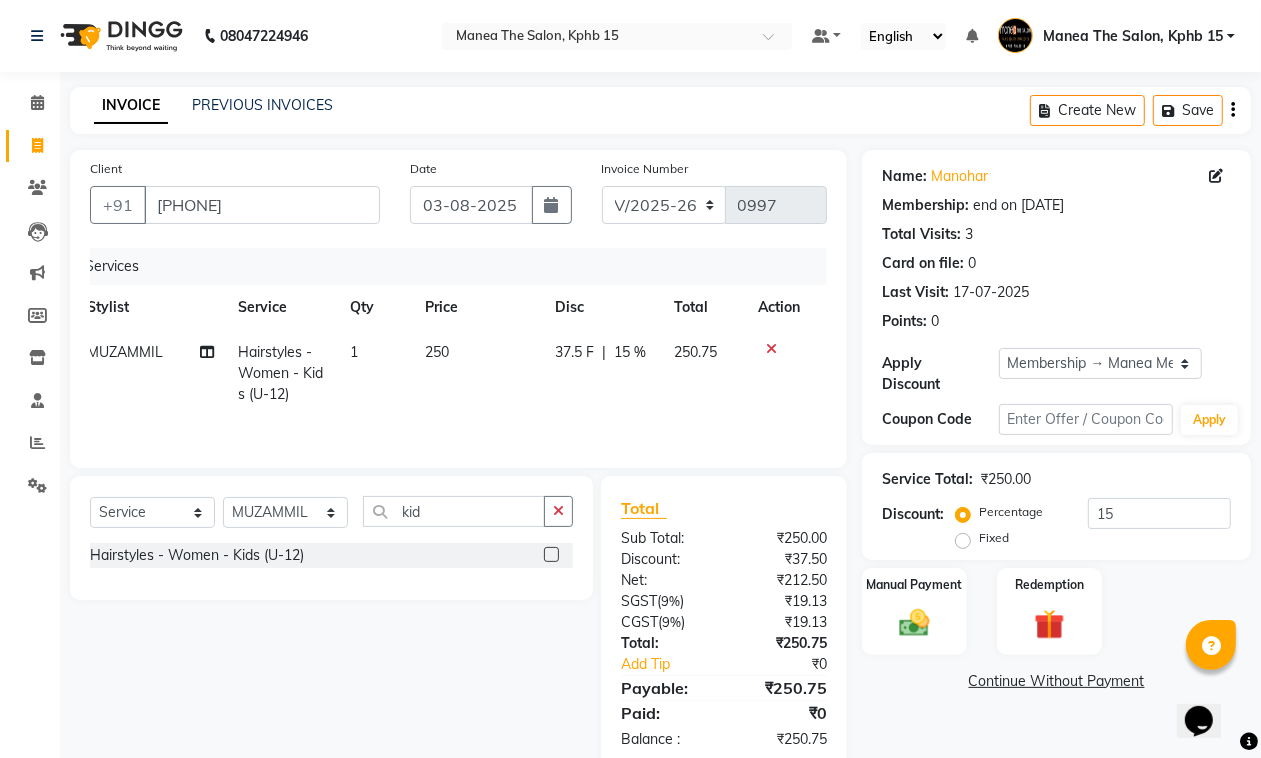 click on "15 %" 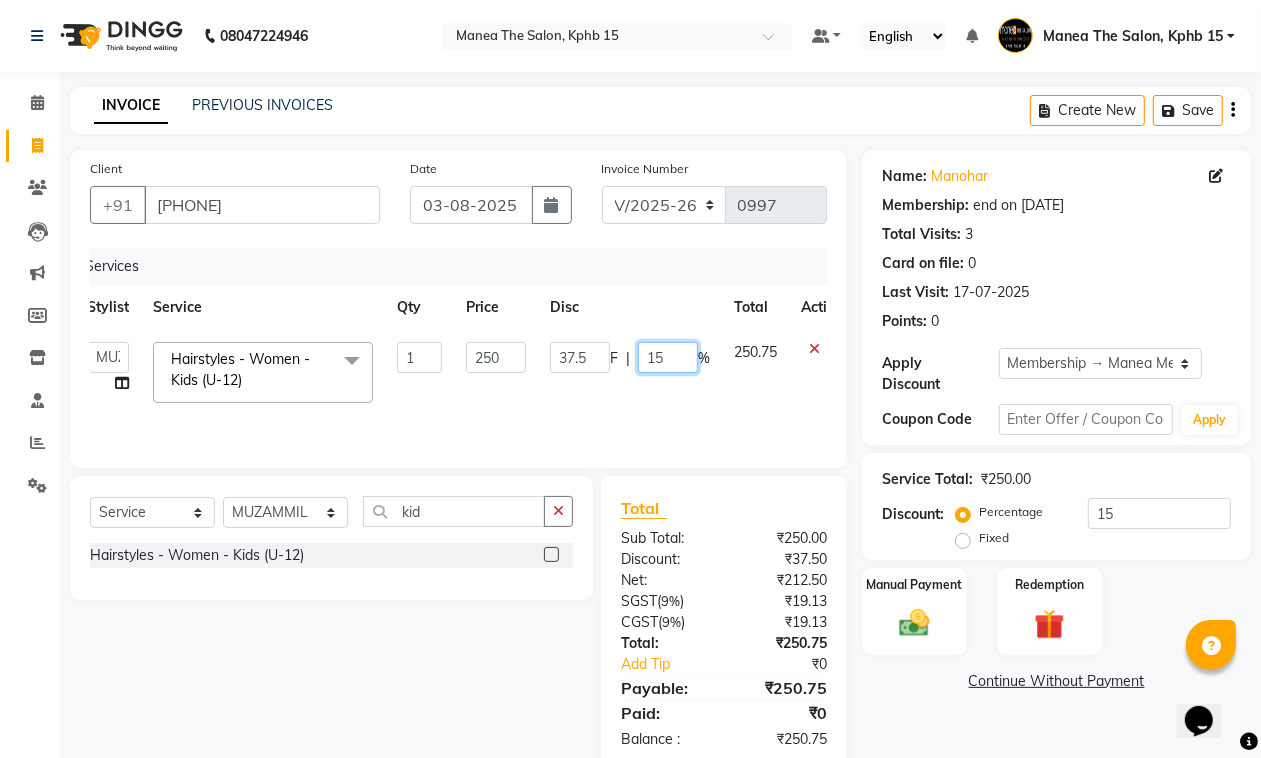 drag, startPoint x: 681, startPoint y: 352, endPoint x: 615, endPoint y: 385, distance: 73.790245 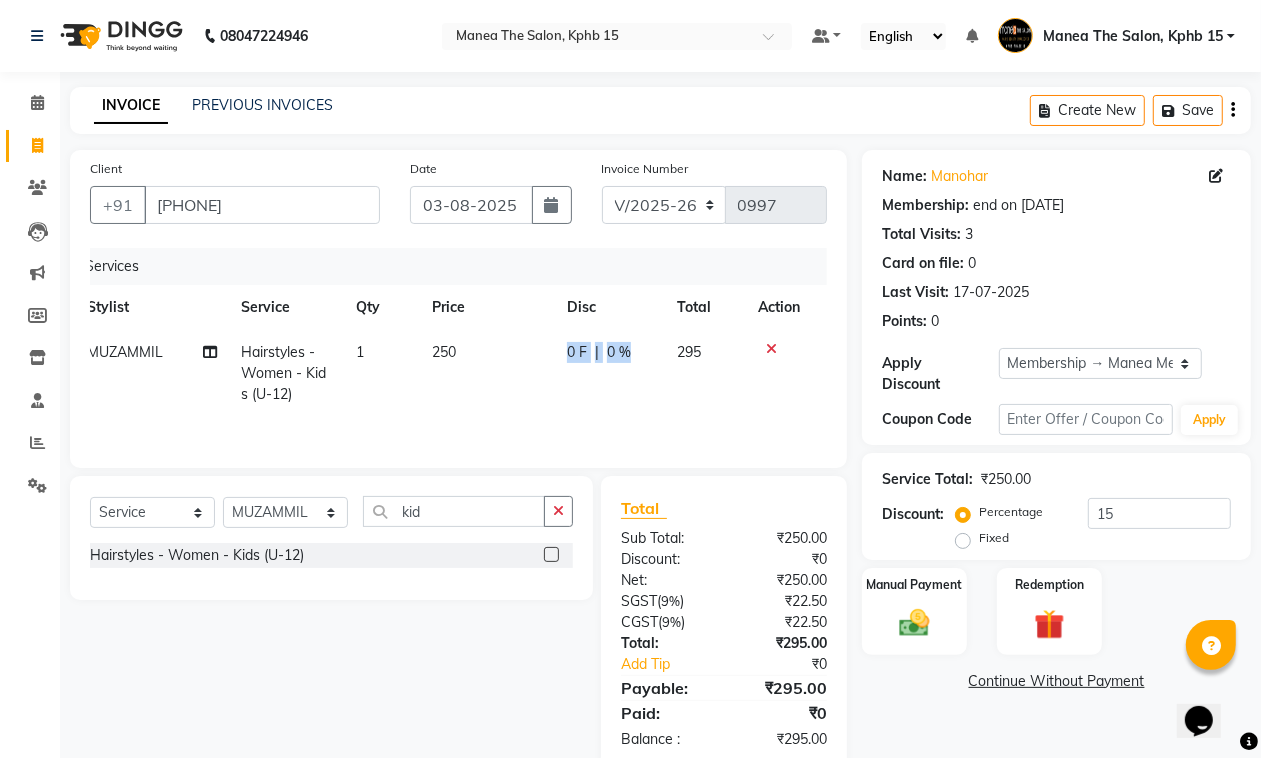 click on "MUZAMMIL Hairstyles - Women - Kids (U-12) 1 250 0 F | 0 % 295" 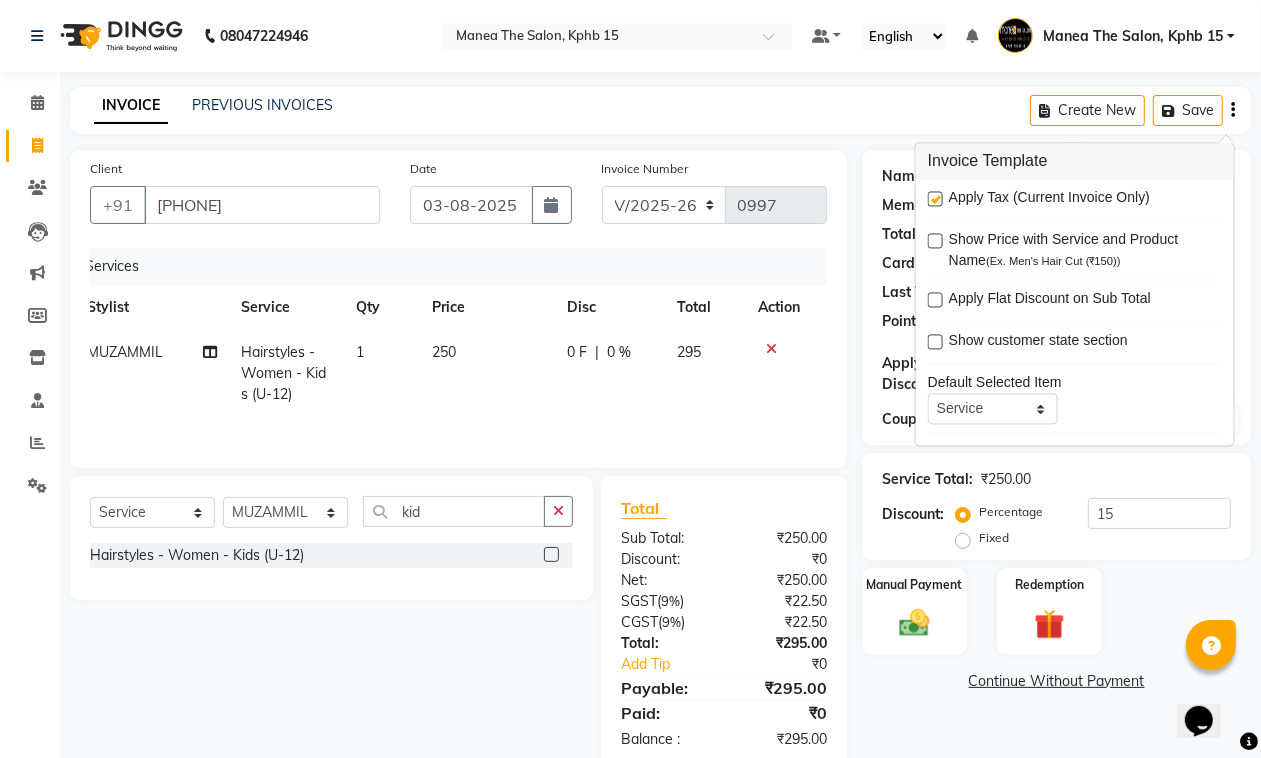 click at bounding box center [935, 199] 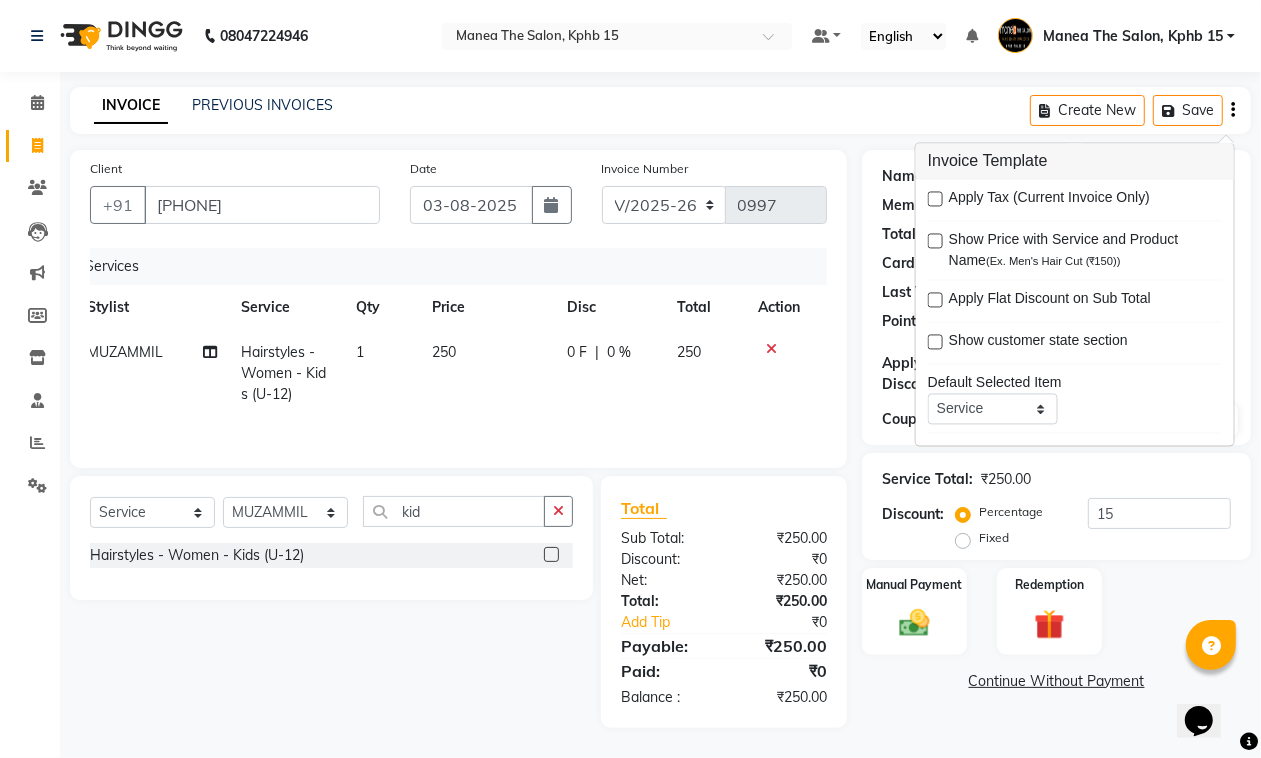 click on "Services Stylist Service Qty Price Disc Total Action MUZAMMIL Hairstyles - Women - Kids (U-12) 1 250 0 F | 0 % 250" 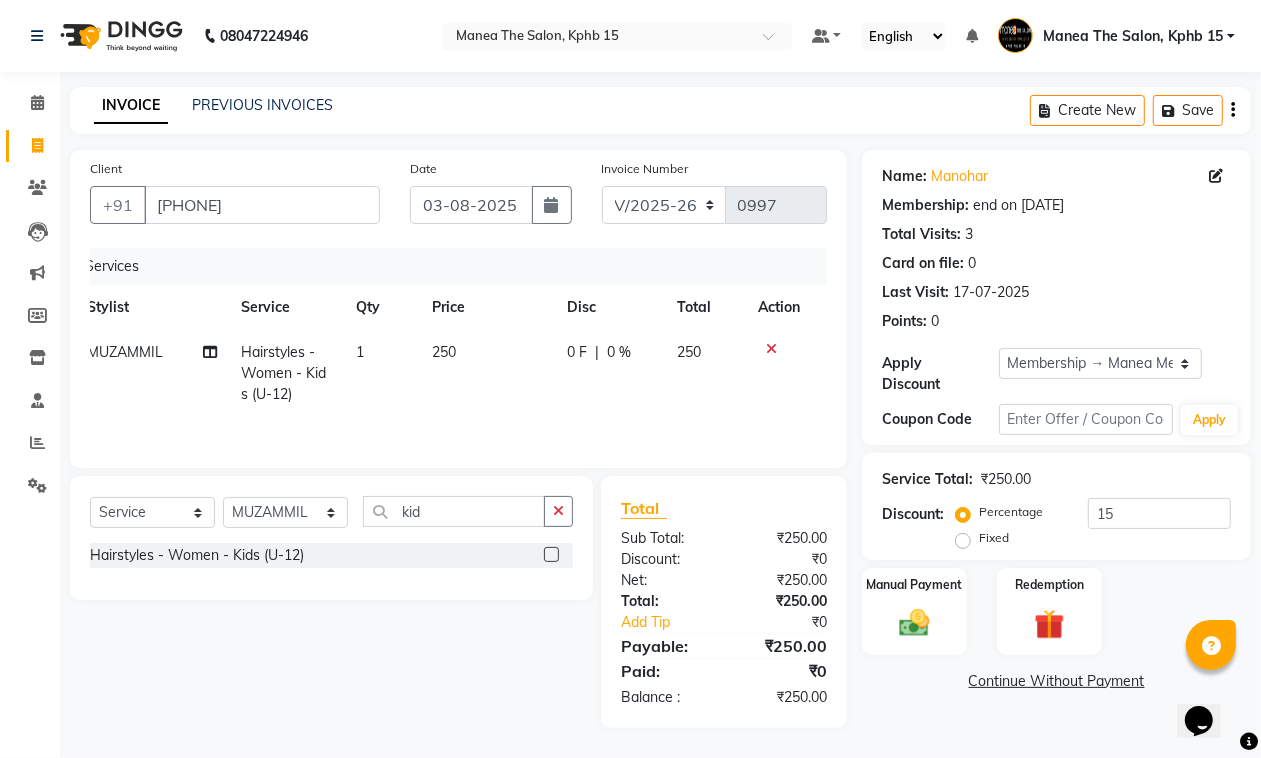 scroll, scrollTop: 2, scrollLeft: 0, axis: vertical 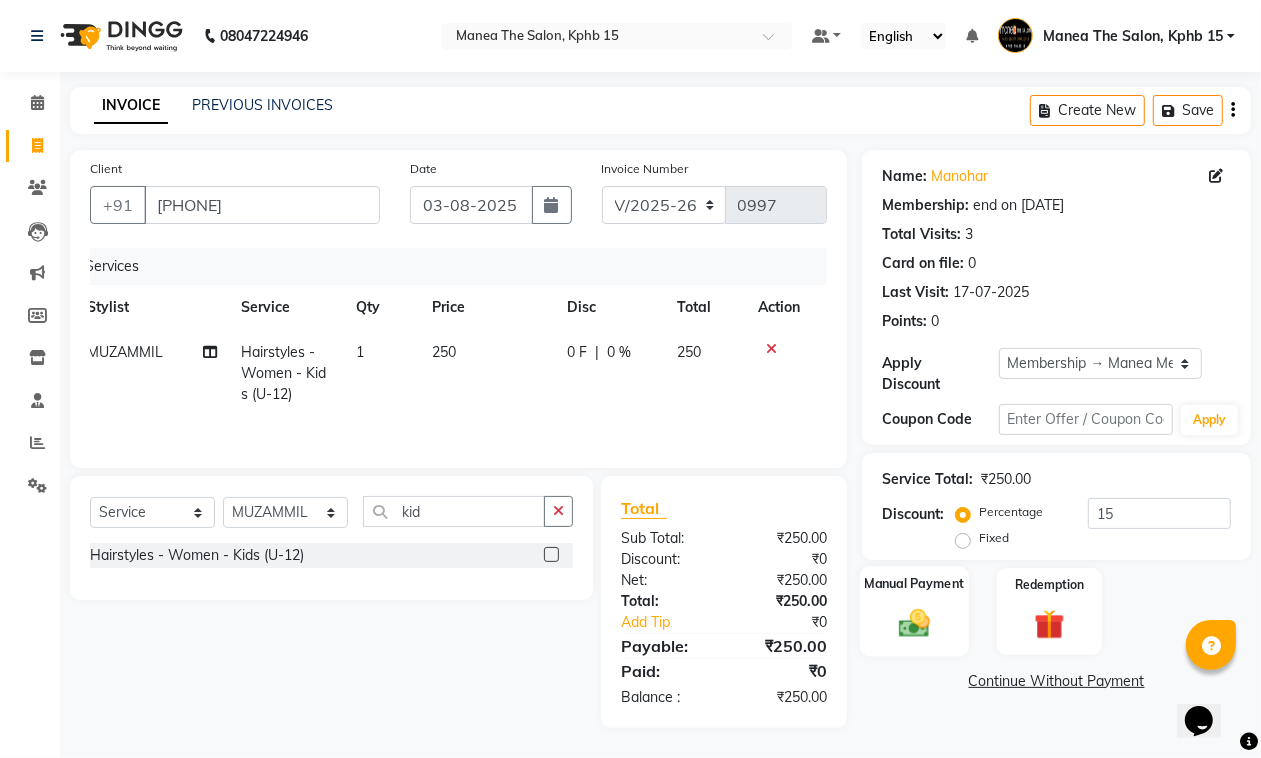click 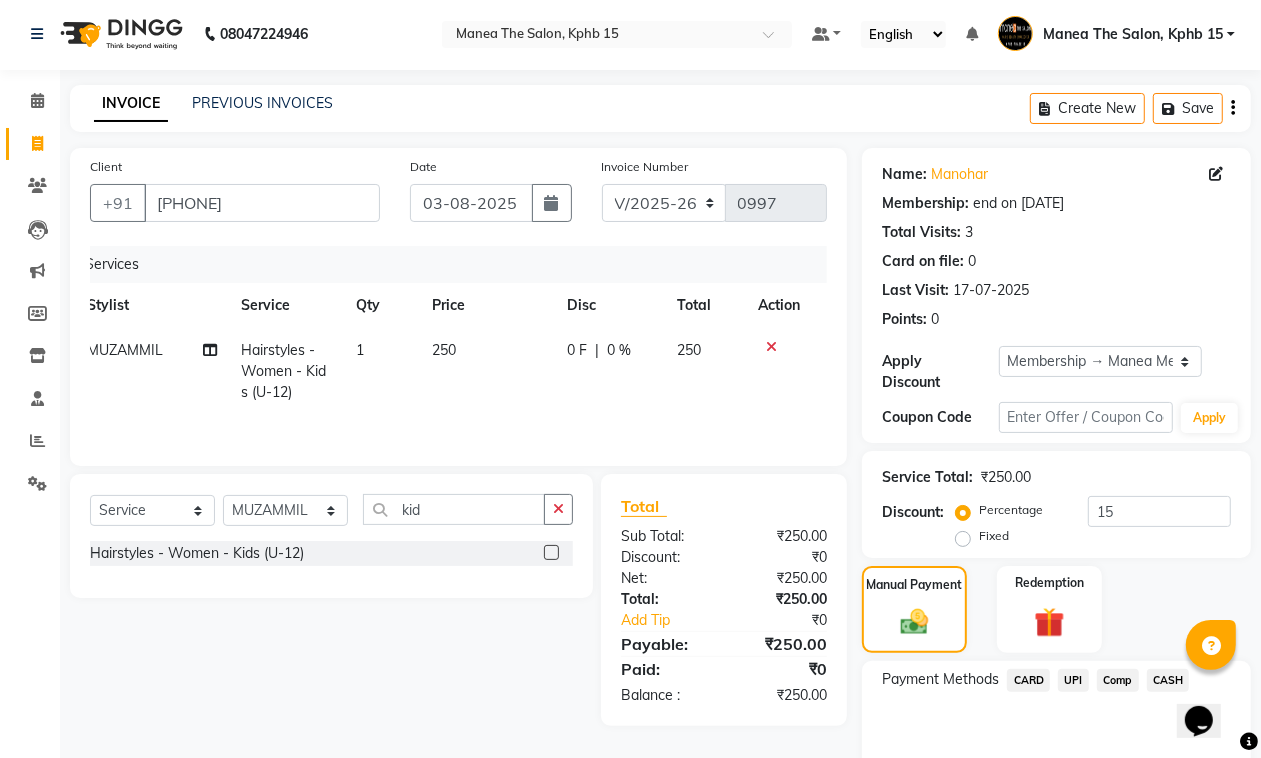 click on "UPI" 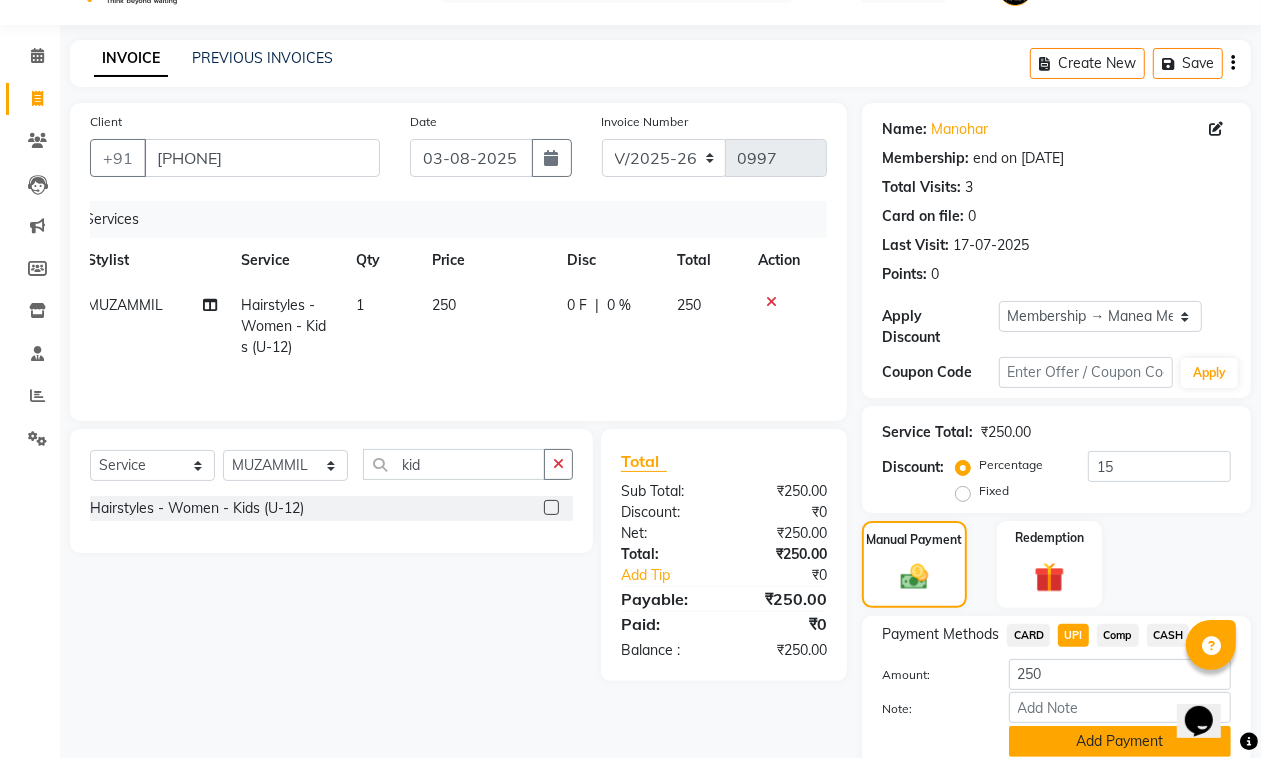 scroll, scrollTop: 122, scrollLeft: 0, axis: vertical 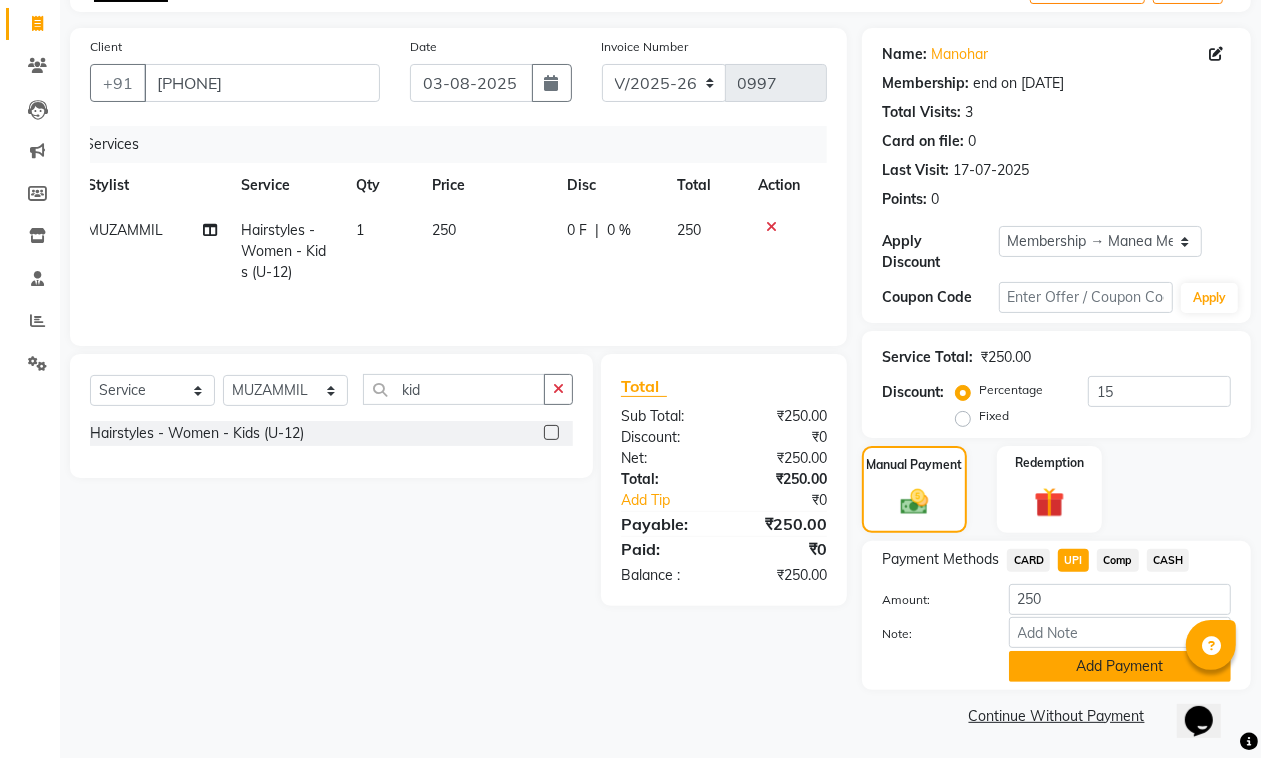 click on "Add Payment" 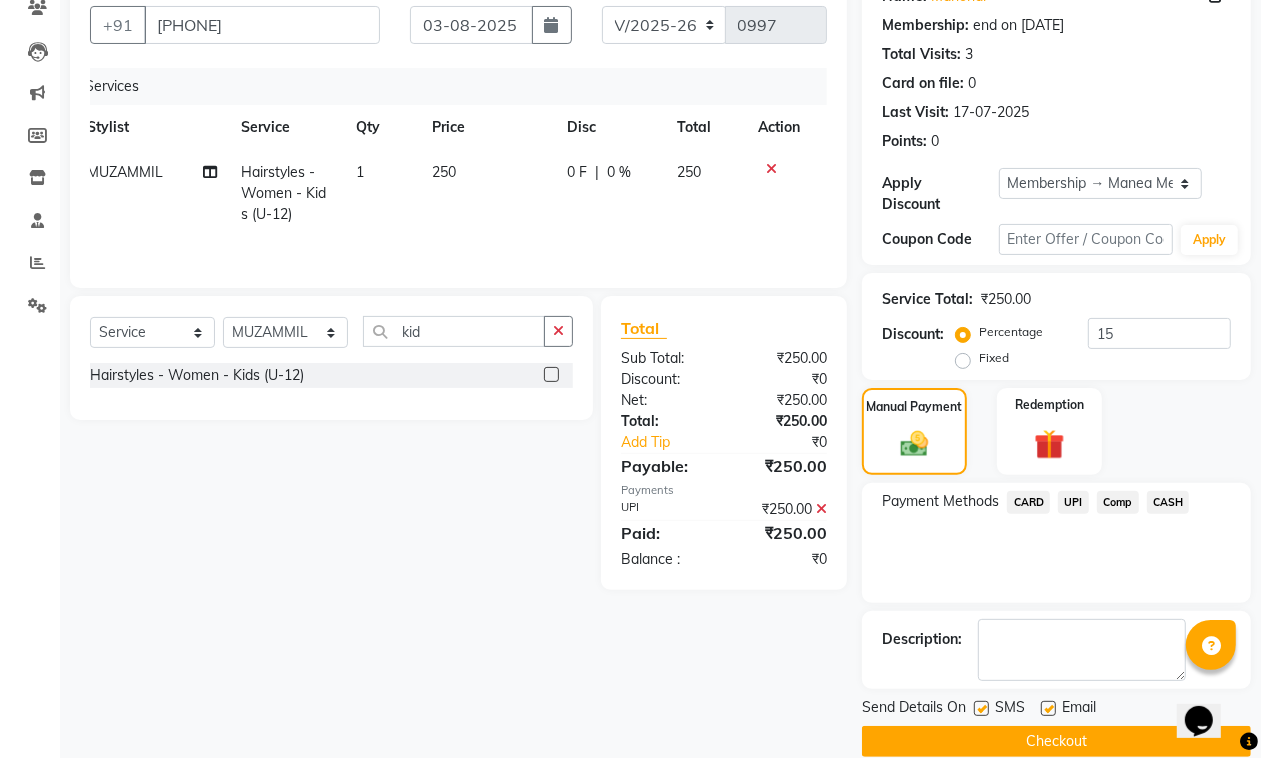 scroll, scrollTop: 208, scrollLeft: 0, axis: vertical 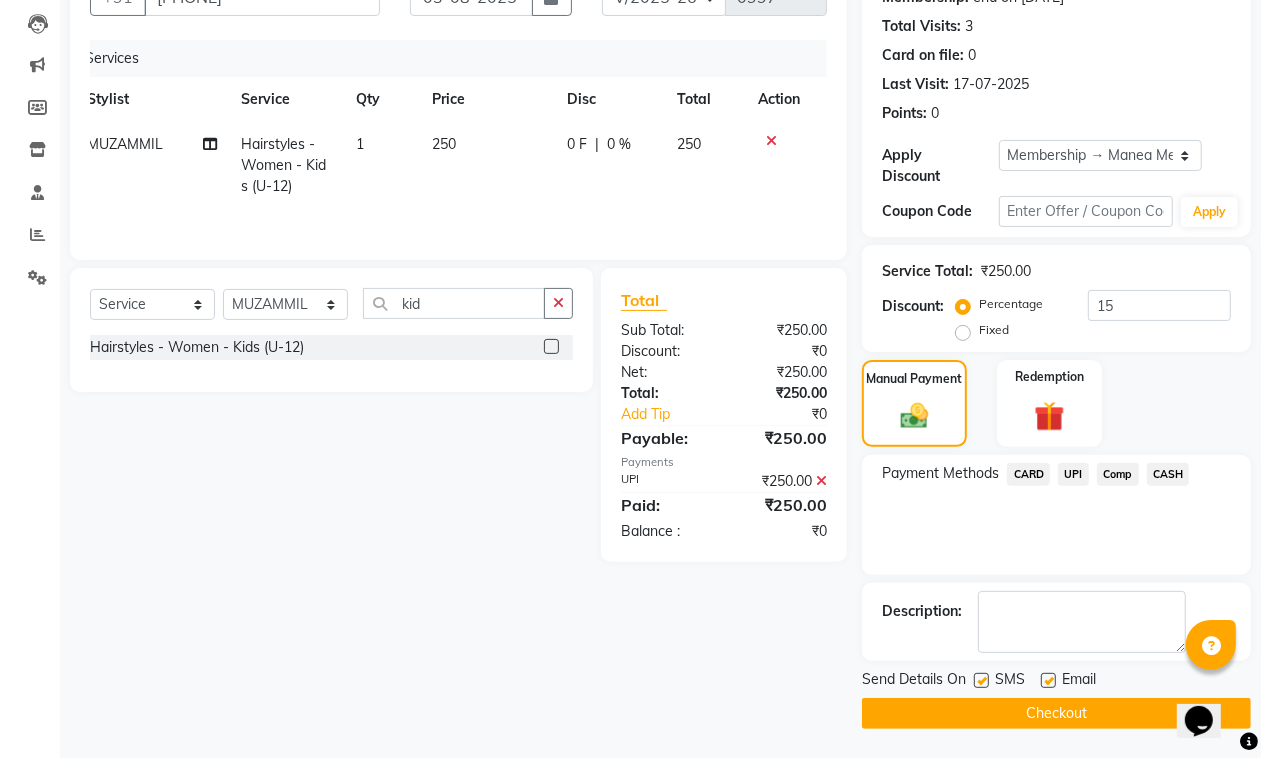 click 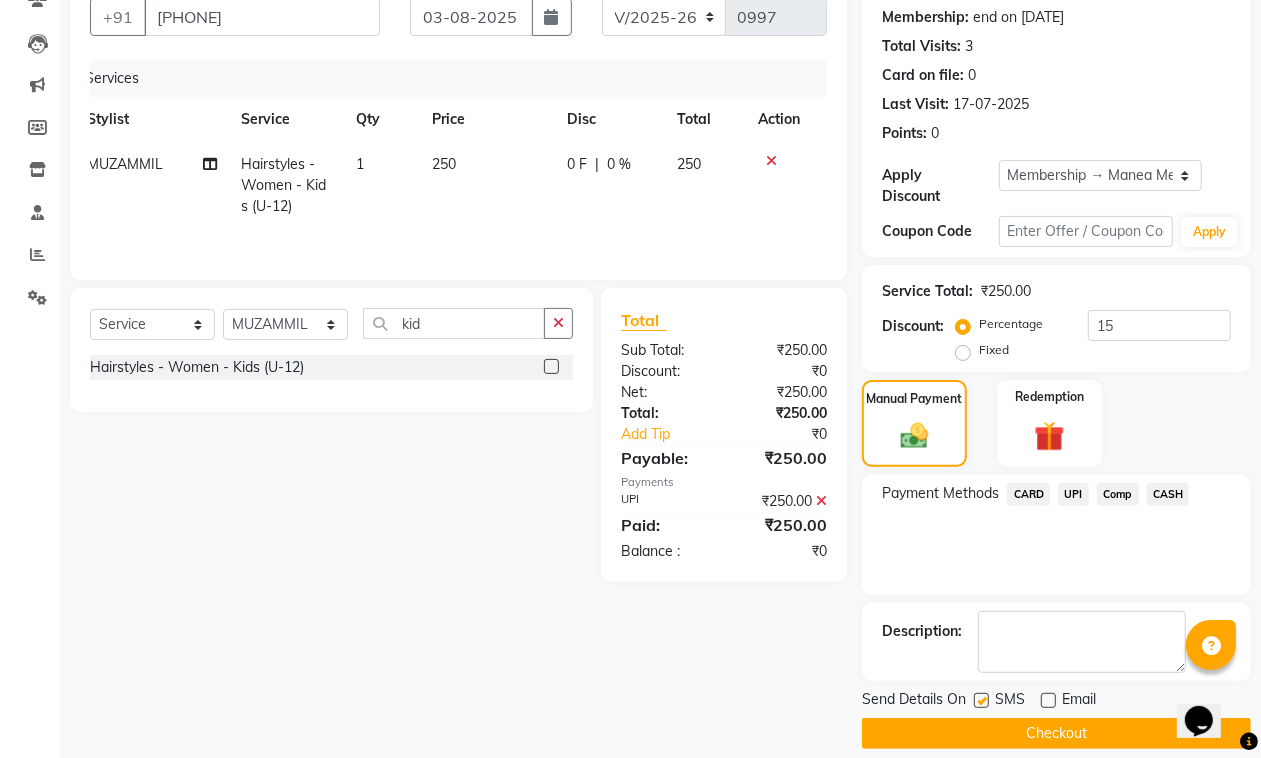 scroll, scrollTop: 208, scrollLeft: 0, axis: vertical 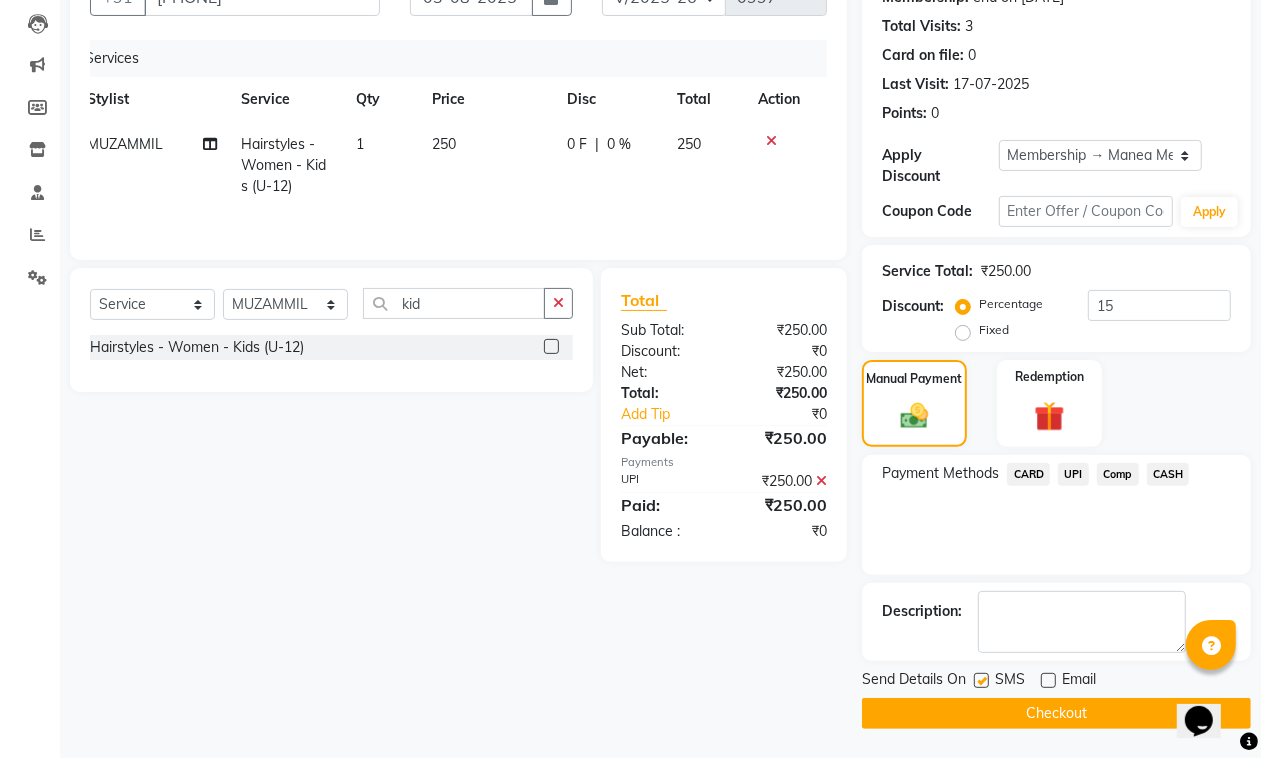 click on "Checkout" 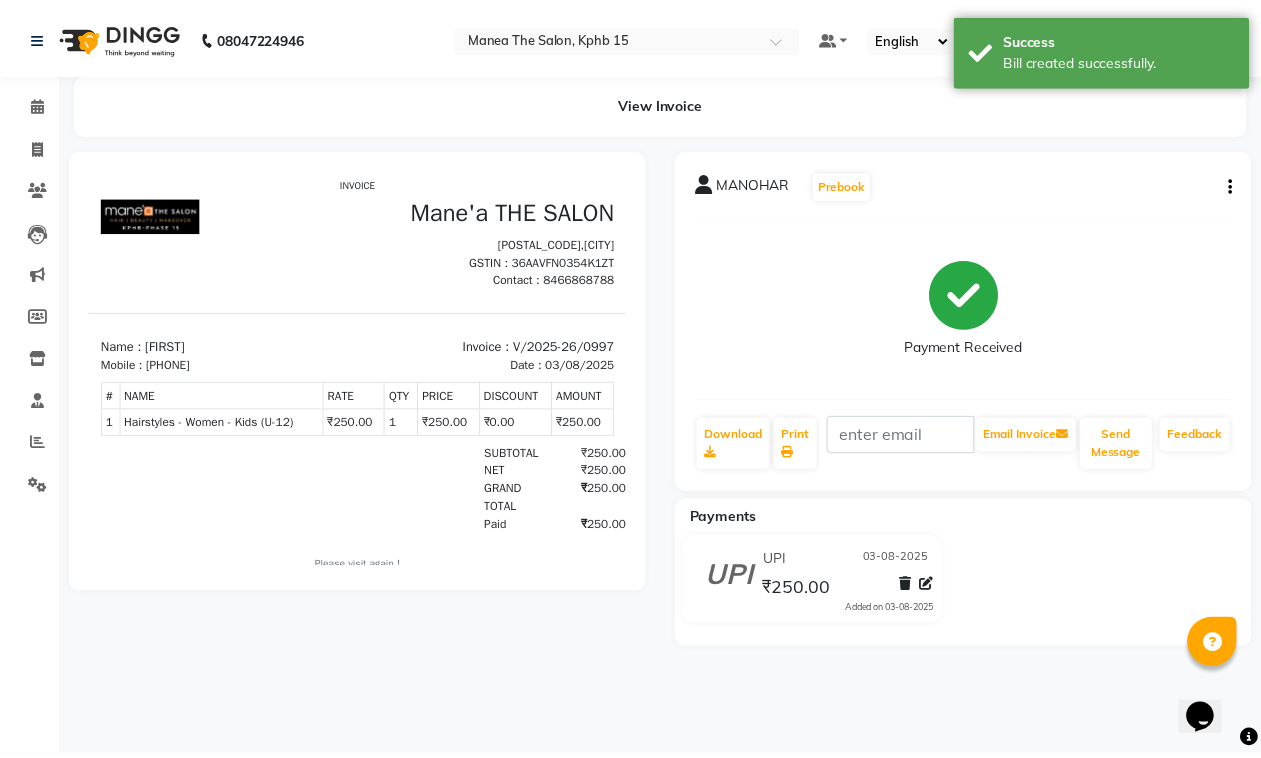scroll, scrollTop: 0, scrollLeft: 0, axis: both 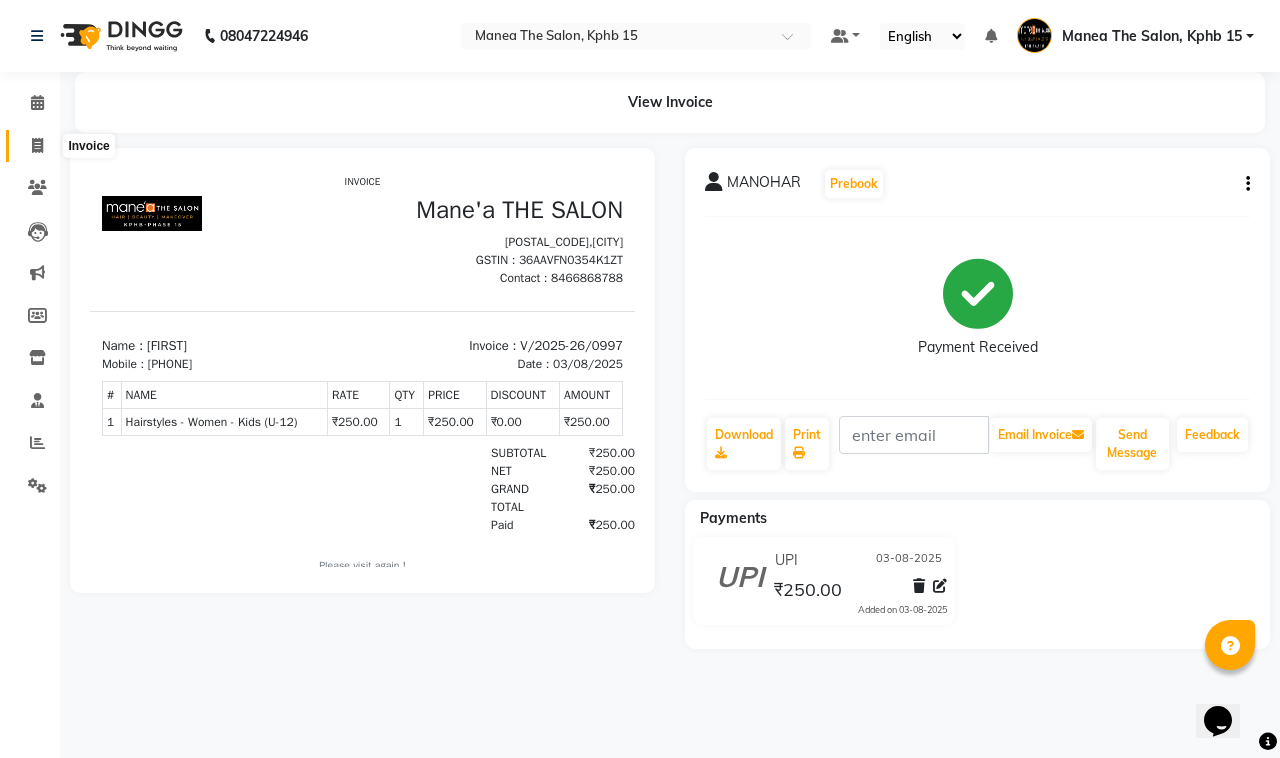 click 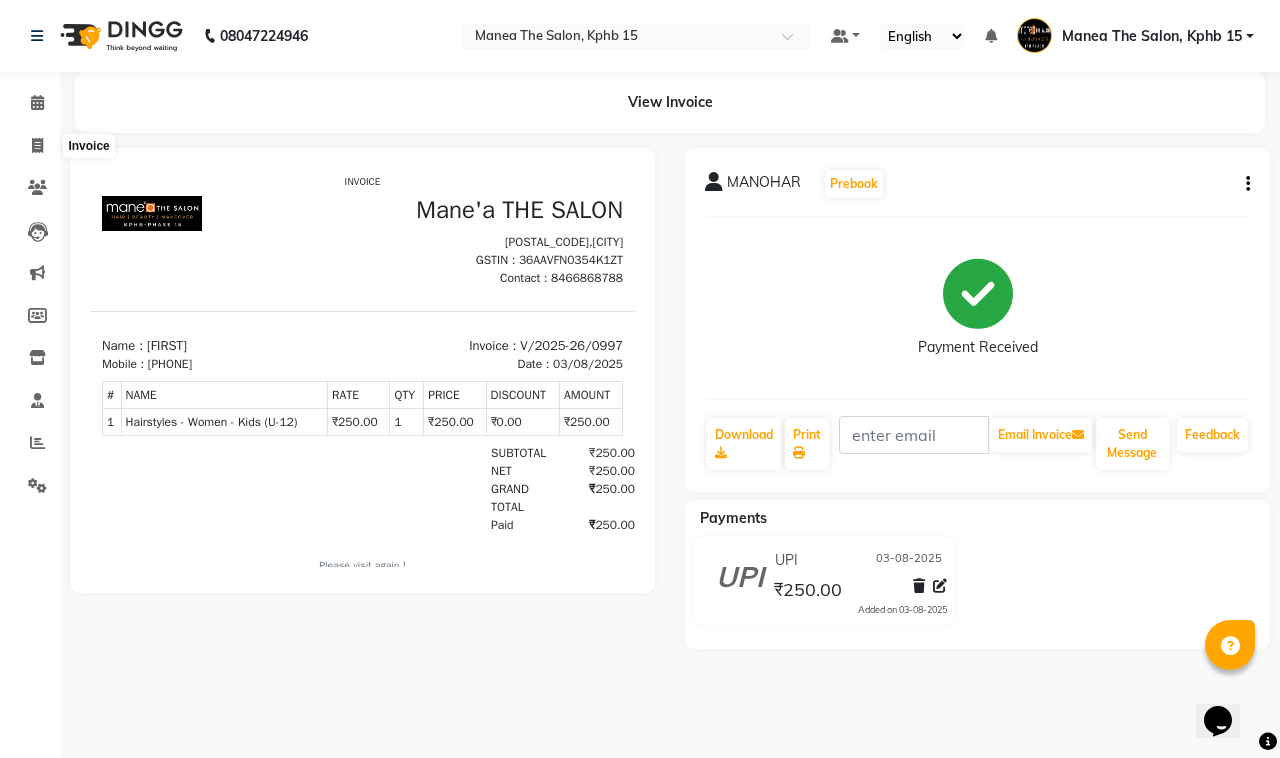 select on "service" 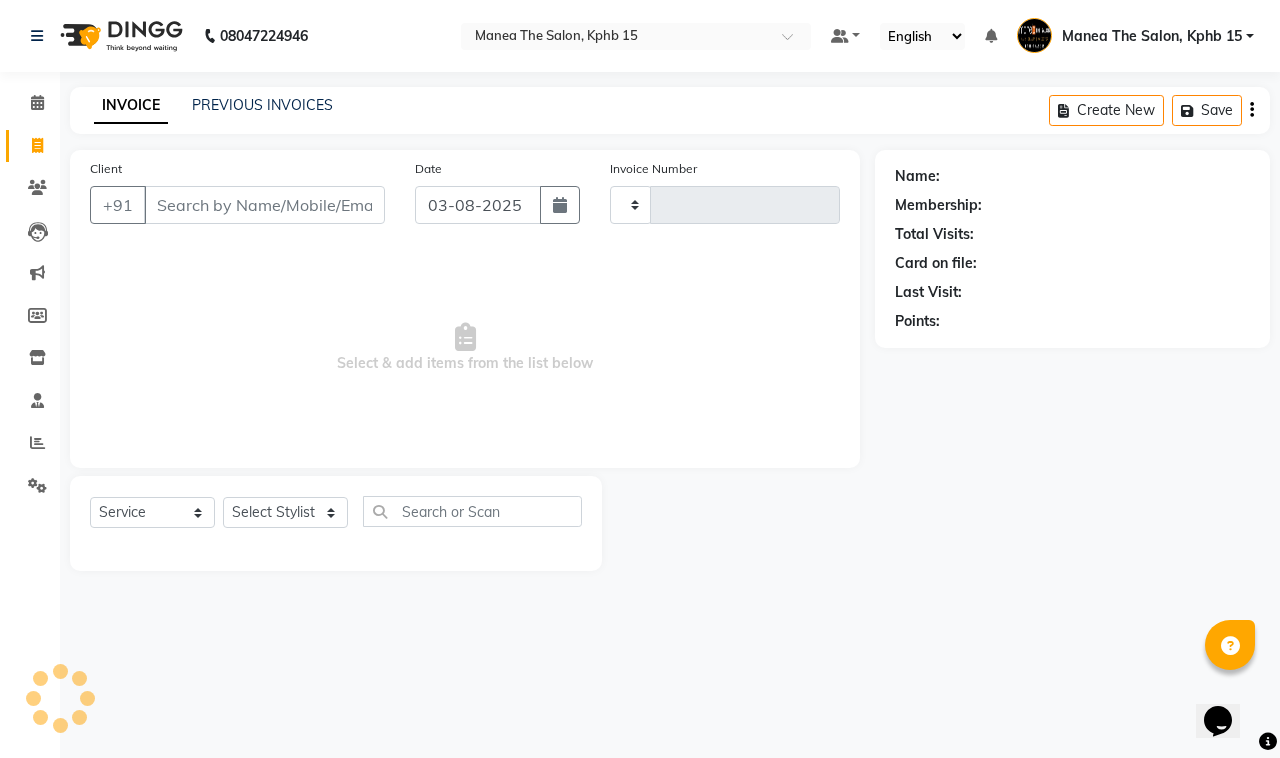 type on "0998" 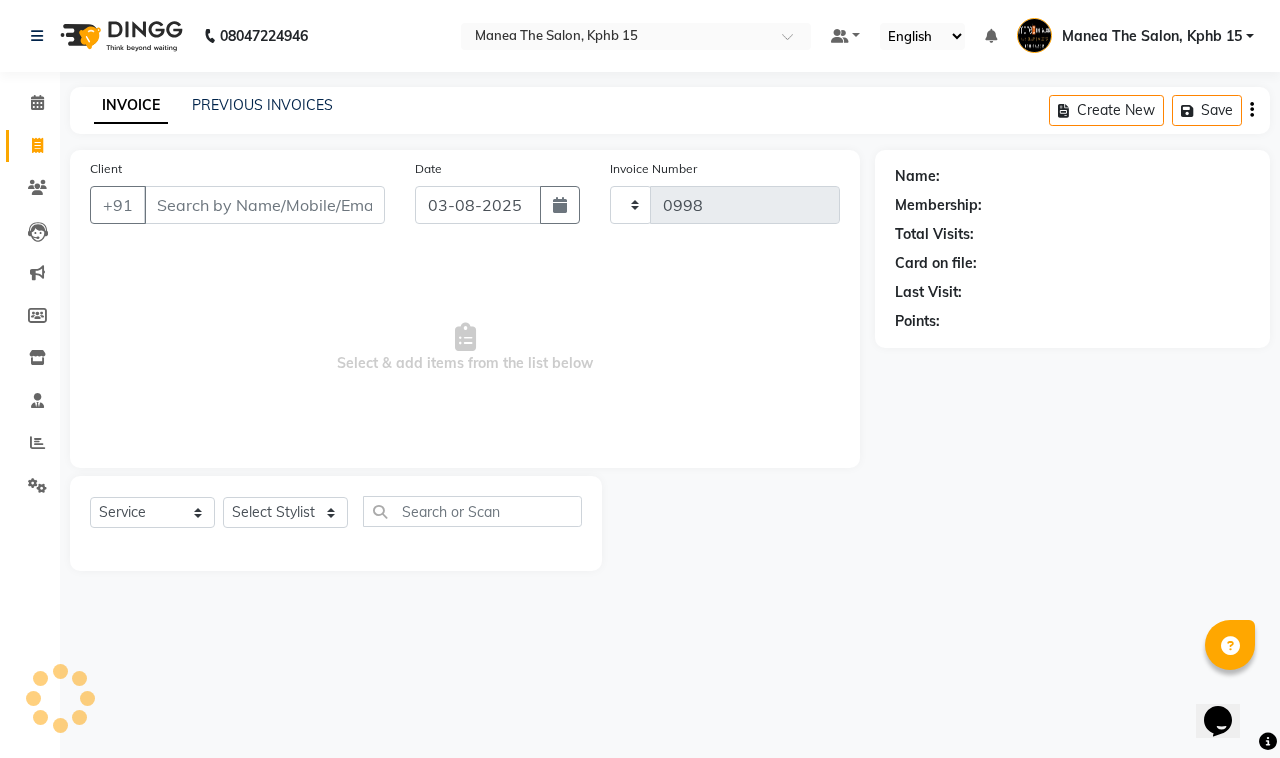 select on "7321" 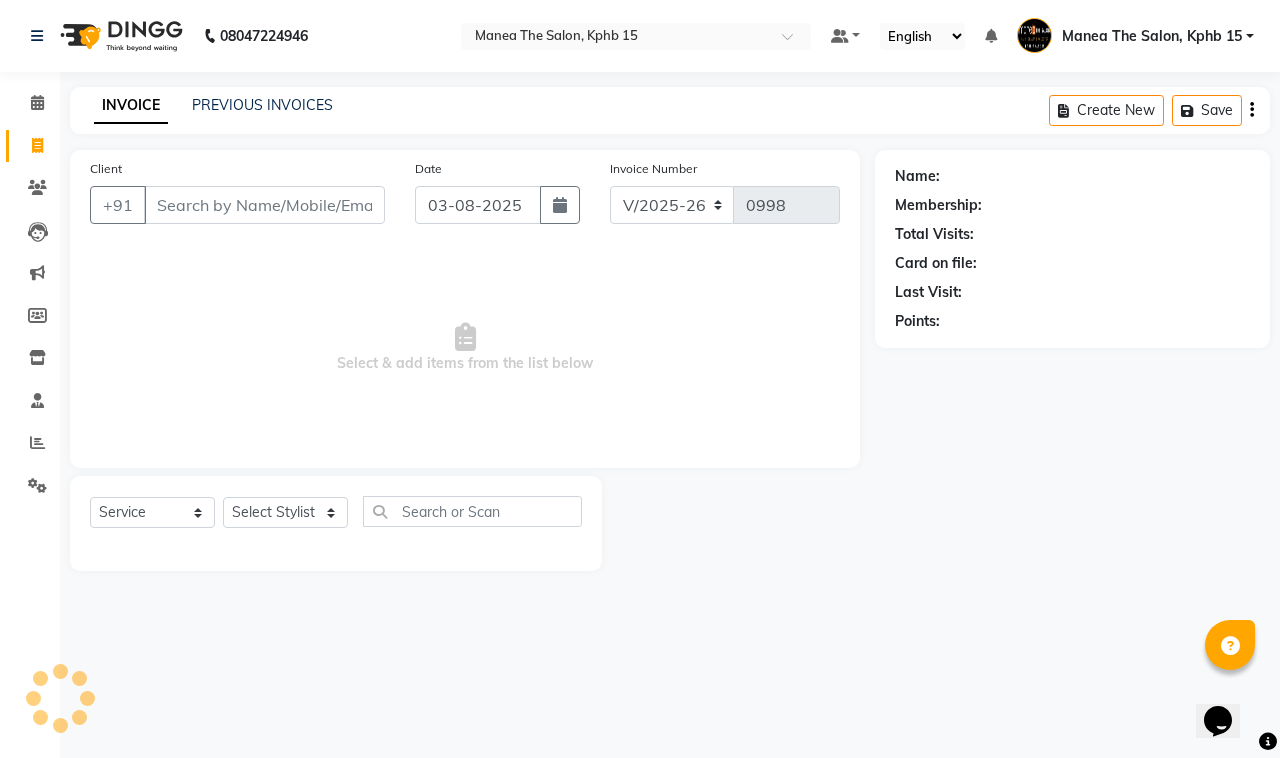 click on "Client" at bounding box center (264, 205) 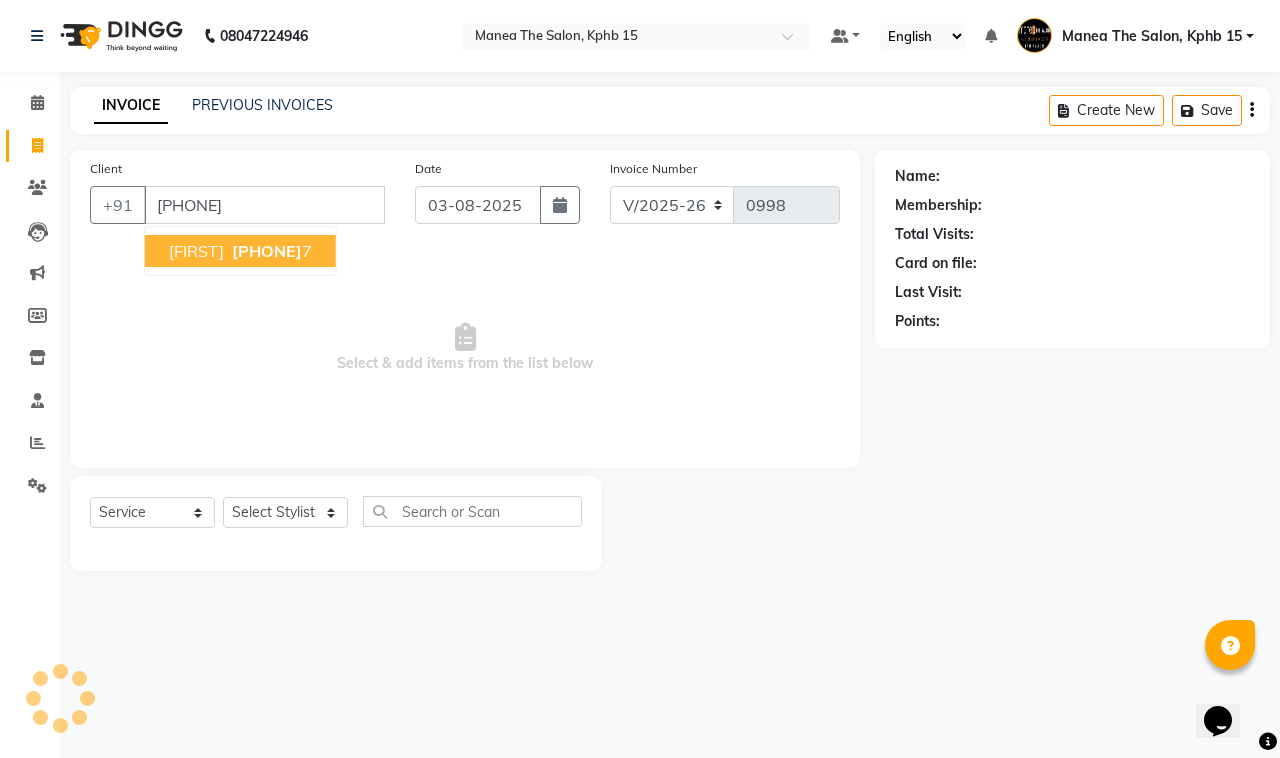 type on "[PHONE]" 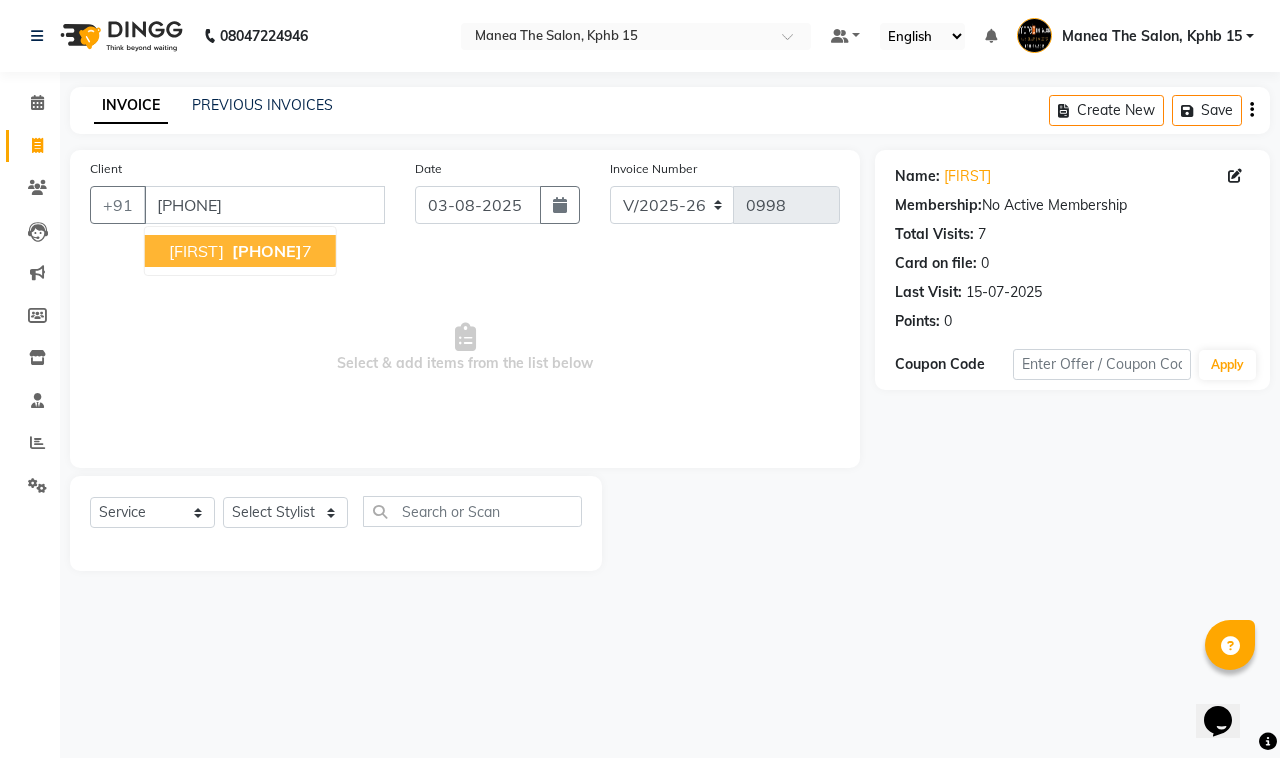 click on "[PHONE] [NUMBER]" at bounding box center (270, 251) 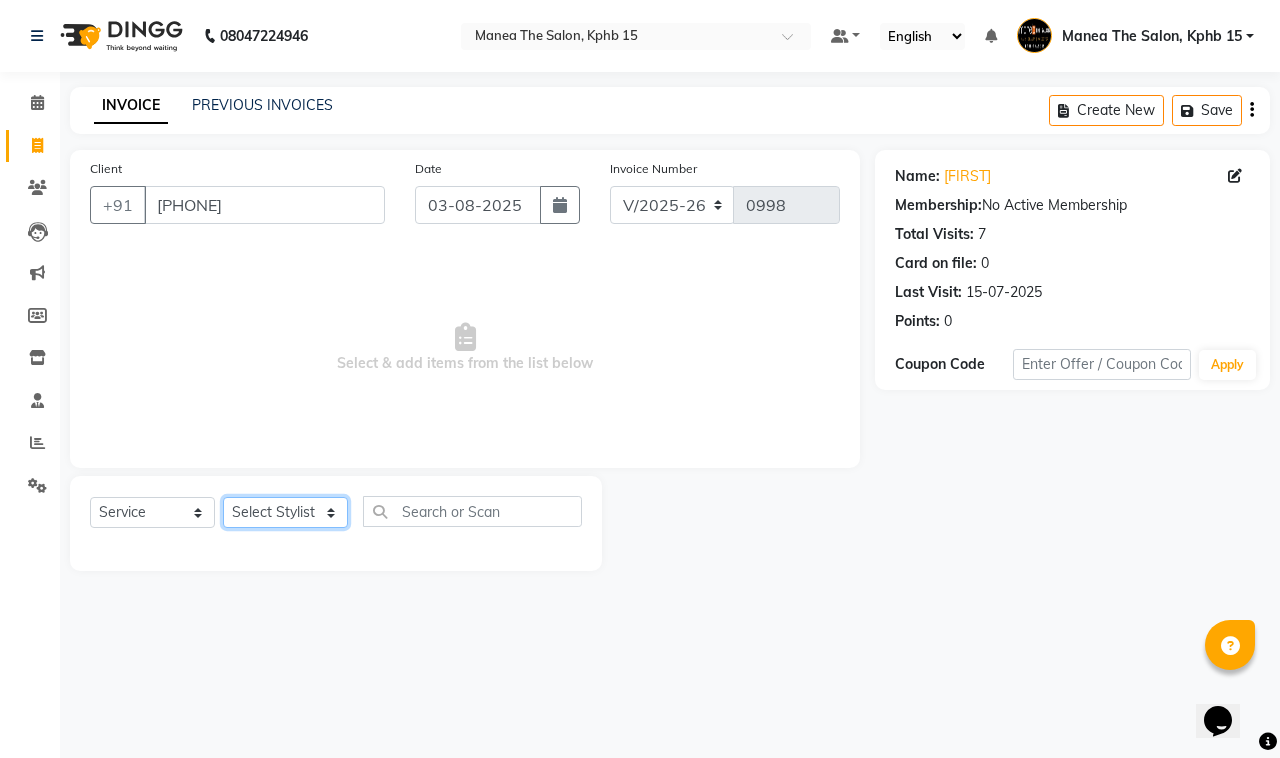 click on "Select Stylist Ayan  MUZAMMIL Nikhil  nitu Raghu Roopa  Shrisha Teju" 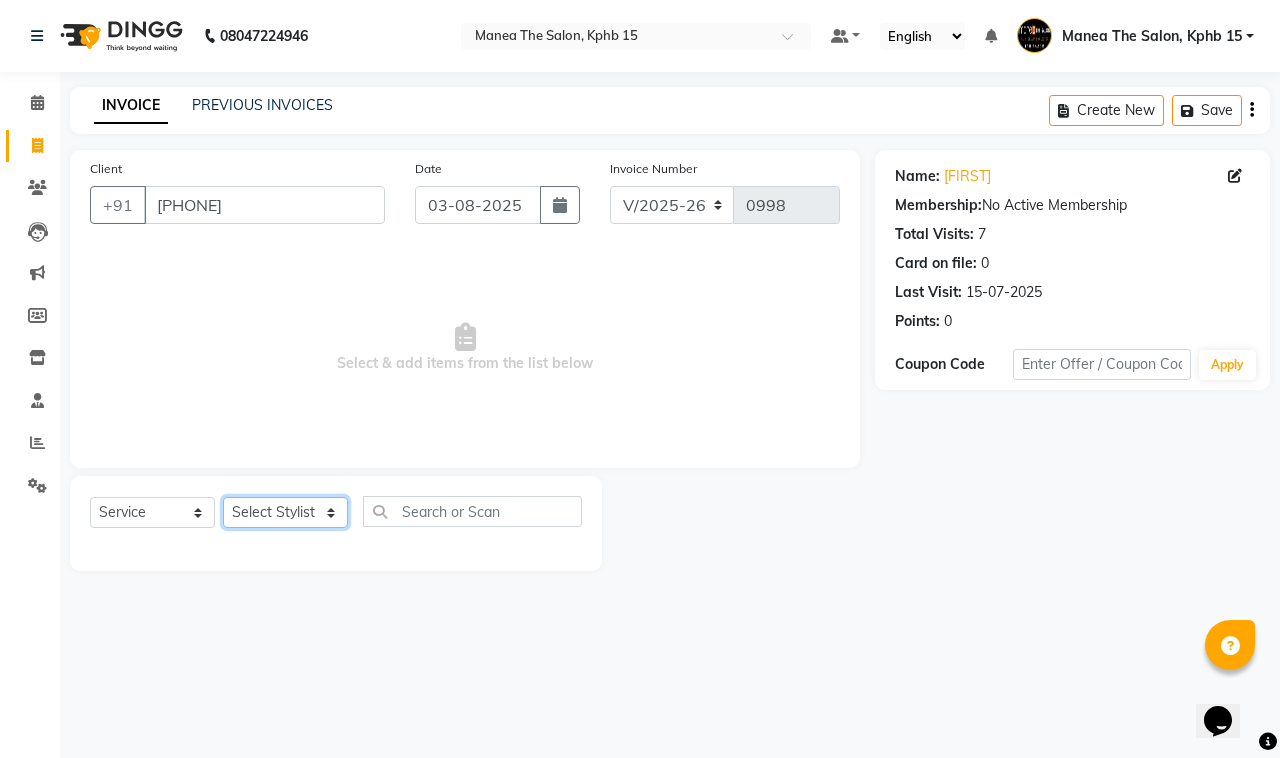 select on "62839" 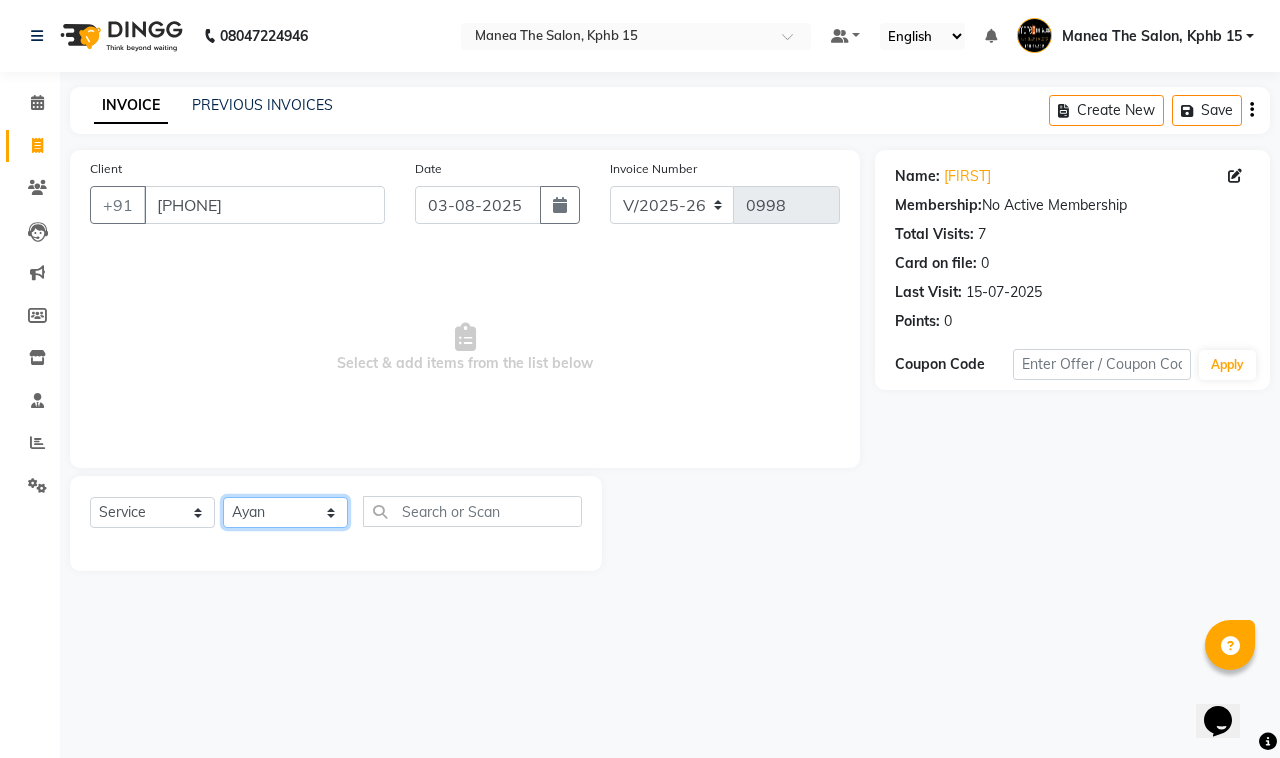 click on "Select Stylist Ayan  MUZAMMIL Nikhil  nitu Raghu Roopa  Shrisha Teju" 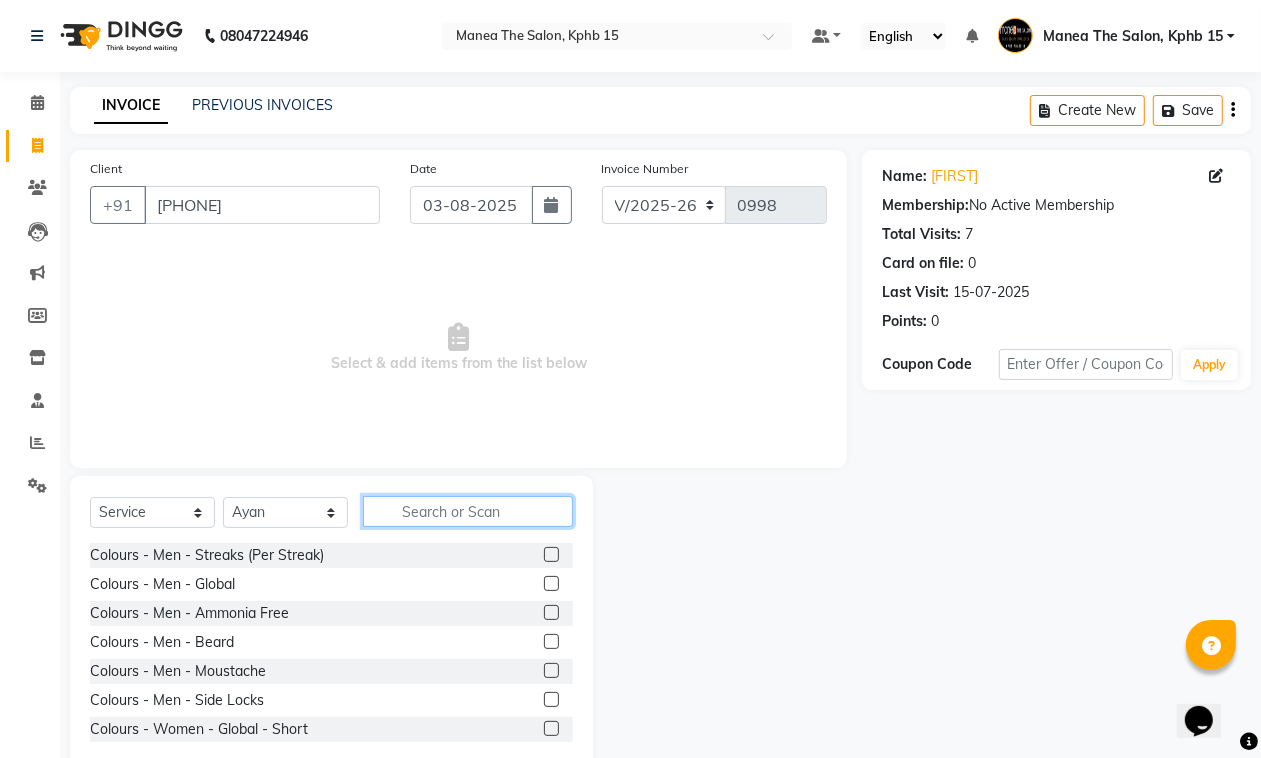 click 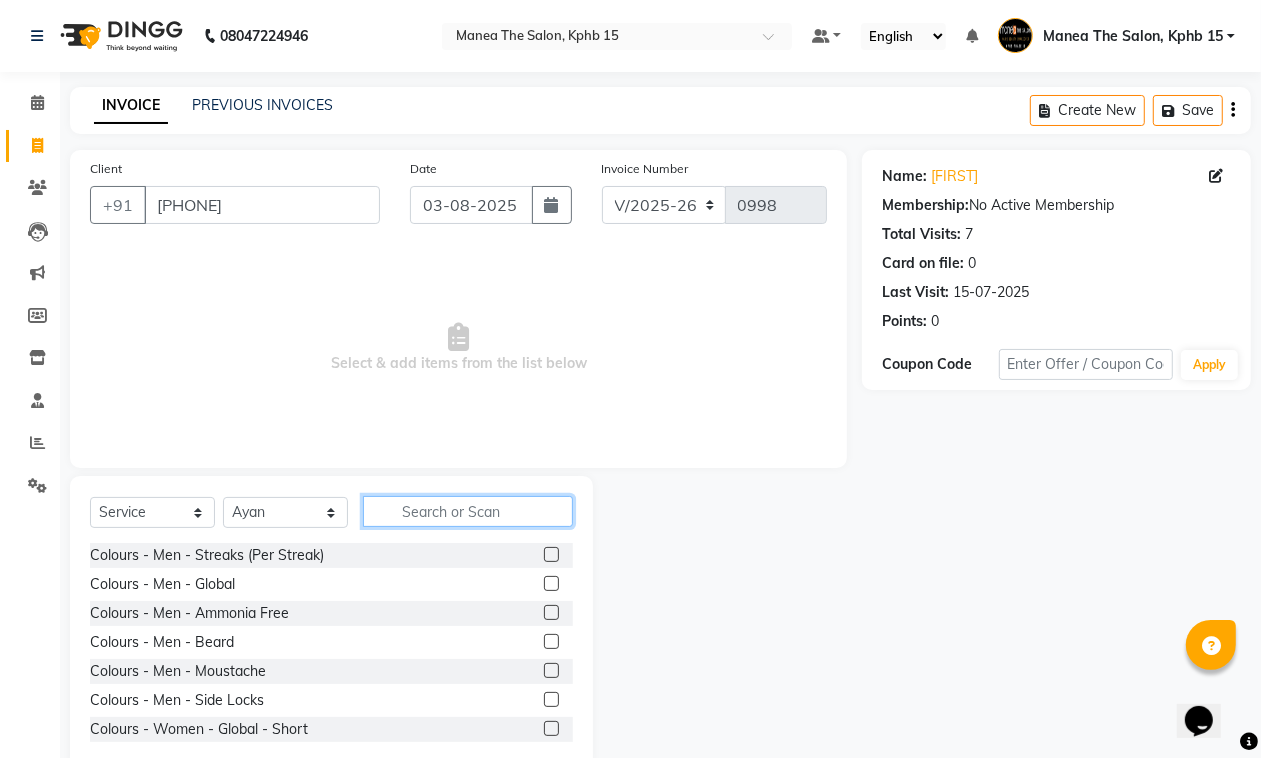 click 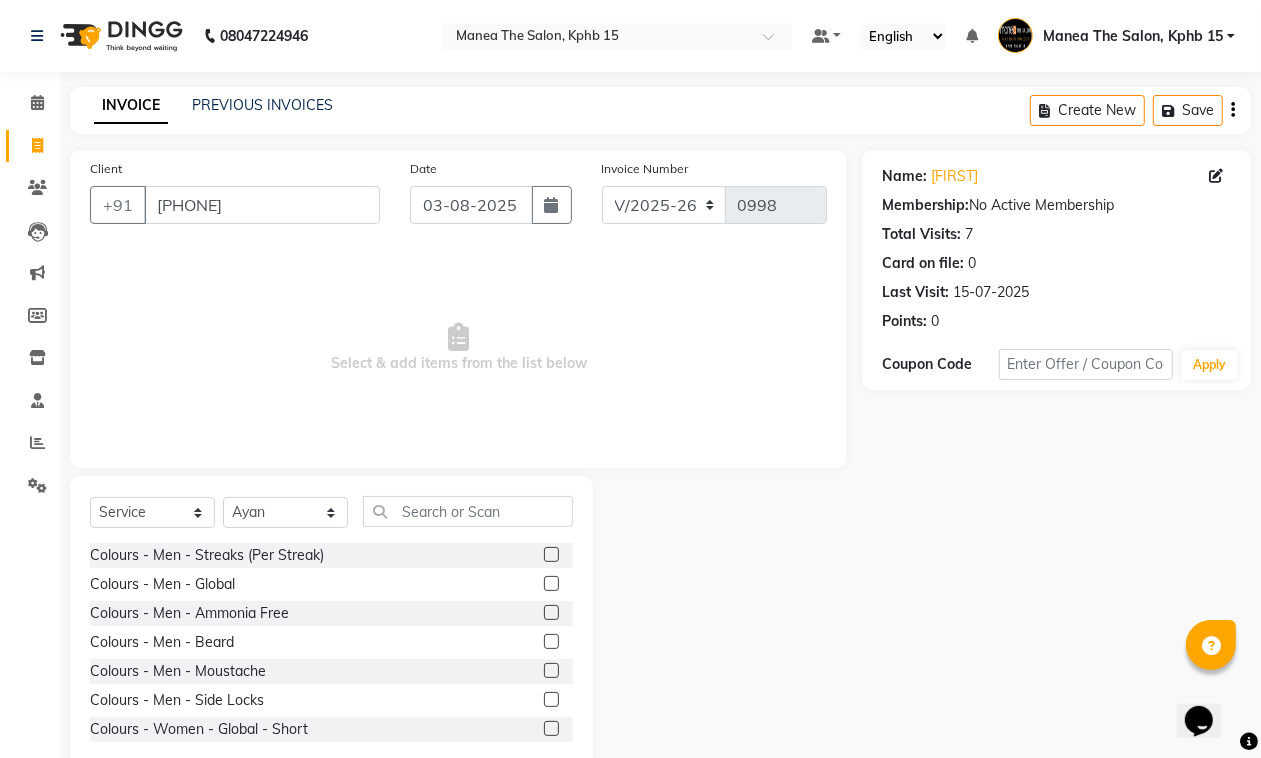 click on "Select  Service  Product  Membership  Package Voucher Prepaid Gift Card  Select Stylist Ayan  MUZAMMIL Nikhil  nitu Raghu Roopa  Shrisha Teju" 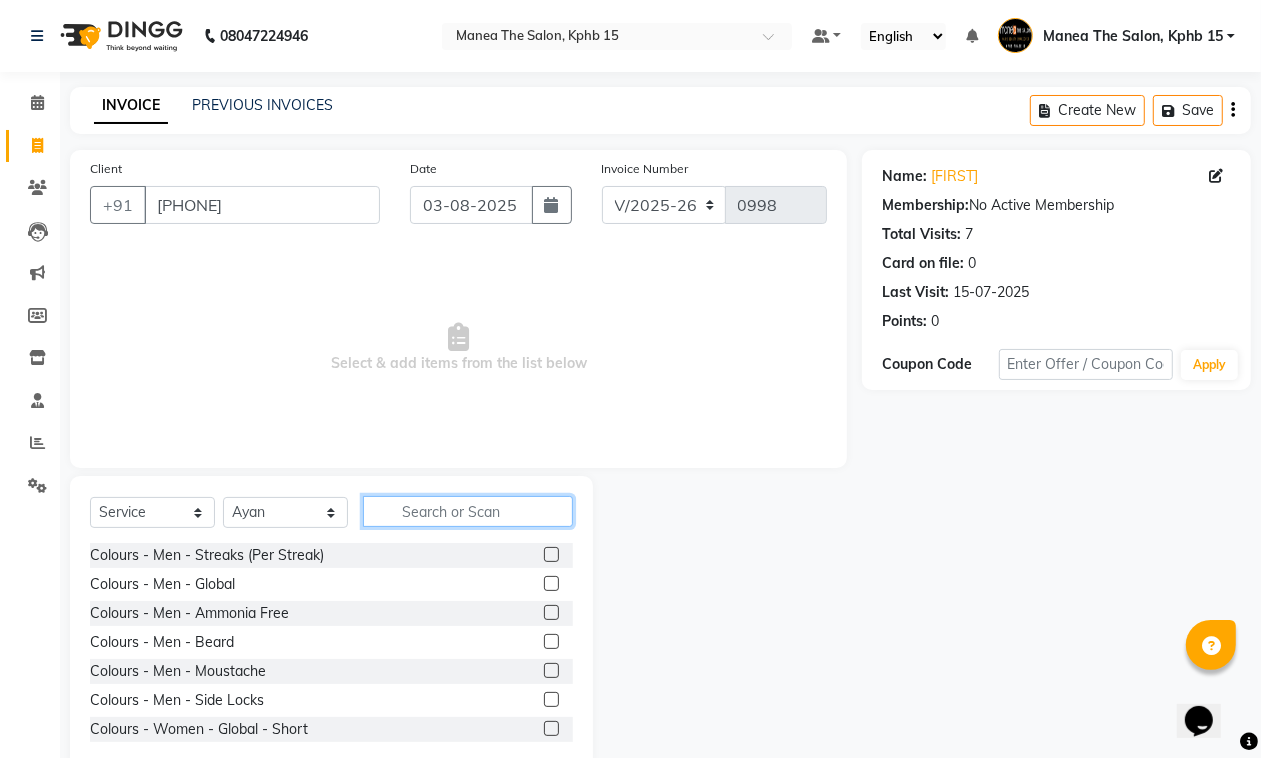 click 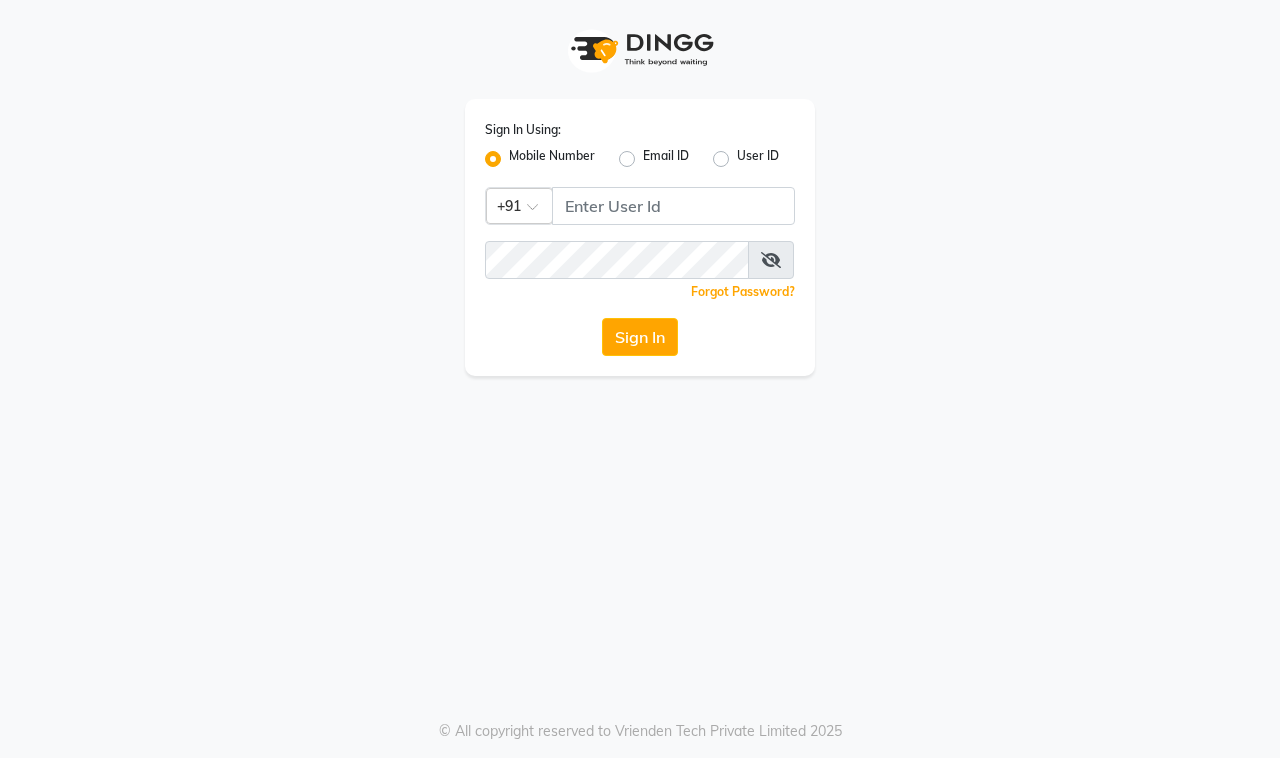 scroll, scrollTop: 0, scrollLeft: 0, axis: both 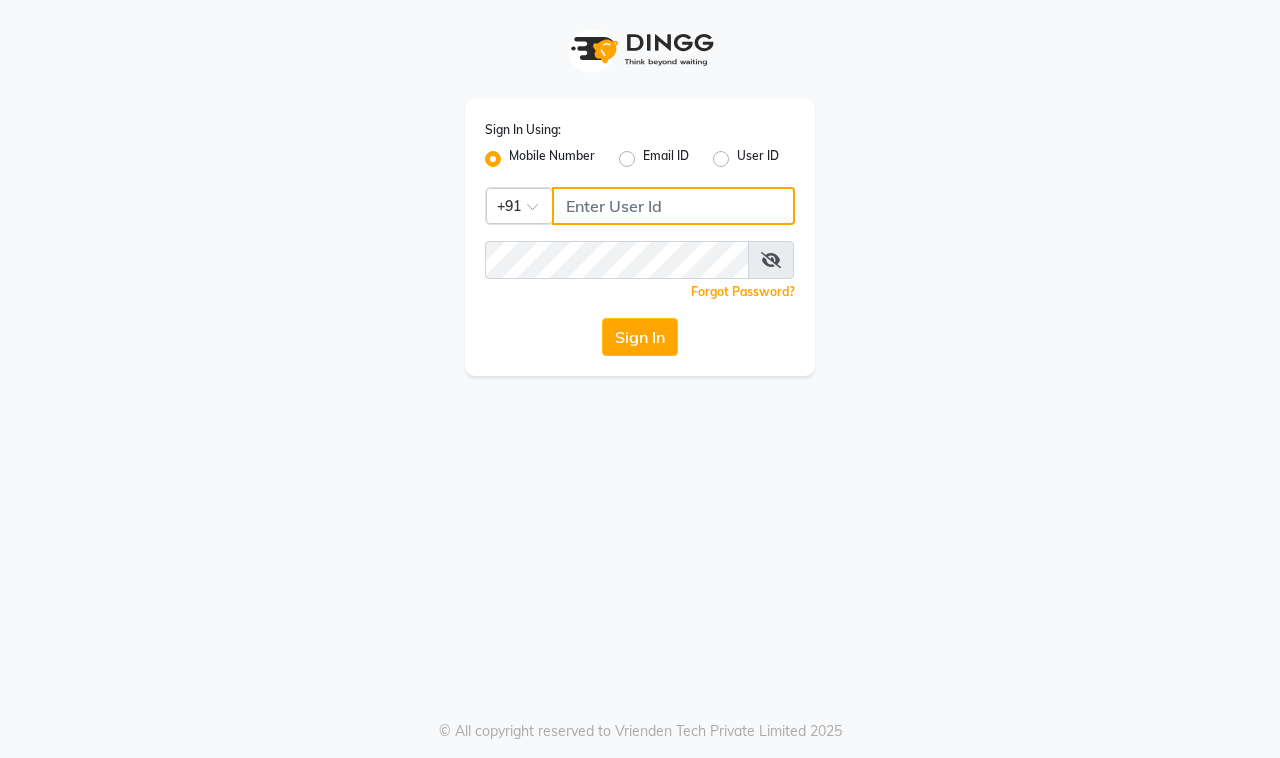 type on "9100649694" 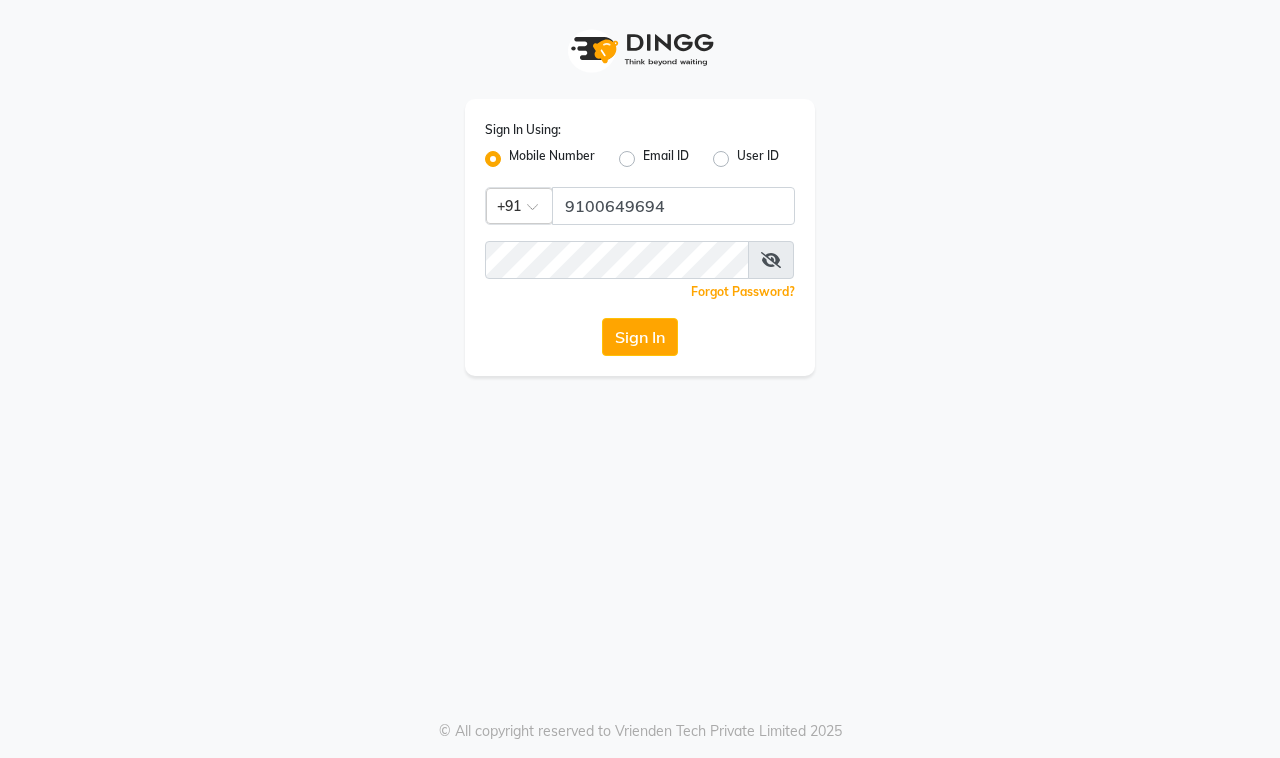 click on "Sign In Using: Mobile Number Email ID User ID Country Code × +[COUNTRY CODE] [PHONE] Remember me Forgot Password? Sign In" 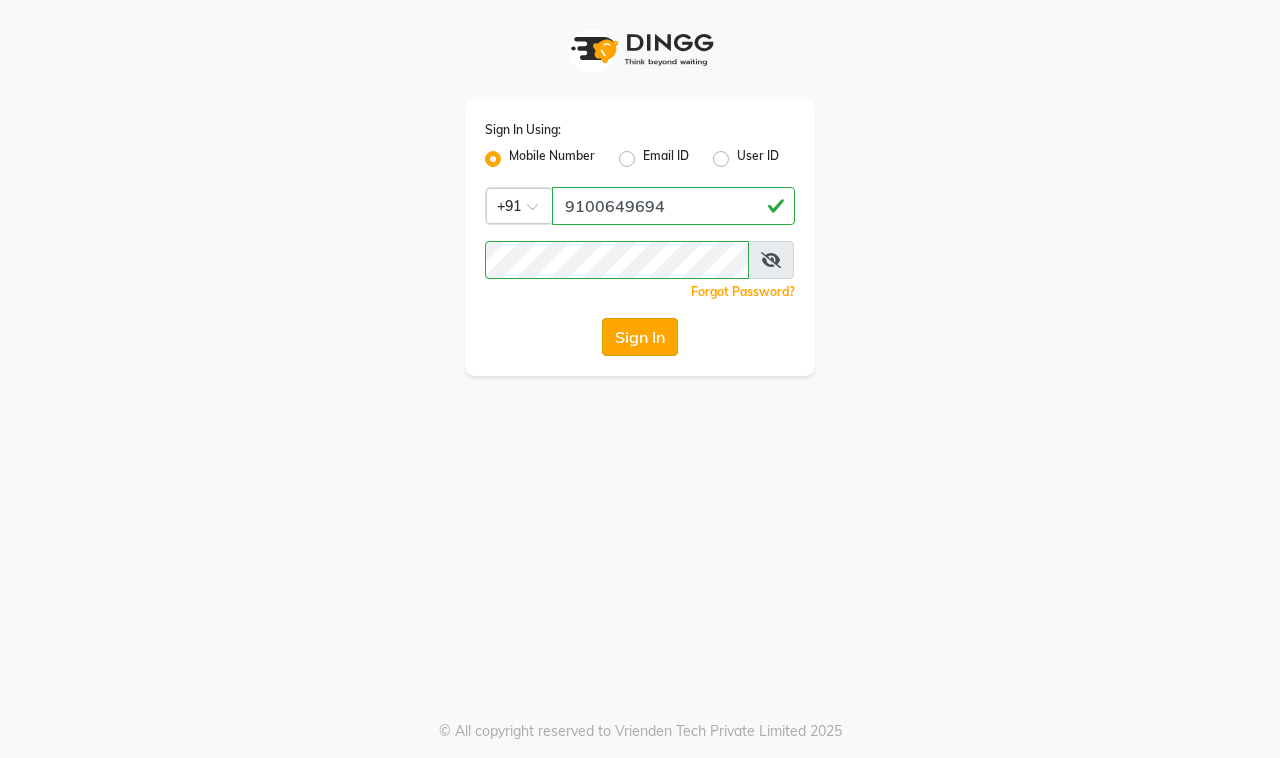 click on "Sign In" 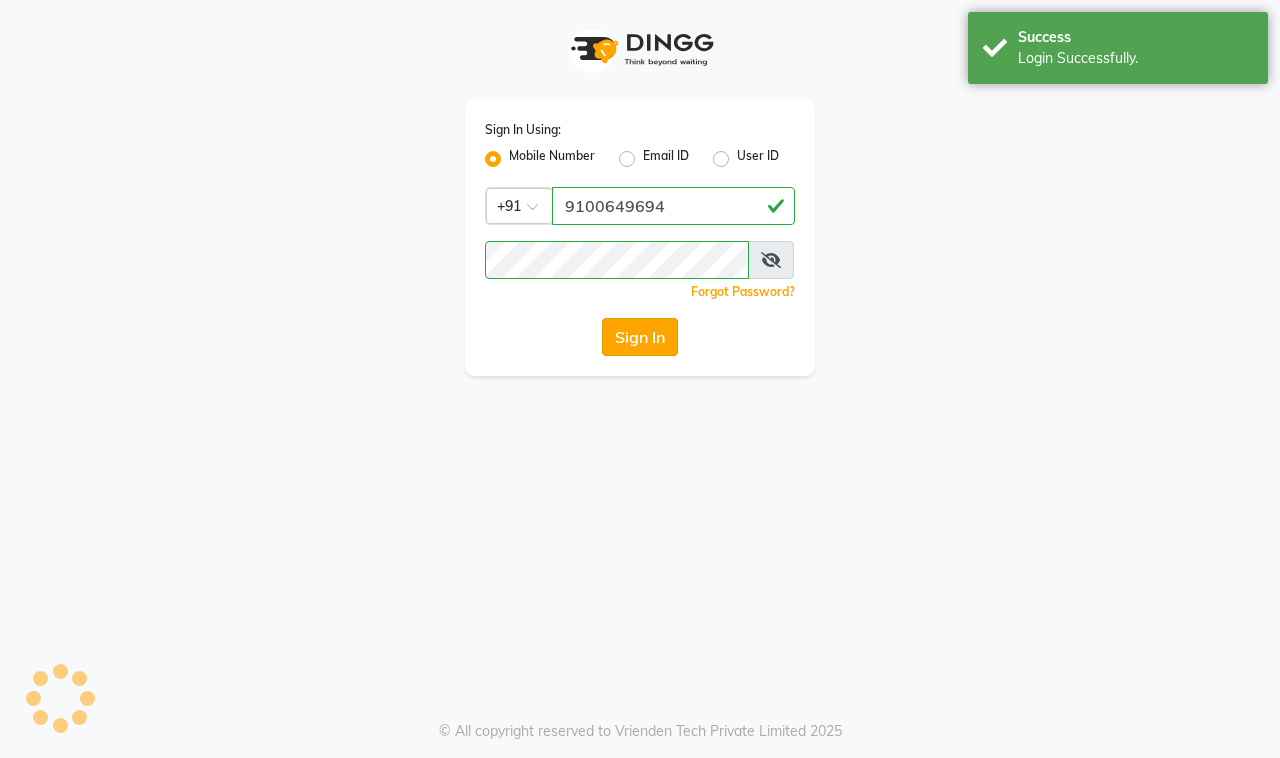 select on "7321" 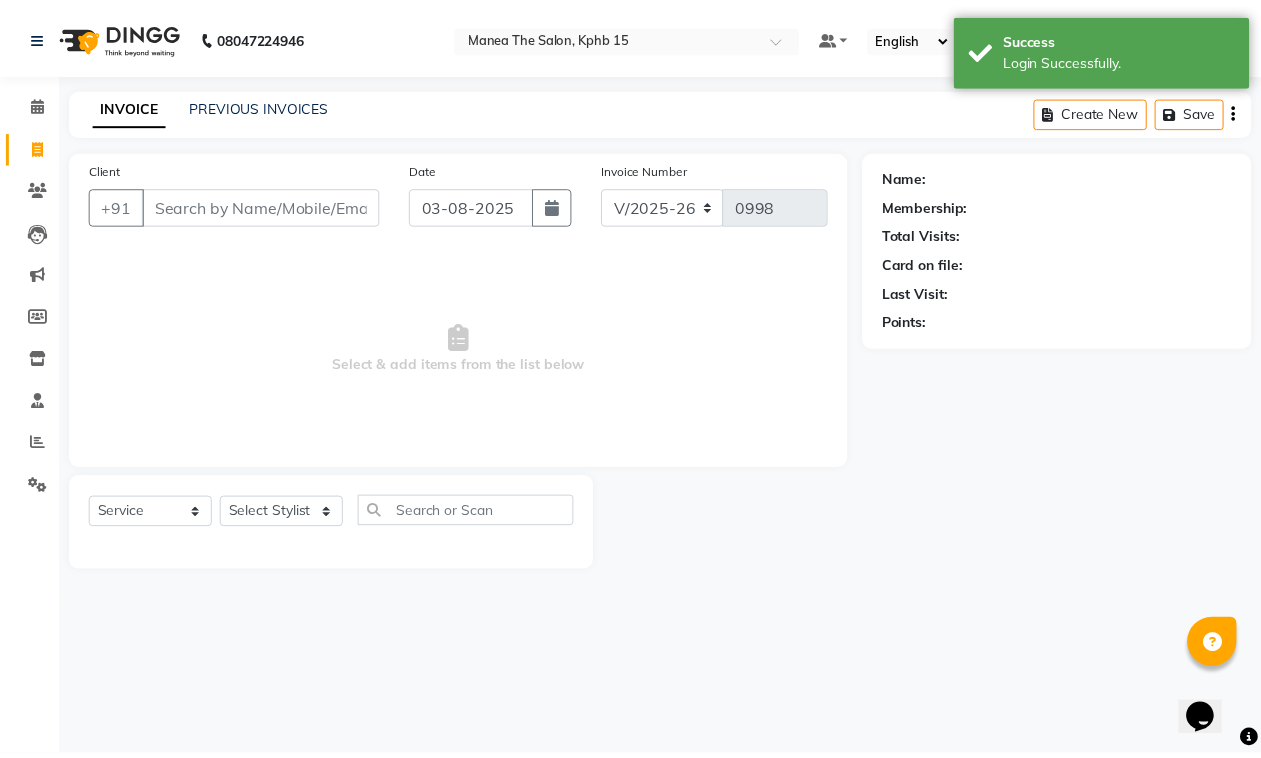 scroll, scrollTop: 0, scrollLeft: 0, axis: both 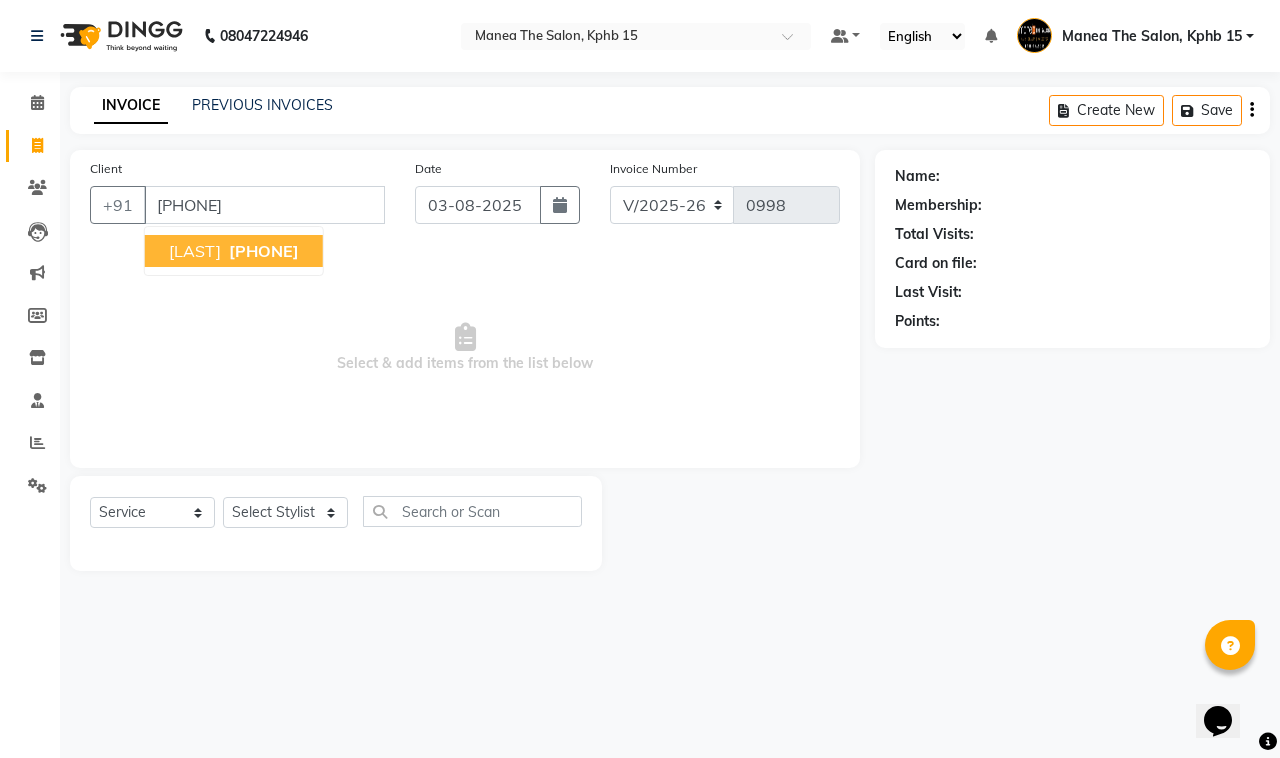 type on "[PHONE]" 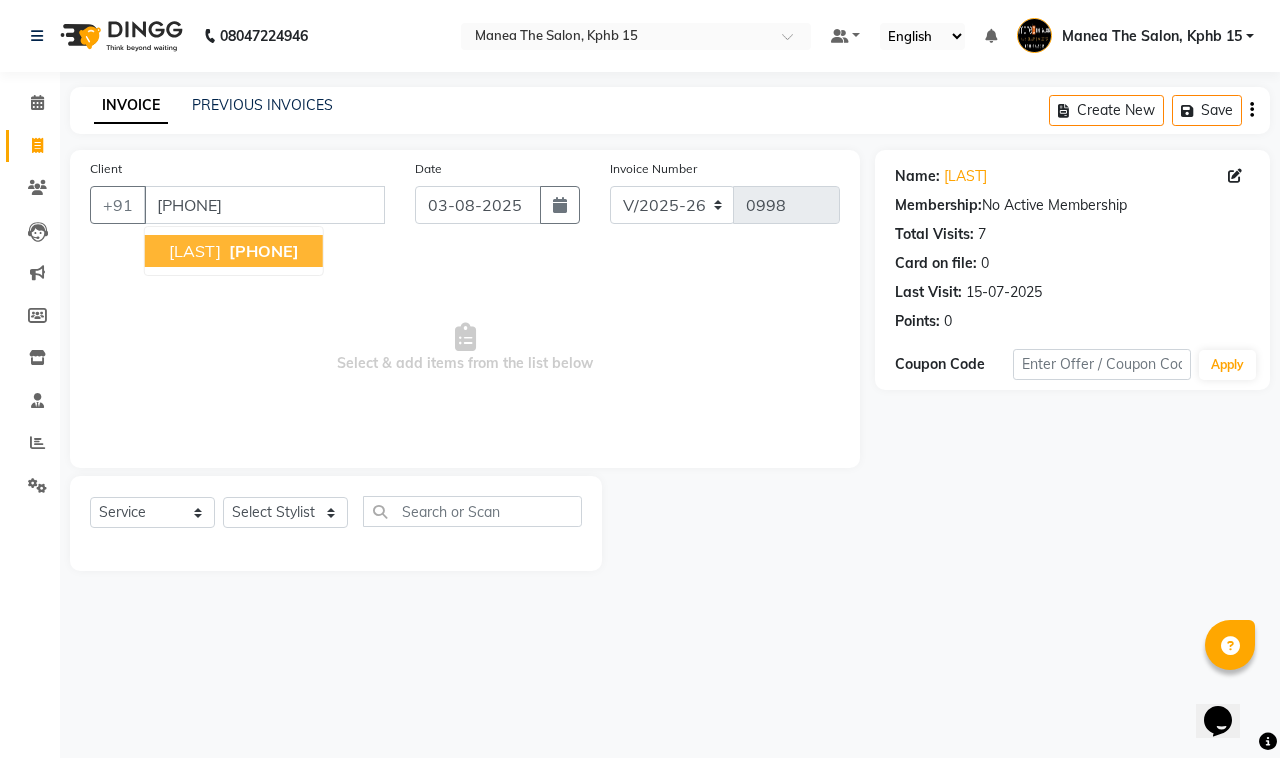 click on "SAGER   9966006057" at bounding box center [234, 251] 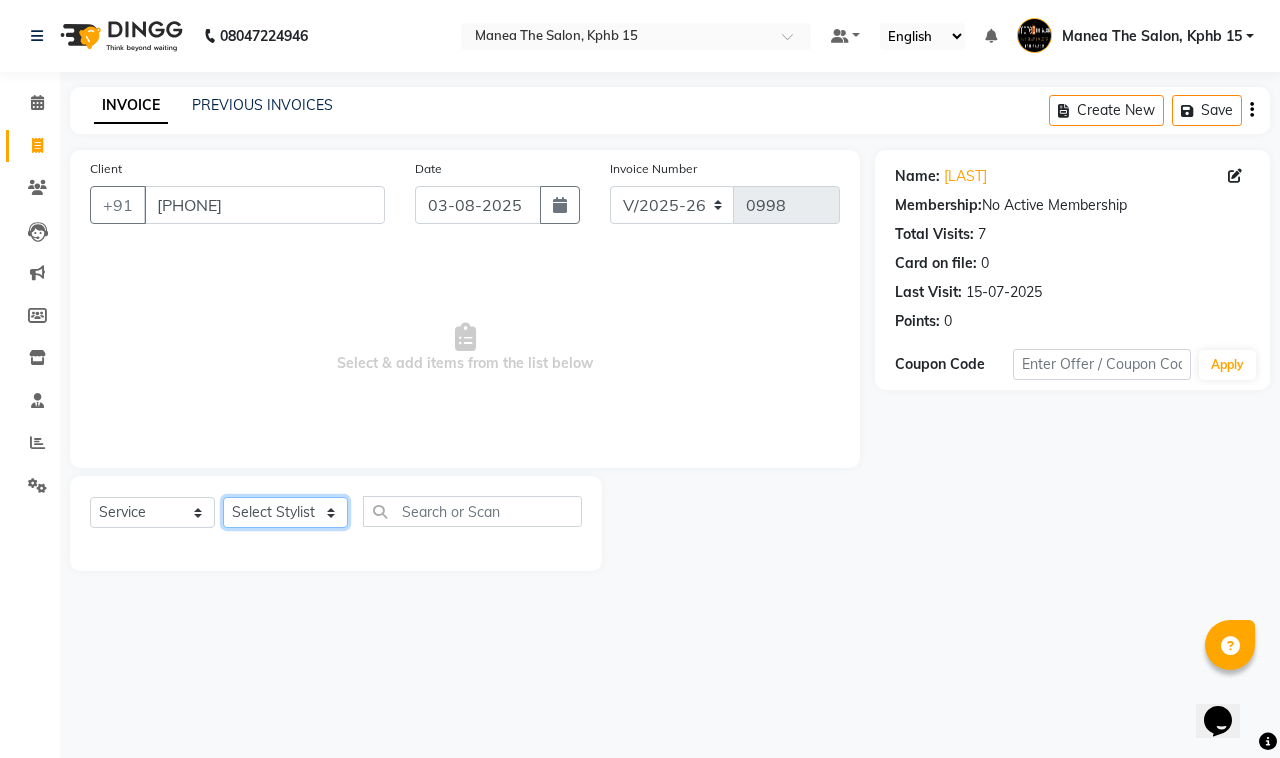 click on "Select Stylist Ayan  MUZAMMIL Nikhil  nitu Raghu Roopa  Shrisha Teju" 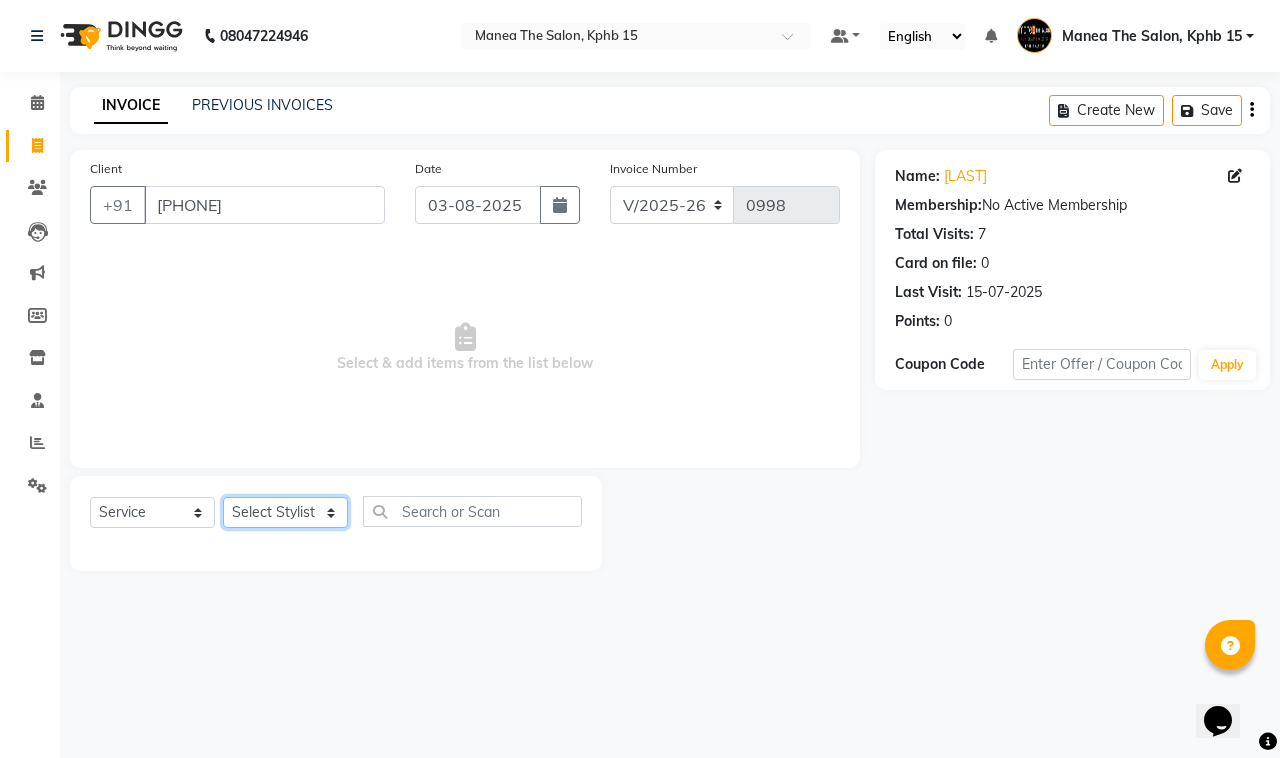 select on "62839" 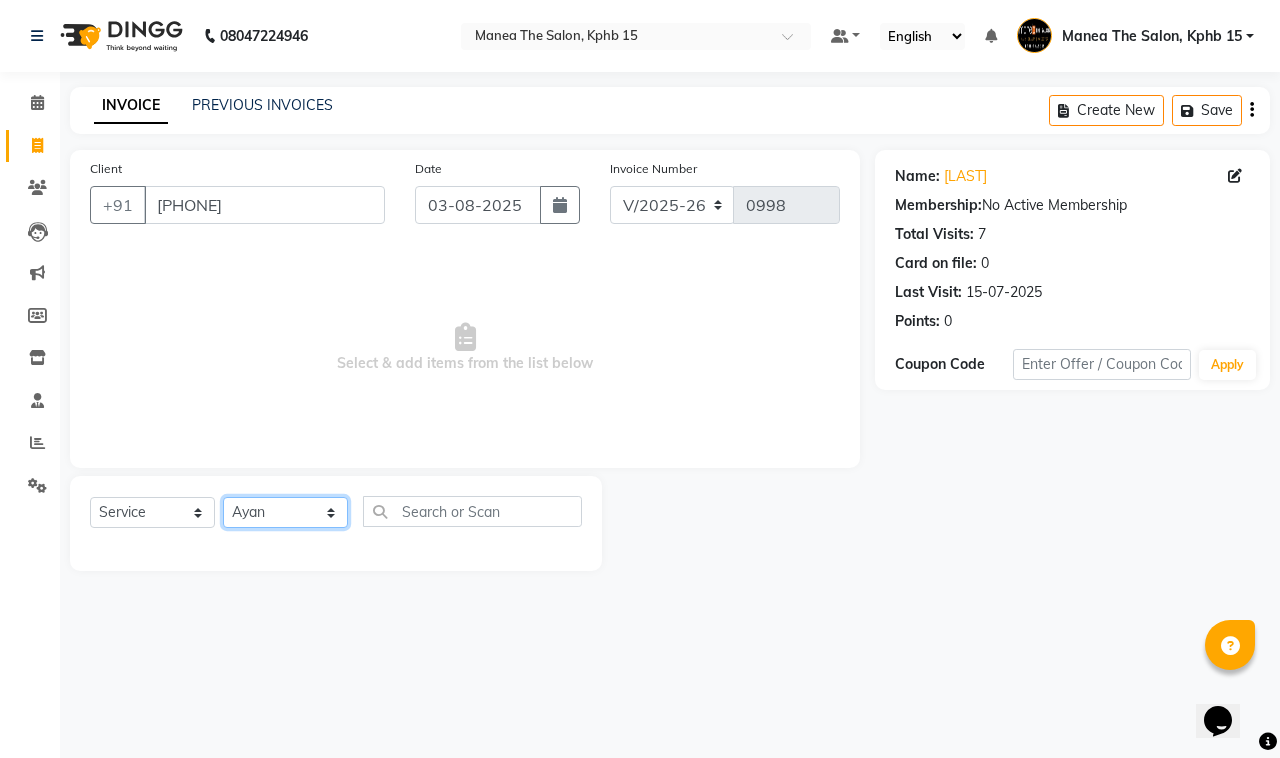 click on "Select Stylist Ayan  MUZAMMIL Nikhil  nitu Raghu Roopa  Shrisha Teju" 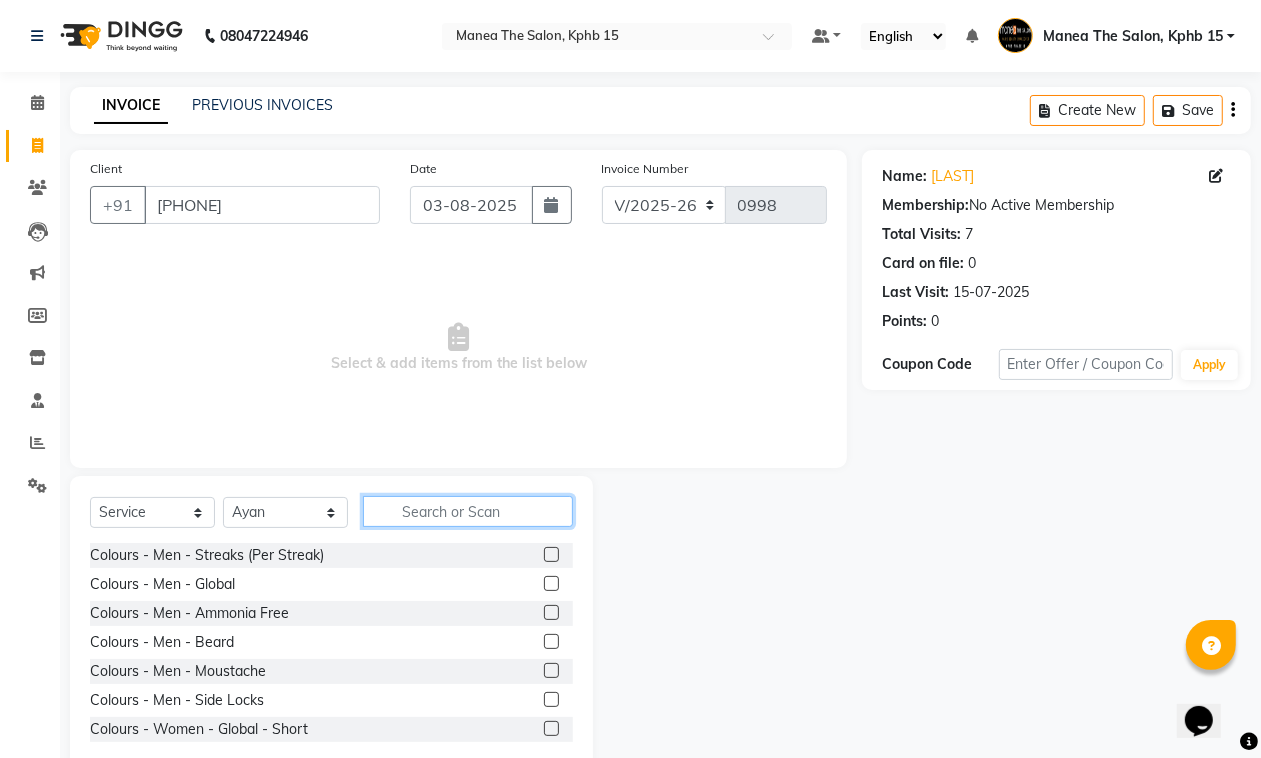 click 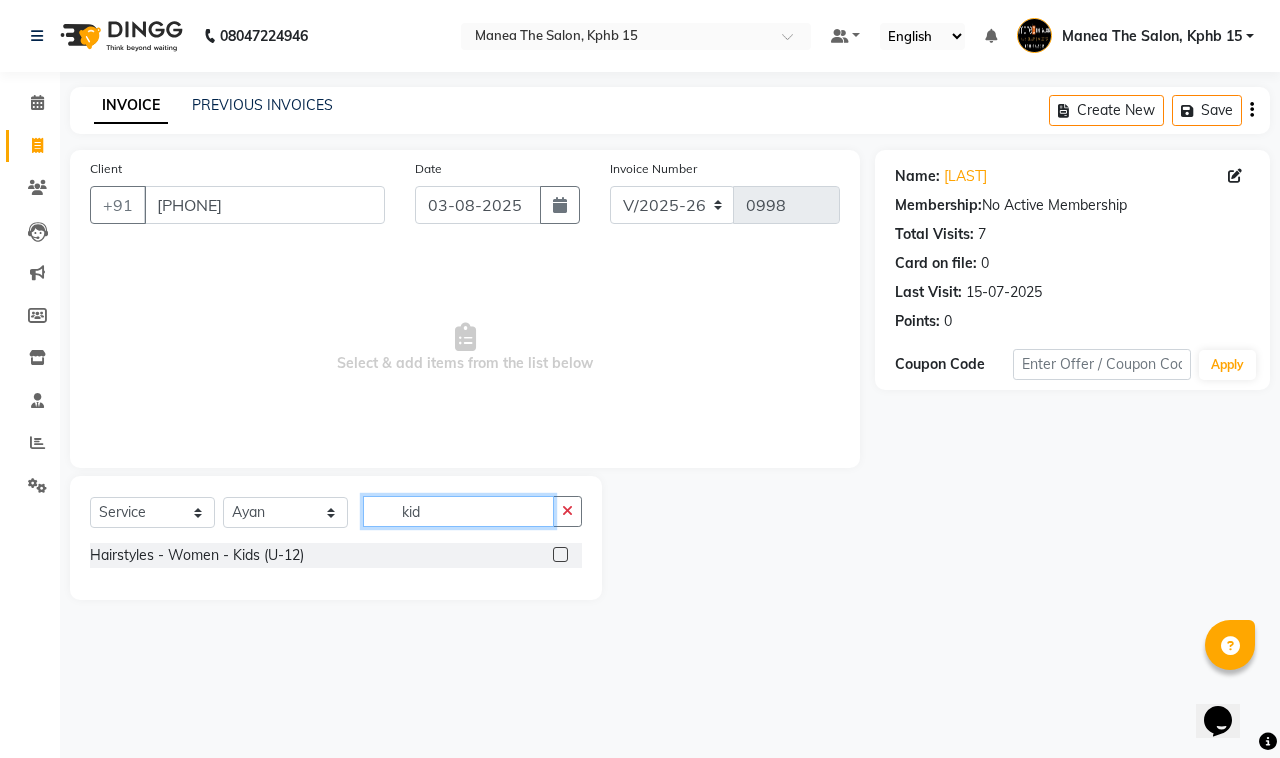 type on "kid" 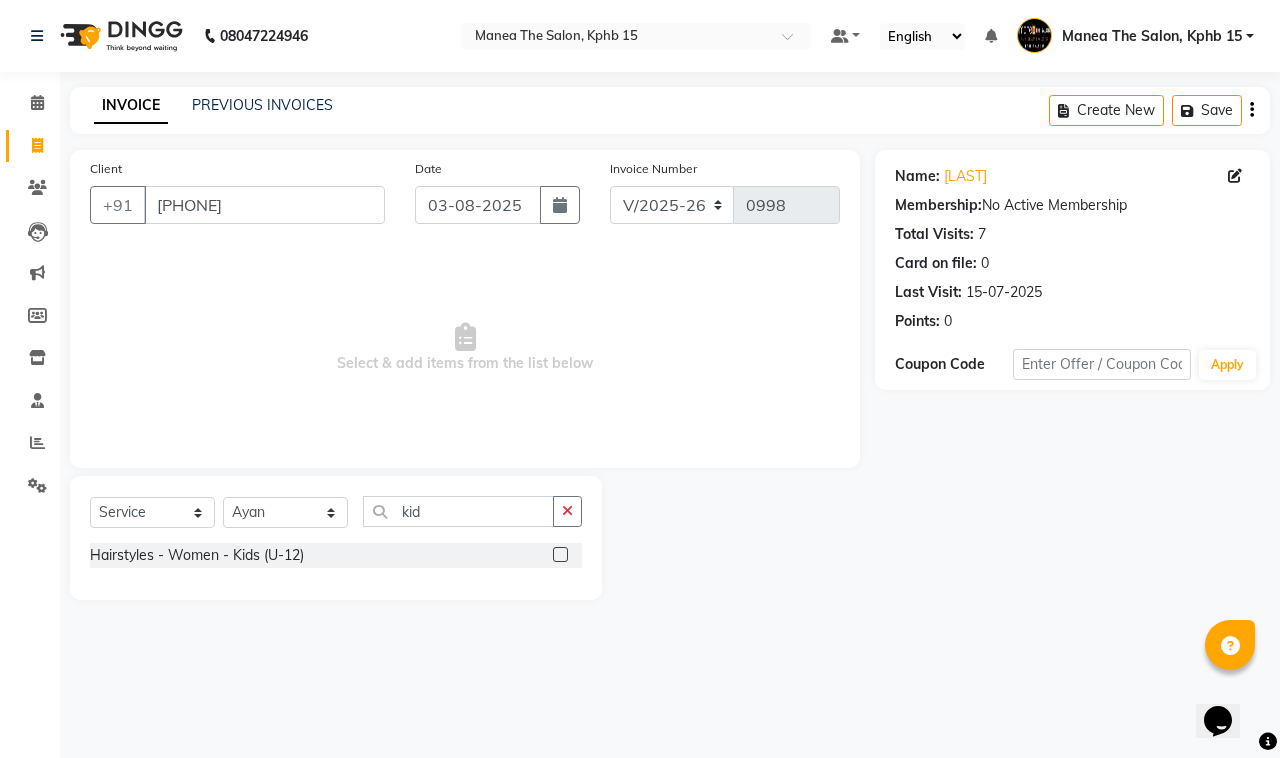 click 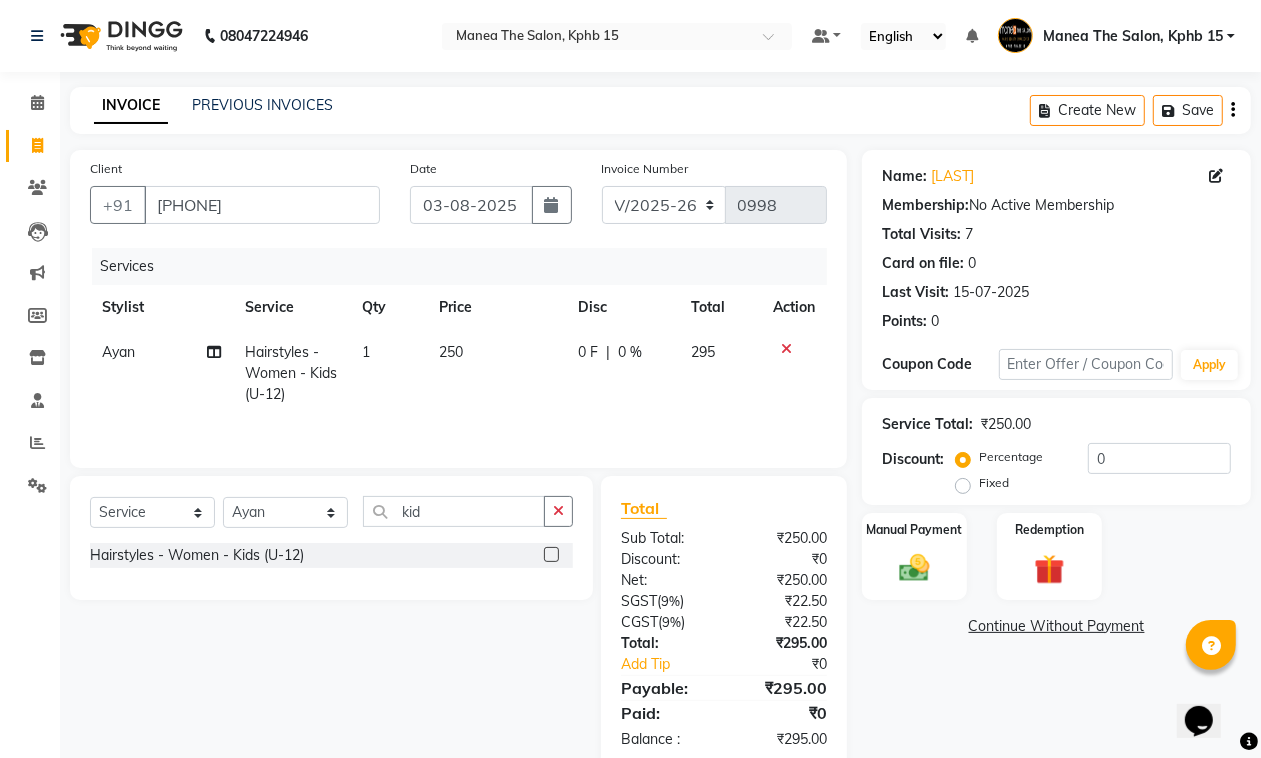 click 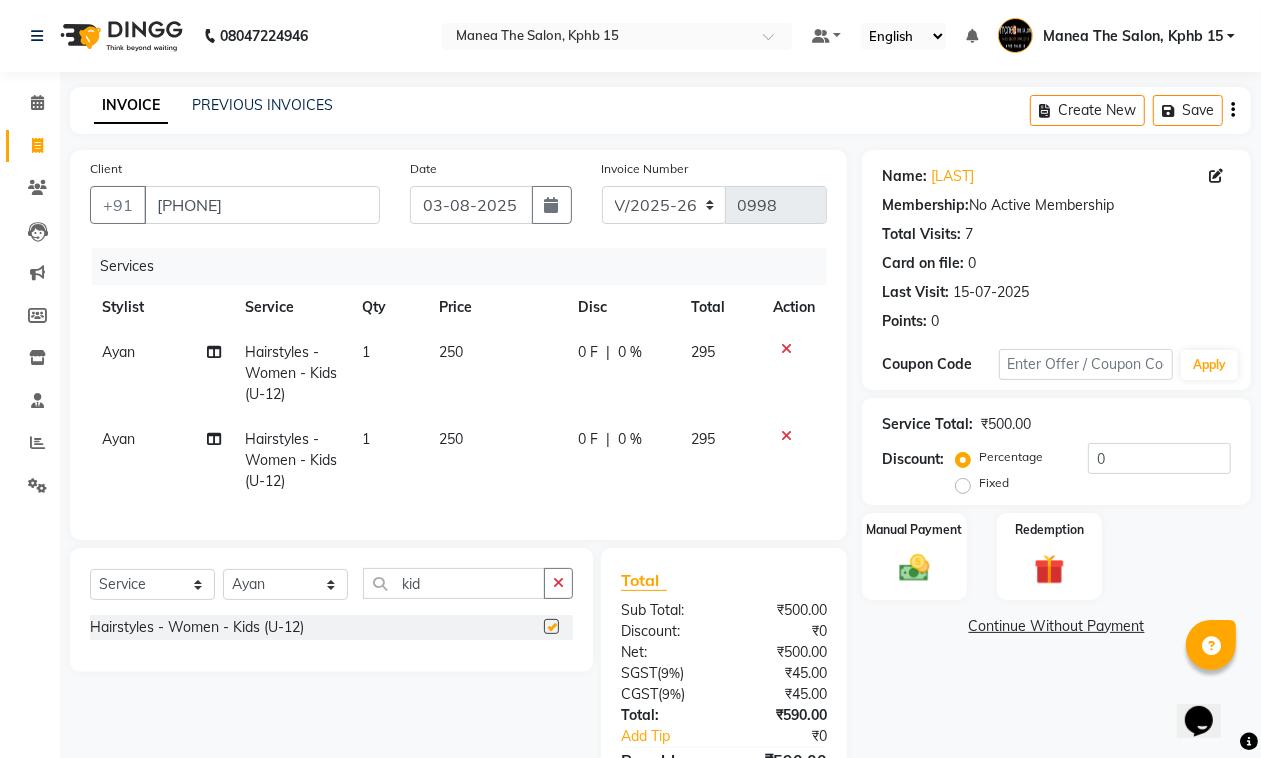 checkbox on "false" 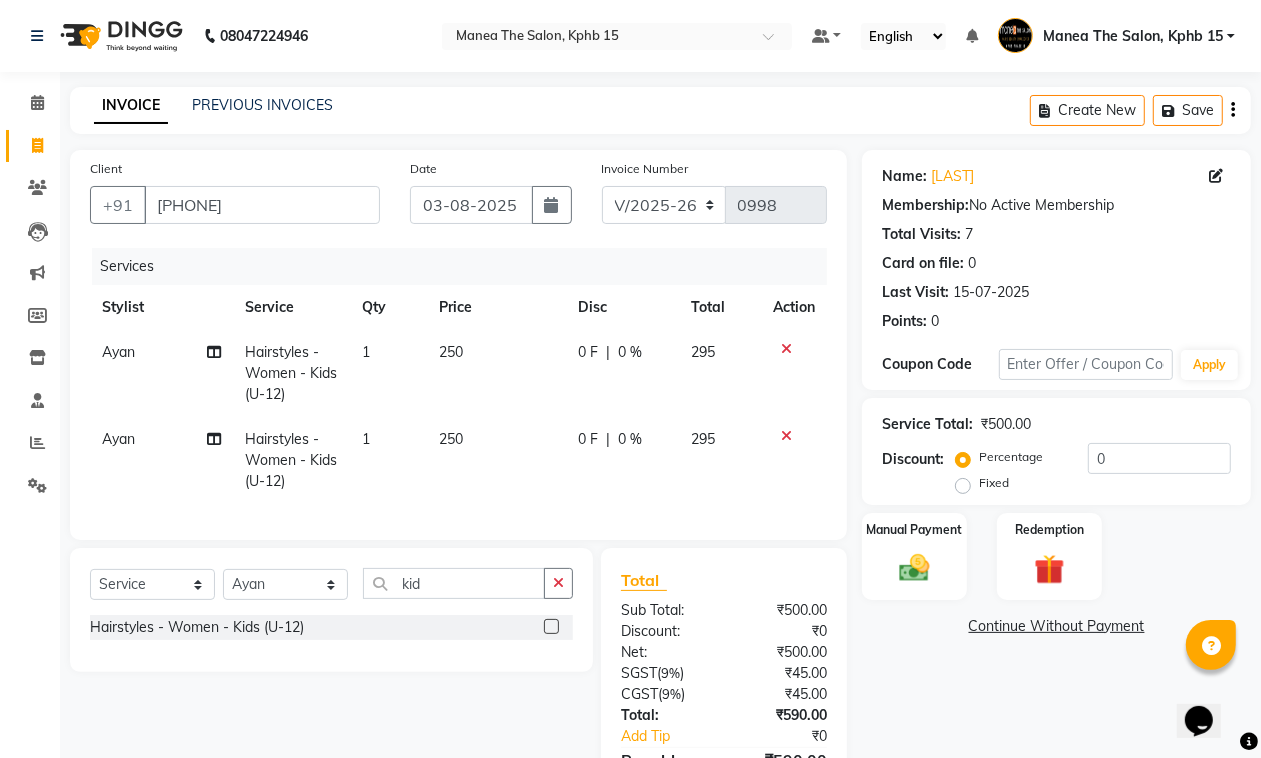 click on "Create New   Save" 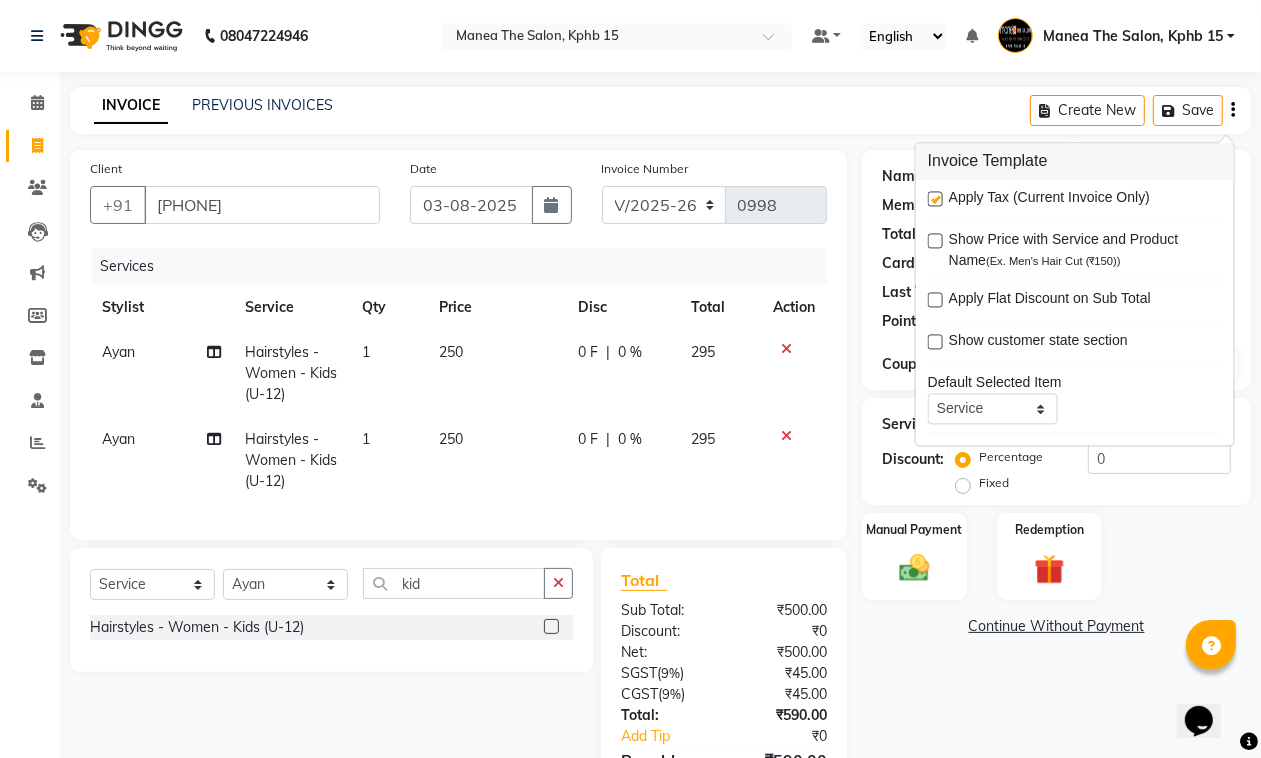 click on "Apply Tax (Current Invoice Only) Show Price with Service and Product Name  (Ex. Men's Hair Cut (₹150)) Apply Flat Discount on Sub Total Show customer state section Default Selected Item Service Product Membership Package Voucher Prepaid Gift Card Default Selected Stylist Select Not Set Ayan  MUZAMMIL Nikhil  nitu Raghu Roopa  Shrisha Teju Scan Items" at bounding box center [1075, 313] 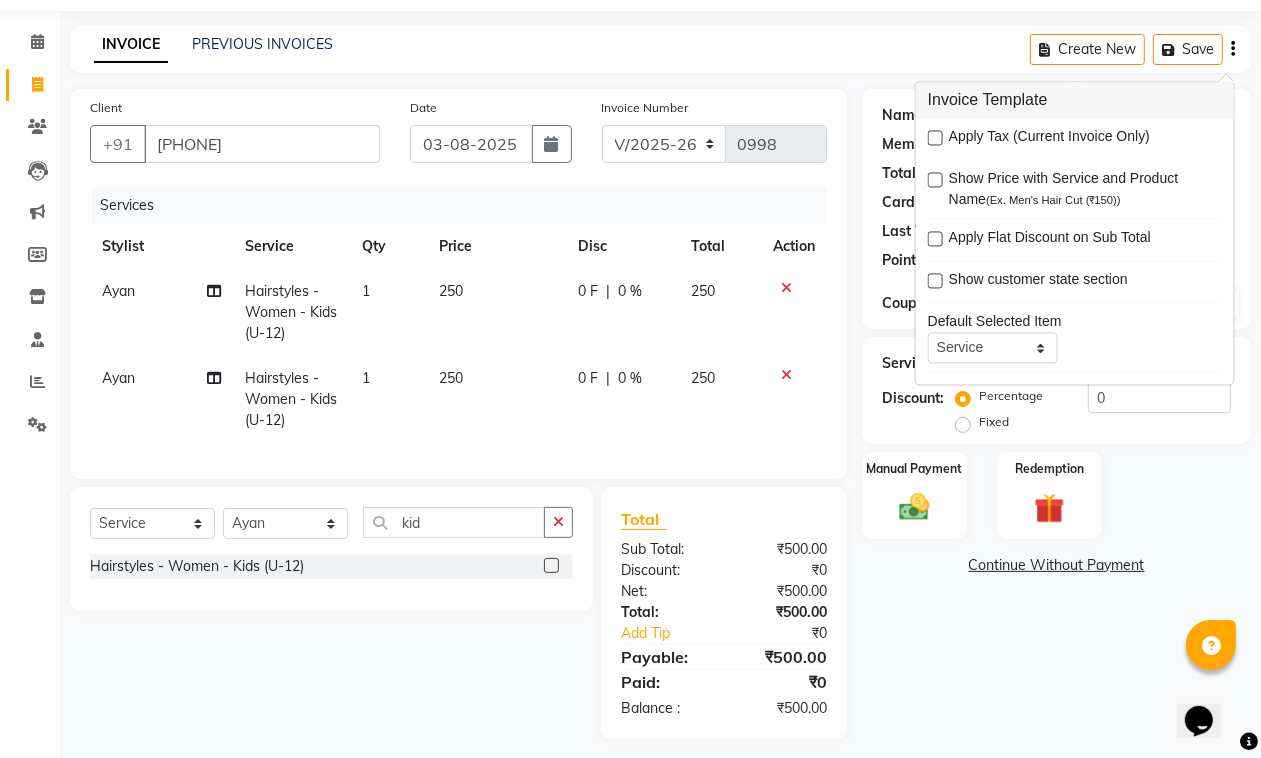 scroll, scrollTop: 90, scrollLeft: 0, axis: vertical 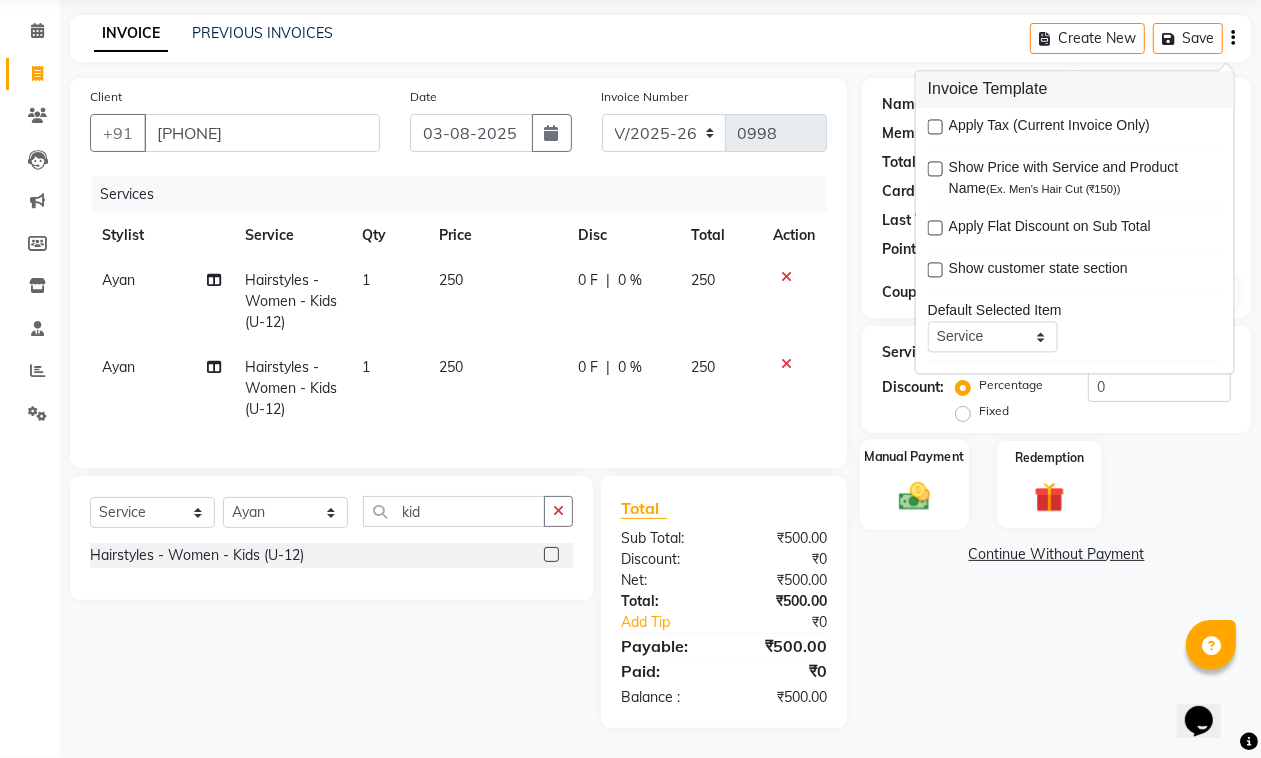 click 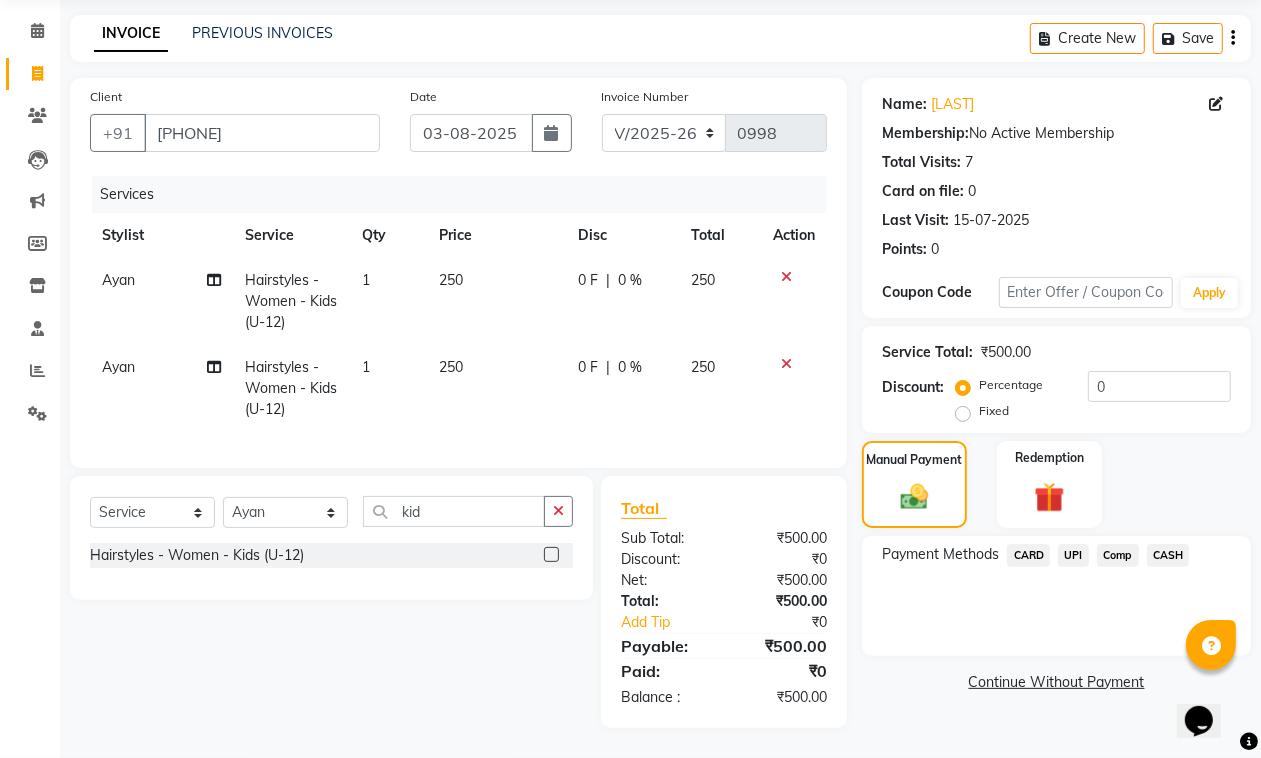 click on "UPI" 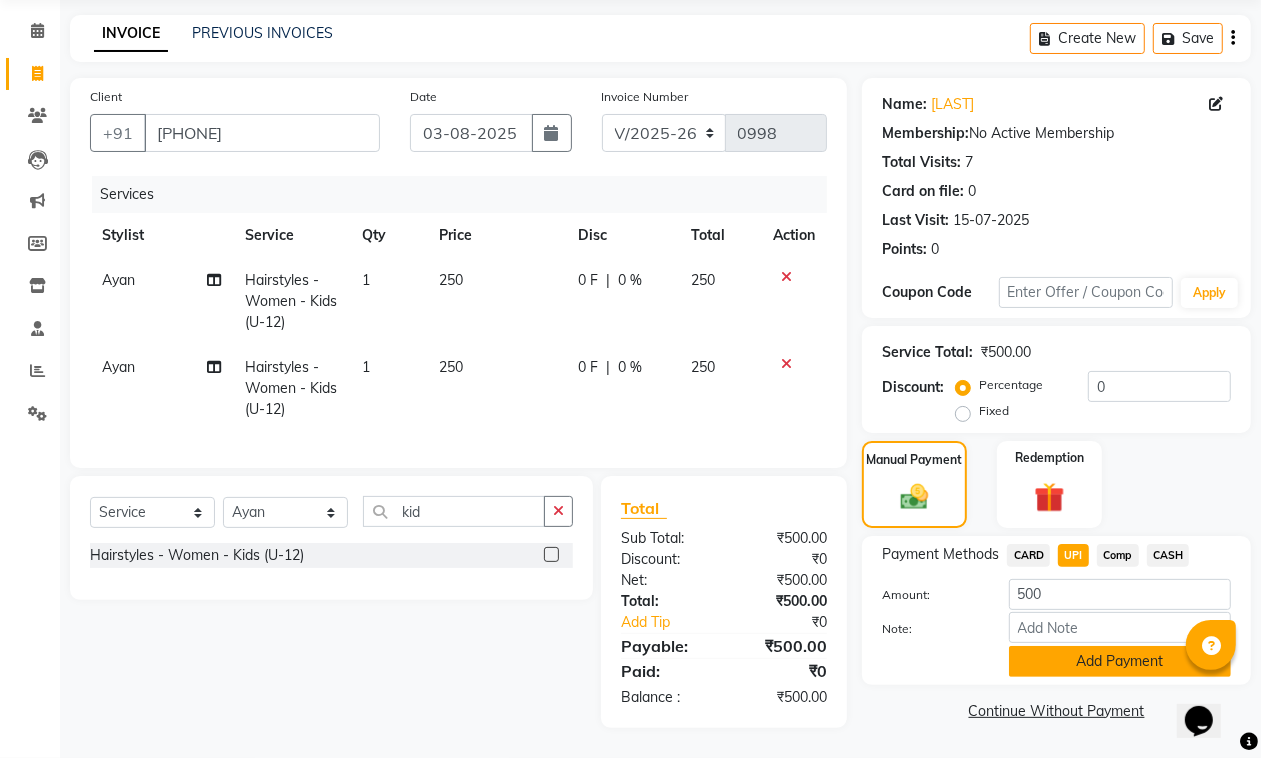 click on "Add Payment" 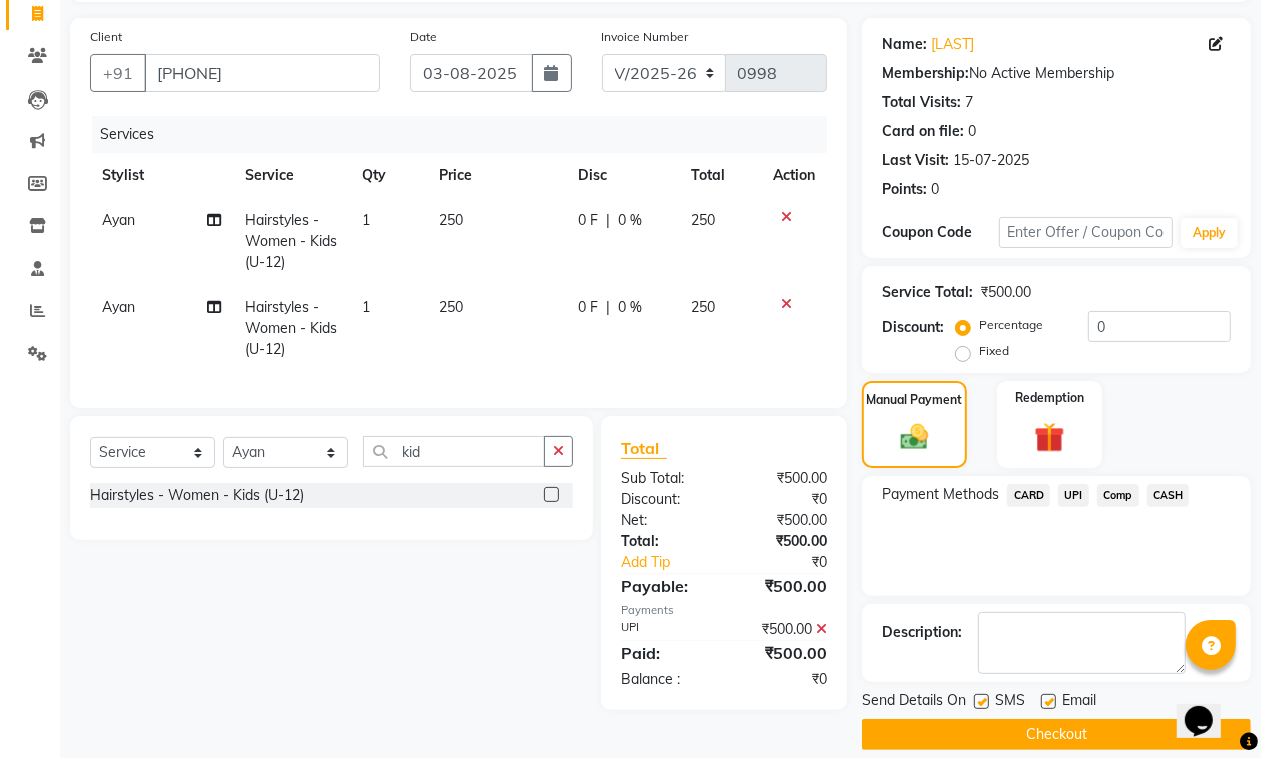 scroll, scrollTop: 153, scrollLeft: 0, axis: vertical 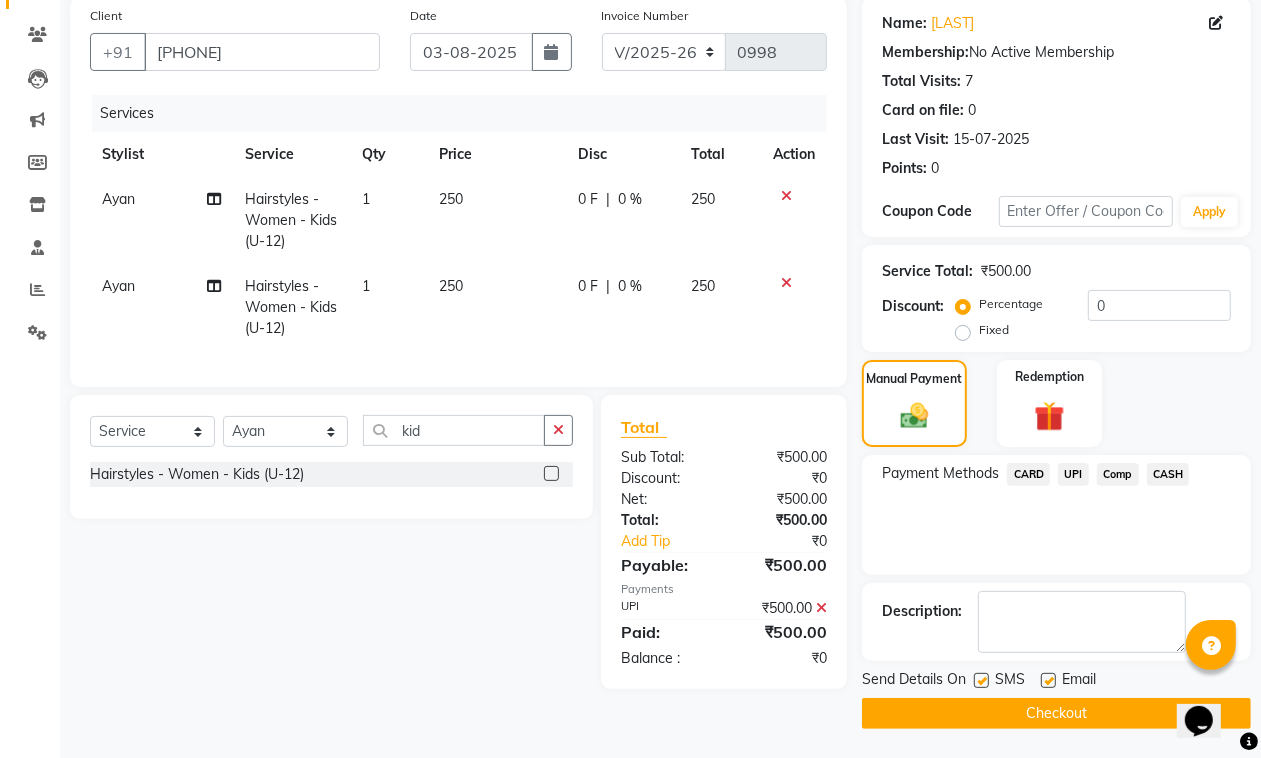 click 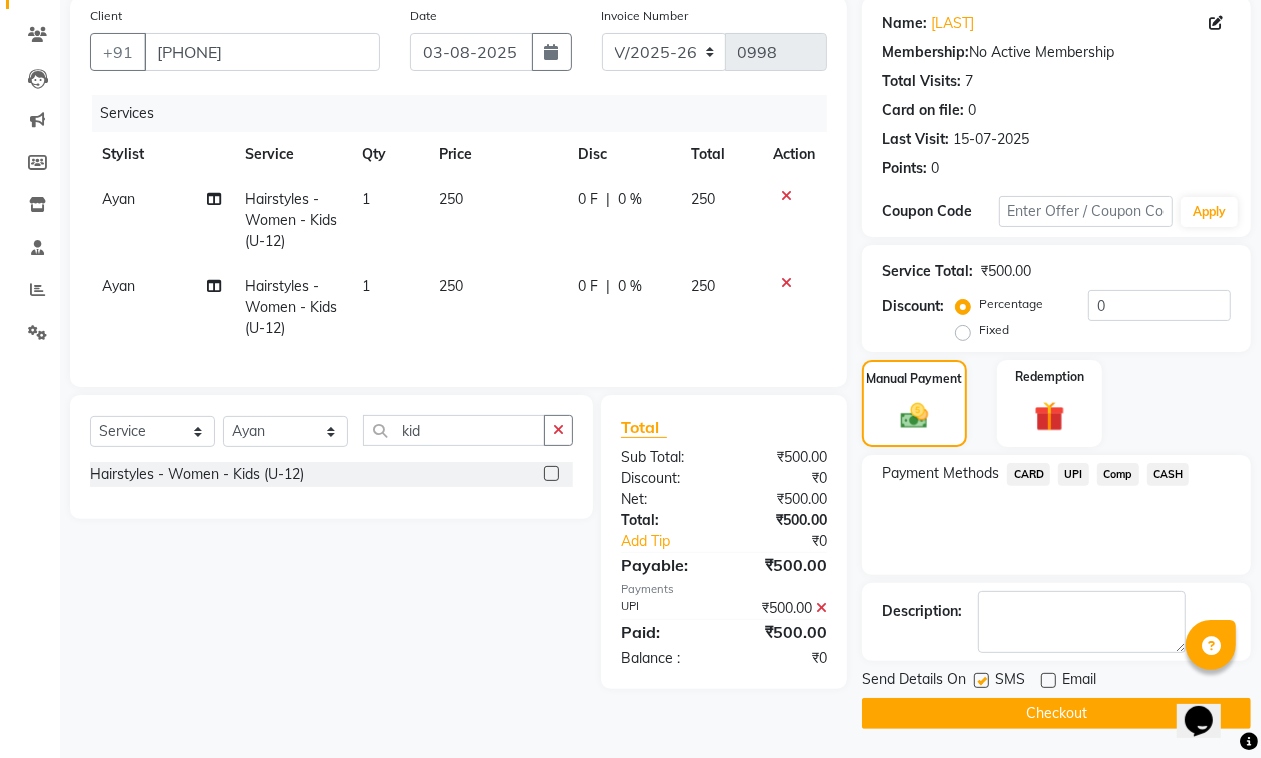 click on "Checkout" 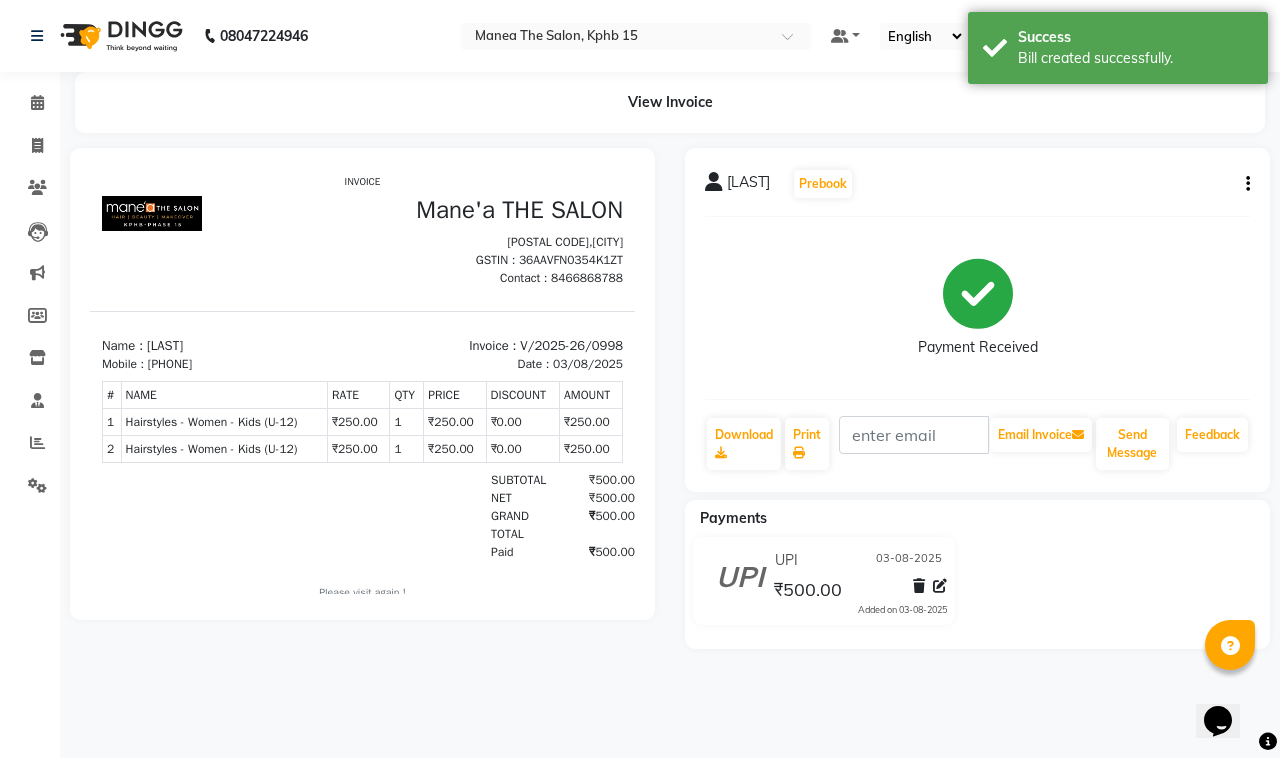 scroll, scrollTop: 0, scrollLeft: 0, axis: both 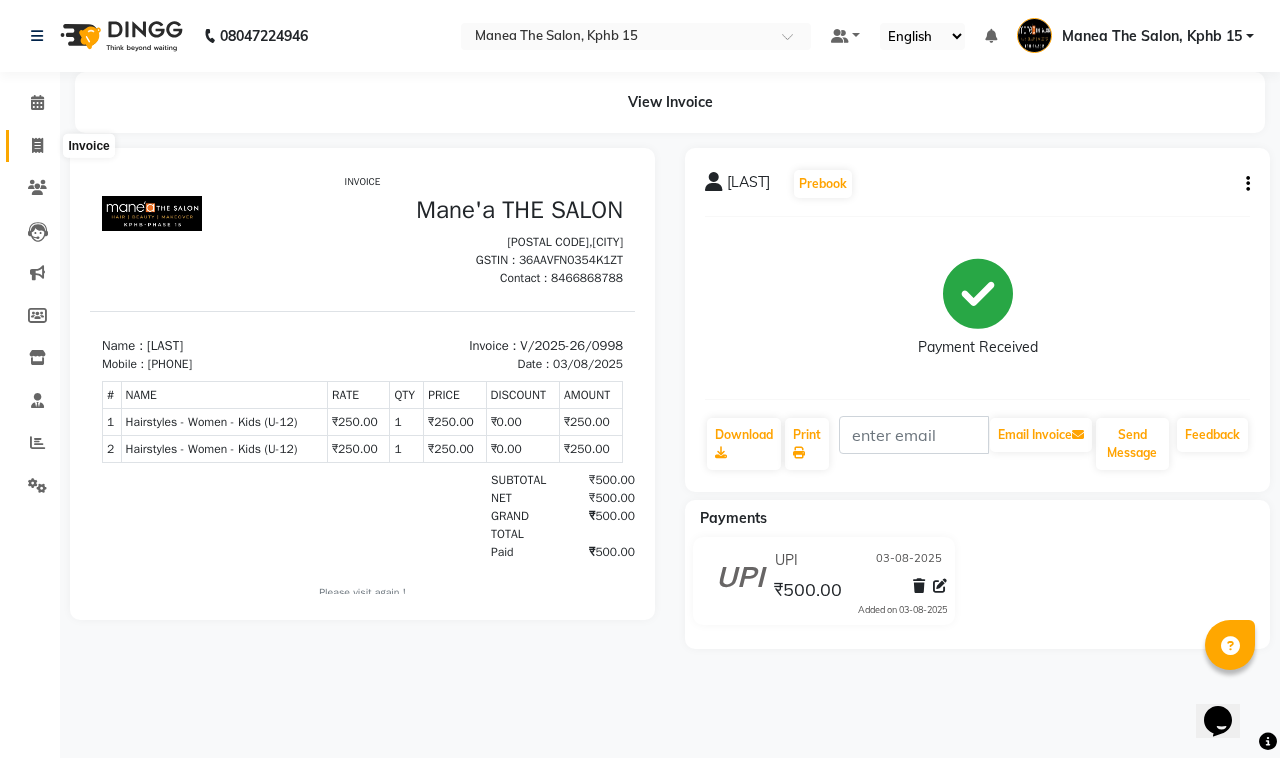 click 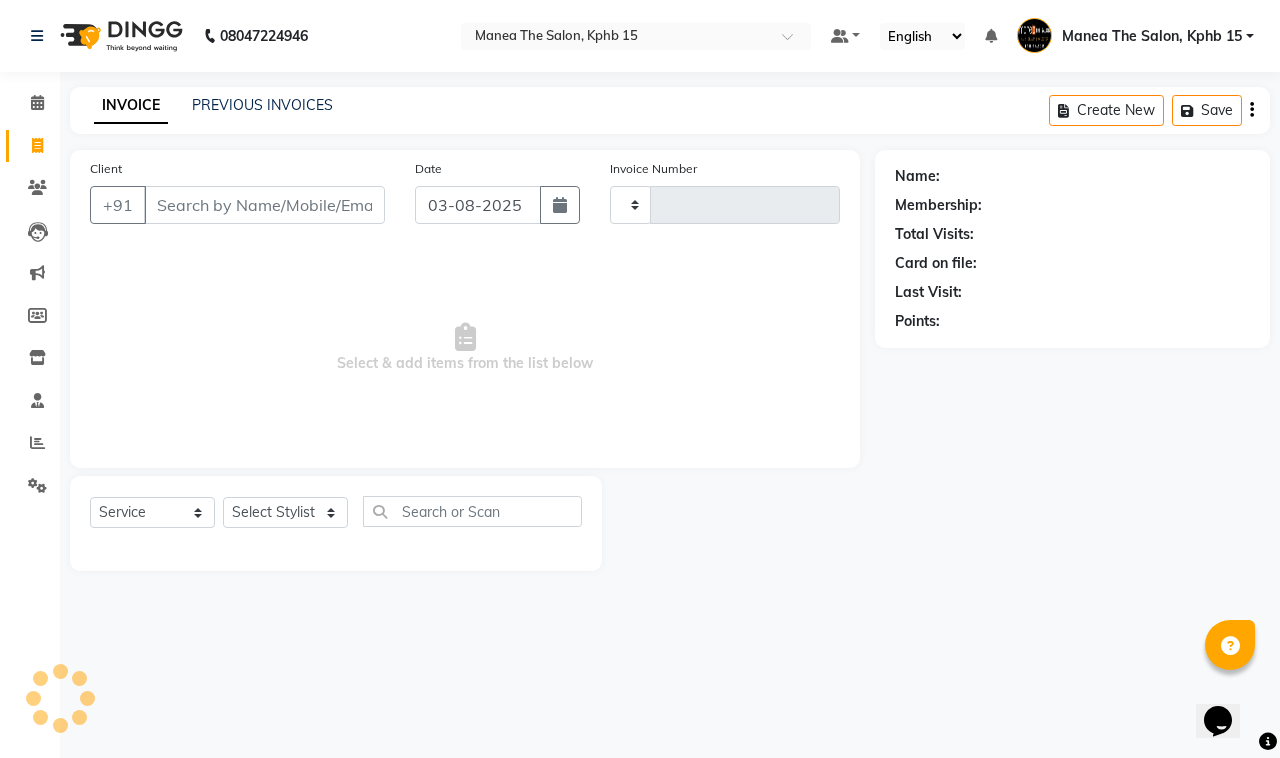 type on "0999" 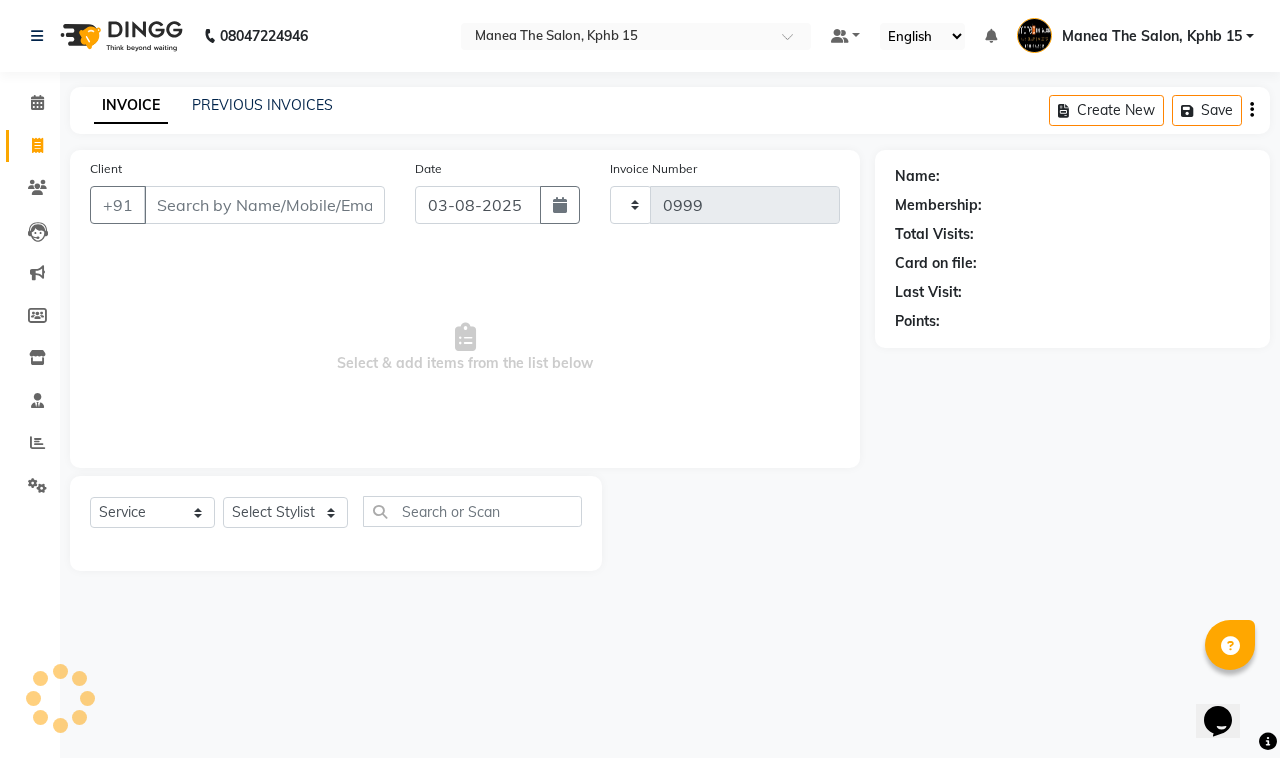 select on "7321" 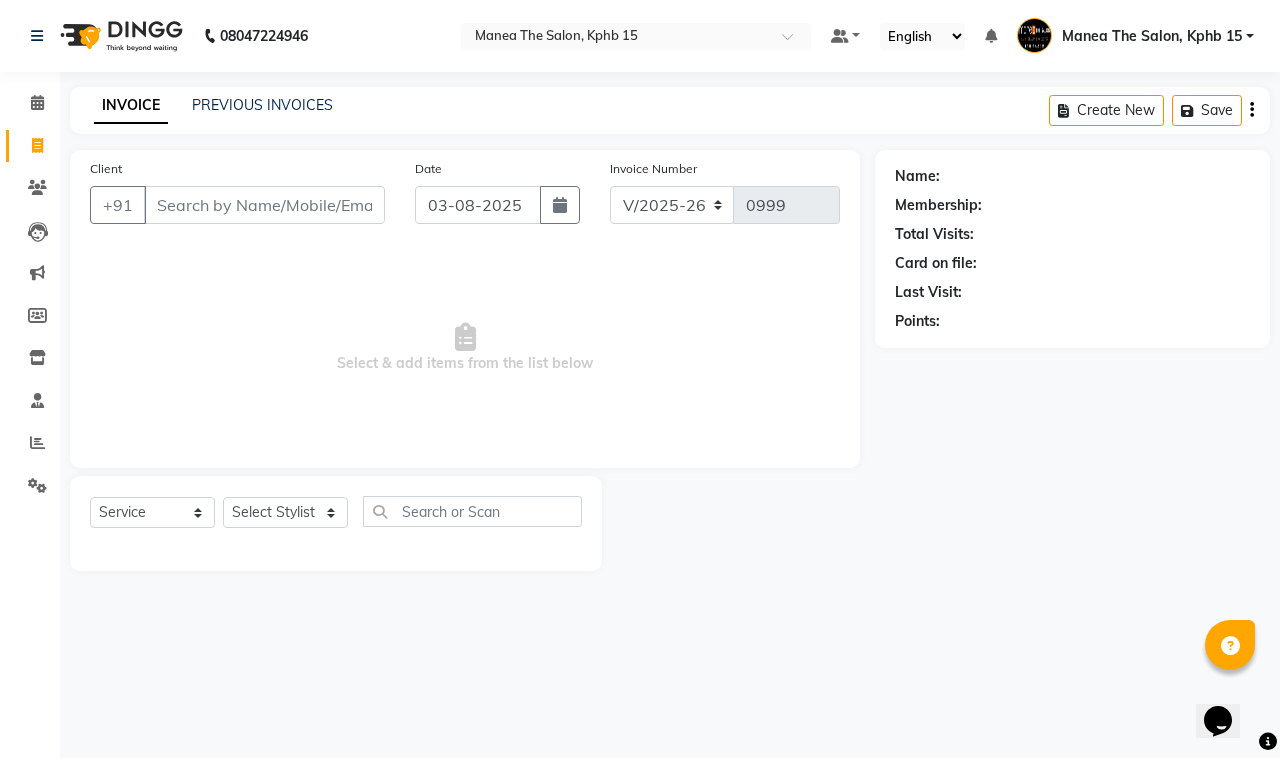 drag, startPoint x: 323, startPoint y: 231, endPoint x: 313, endPoint y: 211, distance: 22.36068 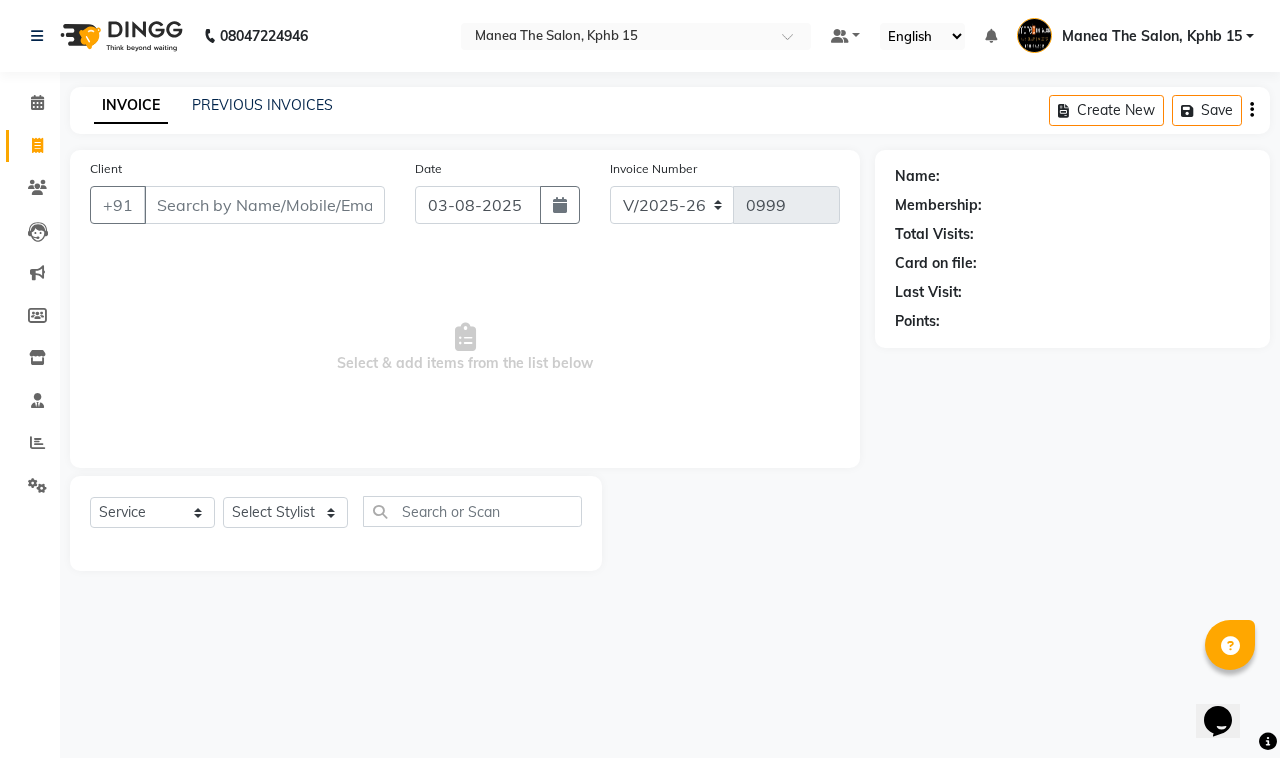 click on "Select & add items from the list below" at bounding box center [465, 348] 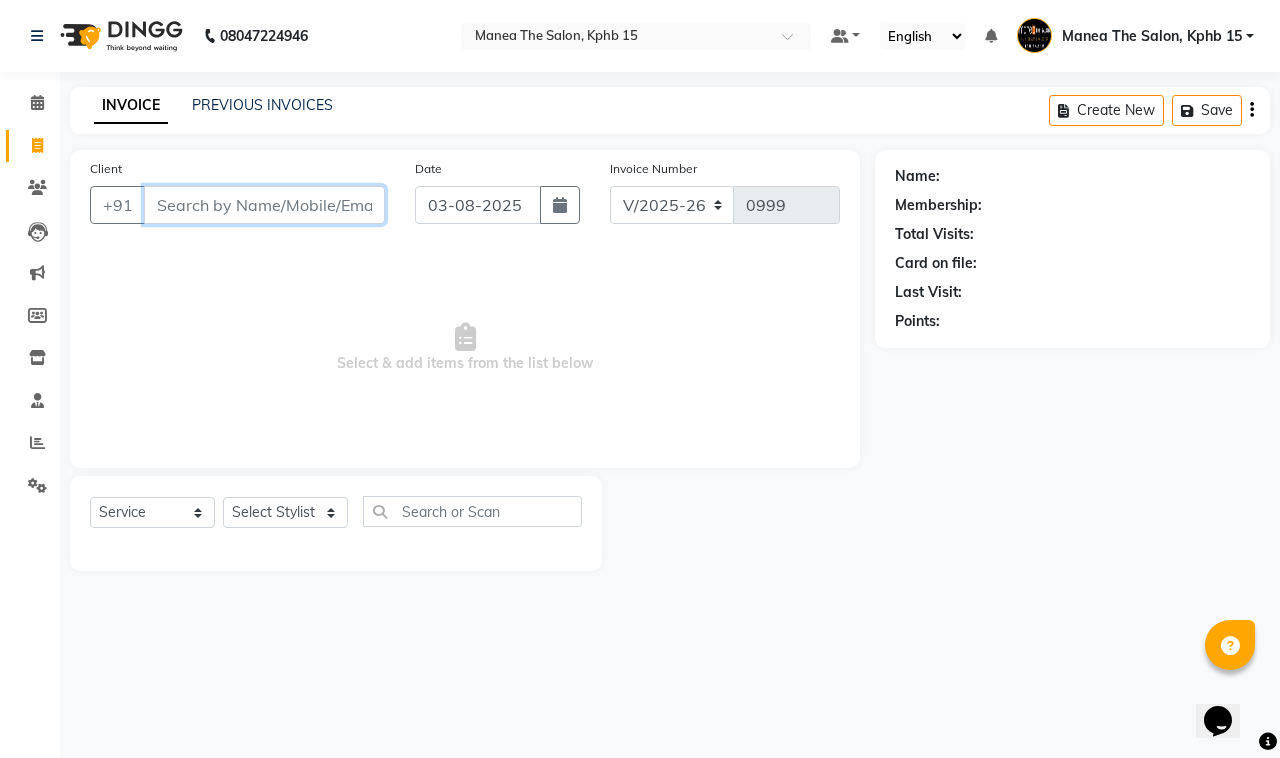 click on "Client" at bounding box center [264, 205] 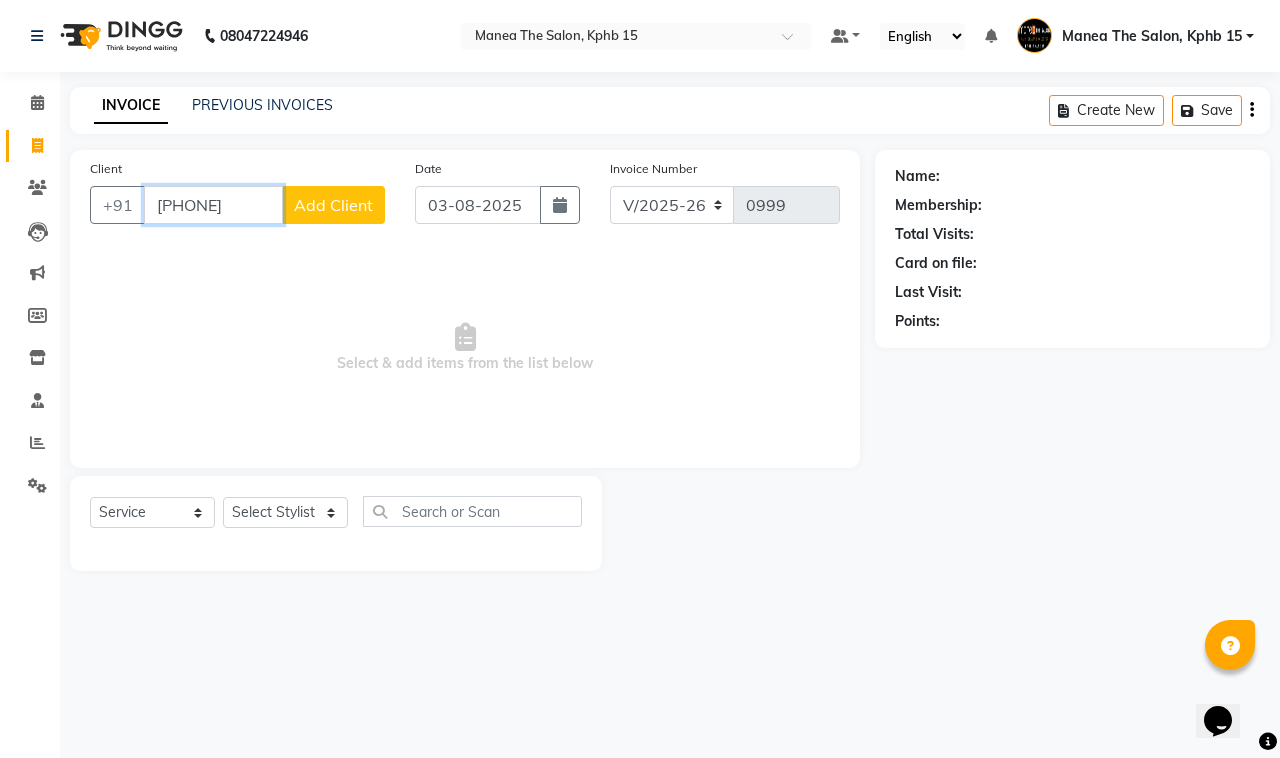 type on "7799456388" 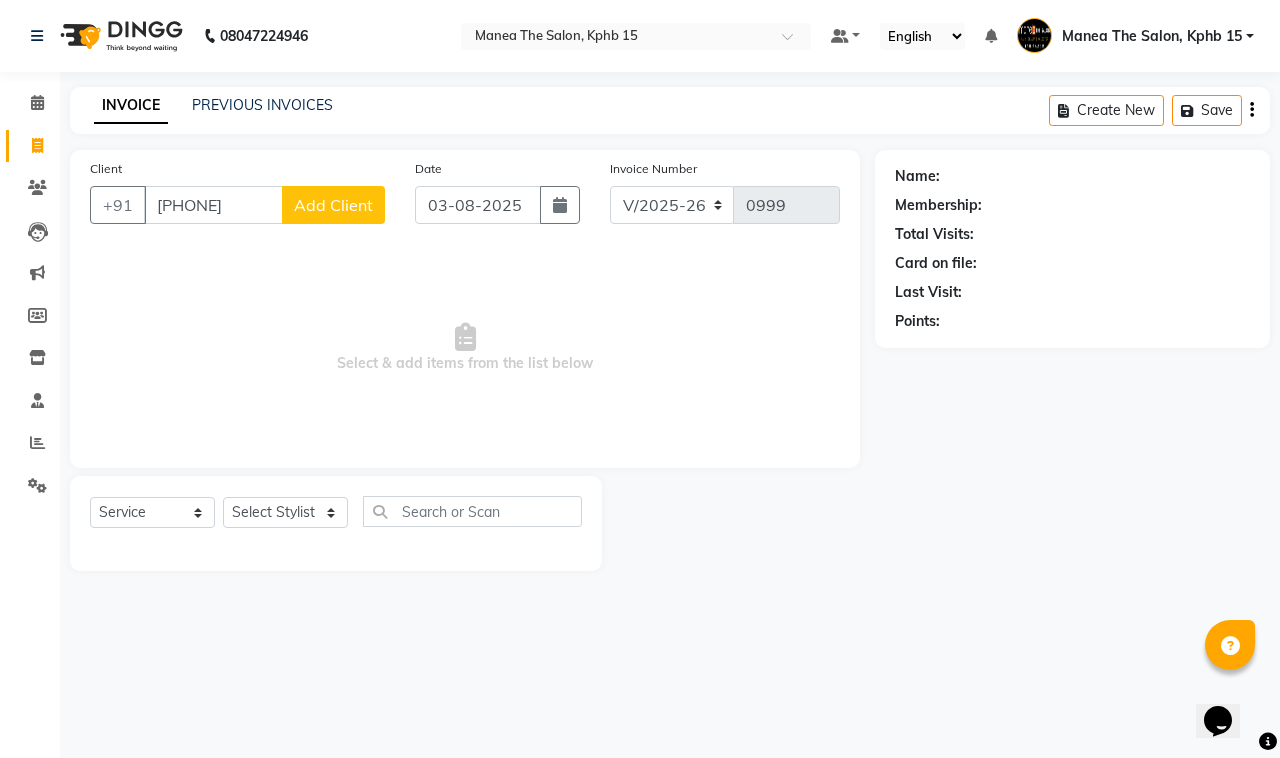 click on "Client +91 7799456388 Add Client" 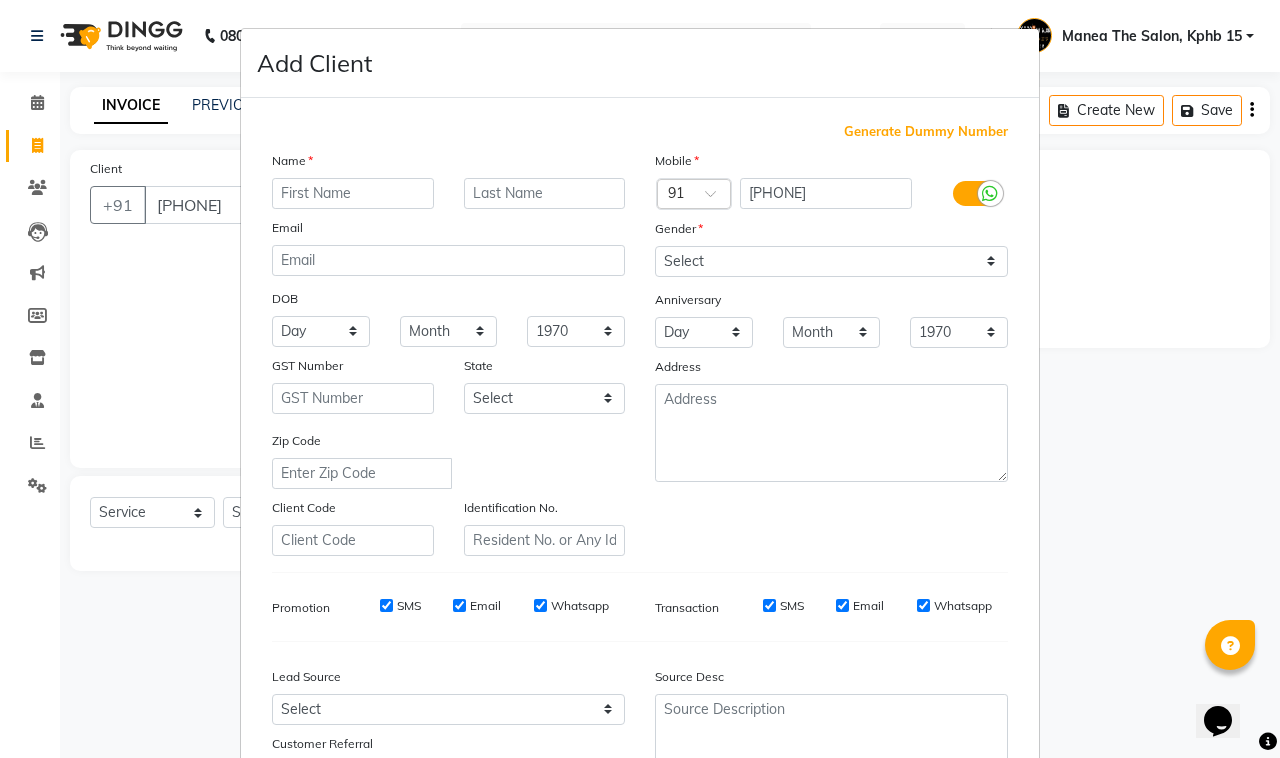 click at bounding box center (353, 193) 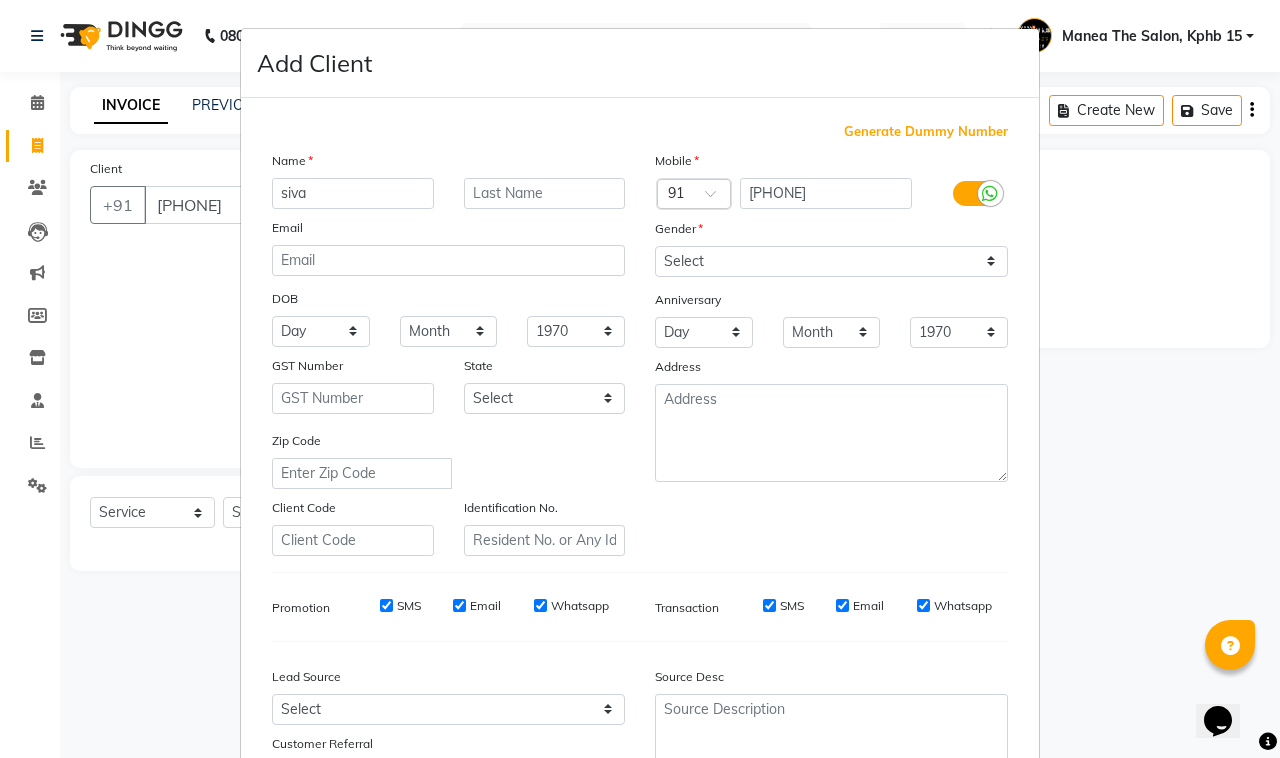 type on "siva" 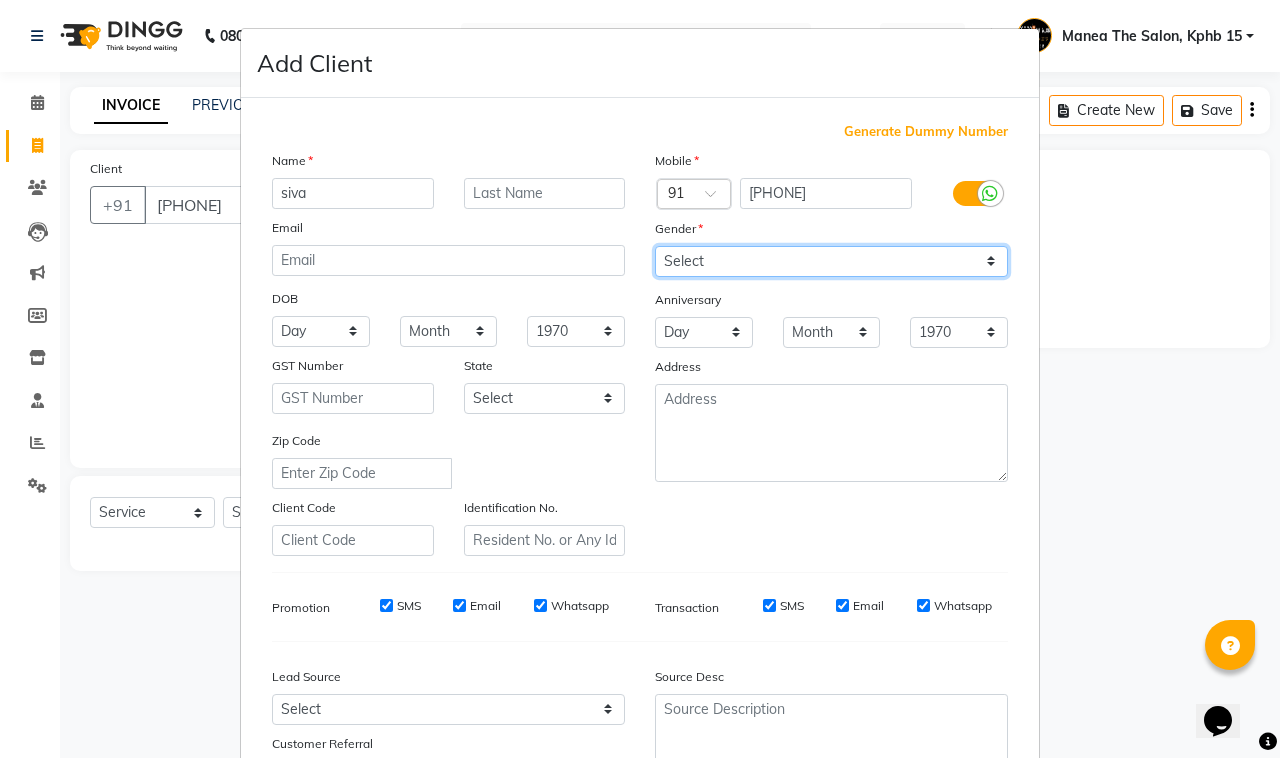 click on "Select Male Female Other Prefer Not To Say" at bounding box center (831, 261) 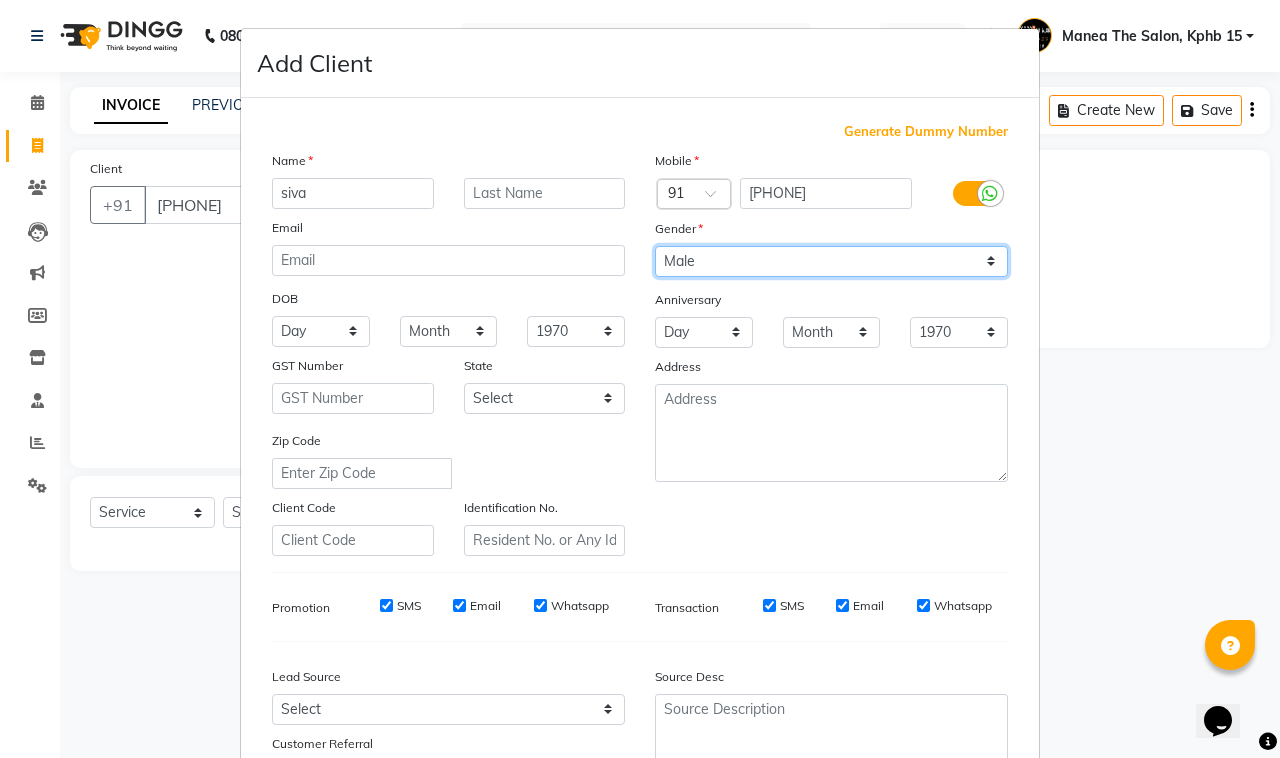 click on "Select Male Female Other Prefer Not To Say" at bounding box center (831, 261) 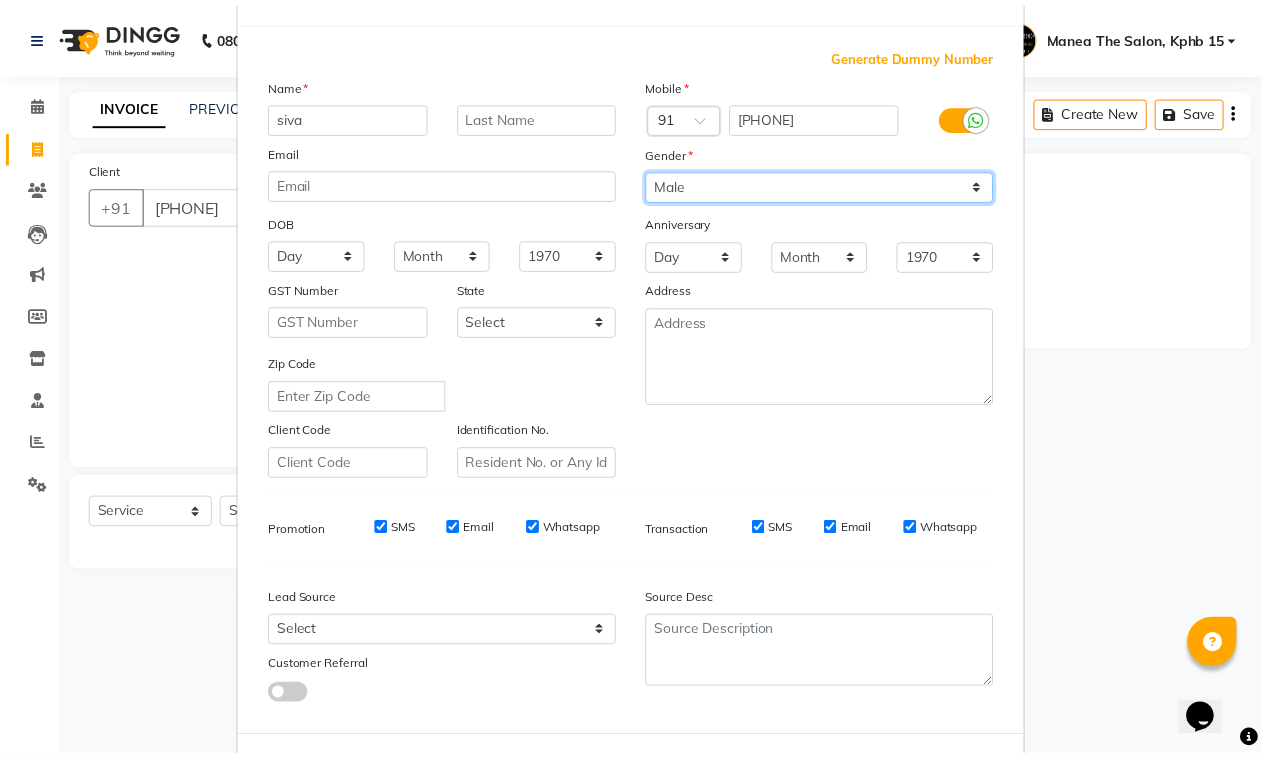 scroll, scrollTop: 157, scrollLeft: 0, axis: vertical 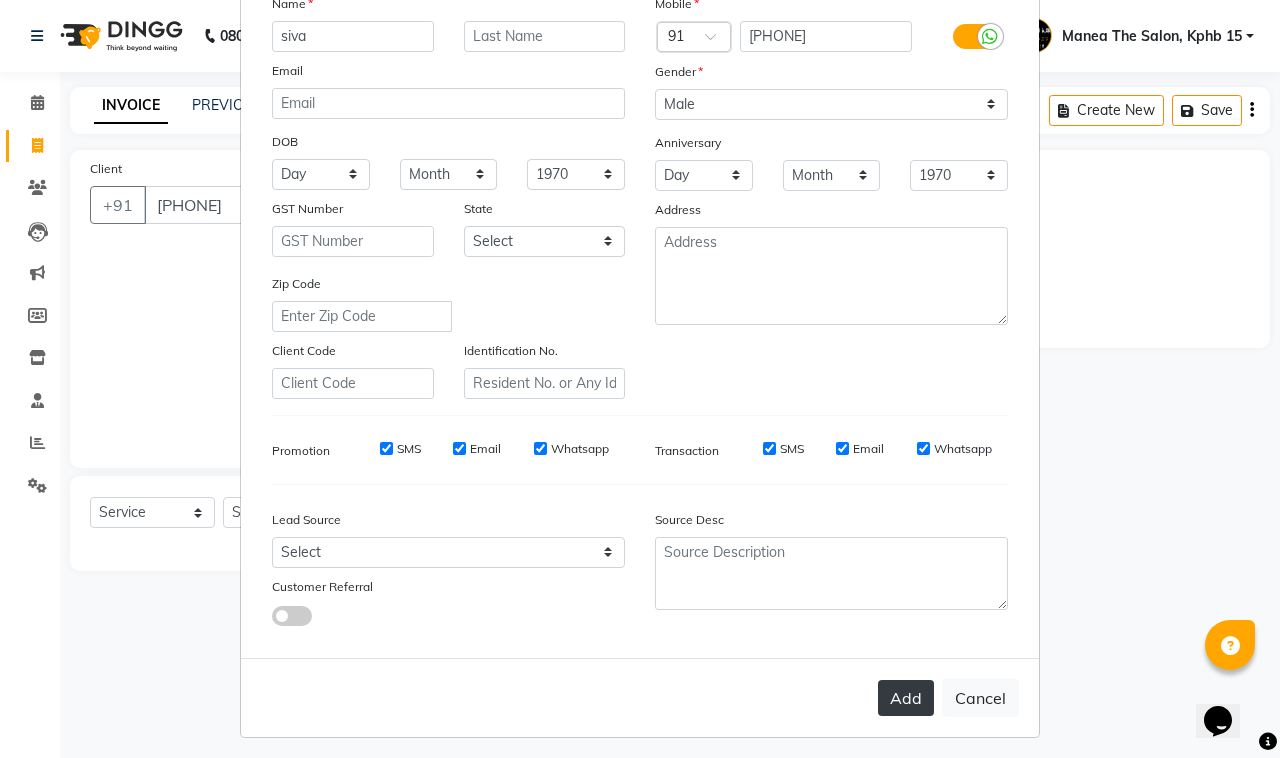 click on "Add" at bounding box center (906, 698) 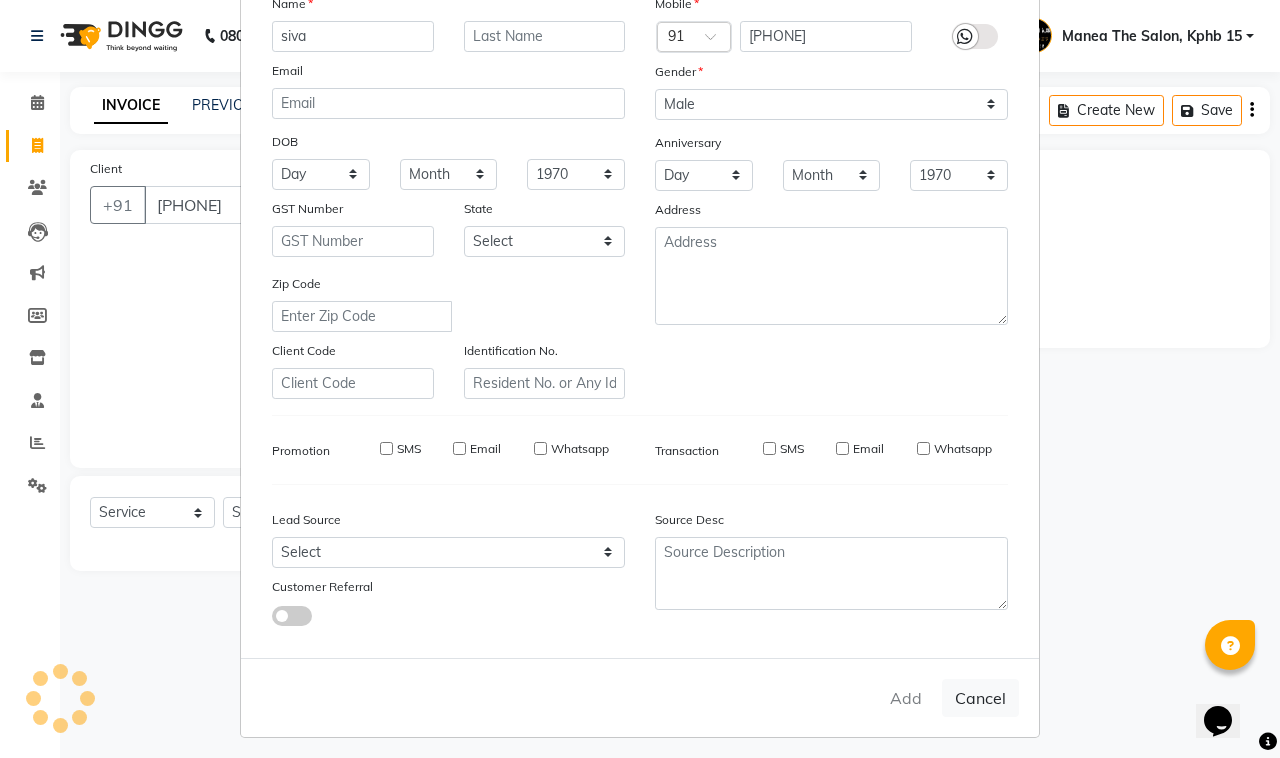 type 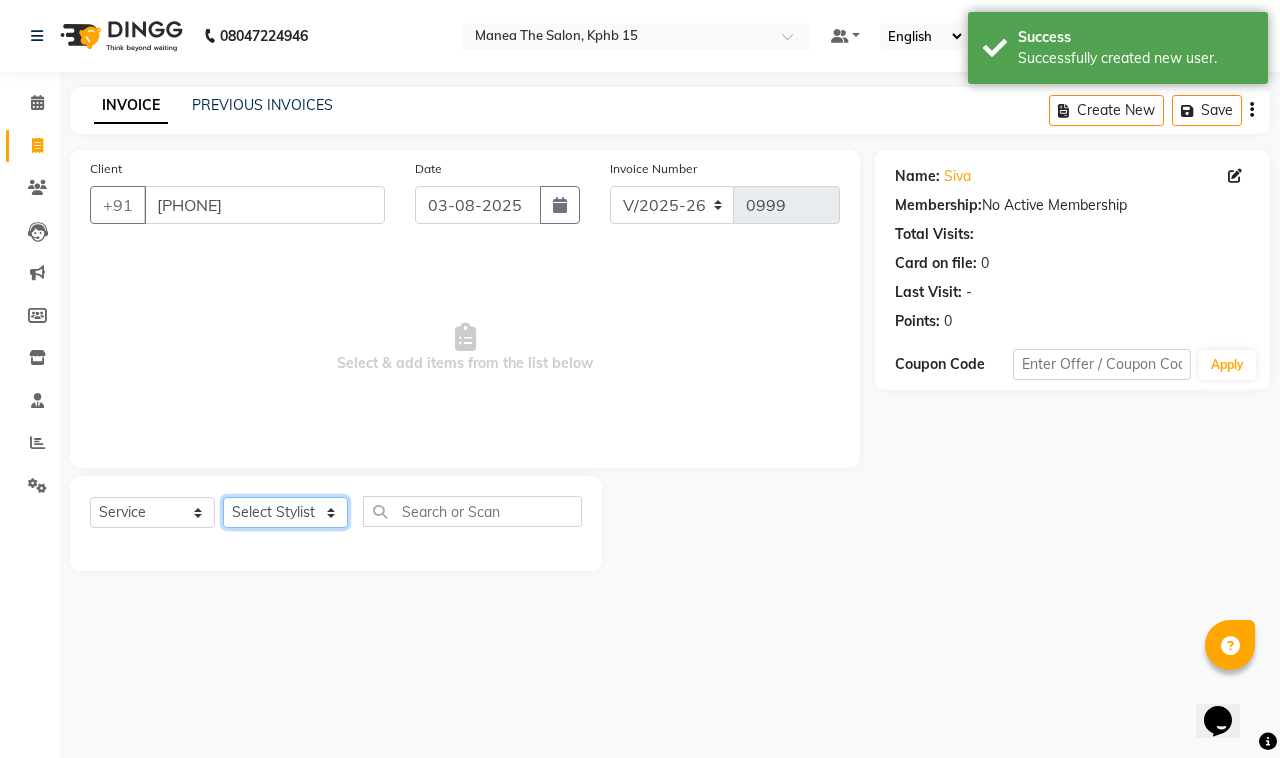 click on "Select Stylist Ayan  MUZAMMIL Nikhil  nitu Raghu Roopa  Shrisha Teju" 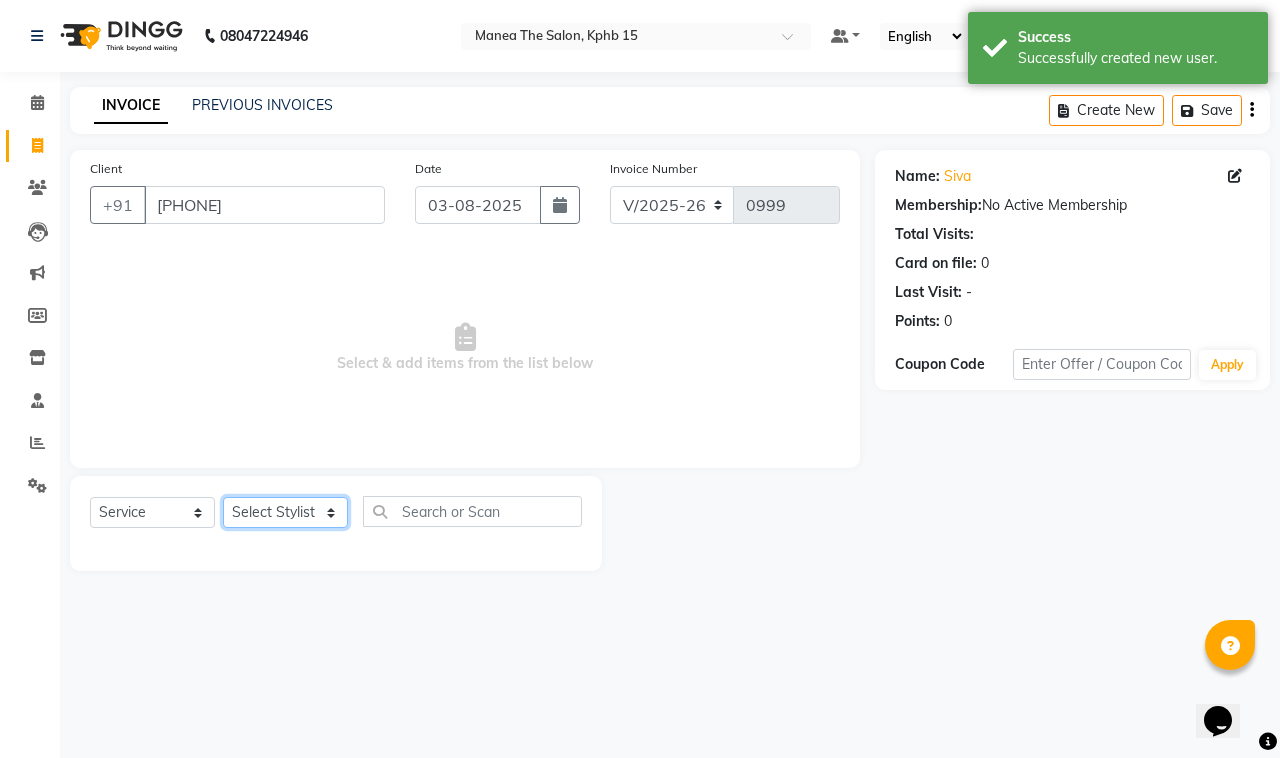 select on "62839" 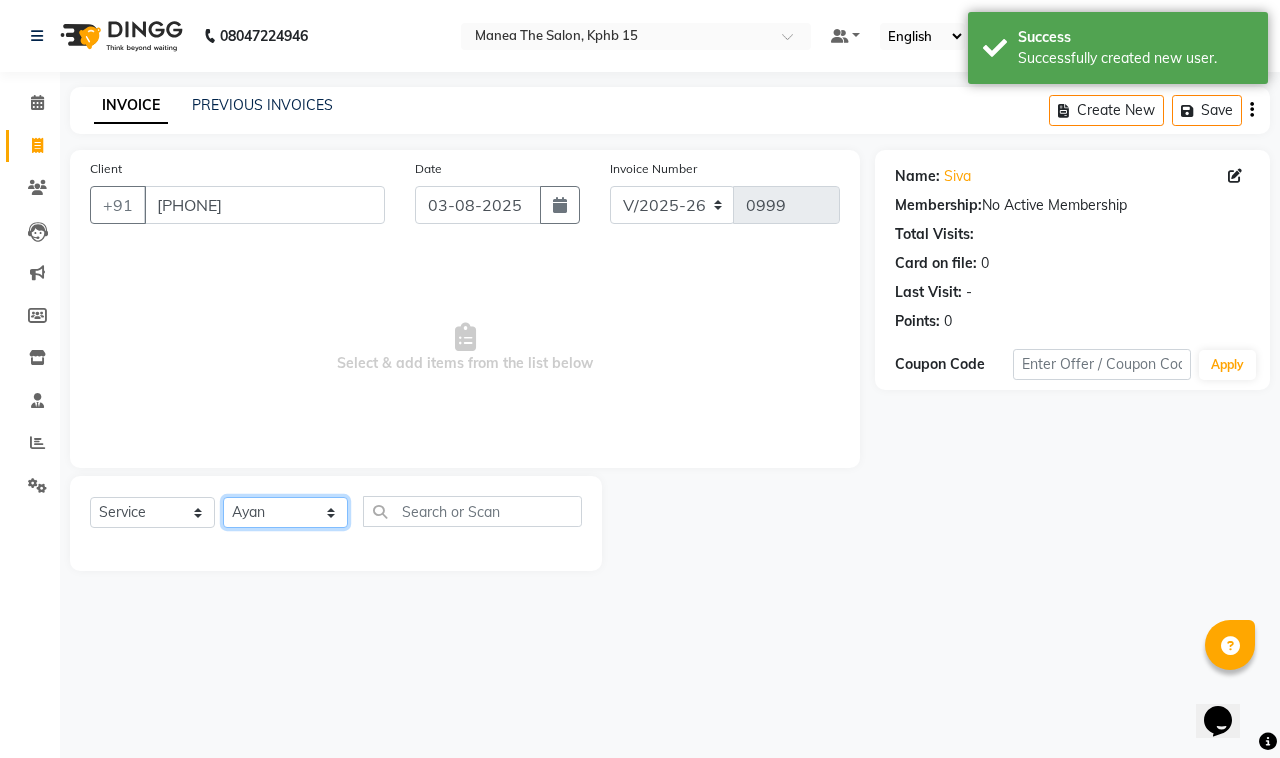 click on "Select Stylist Ayan  MUZAMMIL Nikhil  nitu Raghu Roopa  Shrisha Teju" 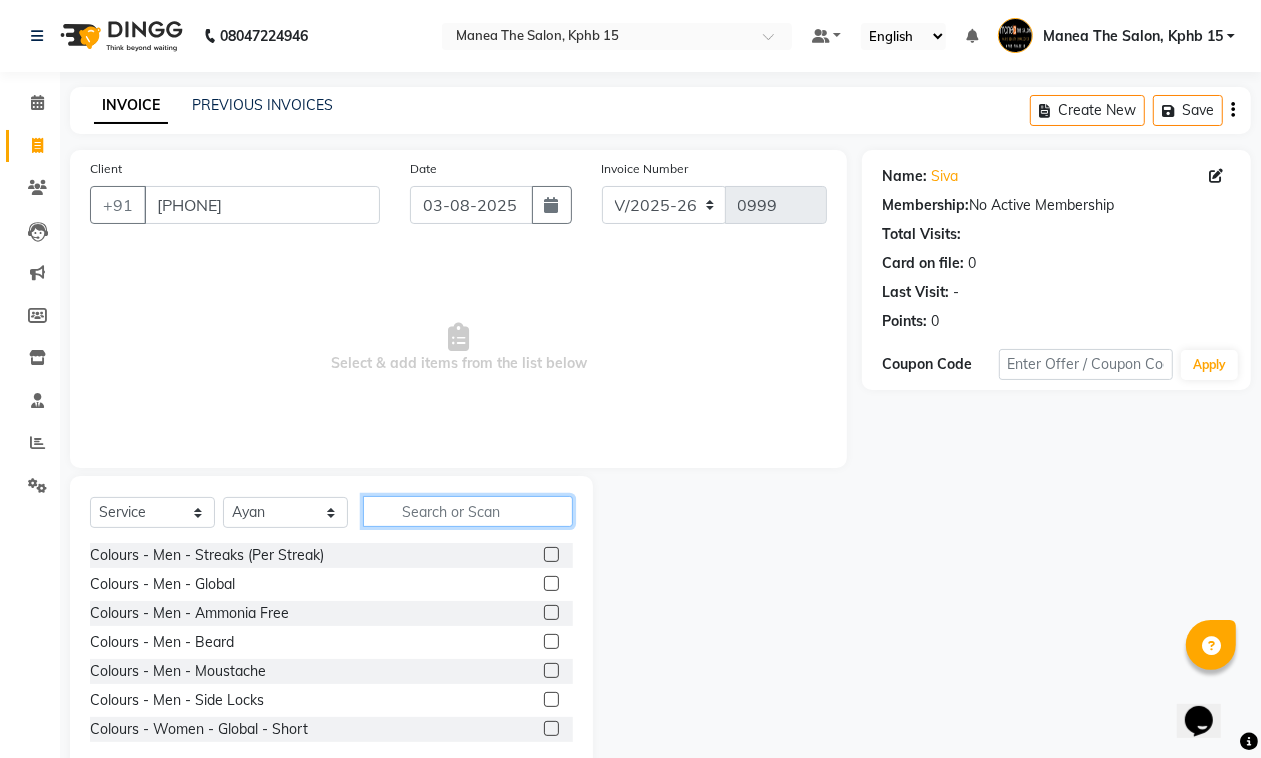 click 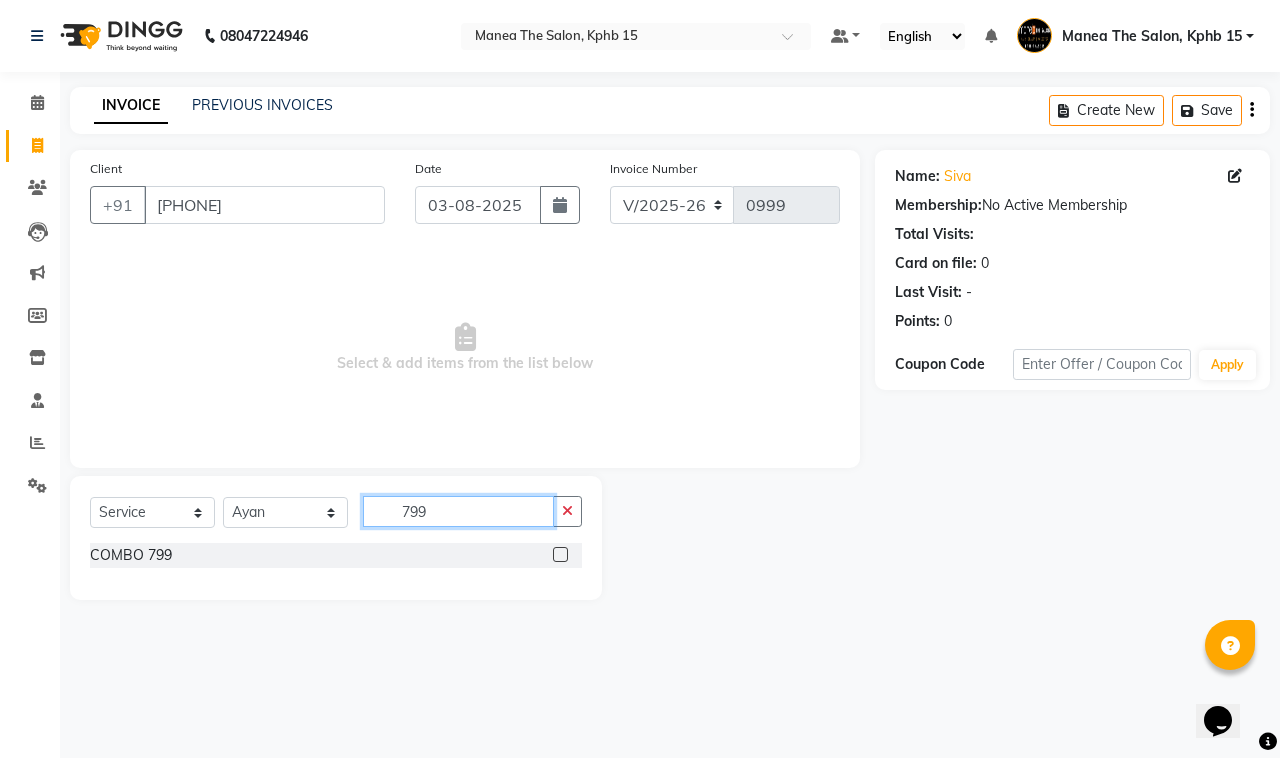 type on "799" 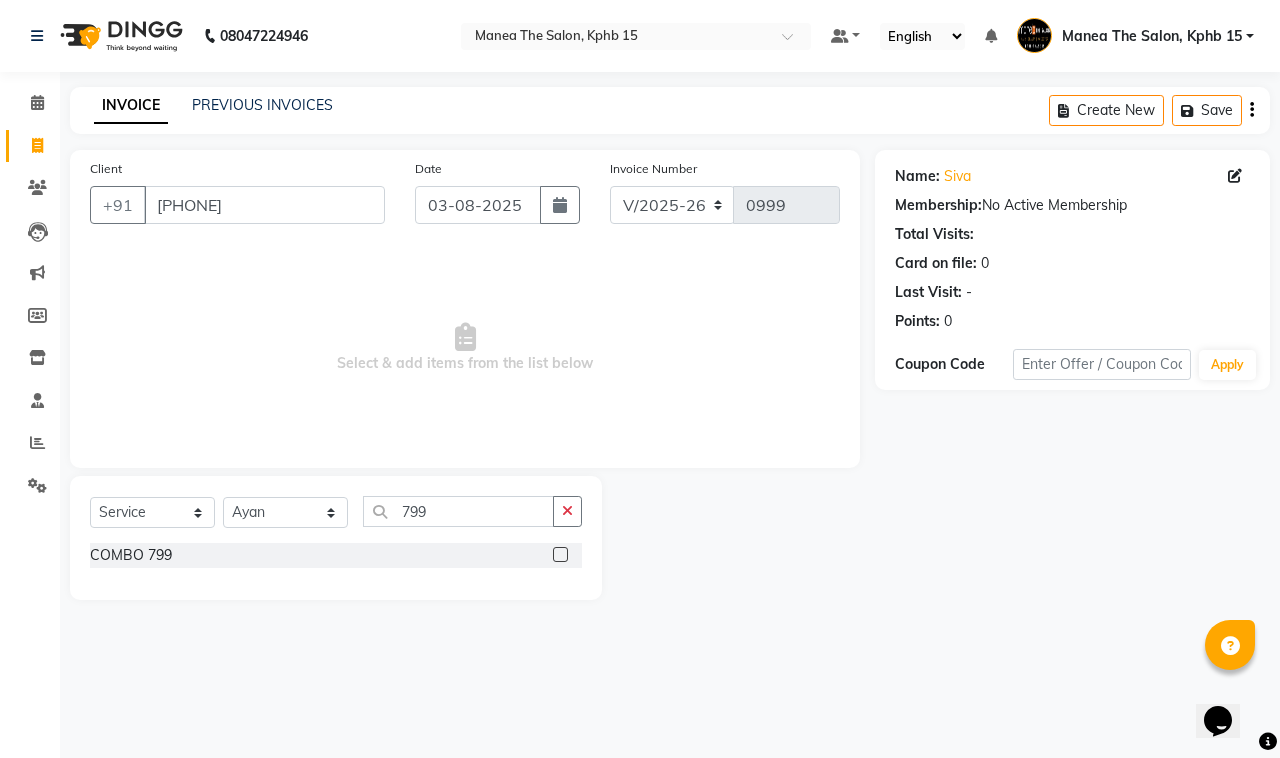 click 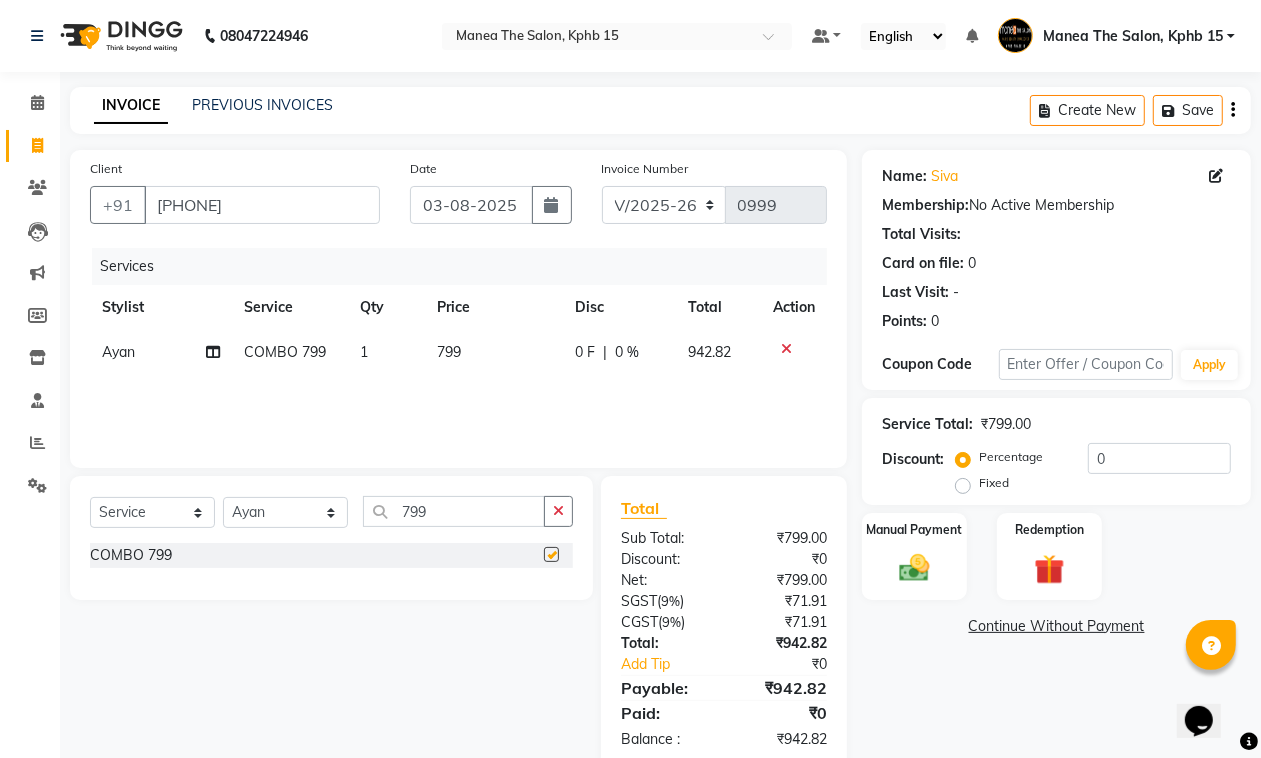 checkbox on "false" 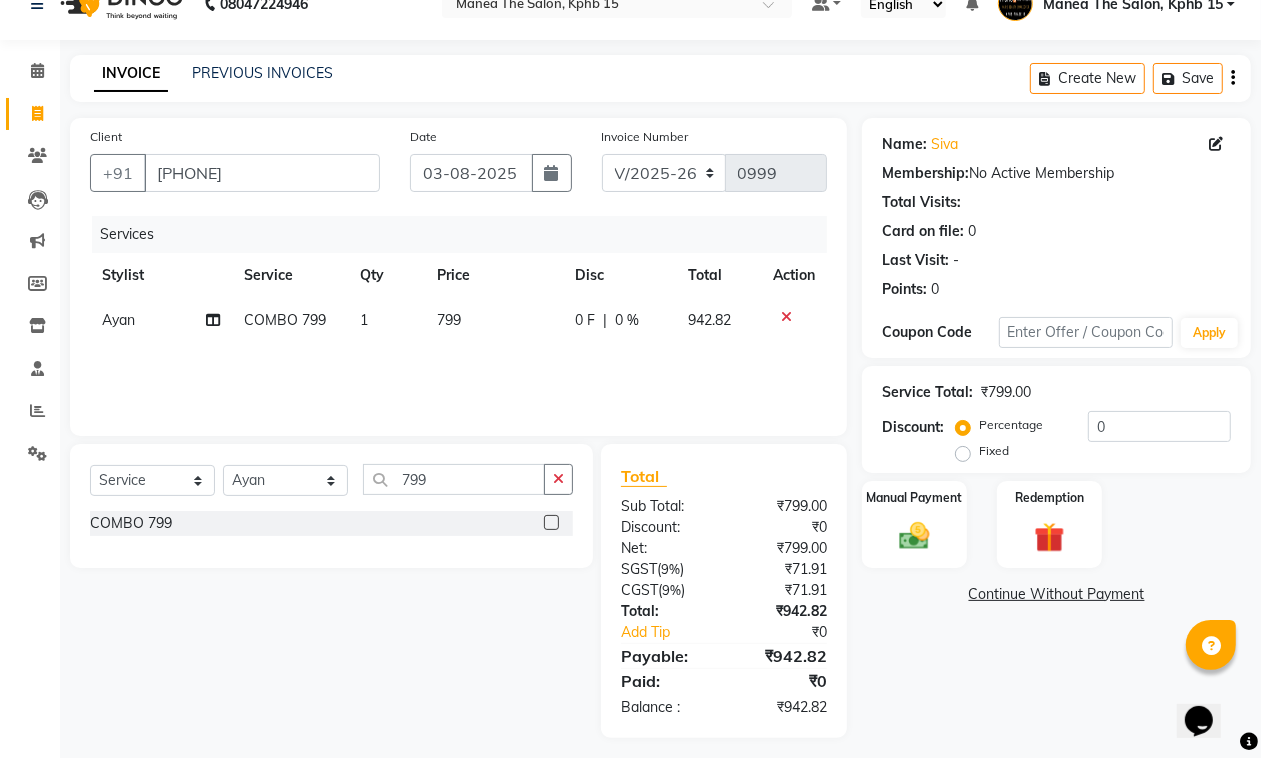 scroll, scrollTop: 41, scrollLeft: 0, axis: vertical 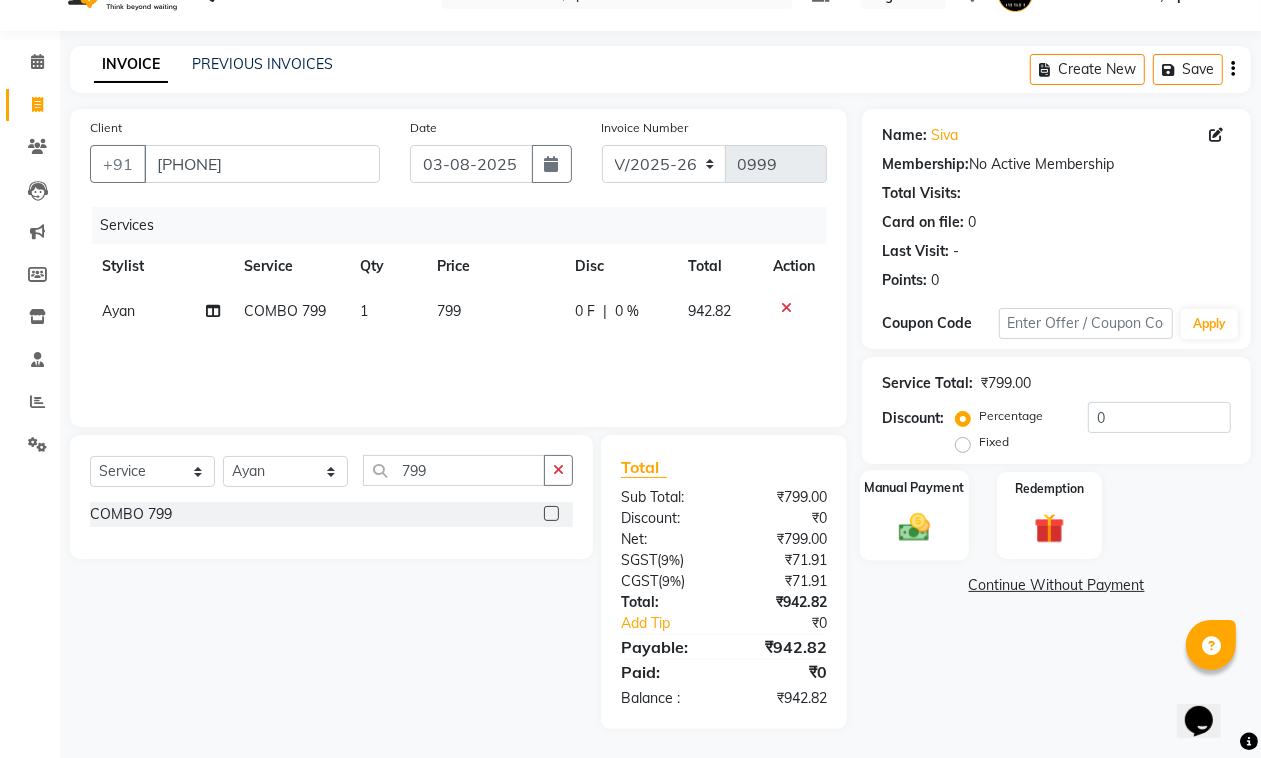 click 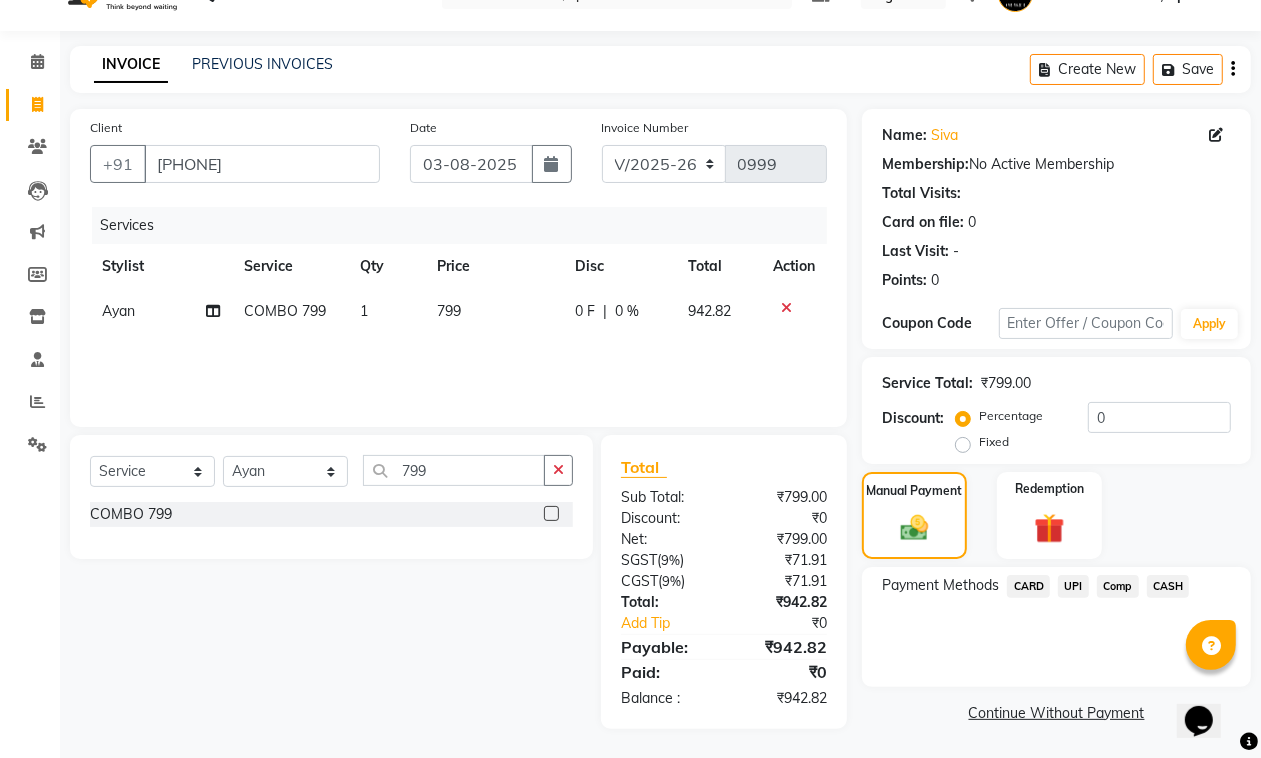 click on "CASH" 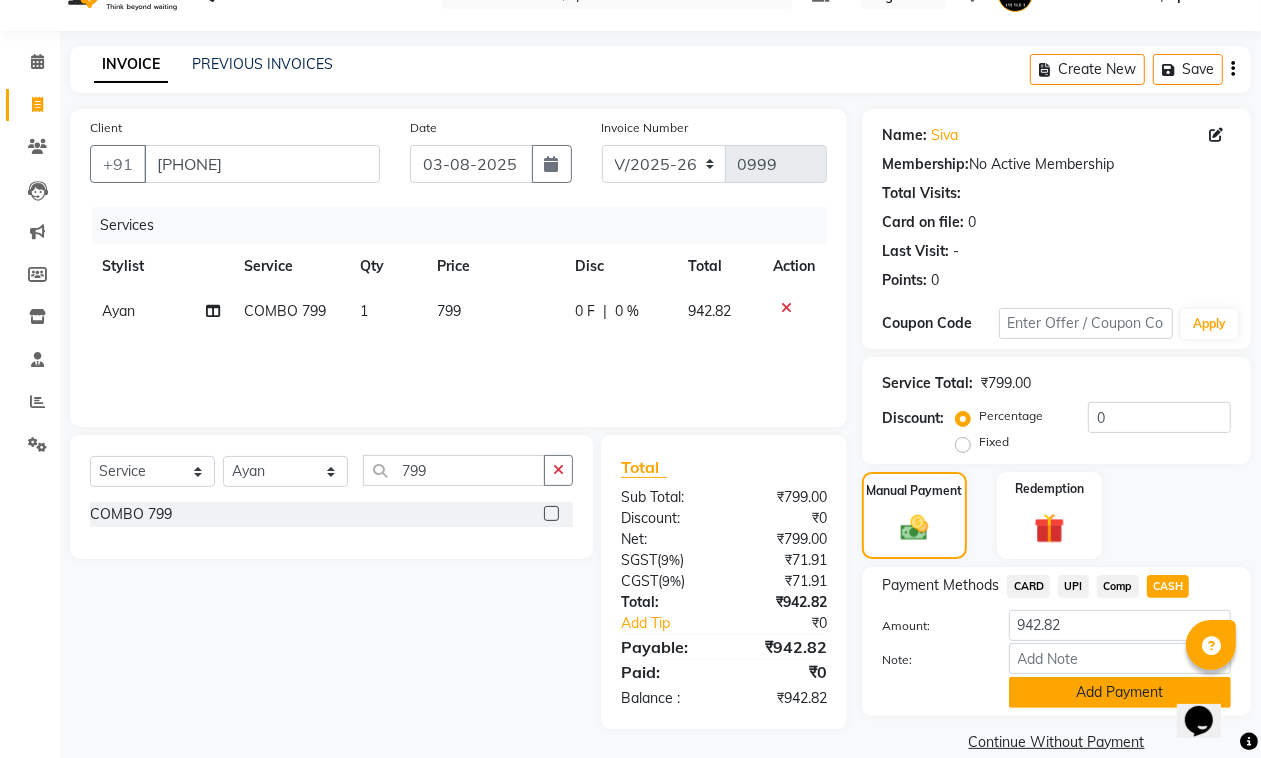 click on "Add Payment" 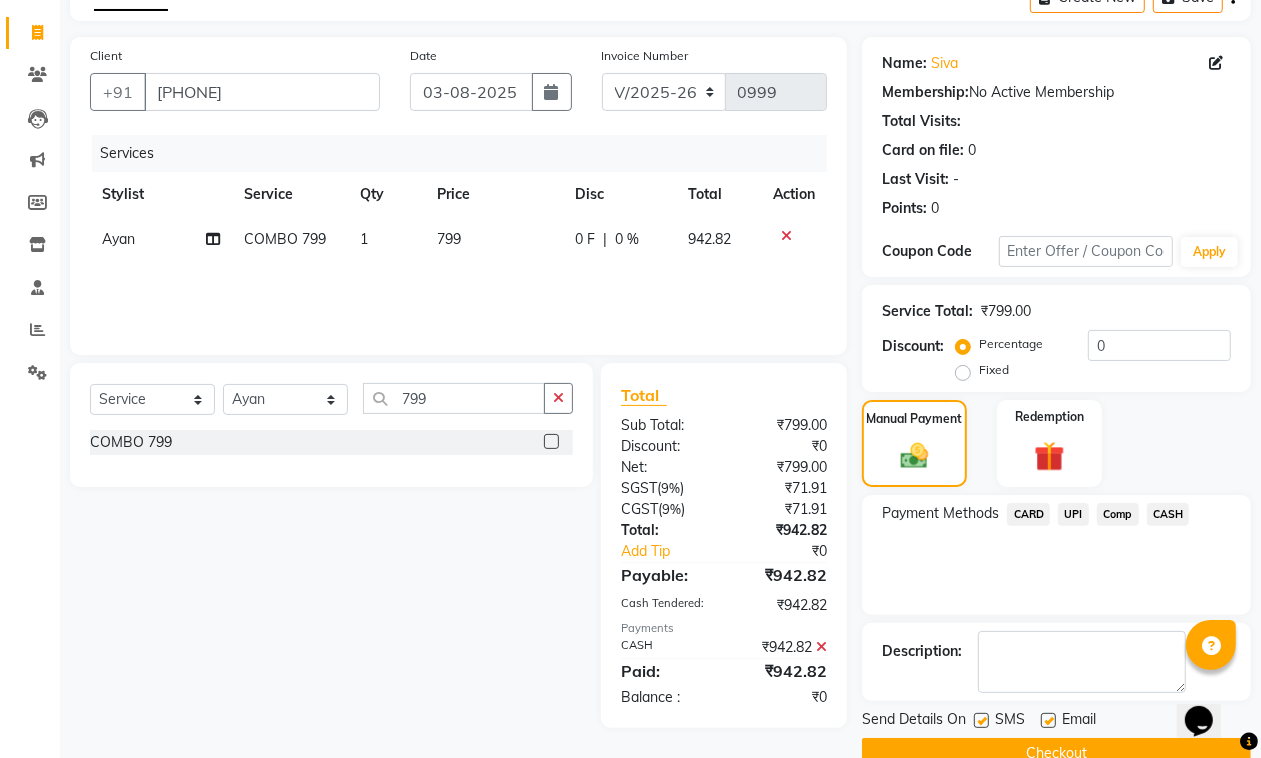 scroll, scrollTop: 153, scrollLeft: 0, axis: vertical 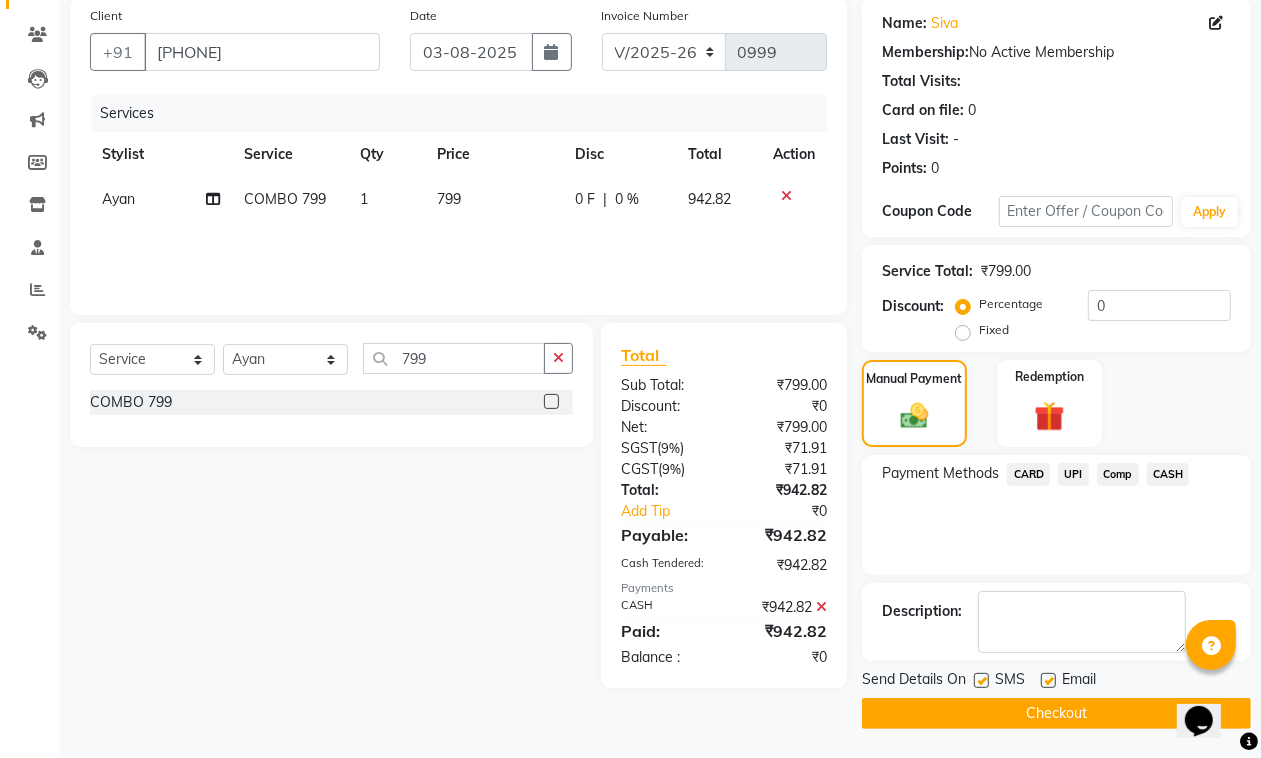 click 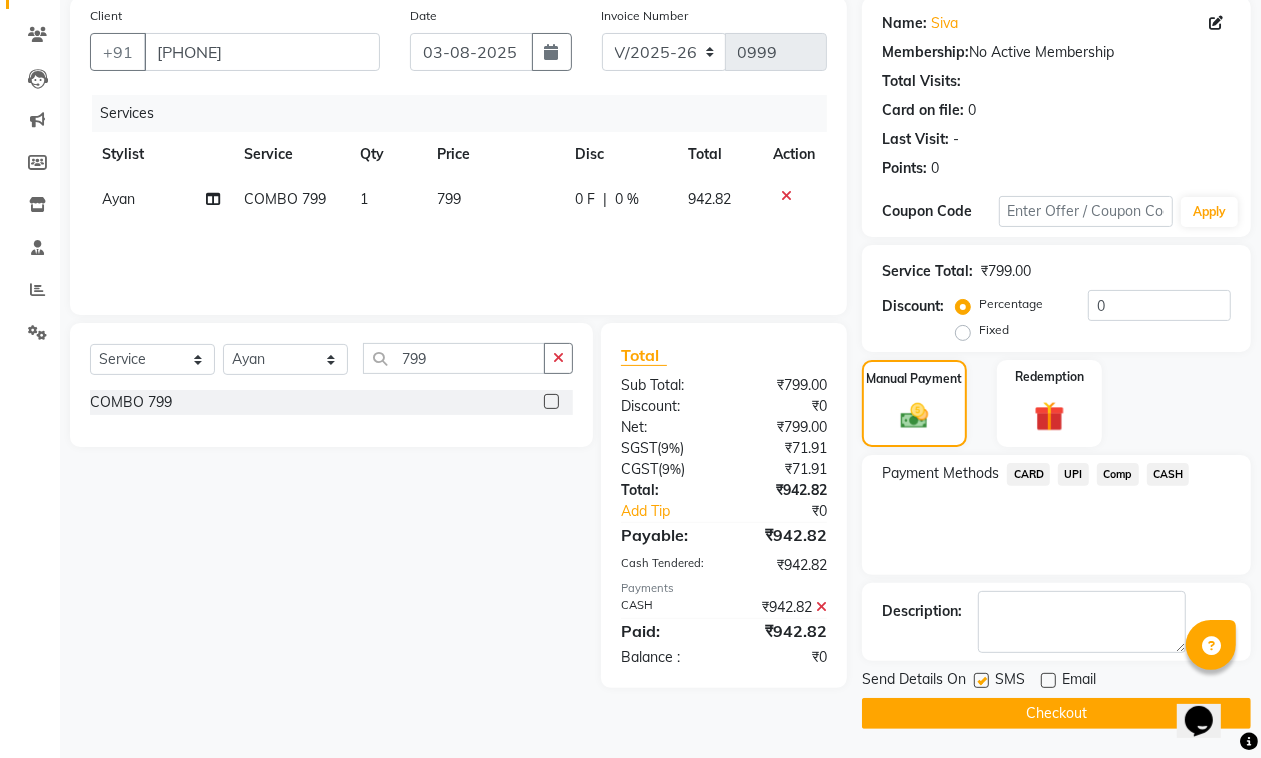 click on "Checkout" 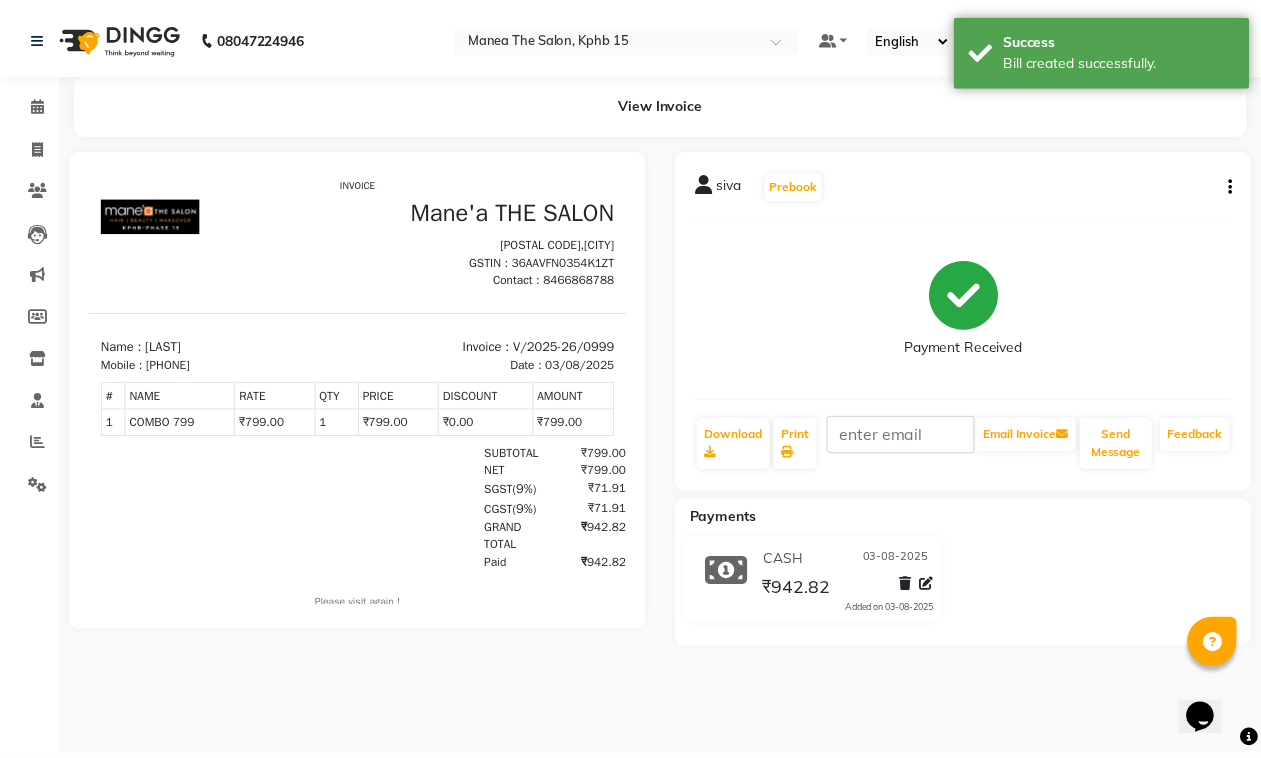 scroll, scrollTop: 0, scrollLeft: 0, axis: both 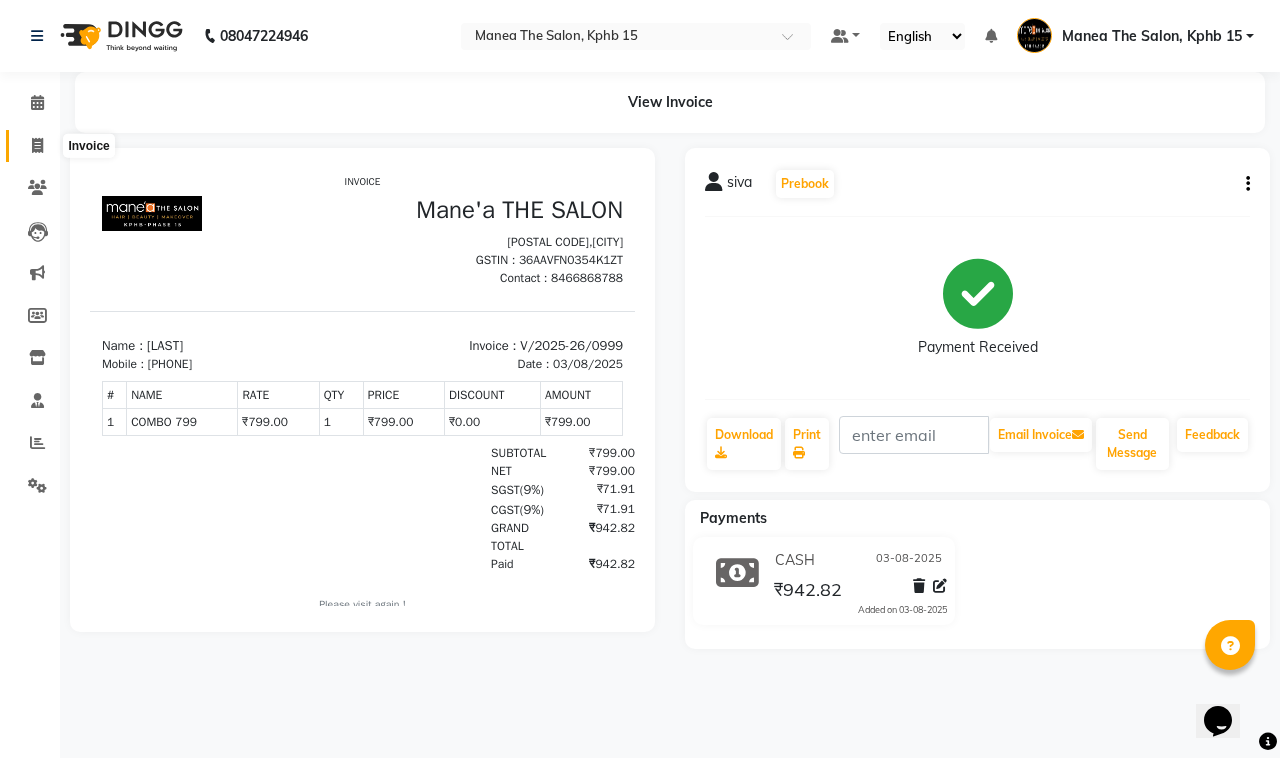 click 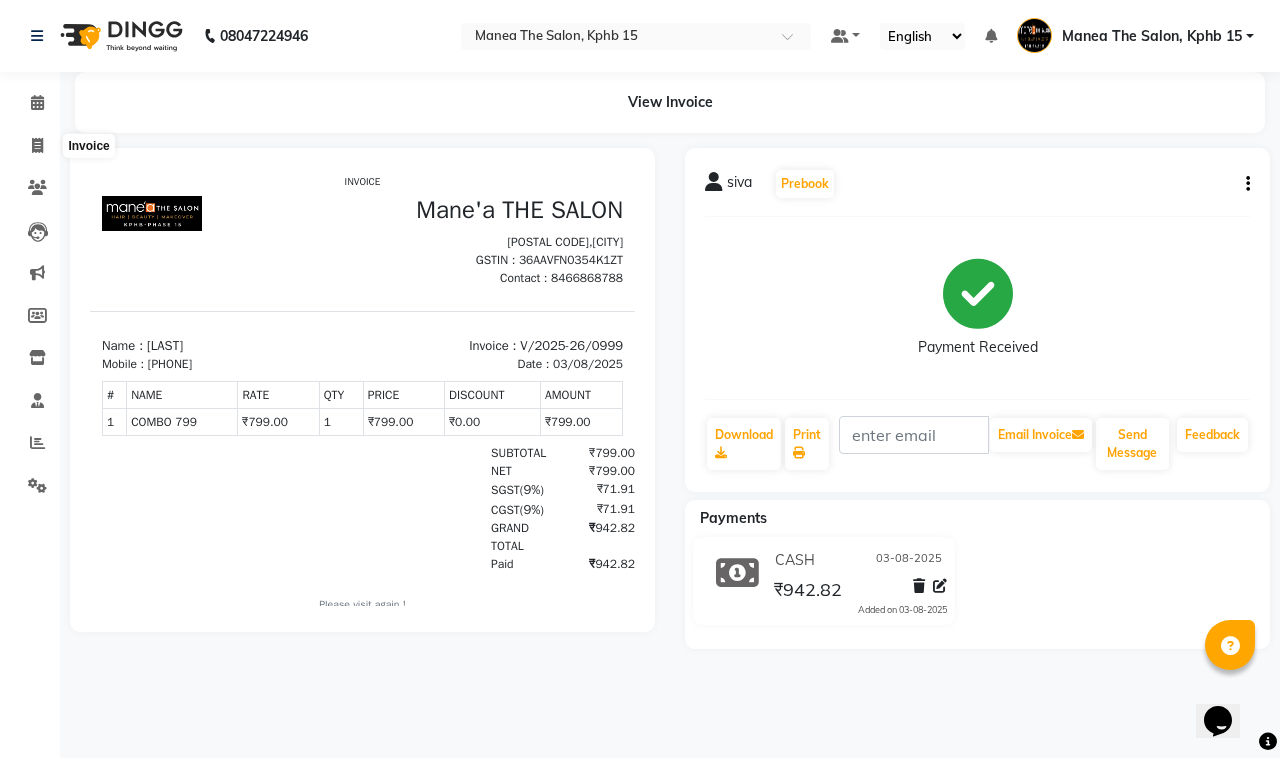 select on "service" 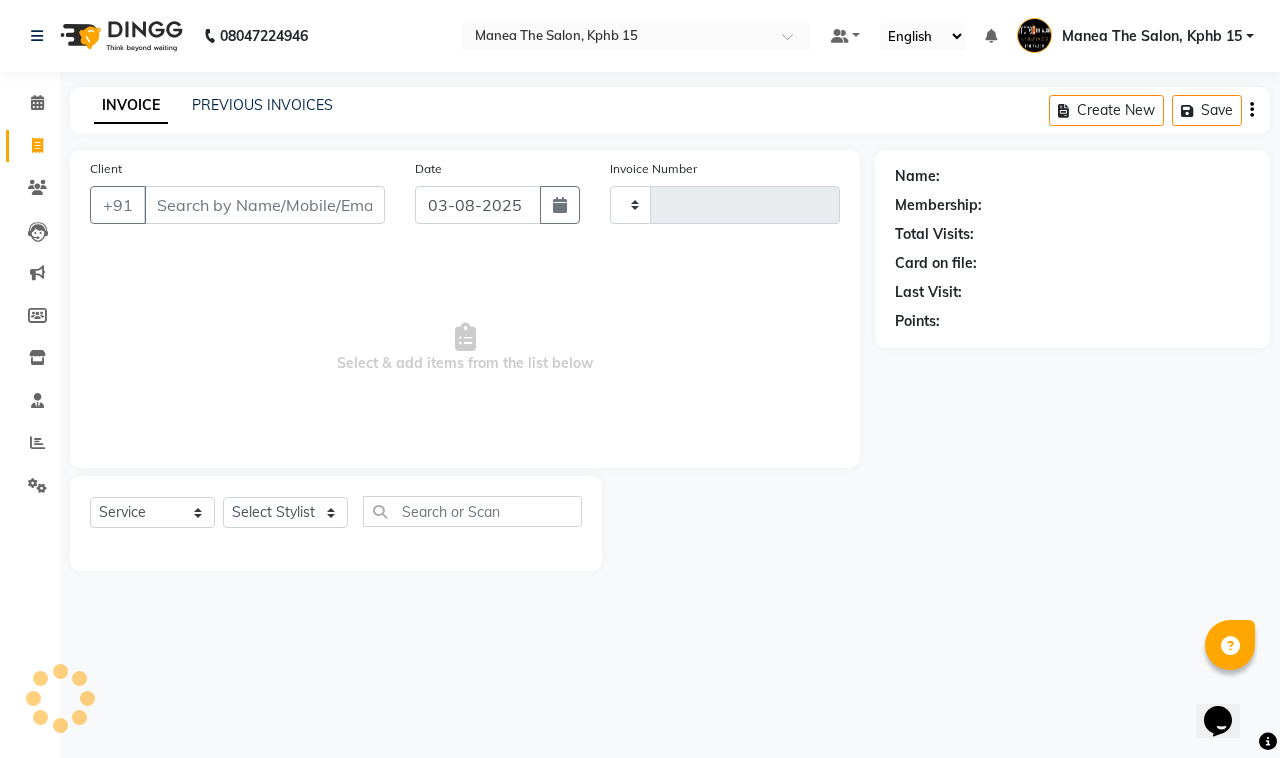 type on "1000" 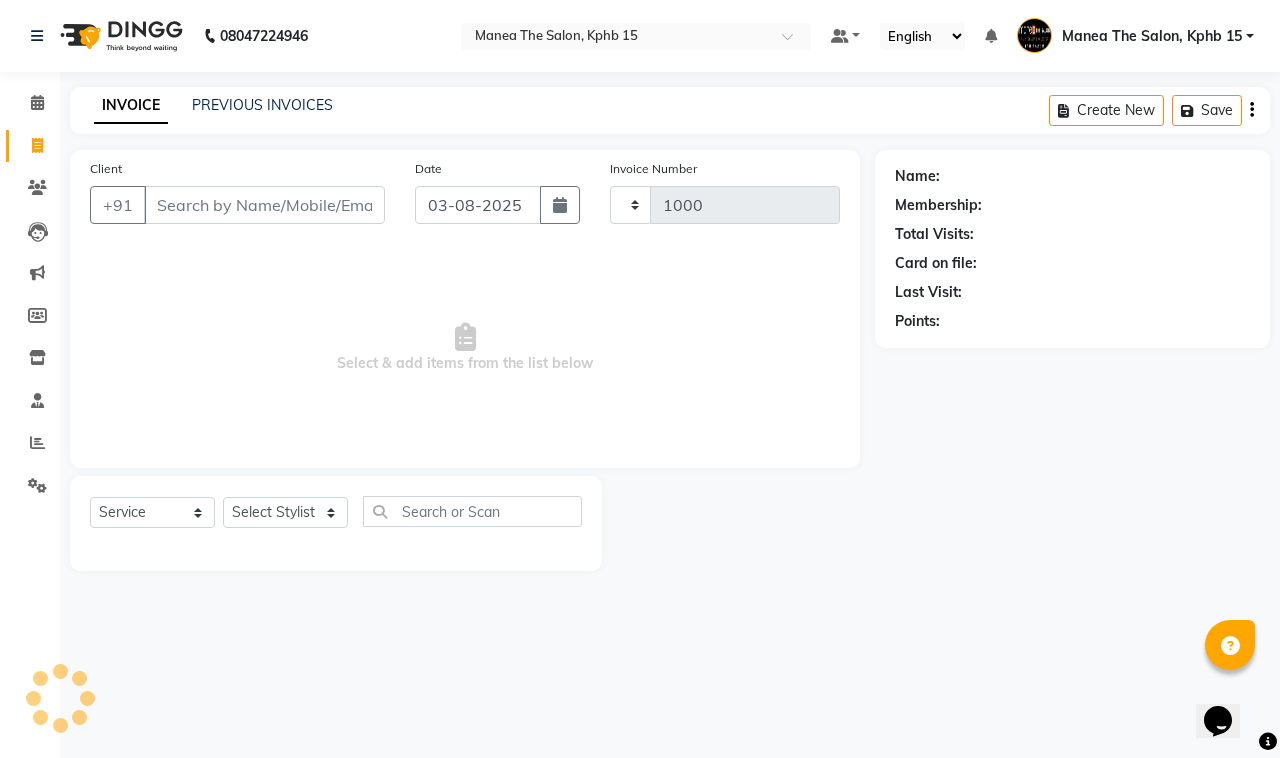 select on "7321" 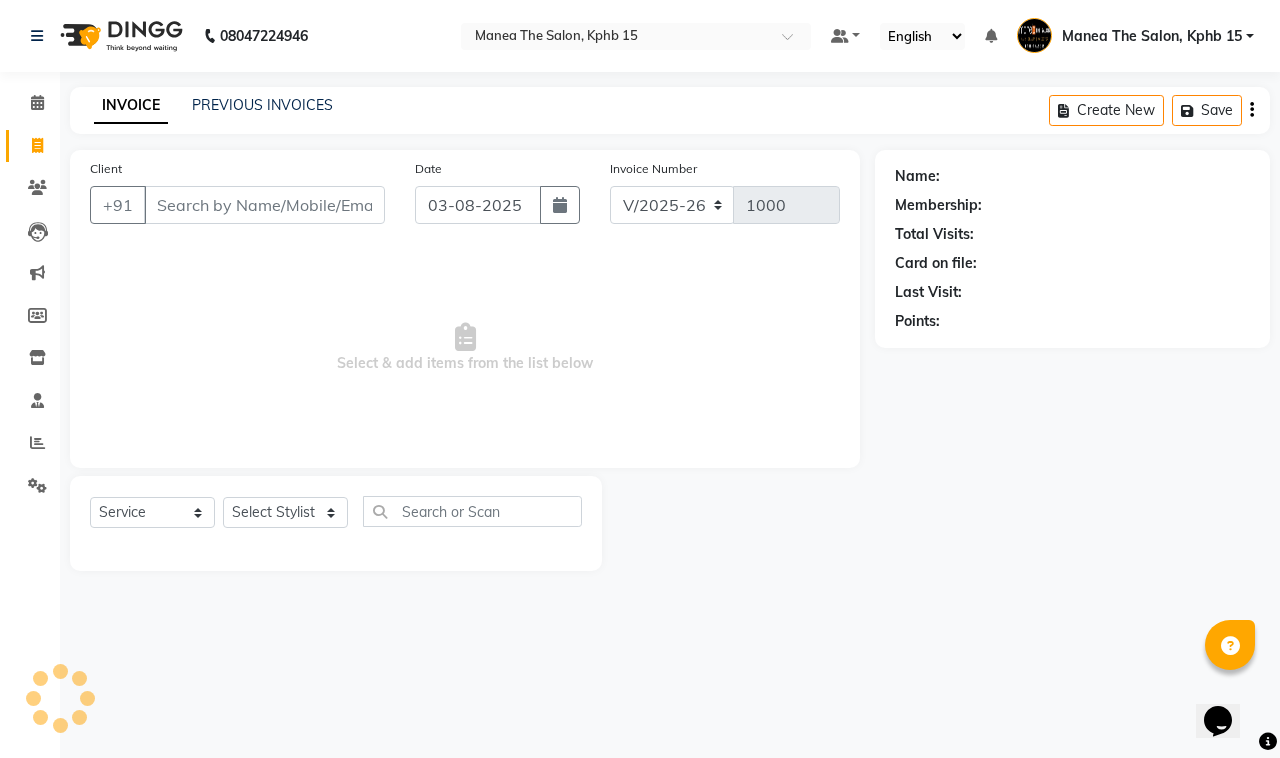 click on "Client" at bounding box center (264, 205) 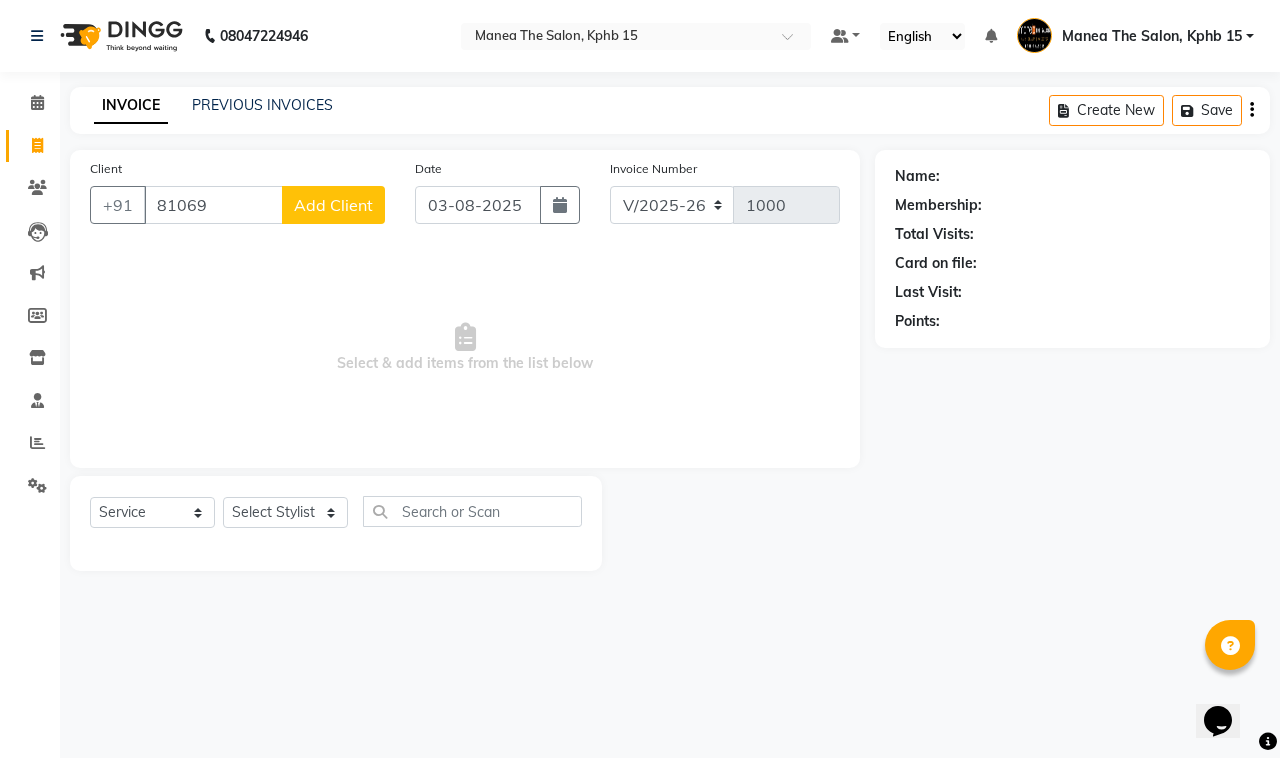 drag, startPoint x: 200, startPoint y: 197, endPoint x: 192, endPoint y: 216, distance: 20.615528 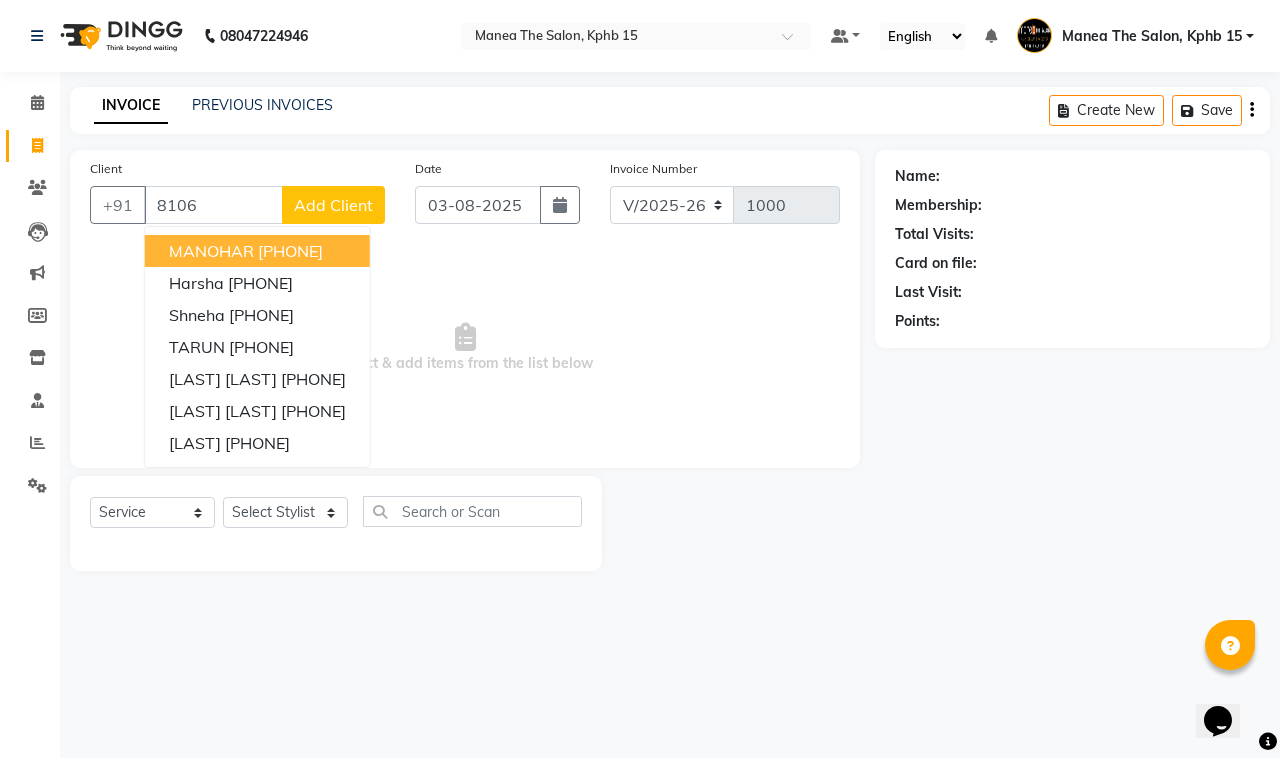 click on "[PHONE]" at bounding box center (290, 251) 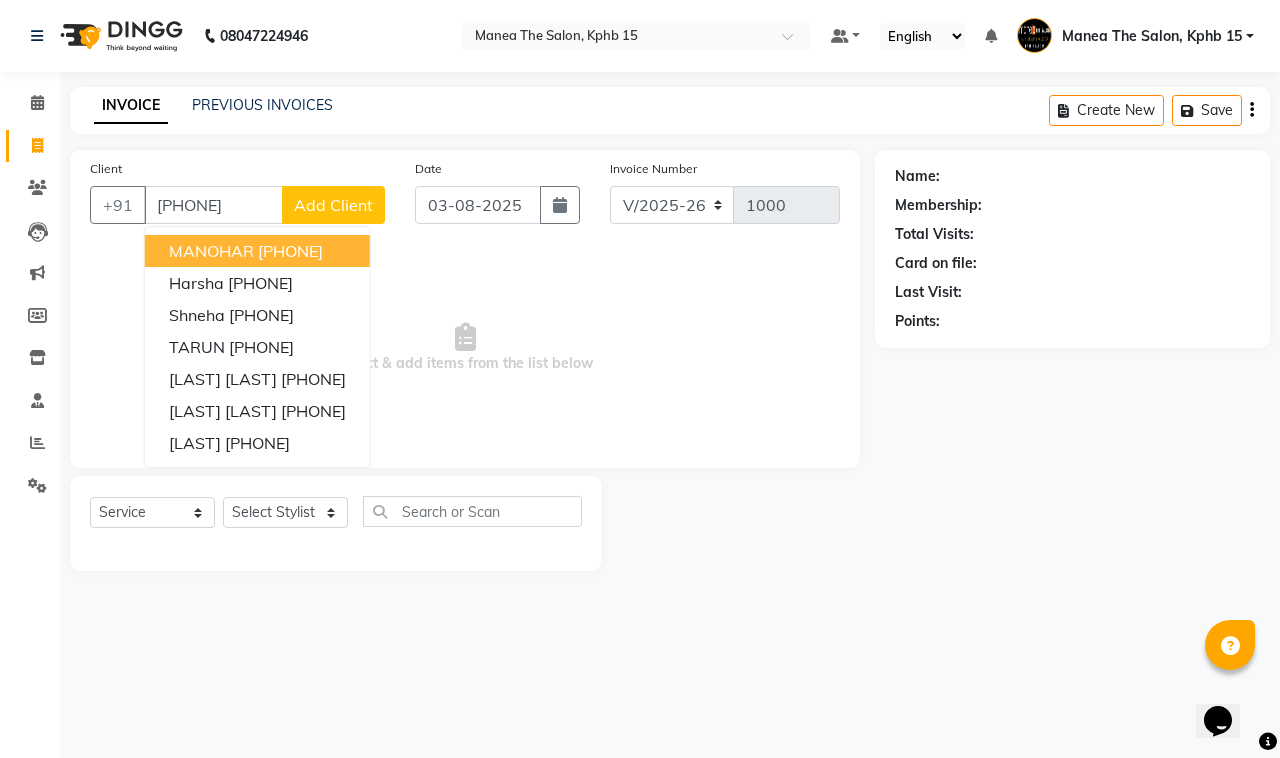 type on "[PHONE]" 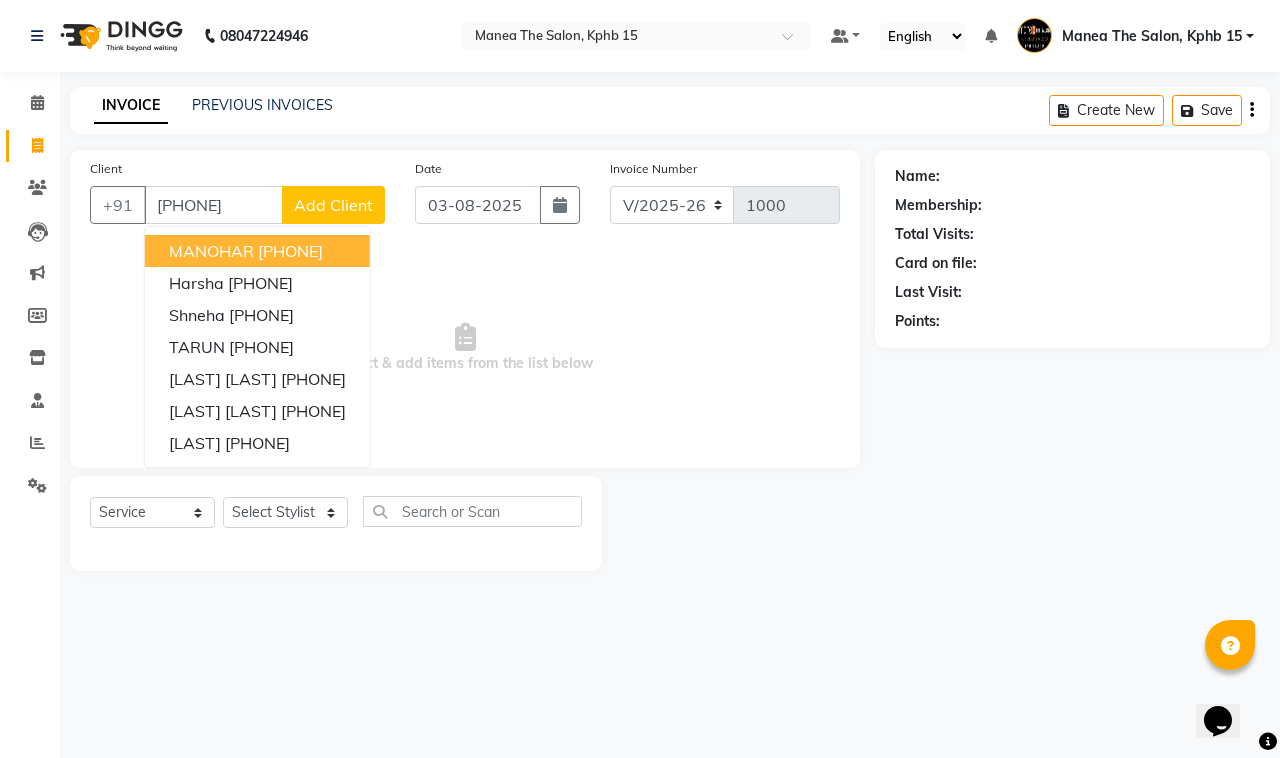 select on "1: Object" 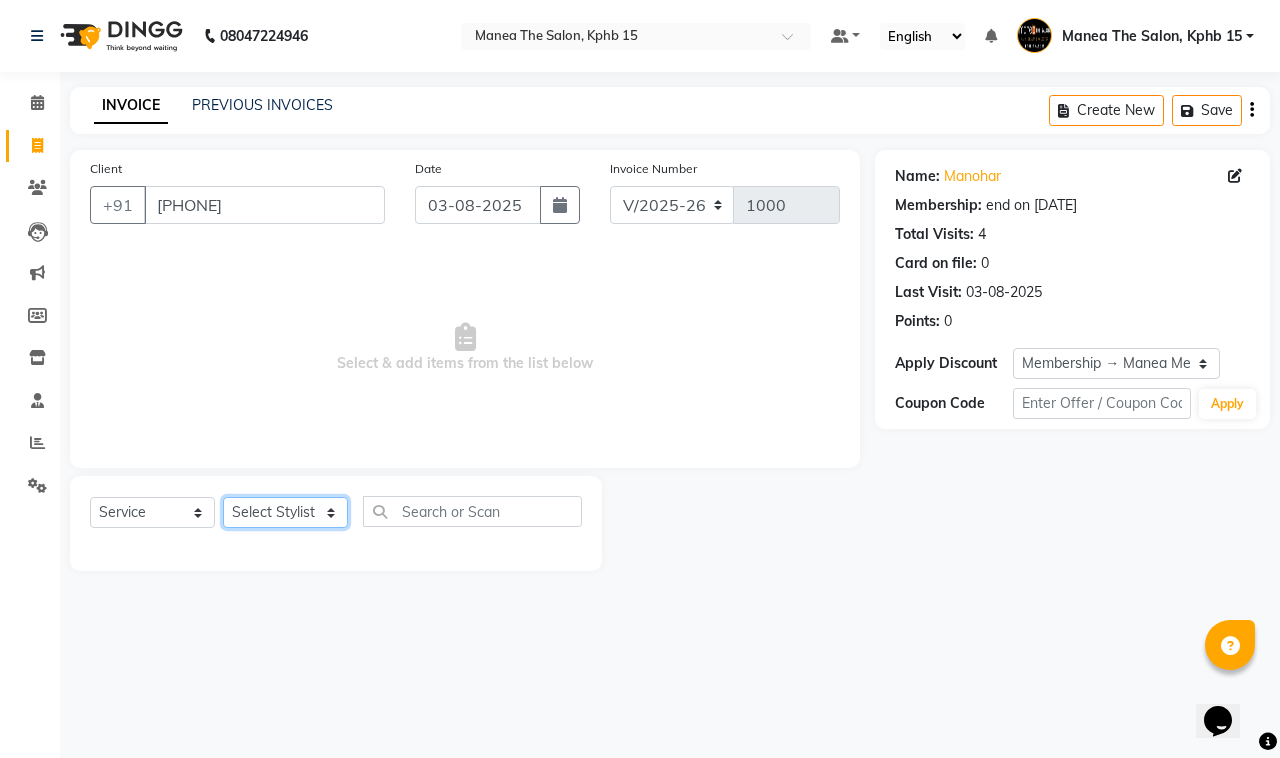 click on "Select Stylist Ayan  MUZAMMIL Nikhil  nitu Raghu Roopa  Shrisha Teju" 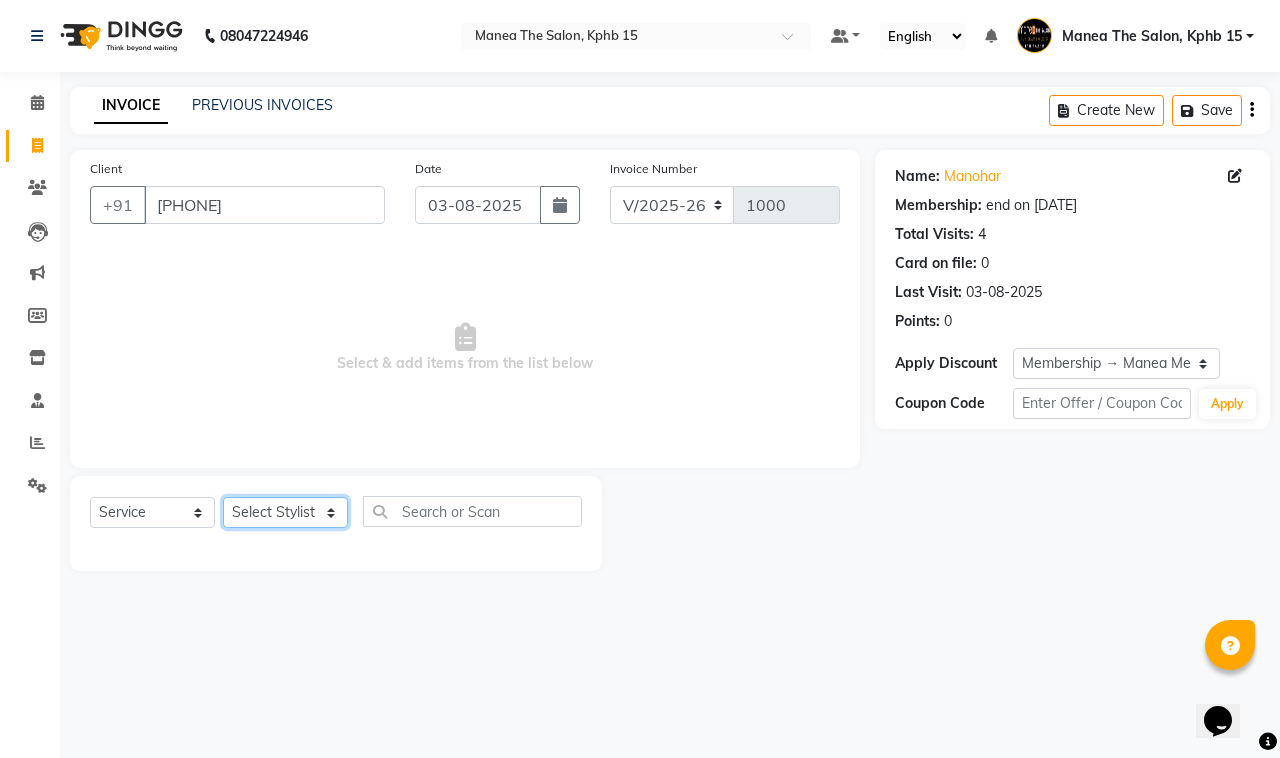 select on "62838" 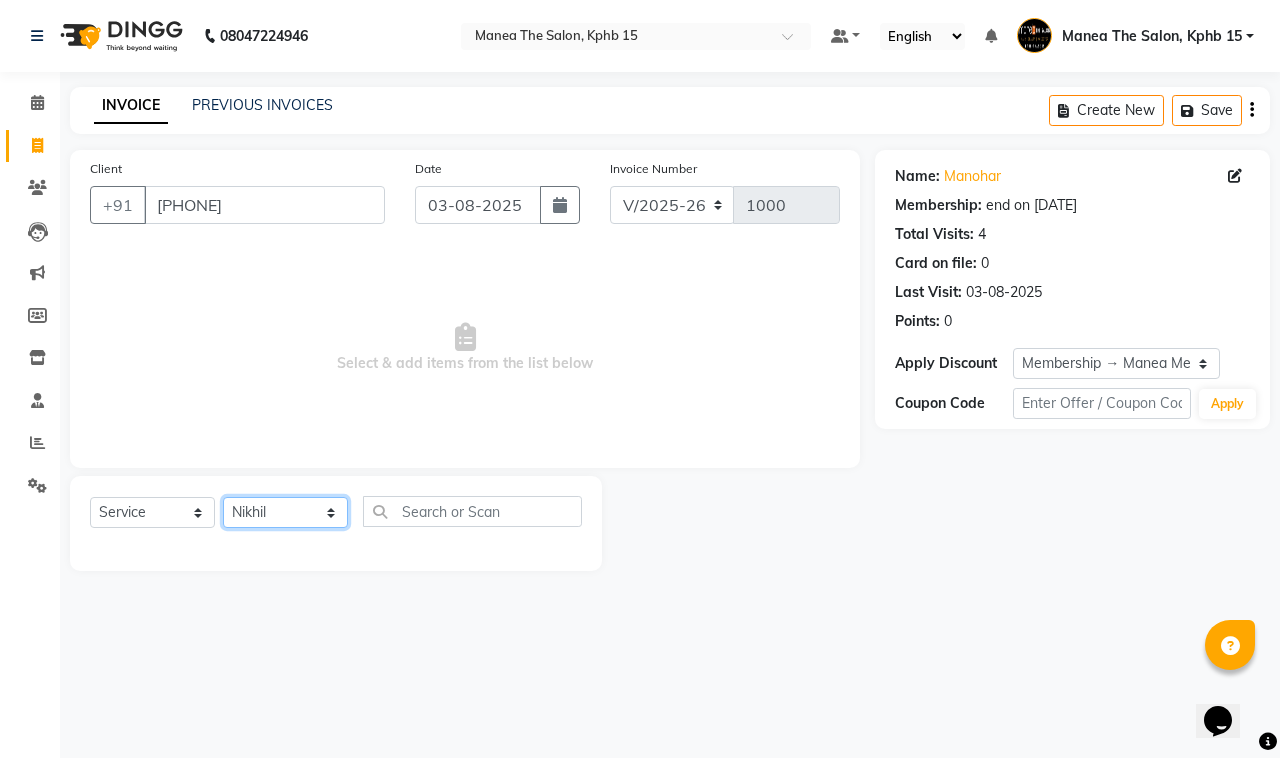 click on "Select Stylist Ayan  MUZAMMIL Nikhil  nitu Raghu Roopa  Shrisha Teju" 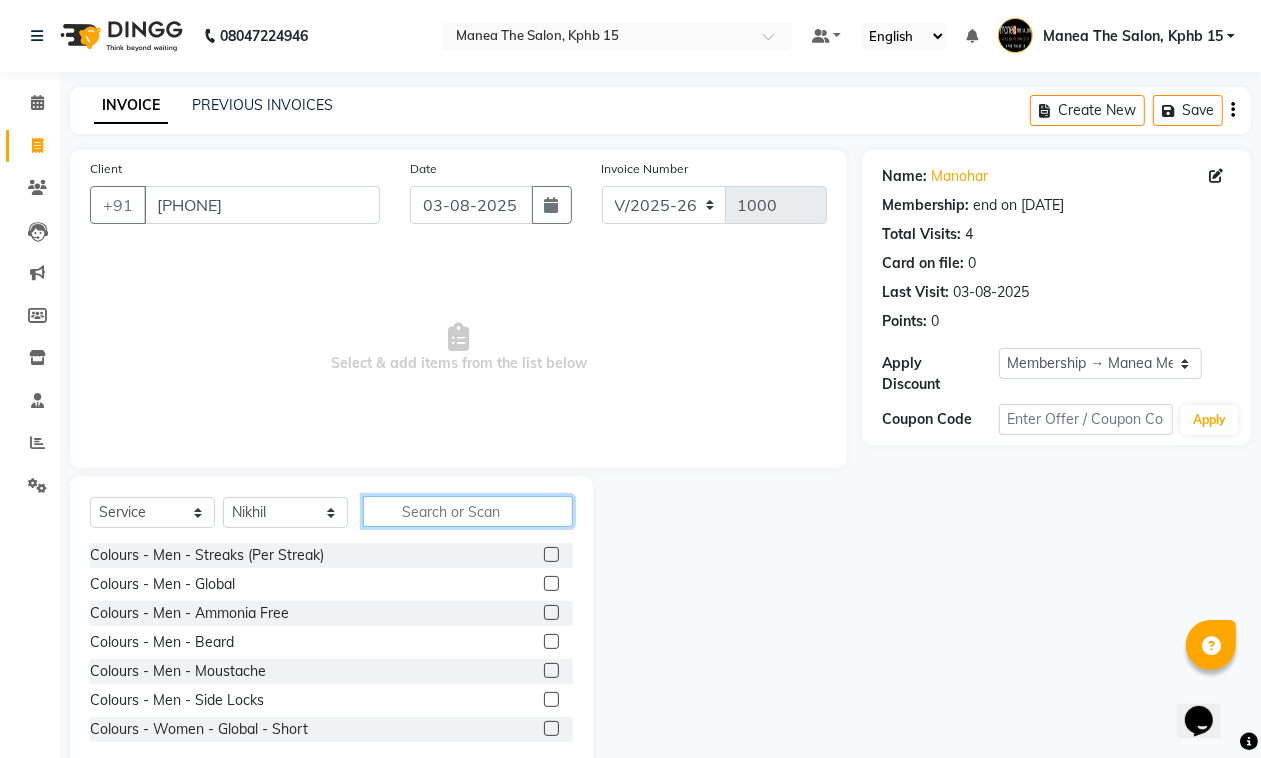 click 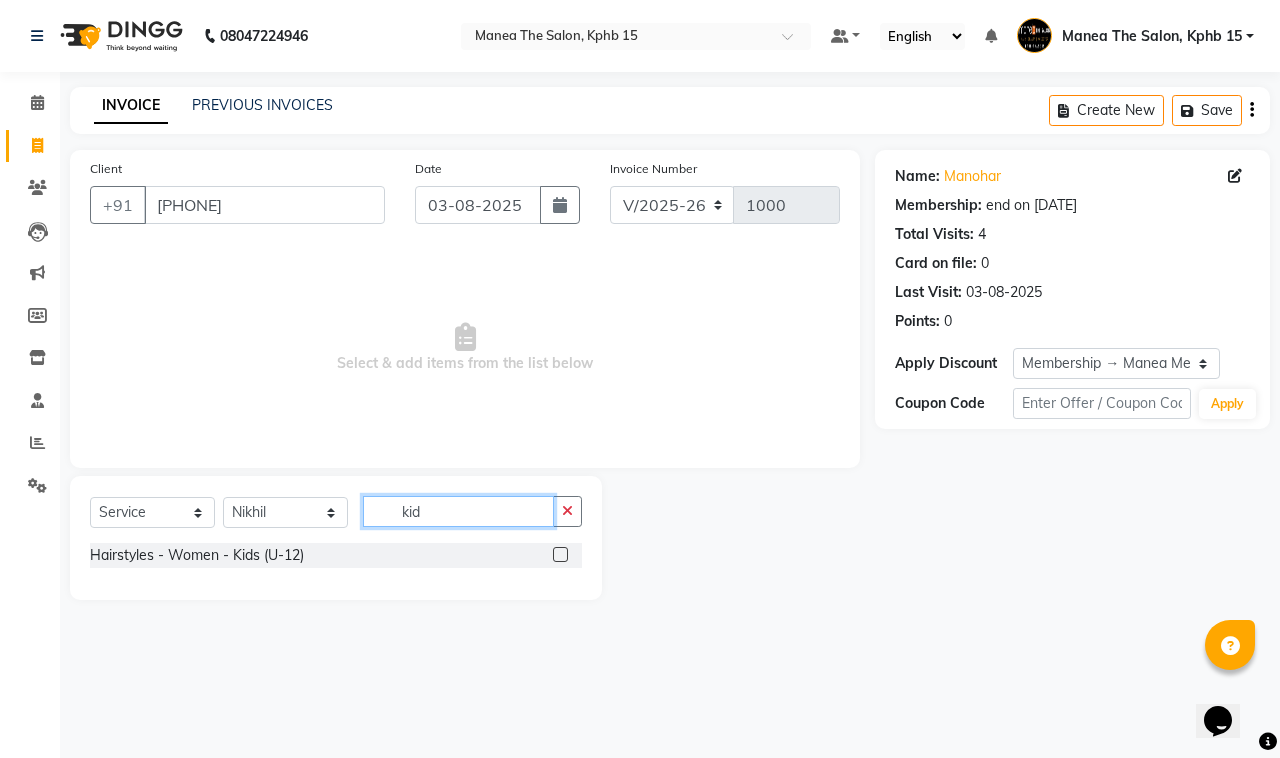 type on "kid" 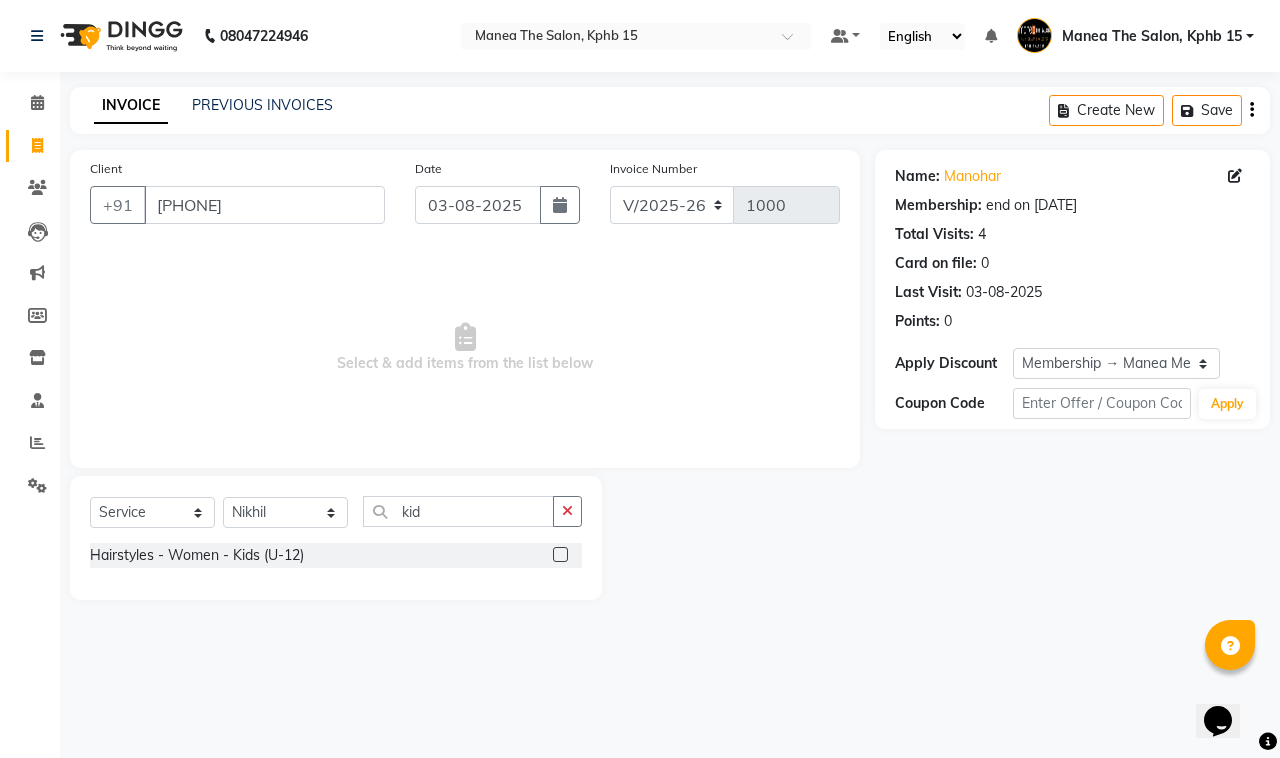 click 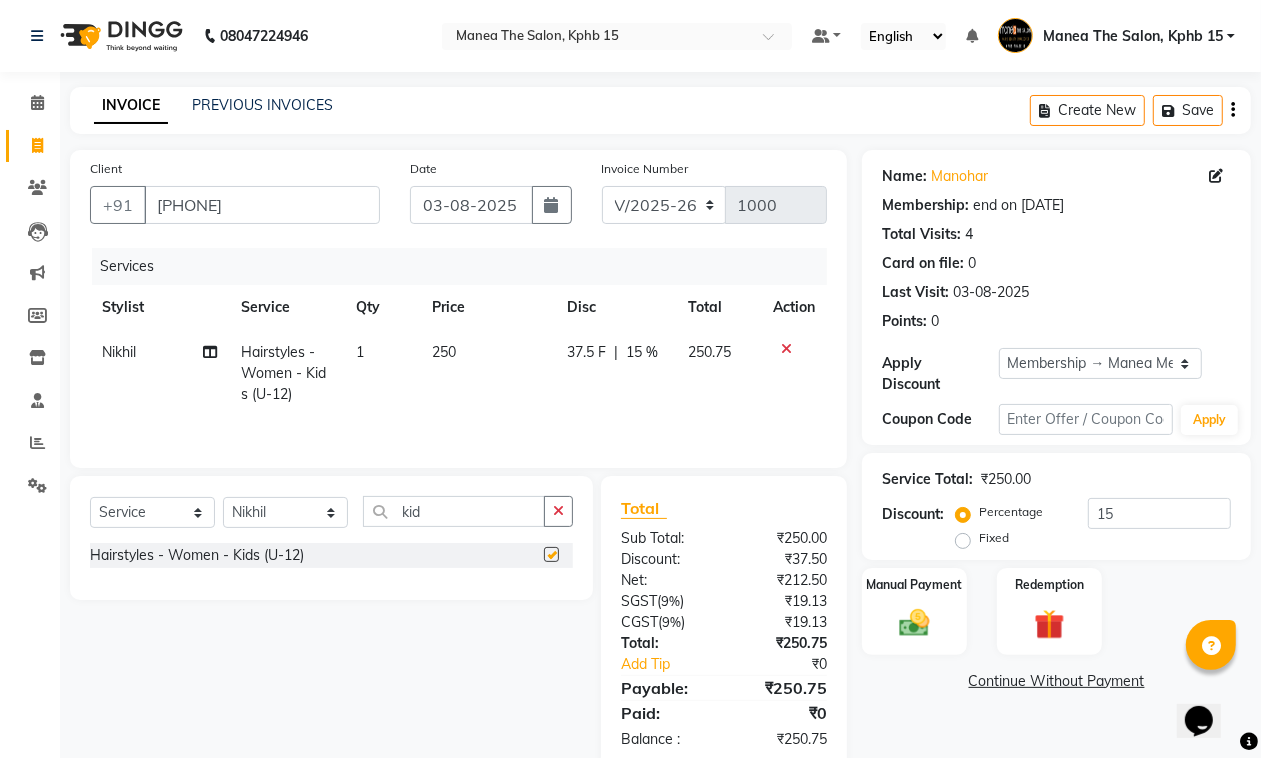 checkbox on "false" 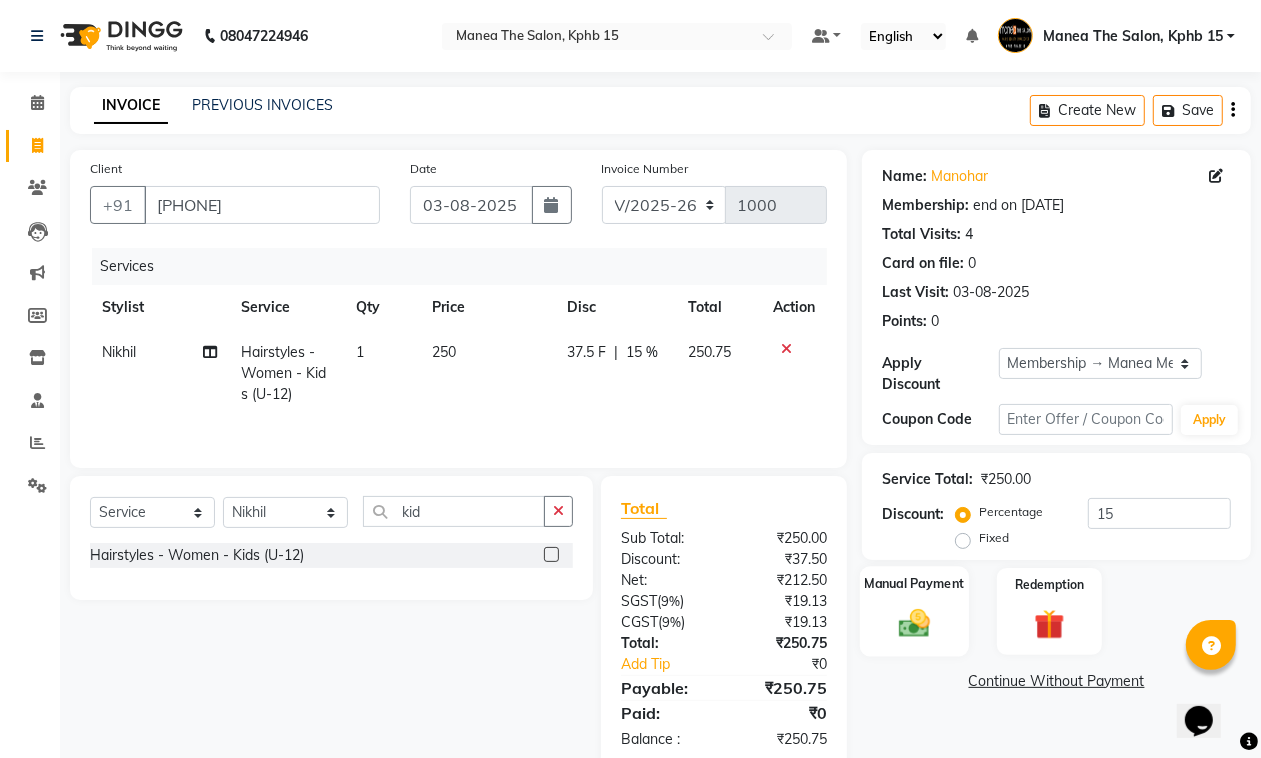 click 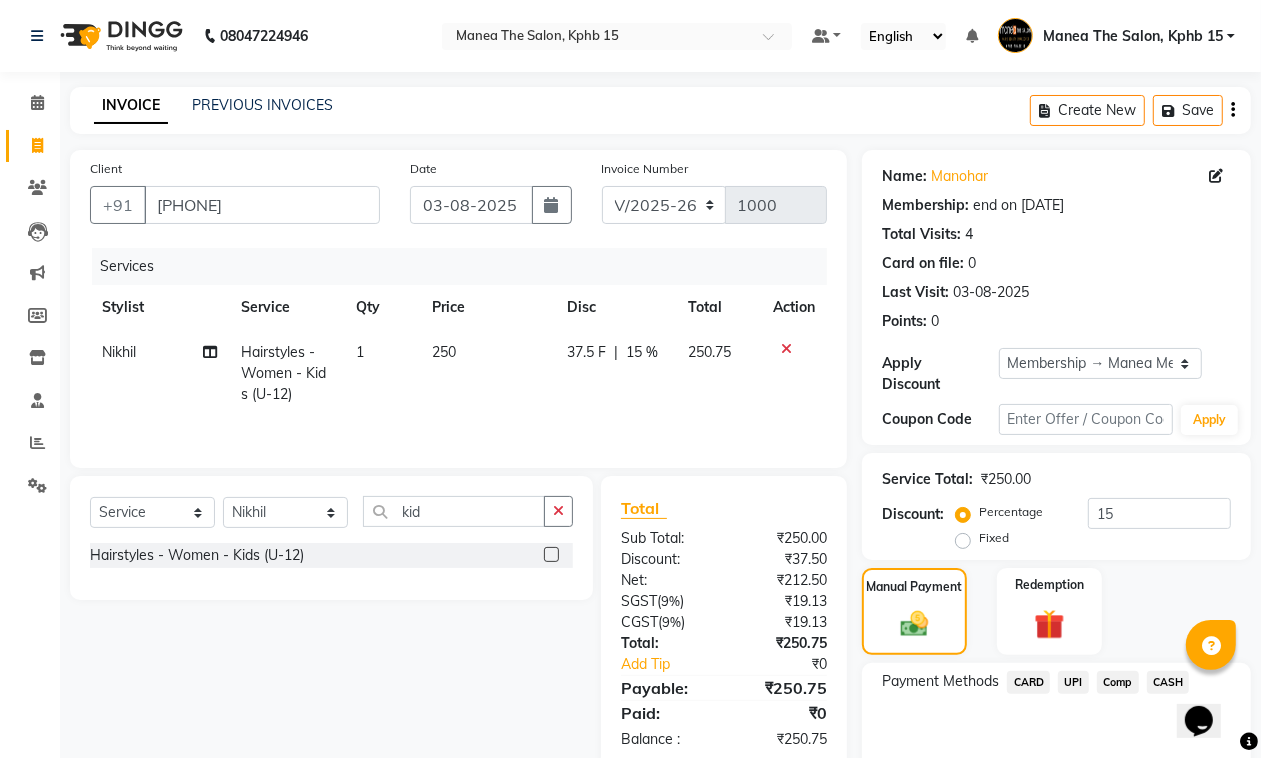click on "UPI" 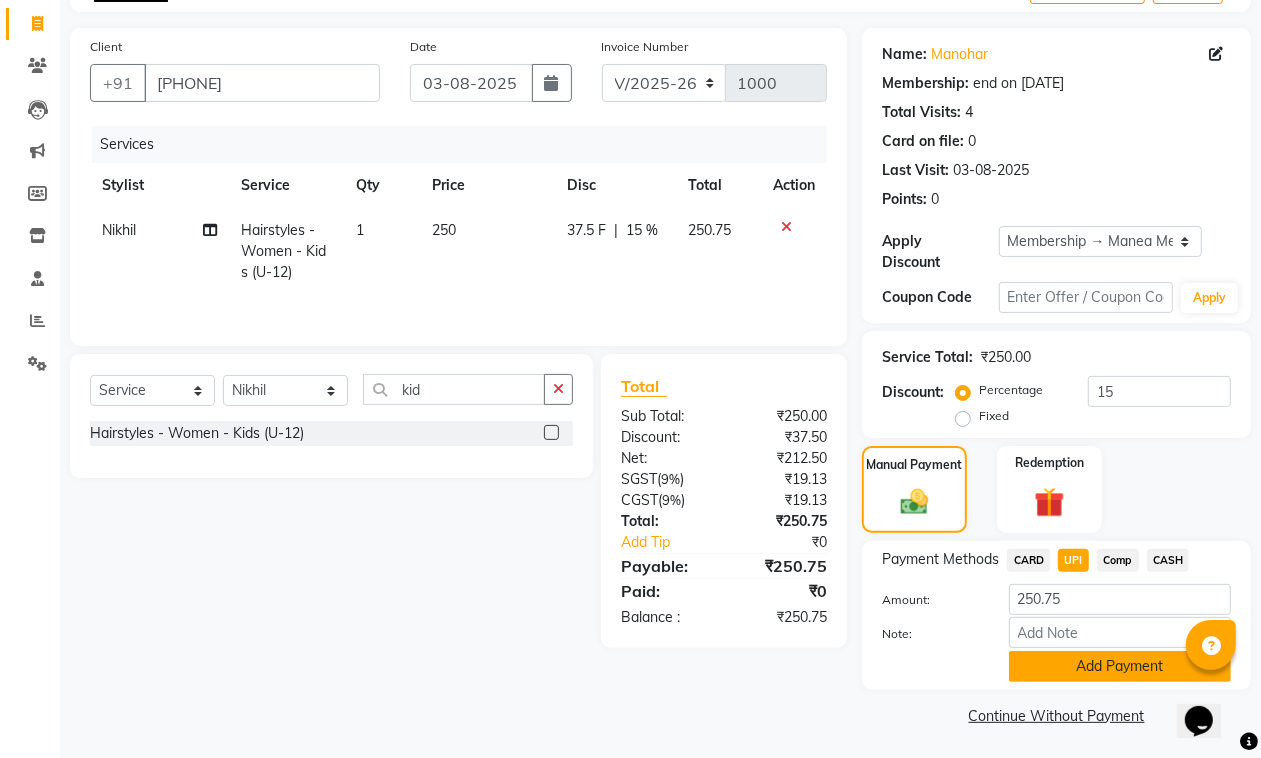 click on "Add Payment" 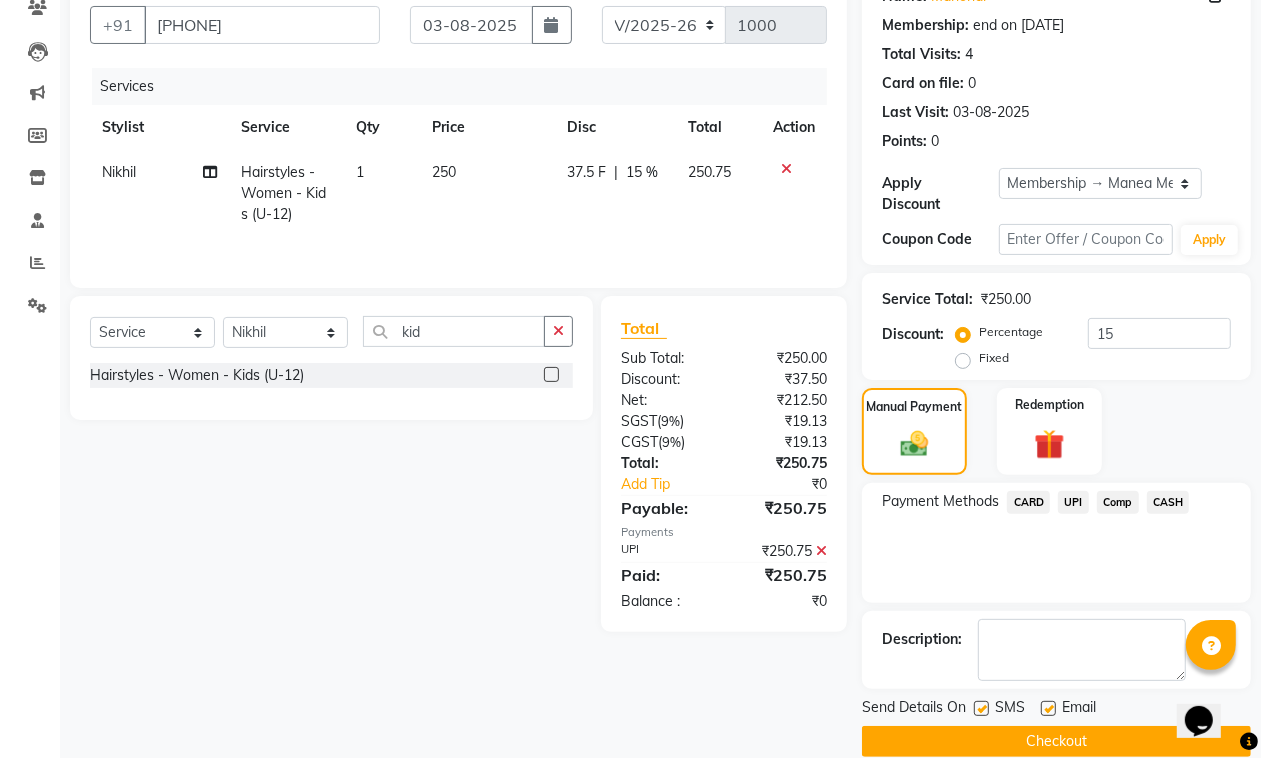 scroll, scrollTop: 208, scrollLeft: 0, axis: vertical 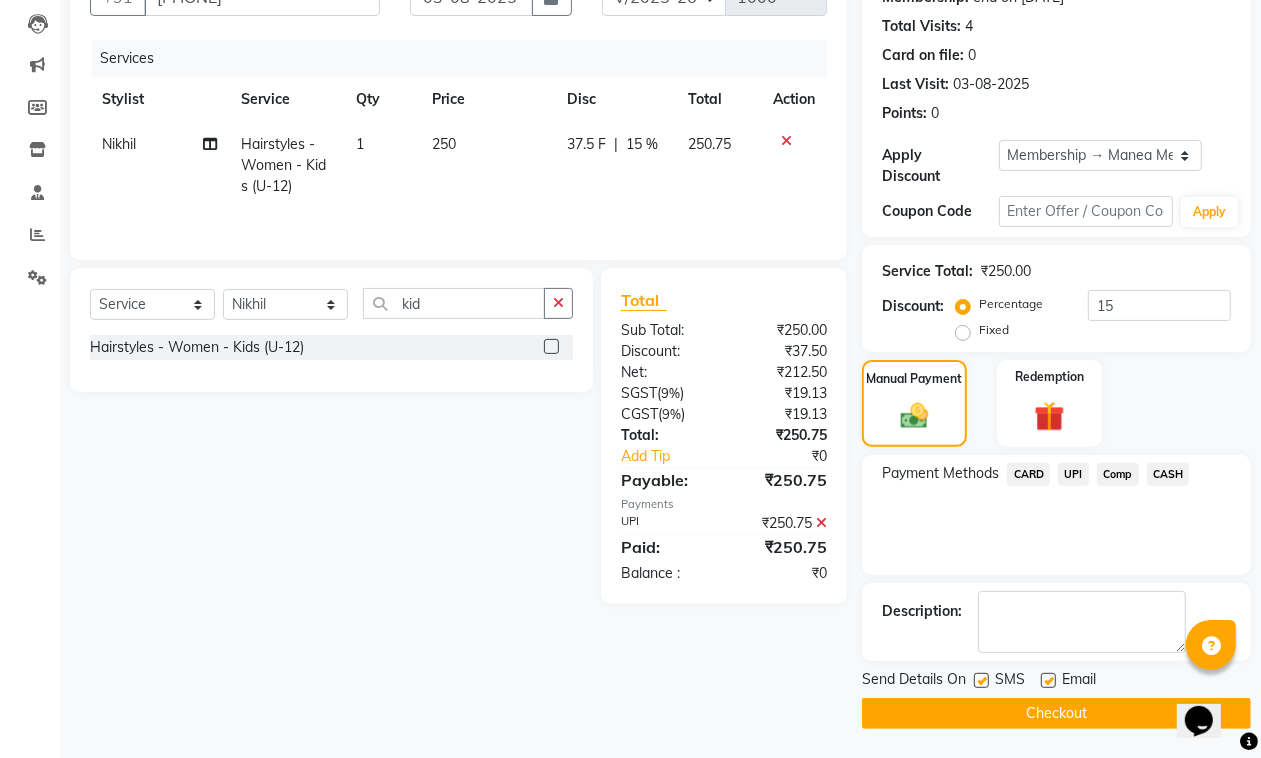 click 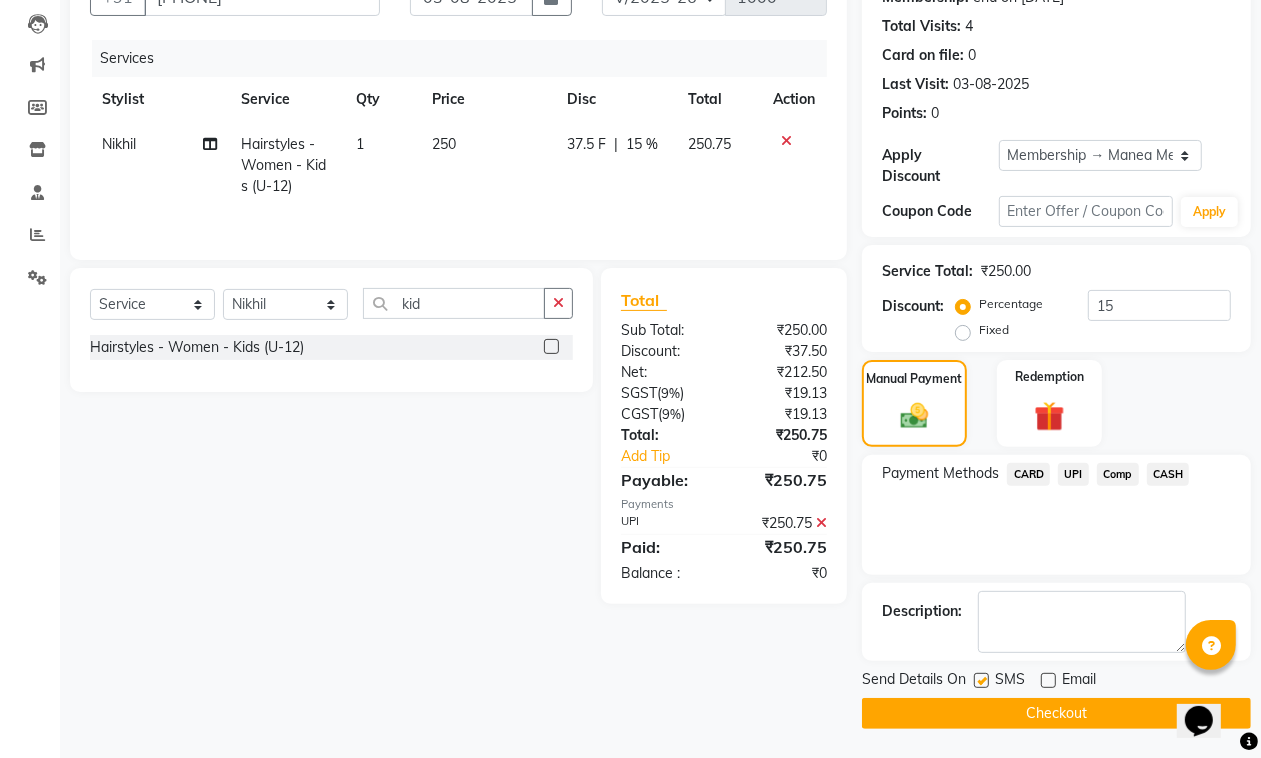 click on "Checkout" 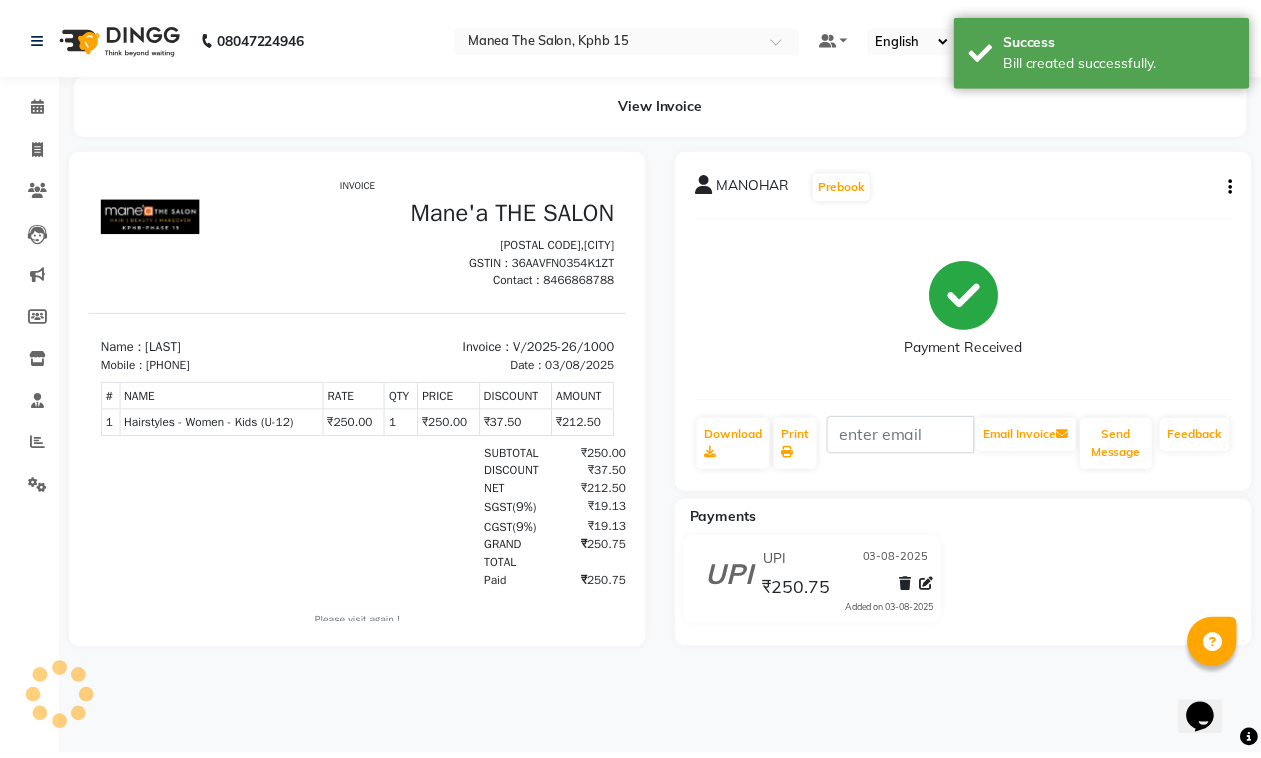 scroll, scrollTop: 0, scrollLeft: 0, axis: both 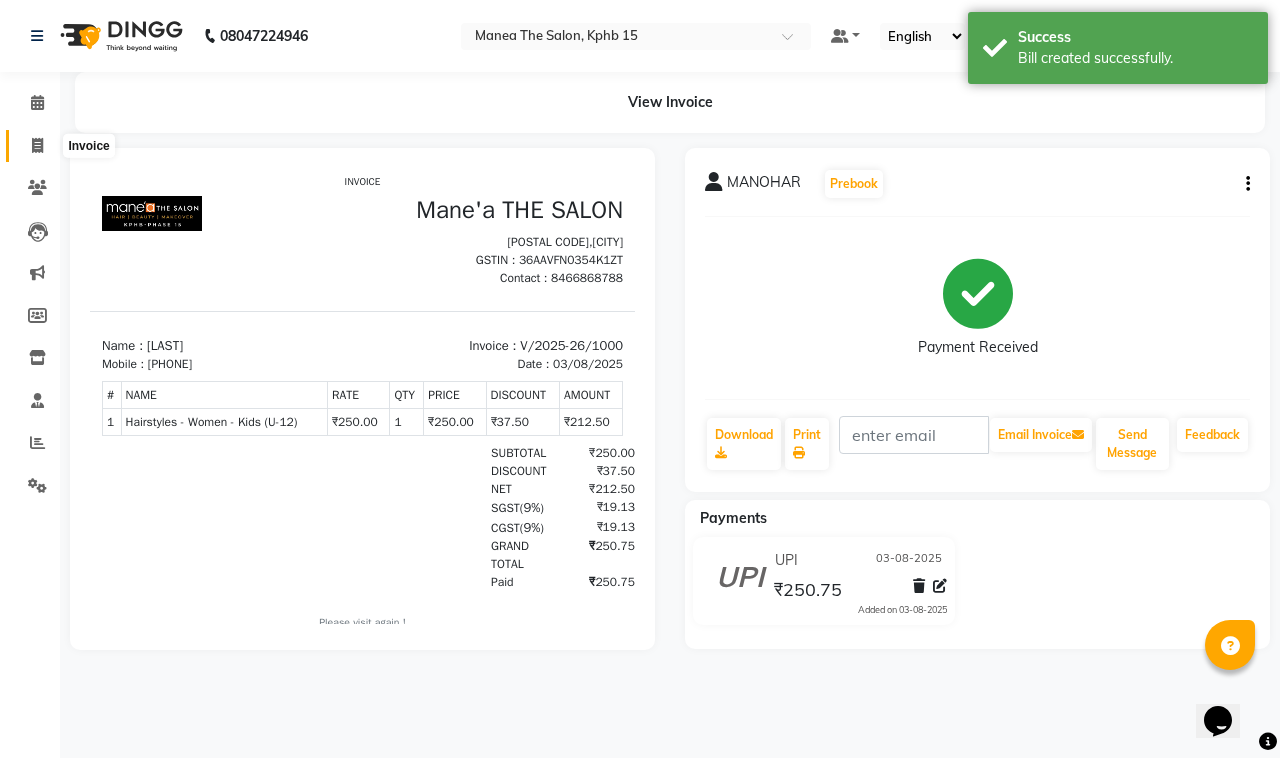 click 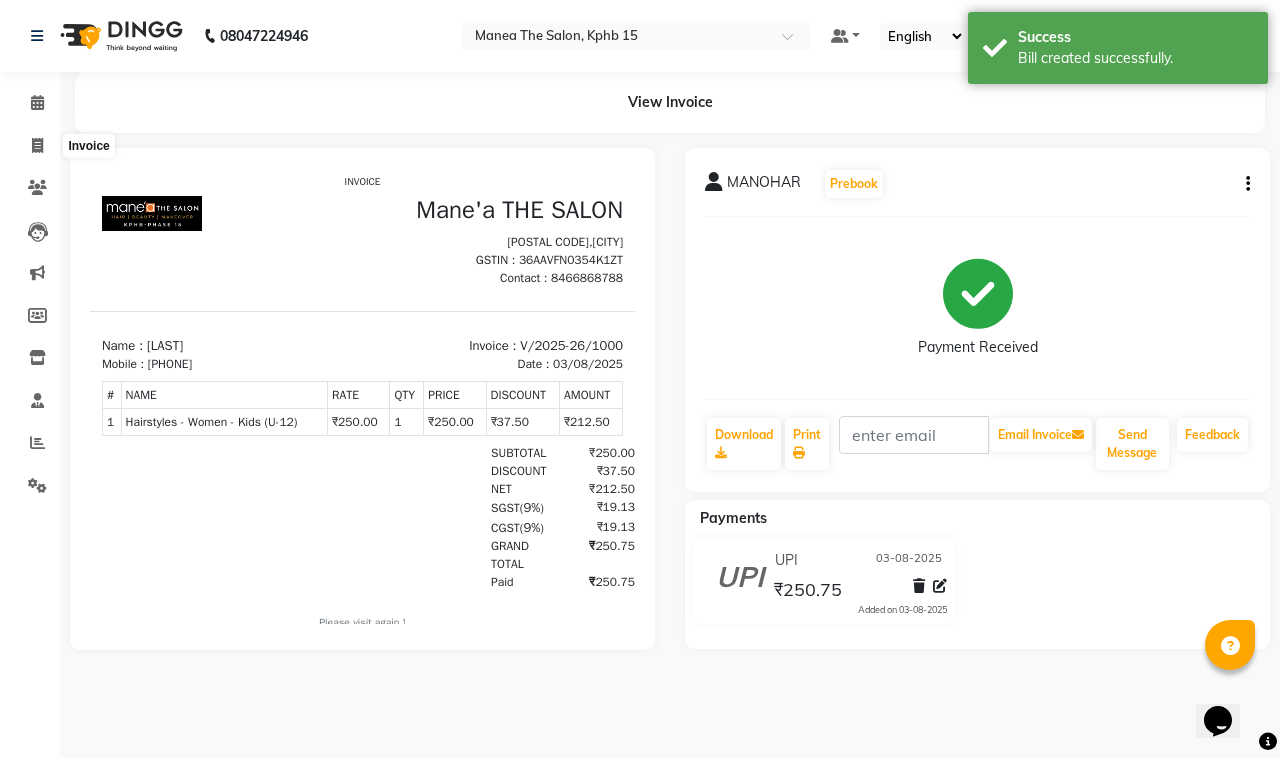 select on "7321" 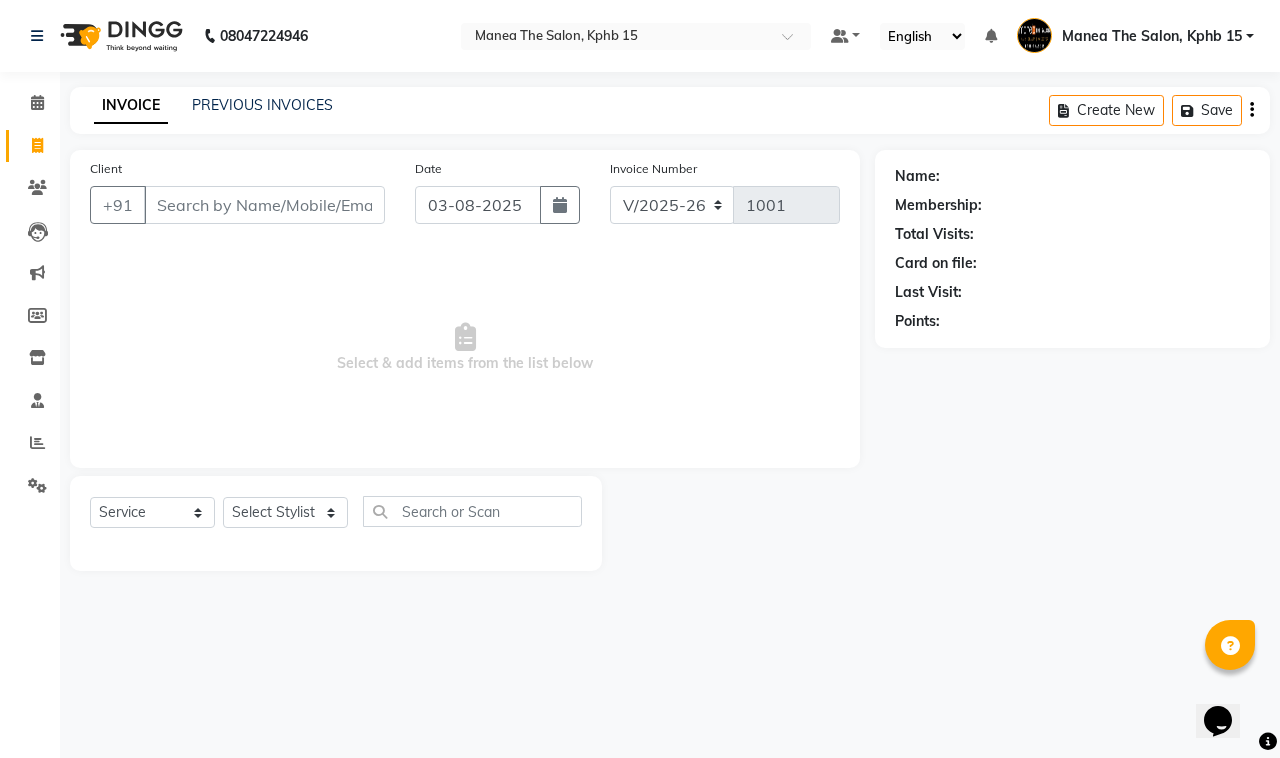 click on "Client" at bounding box center [264, 205] 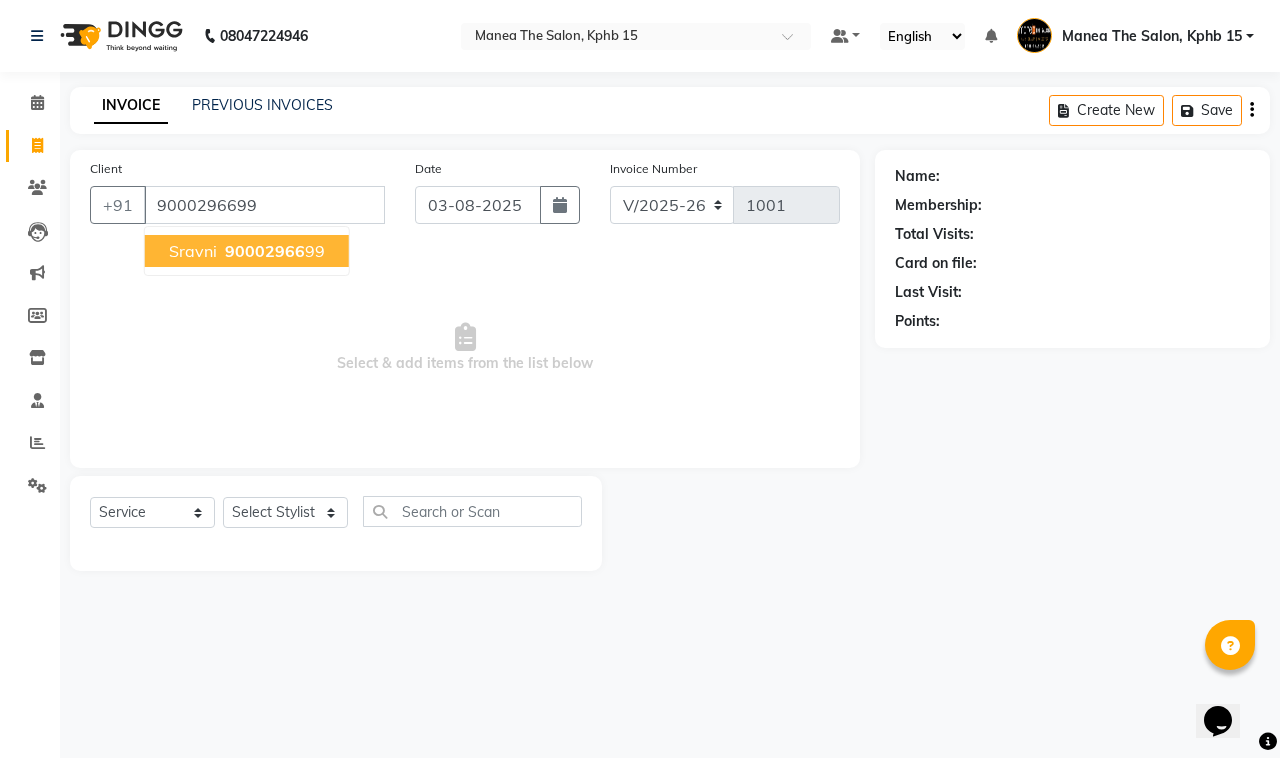 type on "9000296699" 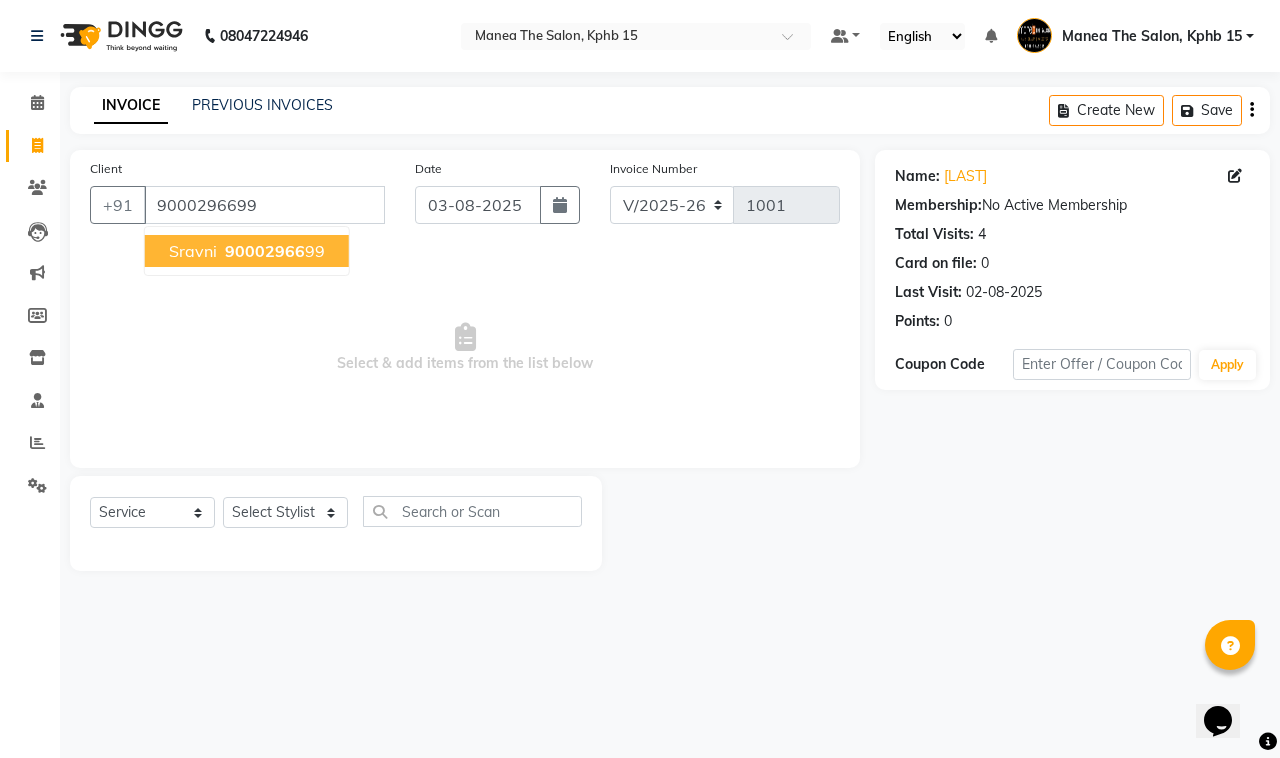 click on "90002966" at bounding box center [265, 251] 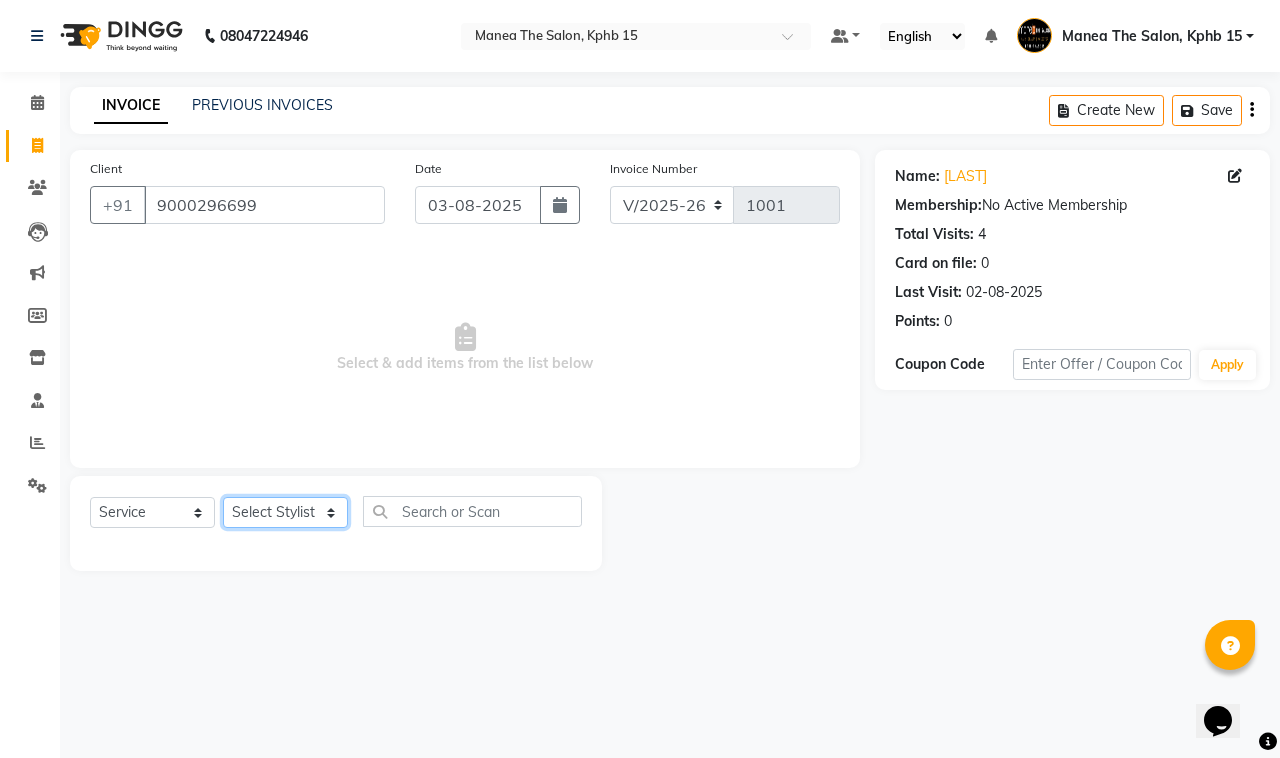 click on "Select Stylist Ayan  MUZAMMIL Nikhil  nitu Raghu Roopa  Shrisha Teju" 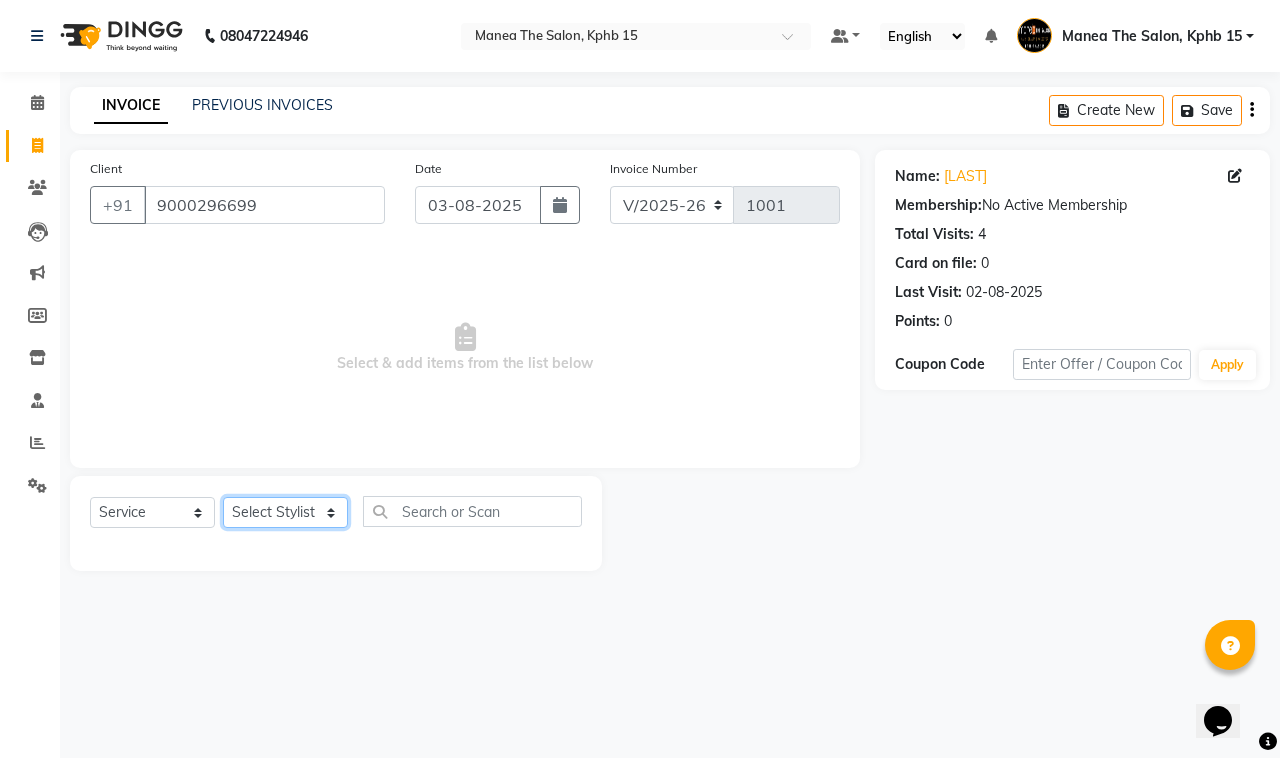 select on "62838" 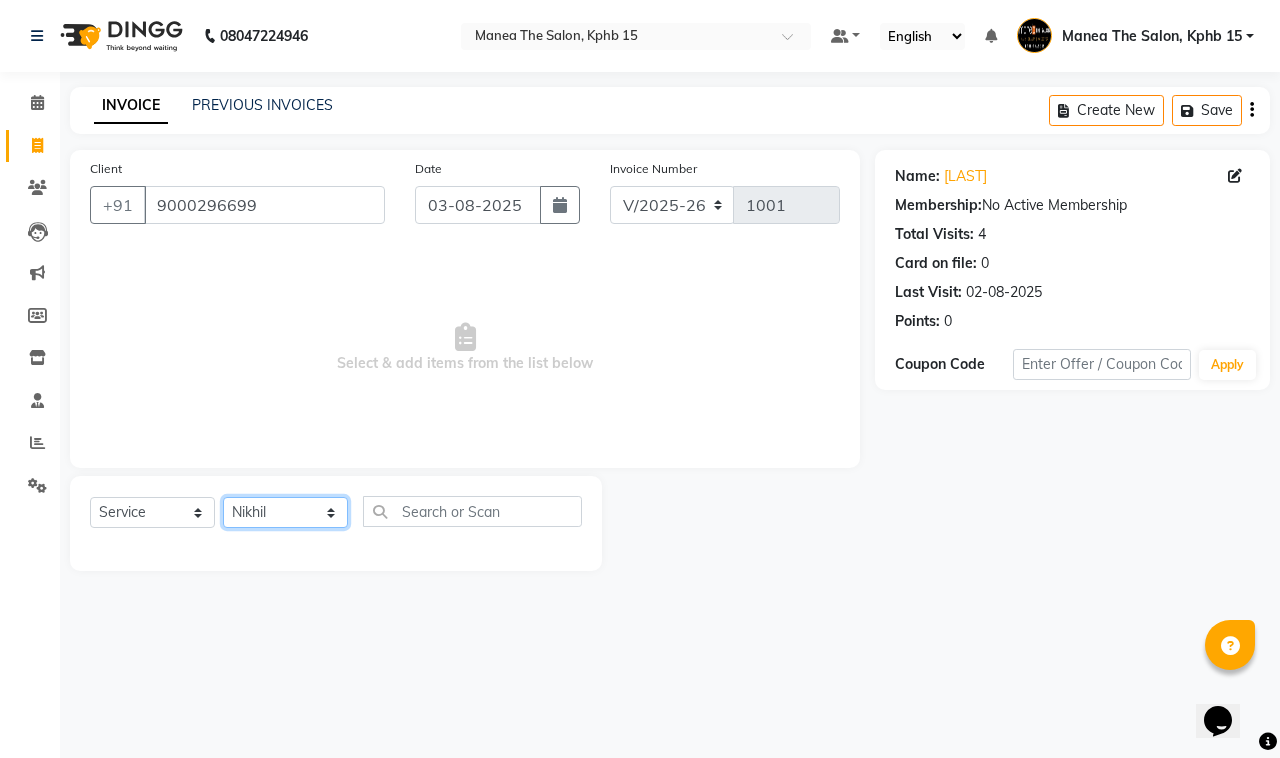 click on "Select Stylist Ayan  MUZAMMIL Nikhil  nitu Raghu Roopa  Shrisha Teju" 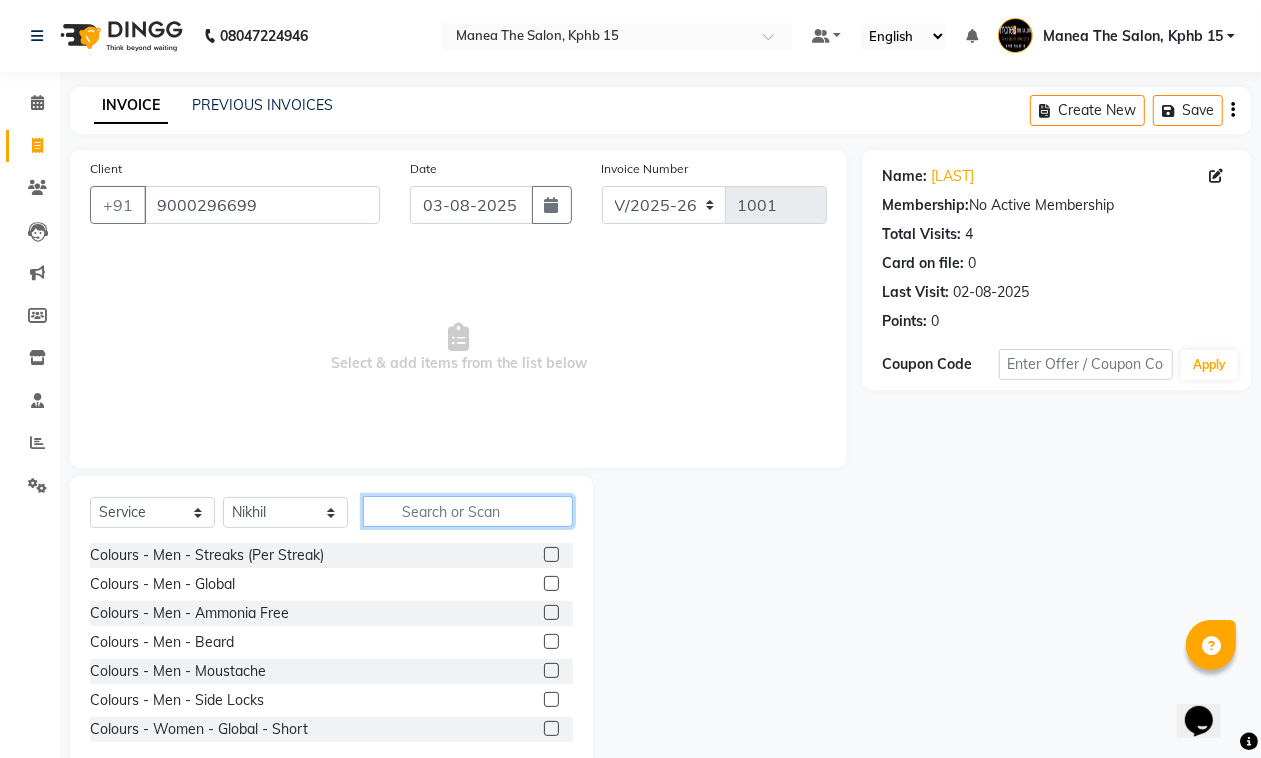 click 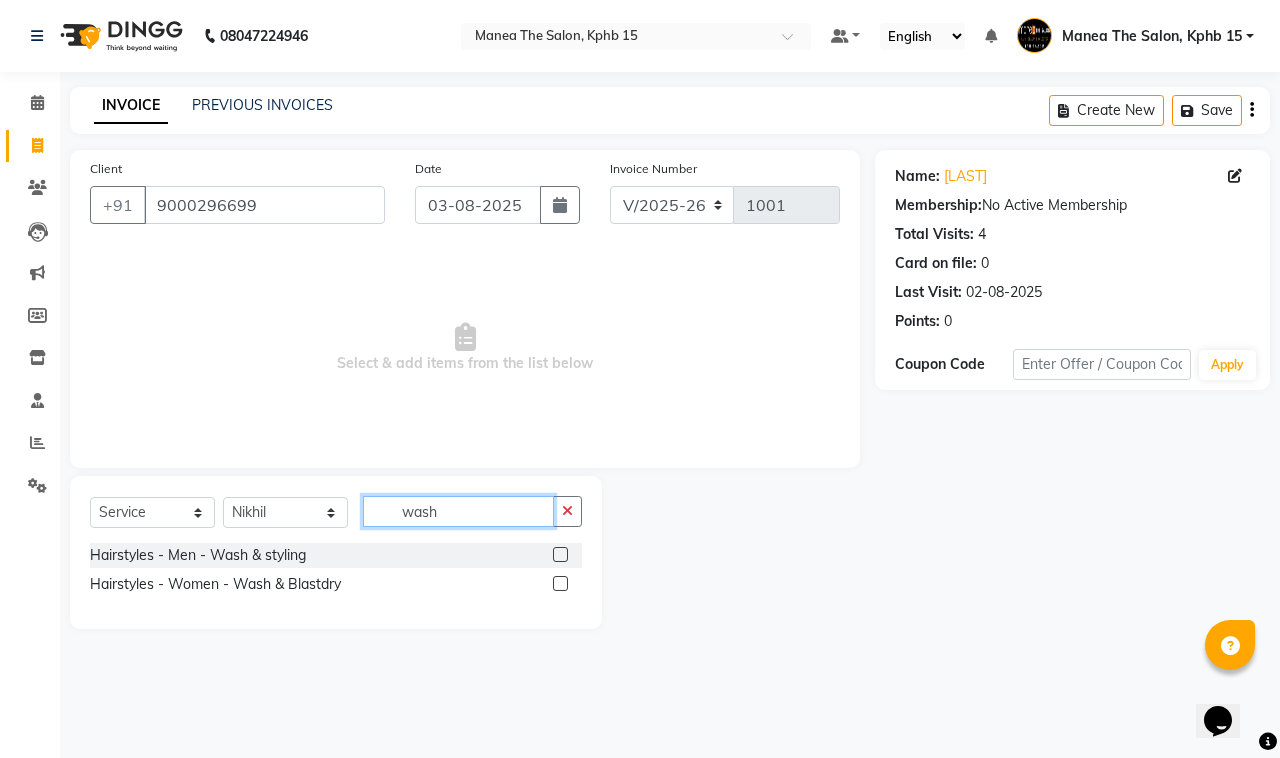 type on "wash" 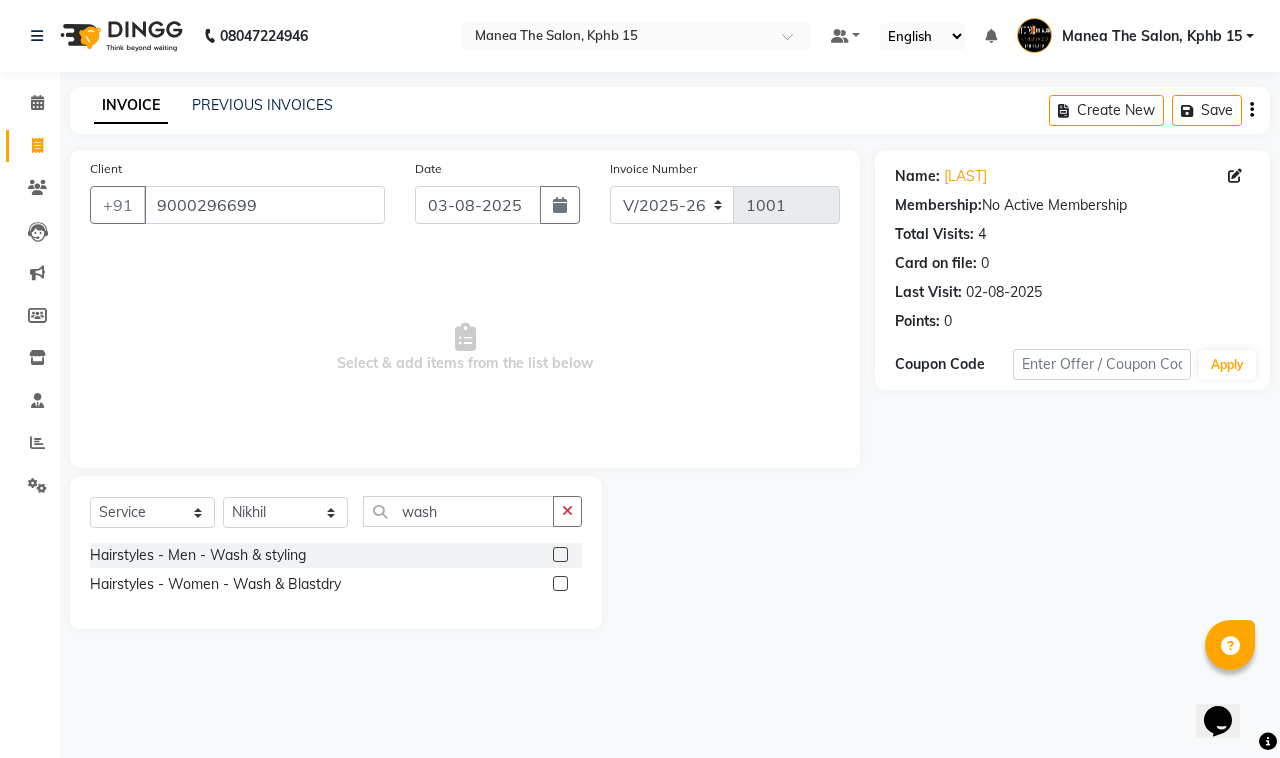click 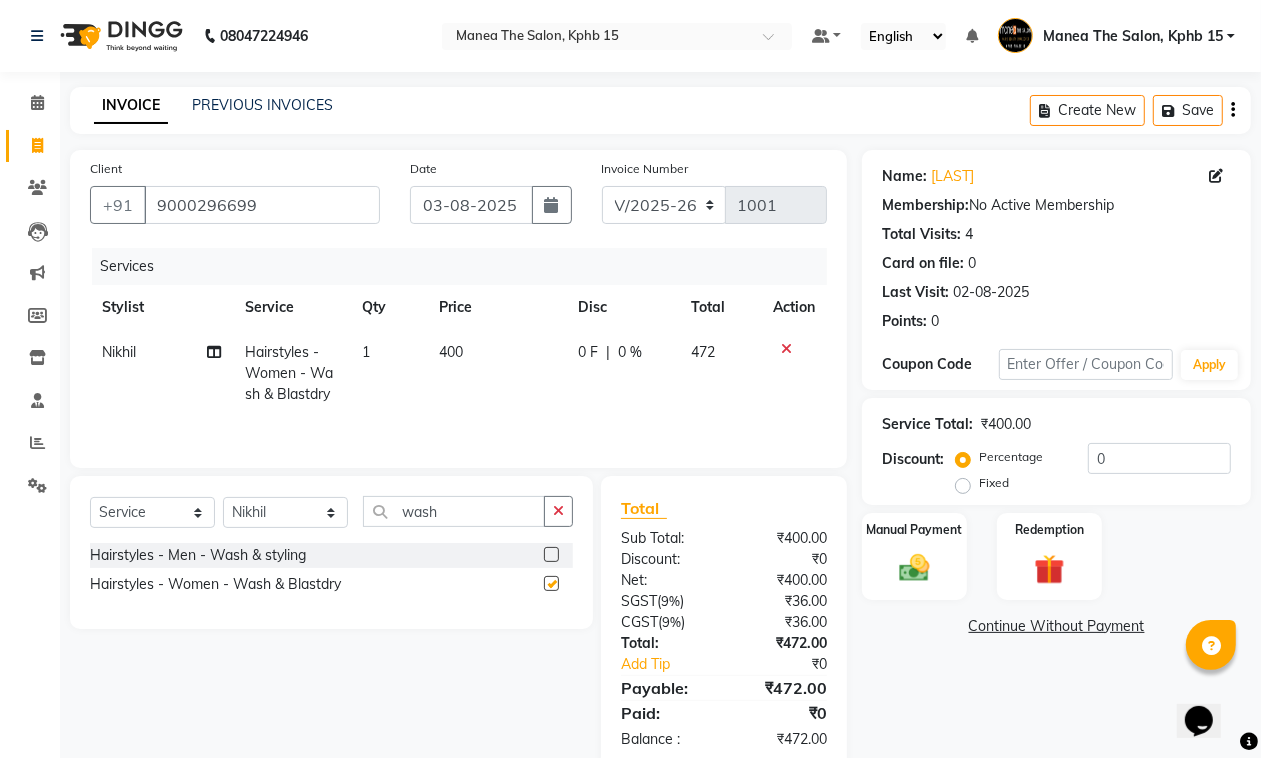 checkbox on "false" 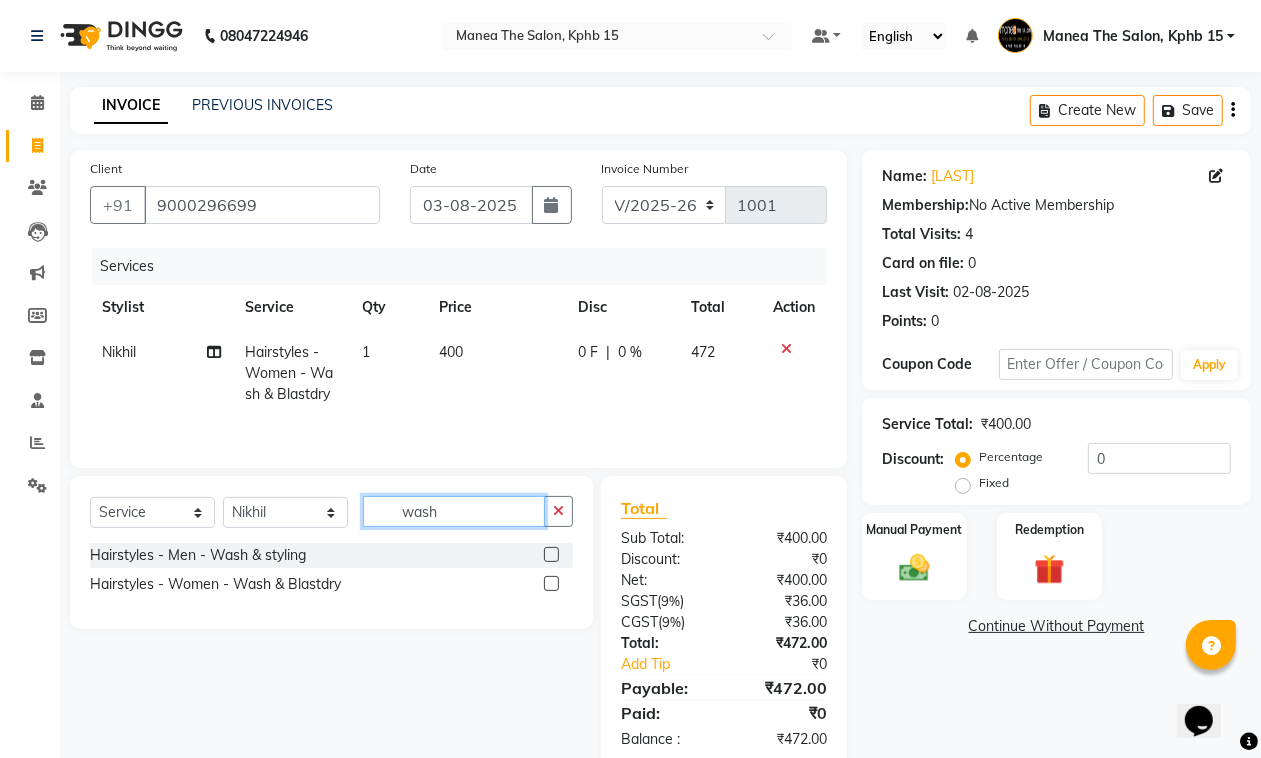 drag, startPoint x: 443, startPoint y: 517, endPoint x: 390, endPoint y: 525, distance: 53.600372 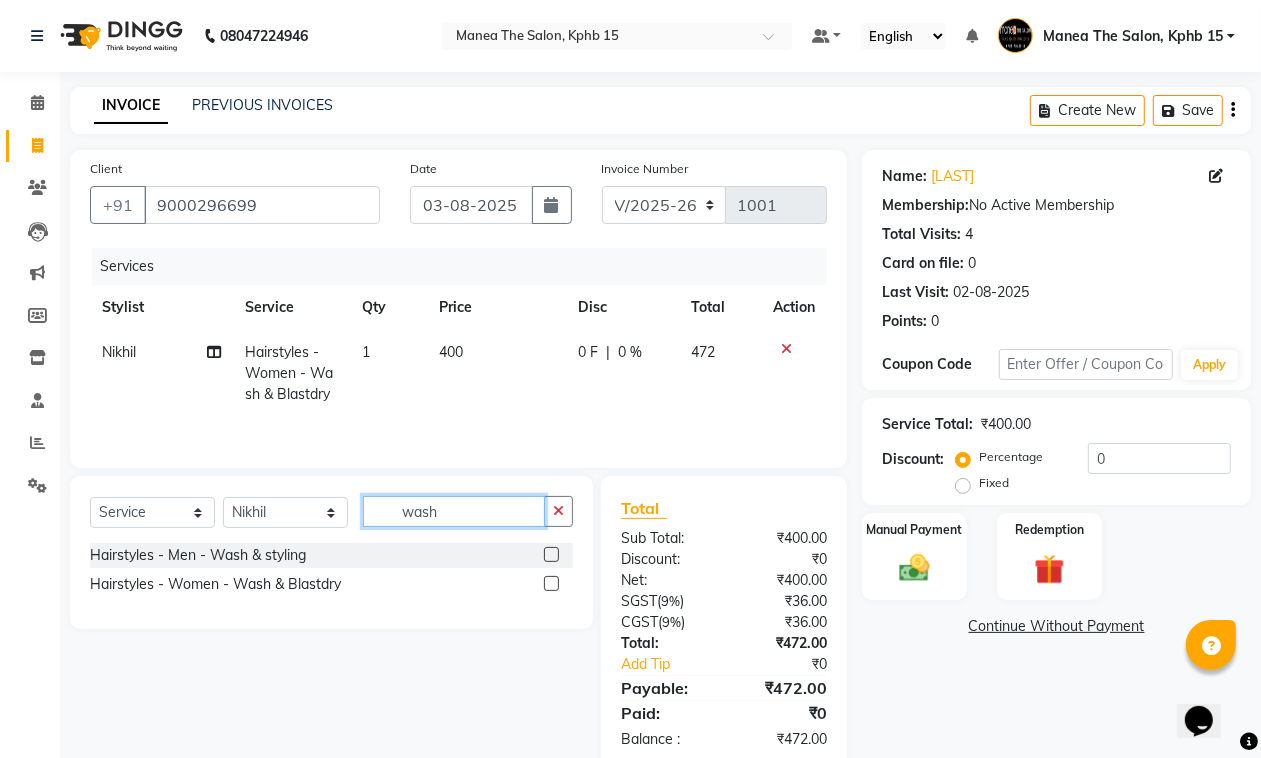 click on "wash" 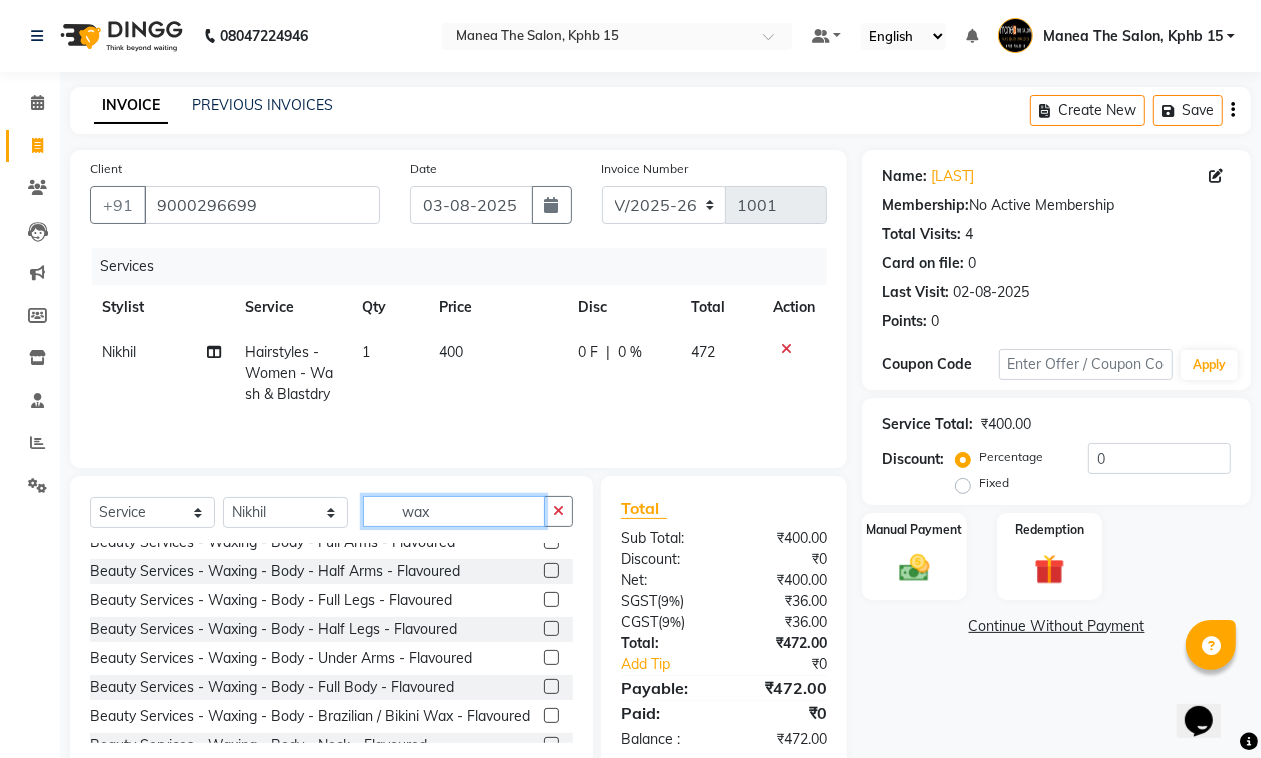 scroll, scrollTop: 172, scrollLeft: 0, axis: vertical 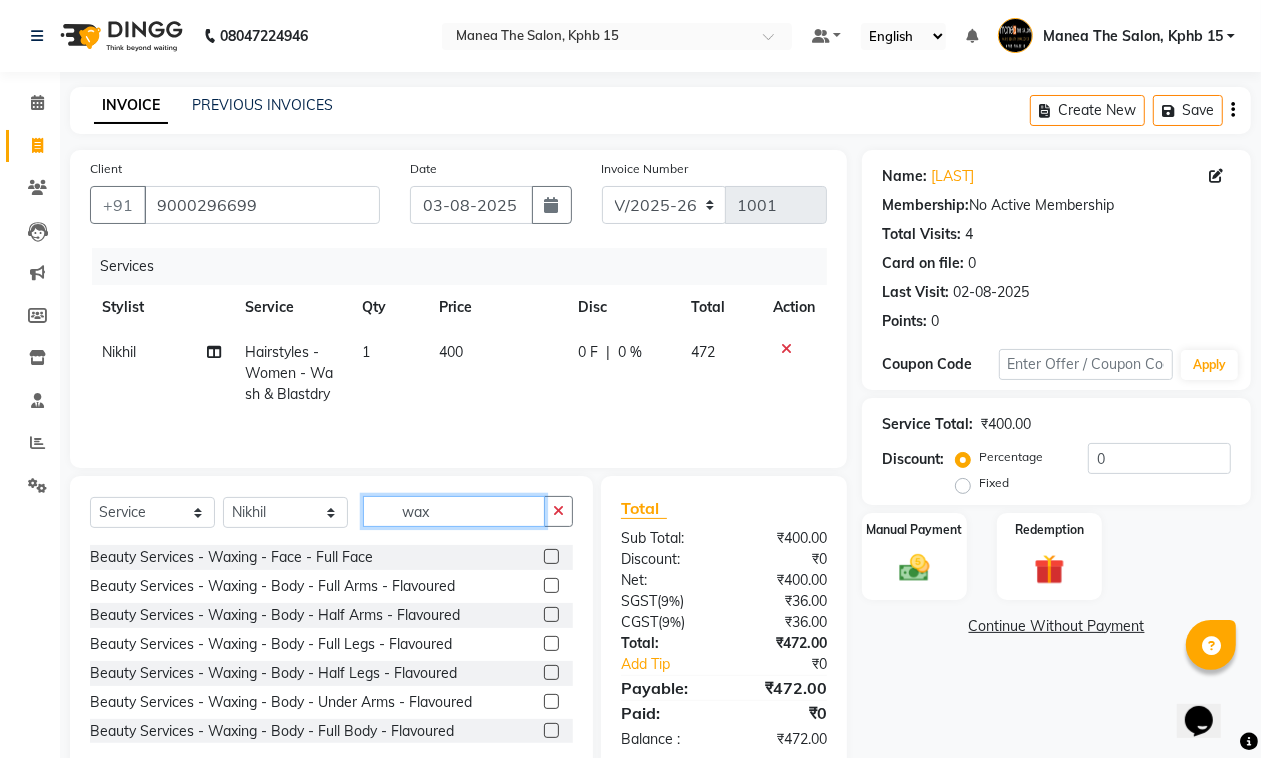 type on "wax" 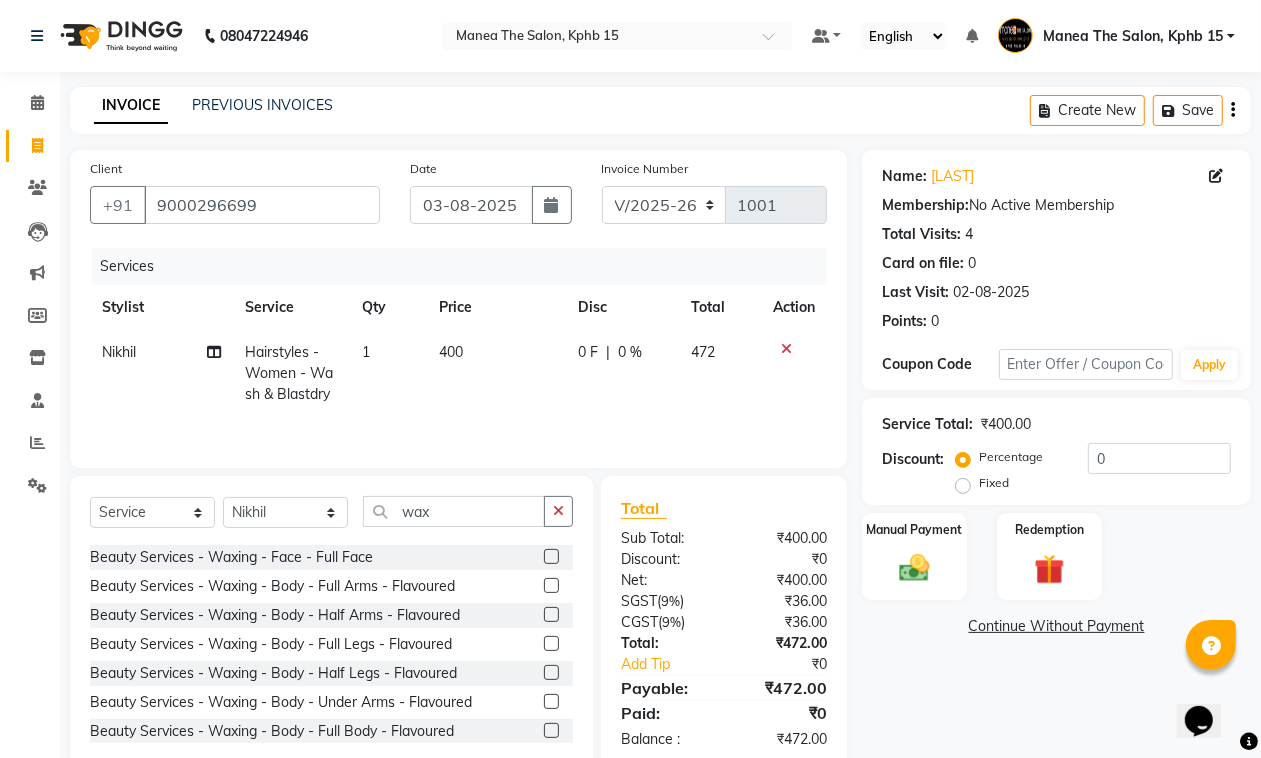 click 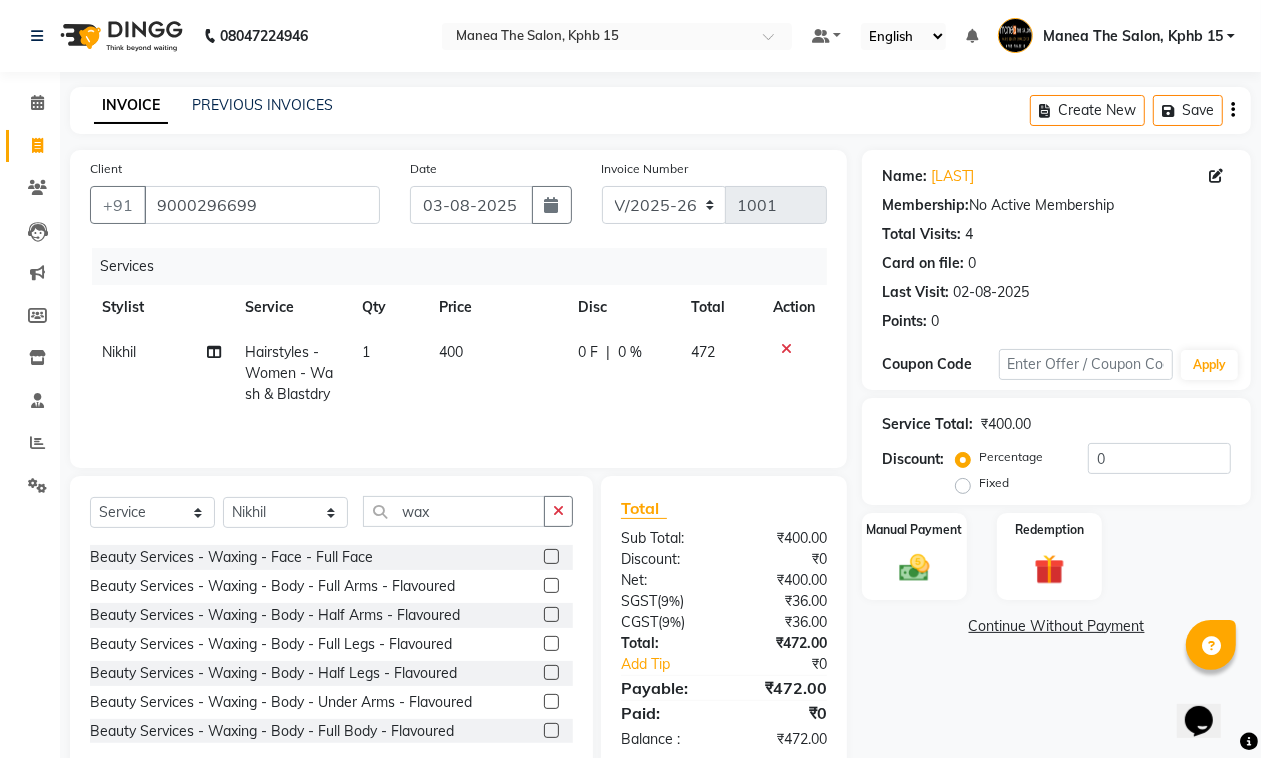 click at bounding box center [550, 586] 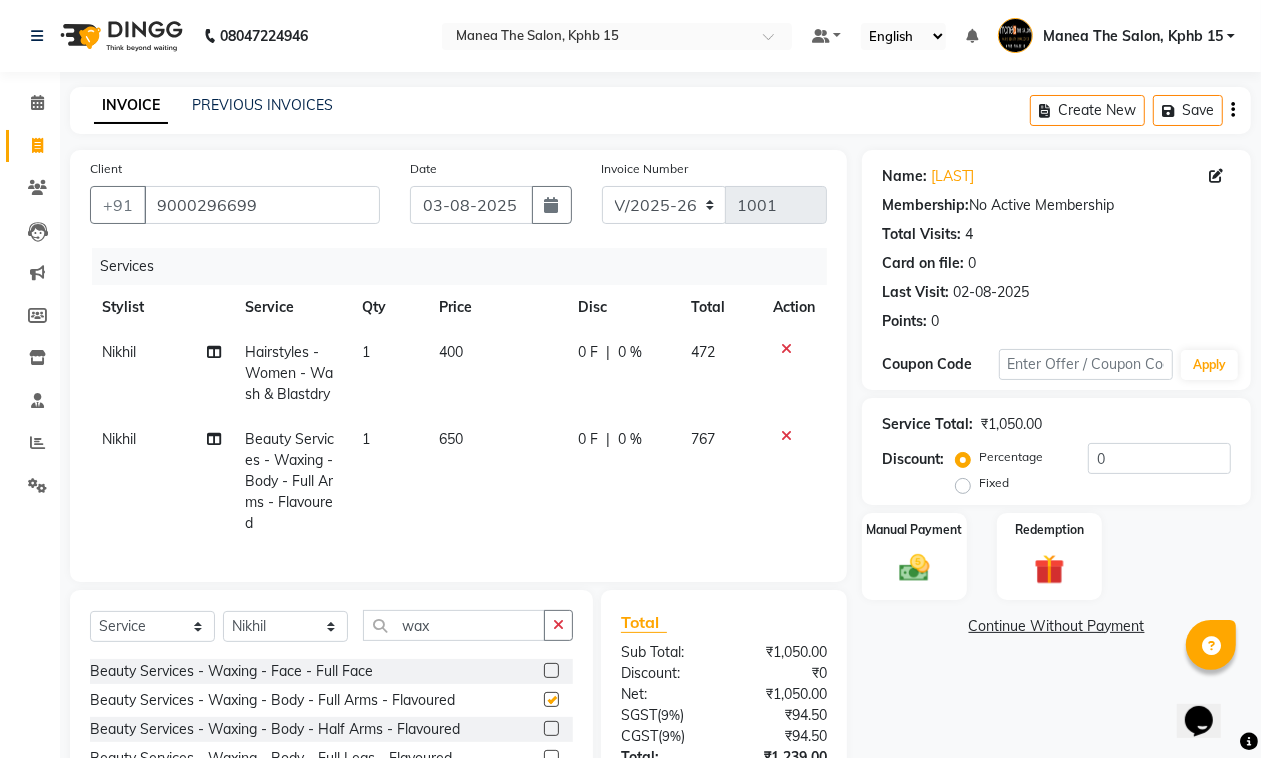 checkbox on "false" 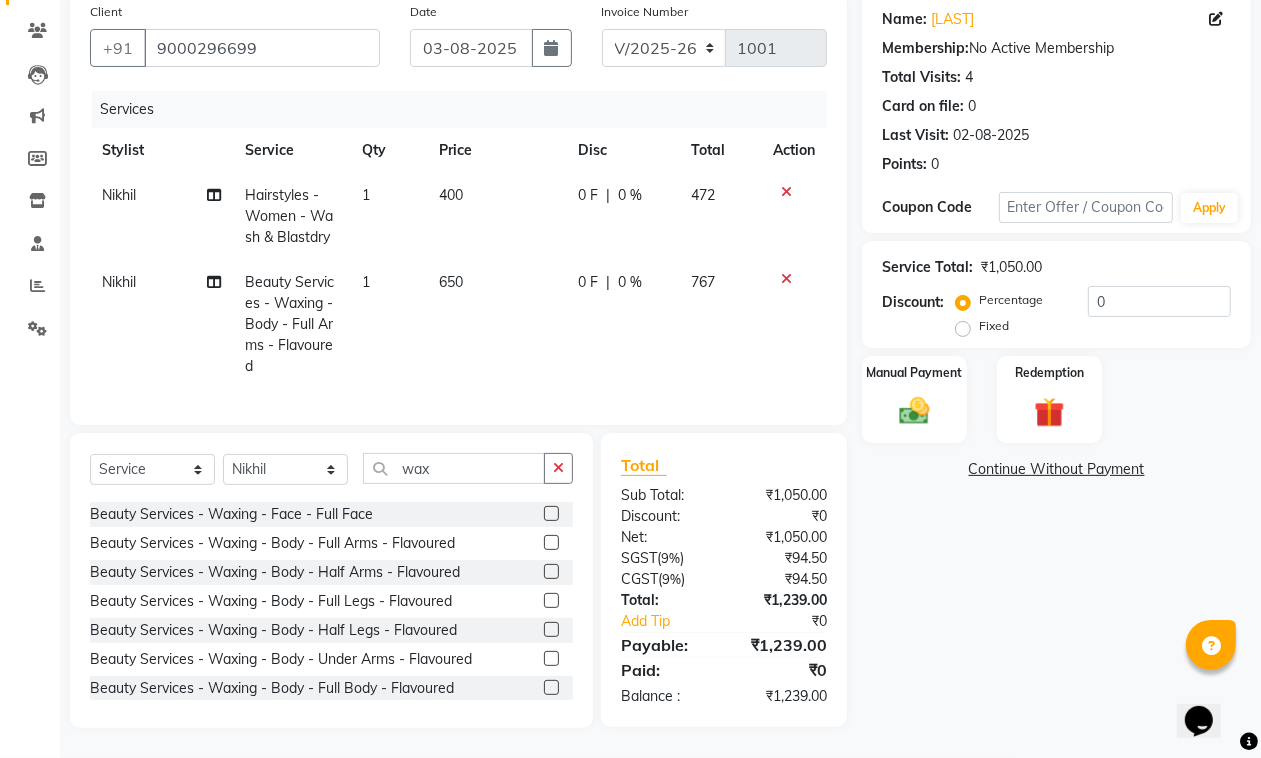 scroll, scrollTop: 175, scrollLeft: 0, axis: vertical 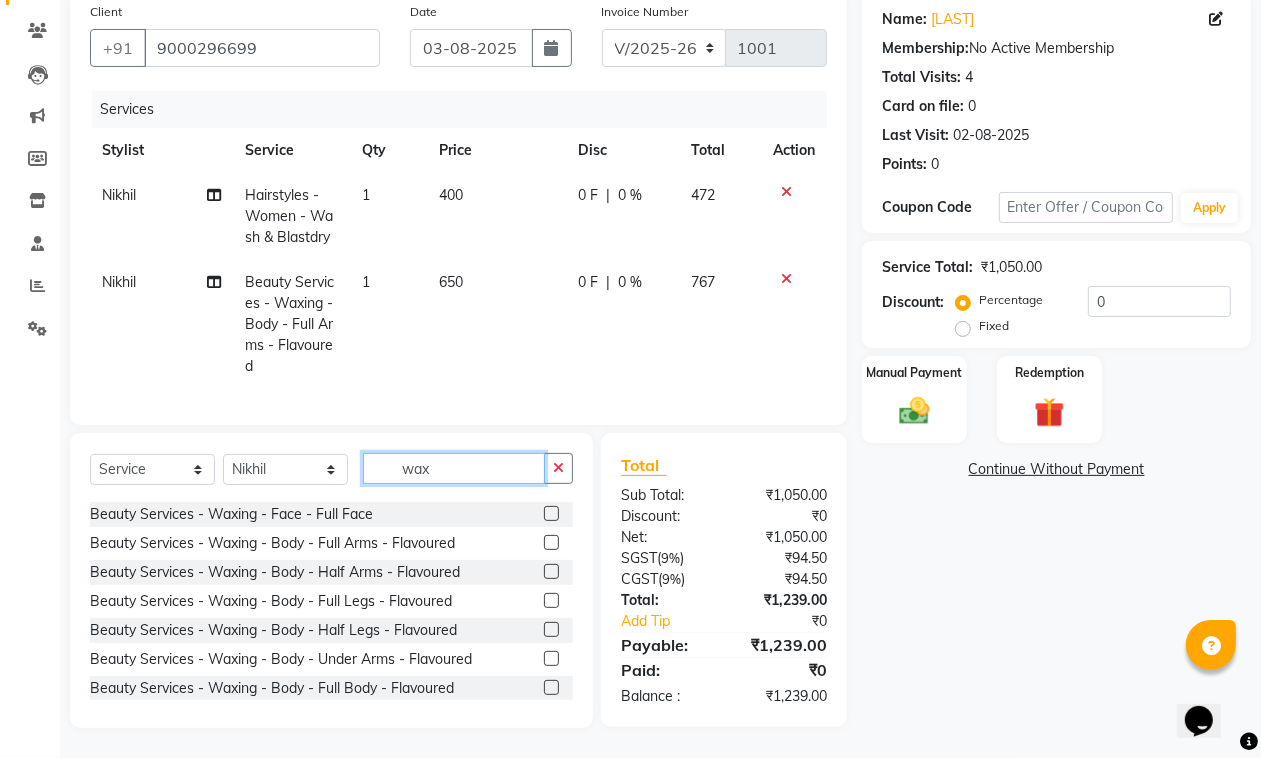 drag, startPoint x: 438, startPoint y: 468, endPoint x: 415, endPoint y: 486, distance: 29.206163 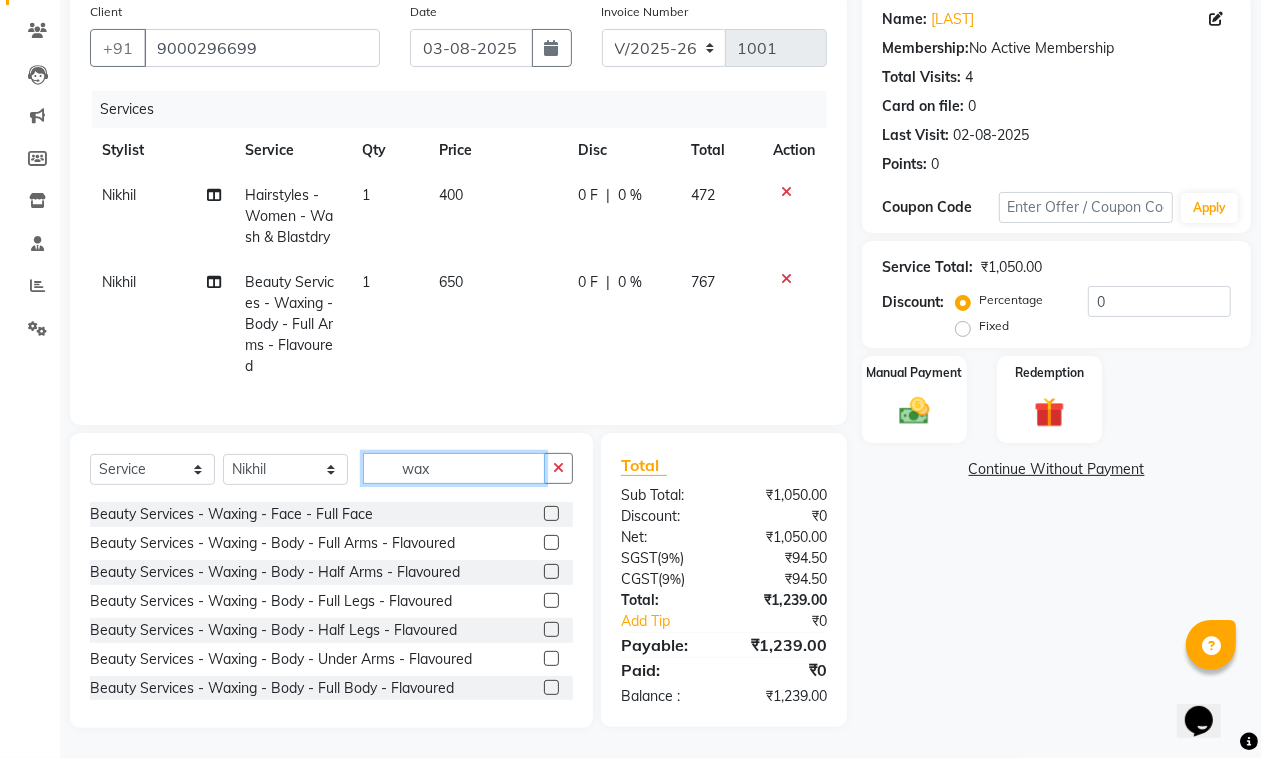 click on "Select  Service  Product  Membership  Package Voucher Prepaid Gift Card  Select Stylist Ayan  MUZAMMIL Nikhil  nitu Raghu Roopa  Shrisha Teju wax" 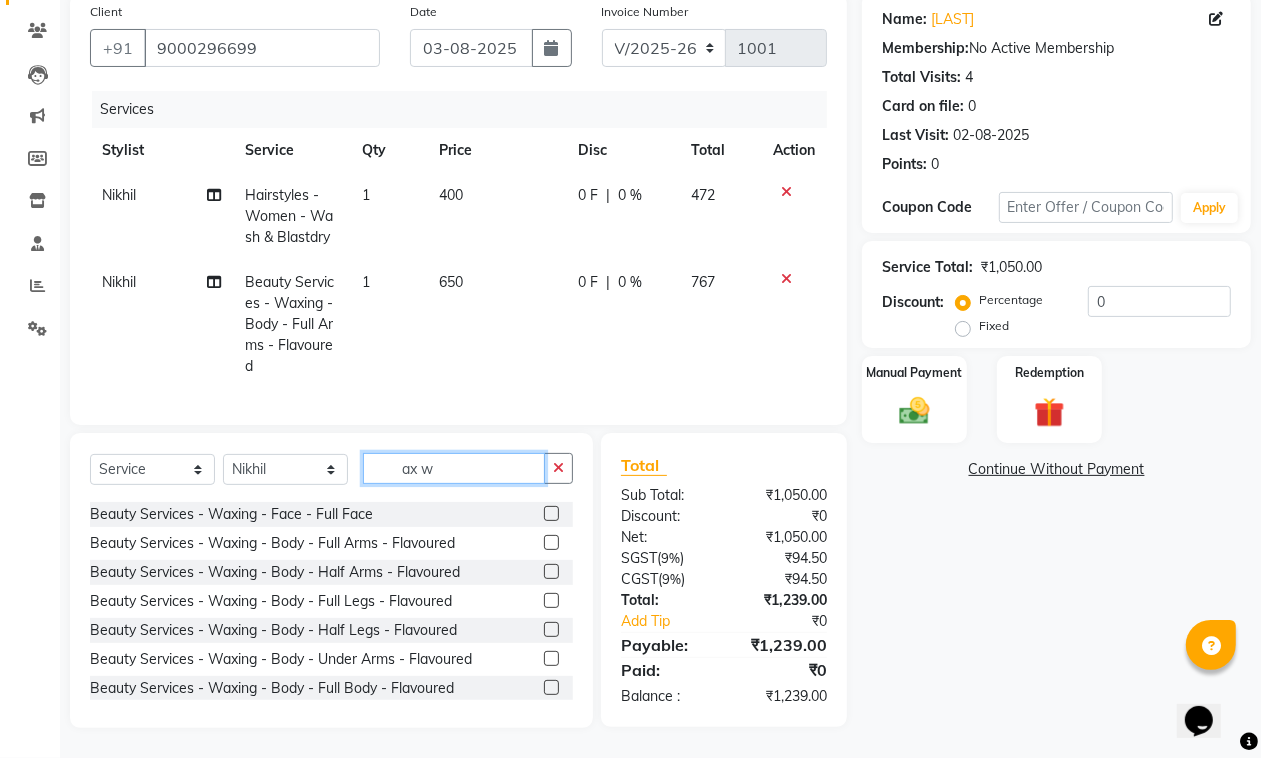 type on "w" 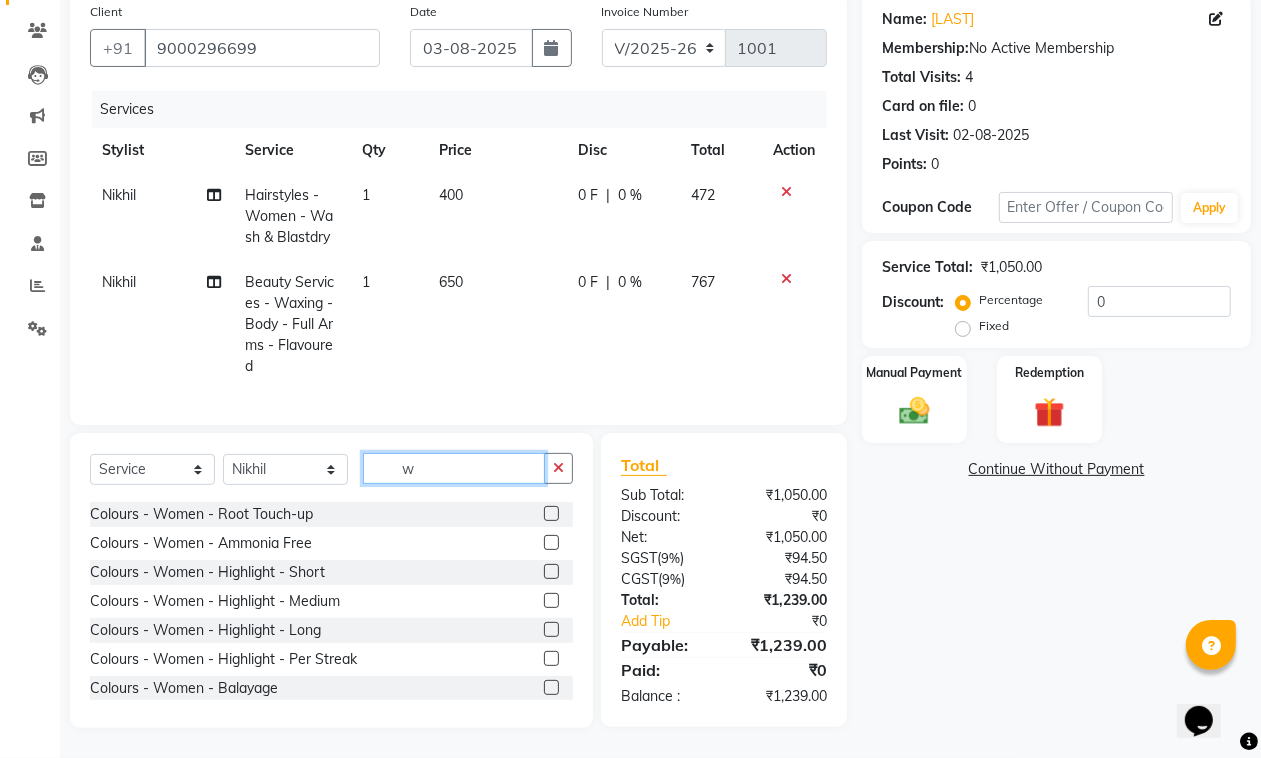 drag, startPoint x: 435, startPoint y: 471, endPoint x: 398, endPoint y: 472, distance: 37.01351 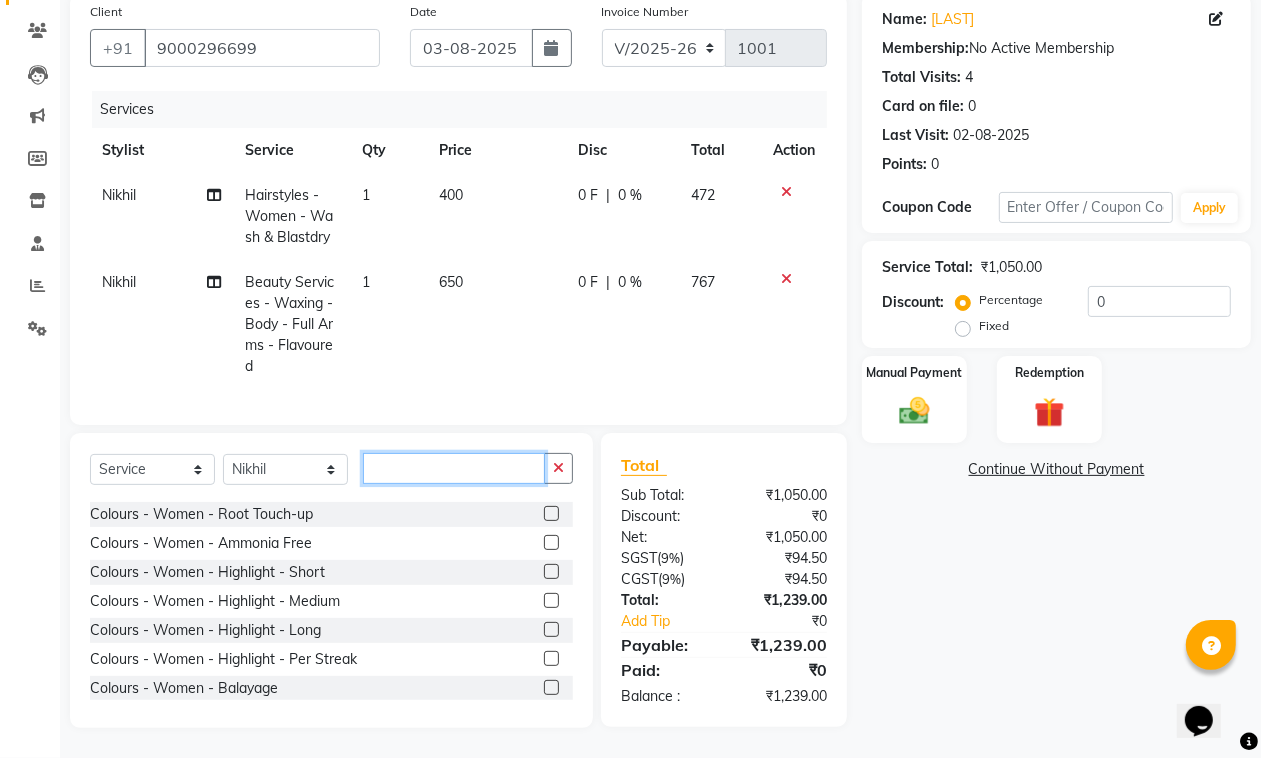 scroll, scrollTop: 346, scrollLeft: 0, axis: vertical 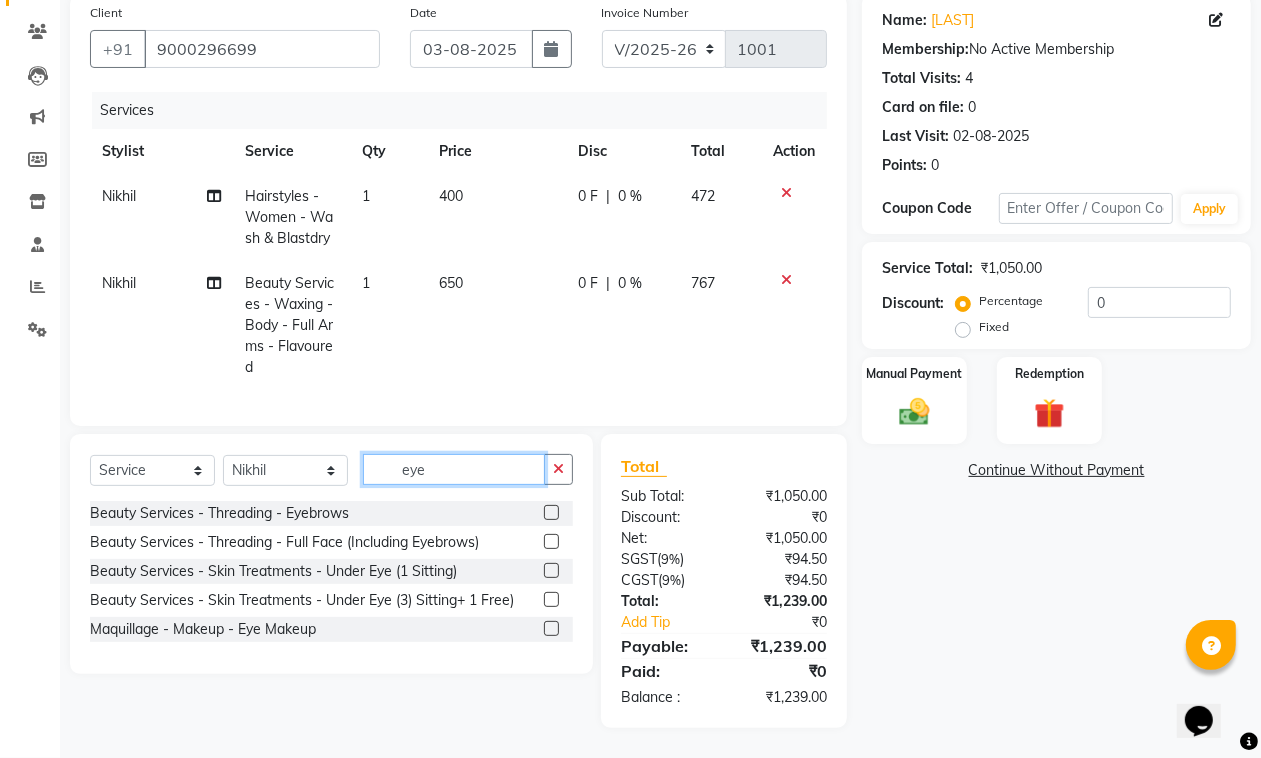 type on "eye" 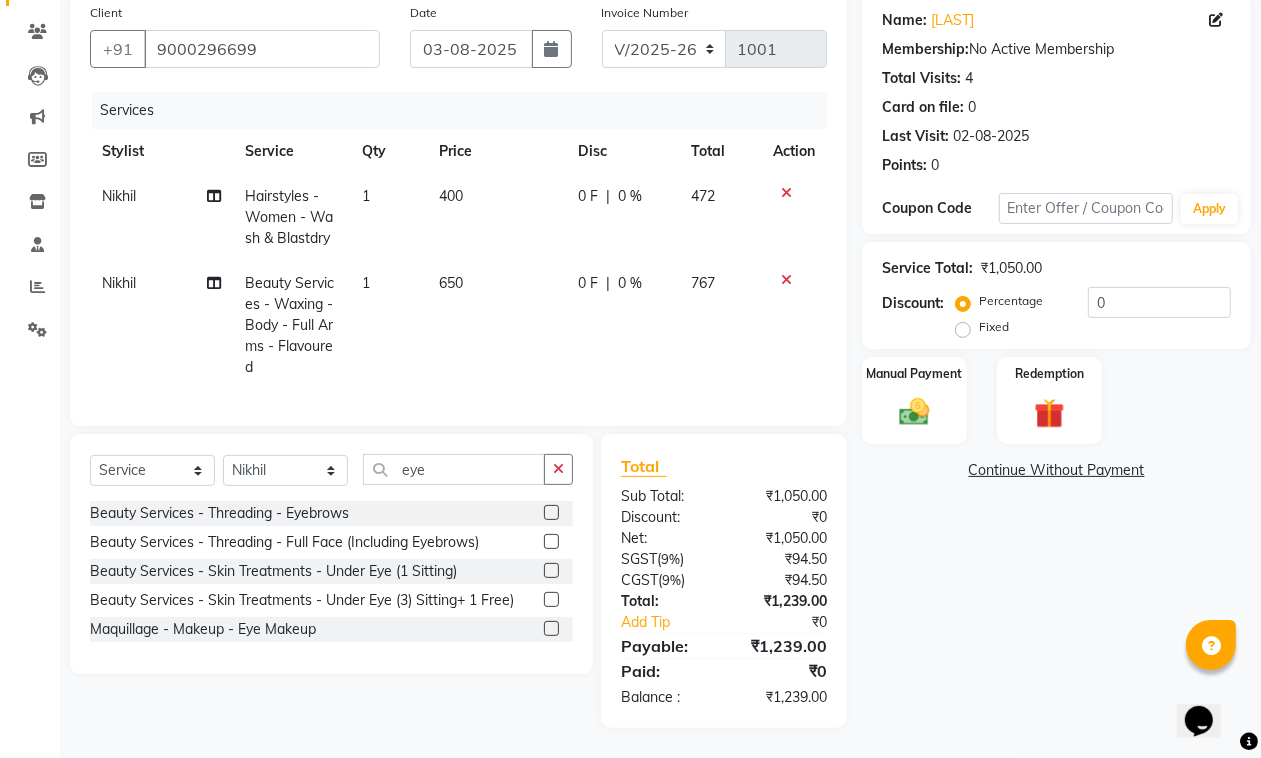 click 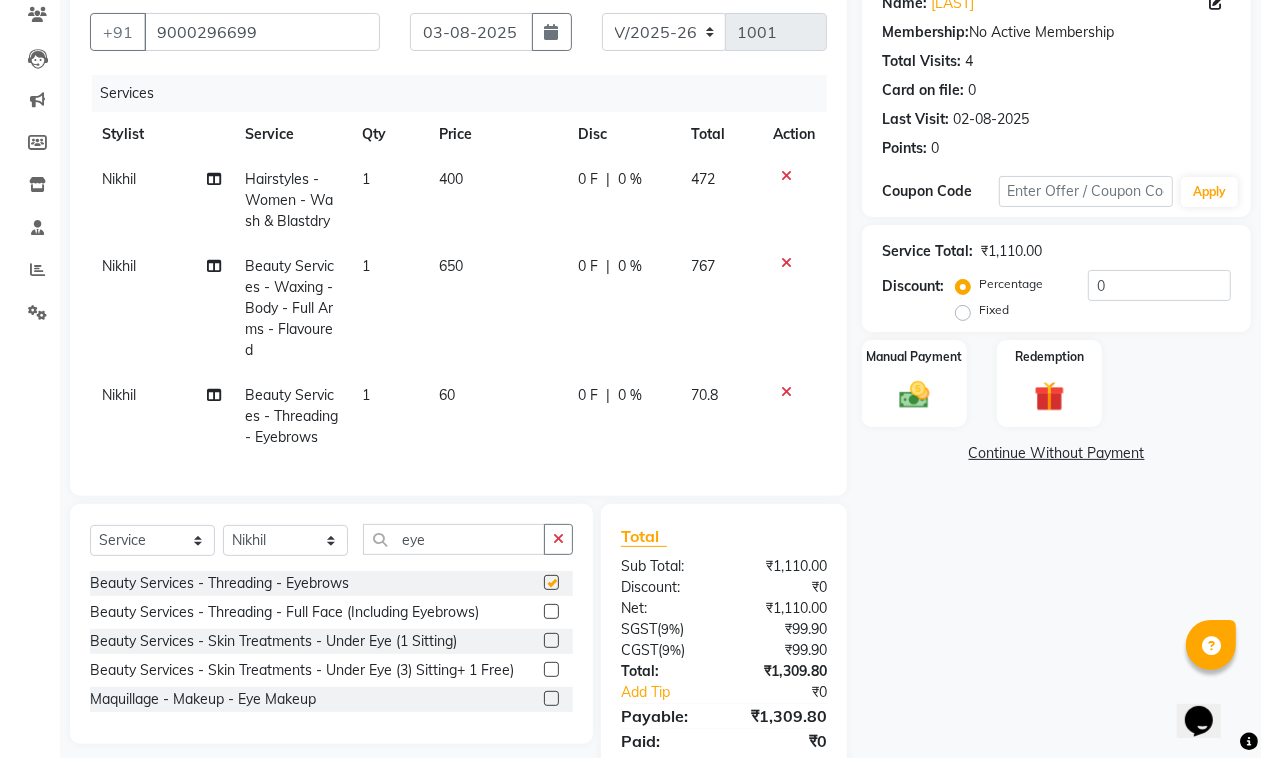 checkbox on "false" 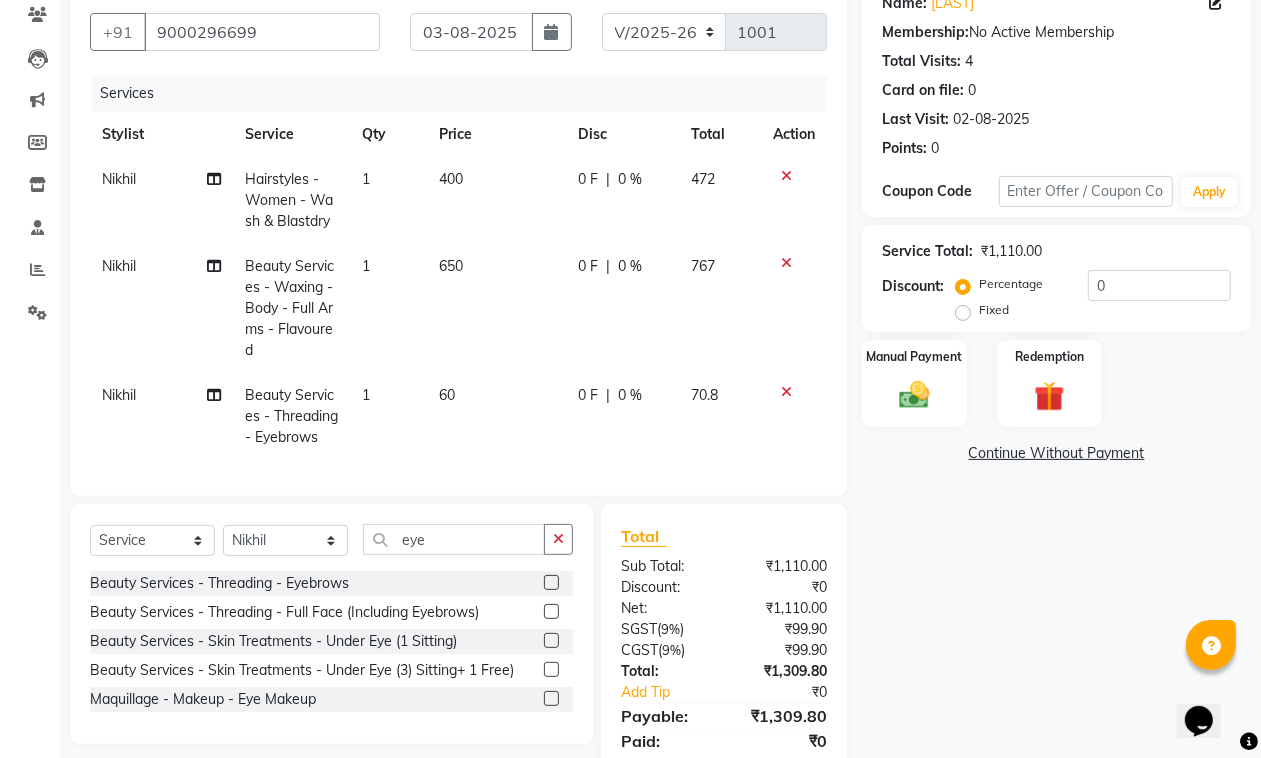 scroll, scrollTop: 261, scrollLeft: 0, axis: vertical 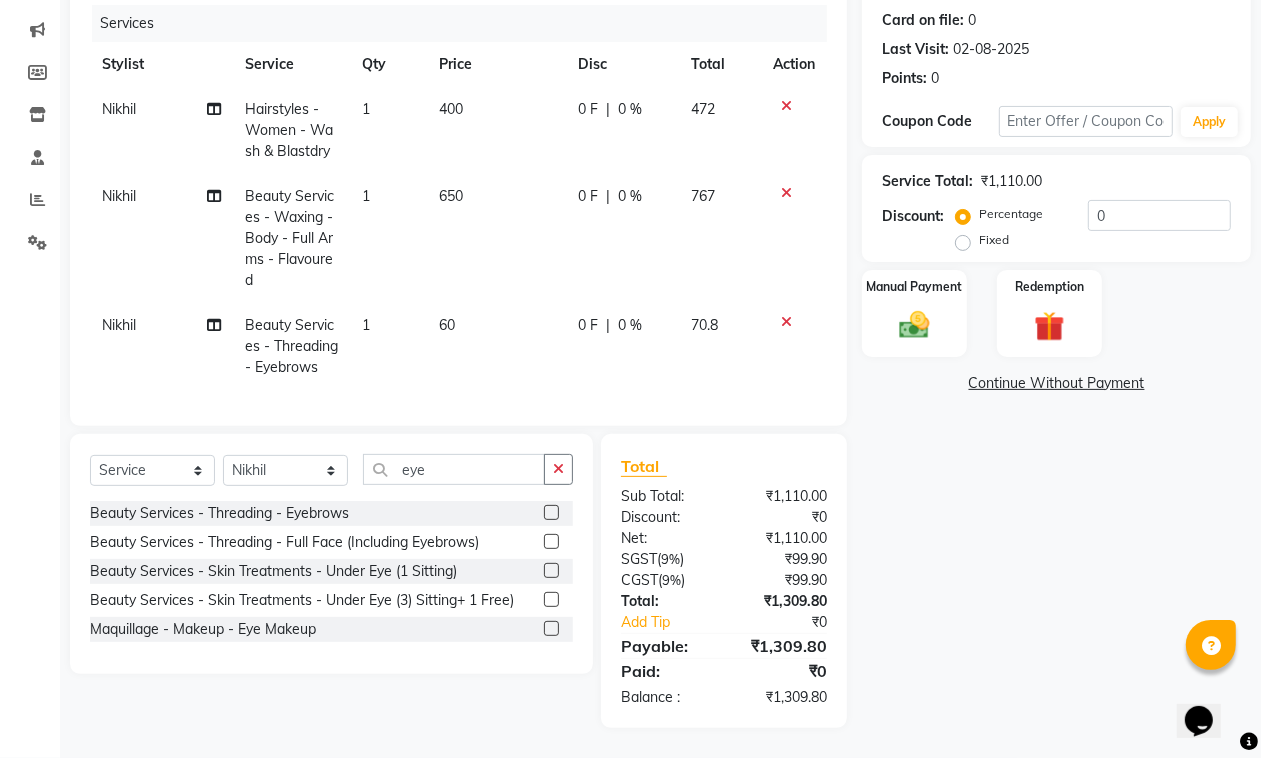 click on "0 F | 0 %" 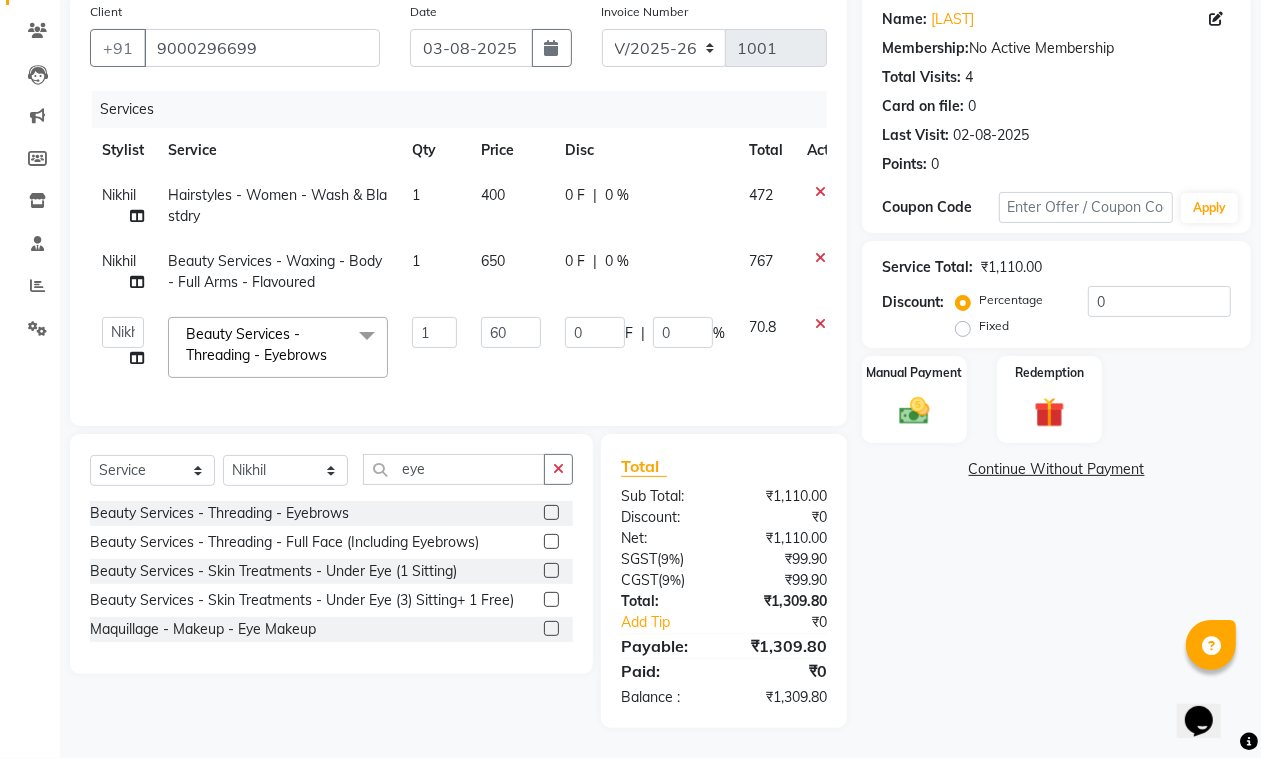 scroll, scrollTop: 175, scrollLeft: 0, axis: vertical 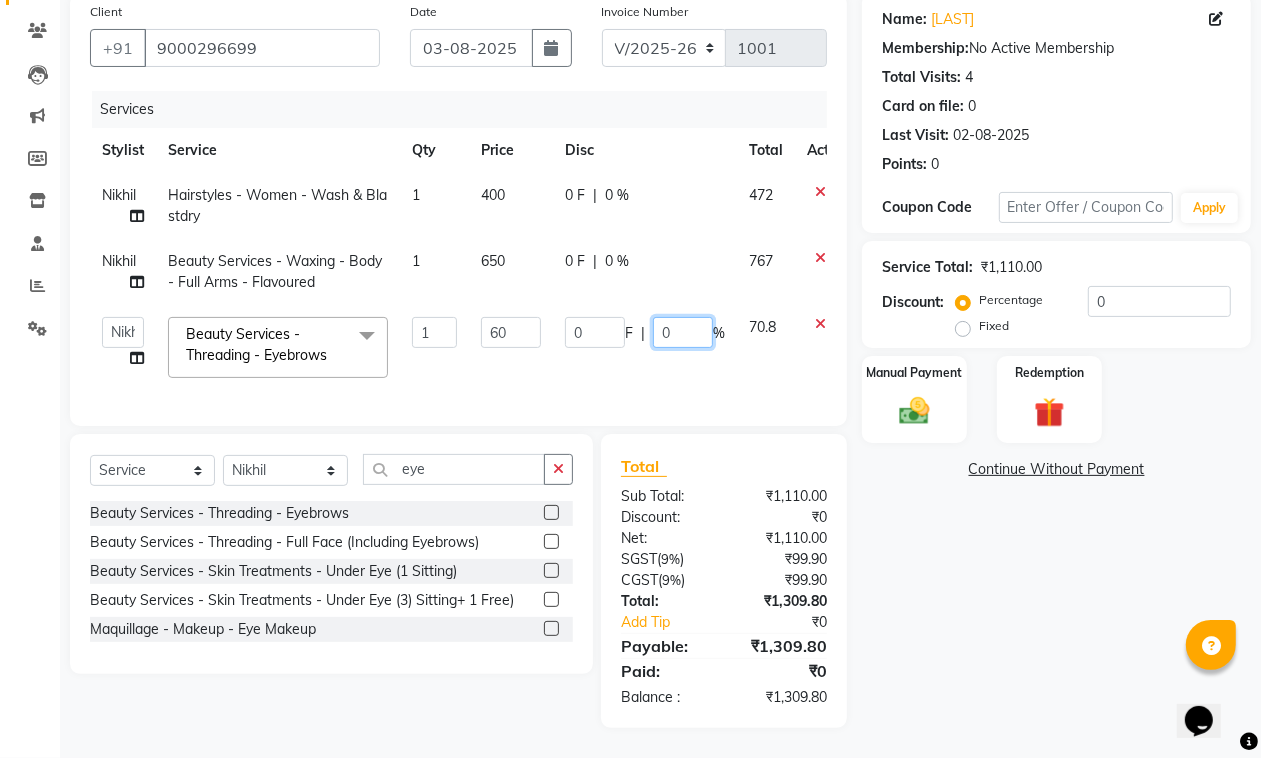 drag, startPoint x: 683, startPoint y: 317, endPoint x: 623, endPoint y: 351, distance: 68.96376 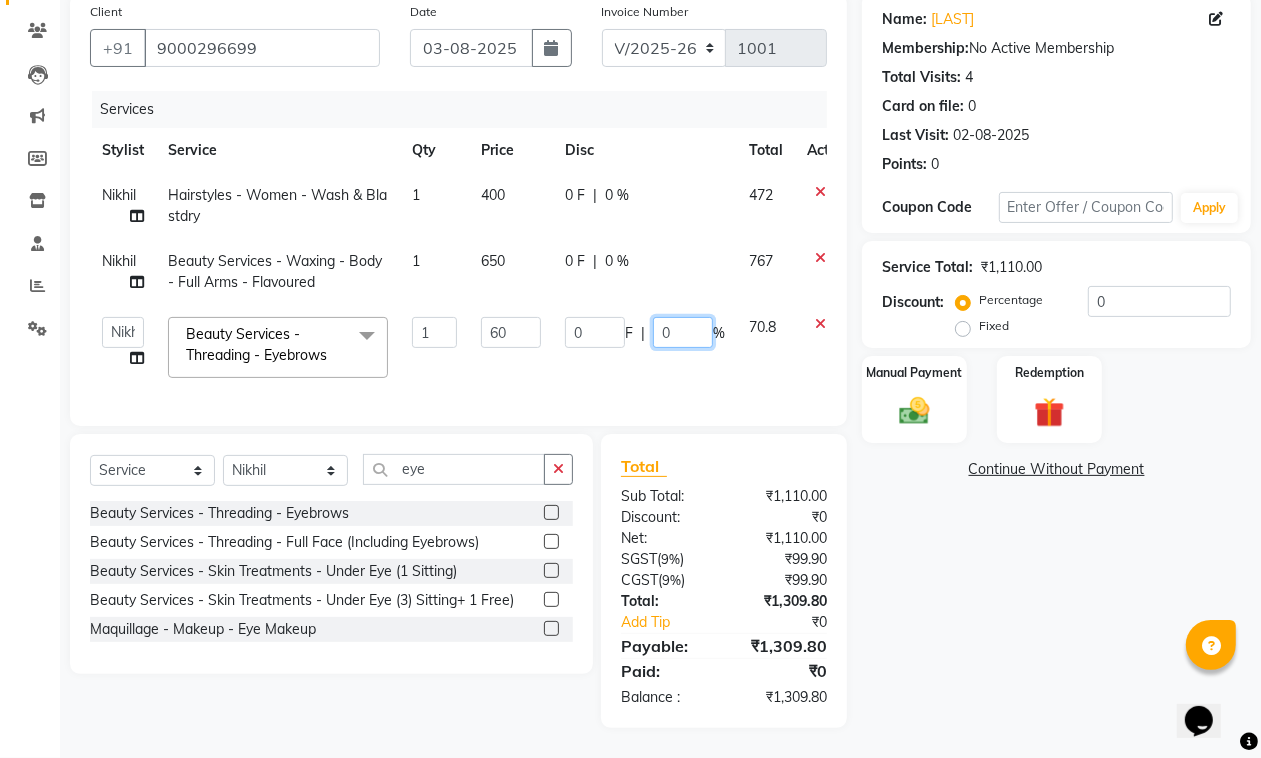 click on "0 F | 0 %" 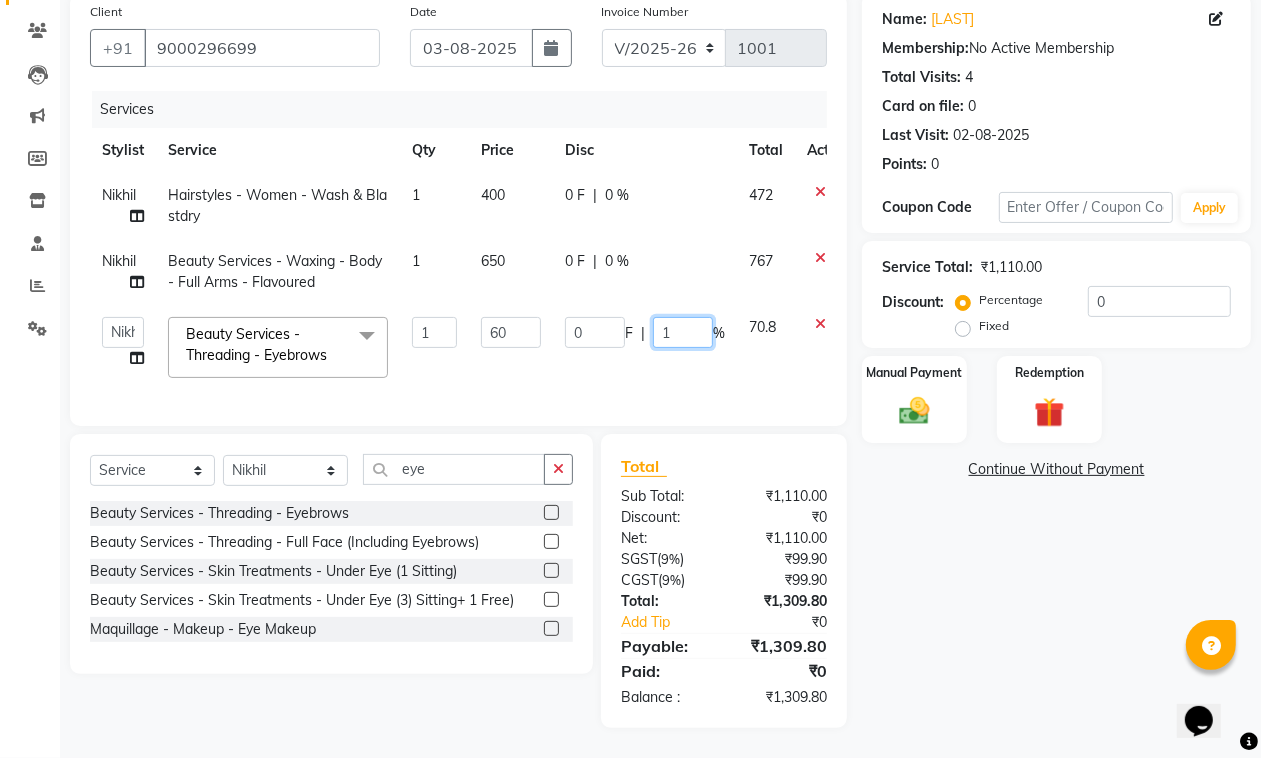 type on "15" 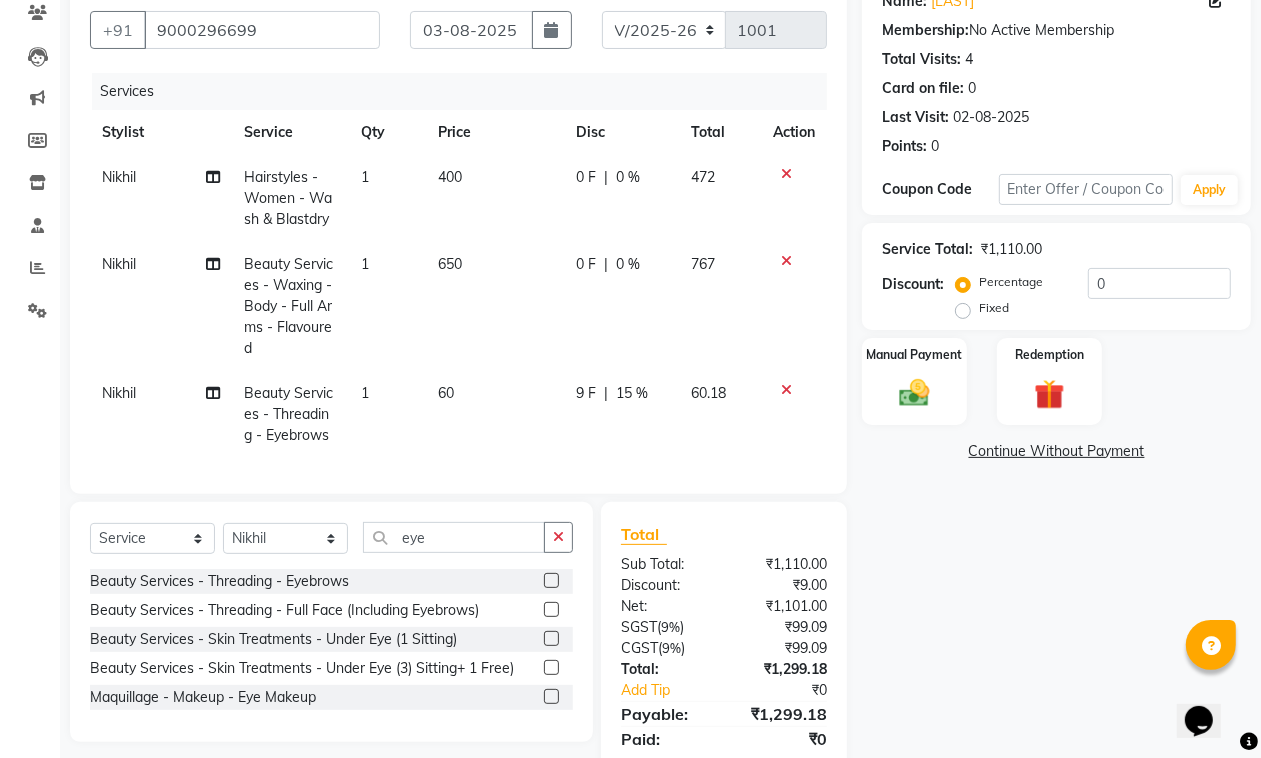 click on "Nikhil  Hairstyles - Women - Wash & Blastdry 1 400 0 F | 0 % 472 Nikhil  Beauty Services - Waxing - Body - Full Arms - Flavoured 1 650 0 F | 0 % 767 Nikhil  Beauty Services - Threading - Eyebrows 1 60 9 F | 15 % 60.18" 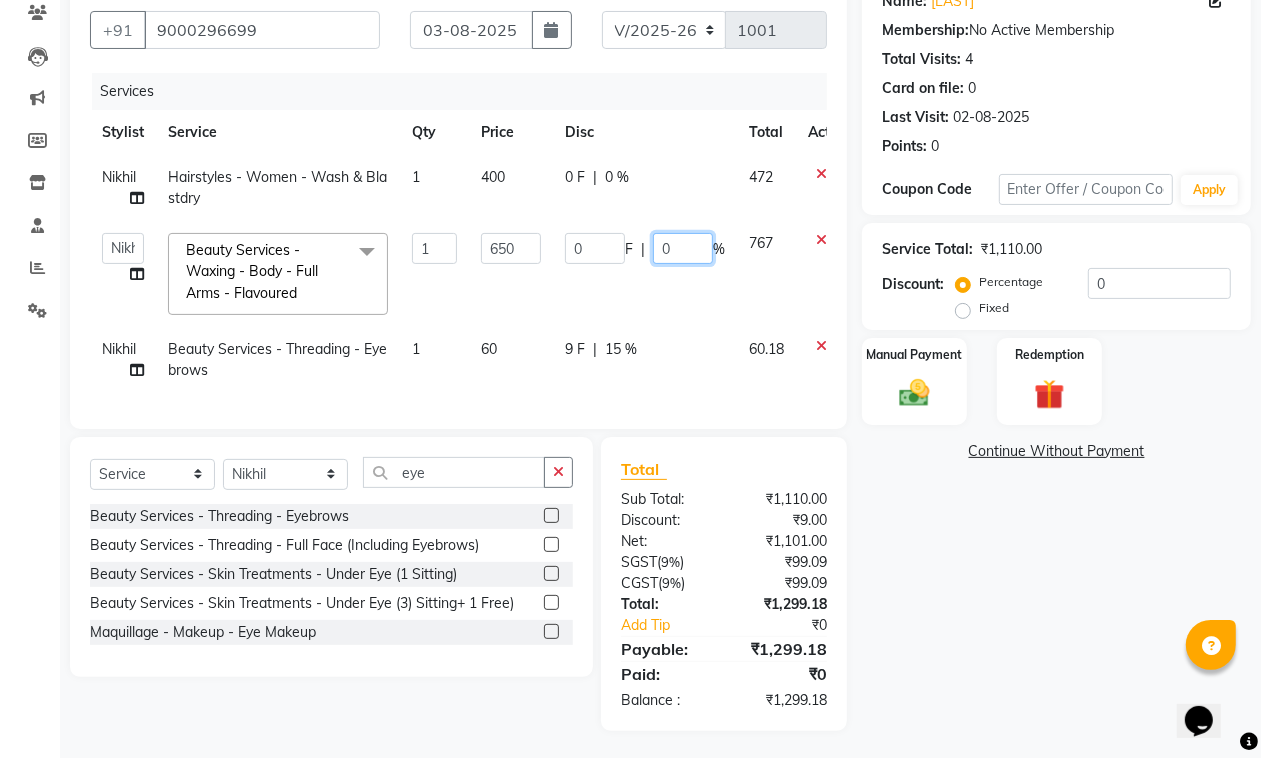 drag, startPoint x: 672, startPoint y: 242, endPoint x: 648, endPoint y: 267, distance: 34.655445 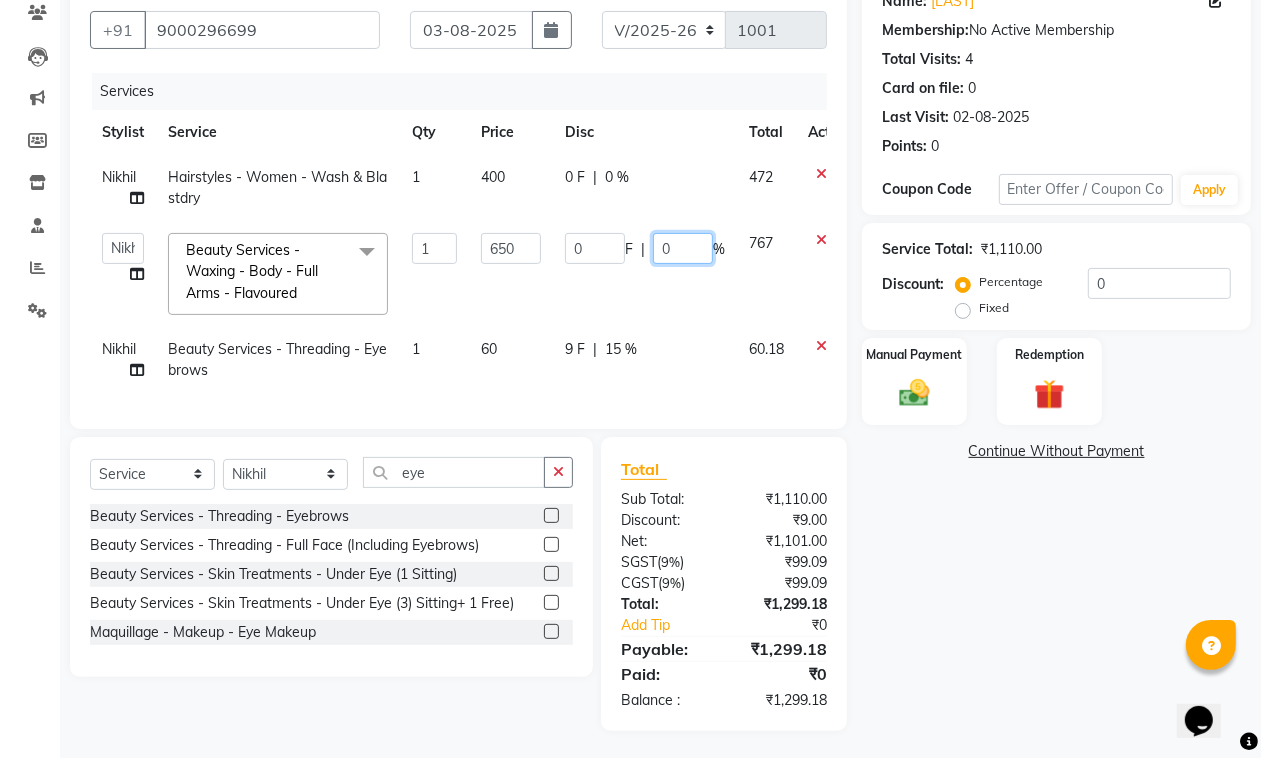 click on "0 F | 0 %" 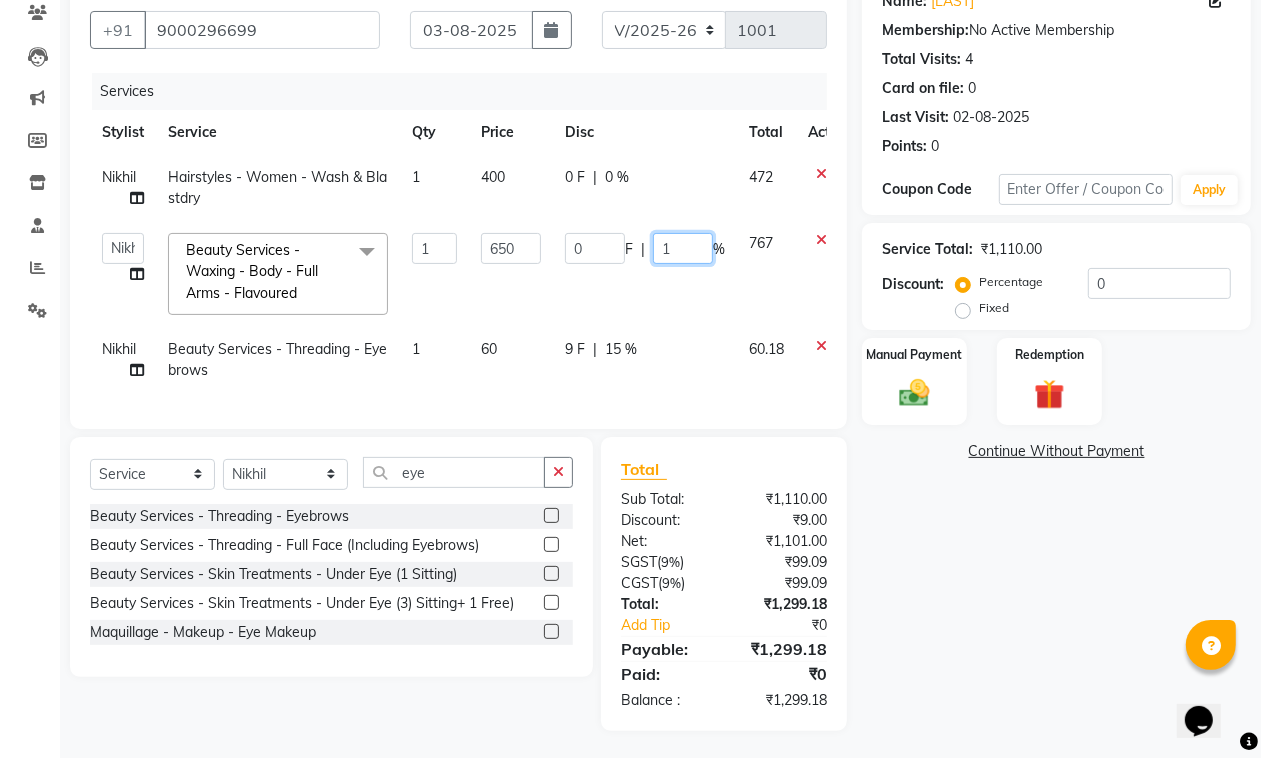 type on "15" 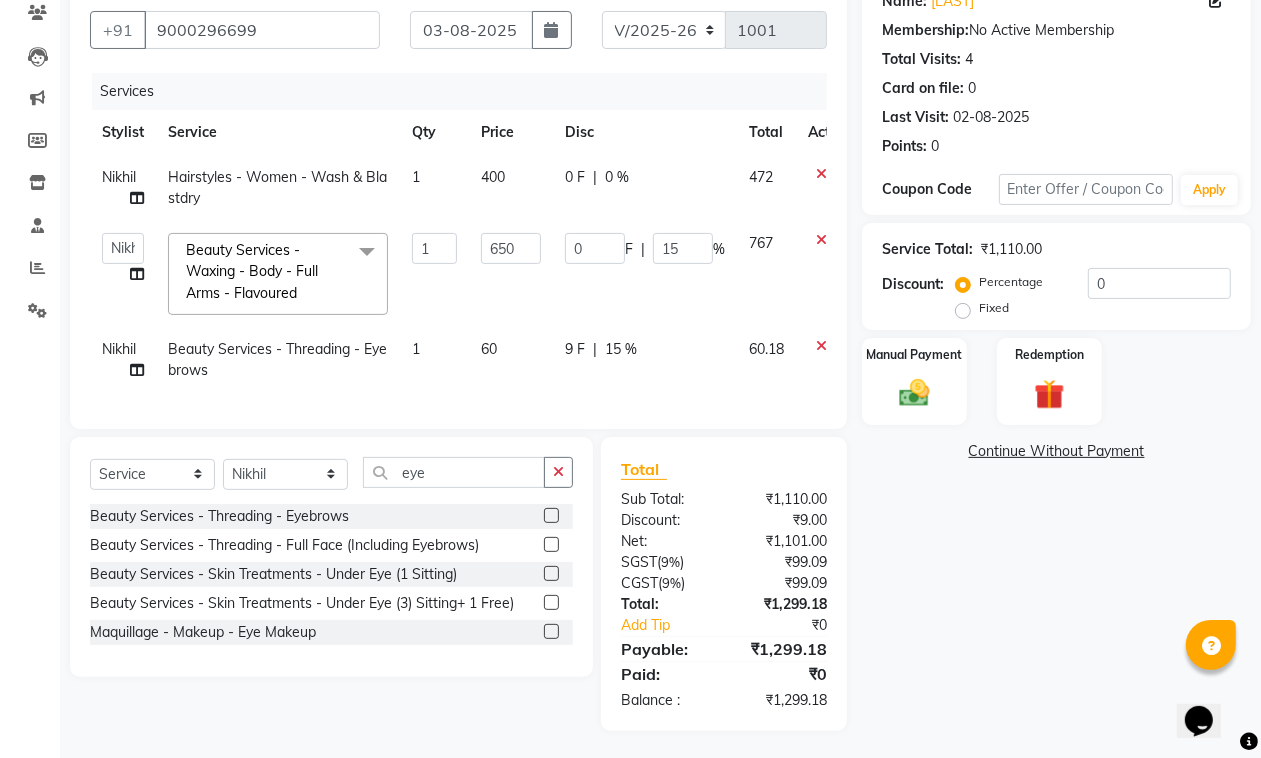 drag, startPoint x: 670, startPoint y: 298, endPoint x: 668, endPoint y: 286, distance: 12.165525 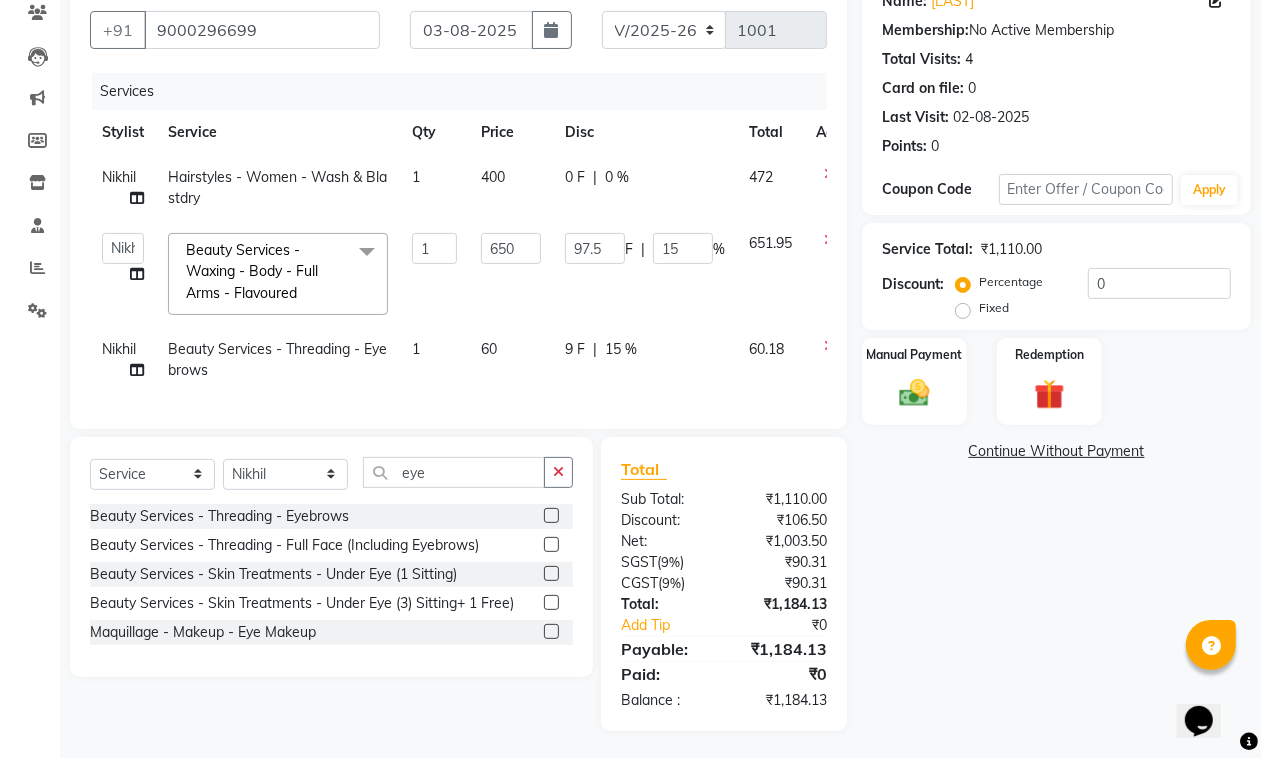 click on "0 F | 0 %" 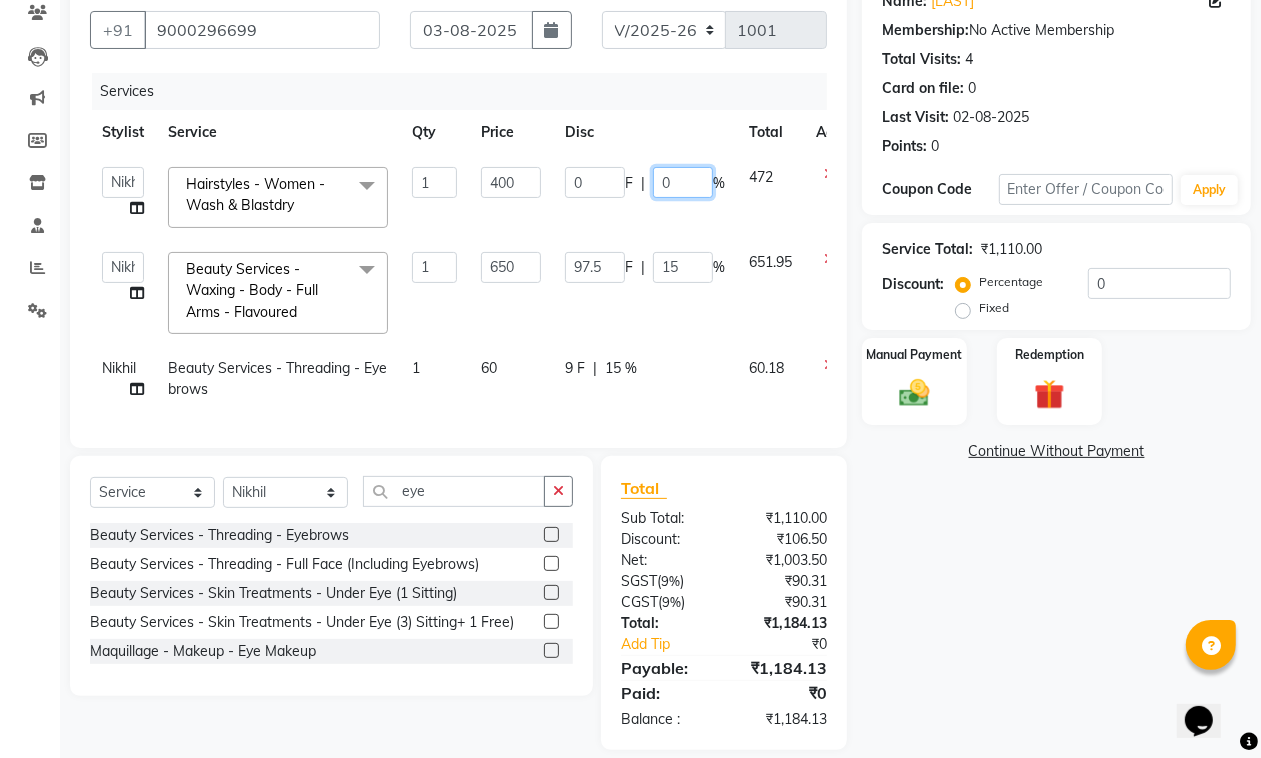 drag, startPoint x: 673, startPoint y: 172, endPoint x: 637, endPoint y: 211, distance: 53.075417 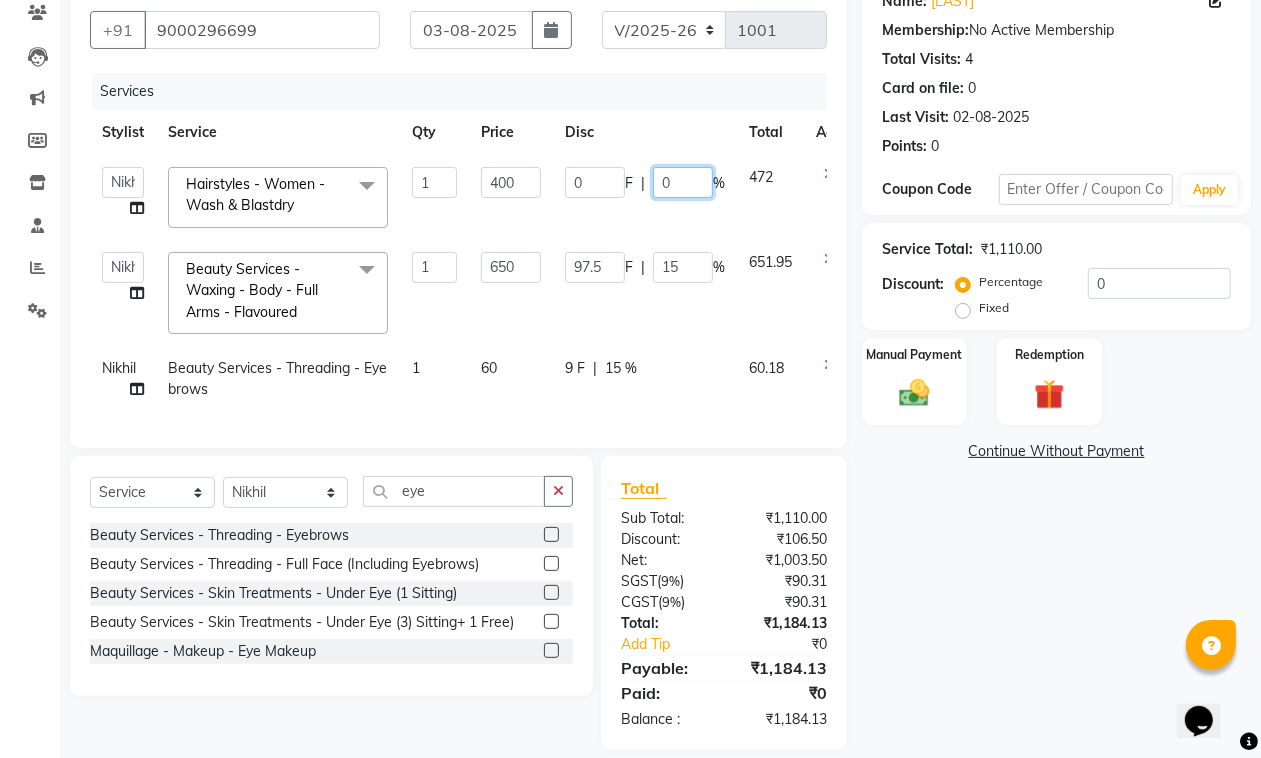 click on "0 F | 0 %" 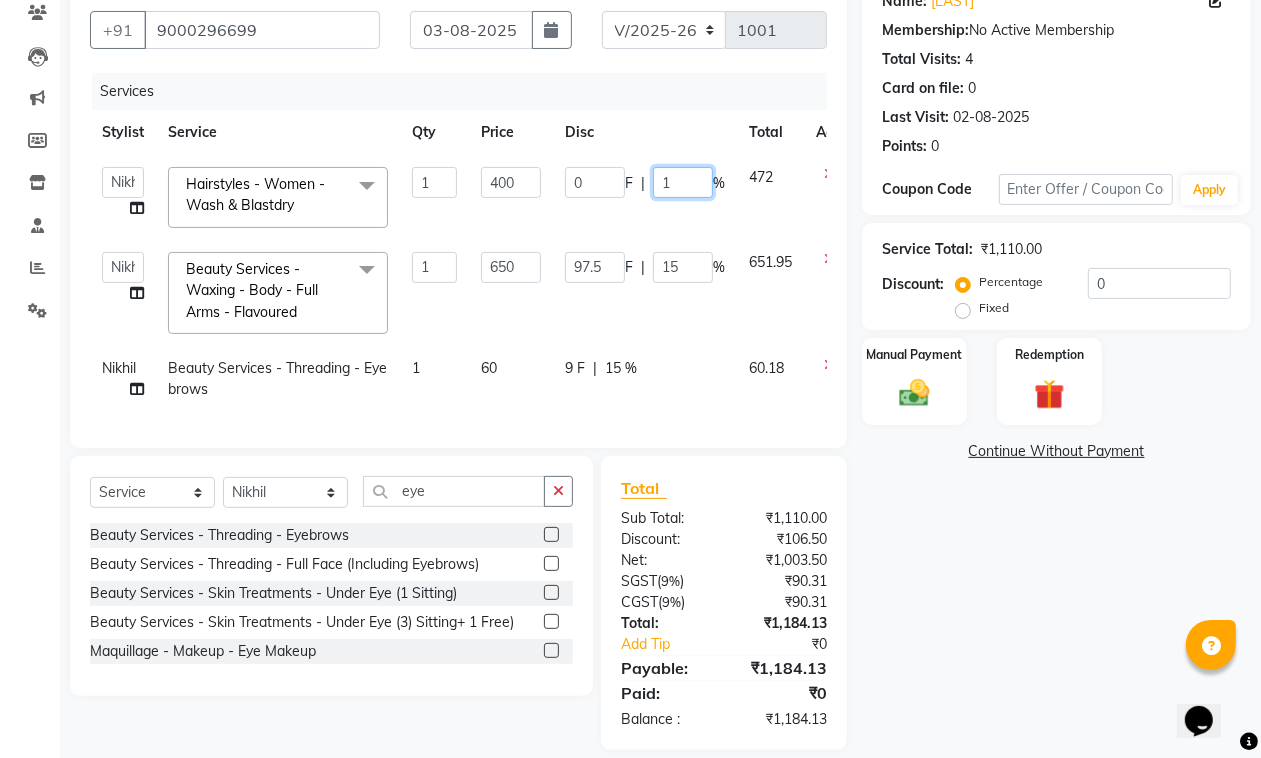 type on "15" 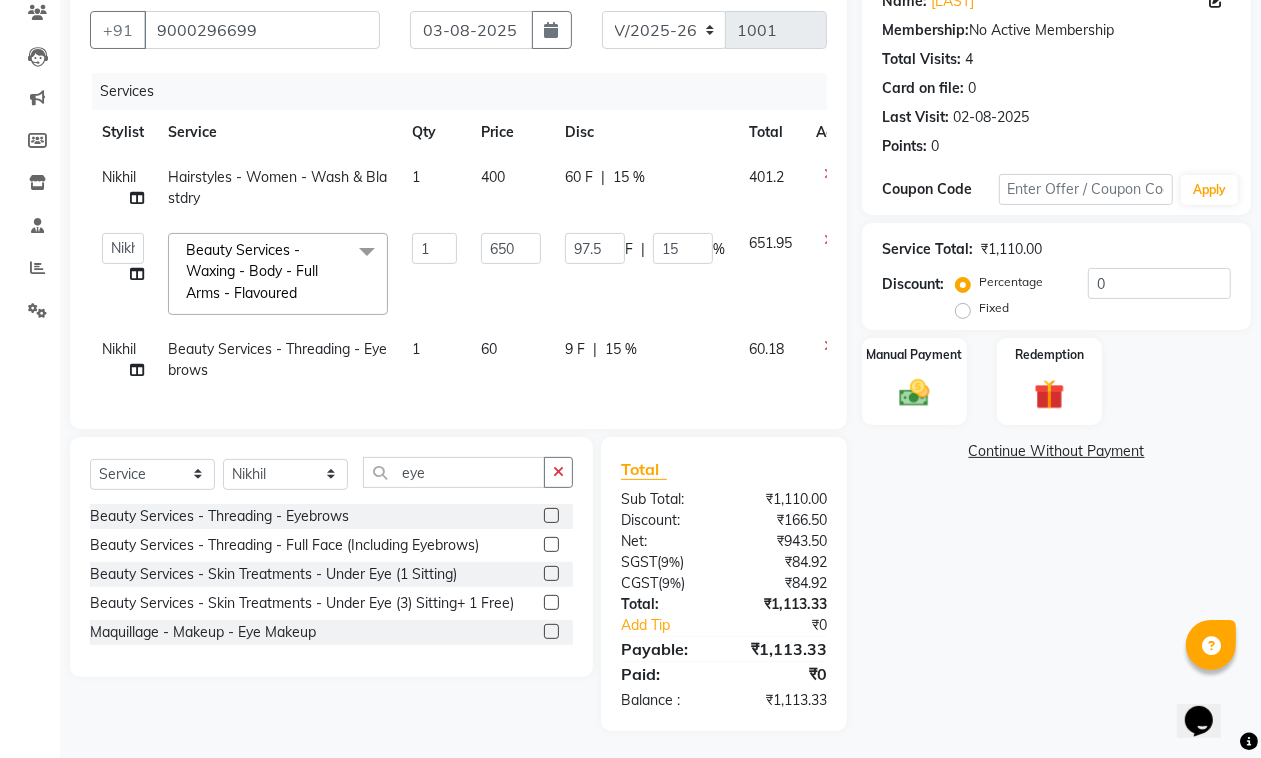 click on "97.5 F | 15 %" 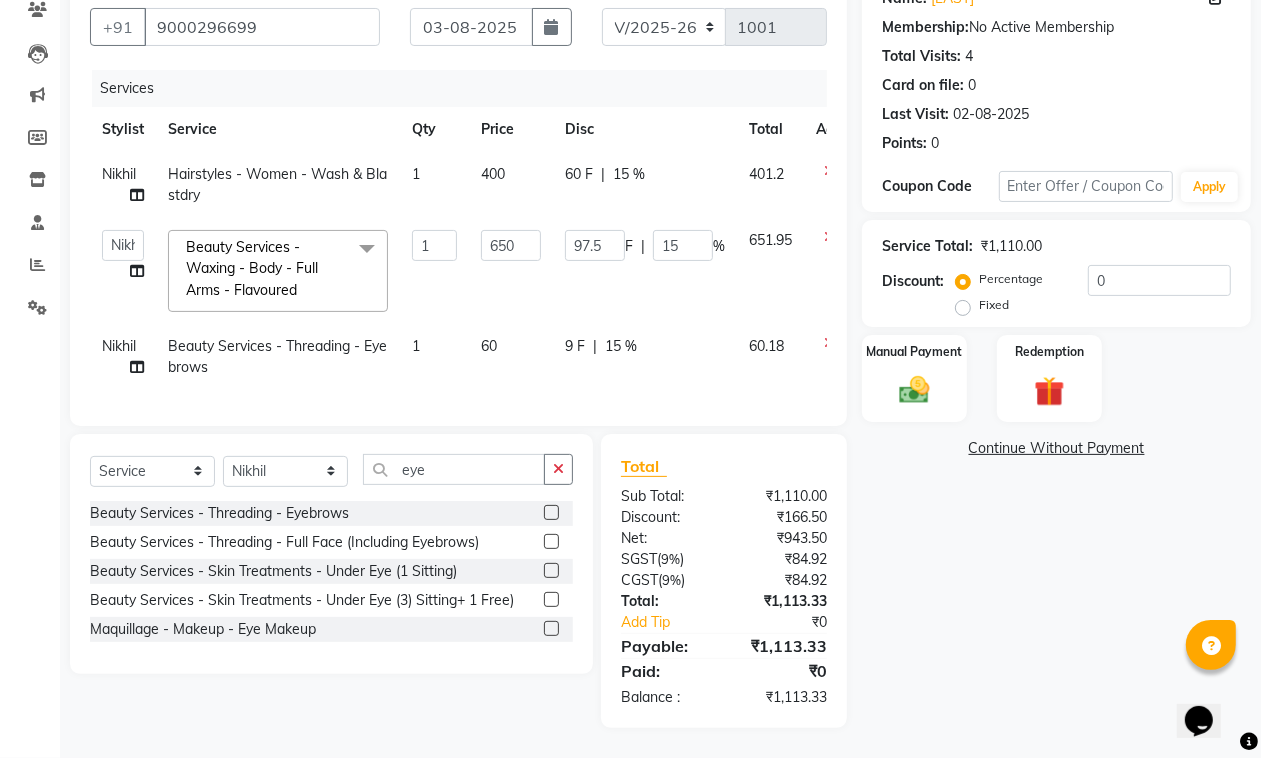 scroll, scrollTop: 196, scrollLeft: 0, axis: vertical 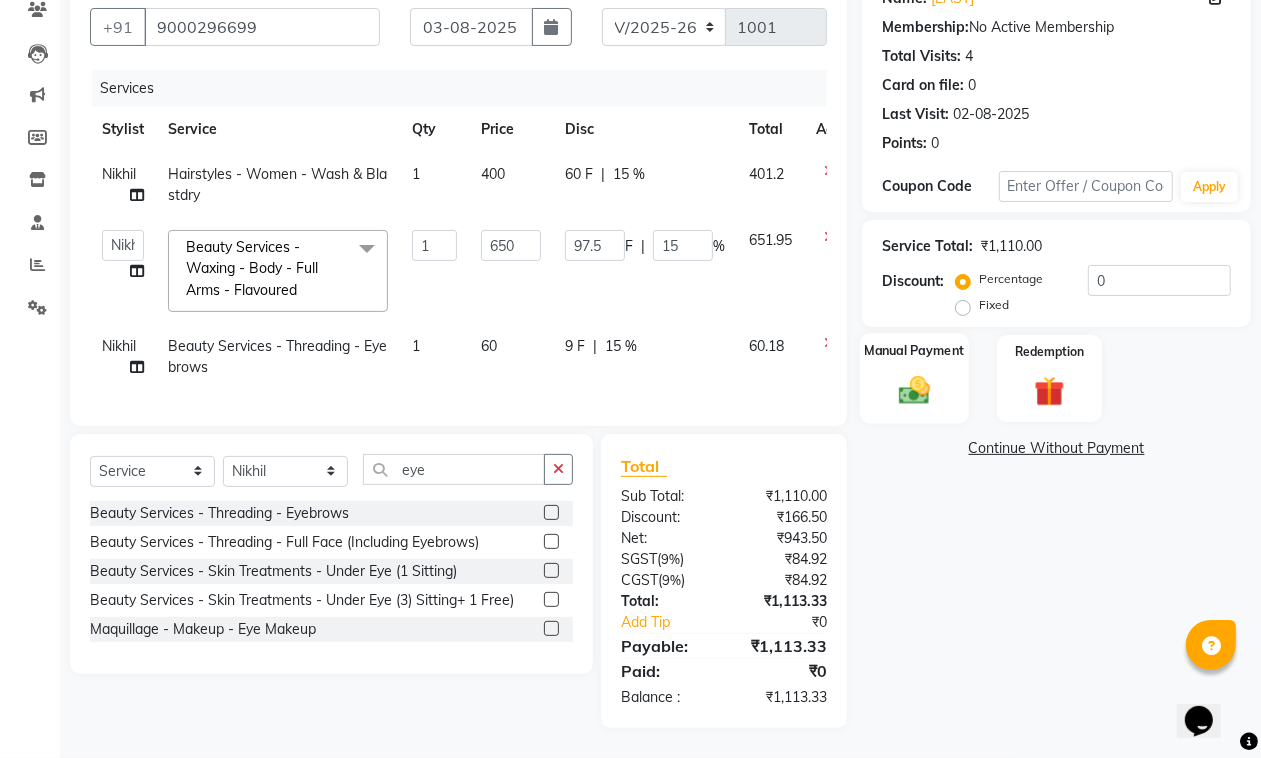 click 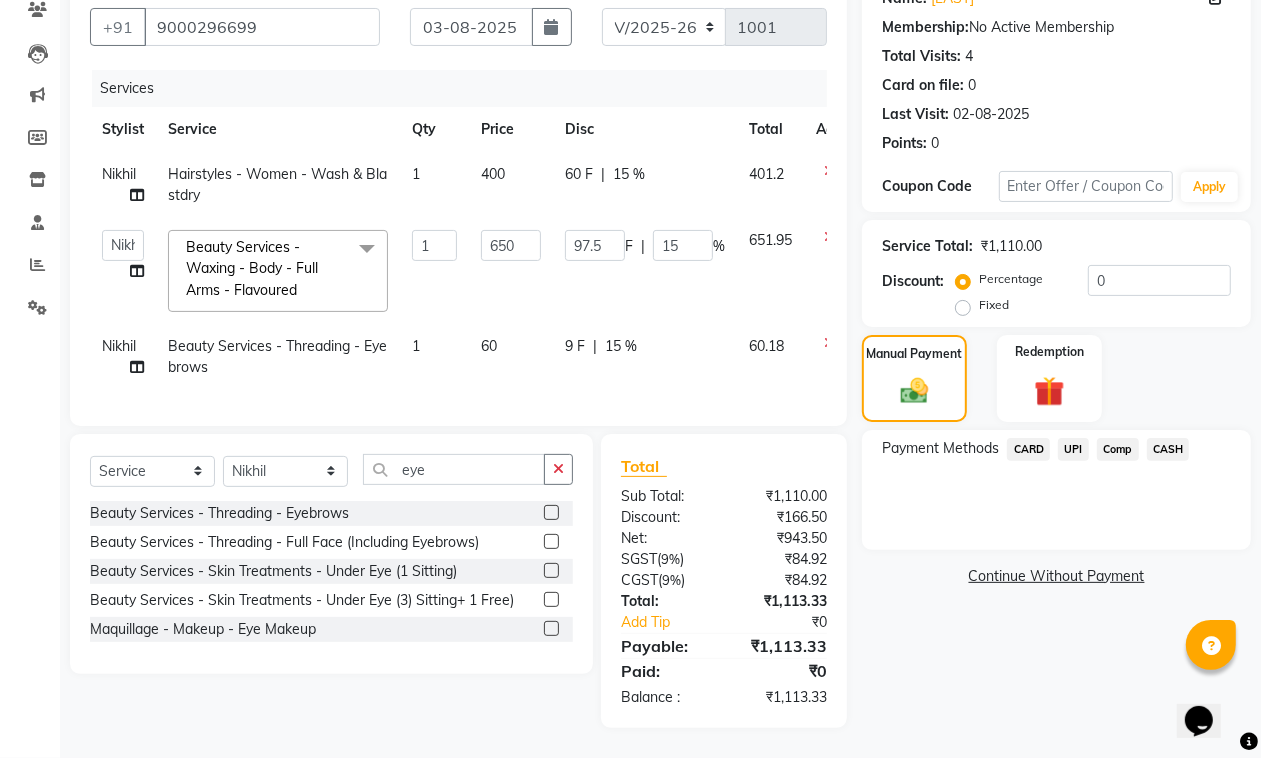 click on "CARD" 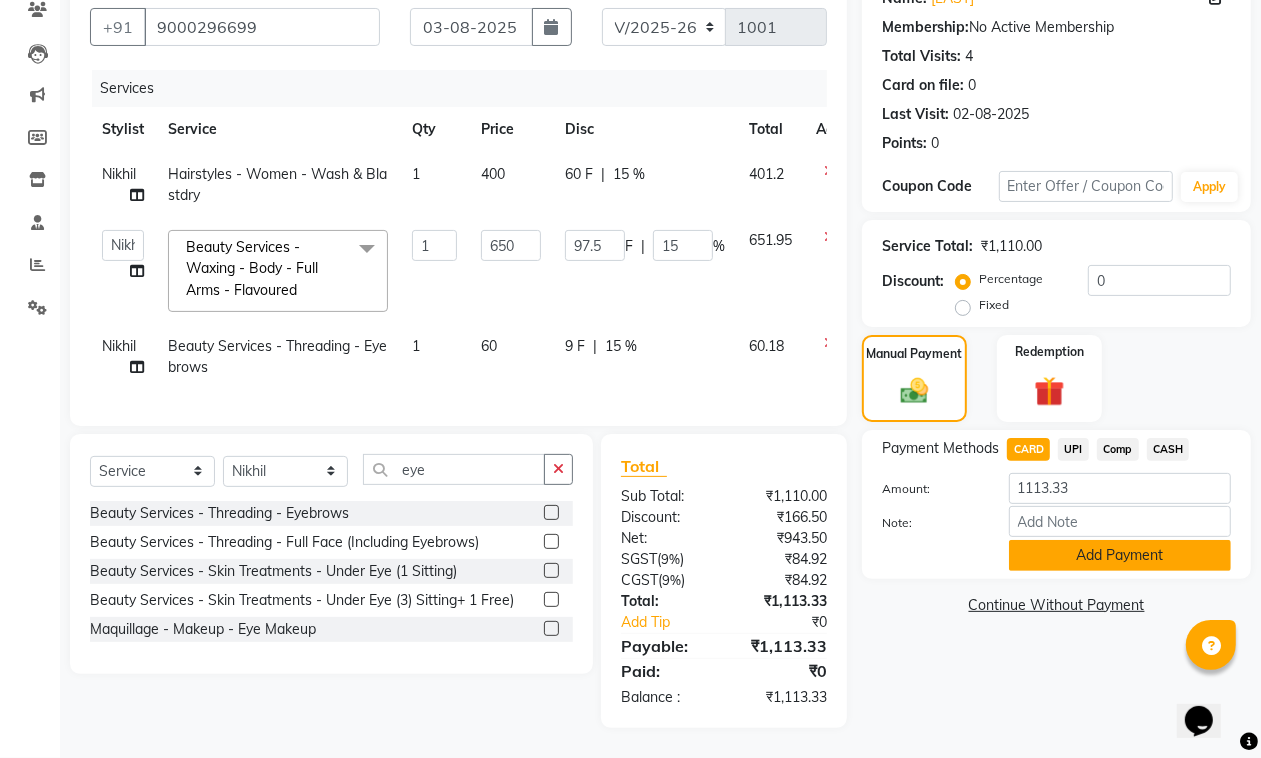 click on "Add Payment" 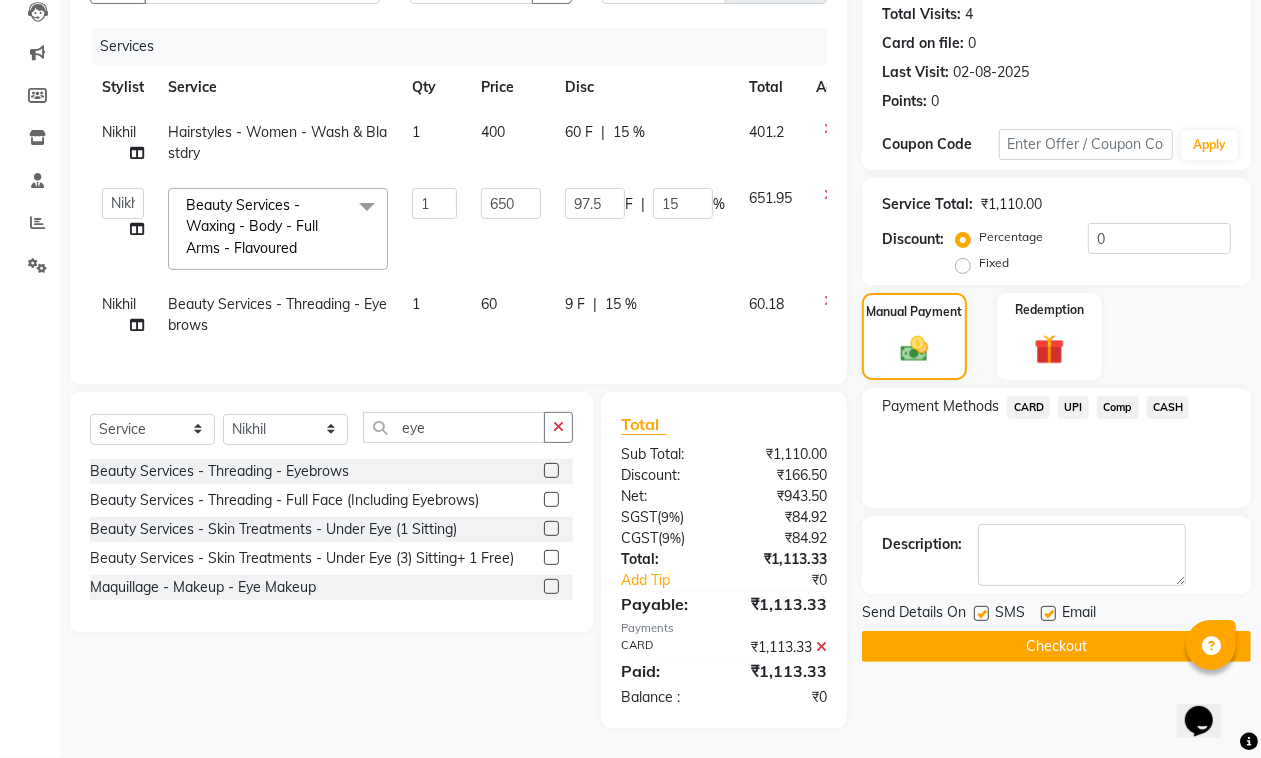 scroll, scrollTop: 238, scrollLeft: 0, axis: vertical 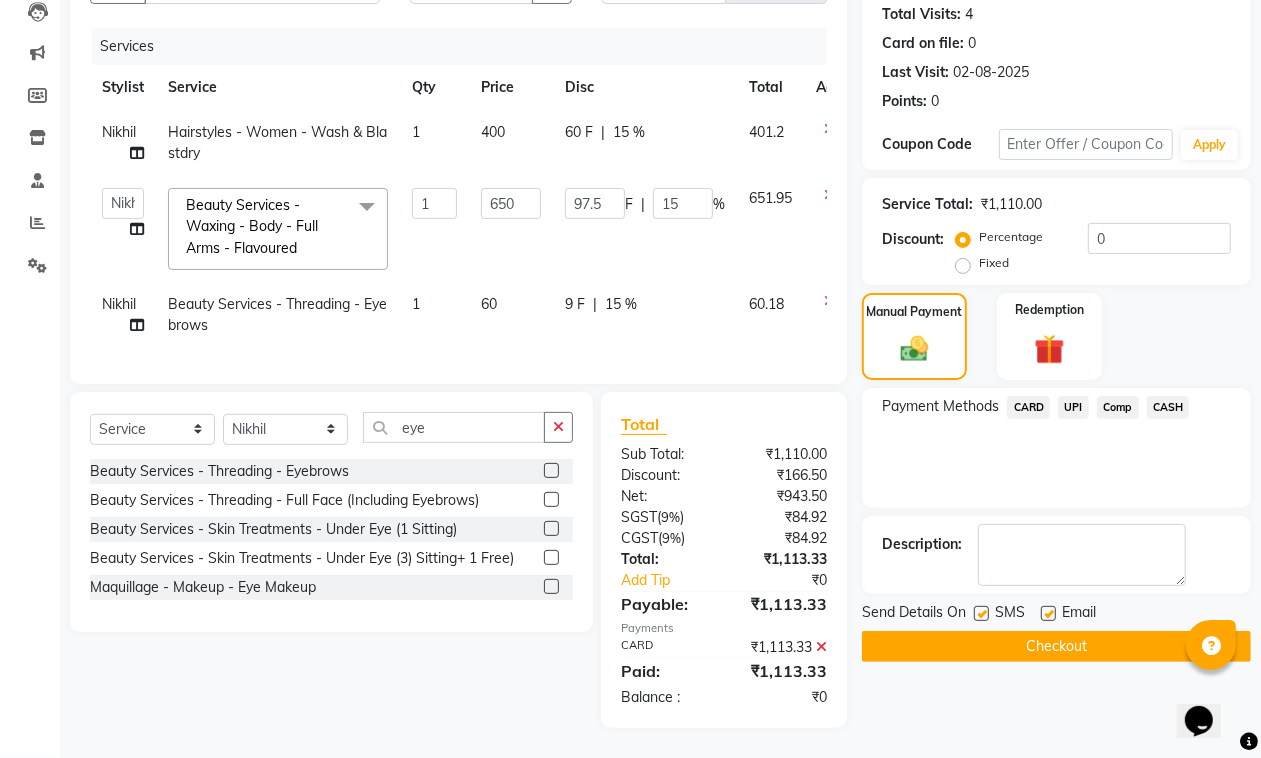 click 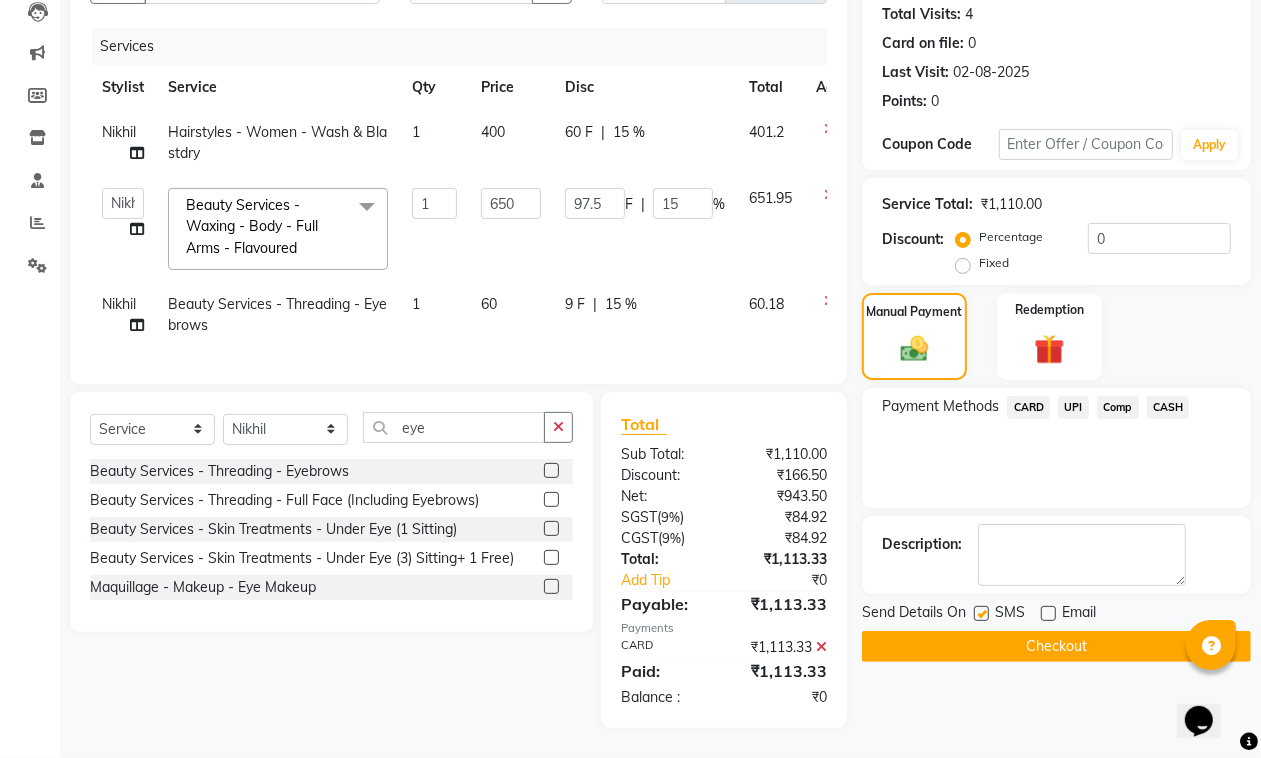 click on "Checkout" 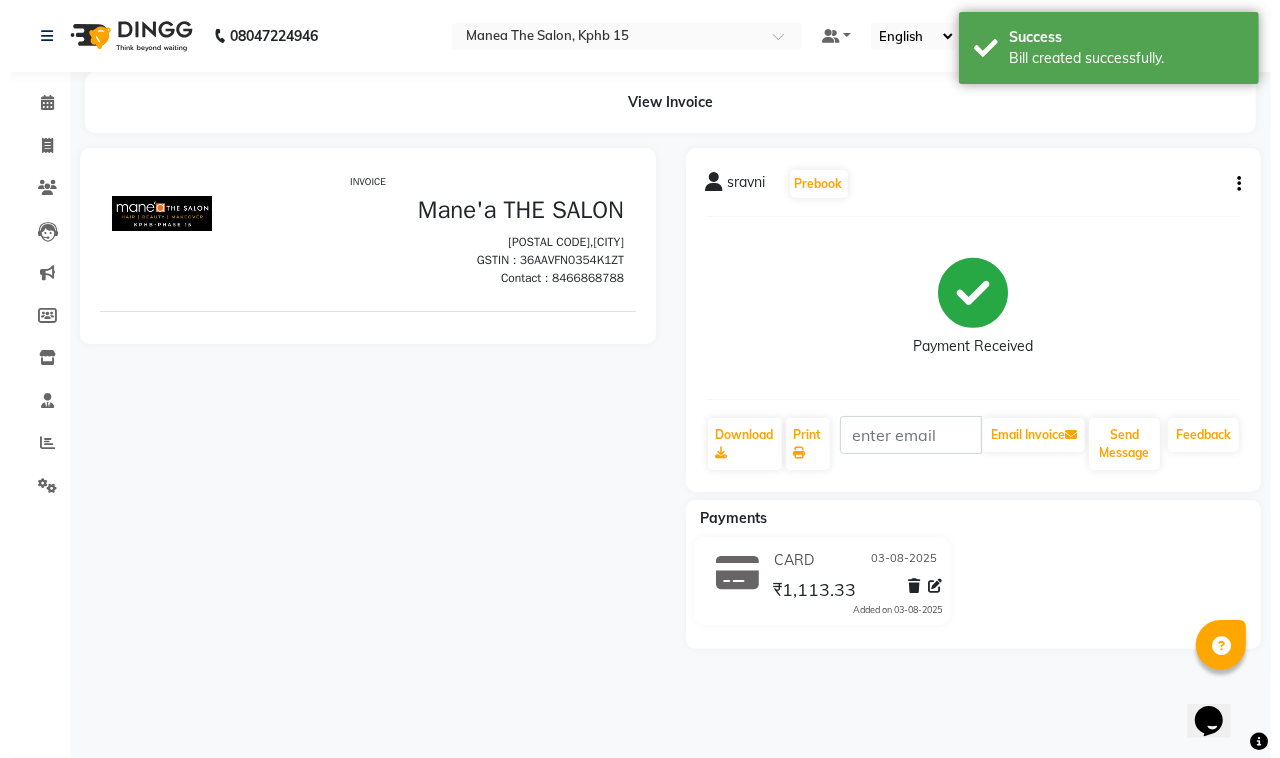 scroll, scrollTop: 0, scrollLeft: 0, axis: both 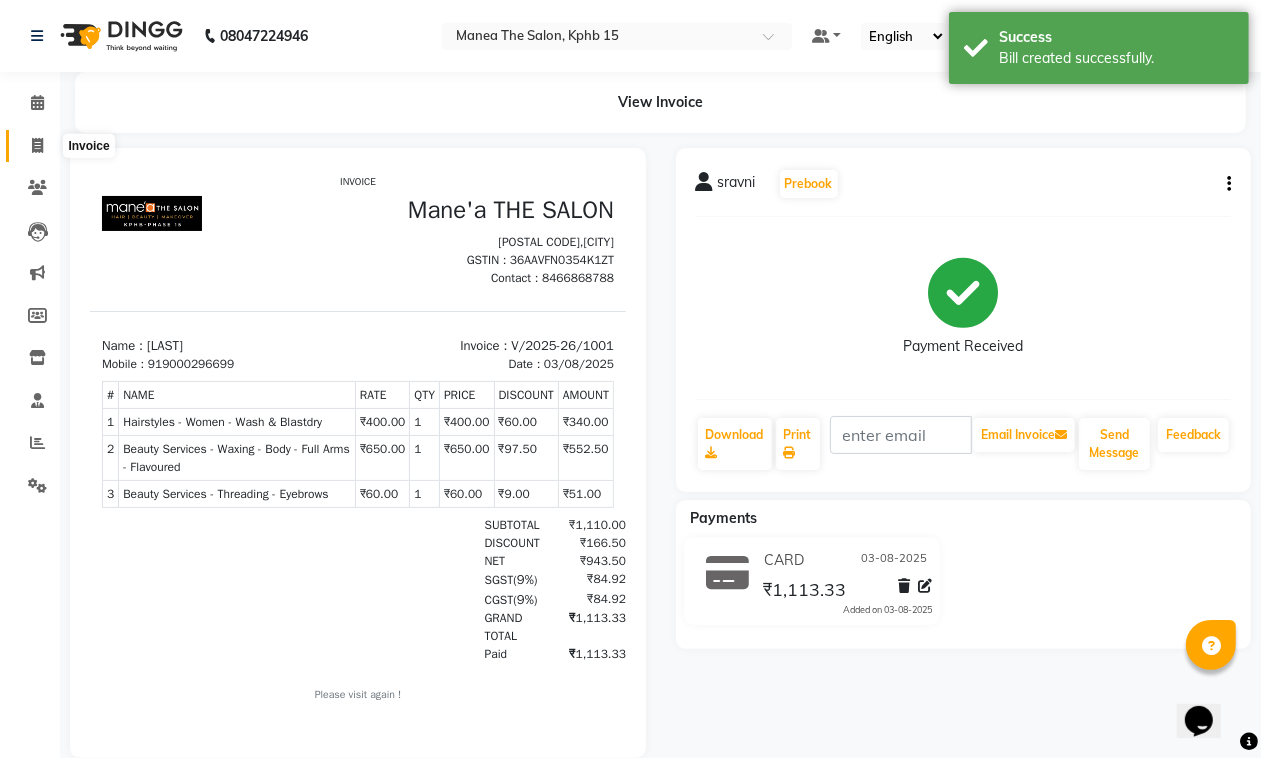 click 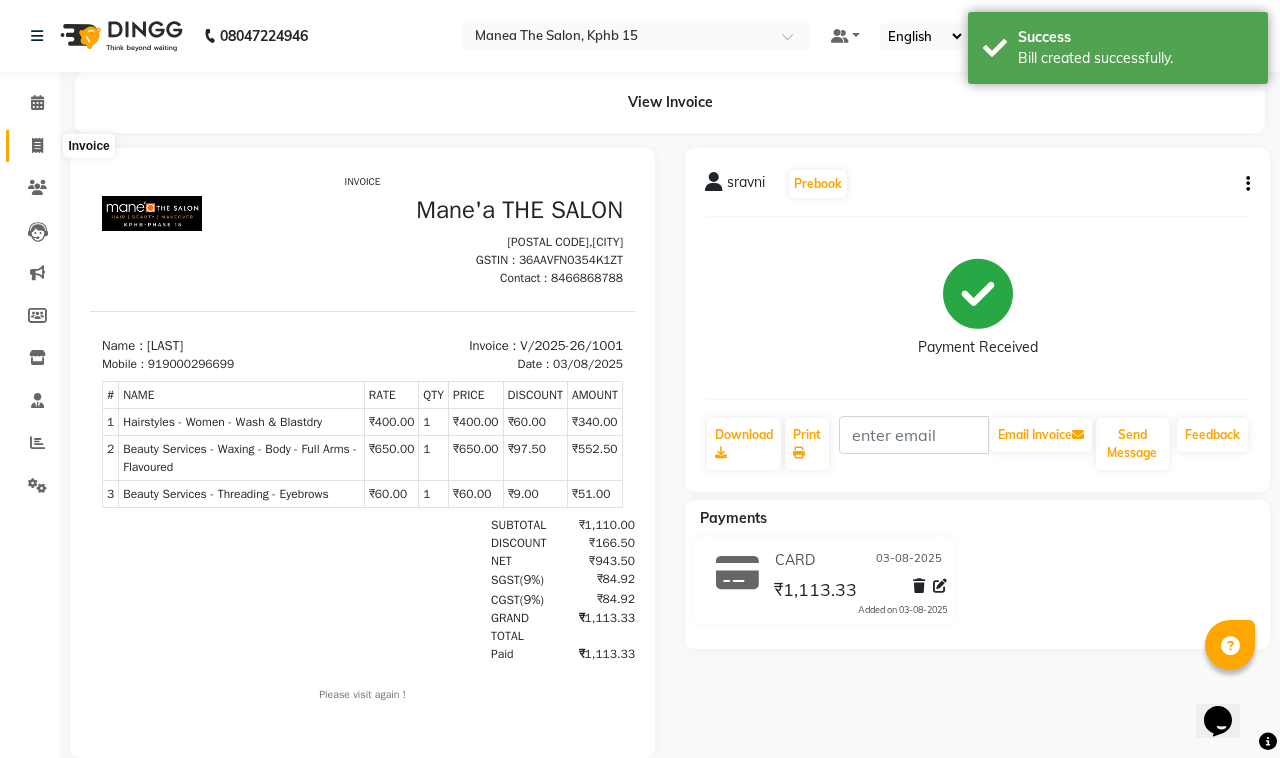 select on "service" 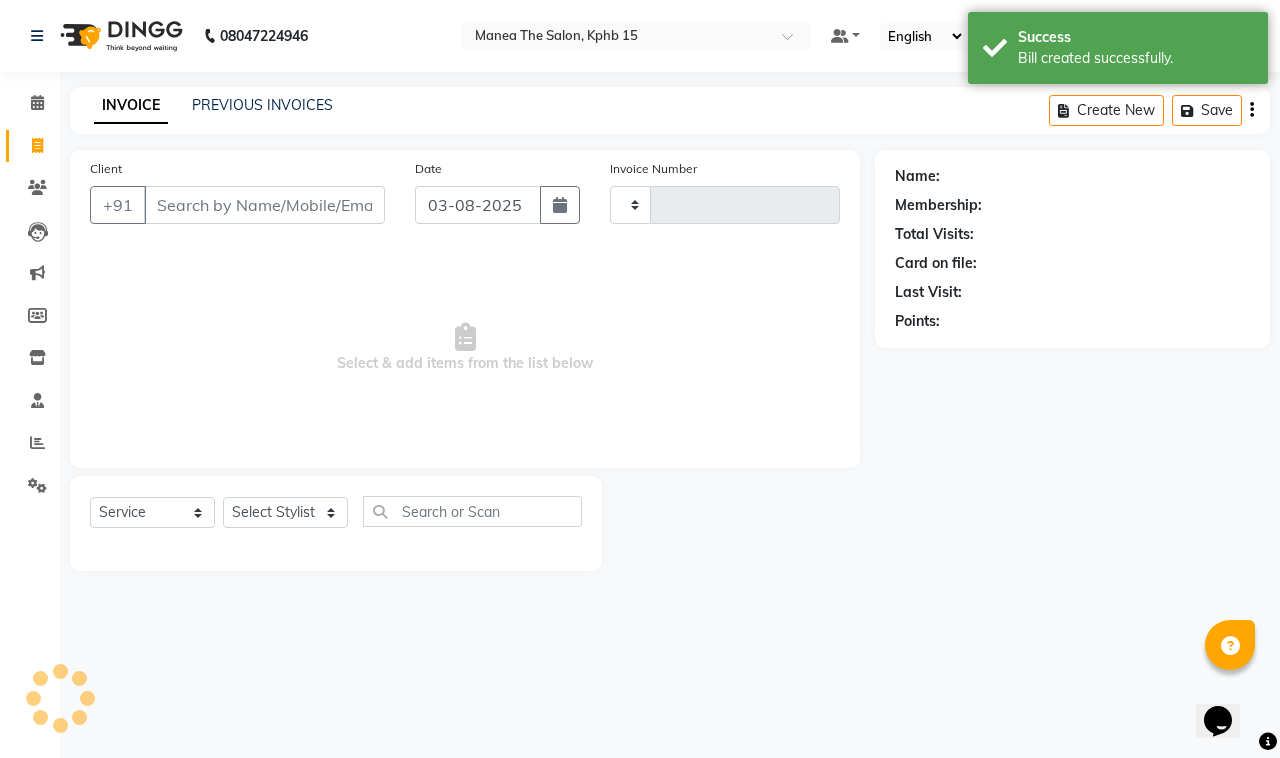 type on "1002" 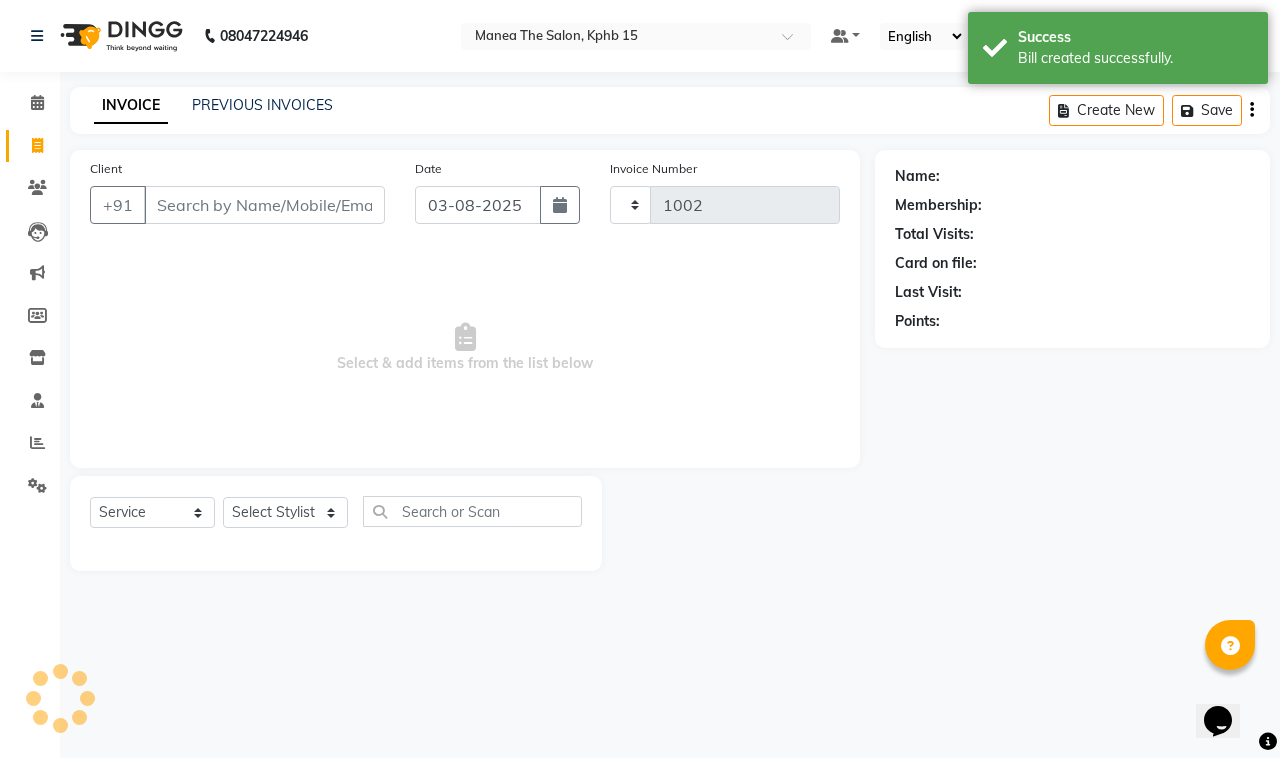 select on "7321" 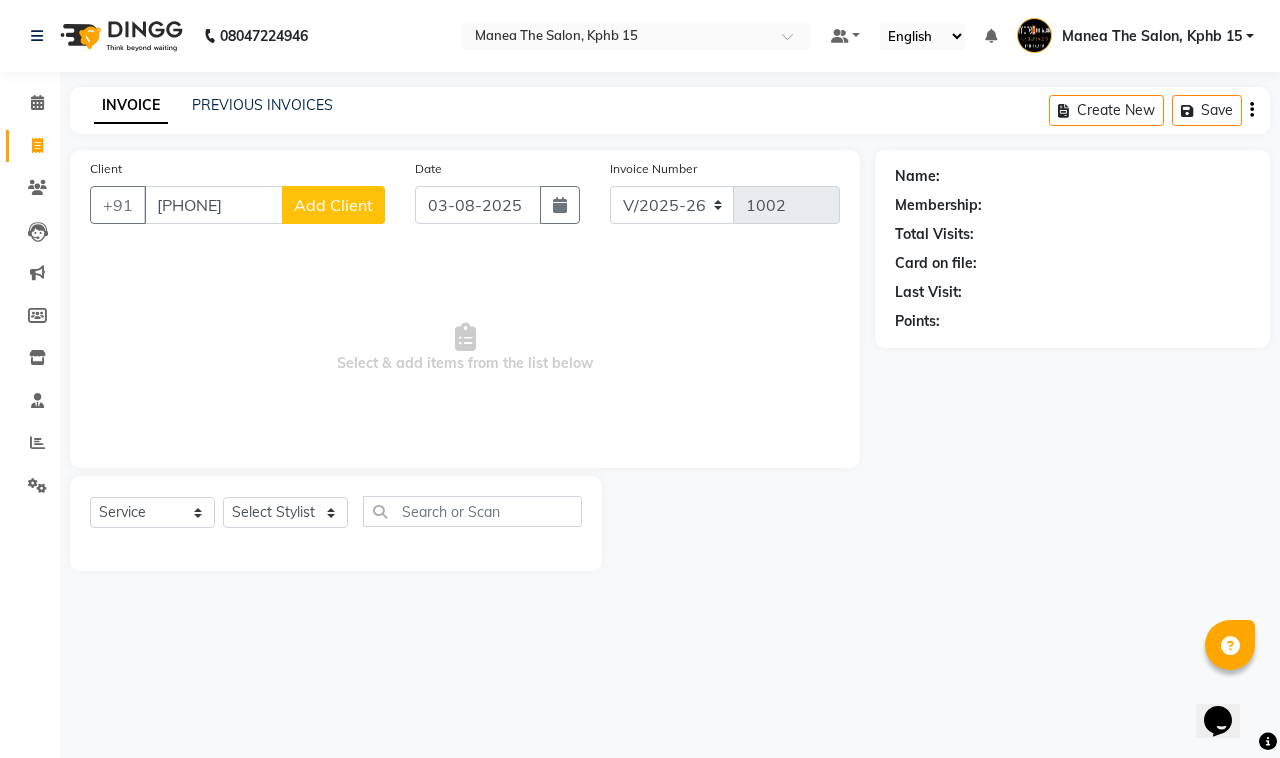 type on "7757003541" 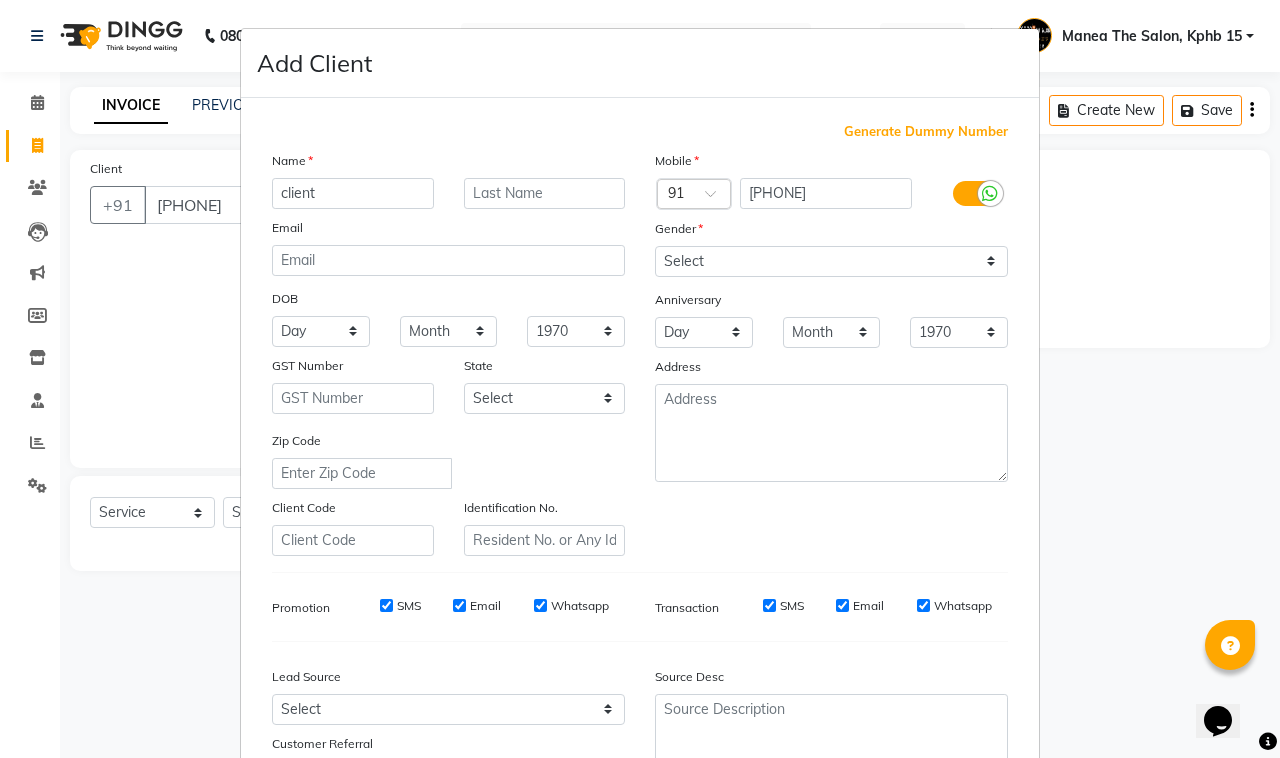 type on "client" 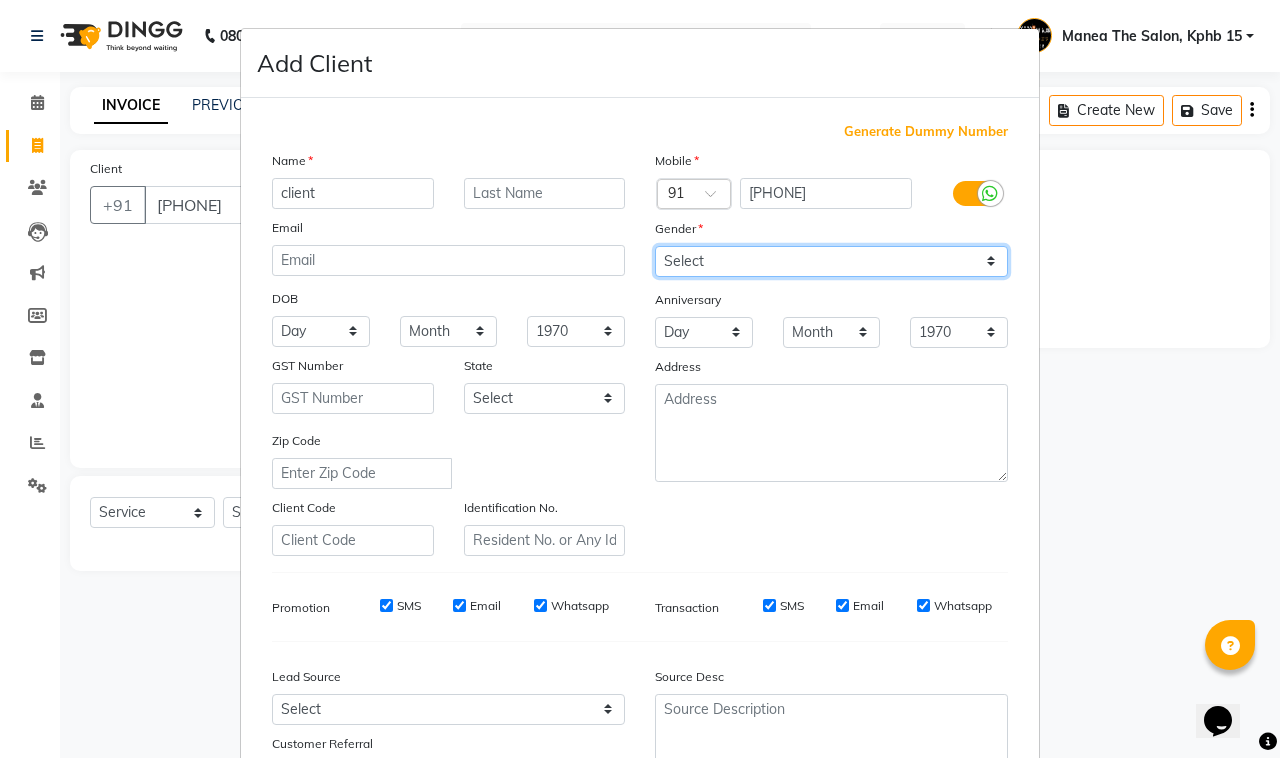 click on "Select Male Female Other Prefer Not To Say" at bounding box center [831, 261] 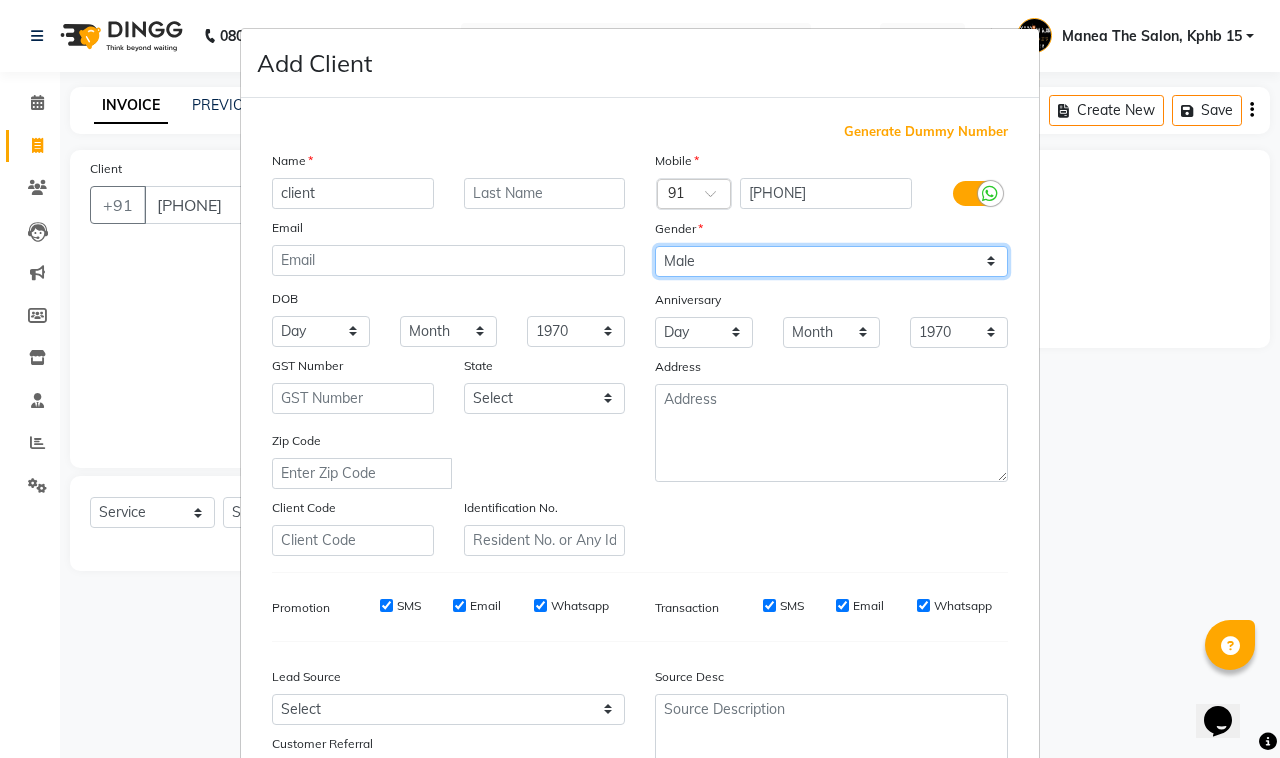 click on "Select Male Female Other Prefer Not To Say" at bounding box center [831, 261] 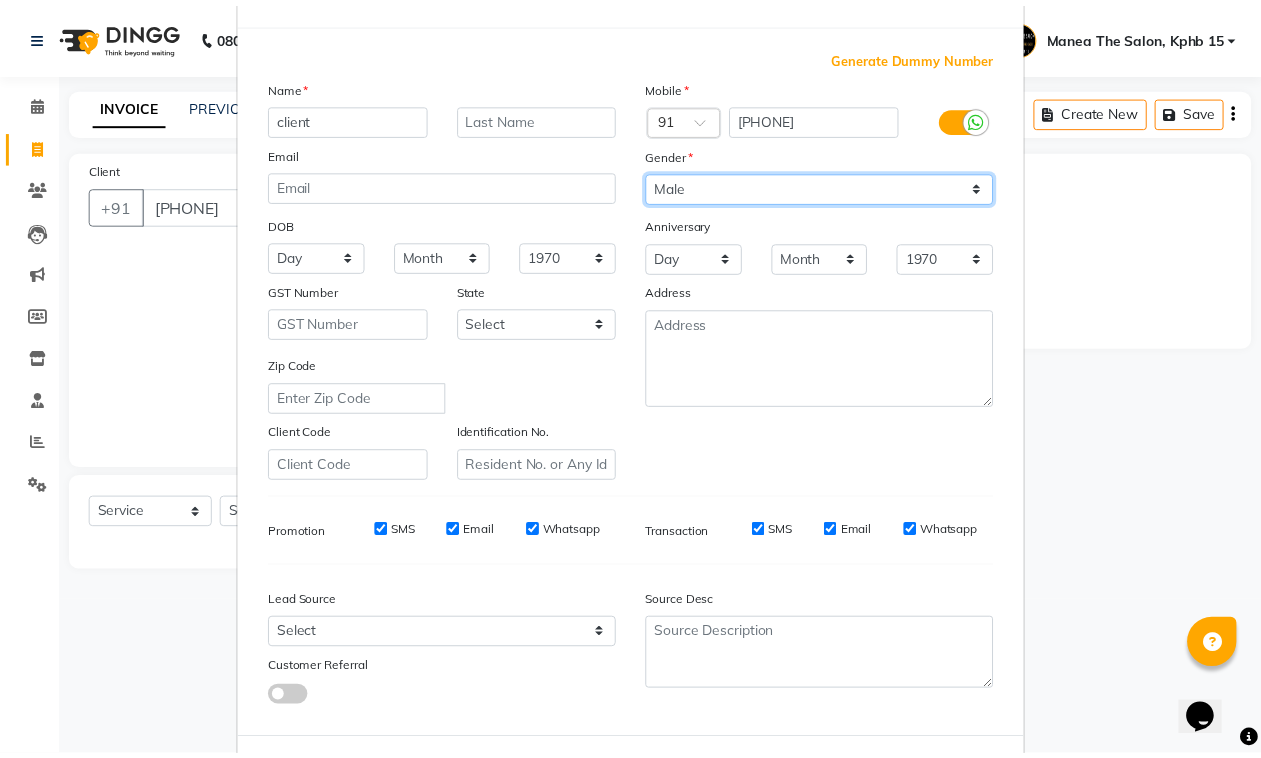 scroll, scrollTop: 157, scrollLeft: 0, axis: vertical 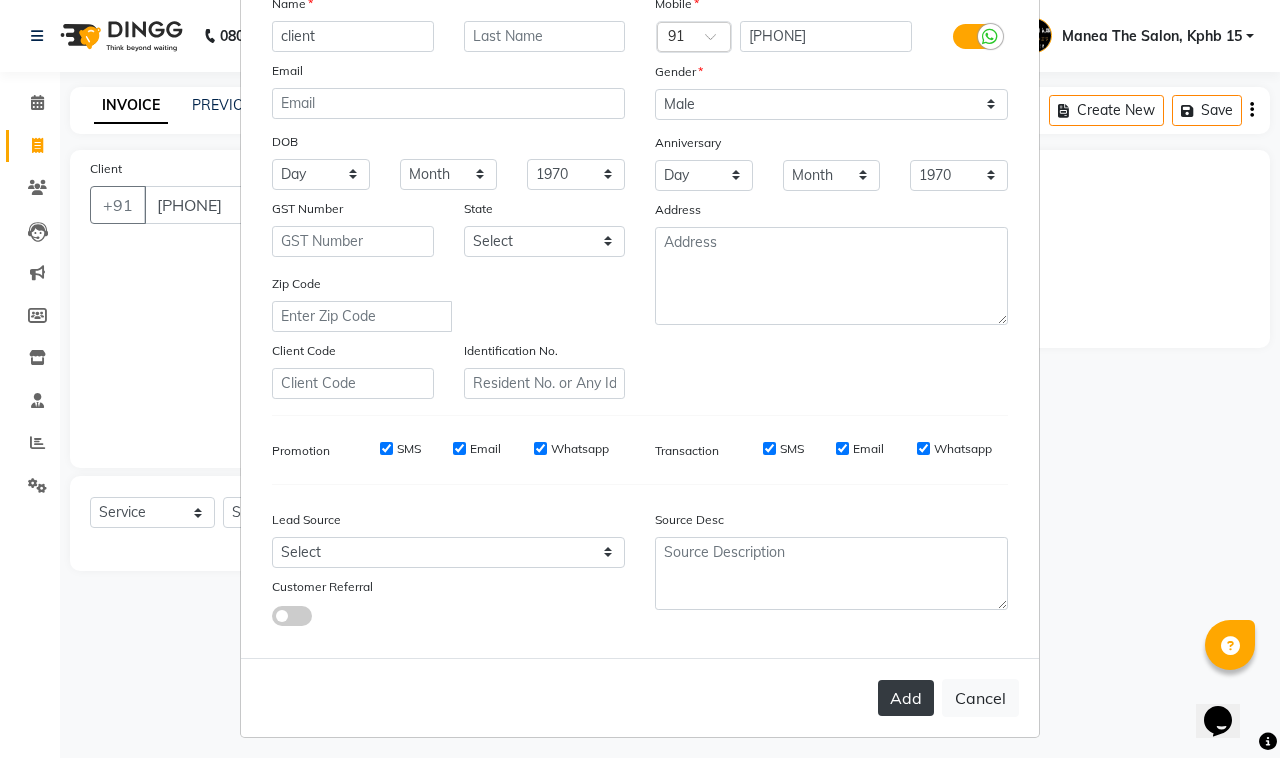 click on "Add" at bounding box center [906, 698] 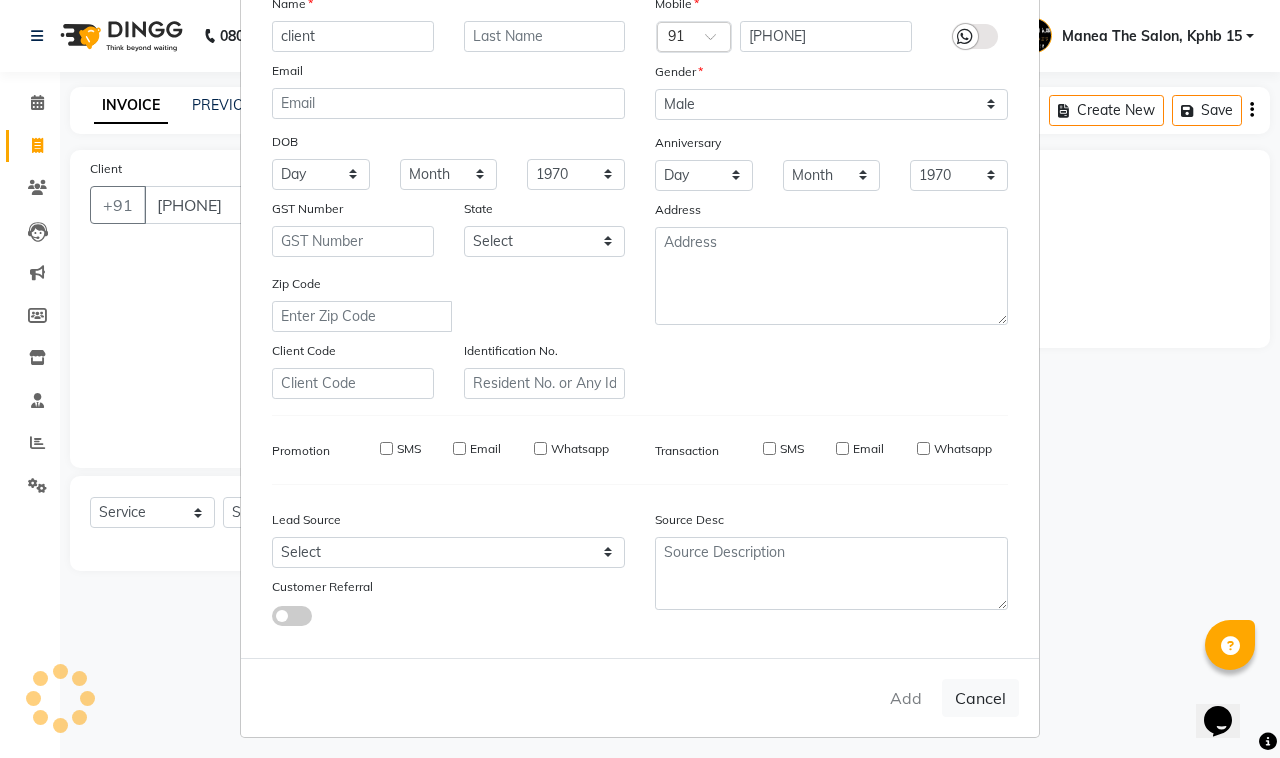 type 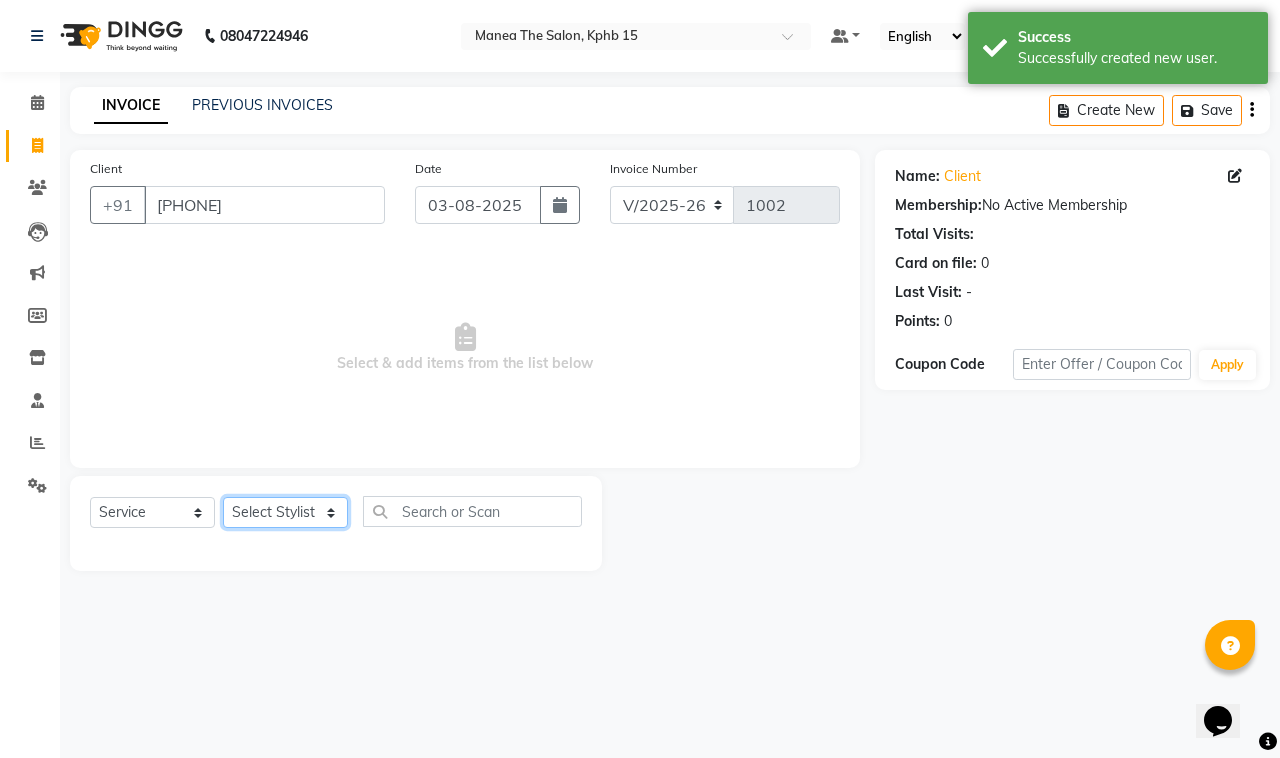 click on "Select Stylist Ayan  MUZAMMIL Nikhil  nitu Raghu Roopa  Shrisha Teju" 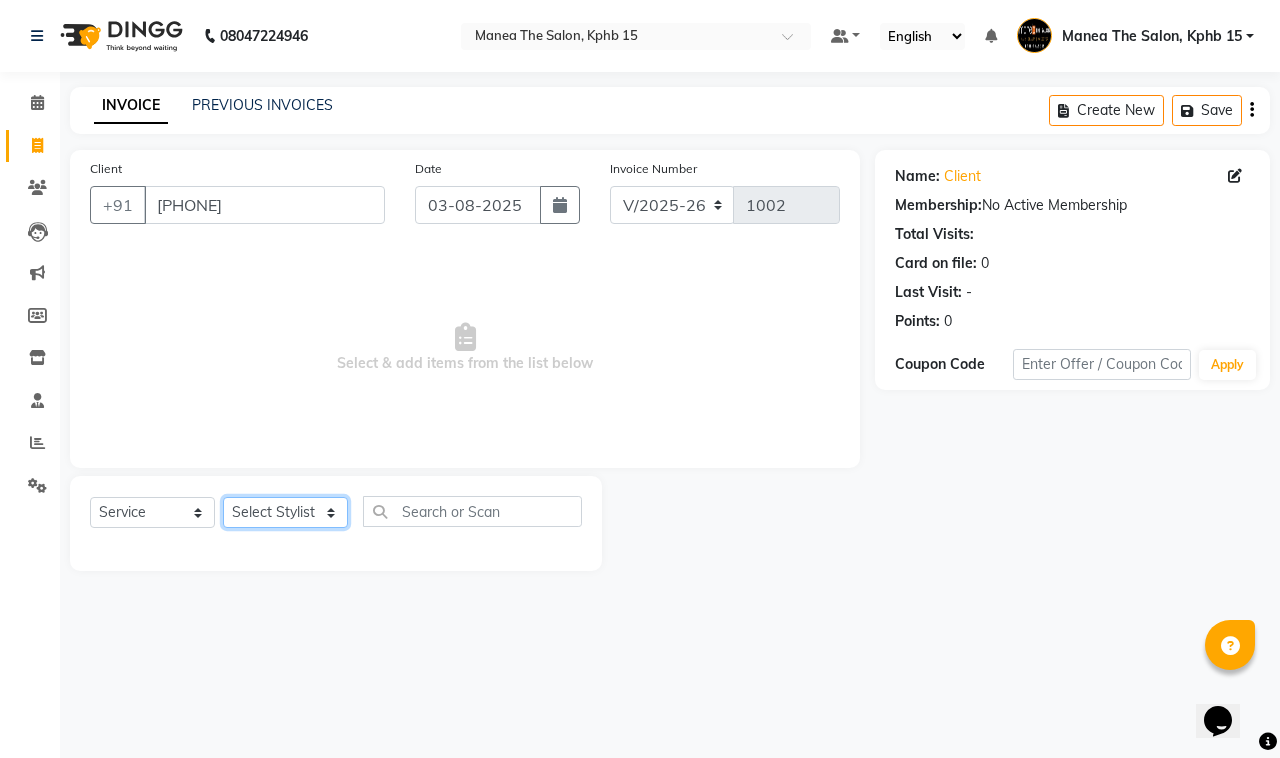 select on "62839" 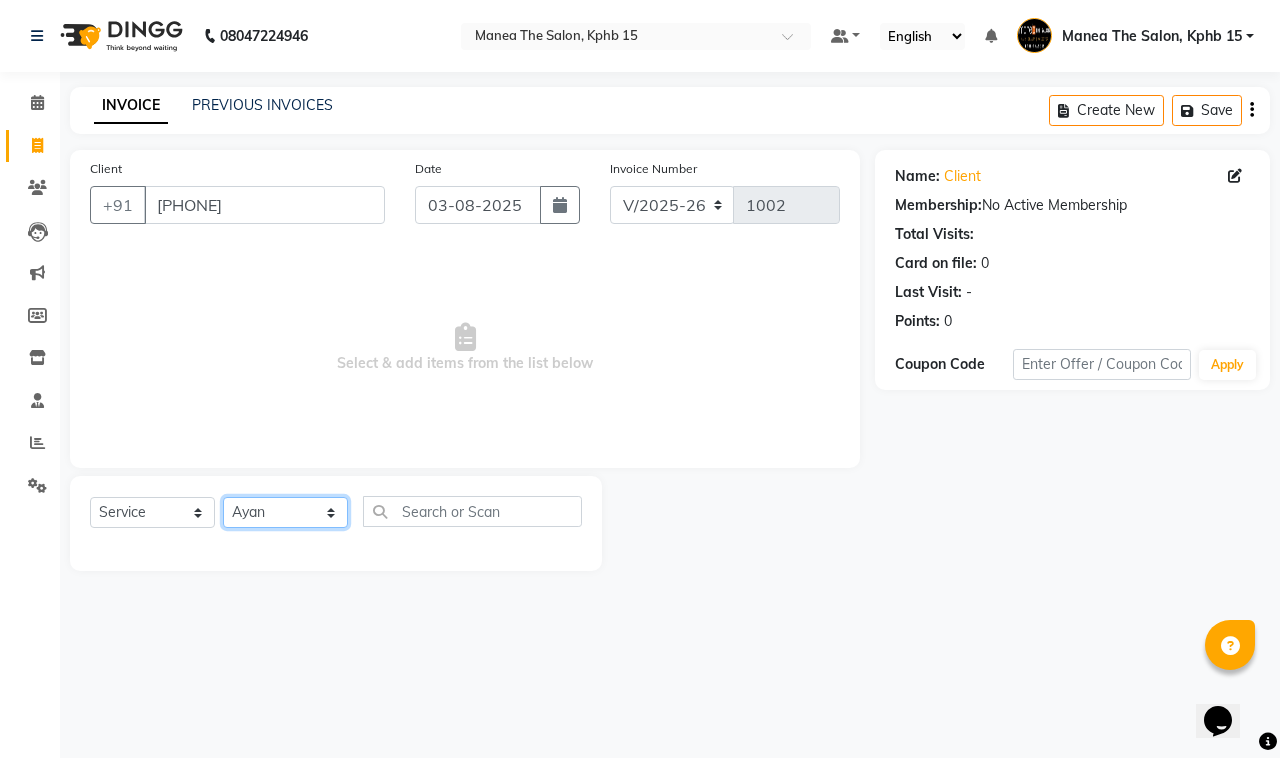click on "Select Stylist Ayan  MUZAMMIL Nikhil  nitu Raghu Roopa  Shrisha Teju" 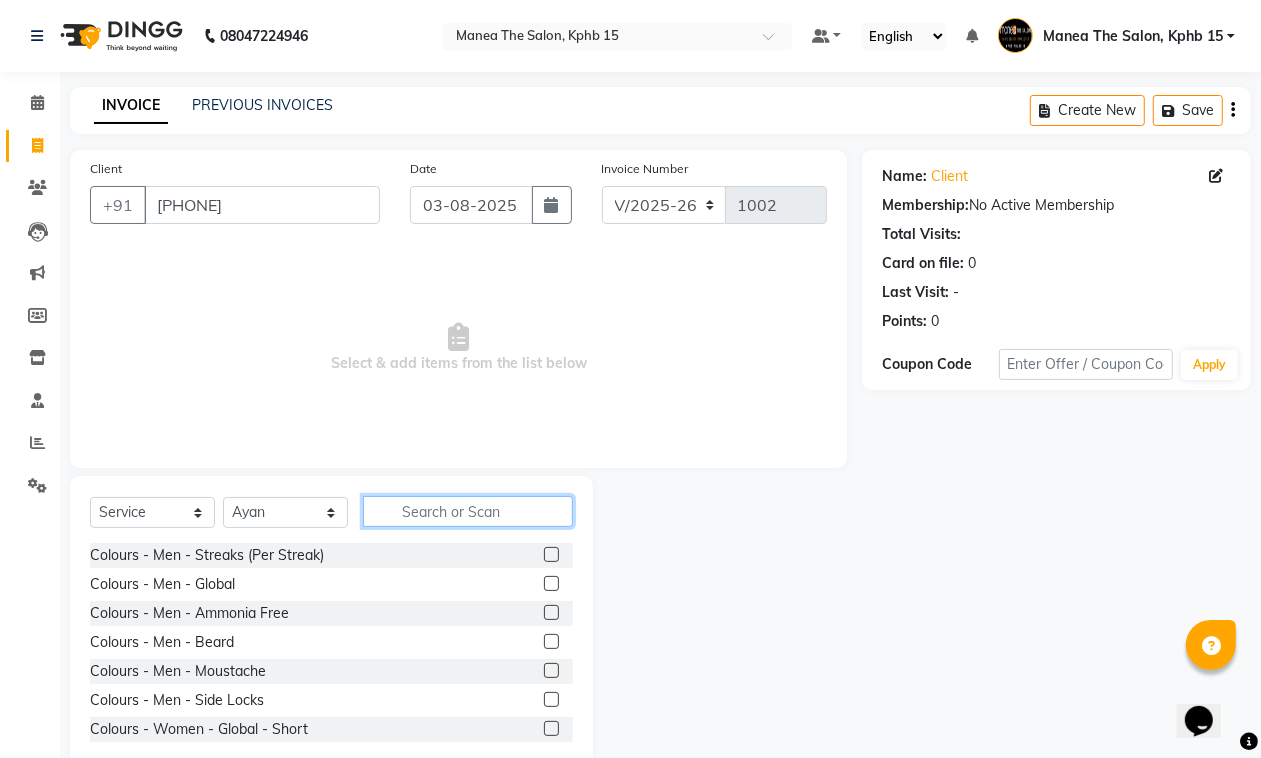 click 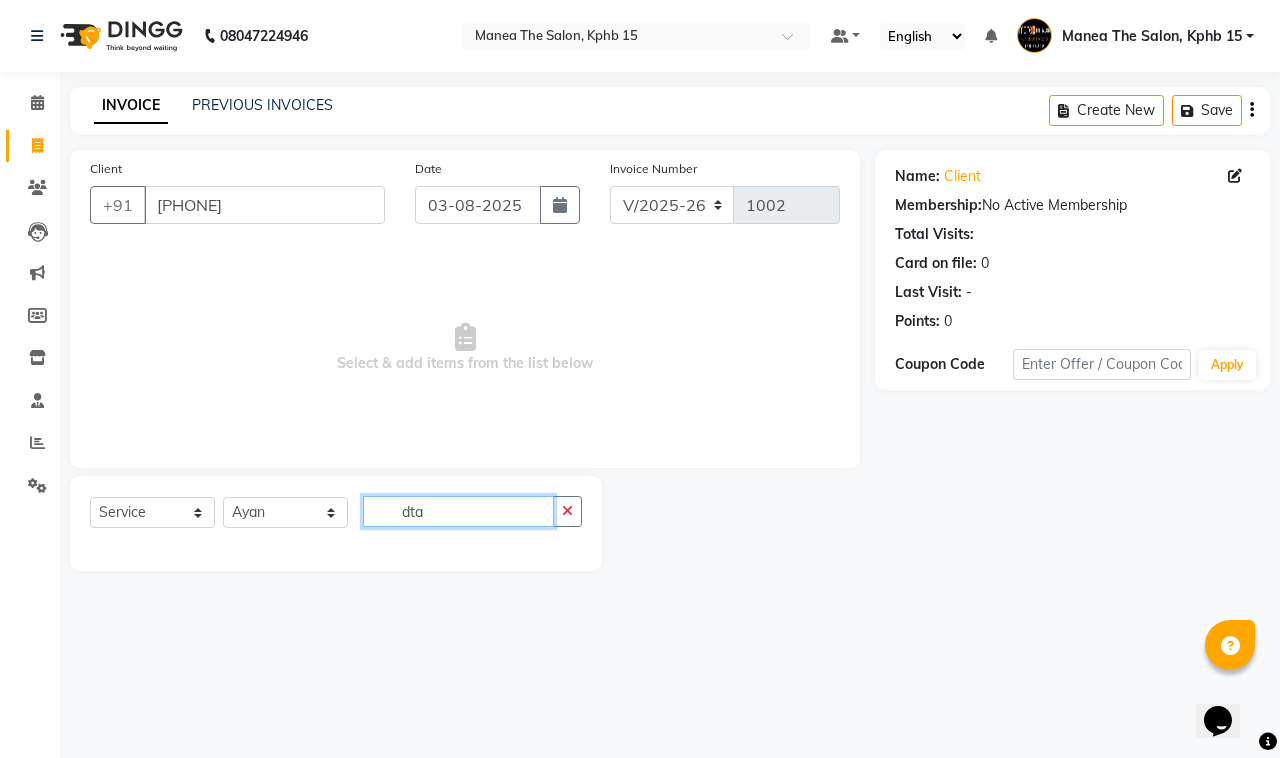 type on "dtan" 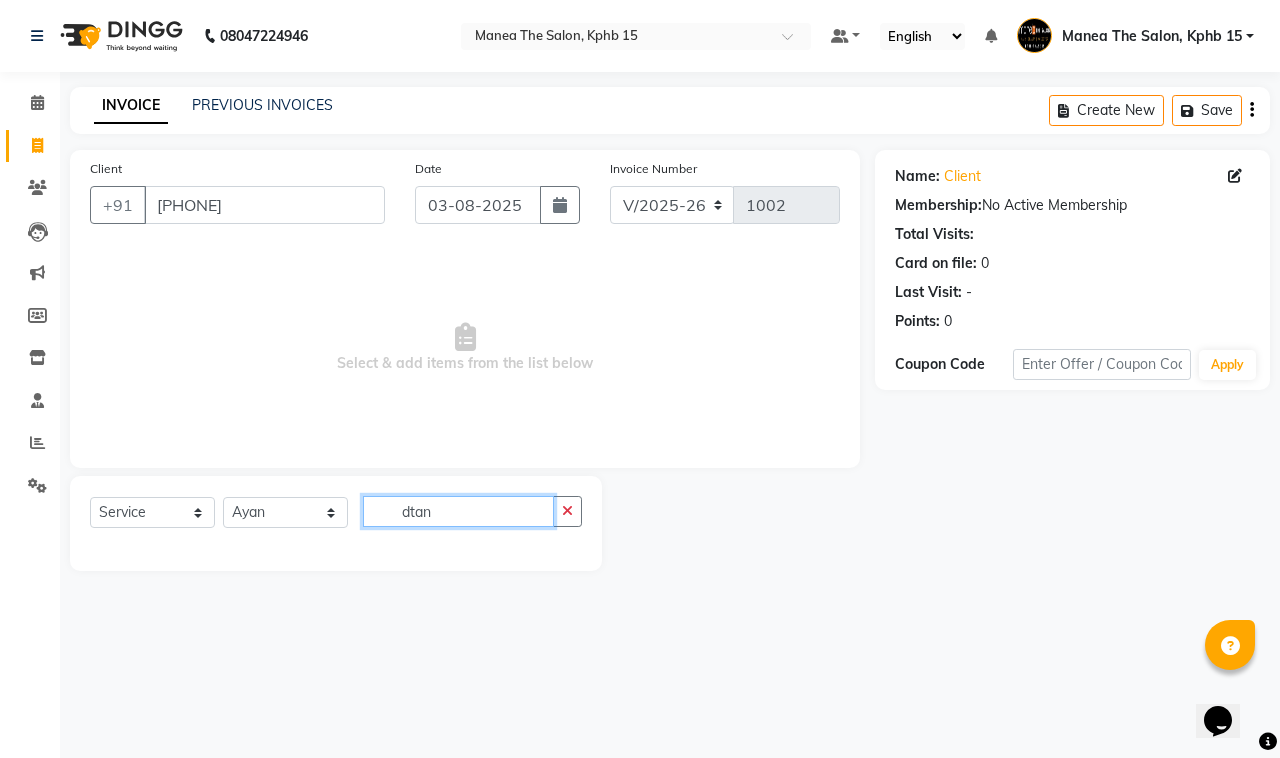 drag, startPoint x: 431, startPoint y: 512, endPoint x: 398, endPoint y: 518, distance: 33.54102 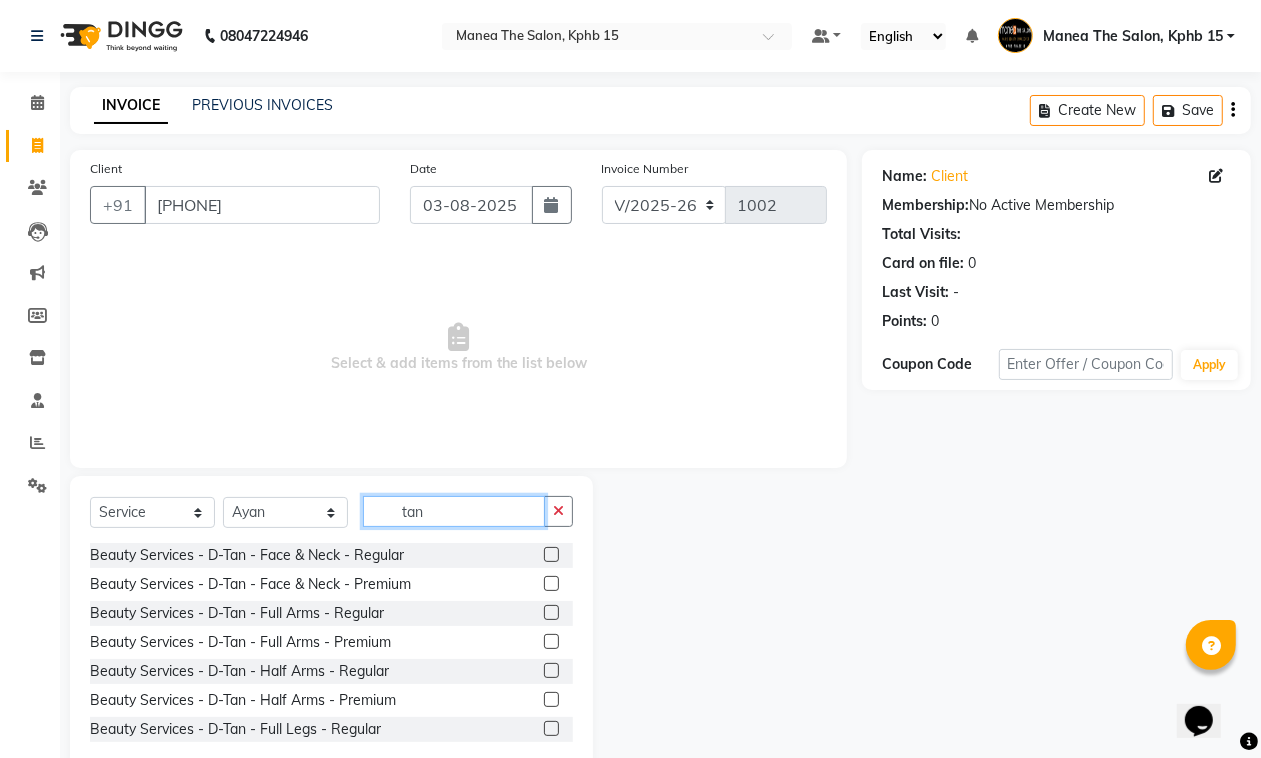 type on "tan" 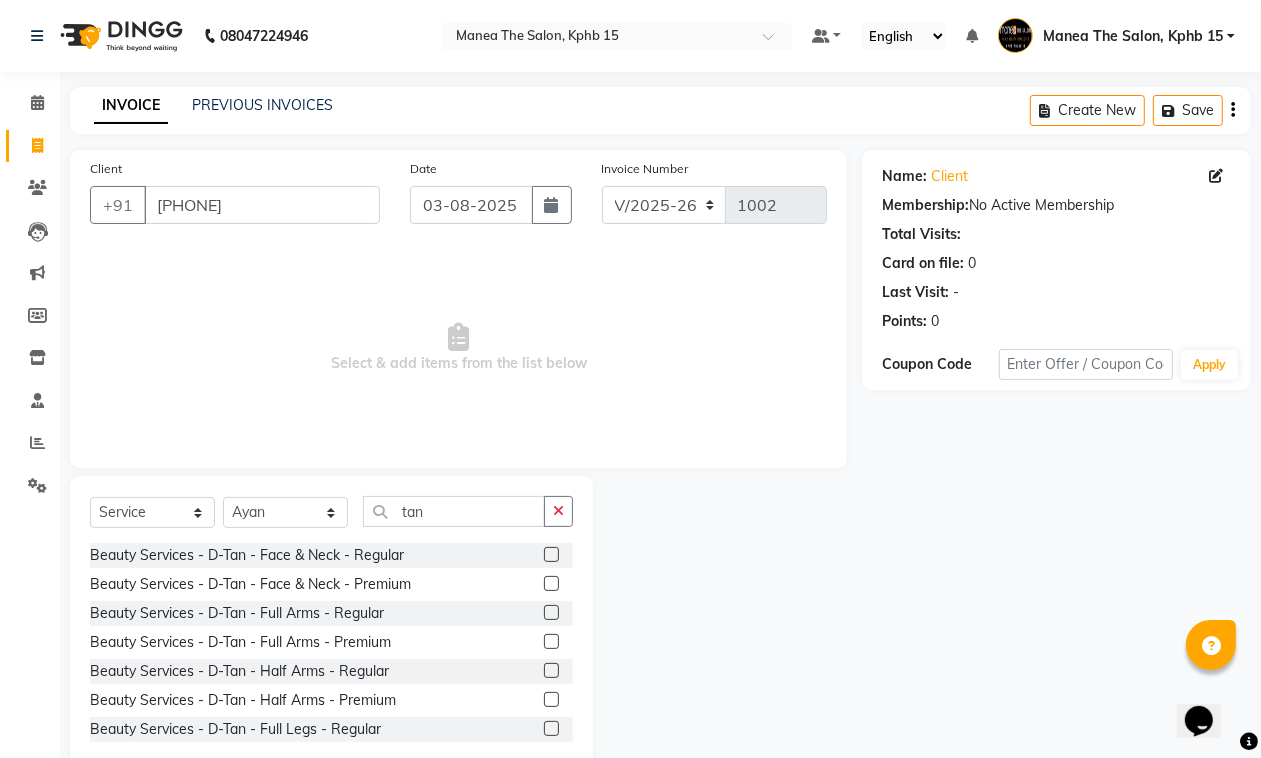 click 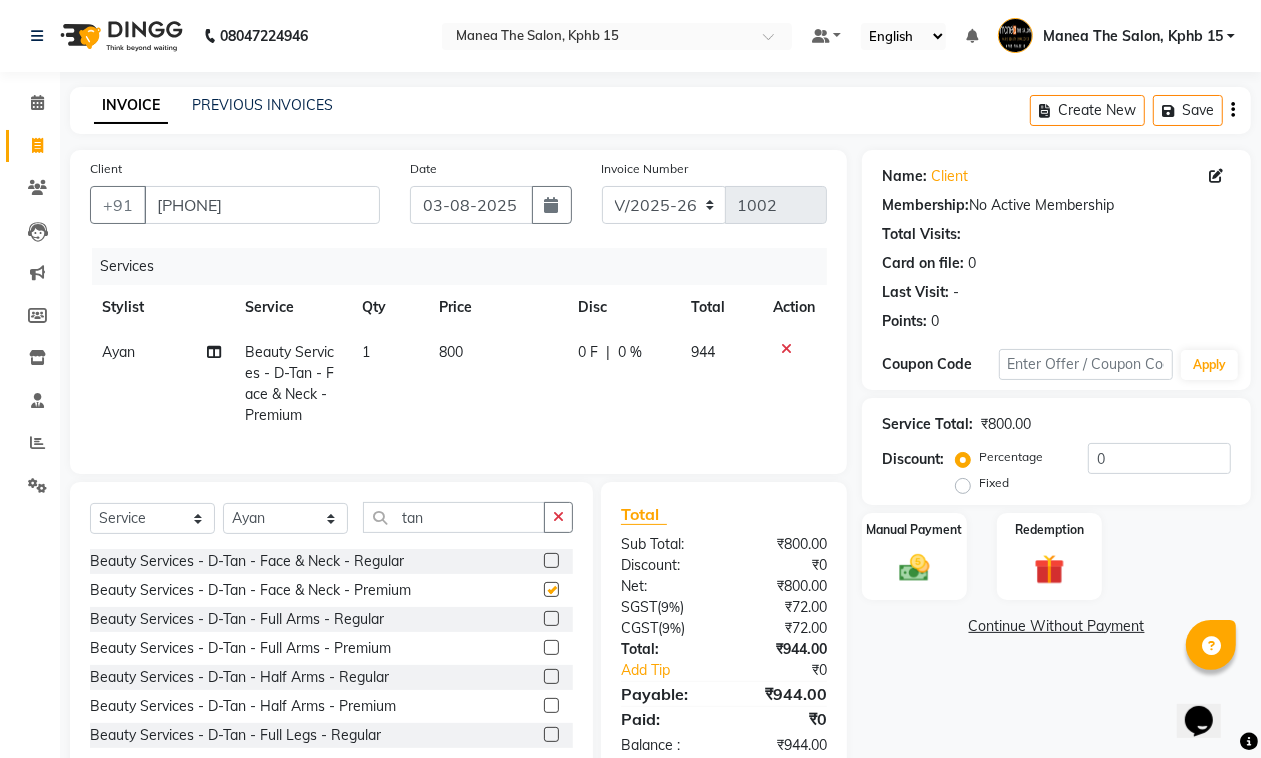 checkbox on "false" 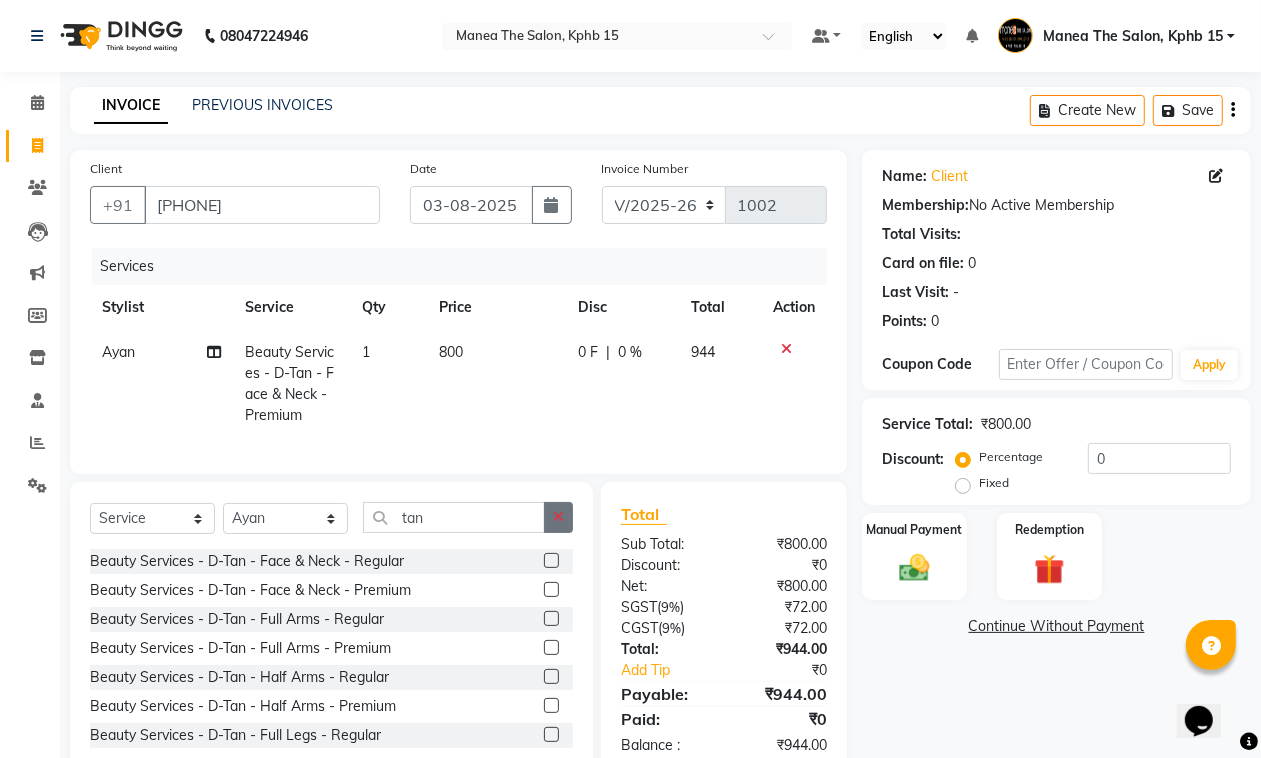click 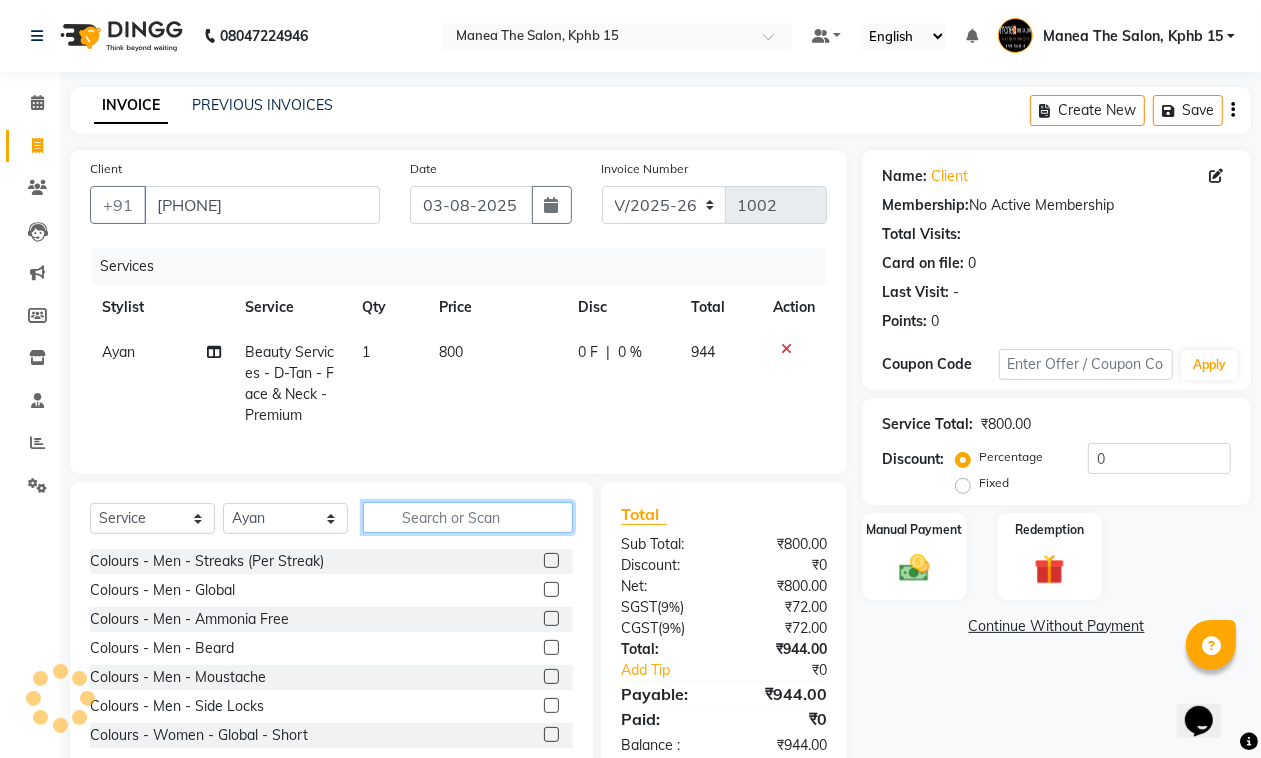 click 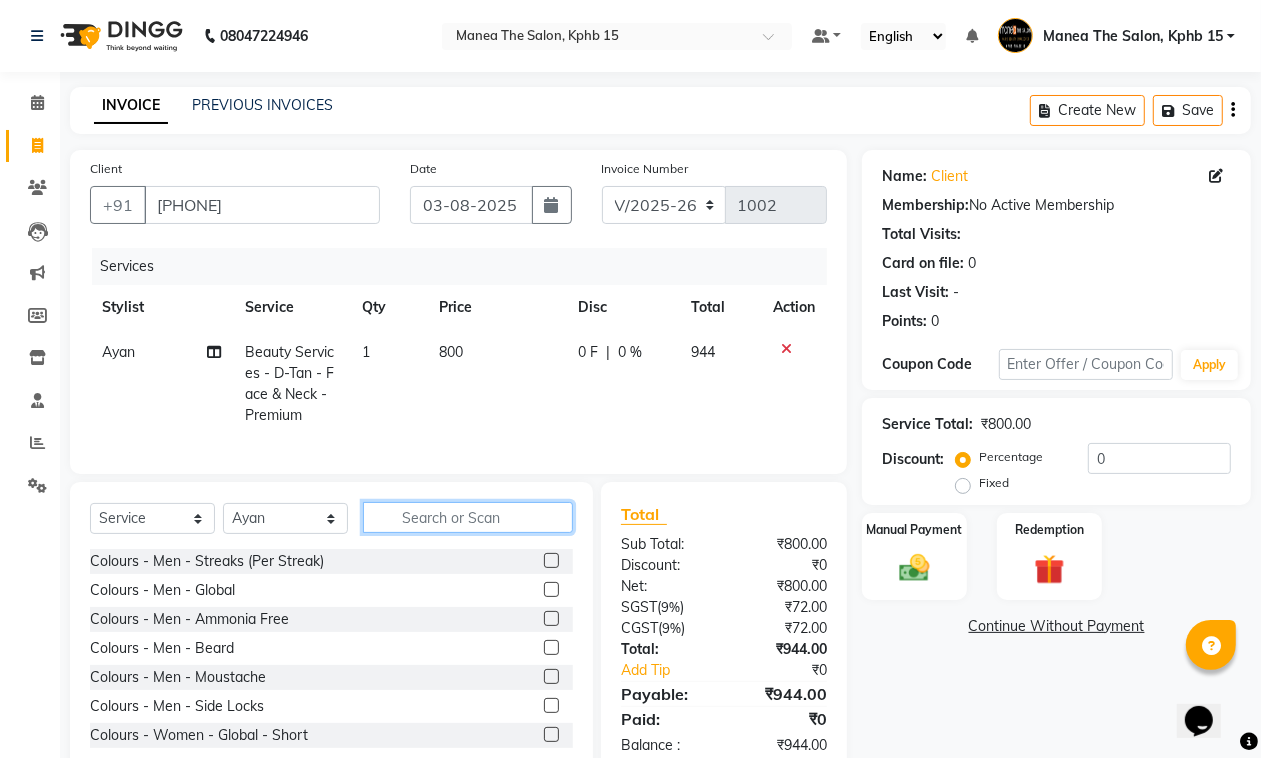 type on "s" 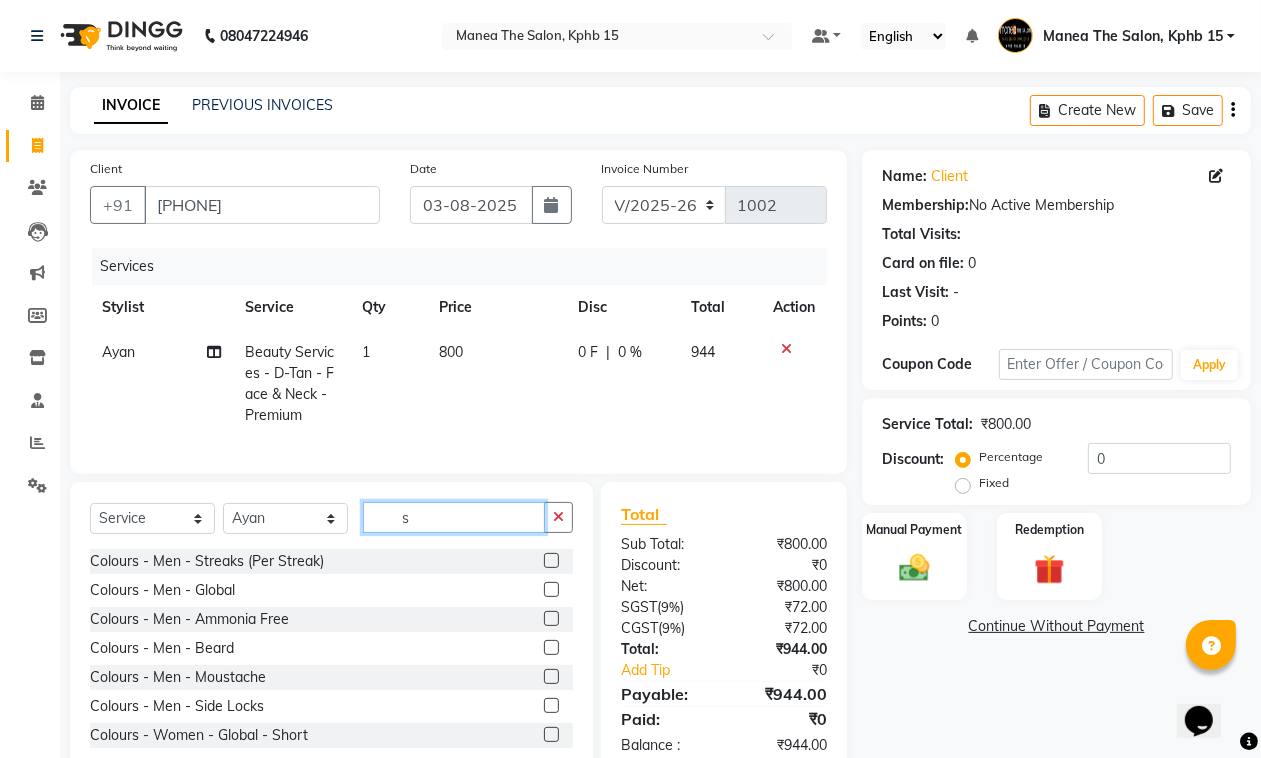 drag, startPoint x: 433, startPoint y: 526, endPoint x: 392, endPoint y: 555, distance: 50.219517 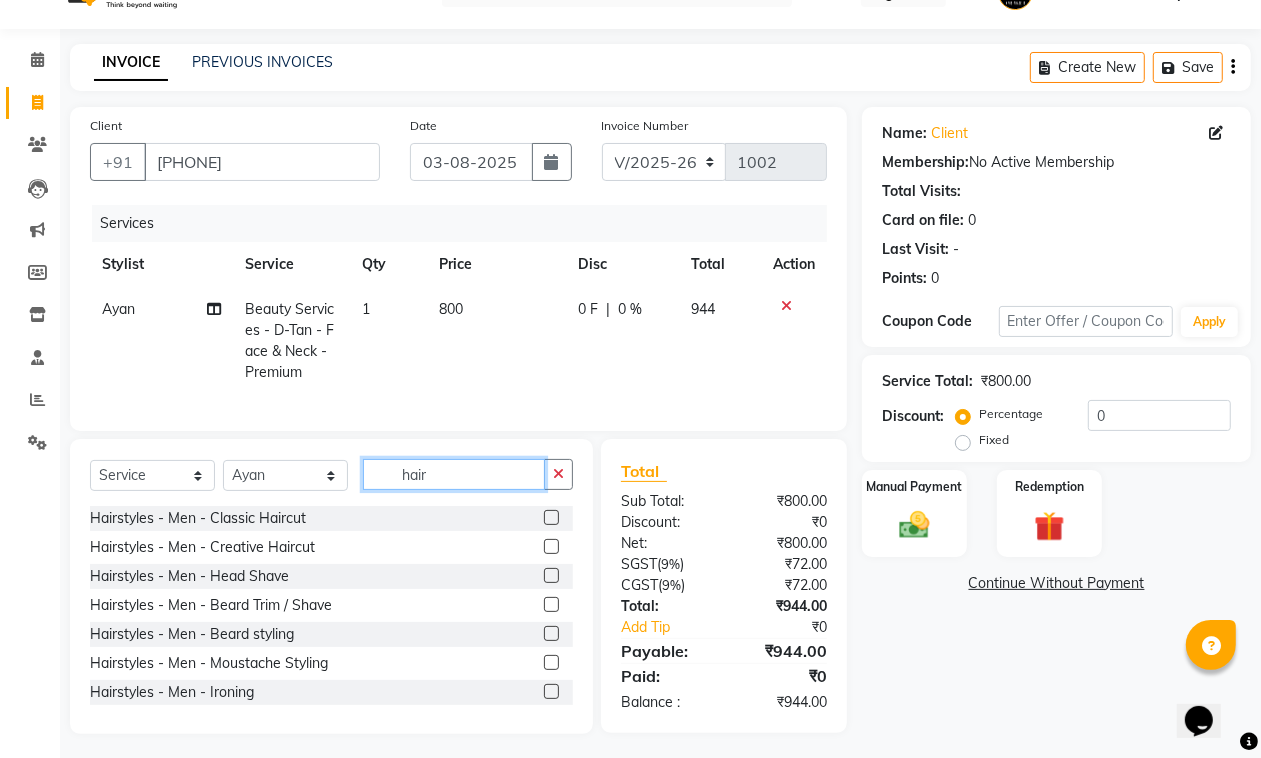 scroll, scrollTop: 67, scrollLeft: 0, axis: vertical 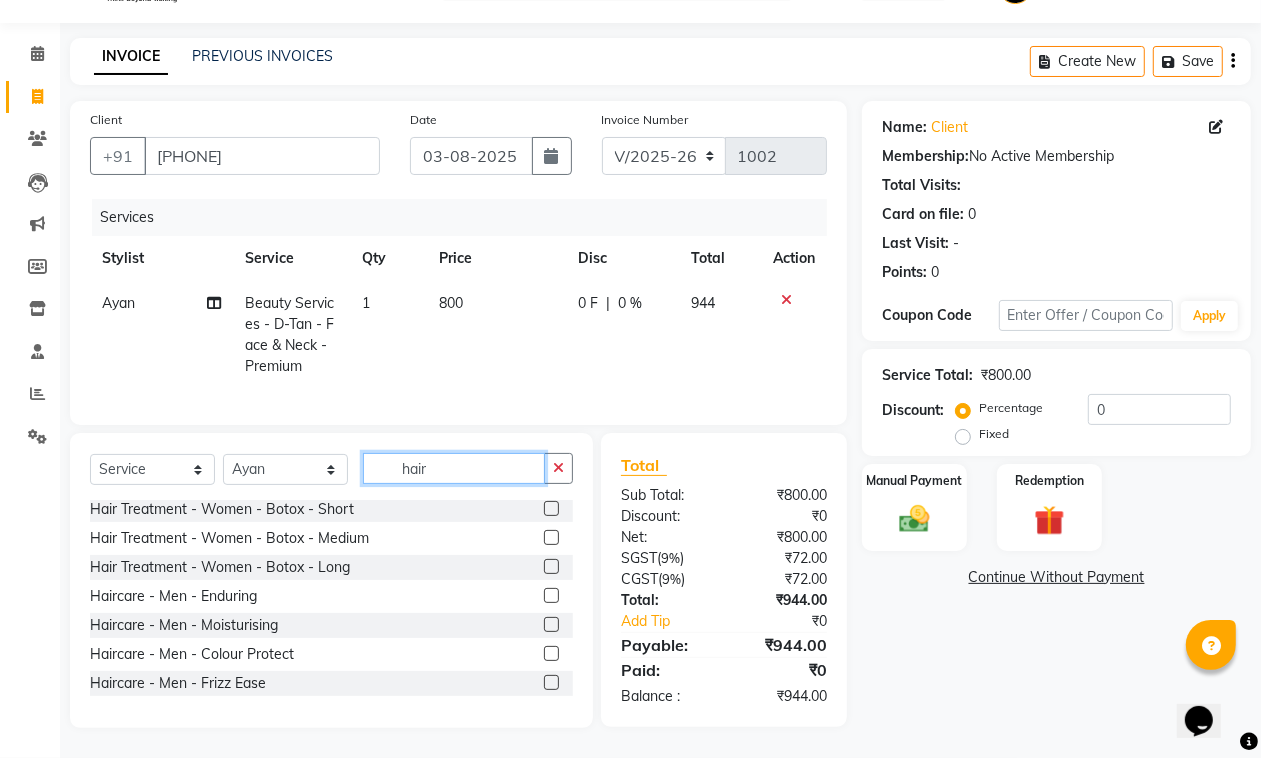 type on "hair" 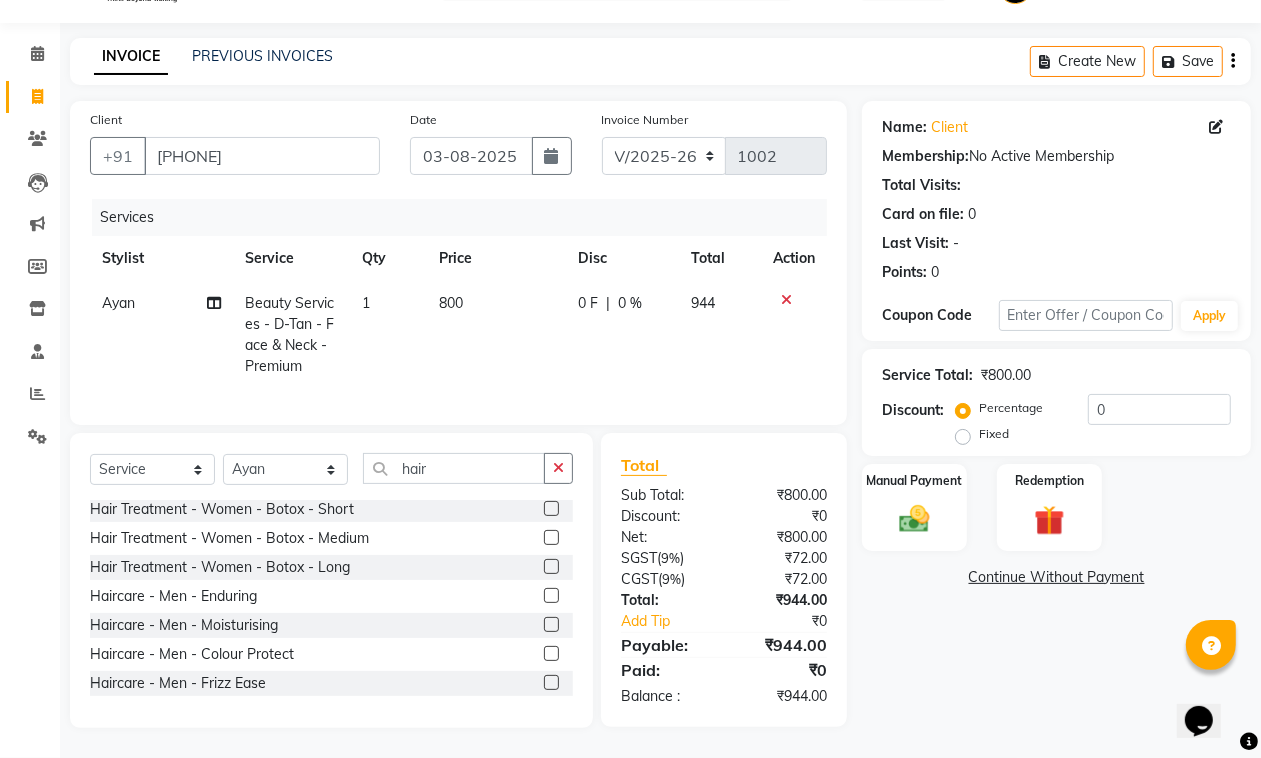 click 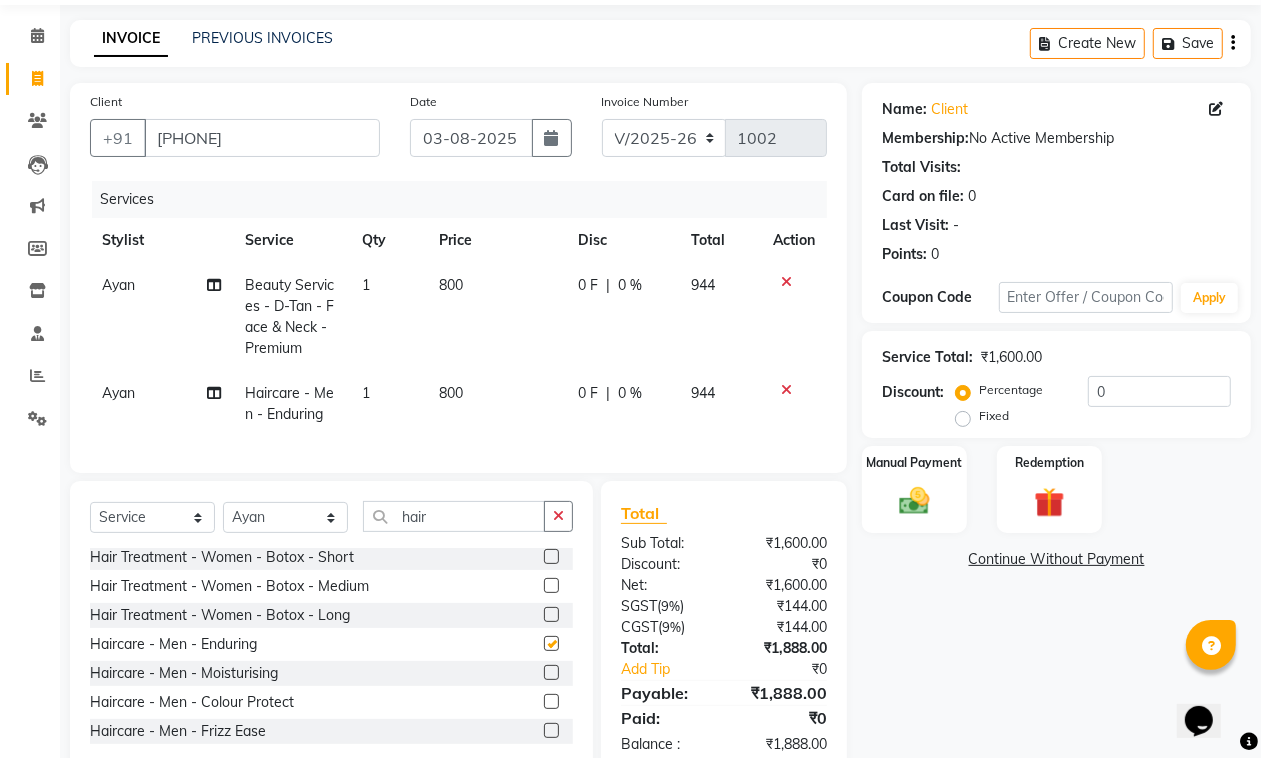 checkbox on "false" 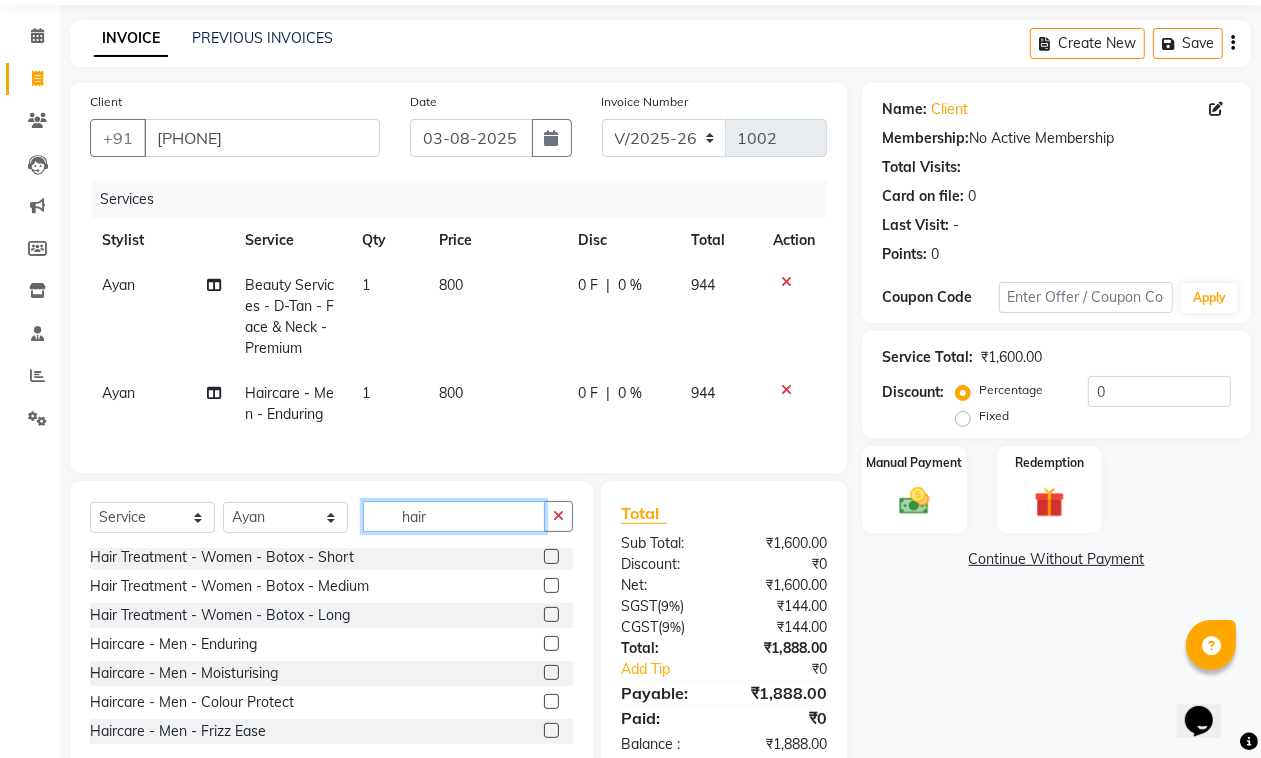 drag, startPoint x: 440, startPoint y: 532, endPoint x: 396, endPoint y: 556, distance: 50.119858 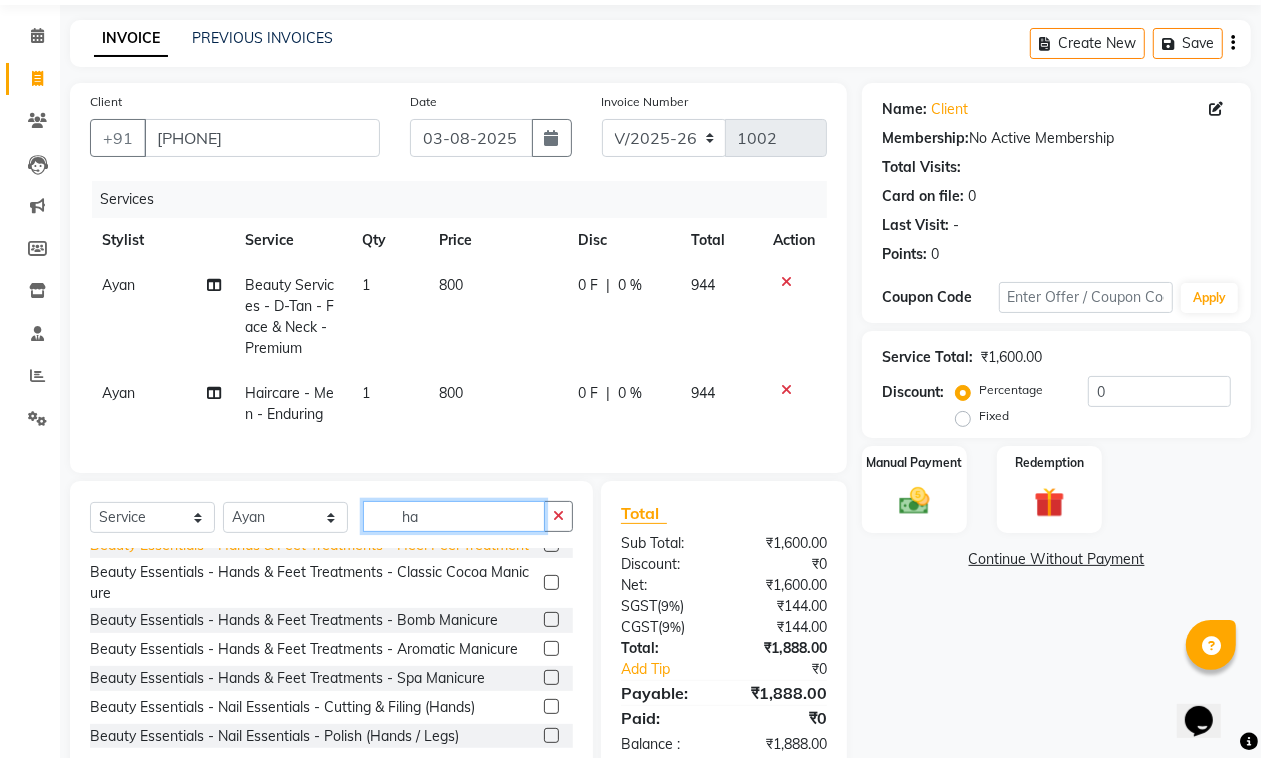 scroll, scrollTop: 148, scrollLeft: 0, axis: vertical 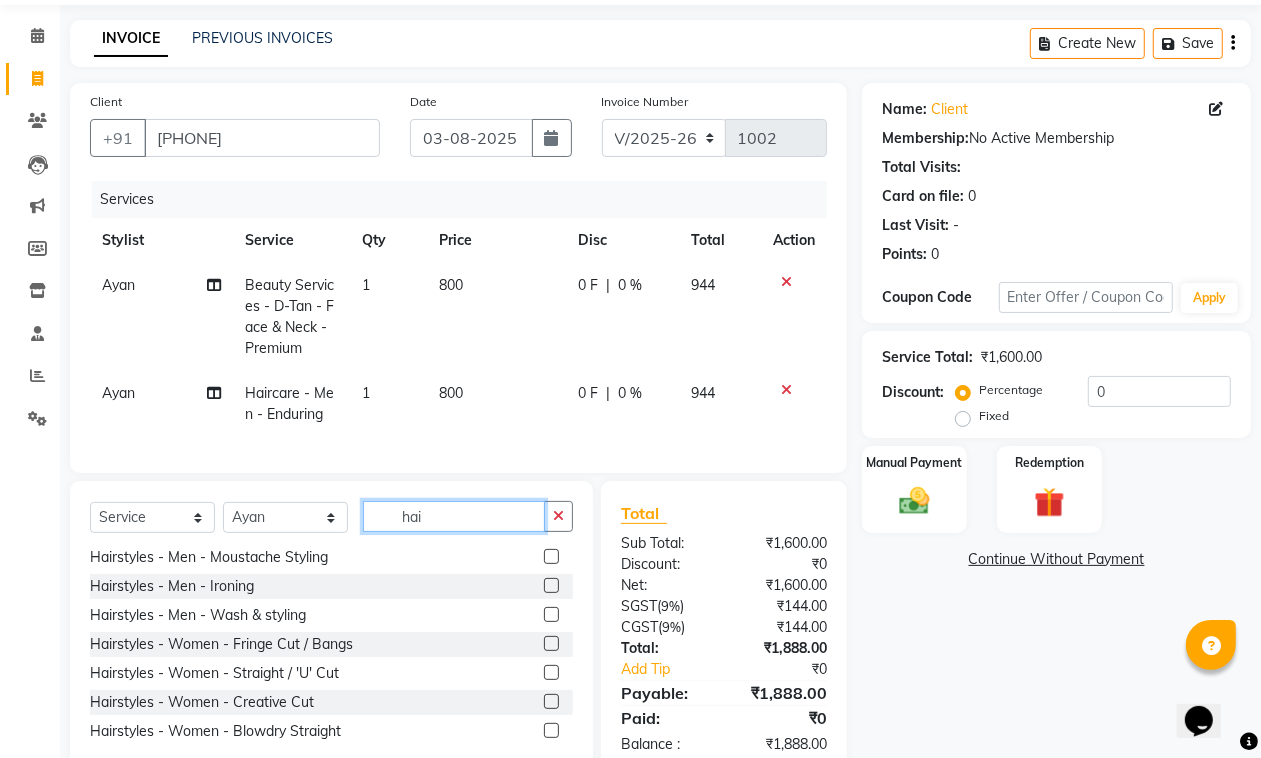 type on "hair" 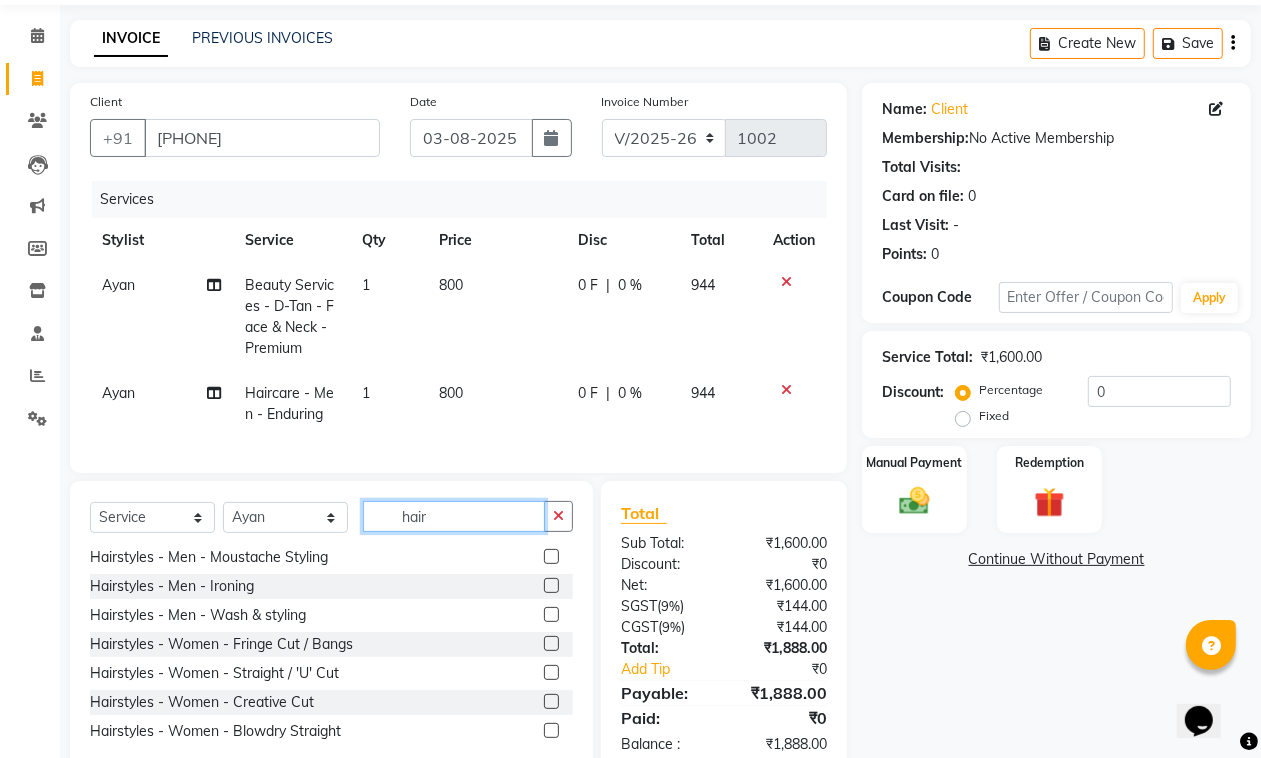 drag, startPoint x: 461, startPoint y: 531, endPoint x: 377, endPoint y: 555, distance: 87.36132 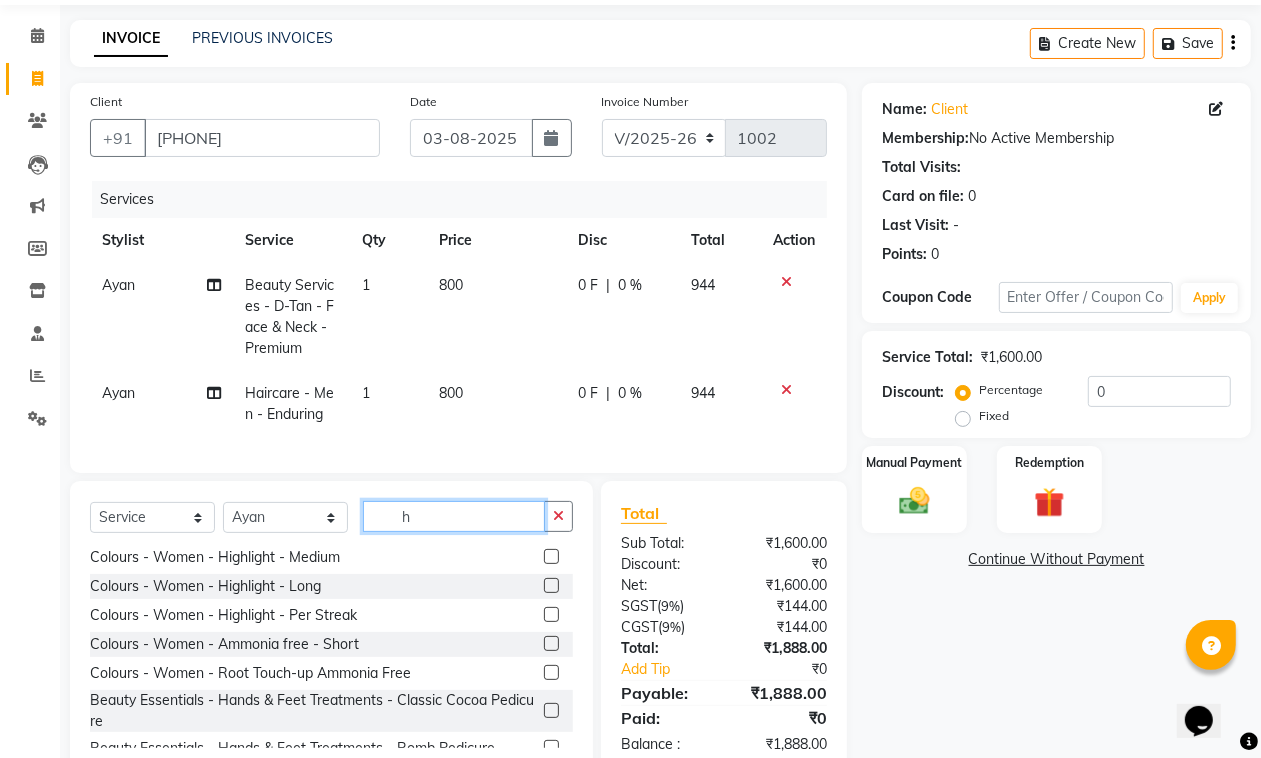 scroll, scrollTop: 3, scrollLeft: 0, axis: vertical 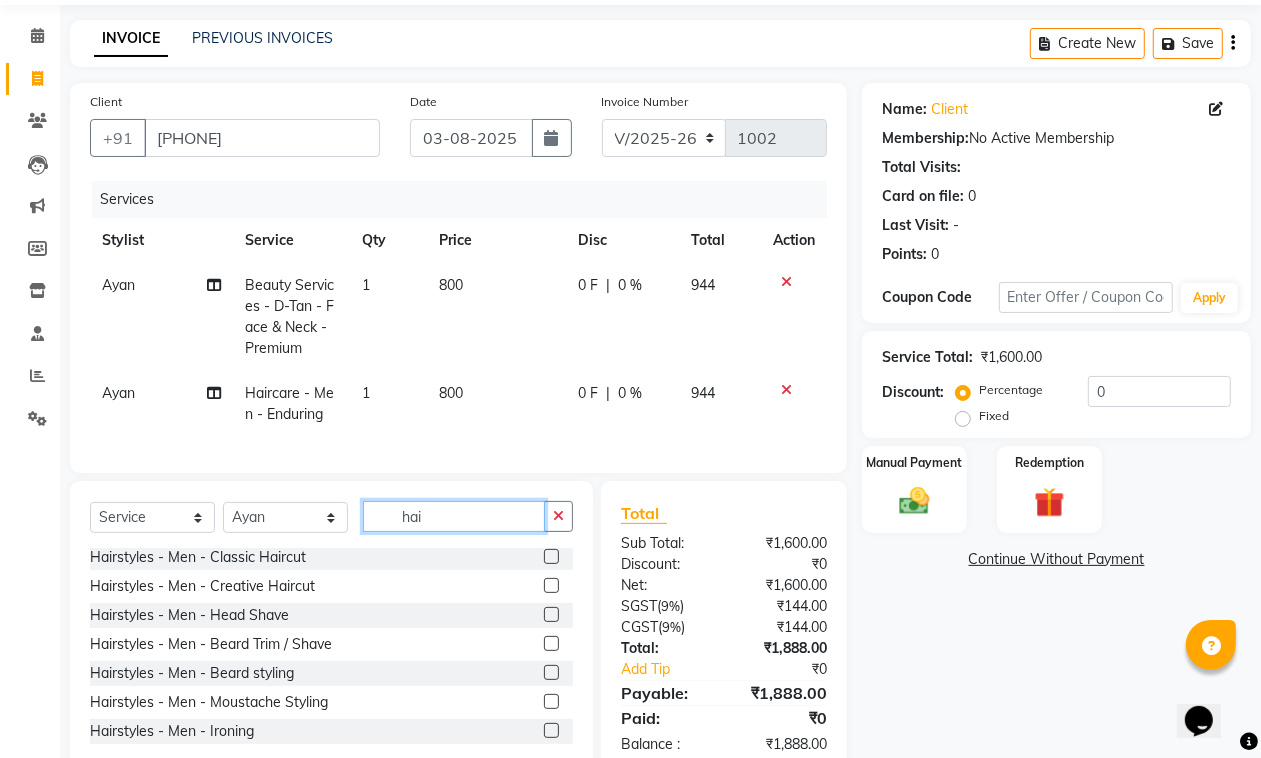 type on "hair" 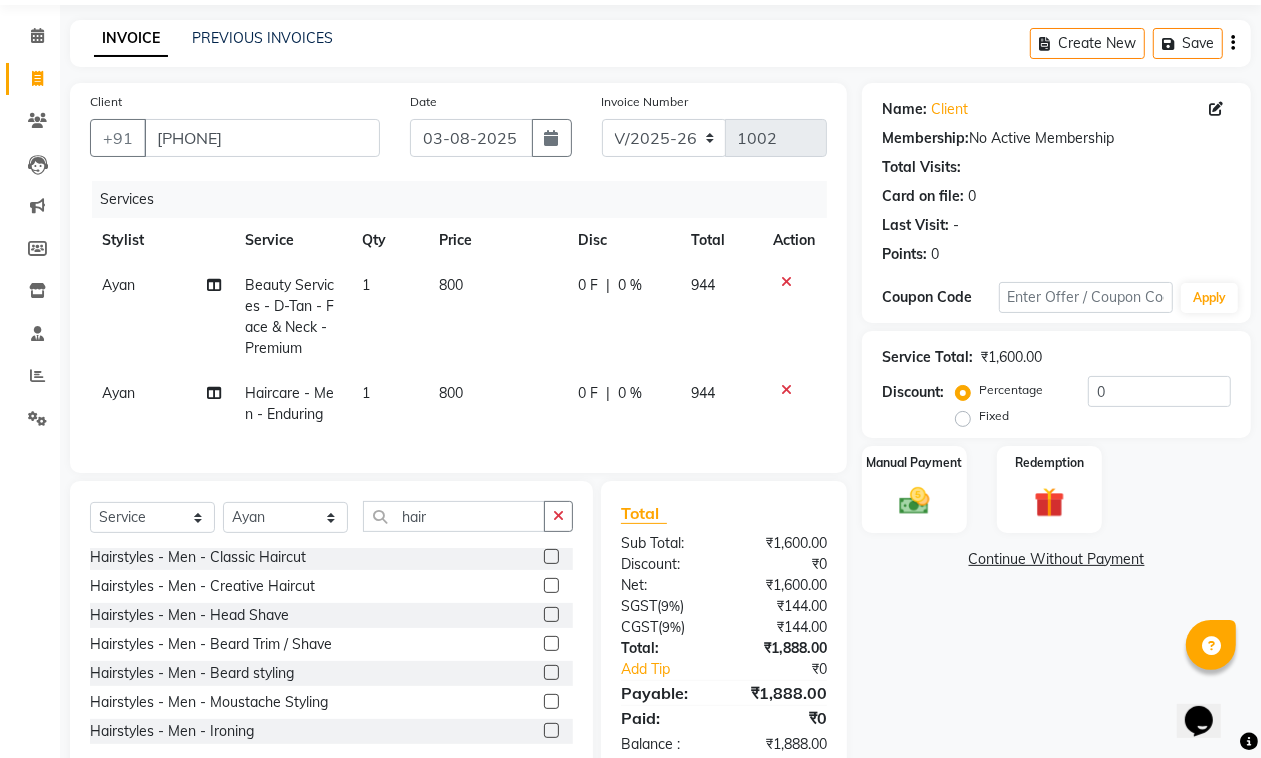 click 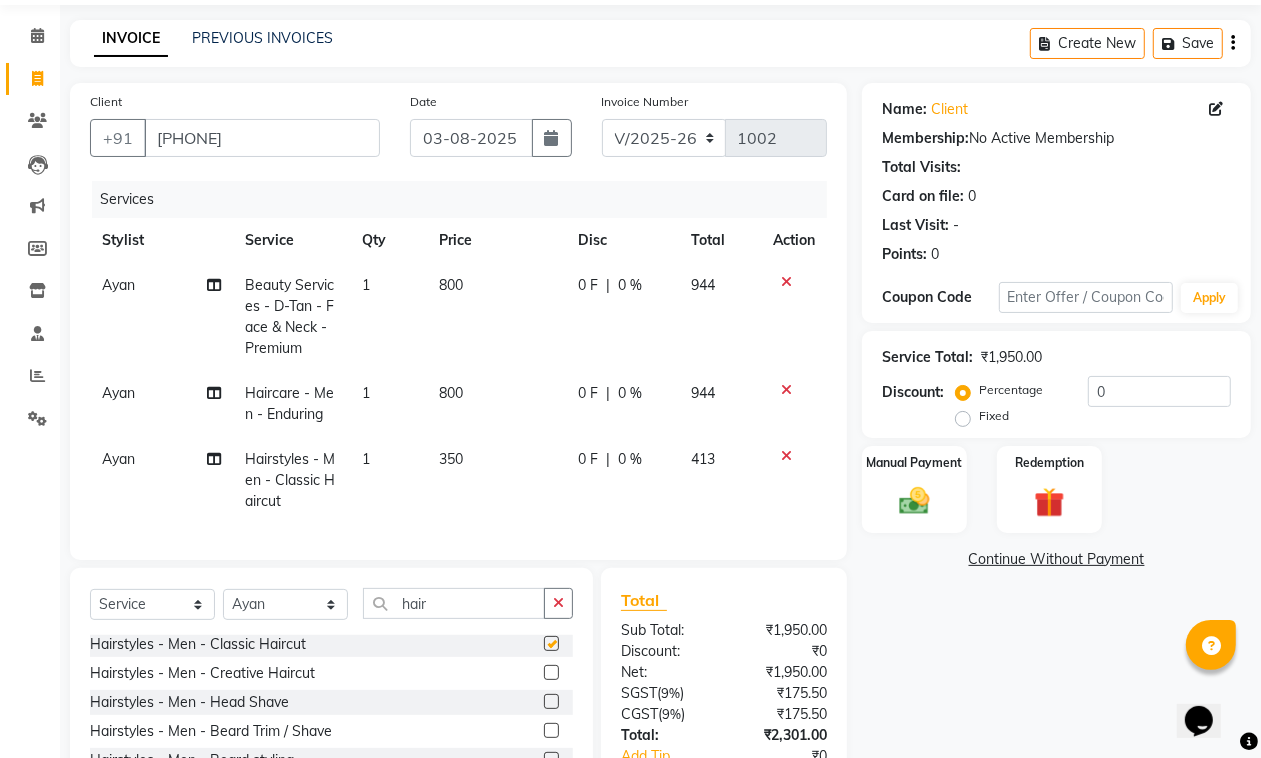 checkbox on "false" 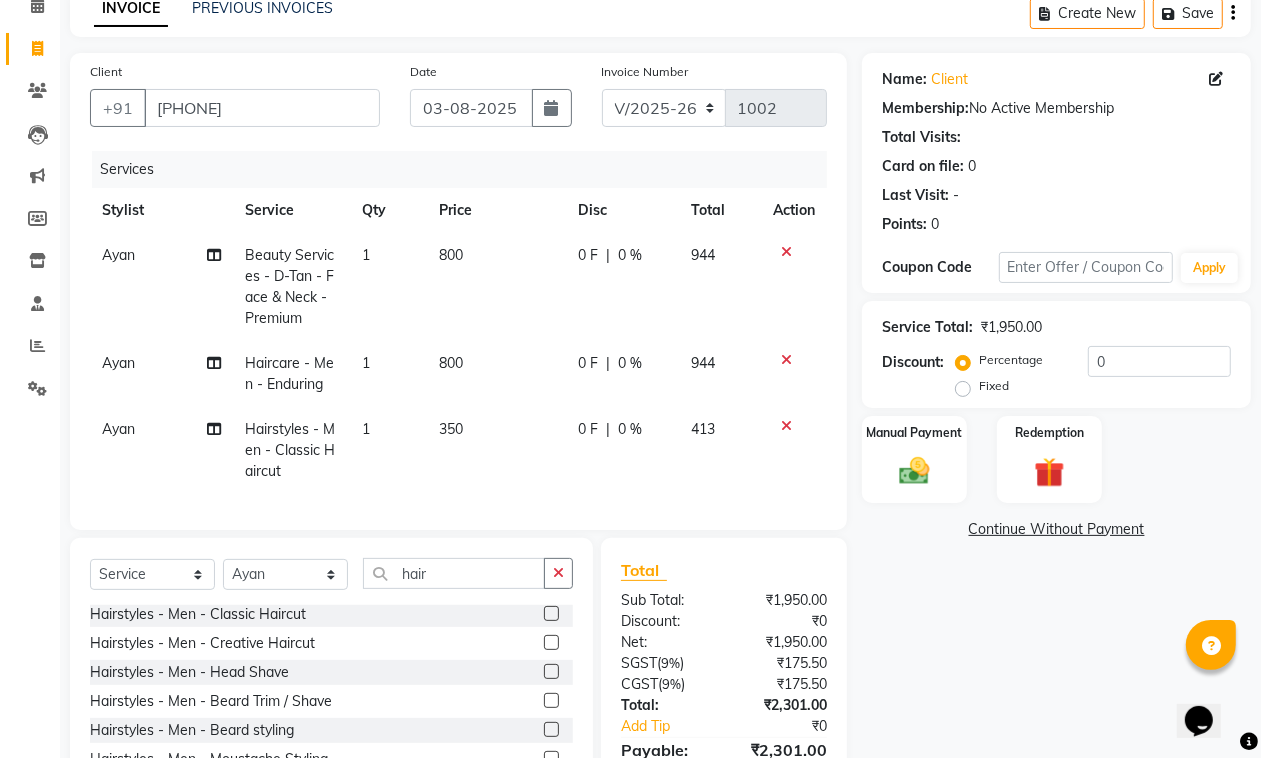 scroll, scrollTop: 192, scrollLeft: 0, axis: vertical 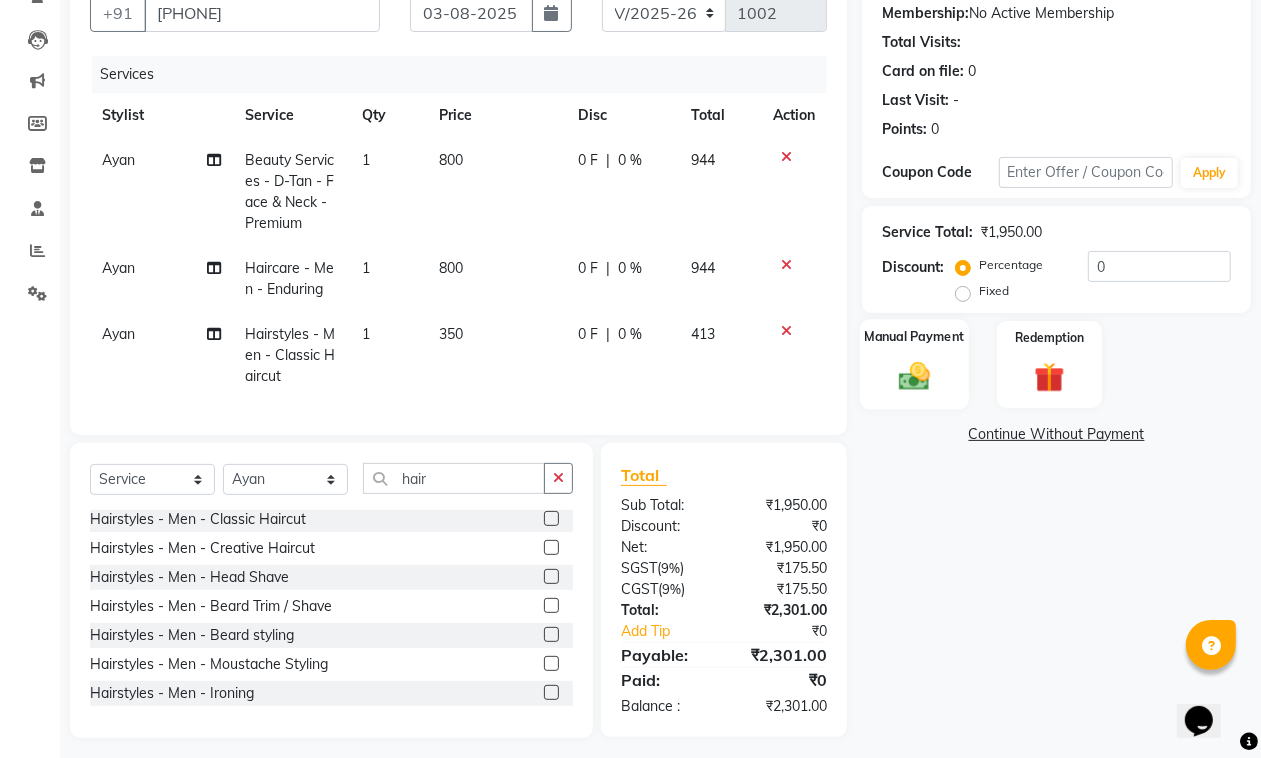 click 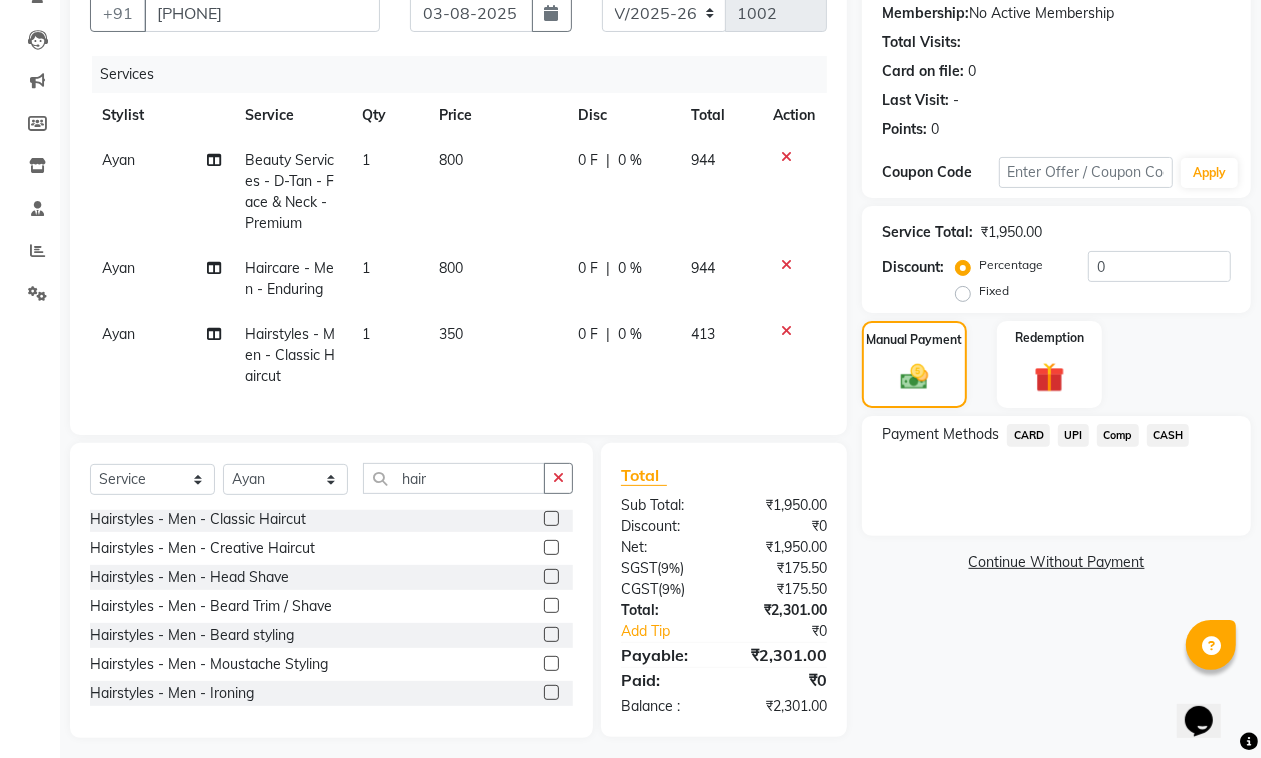 click on "UPI" 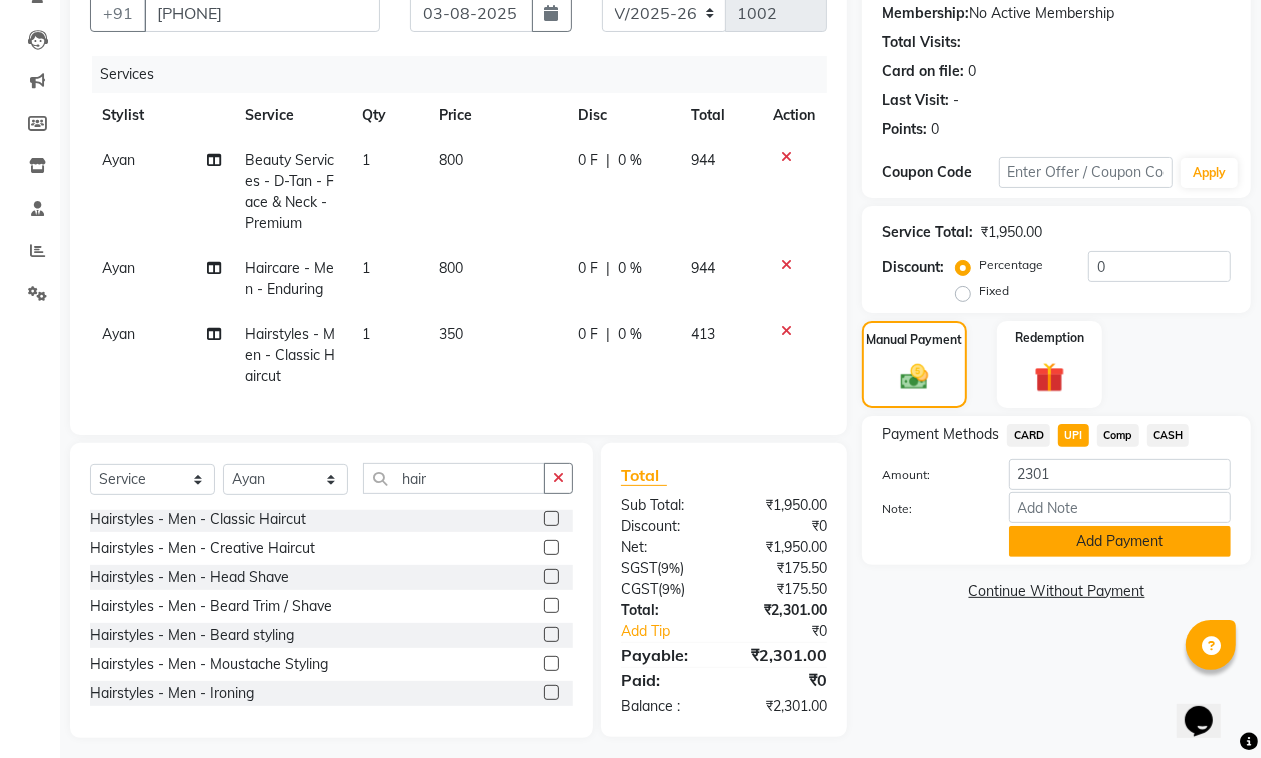 click on "Add Payment" 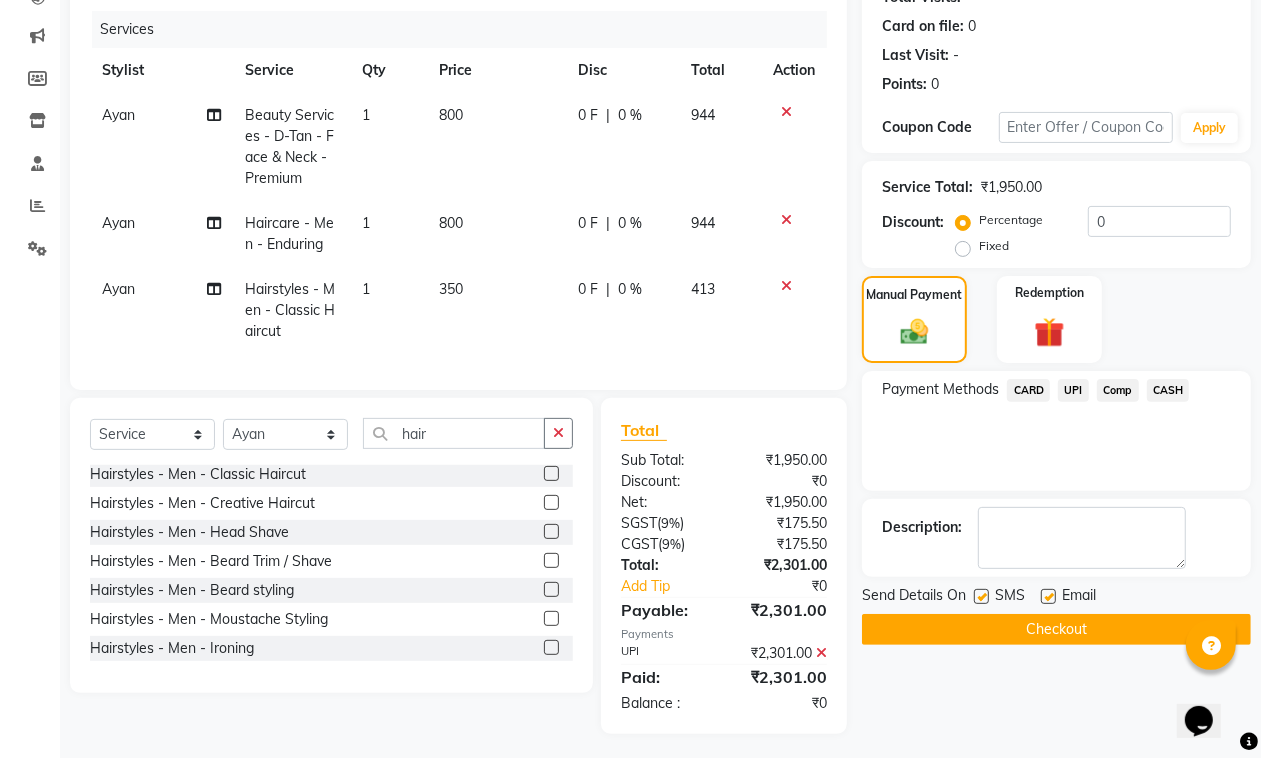 scroll, scrollTop: 260, scrollLeft: 0, axis: vertical 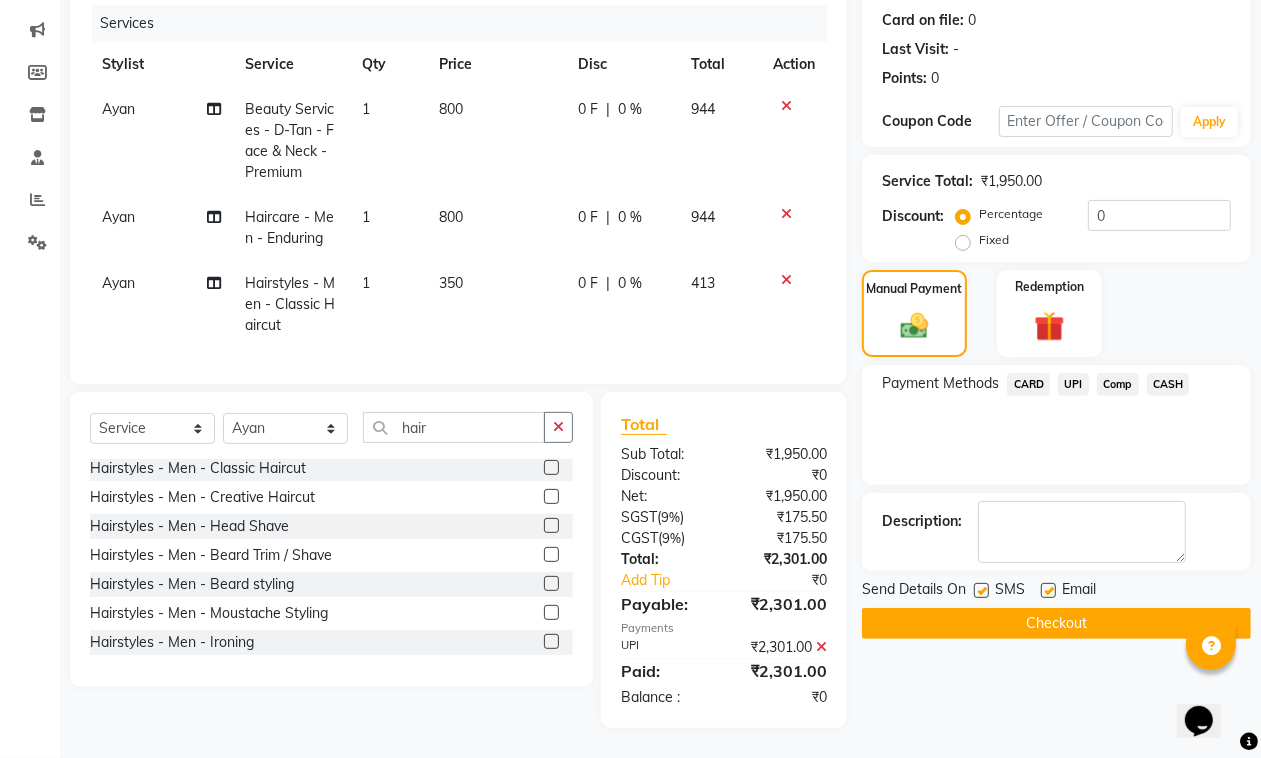 click 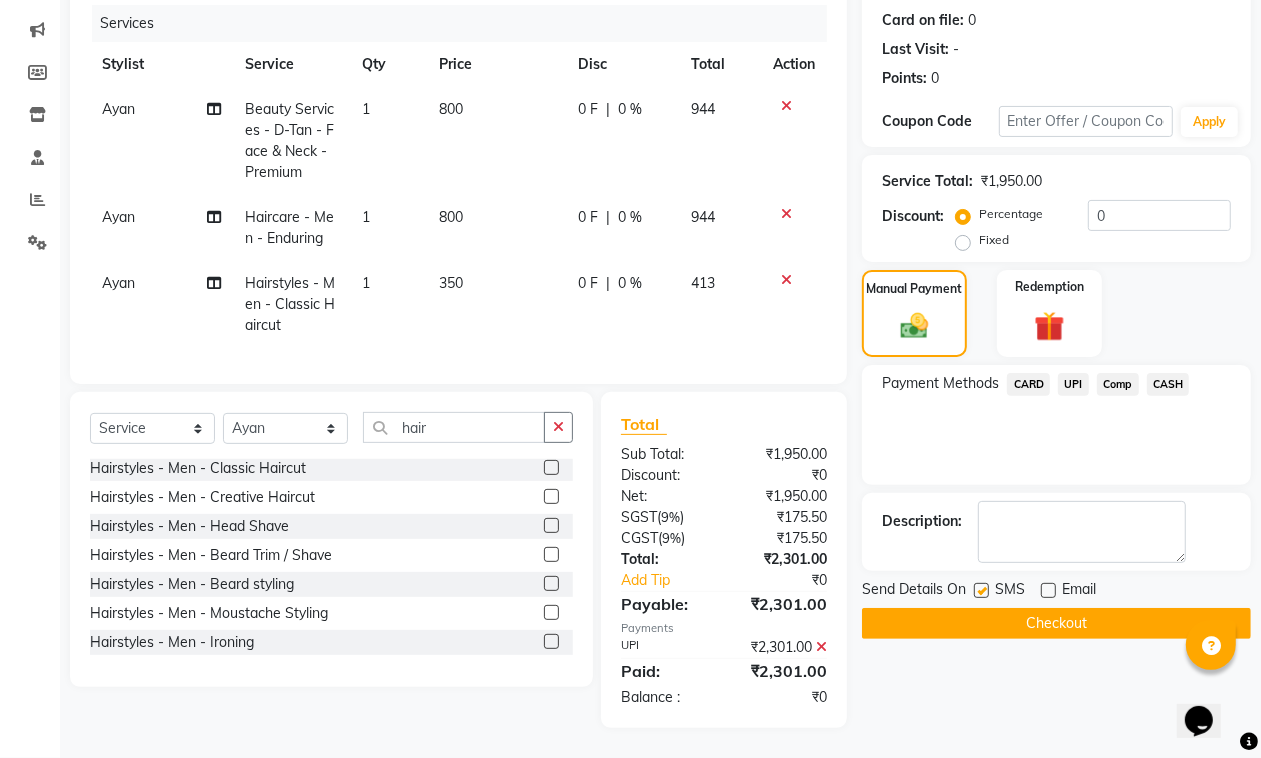 click on "Checkout" 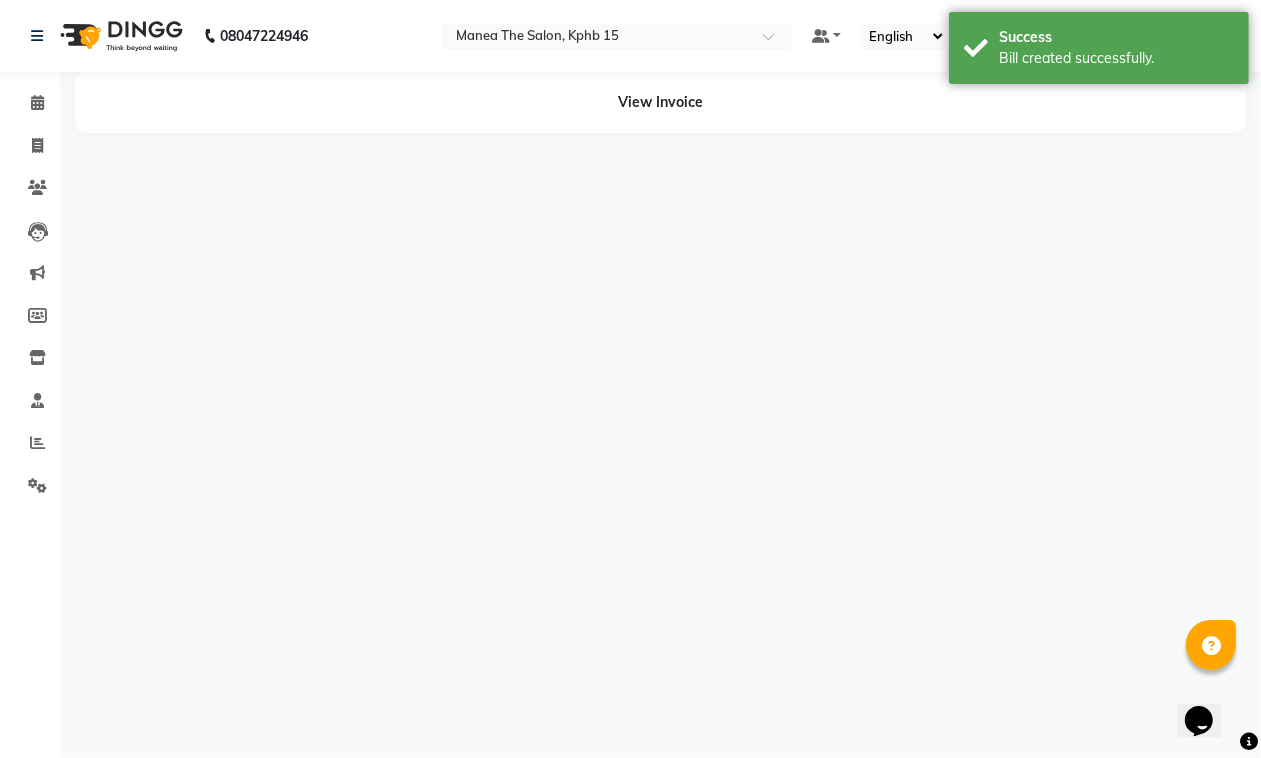 scroll, scrollTop: 0, scrollLeft: 0, axis: both 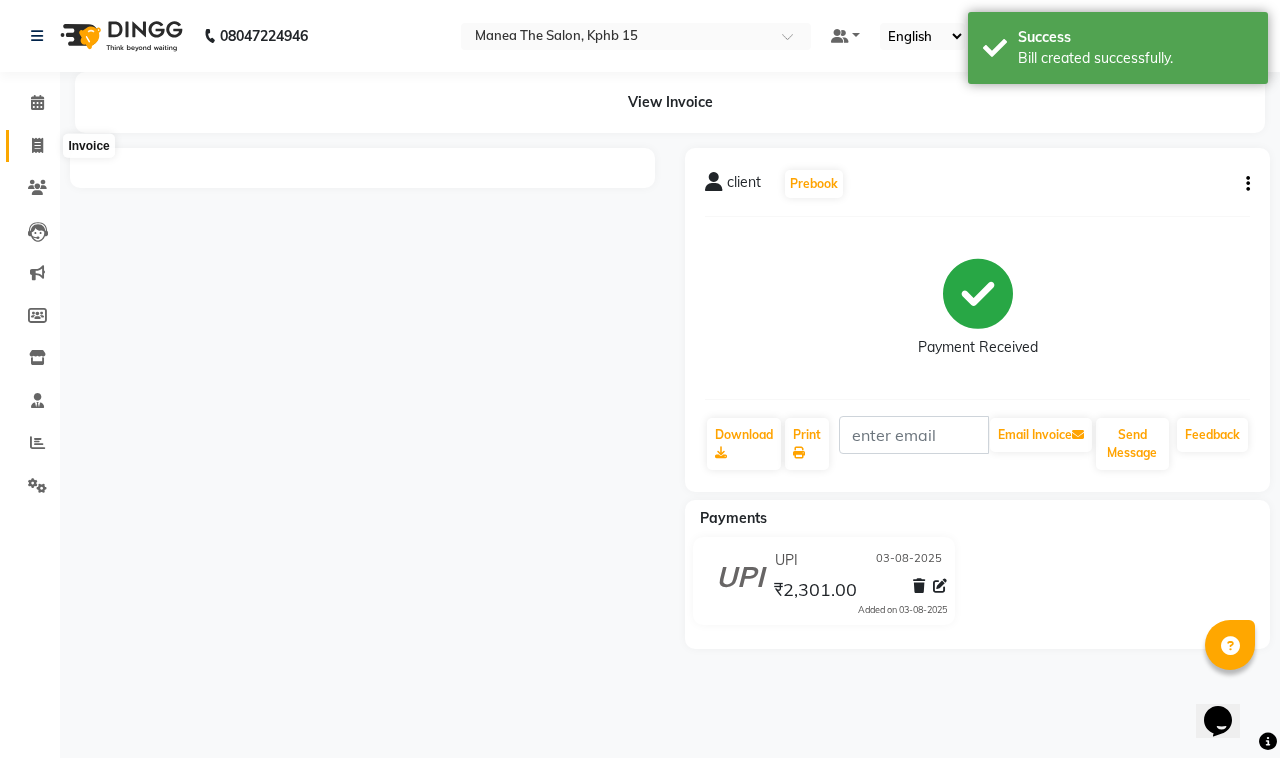 click 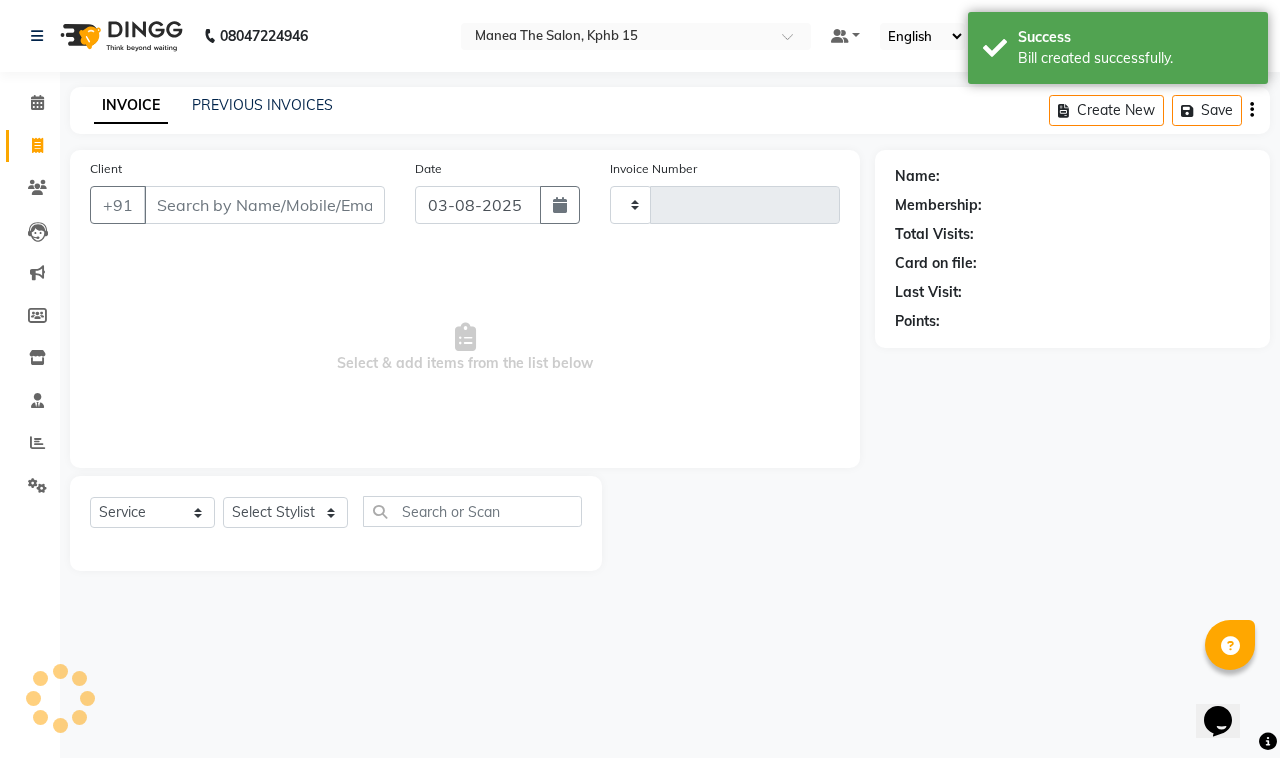 type on "1003" 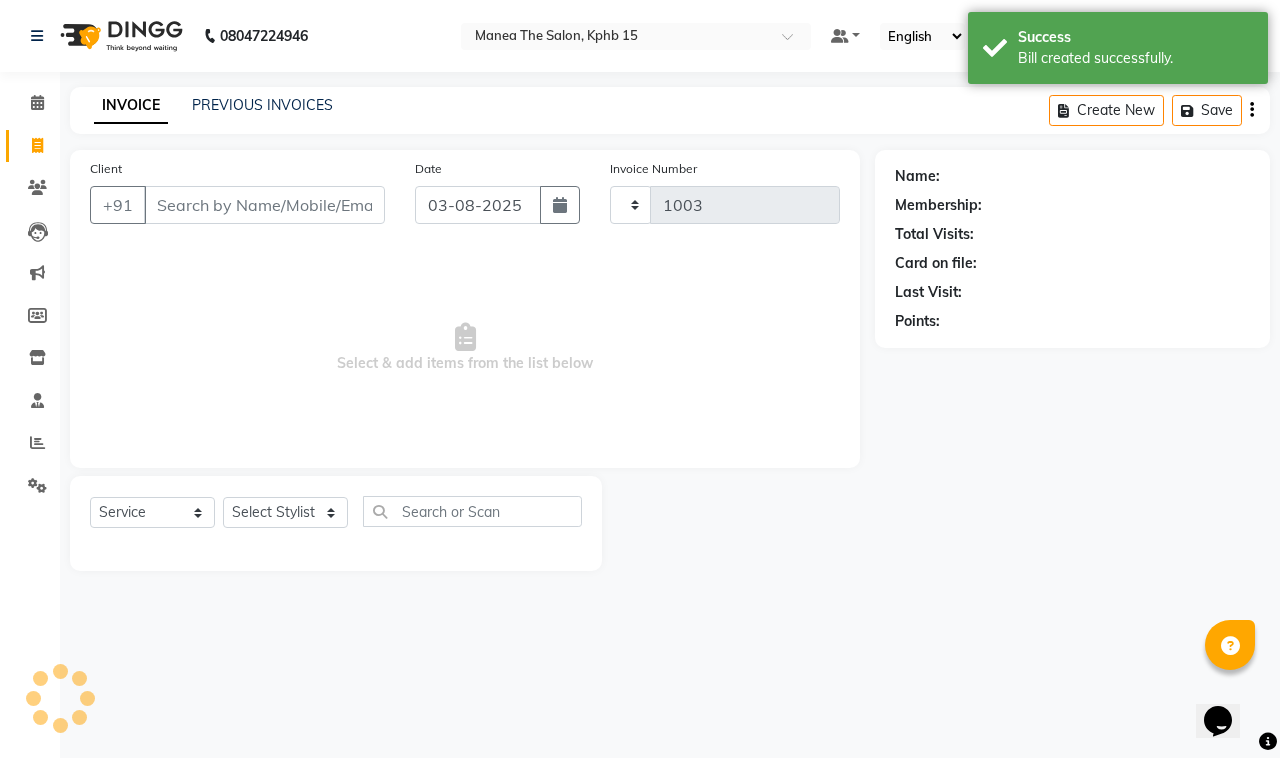select on "7321" 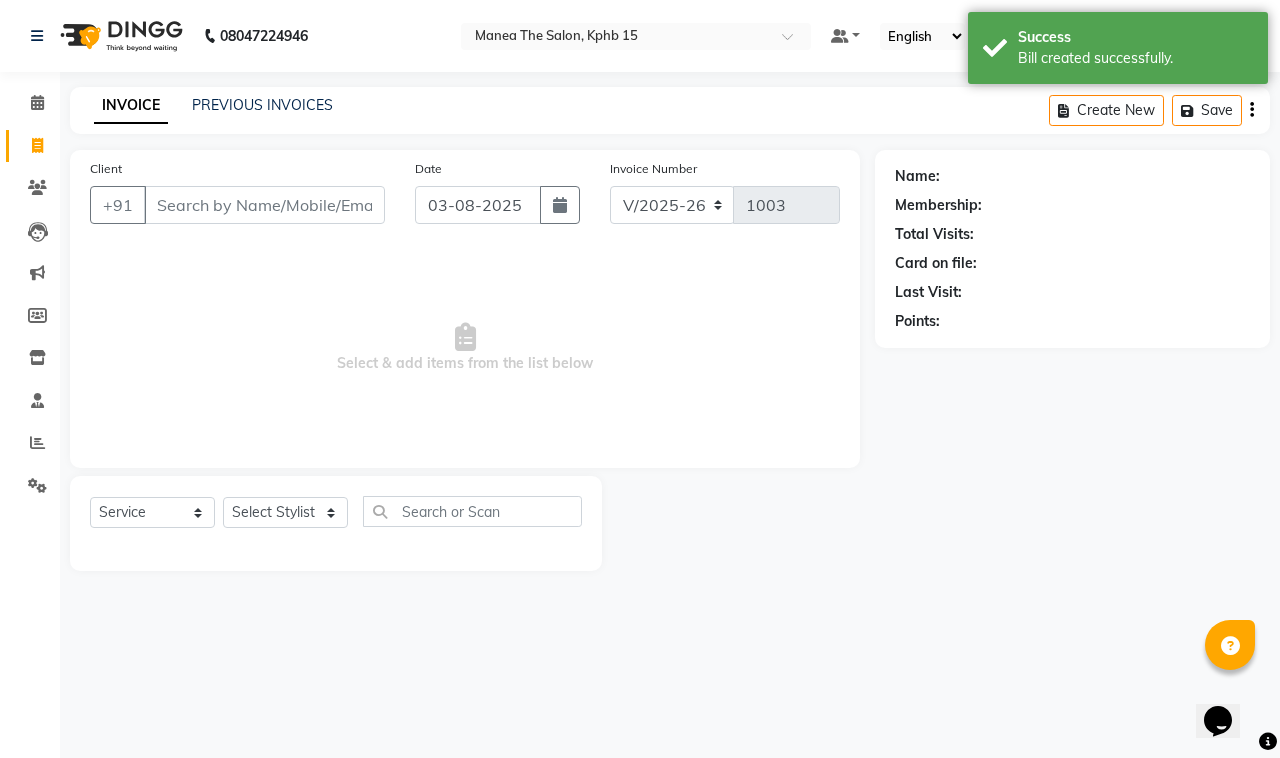 click on "Client" at bounding box center (264, 205) 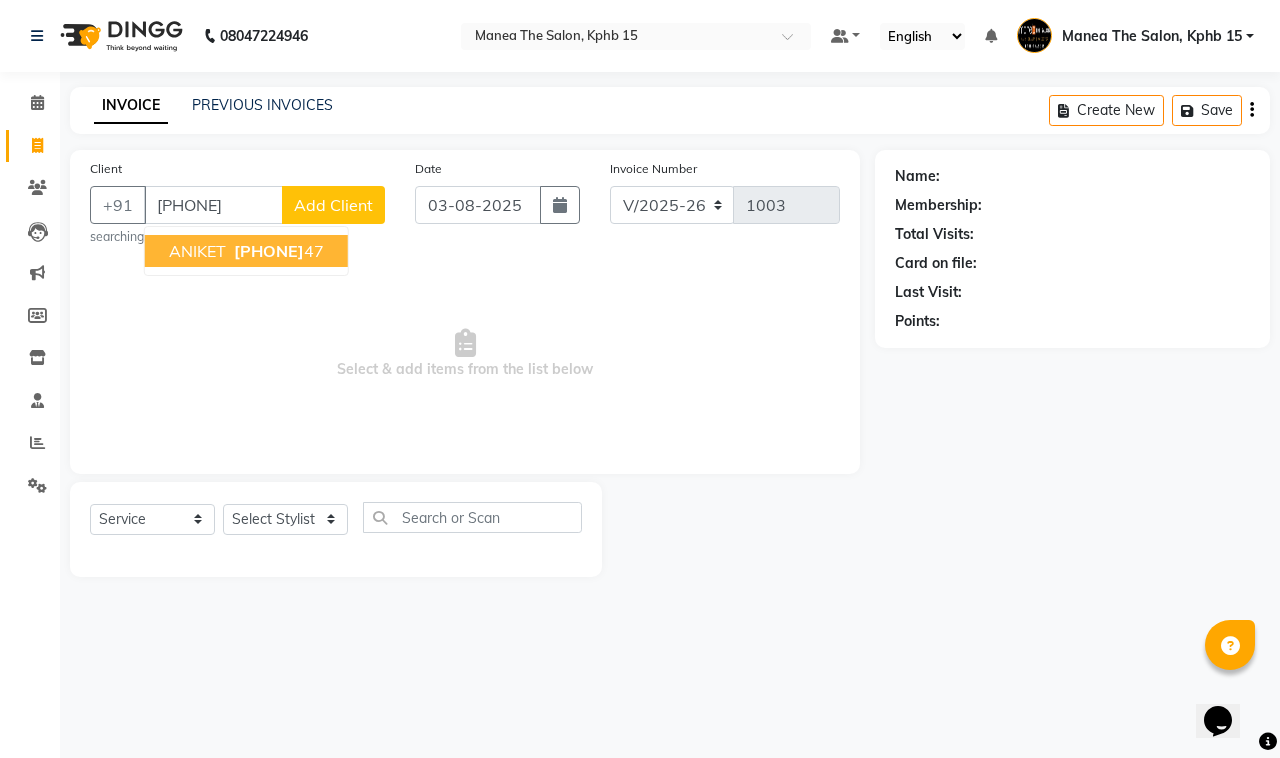 type on "8431094547" 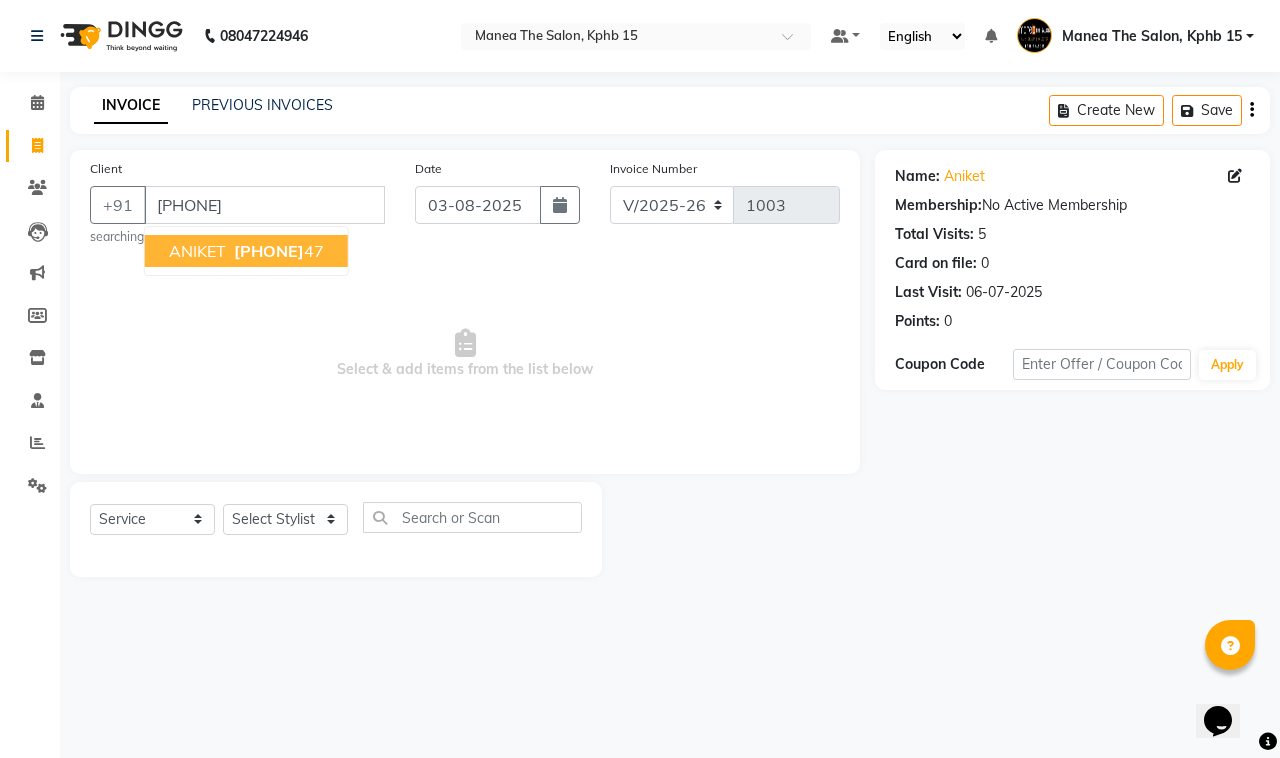 click on "84310945" at bounding box center [269, 251] 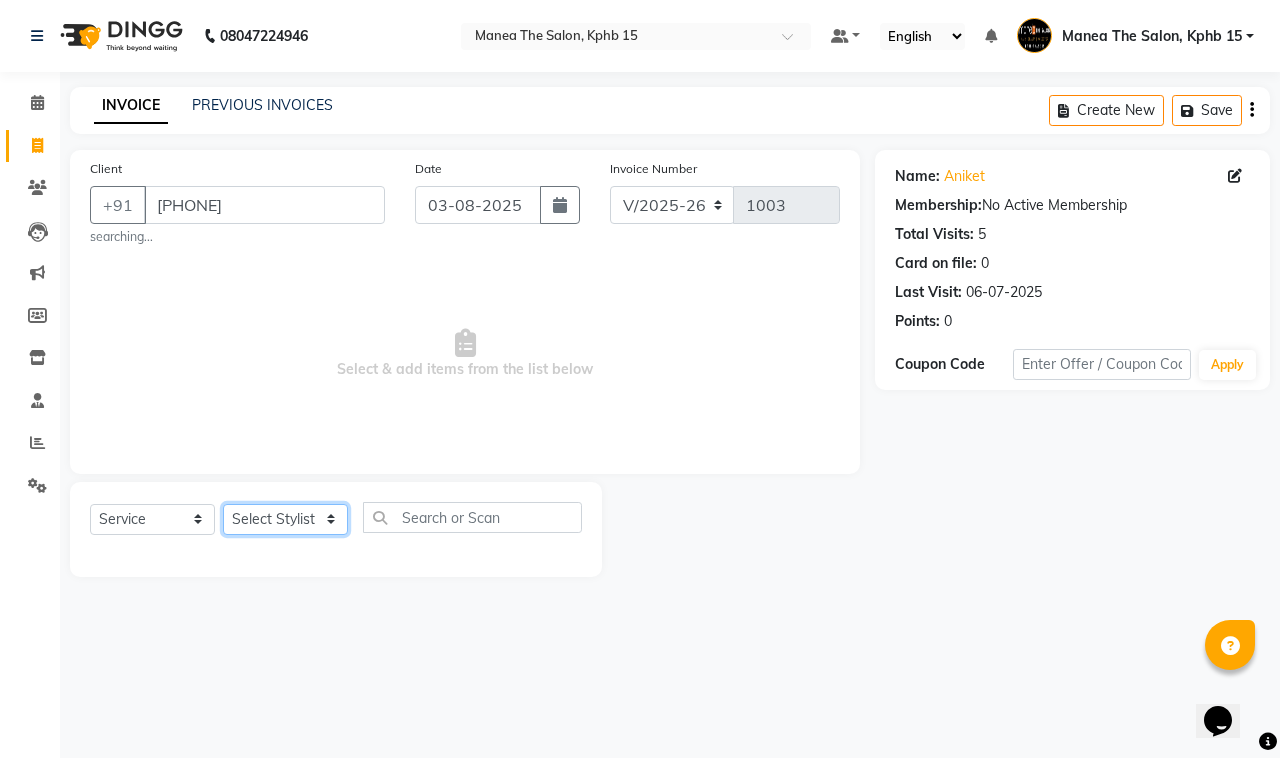 click on "Select Stylist Ayan  MUZAMMIL Nikhil  nitu Raghu Roopa  Shrisha Teju" 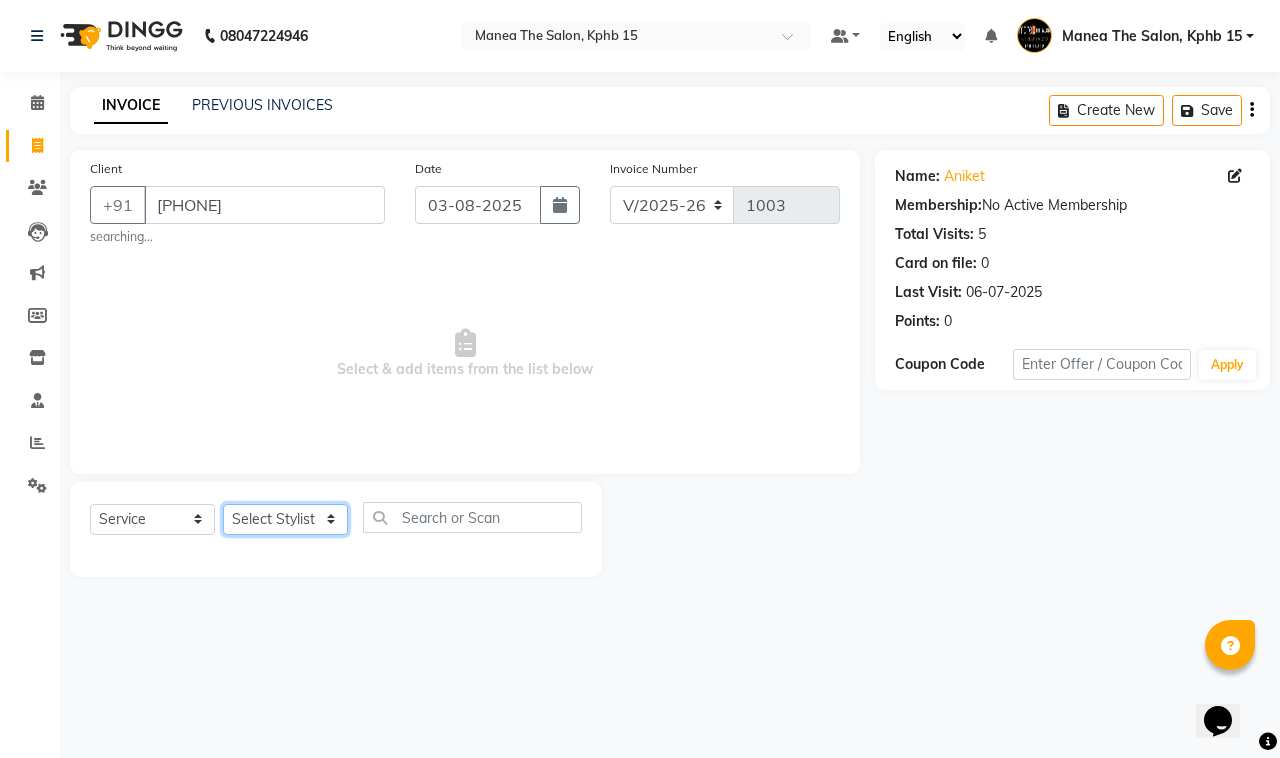 select on "62839" 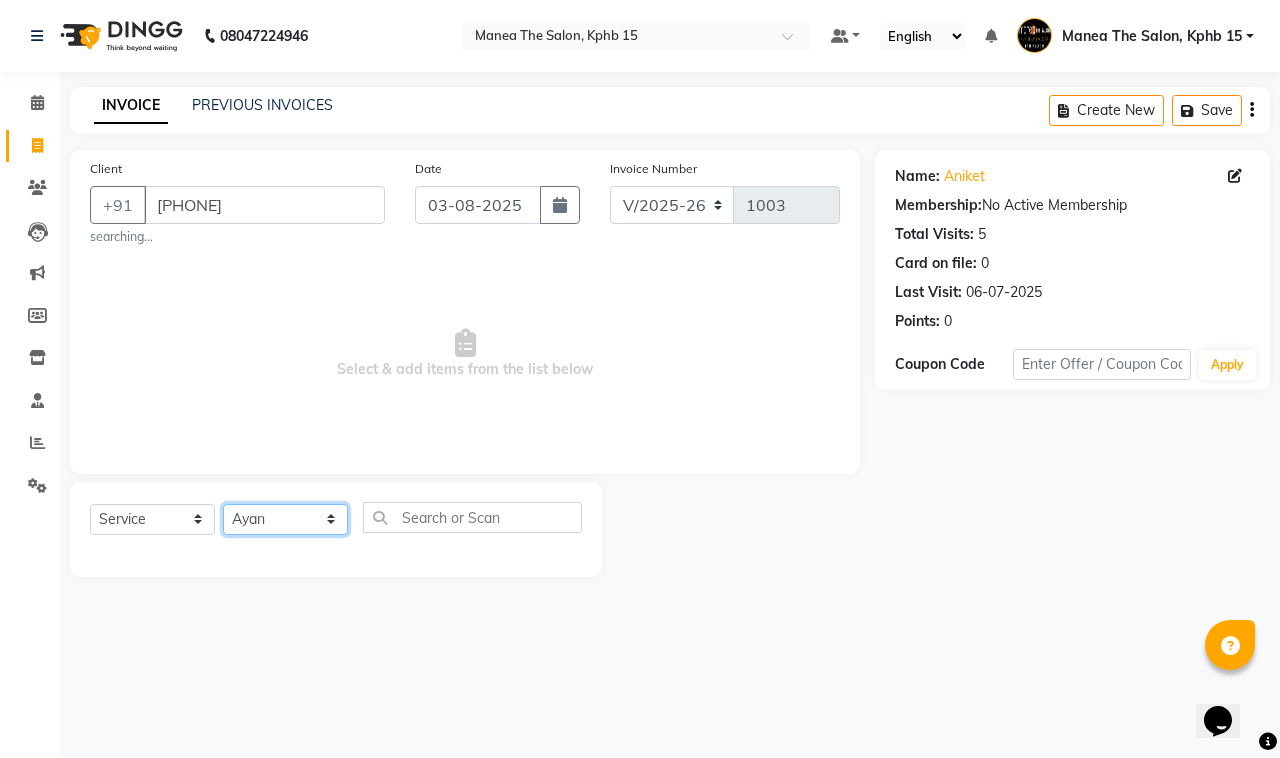 click on "Select Stylist Ayan  MUZAMMIL Nikhil  nitu Raghu Roopa  Shrisha Teju" 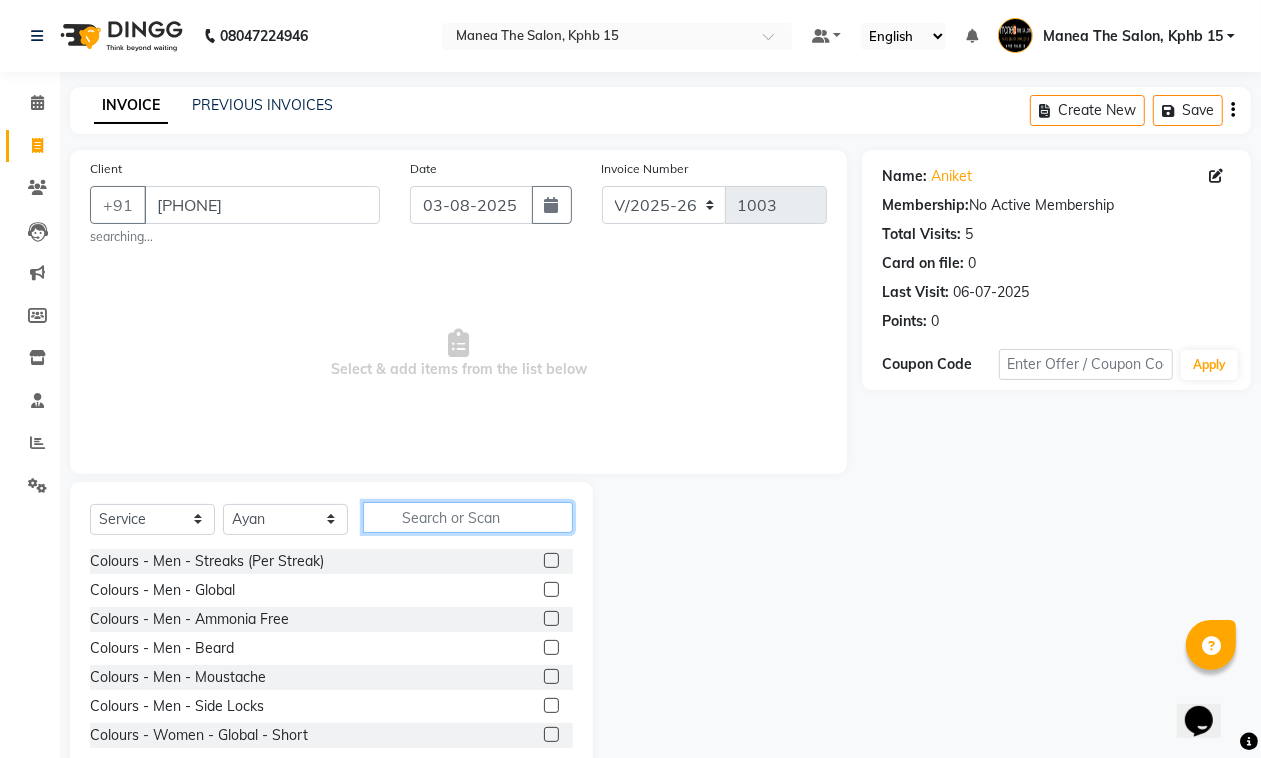 click 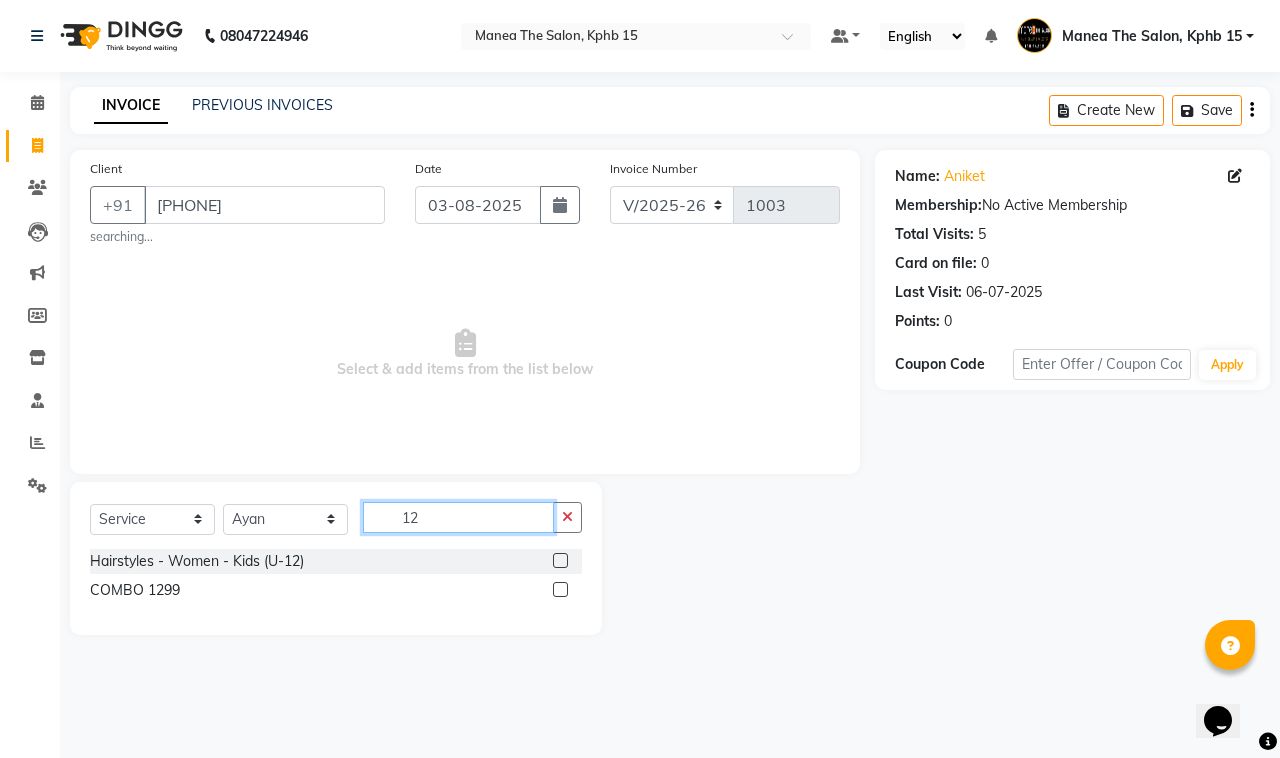 type on "12" 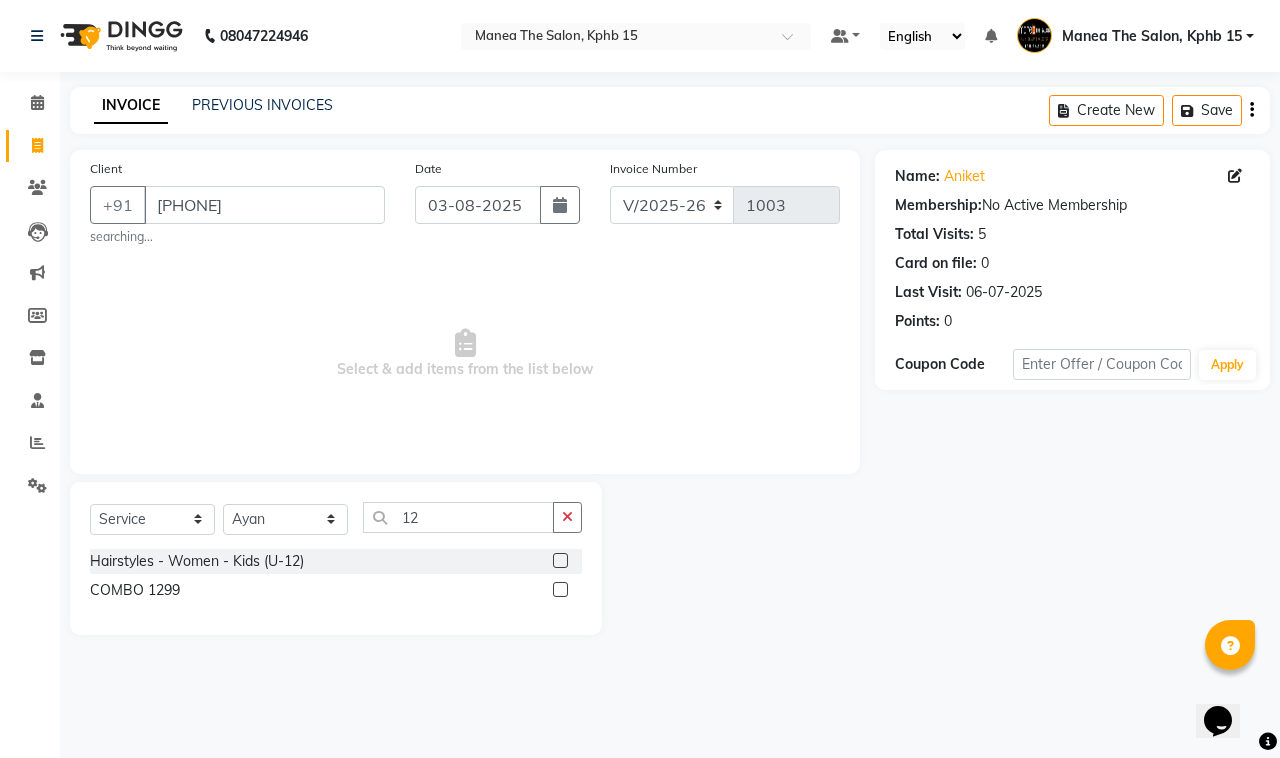 click 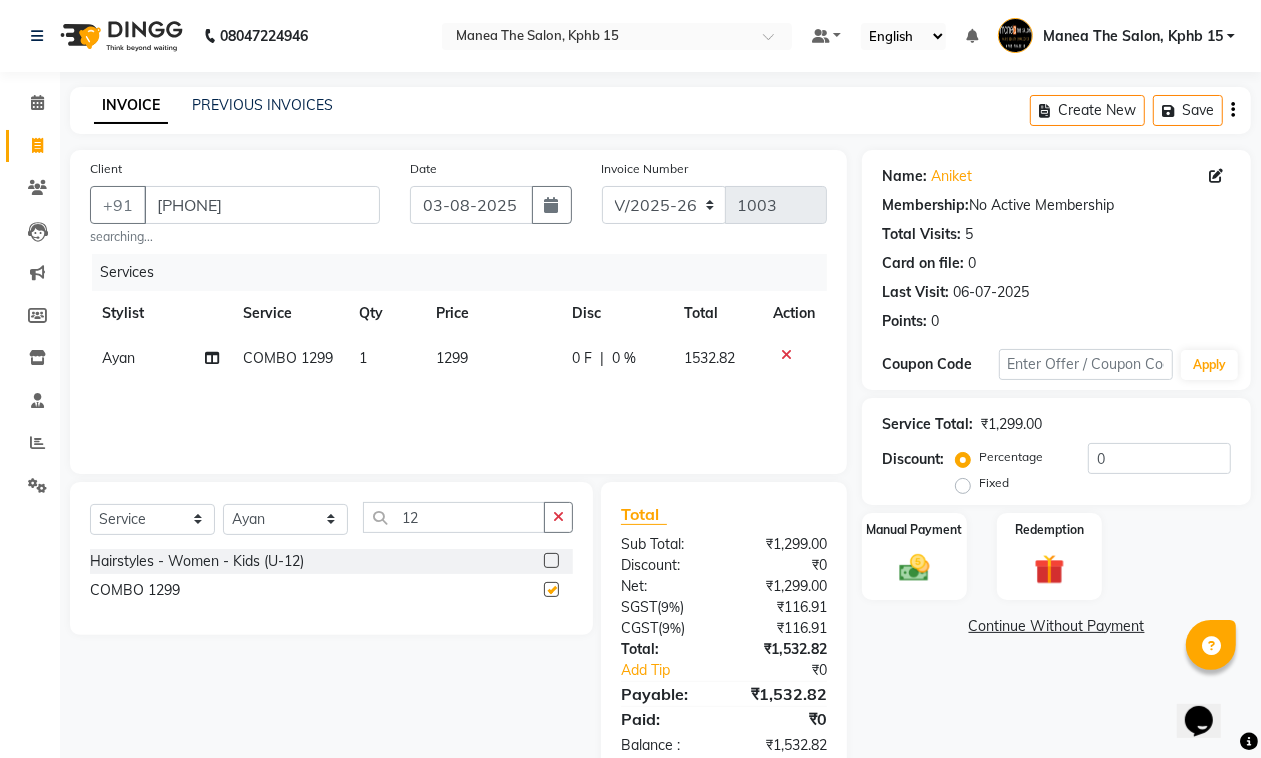 checkbox on "false" 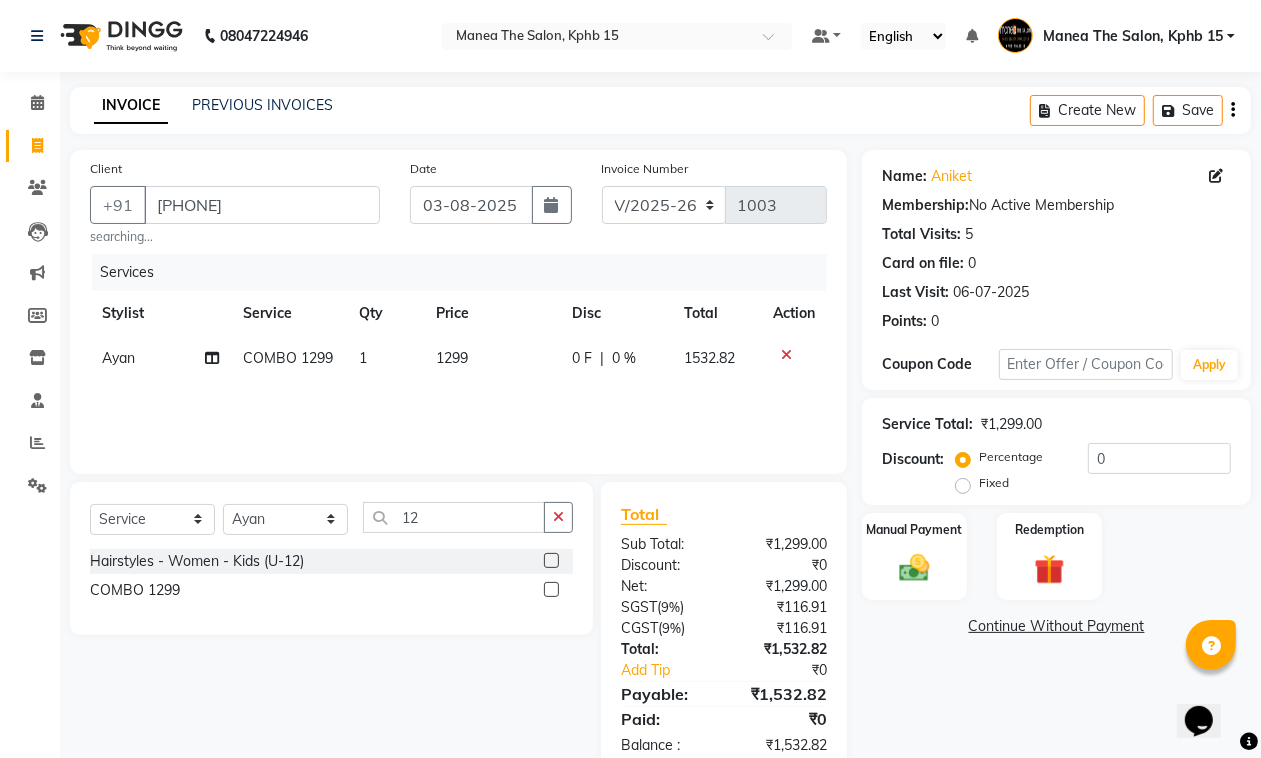 click 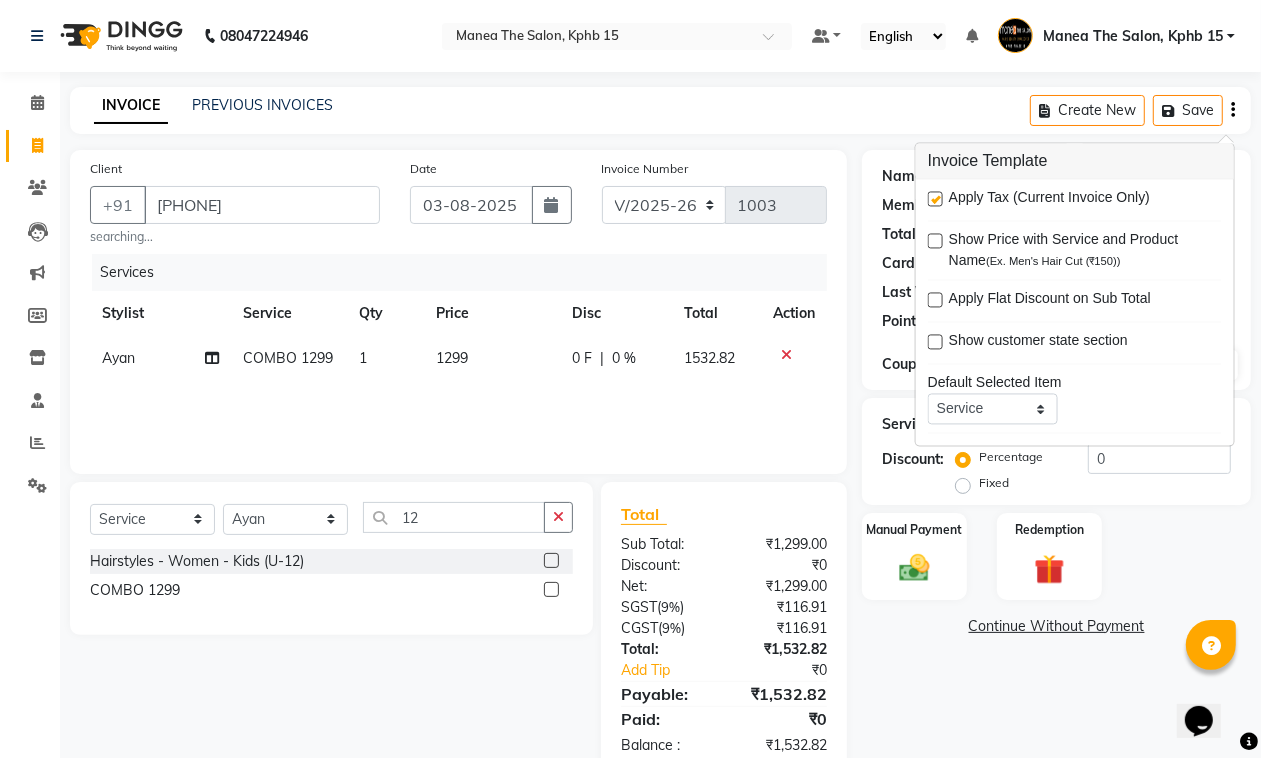 click at bounding box center (935, 199) 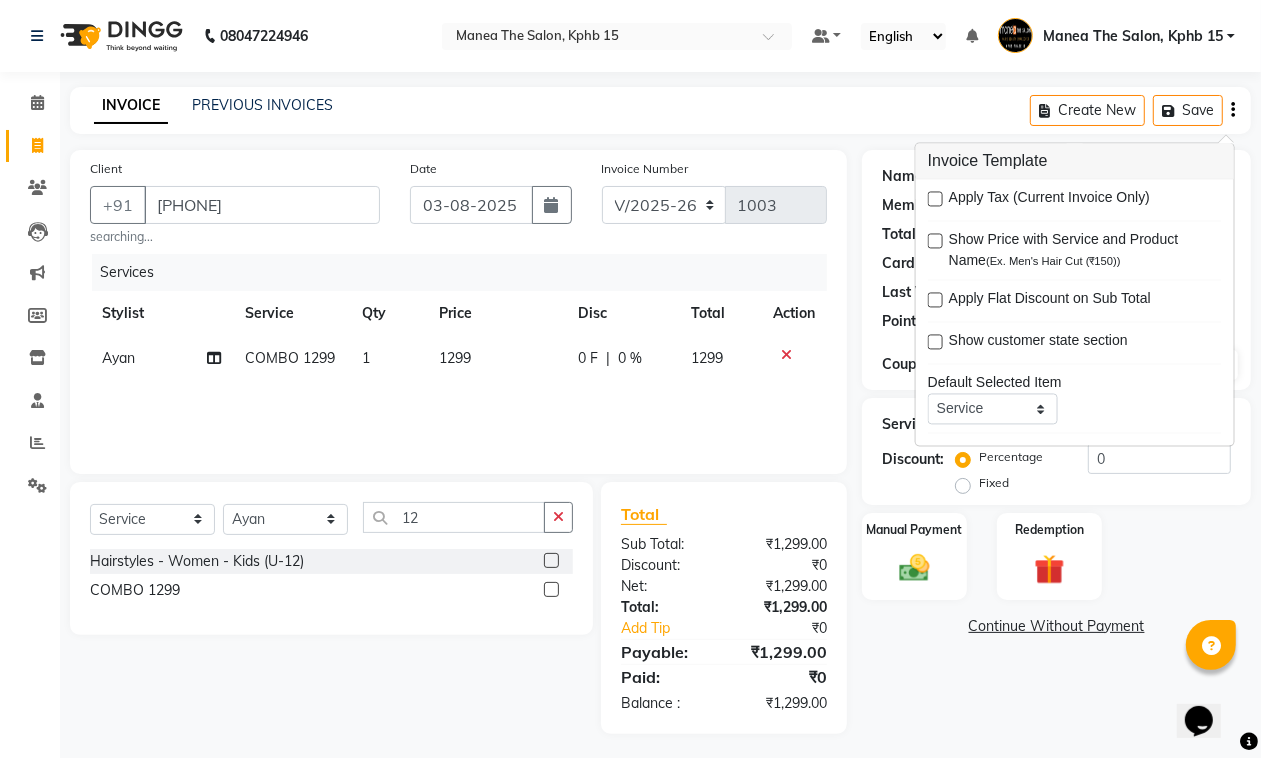 scroll, scrollTop: 6, scrollLeft: 0, axis: vertical 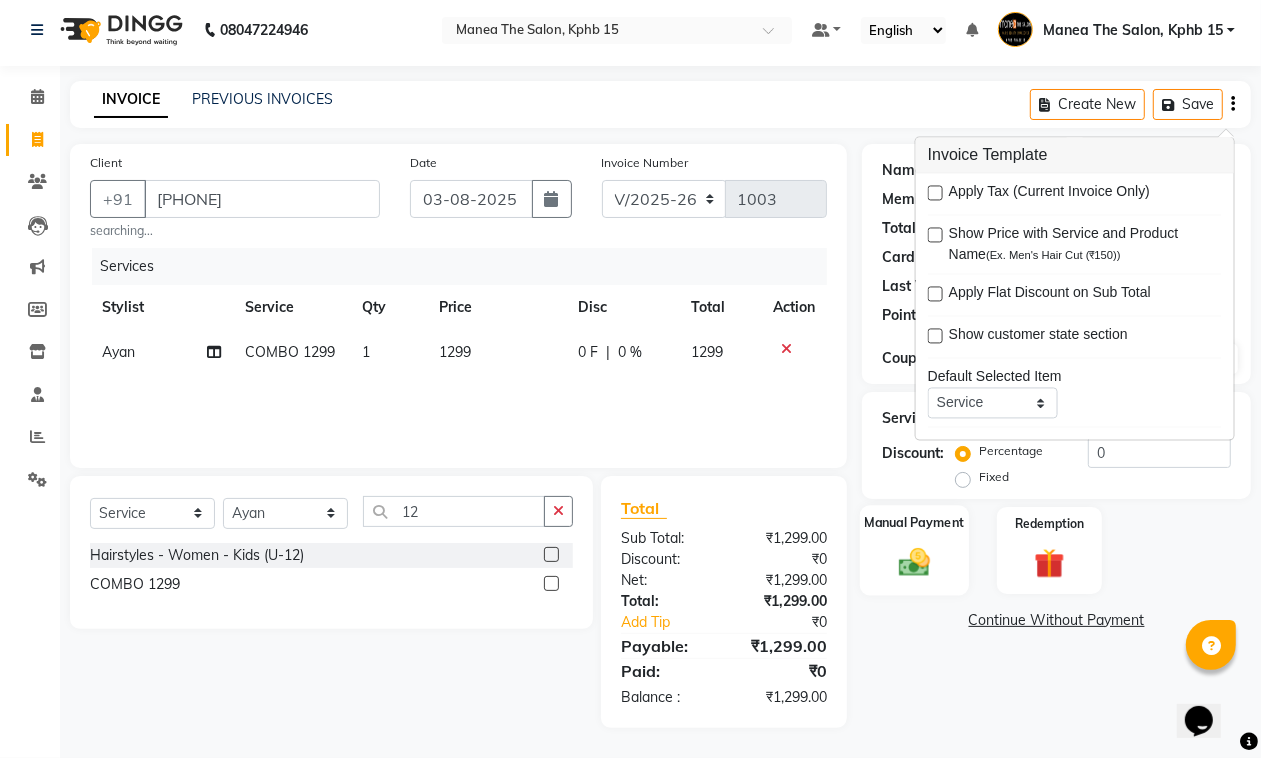 click on "Manual Payment" 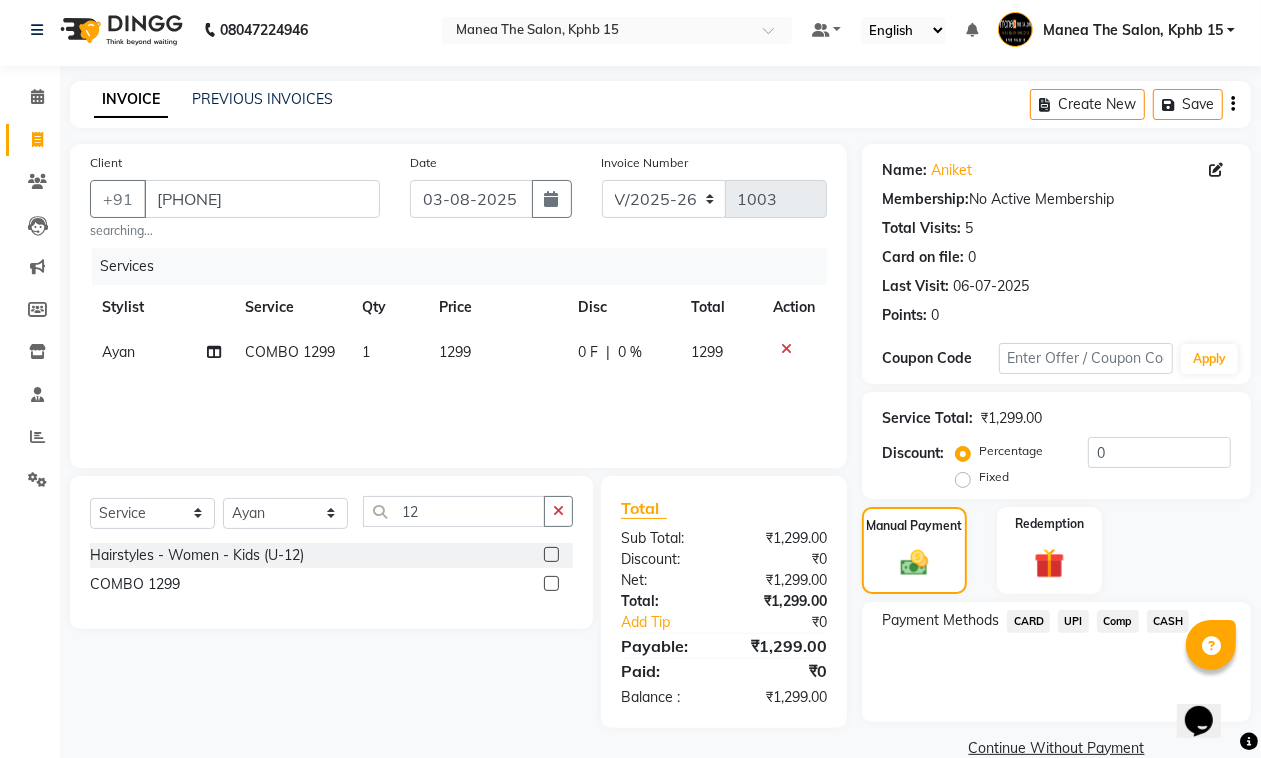 click on "Comp" 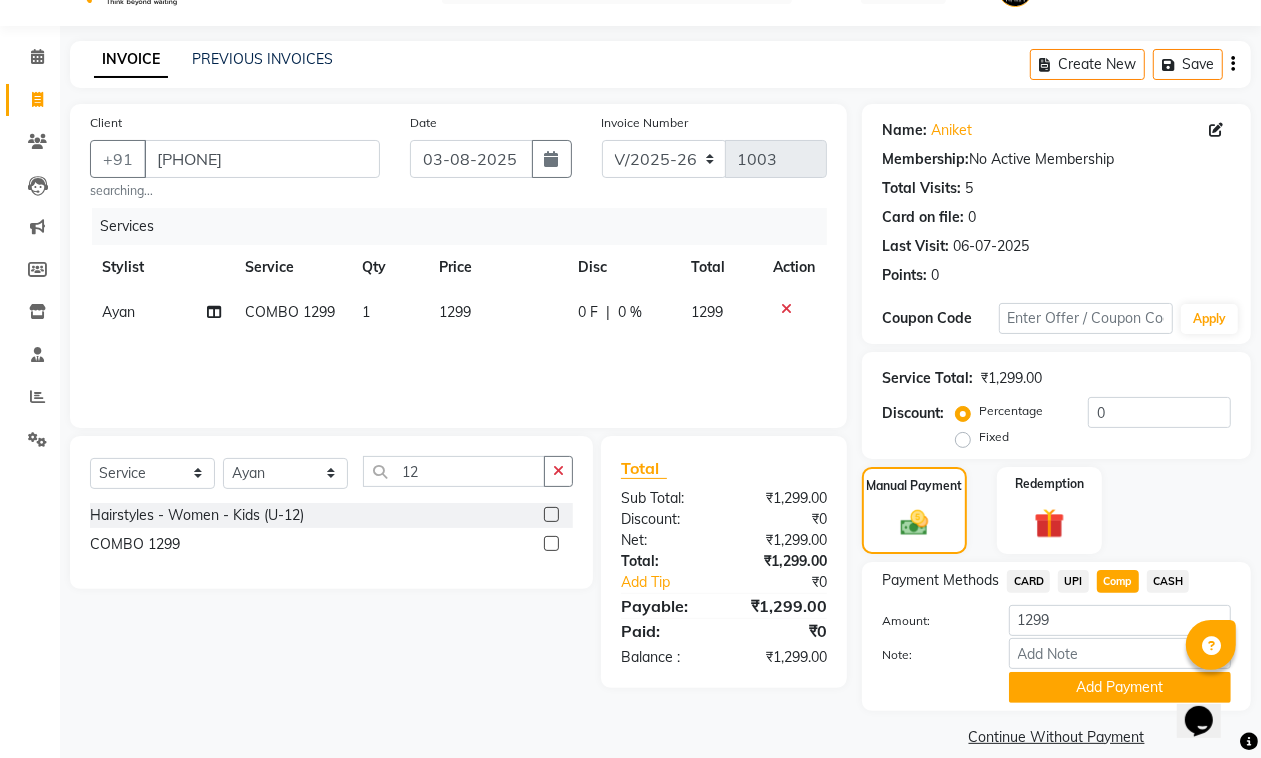scroll, scrollTop: 67, scrollLeft: 0, axis: vertical 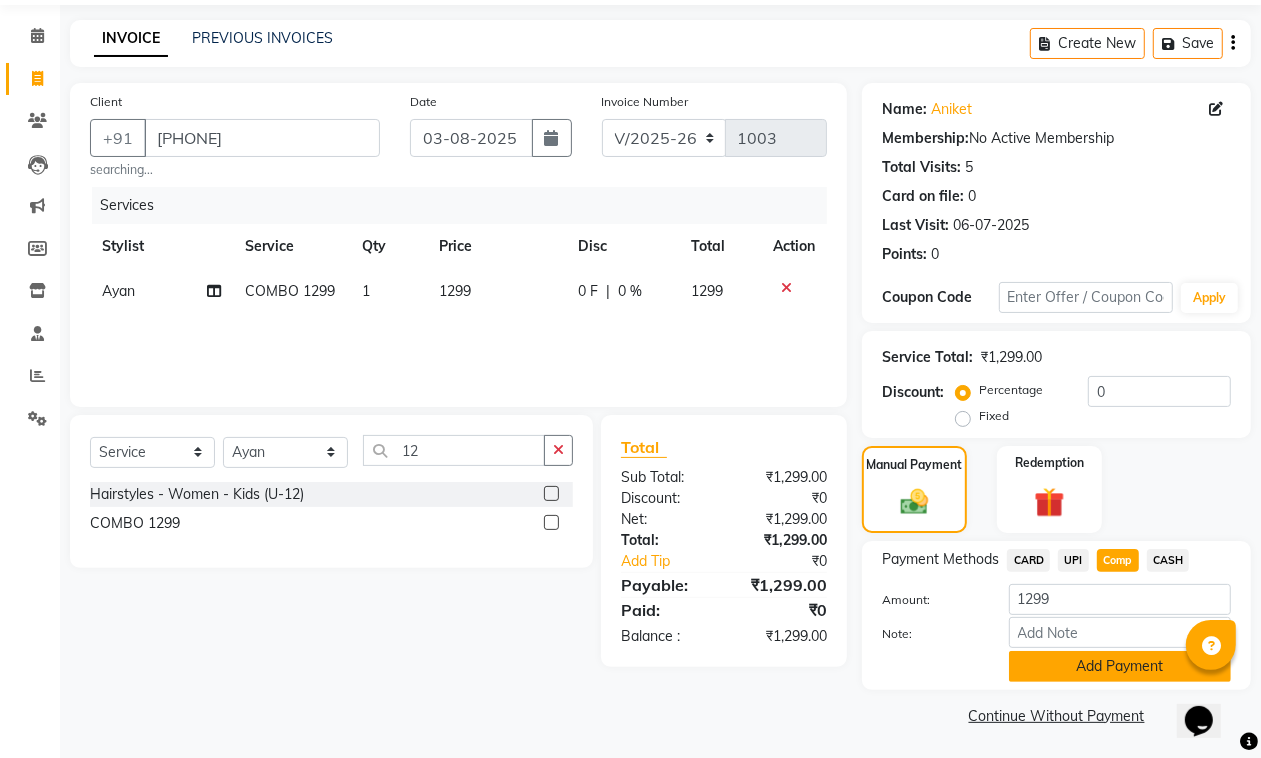 click on "Add Payment" 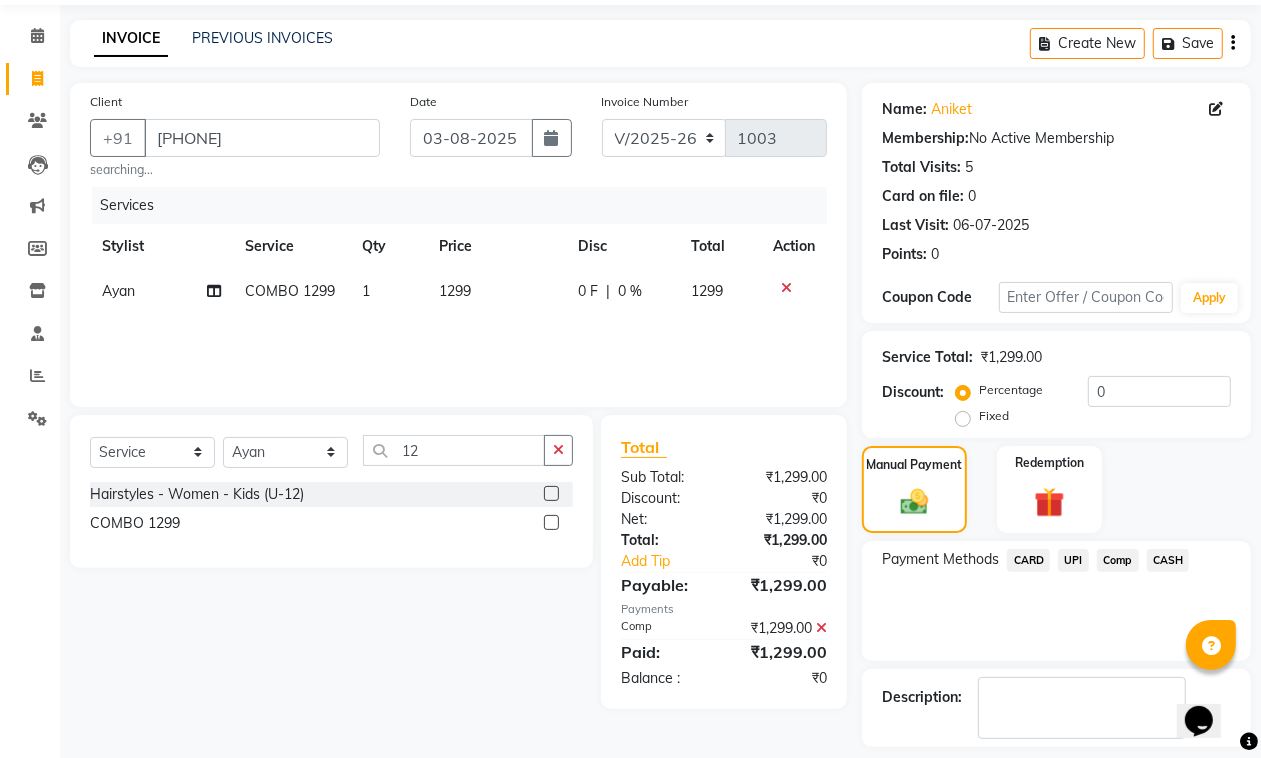 scroll, scrollTop: 153, scrollLeft: 0, axis: vertical 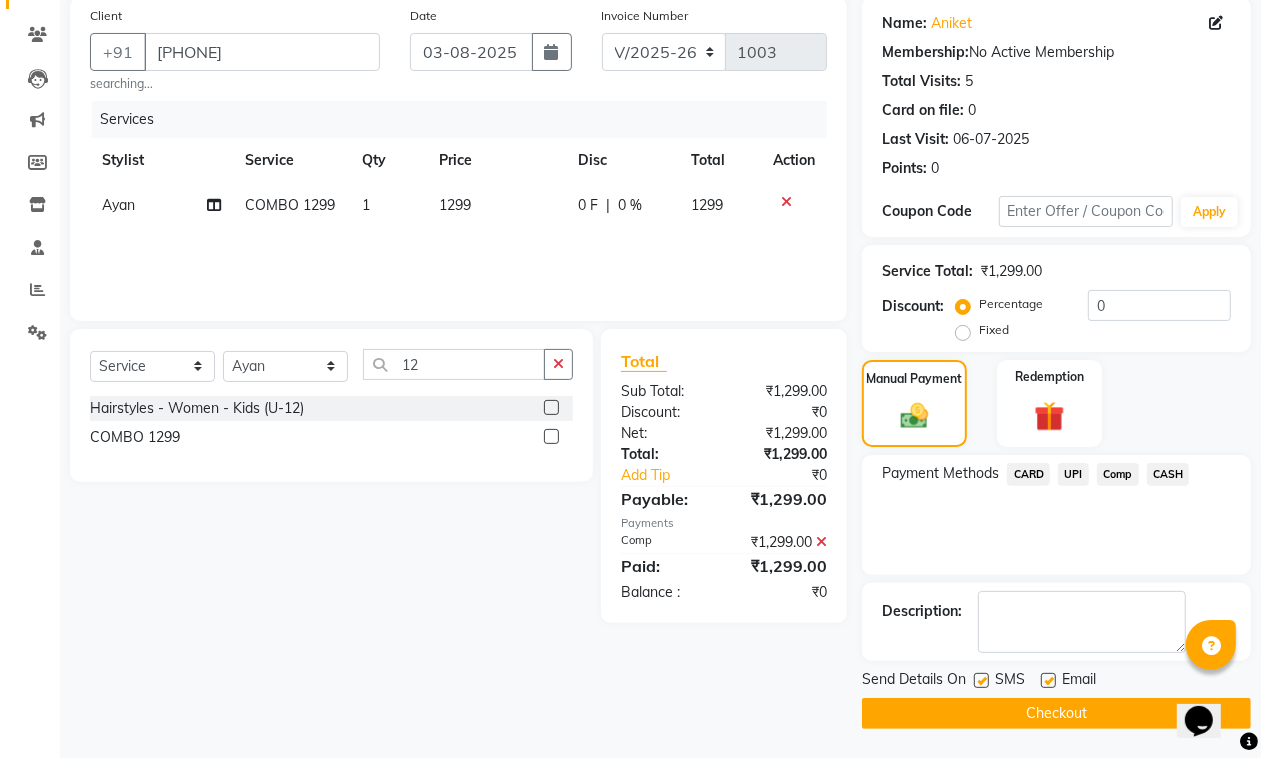 click 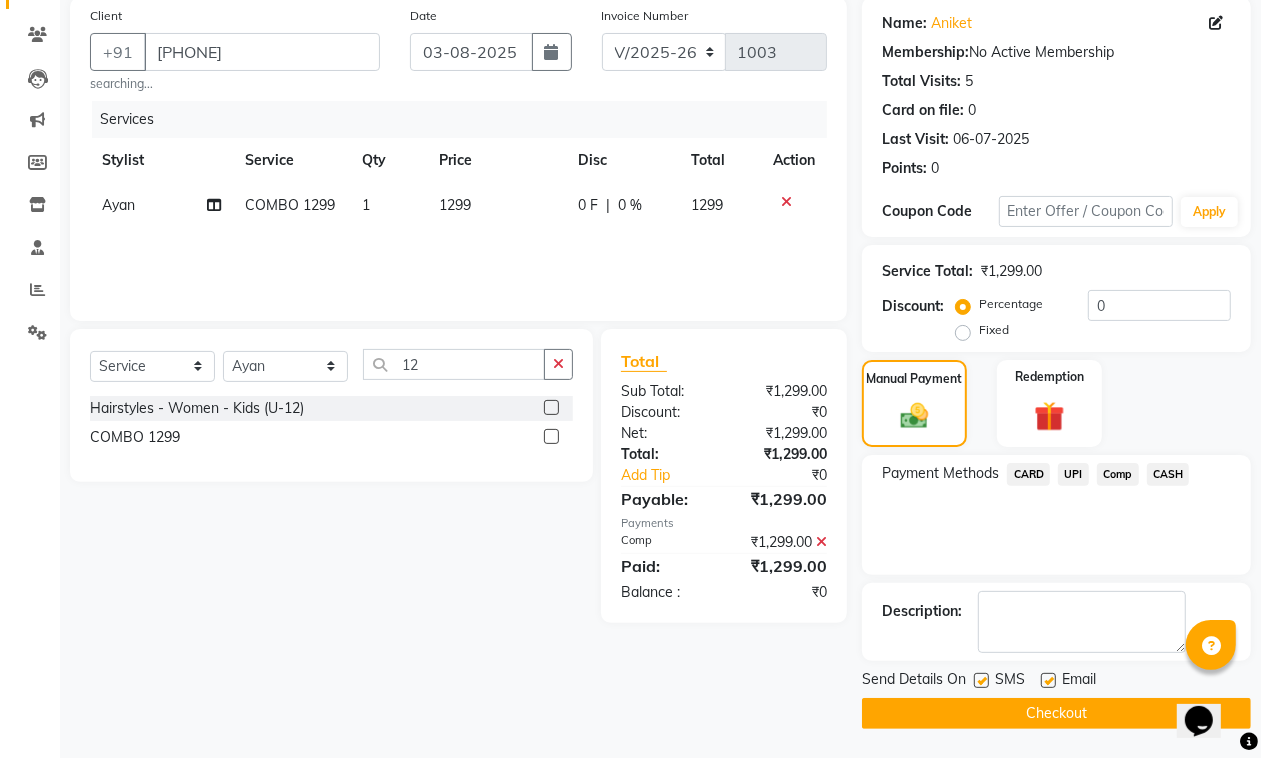 click at bounding box center [1047, 681] 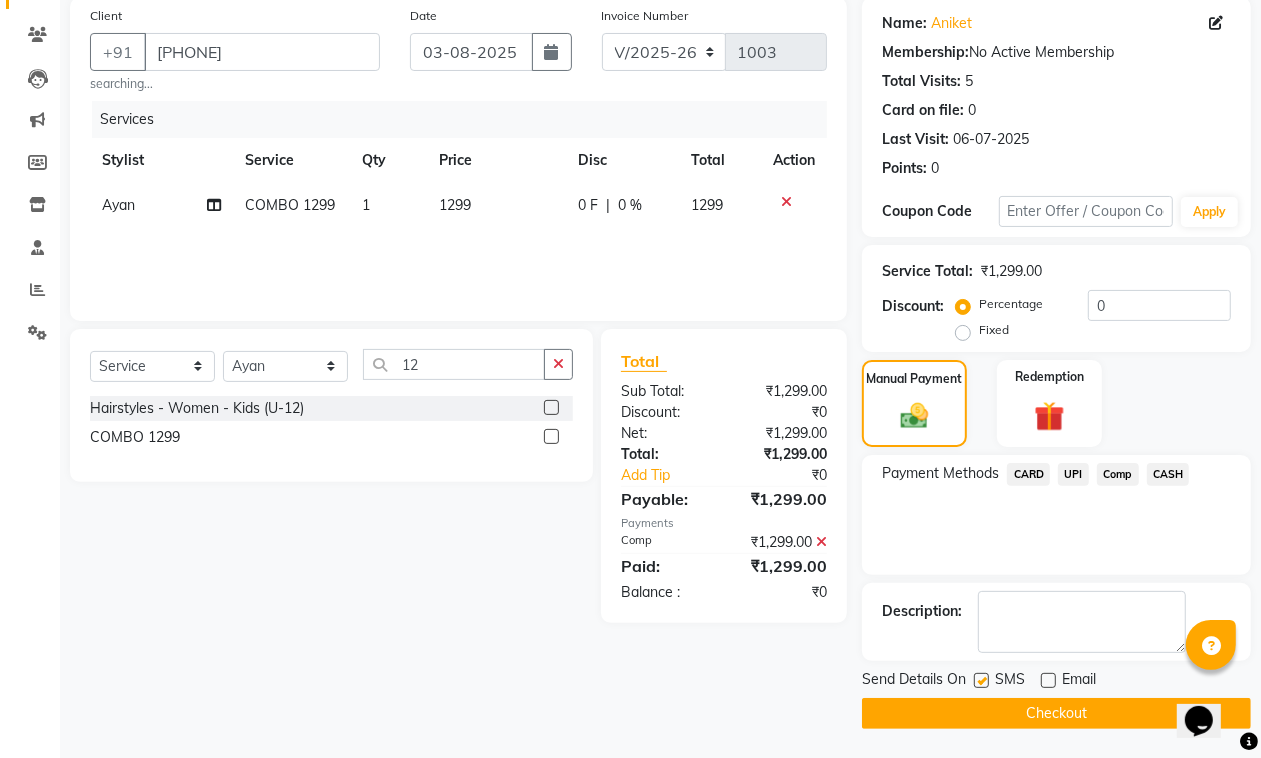 drag, startPoint x: 1035, startPoint y: 687, endPoint x: 1022, endPoint y: 697, distance: 16.40122 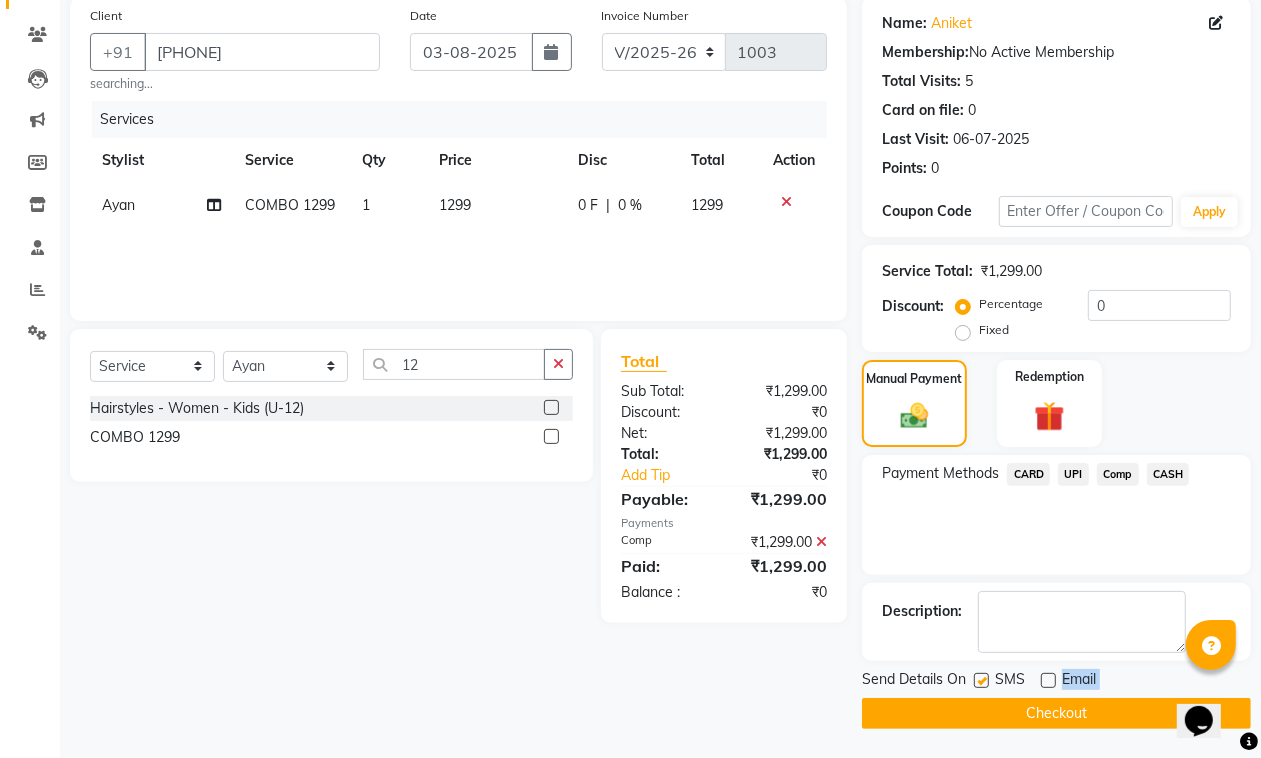 click on "Checkout" 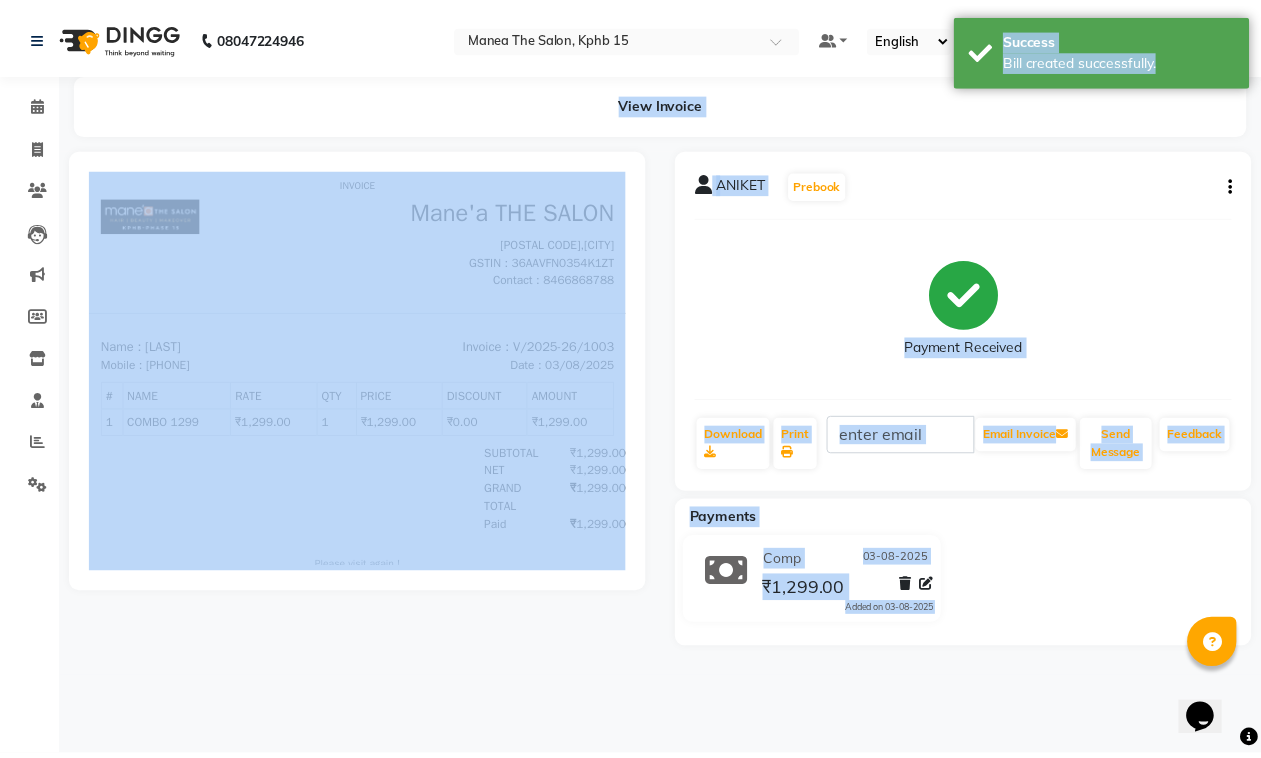 scroll, scrollTop: 0, scrollLeft: 0, axis: both 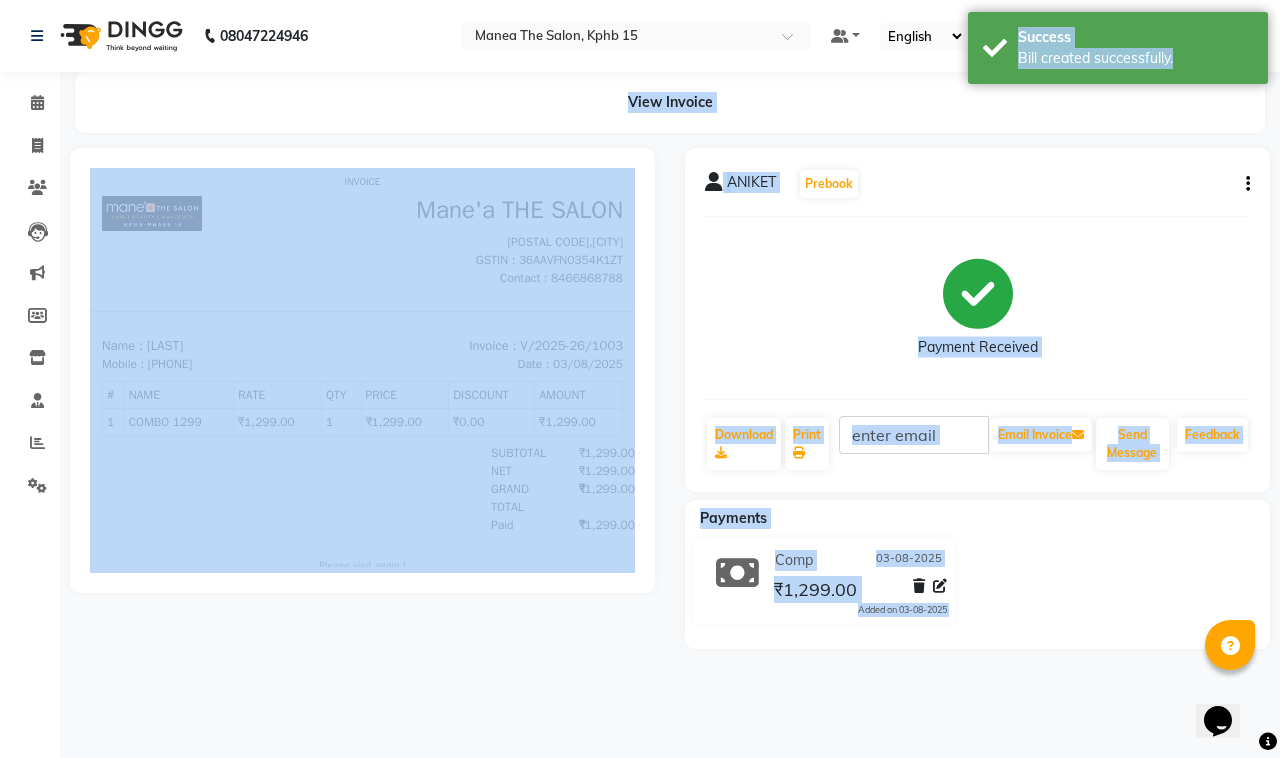 click on "Payment Received" 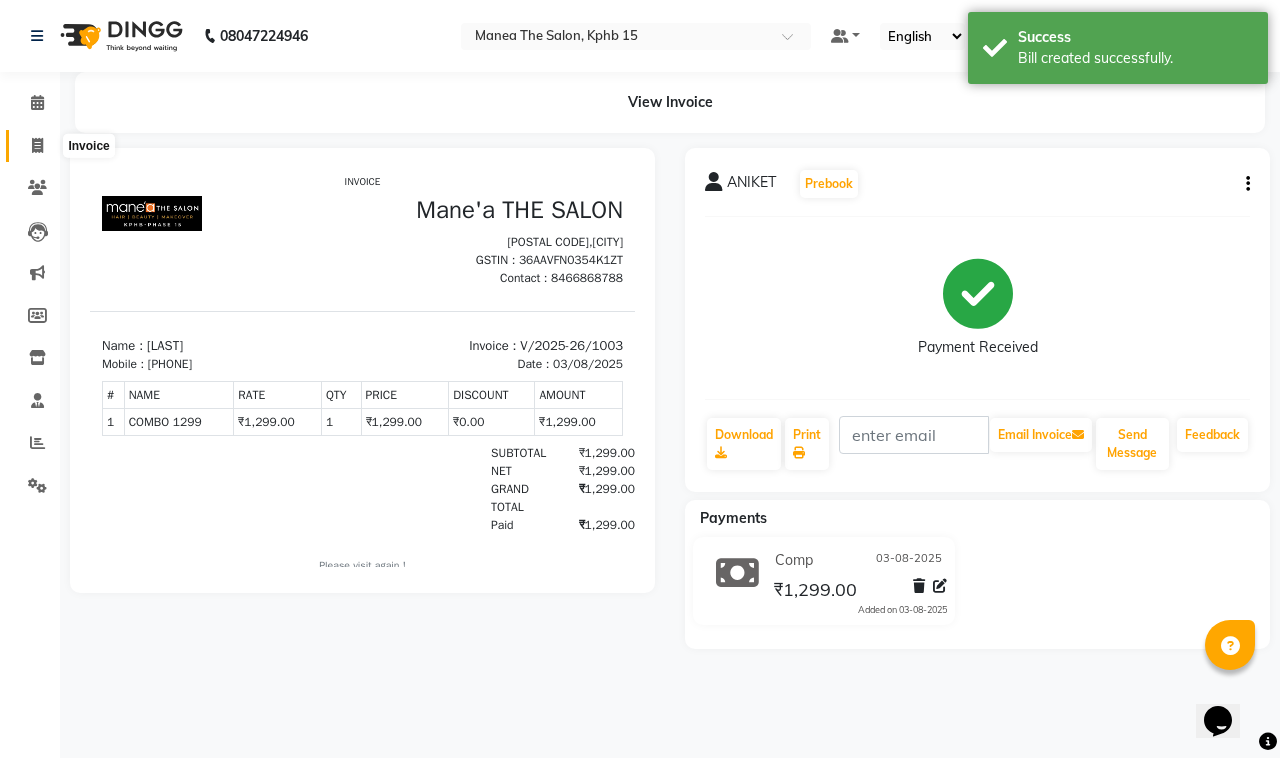 click 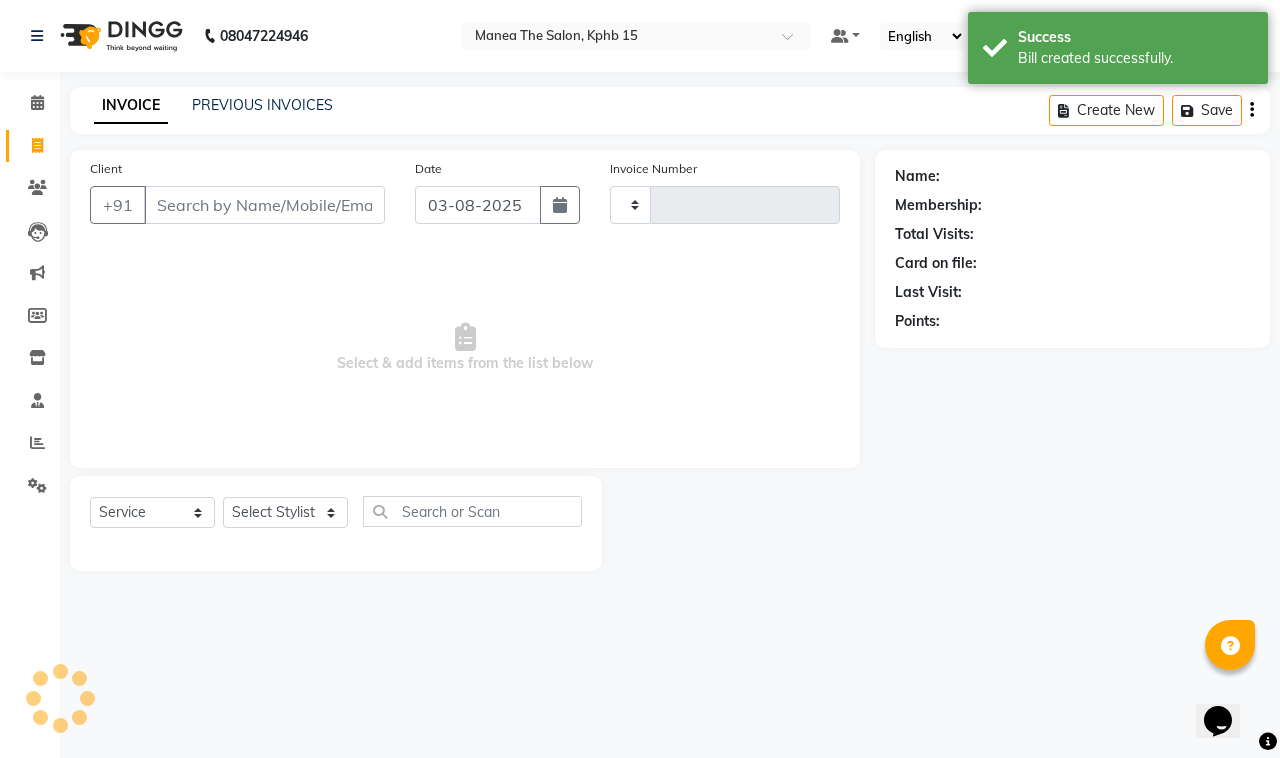 type on "1004" 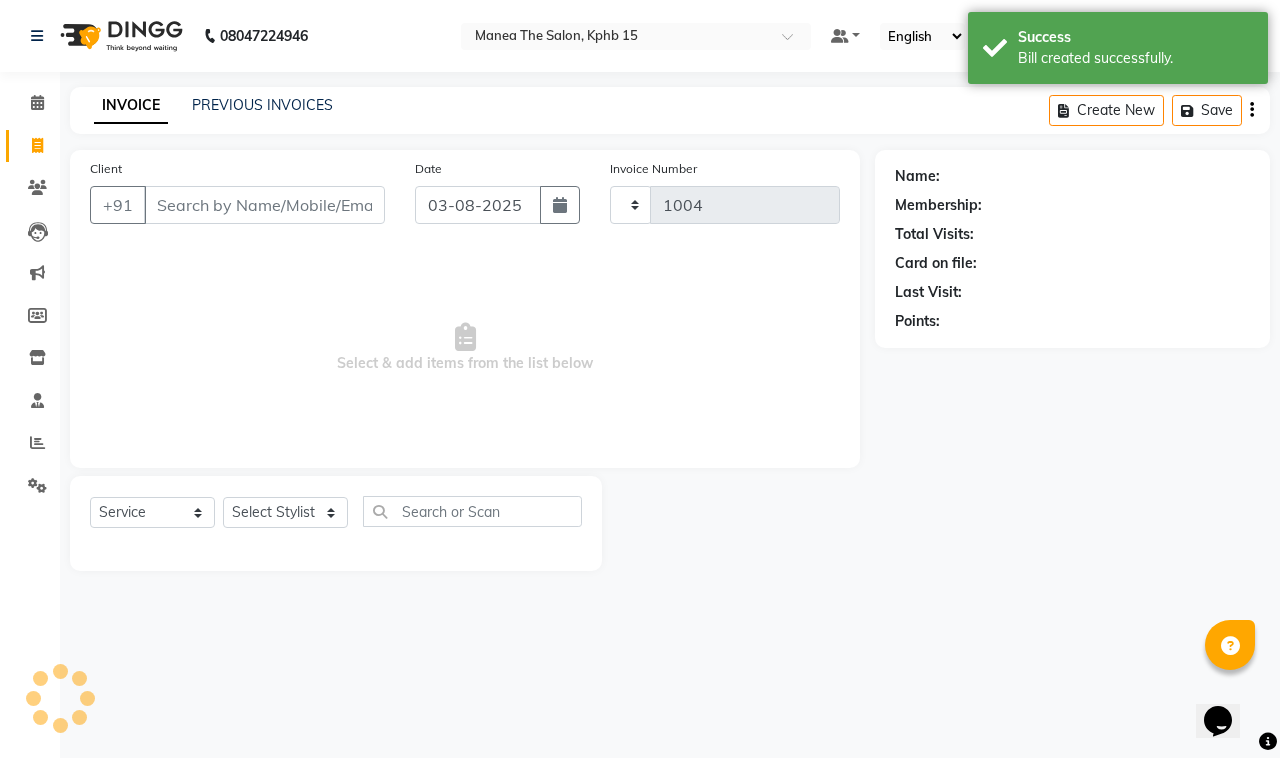 select on "7321" 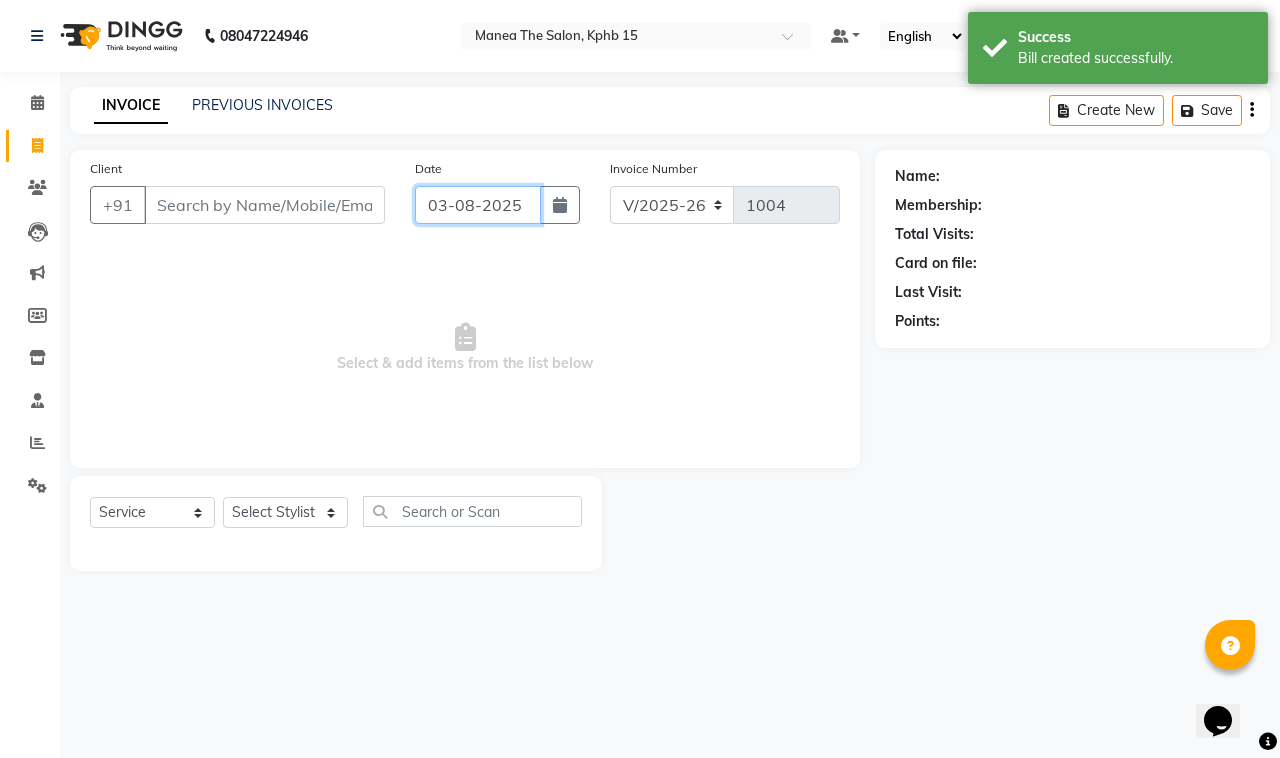 click on "03-08-2025" 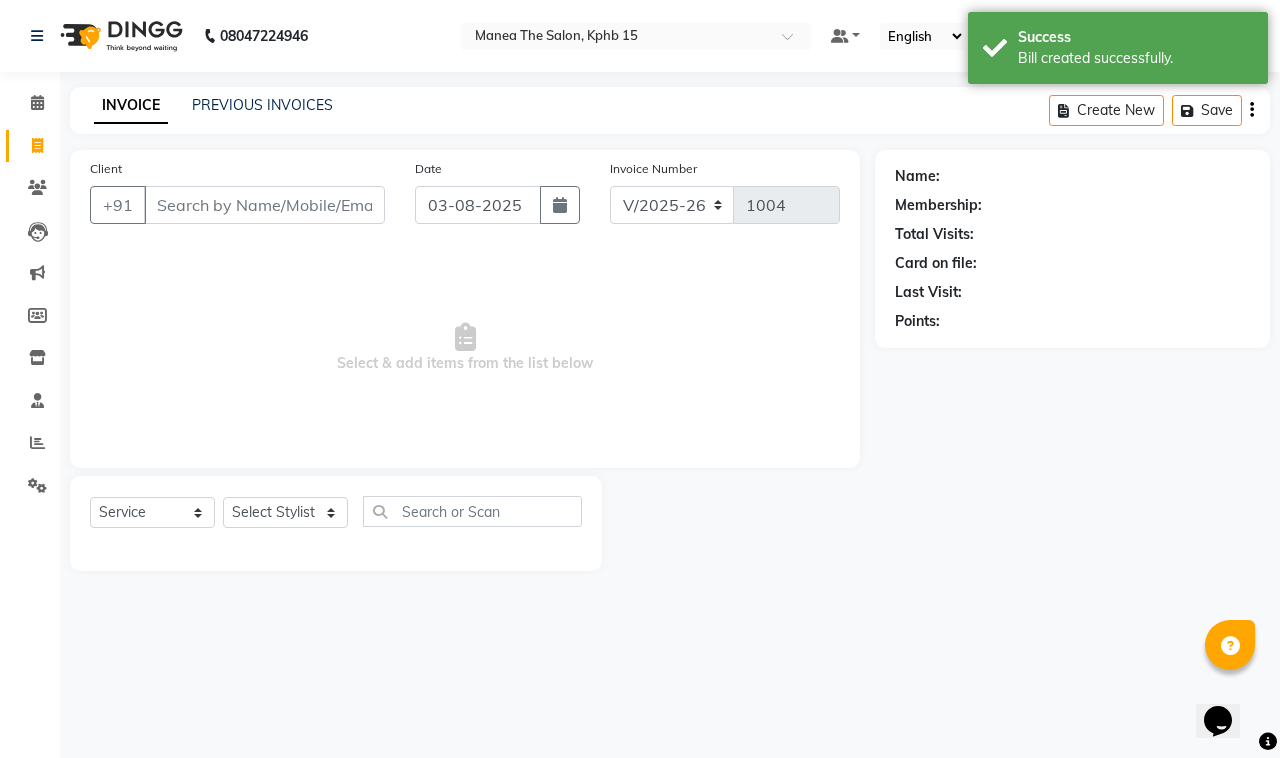 select on "8" 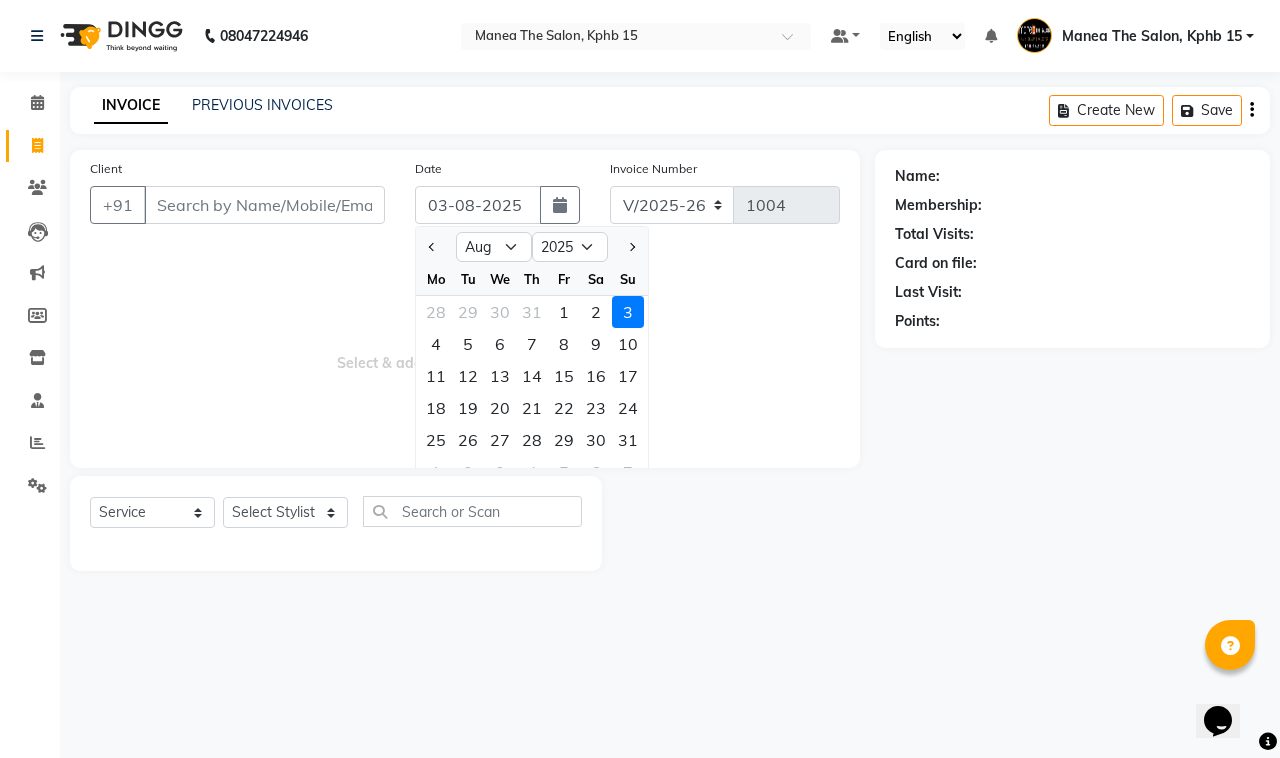 drag, startPoint x: 586, startPoint y: 301, endPoint x: 577, endPoint y: 307, distance: 10.816654 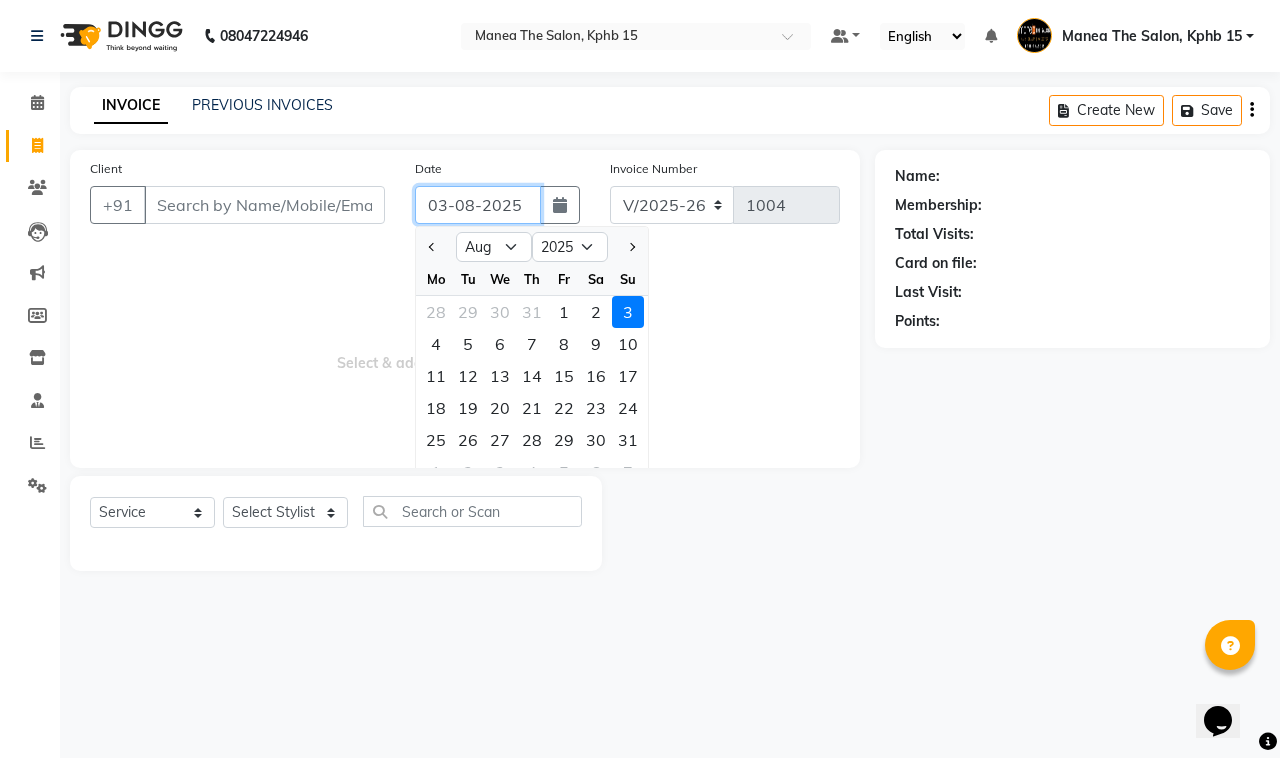 type on "02-08-2025" 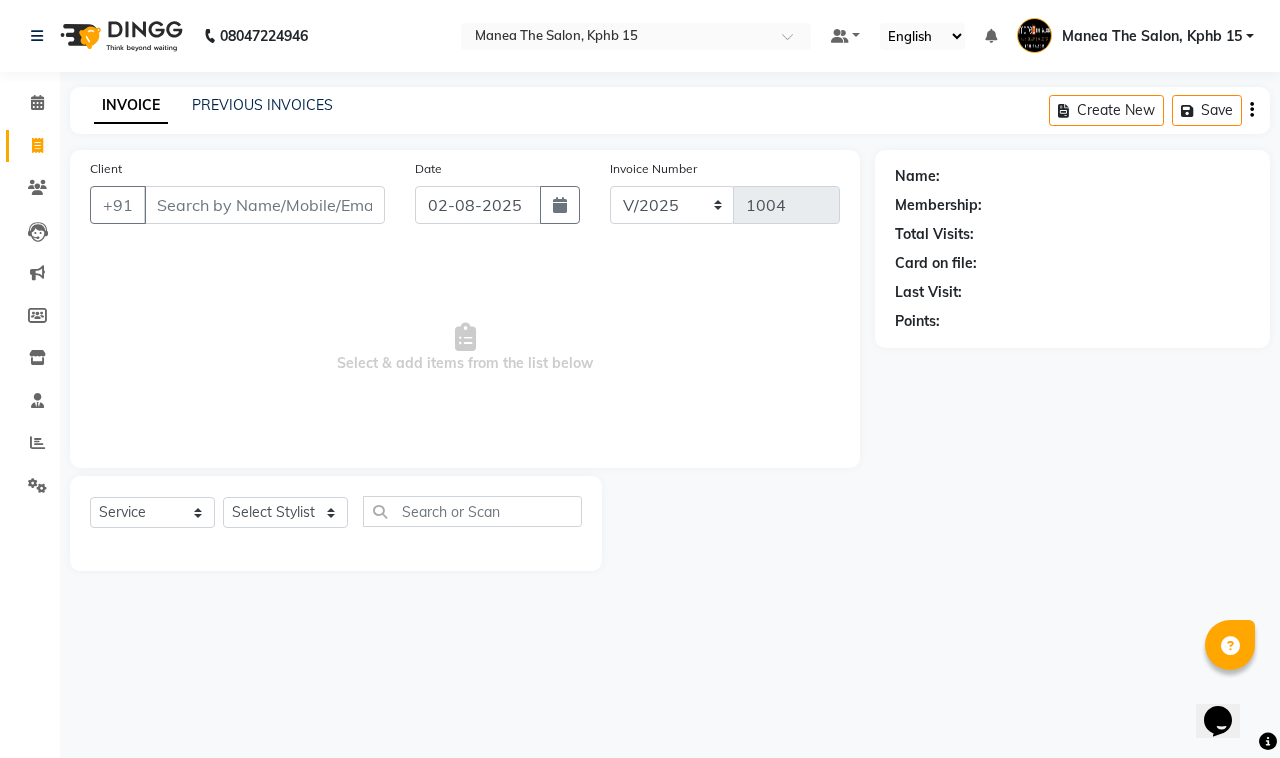 click on "Inventory" 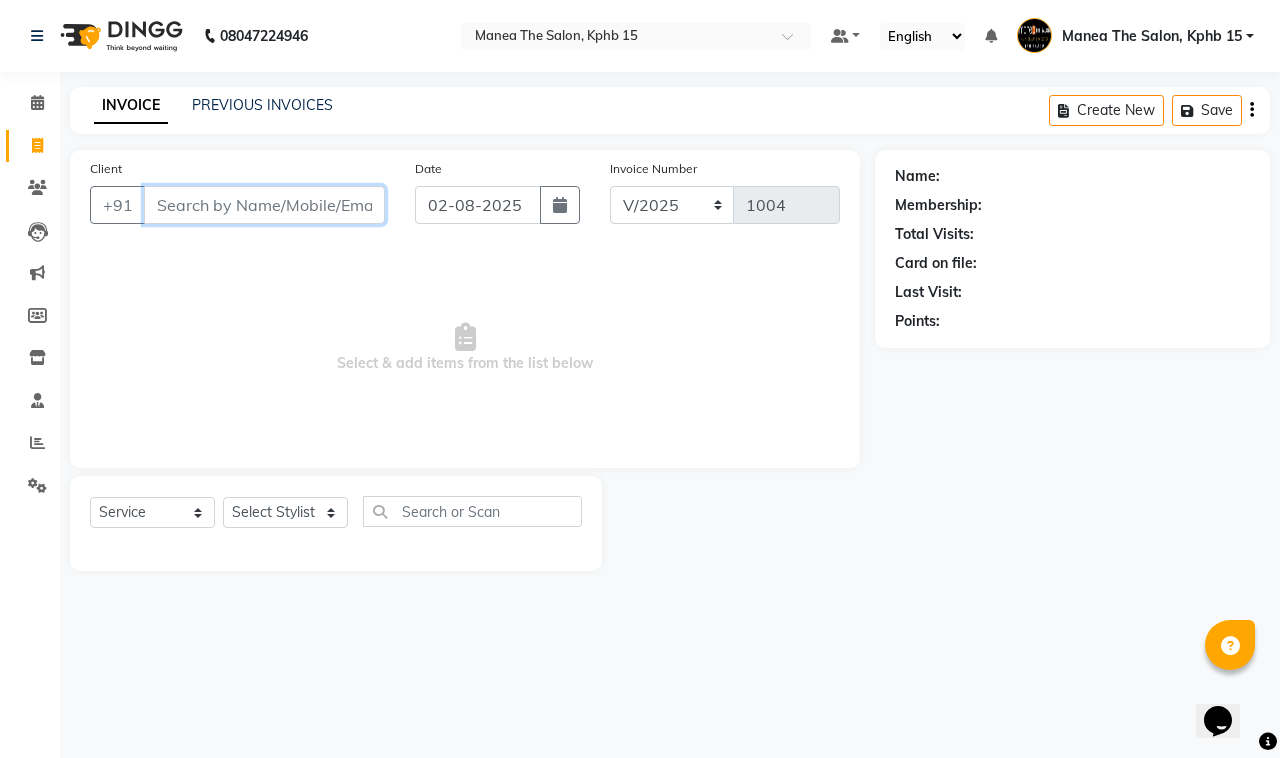 click on "Client" at bounding box center (264, 205) 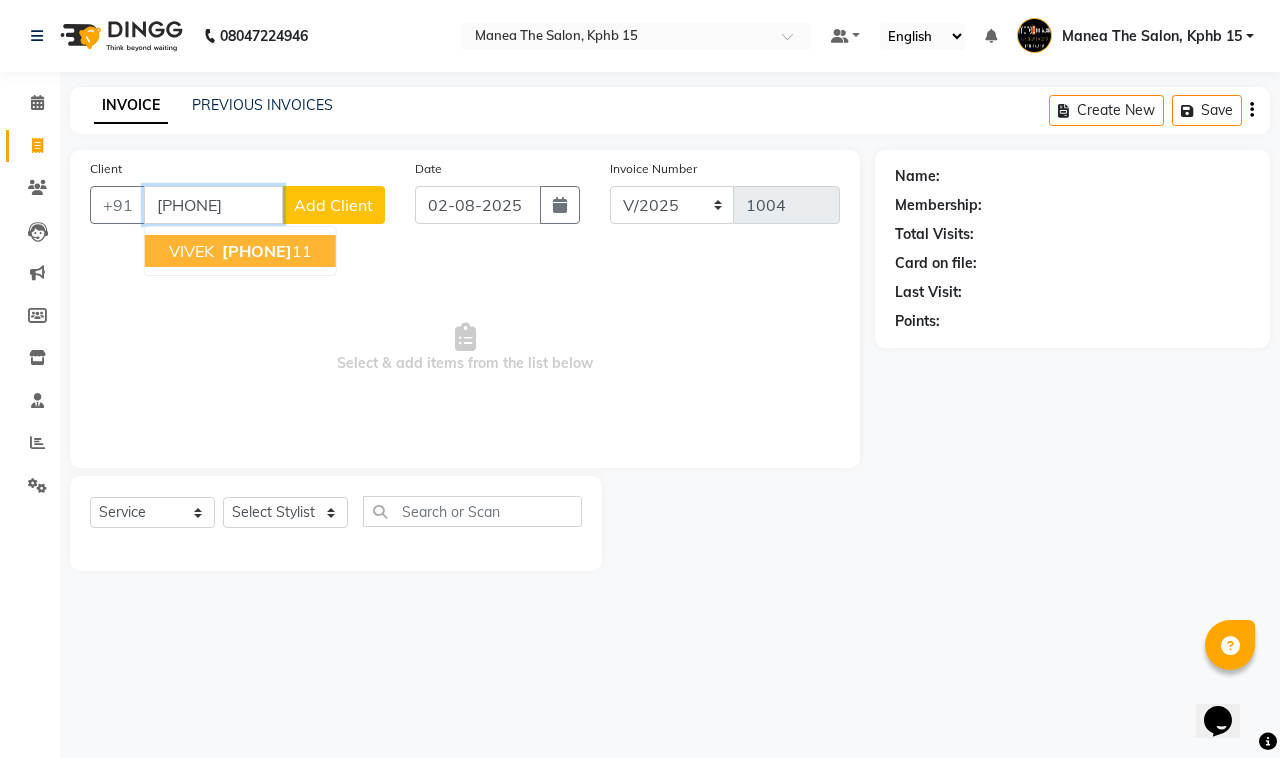 type on "9100008811" 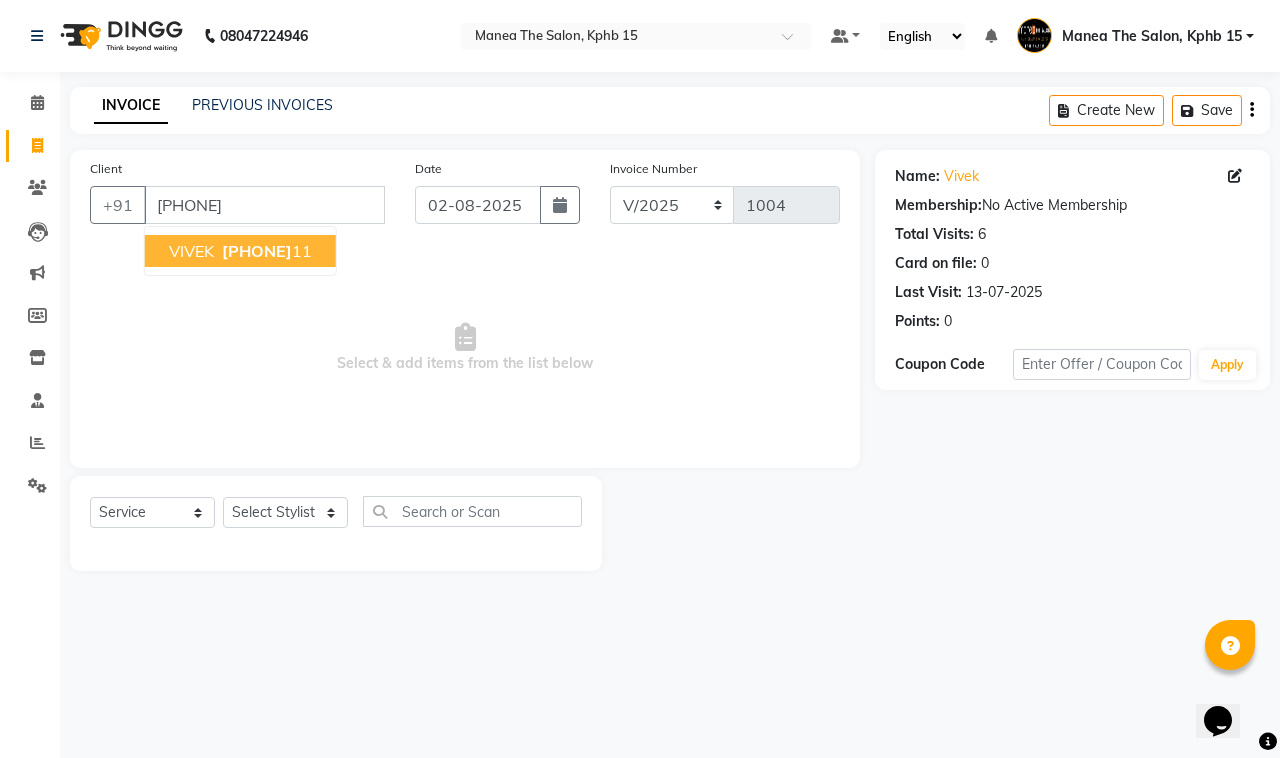 click on "91000088" at bounding box center [257, 251] 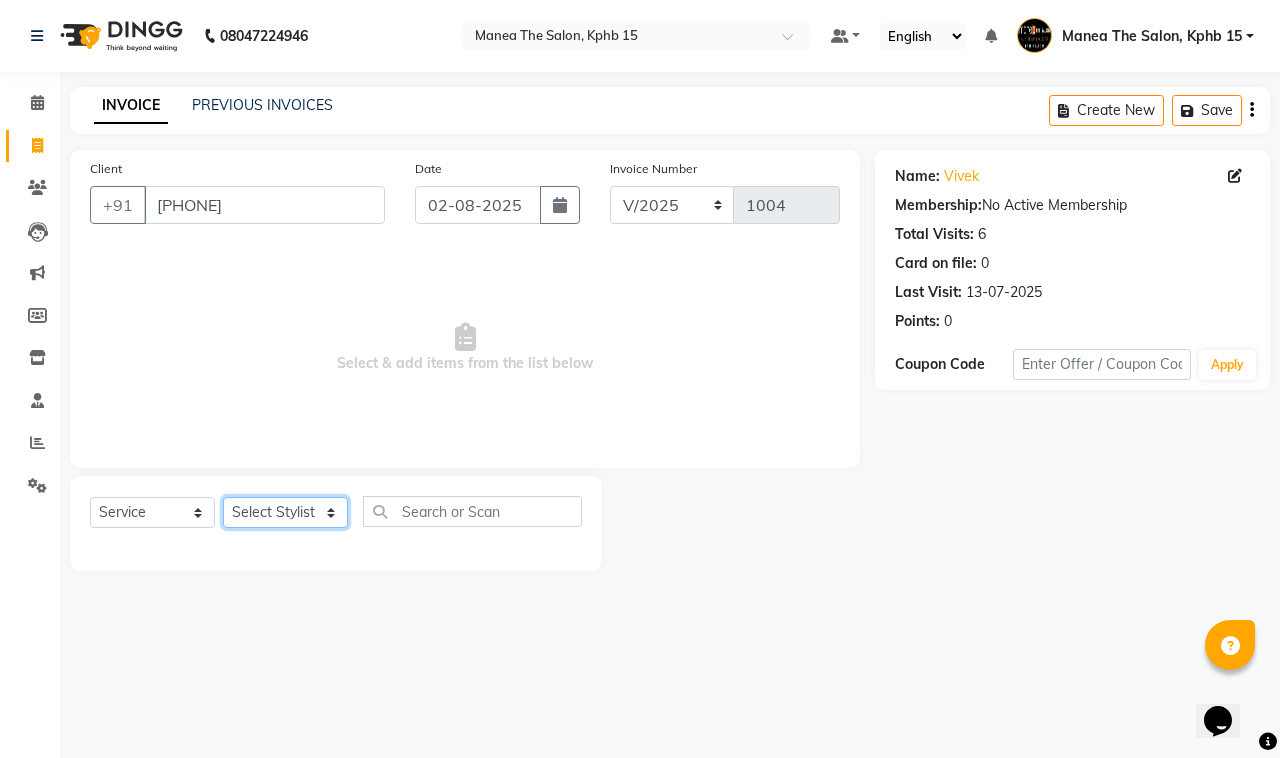 click on "Select Stylist Ayan  MUZAMMIL Nikhil  nitu Raghu Roopa  Shrisha Teju" 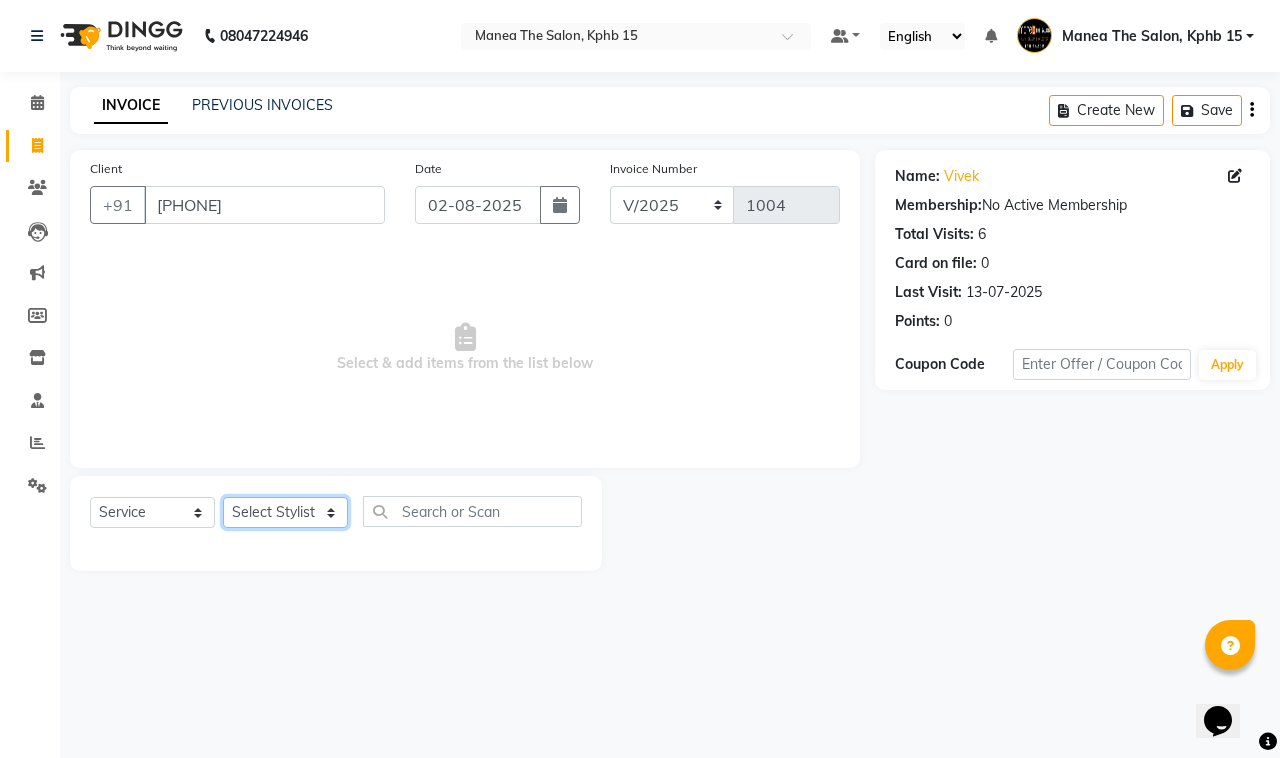 select on "62839" 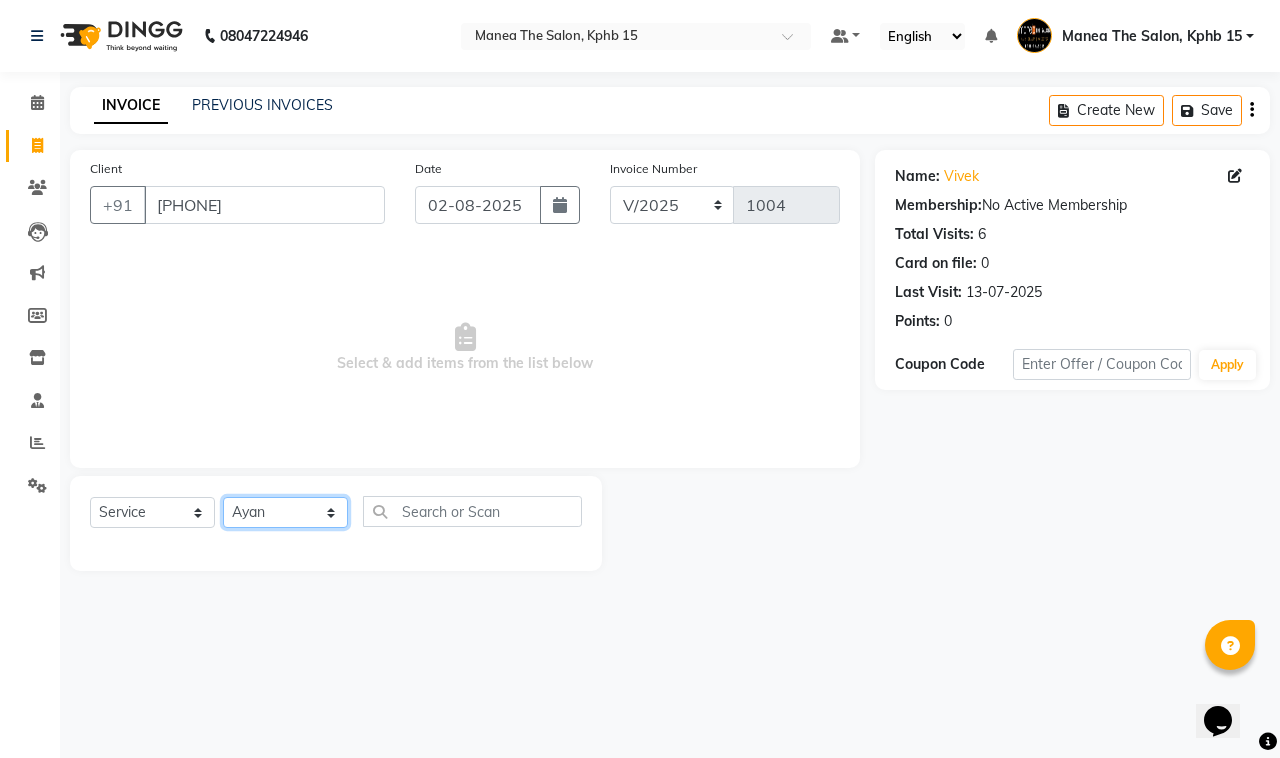 click on "Select Stylist Ayan  MUZAMMIL Nikhil  nitu Raghu Roopa  Shrisha Teju" 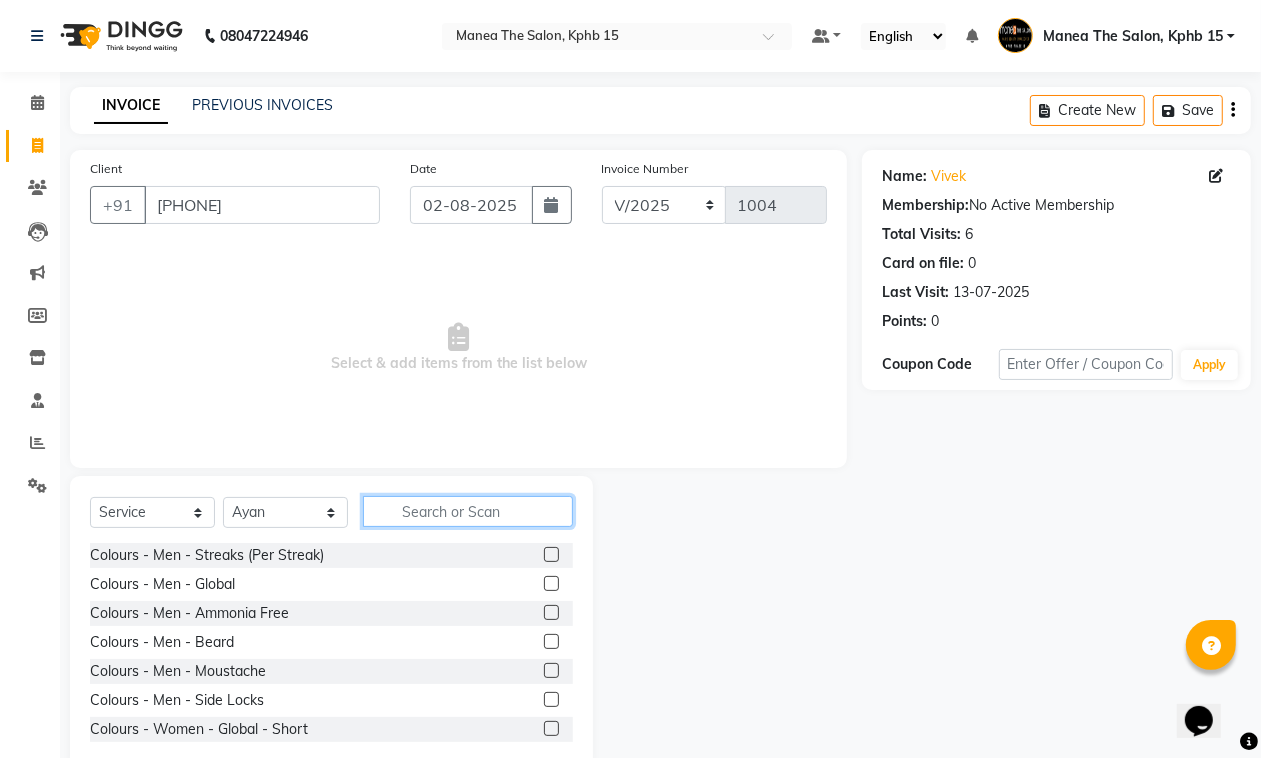 click 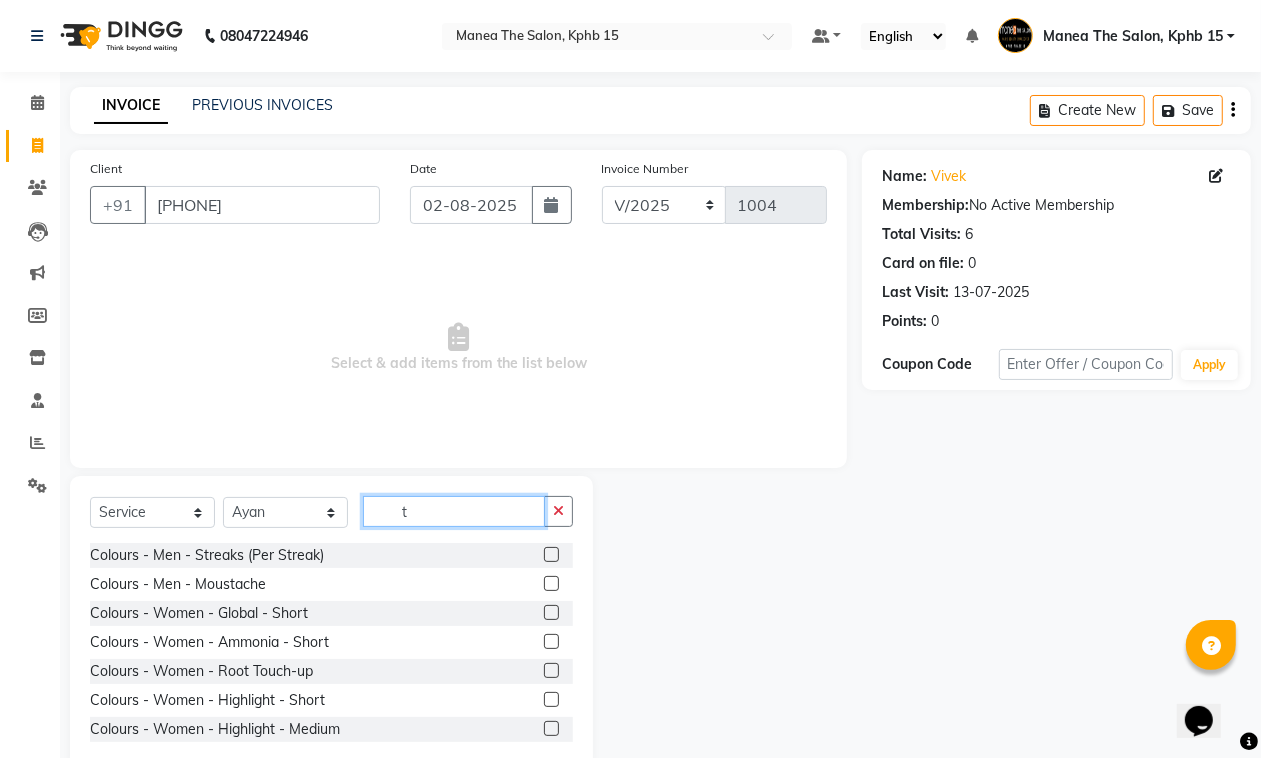 type on "tr" 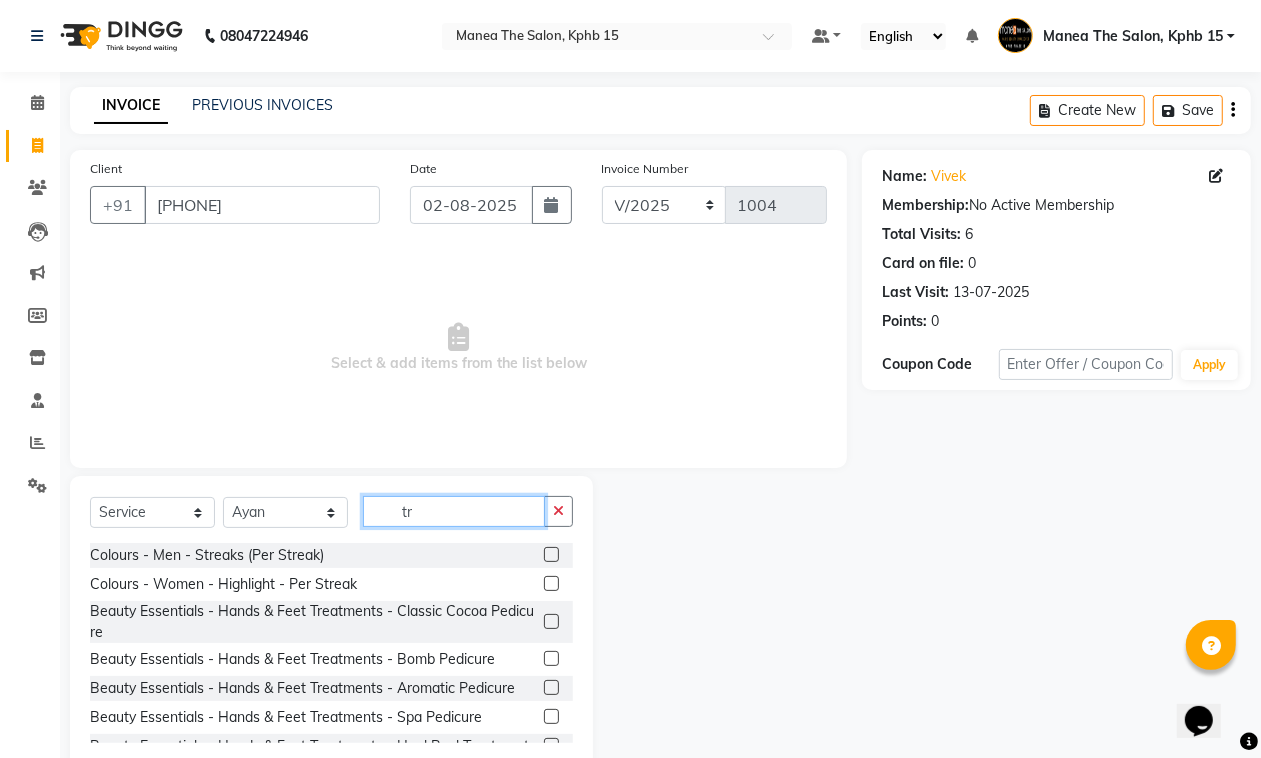 drag, startPoint x: 417, startPoint y: 501, endPoint x: 382, endPoint y: 525, distance: 42.43819 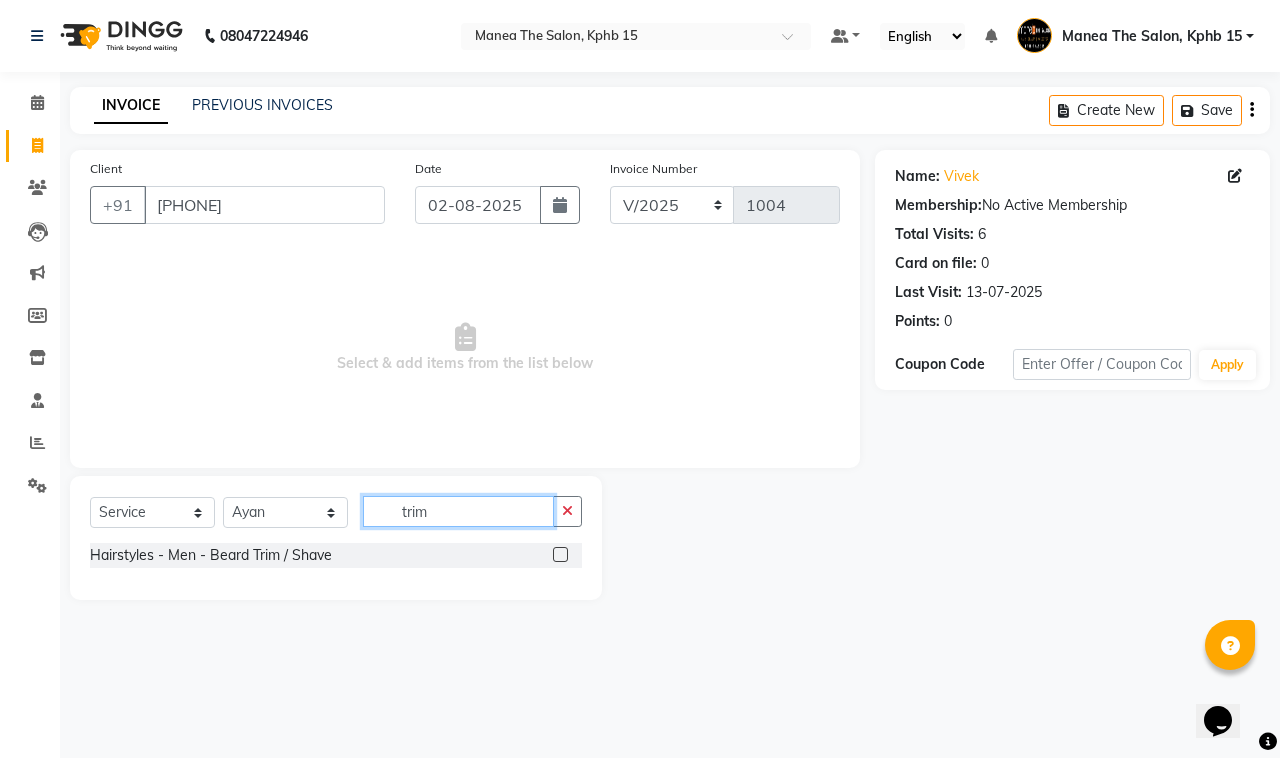 type on "trim" 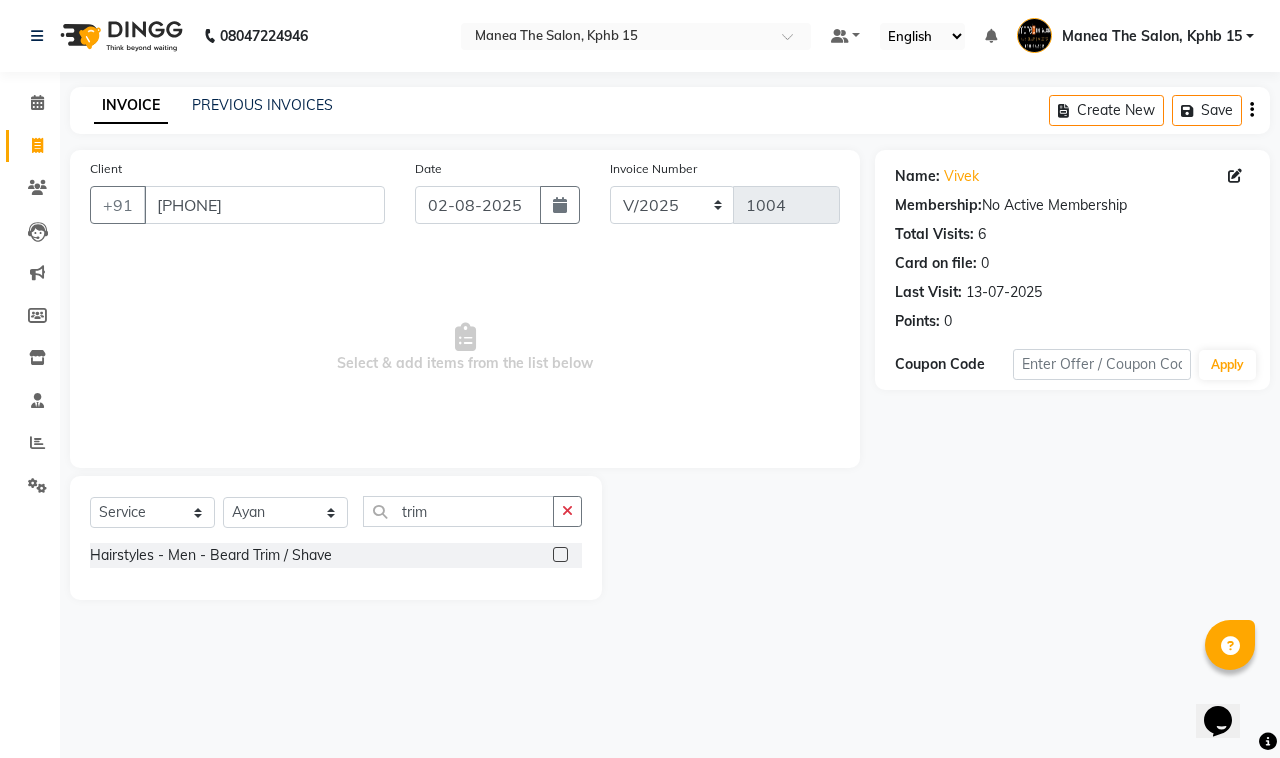 click 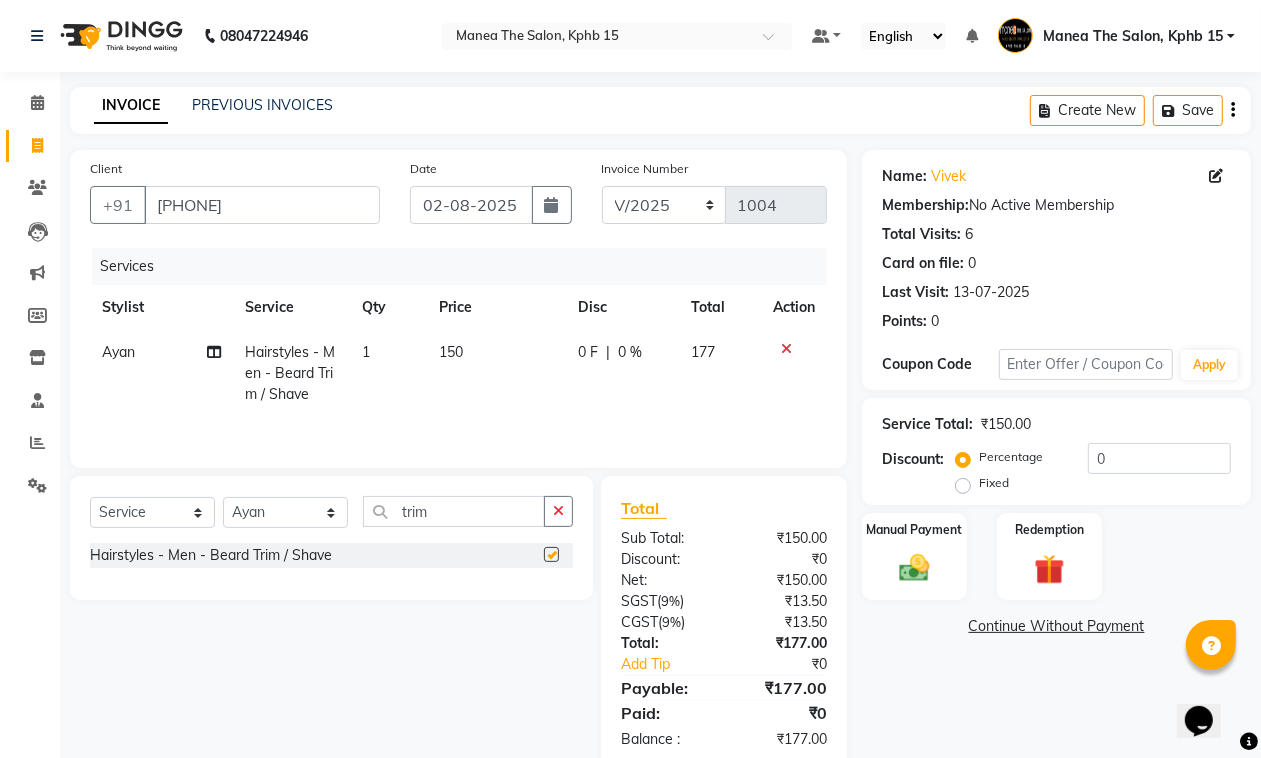 checkbox on "false" 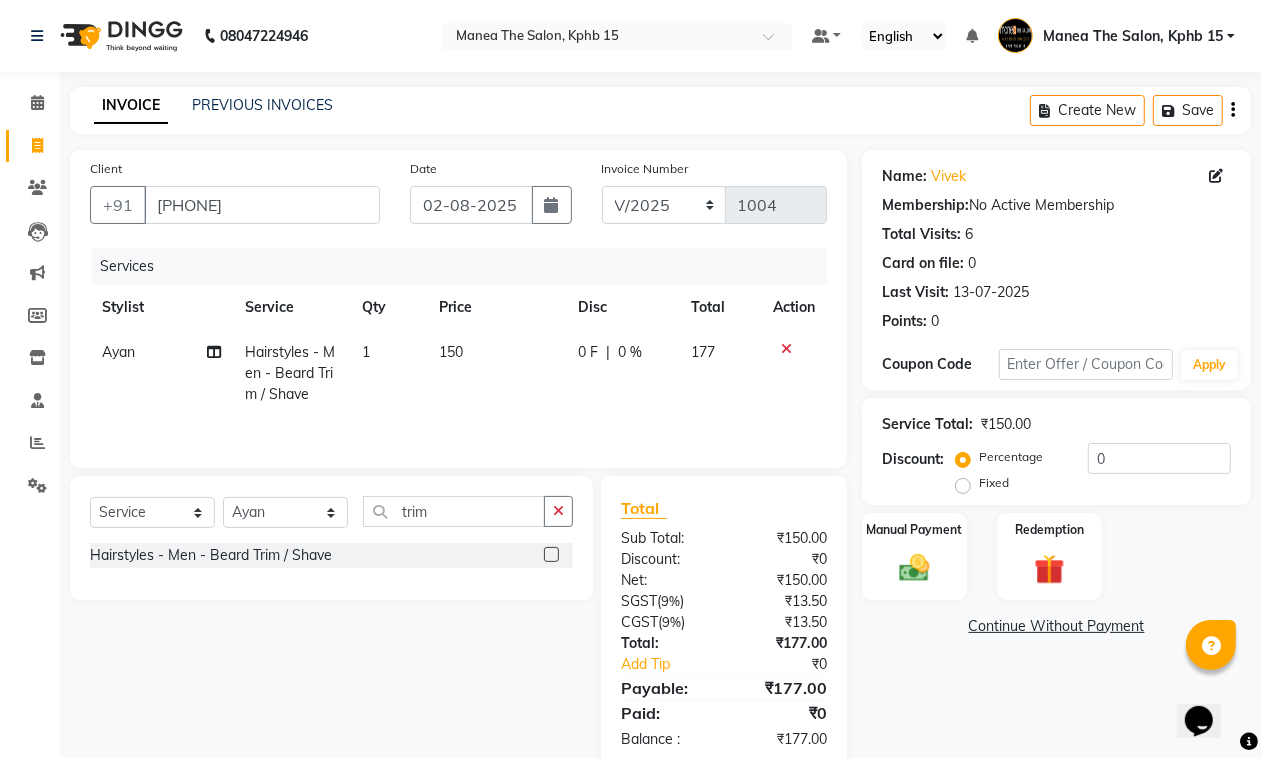 click on "150" 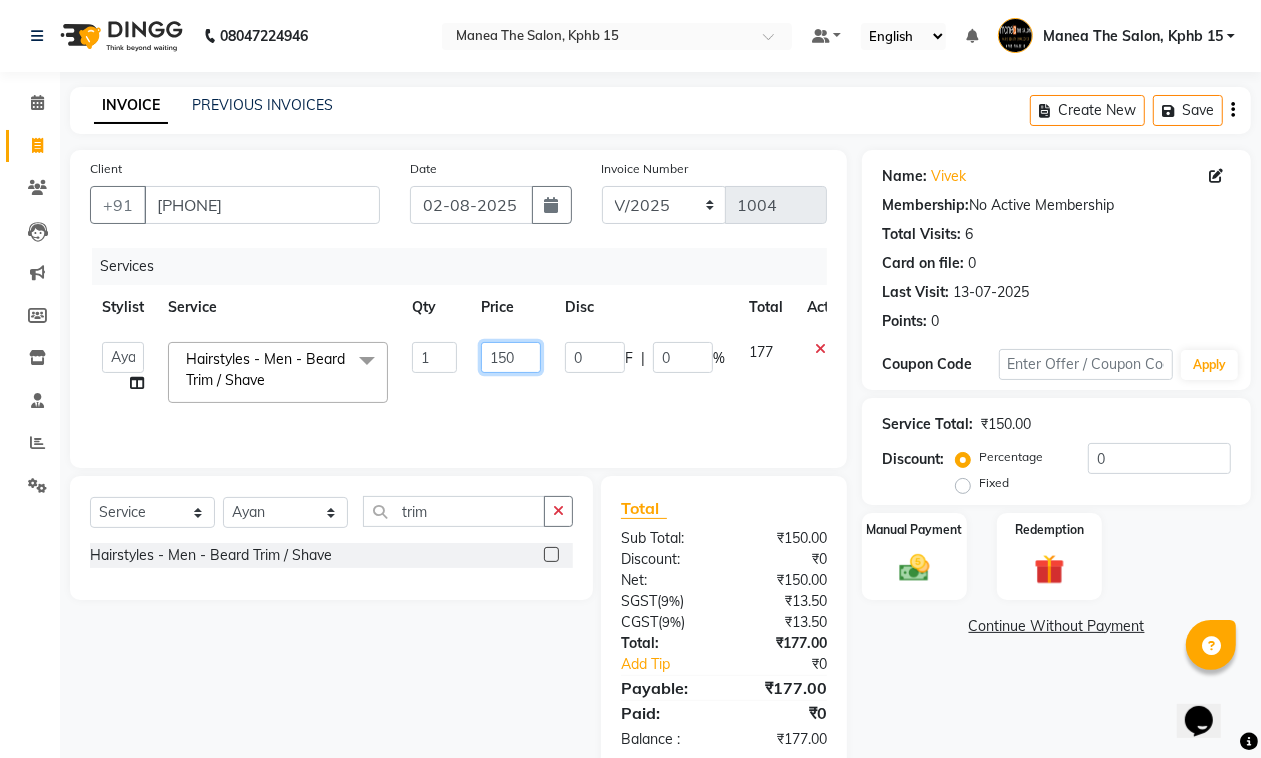 drag, startPoint x: 528, startPoint y: 357, endPoint x: 402, endPoint y: 391, distance: 130.5067 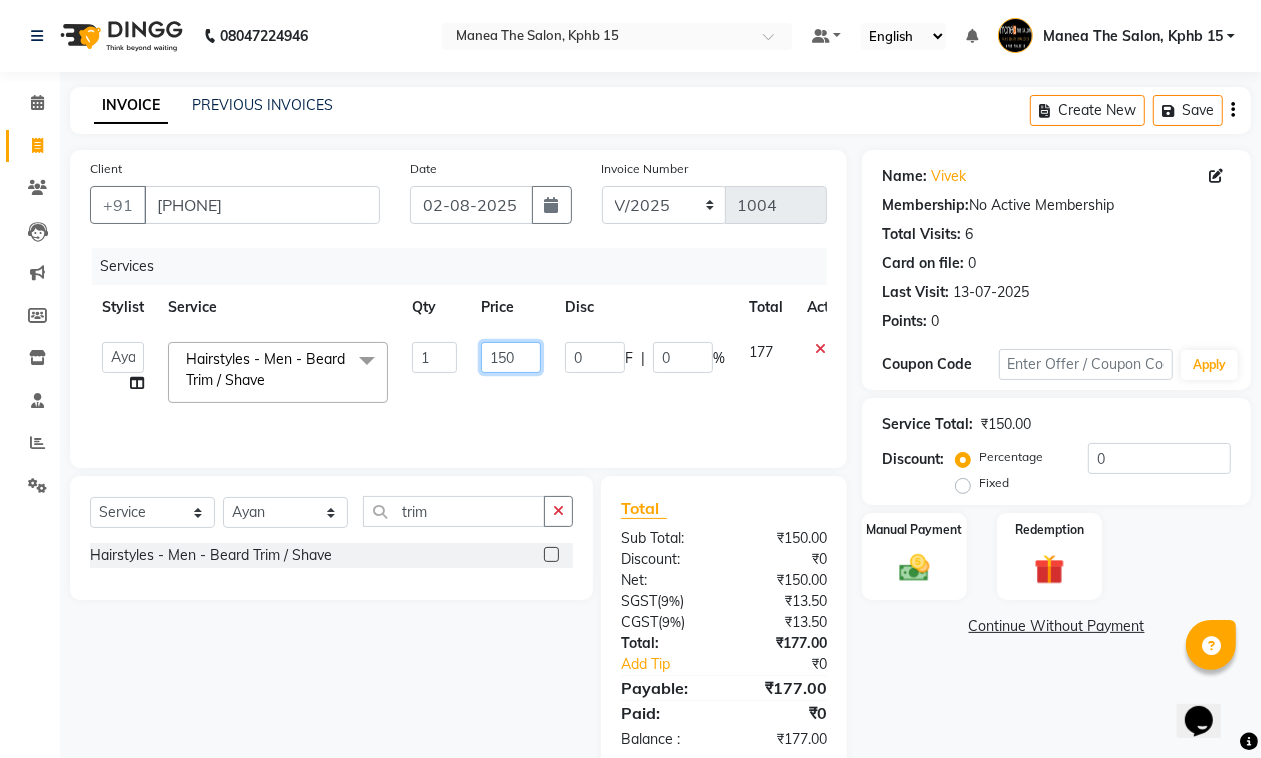 click on "Ayan    MUZAMMIL   Nikhil    nitu   Raghu   Roopa    Shrisha   Teju  Hairstyles - Men - Beard Trim / Shave  x Colours - Men - Streaks (Per Streak) Colours - Men - Global Colours - Men - Ammonia Free Colours - Men - Beard Colours - Men - Moustache Colours - Men - Side Locks Colours - Women - Global - Short Colours - Women - Global - Medium Colours - Women - Global - Long Colours - Women - Ammonia - Short Colours - Women - Ammonia - Medium Colours - Women - Ammonia - Long Colours - Women - Root Touch-up Colours - Women - Ammonia Free Colours - Women - Highlight - Short Colours - Women - Highlight - Medium Colours - Women - Highlight - Long Colours - Women - Highlight - Per Streak Colours - Women - Balayage Colours - Women - Toner Colours - Women - Ombre Colours - Women - Ammonia free - Short Colours - Women - Ammonia free - Medium Colours - Women - Ammonia Free - Long Colours - Women - Root Touch-up Ammonia Free Beauty Essentials - Hands & Feet Treatments - Classic Cocoa Pedicure Hairstyles - Men - Head Shave" 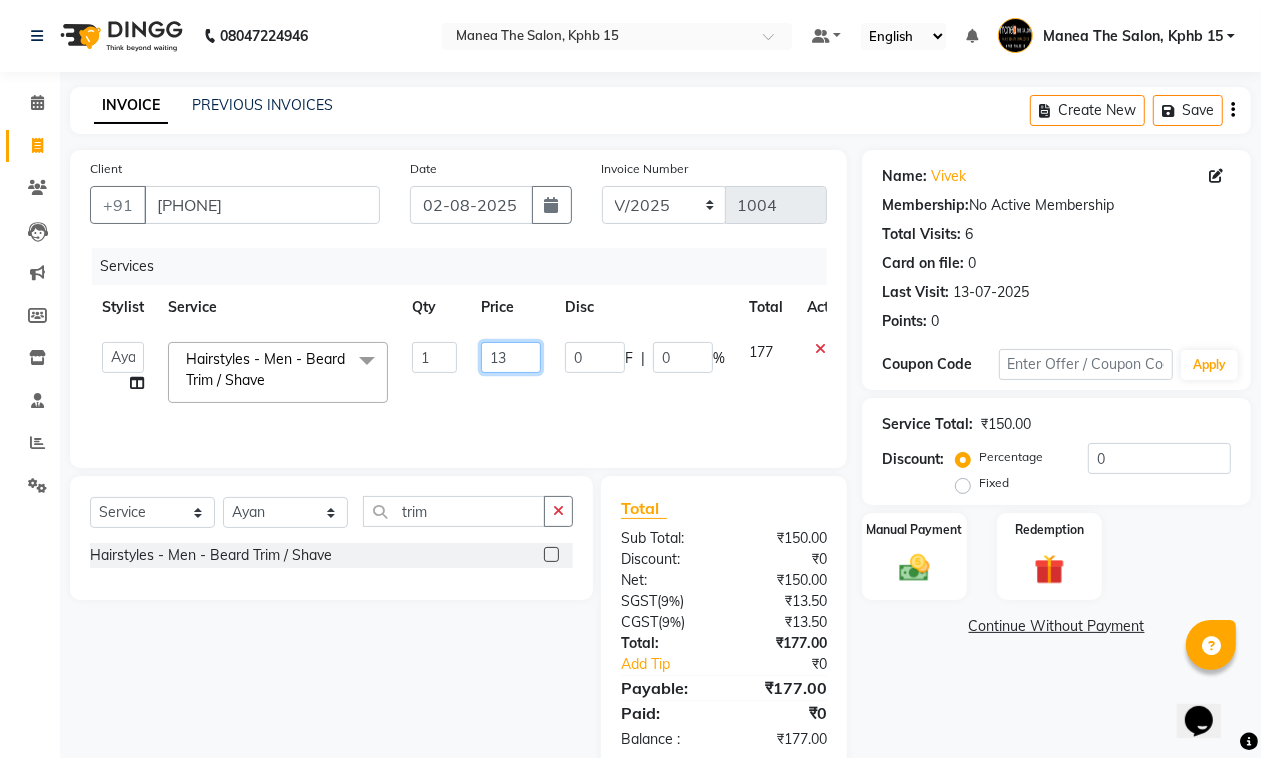 type on "130" 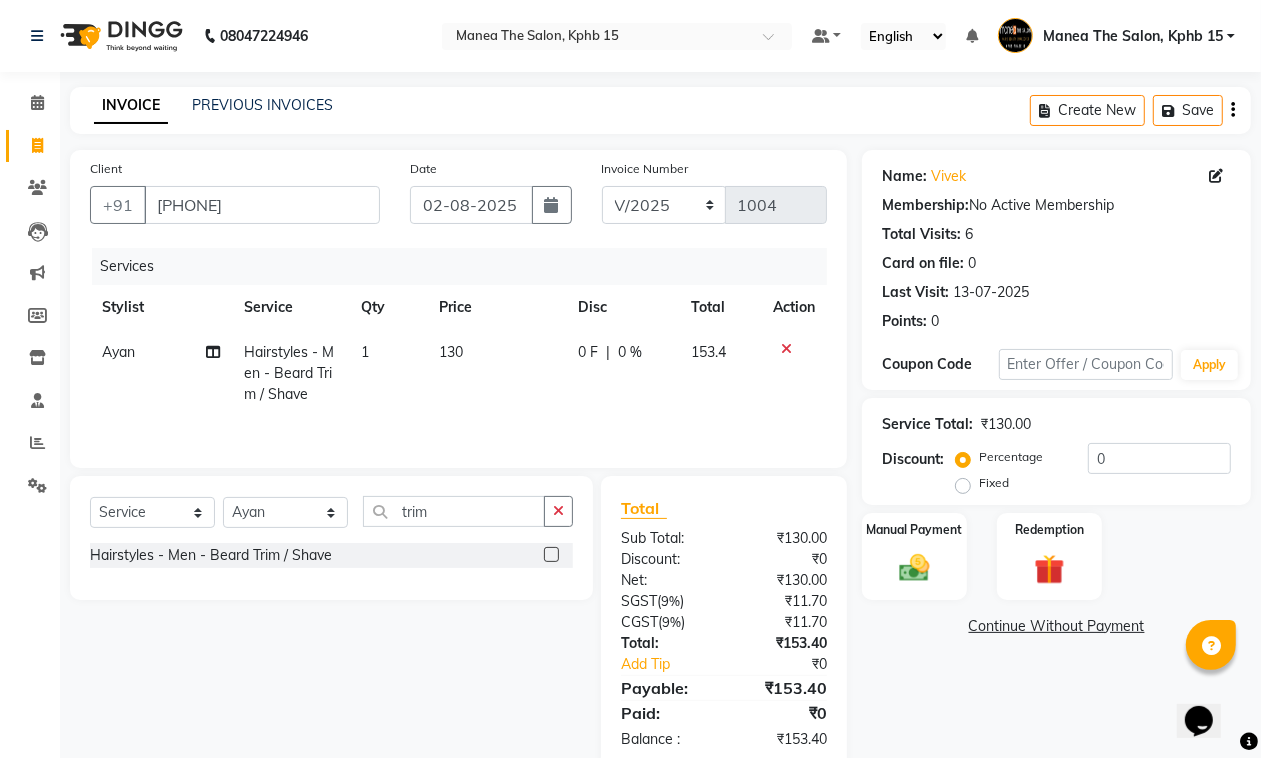 click 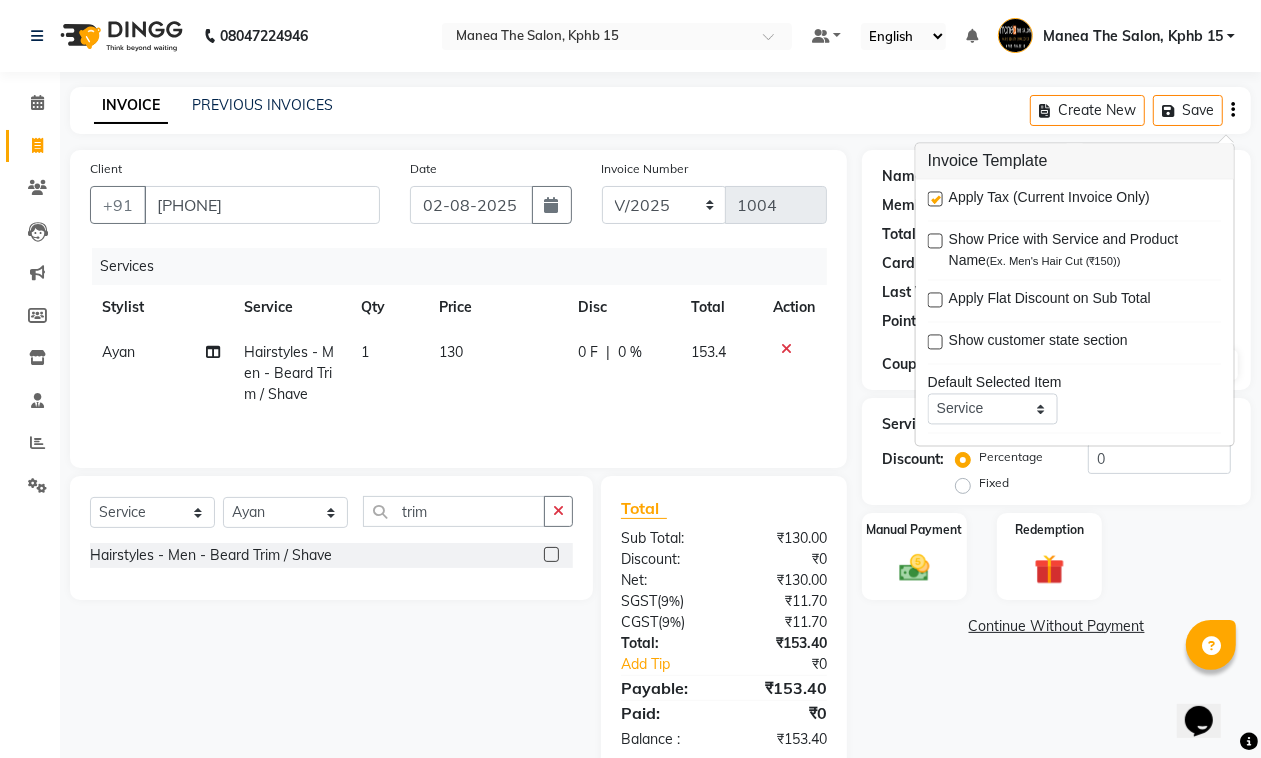 click at bounding box center [935, 199] 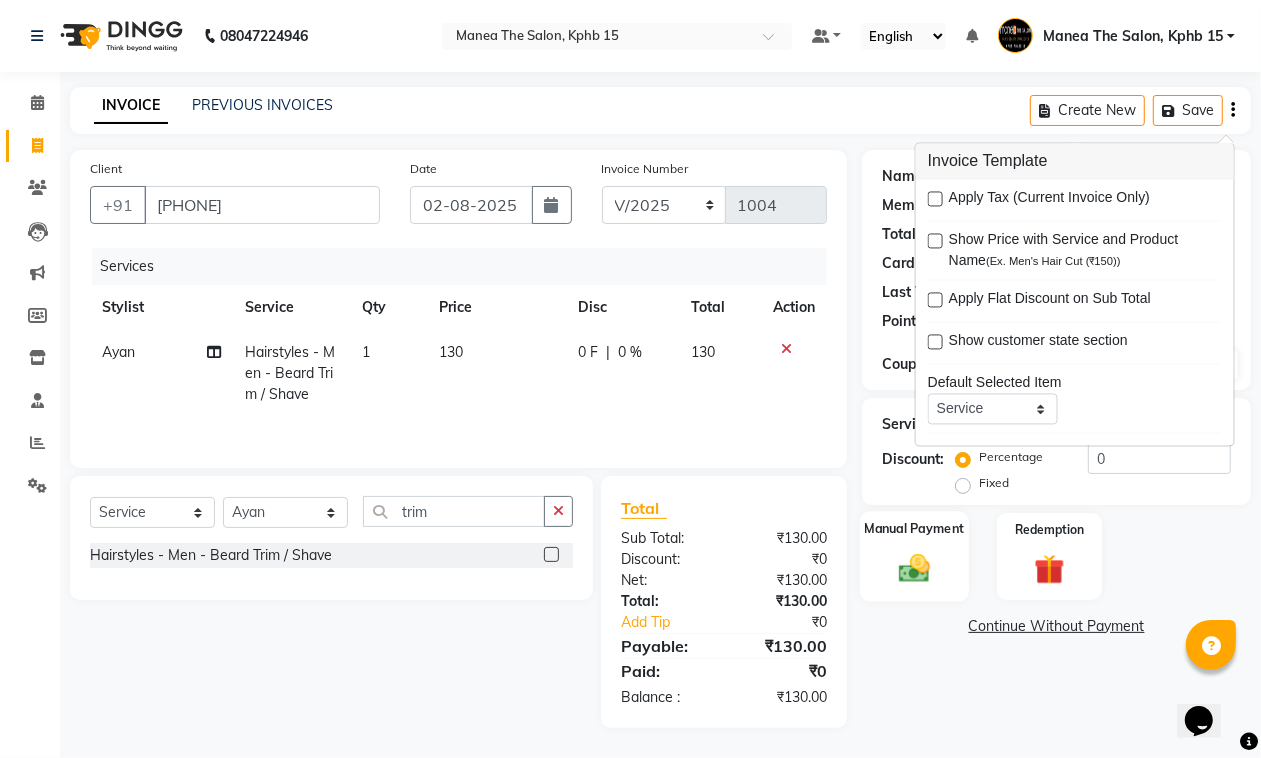 click on "Manual Payment" 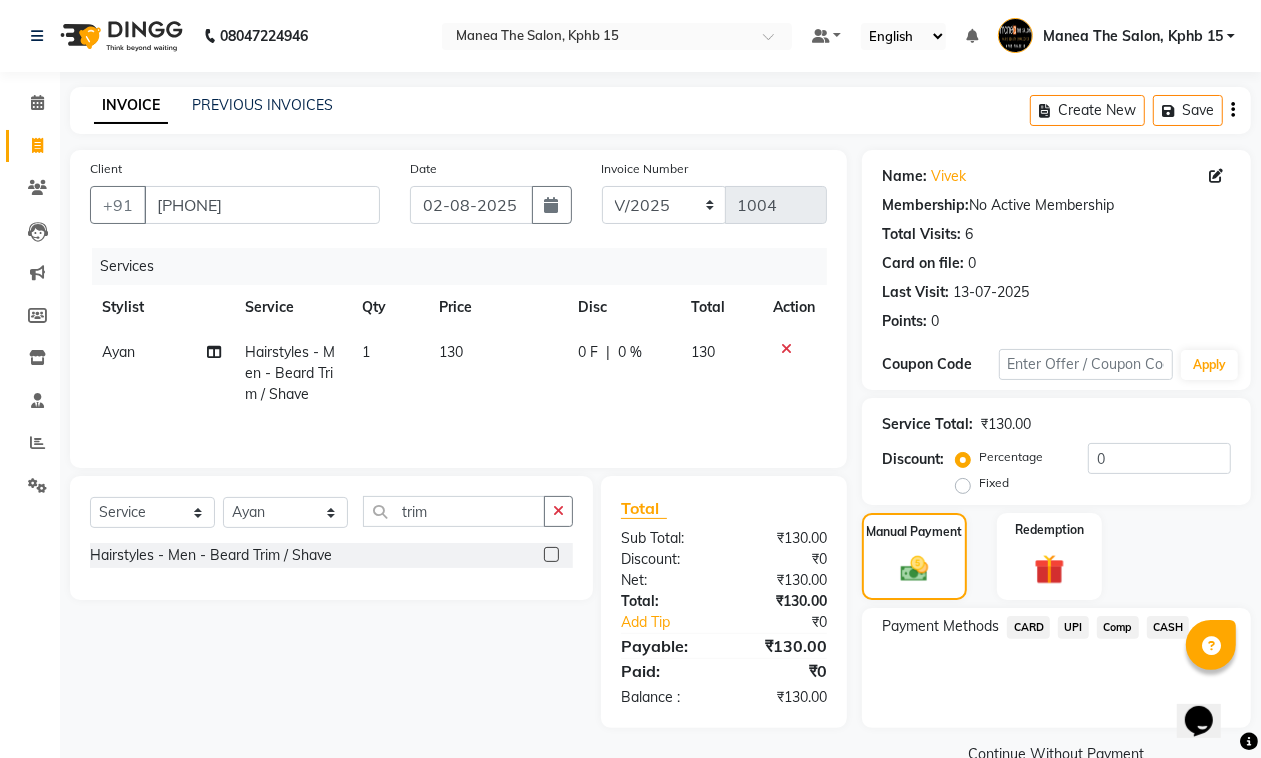 click on "UPI" 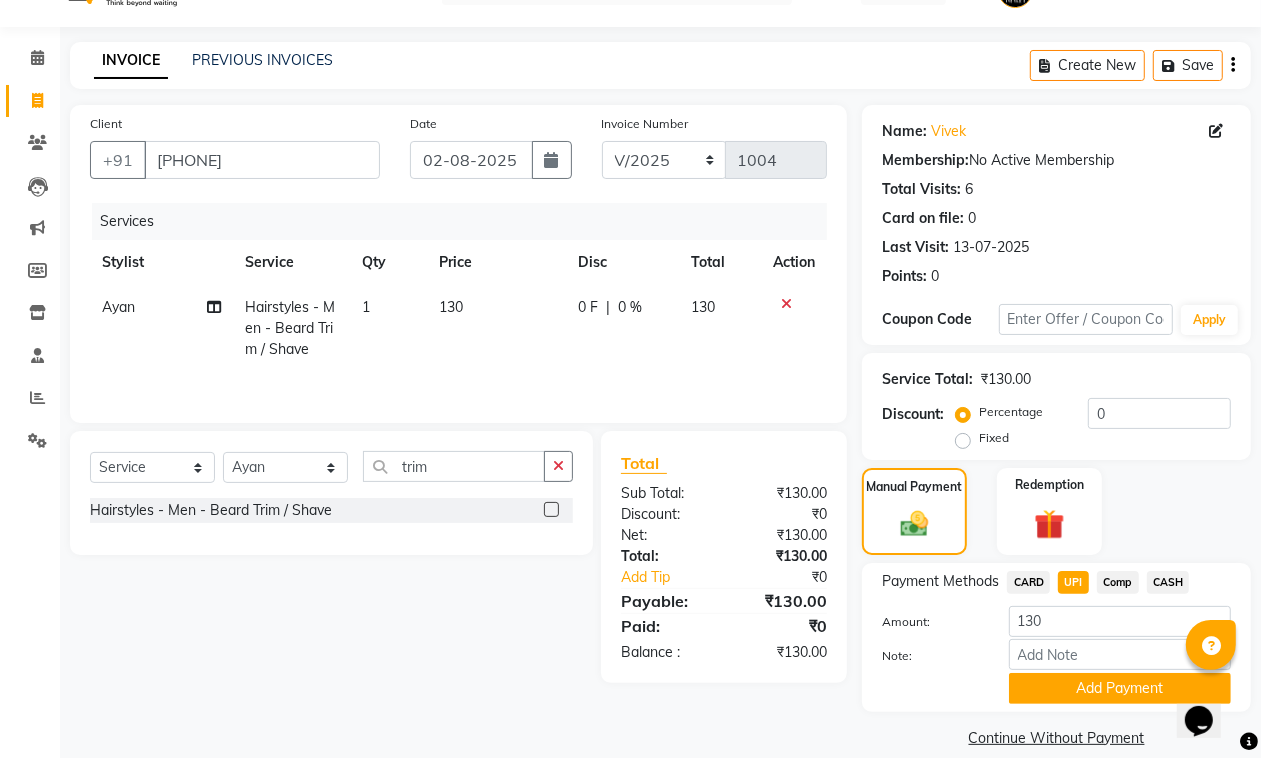 scroll, scrollTop: 67, scrollLeft: 0, axis: vertical 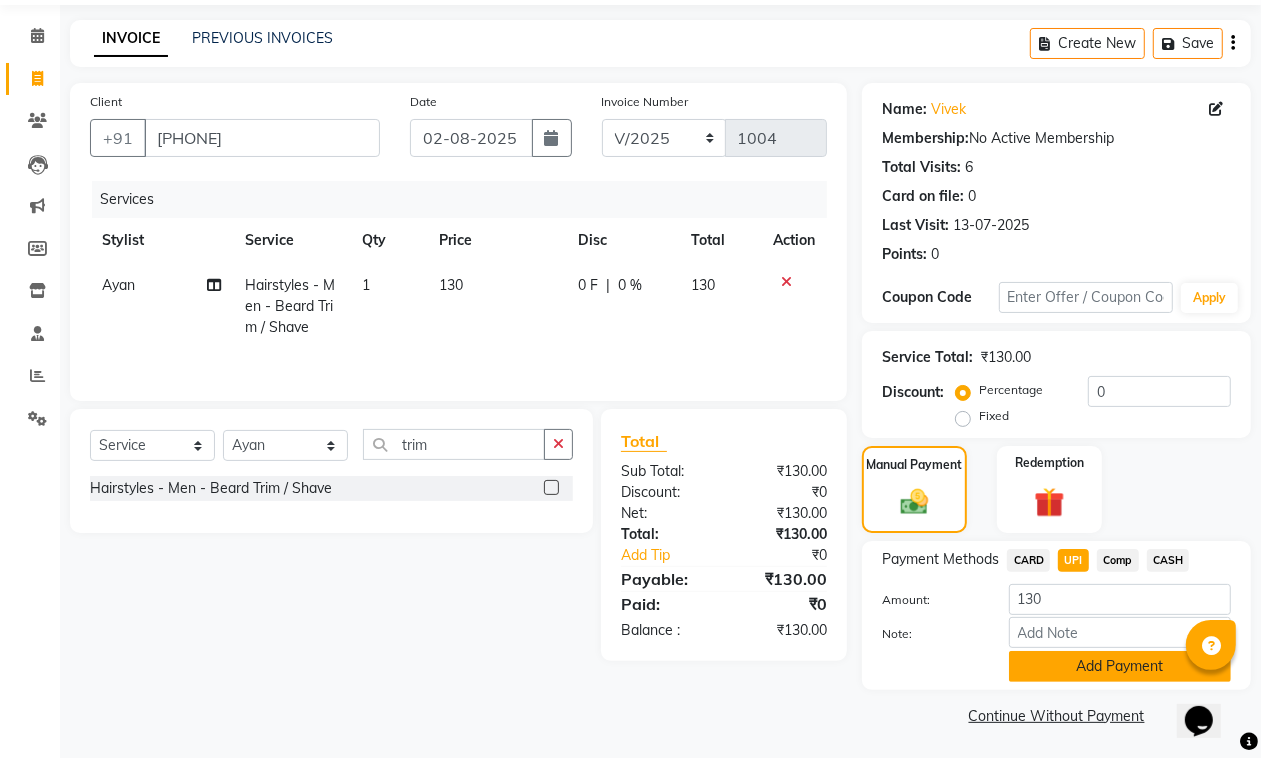 drag, startPoint x: 1102, startPoint y: 682, endPoint x: 1115, endPoint y: 665, distance: 21.400934 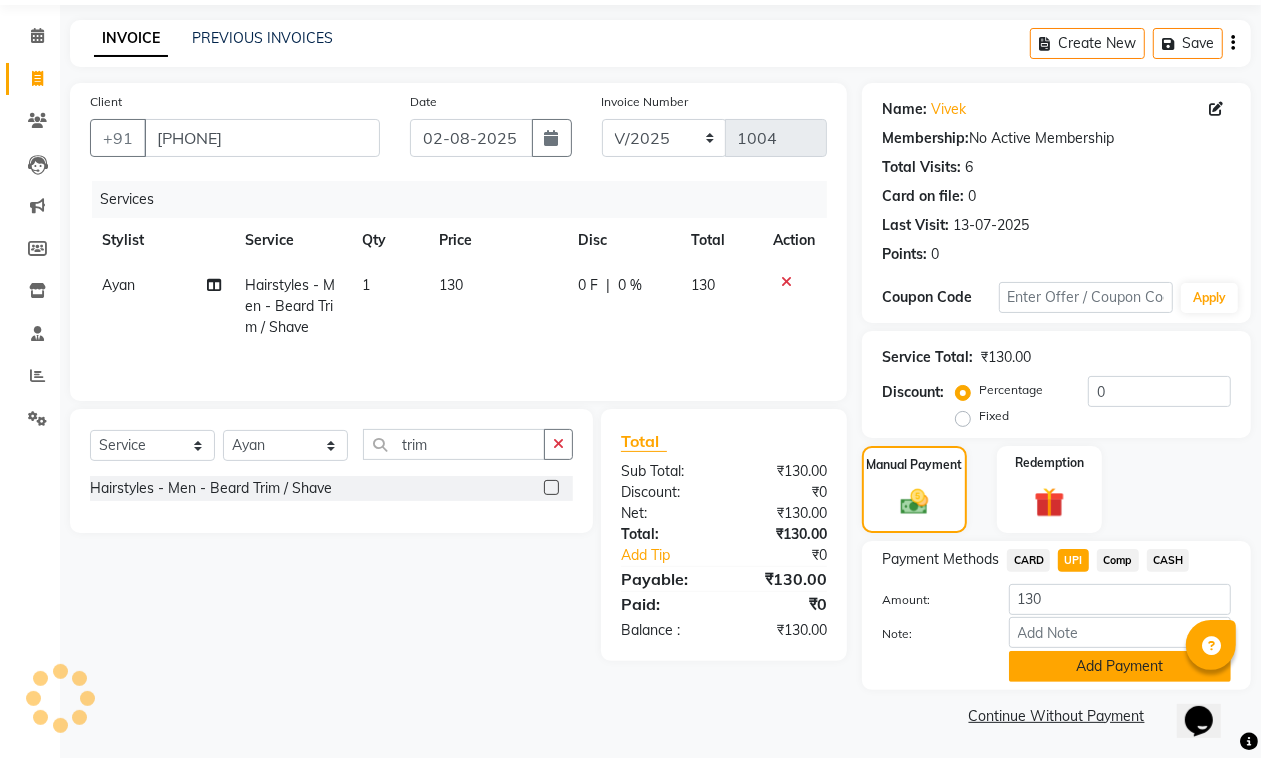 click on "Add Payment" 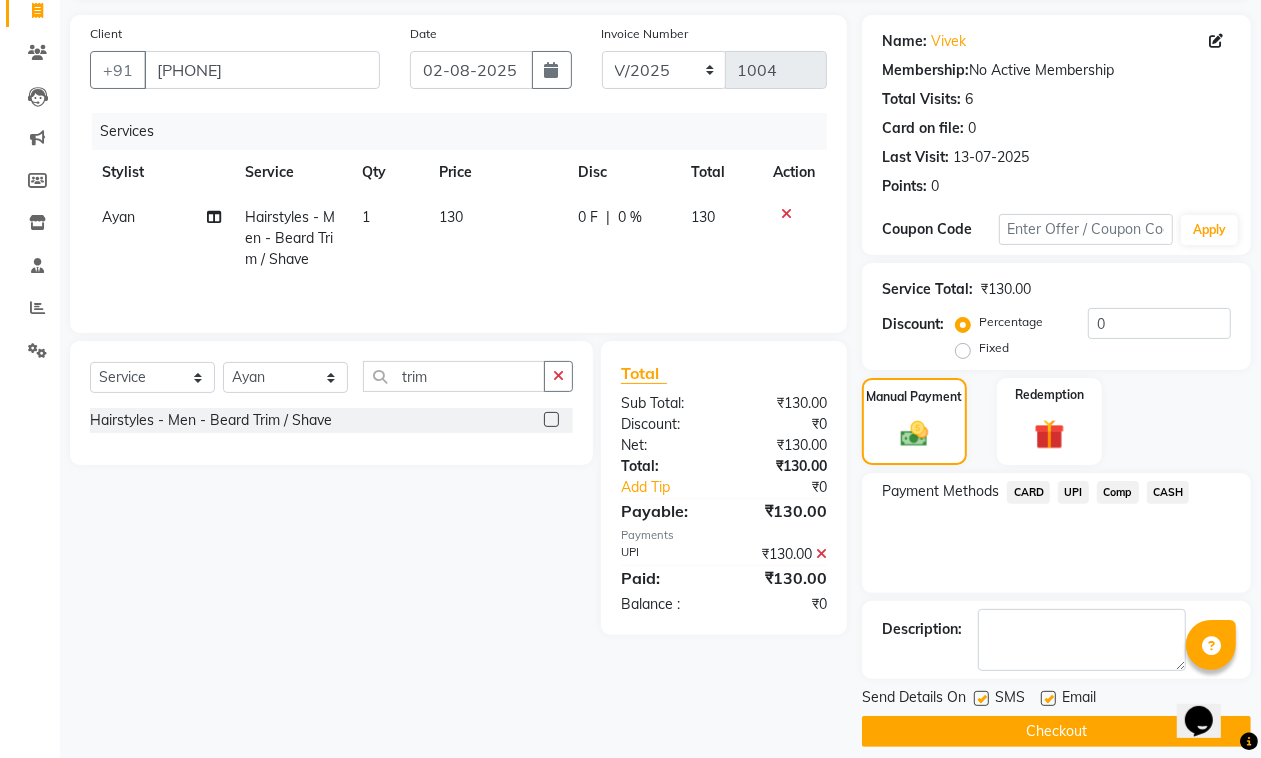 scroll, scrollTop: 153, scrollLeft: 0, axis: vertical 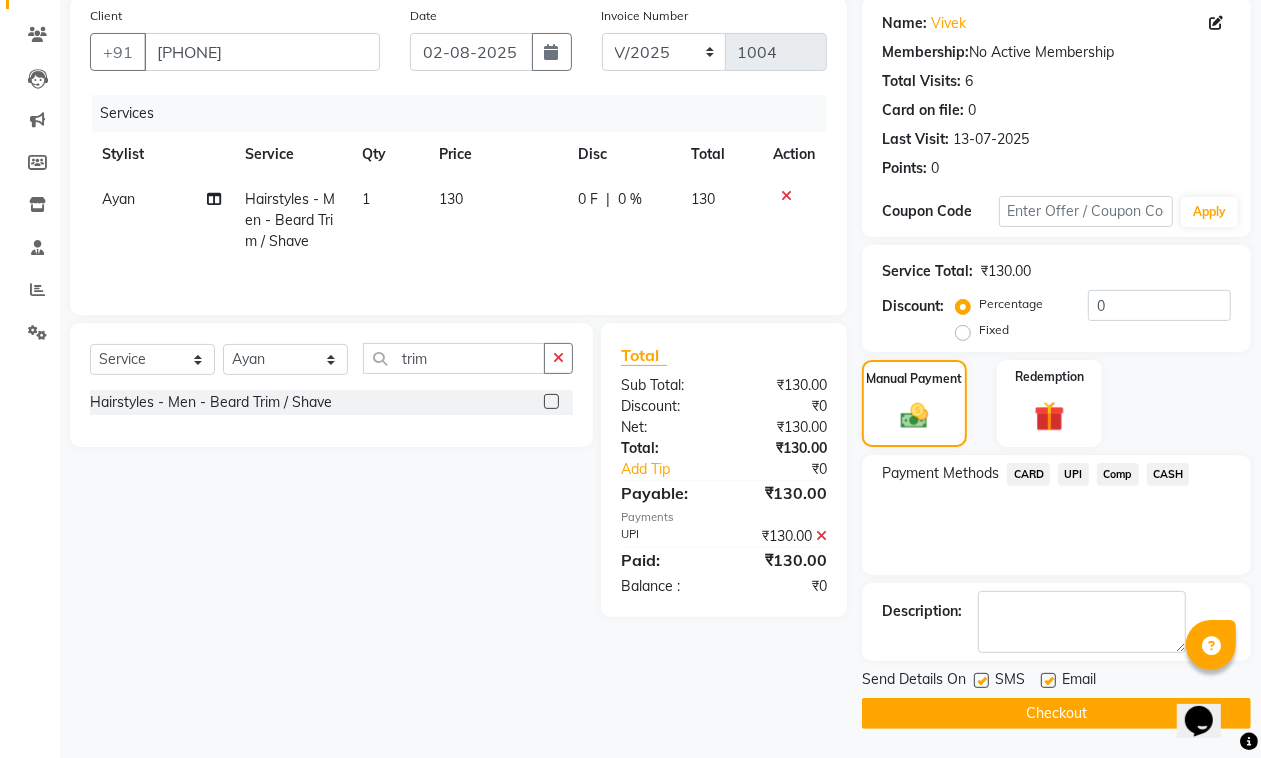 click 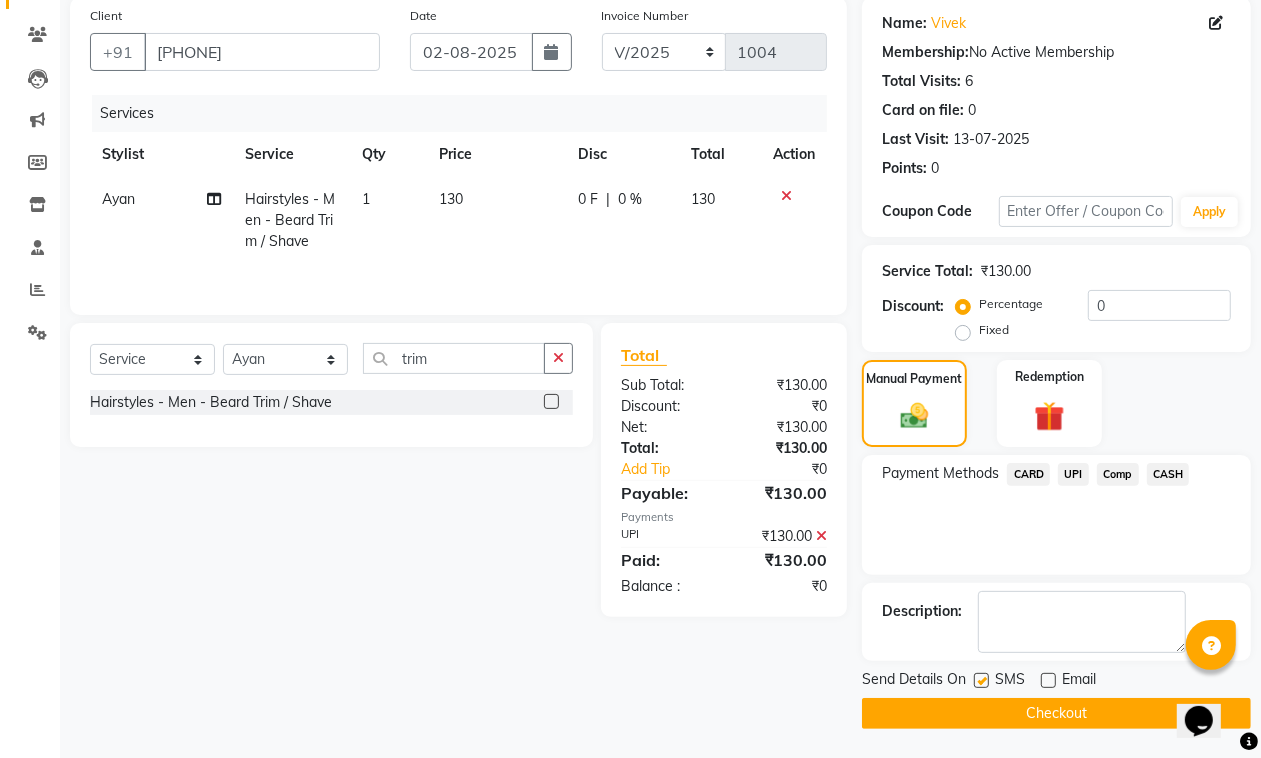 click on "Checkout" 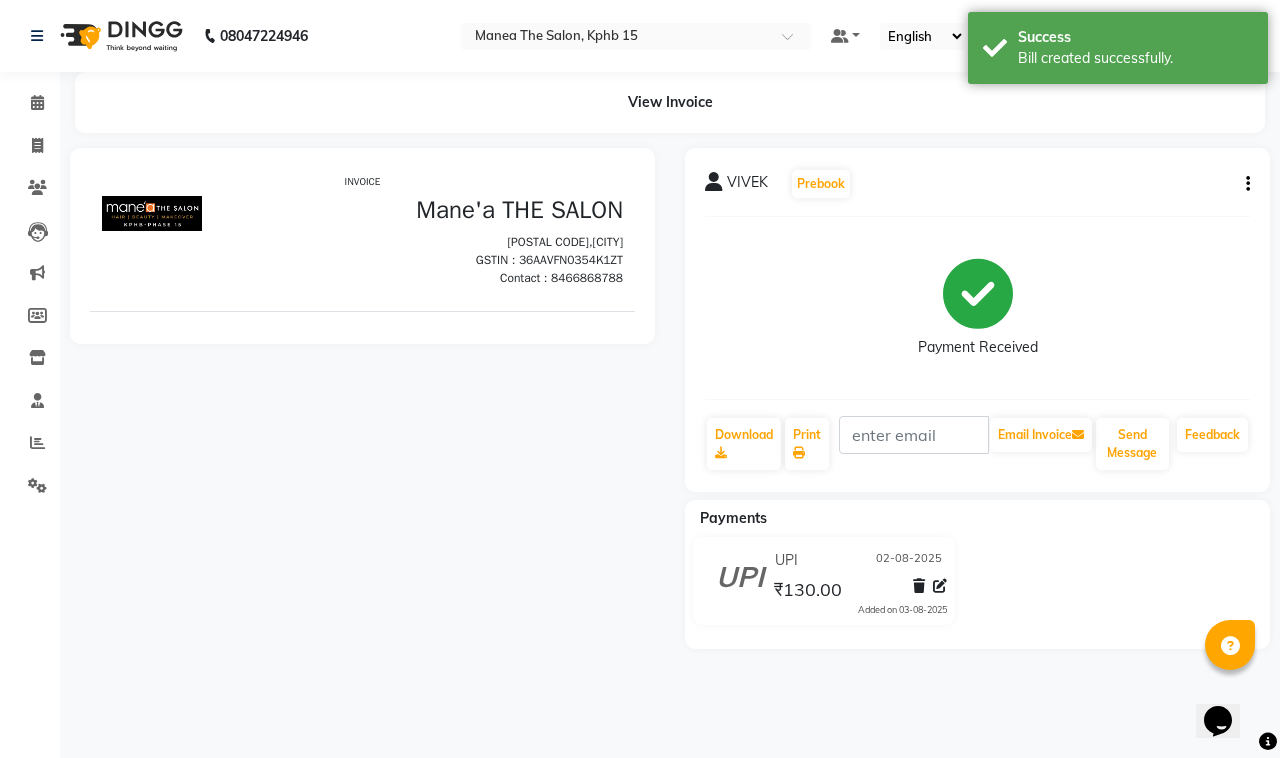 scroll, scrollTop: 0, scrollLeft: 0, axis: both 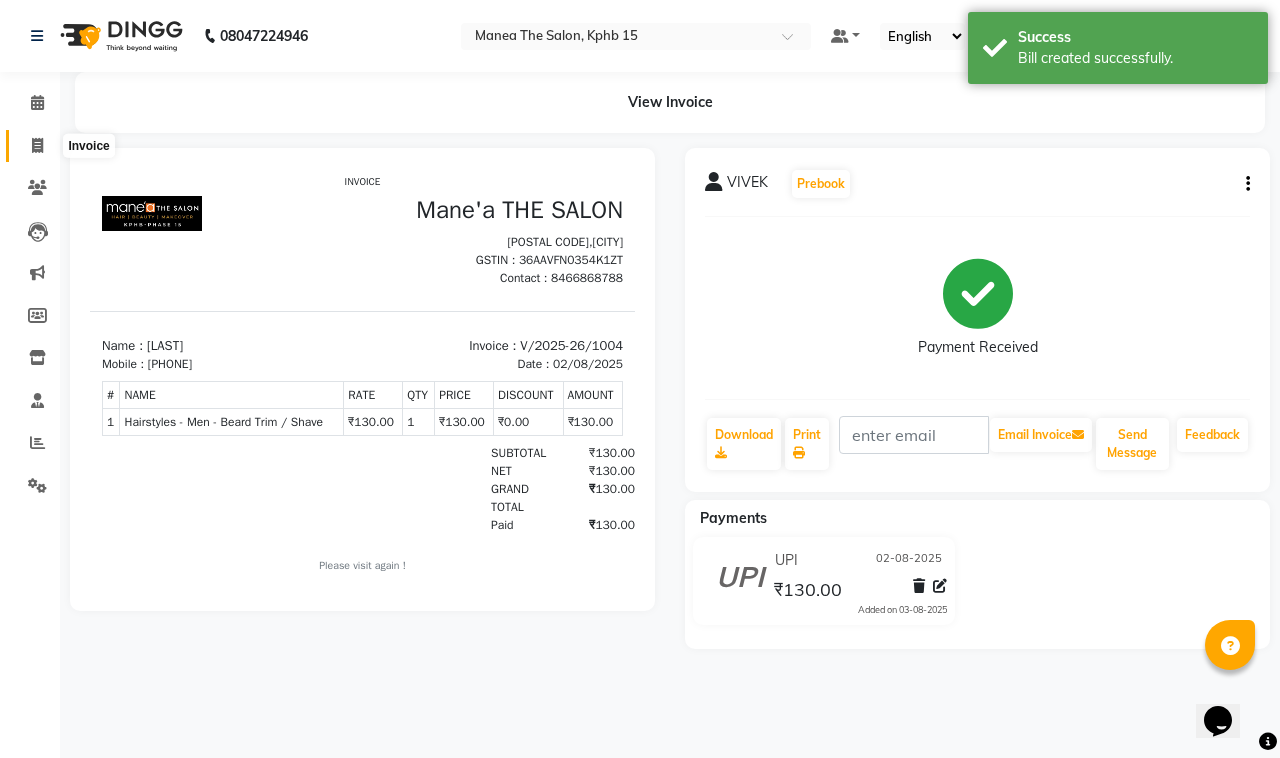 click 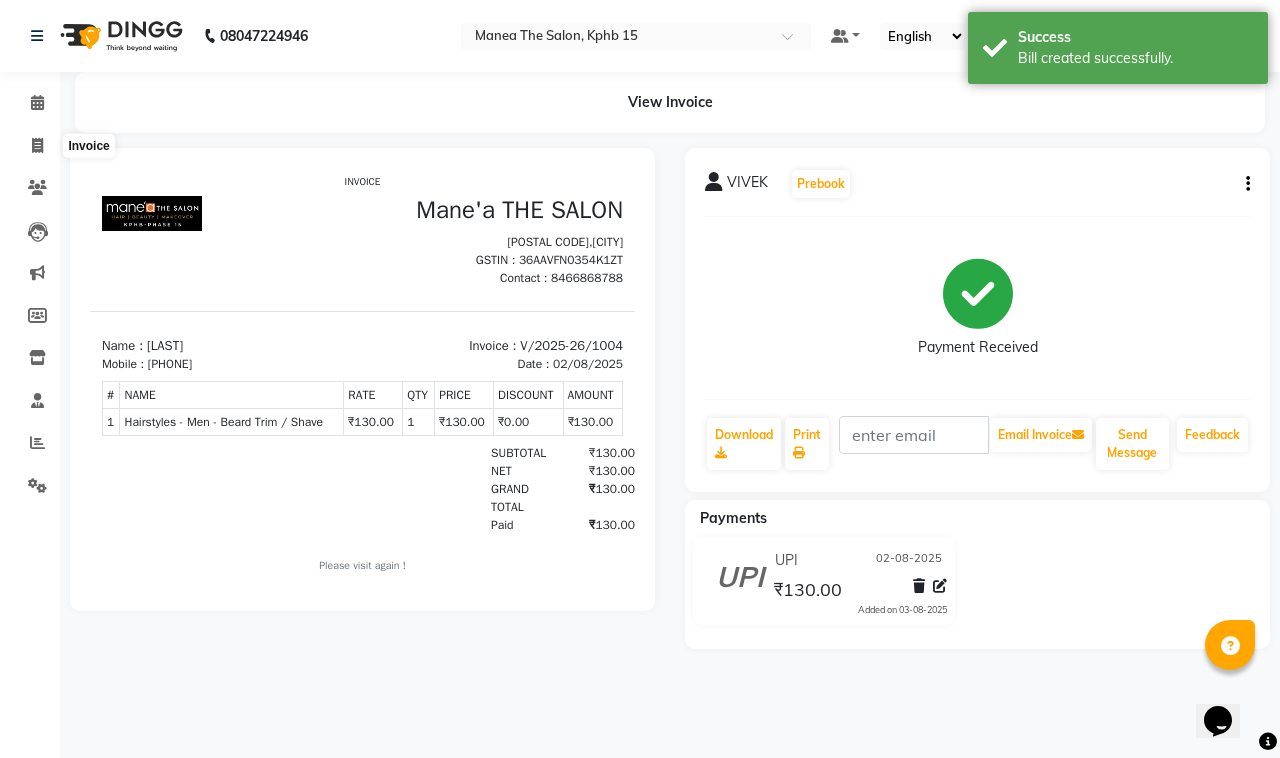 select on "7321" 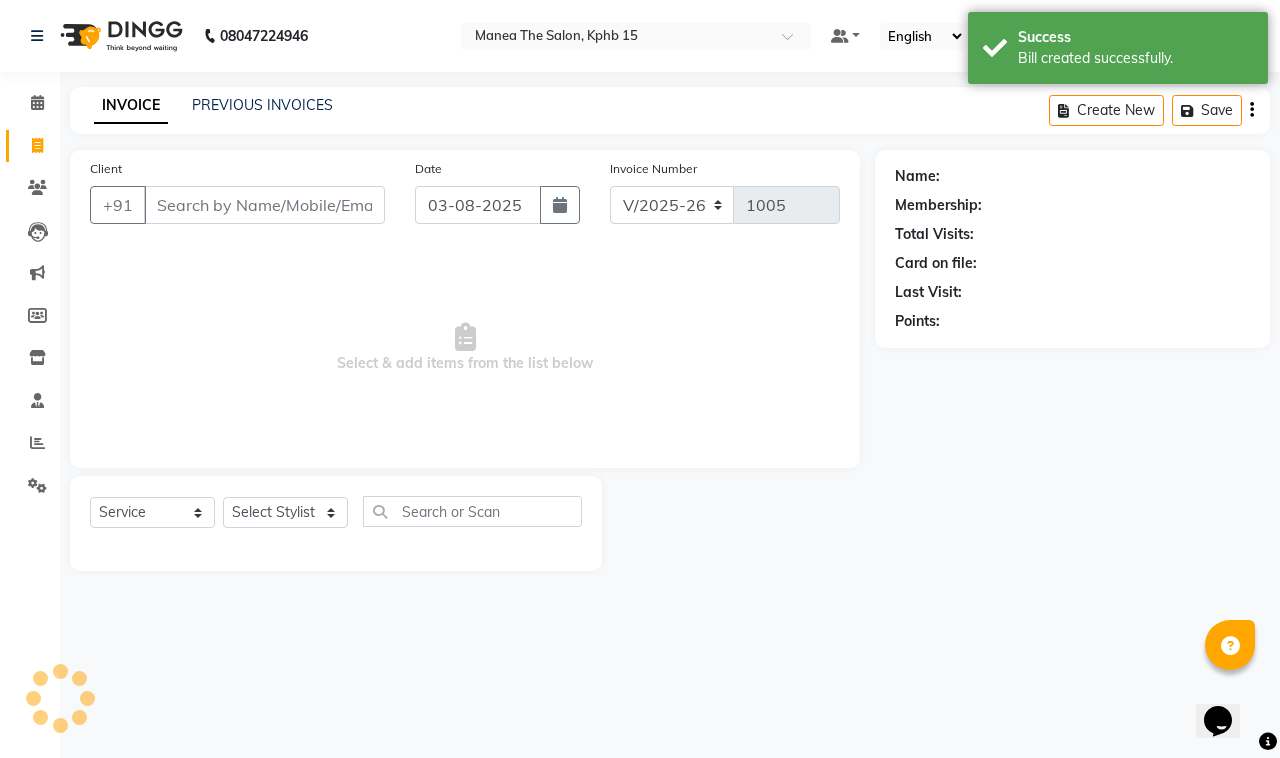 click on "Client" at bounding box center (264, 205) 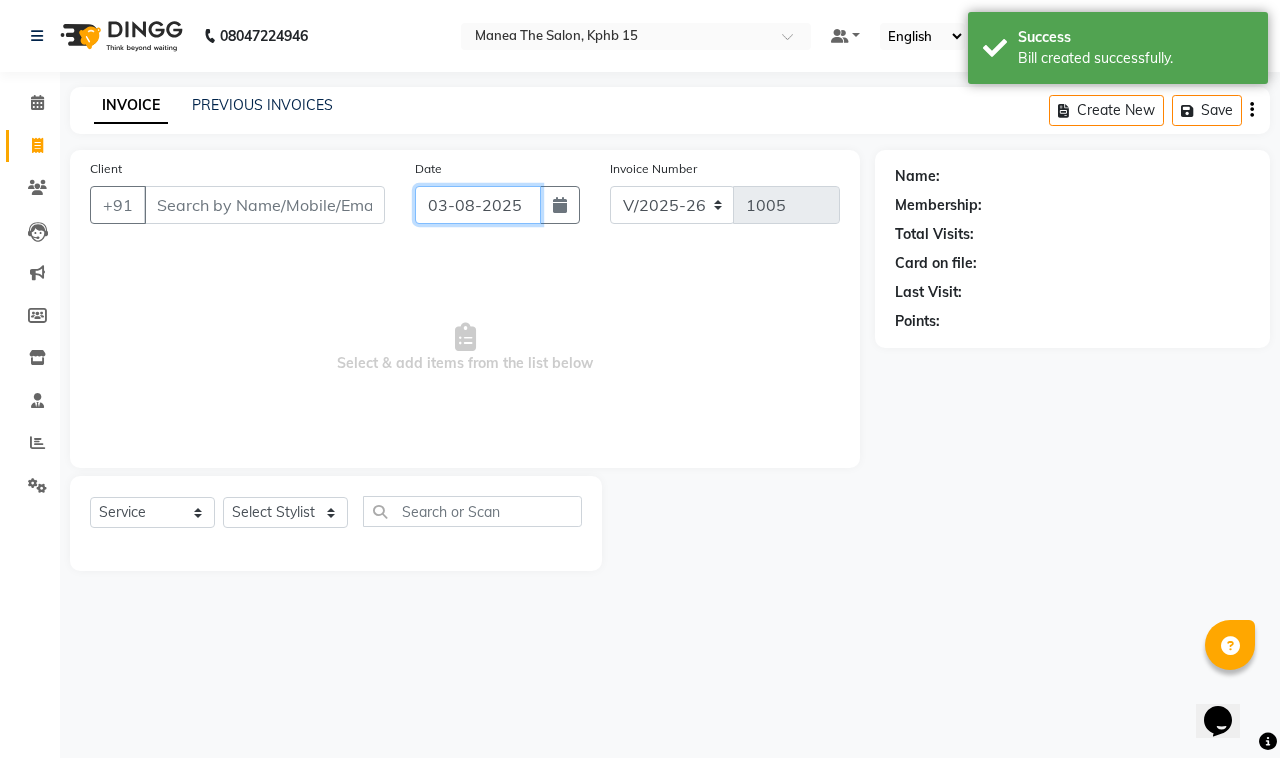 click on "03-08-2025" 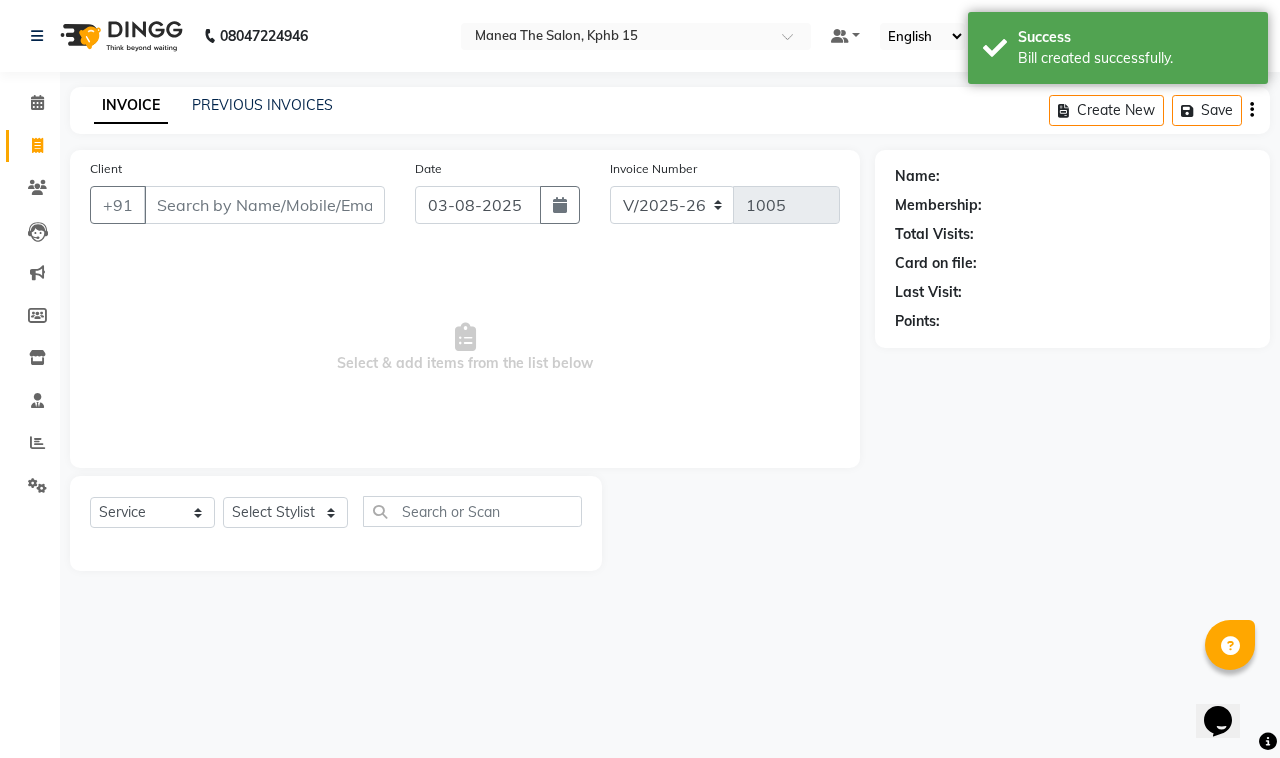 select on "8" 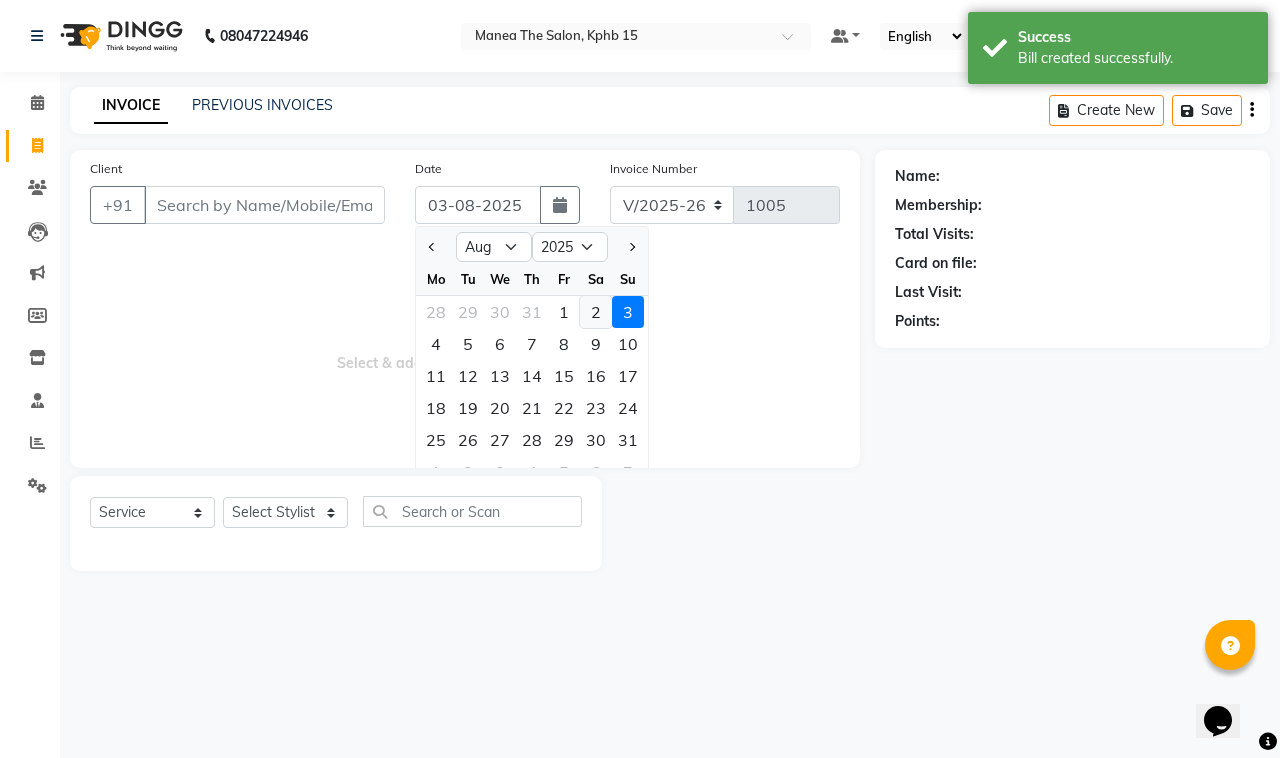 click on "2" 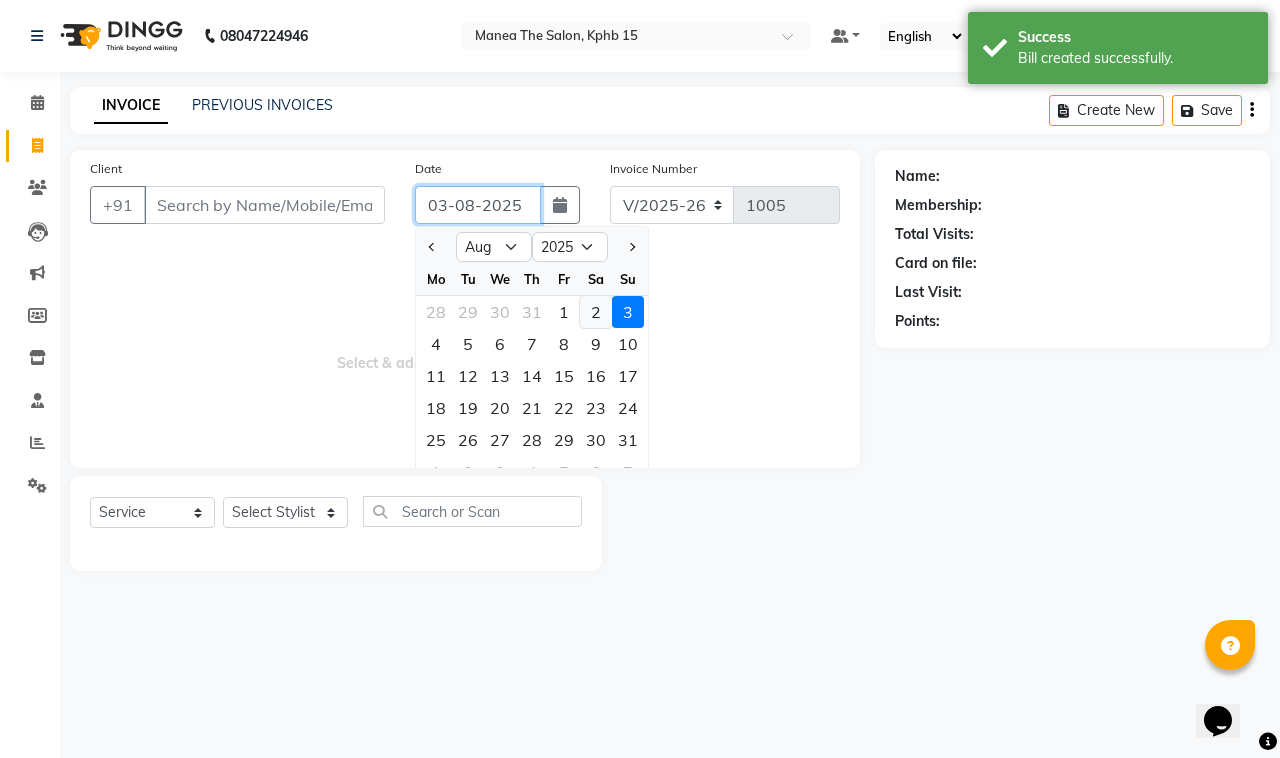 type on "02-08-2025" 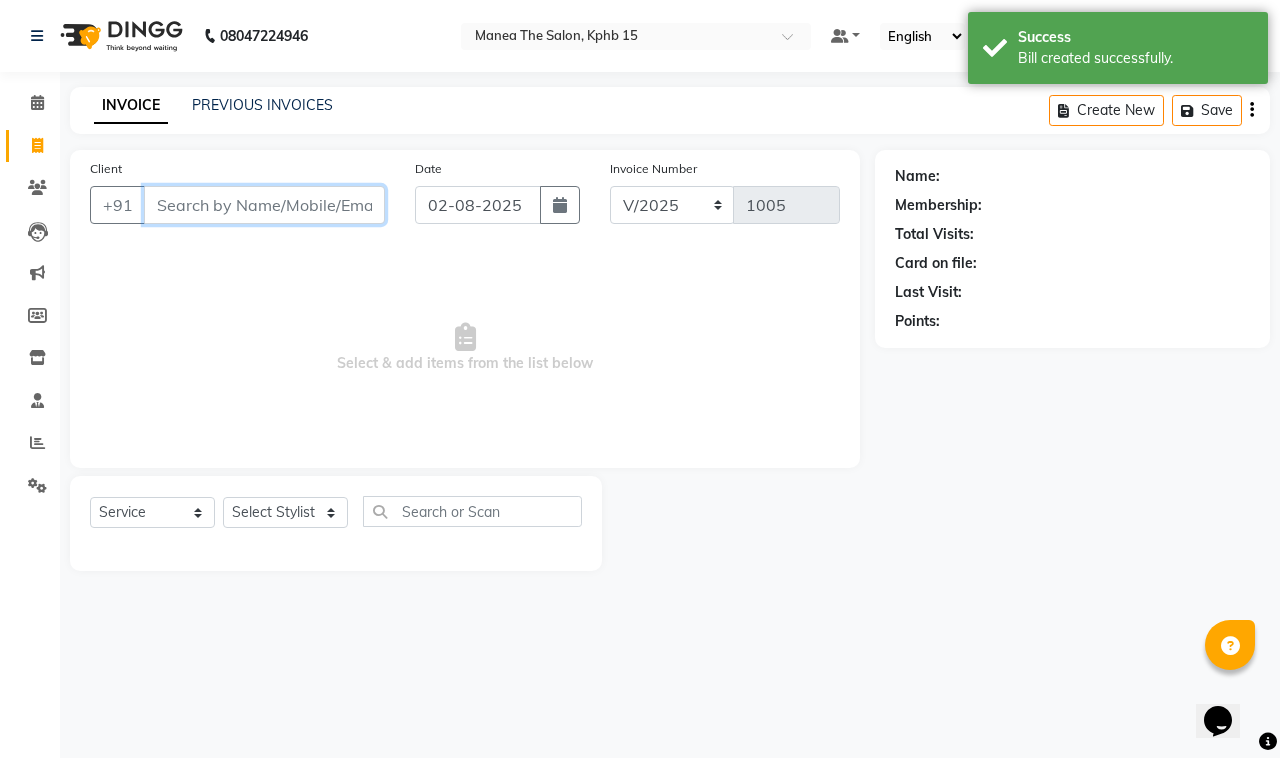 click on "Client" at bounding box center [264, 205] 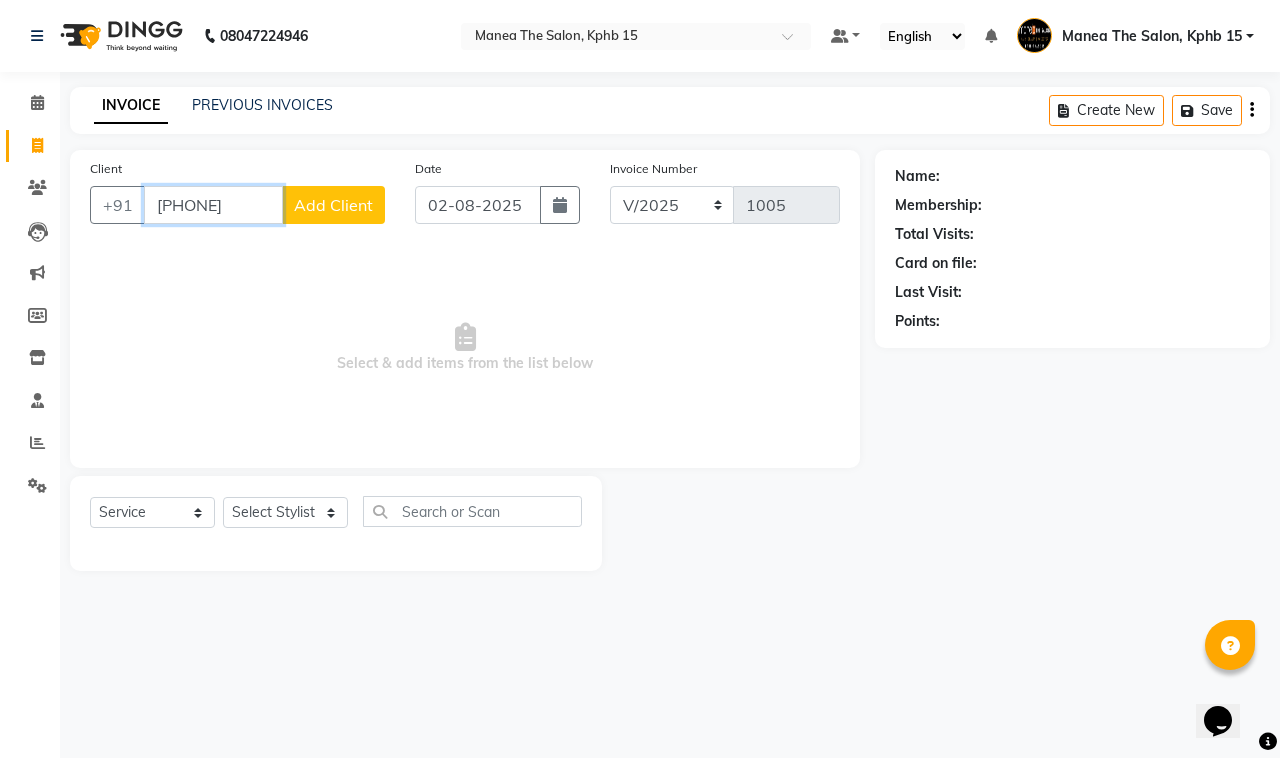 type on "9182456744" 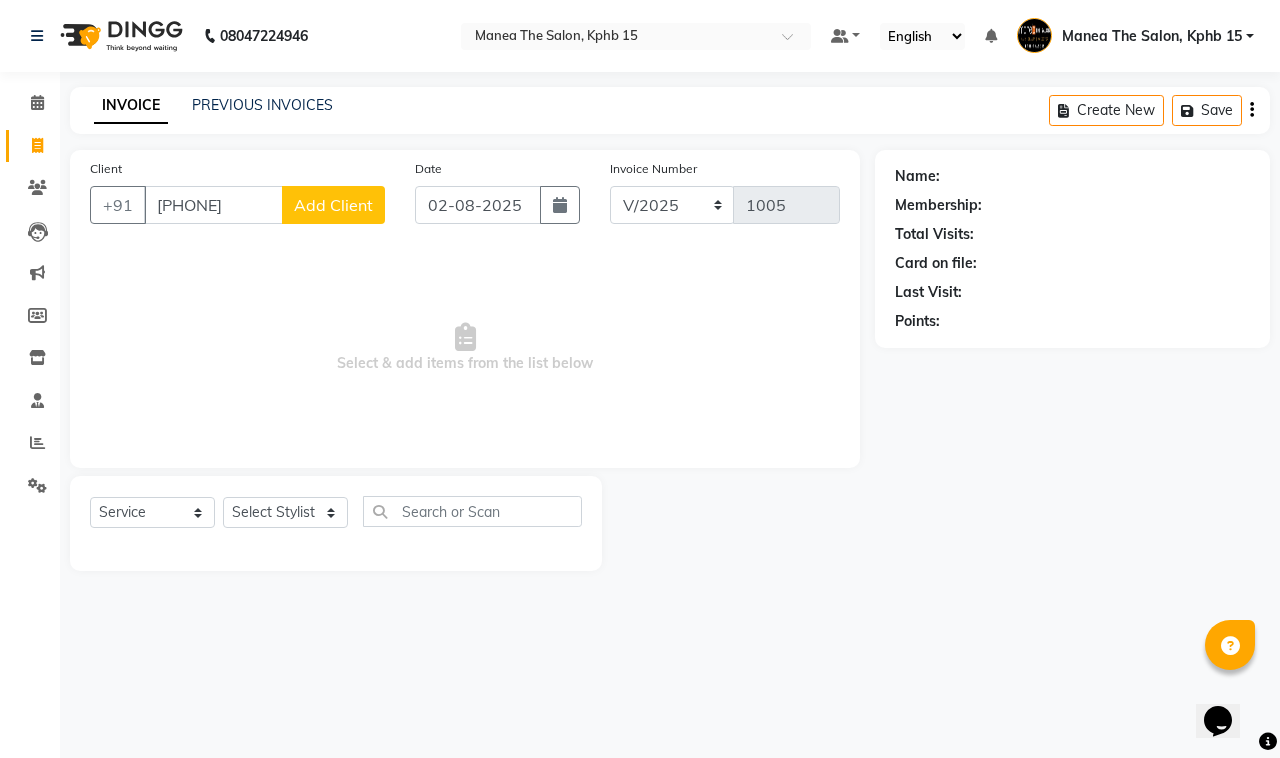 click on "Add Client" 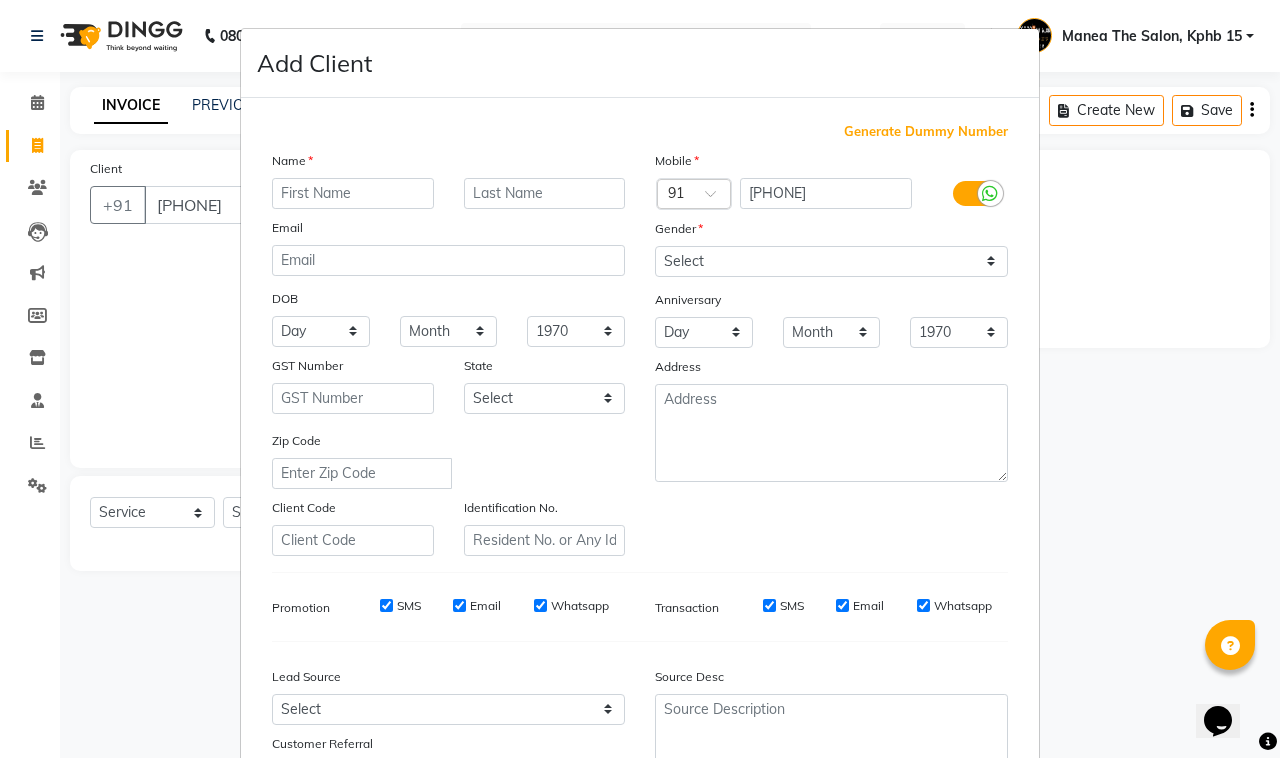 click at bounding box center [353, 193] 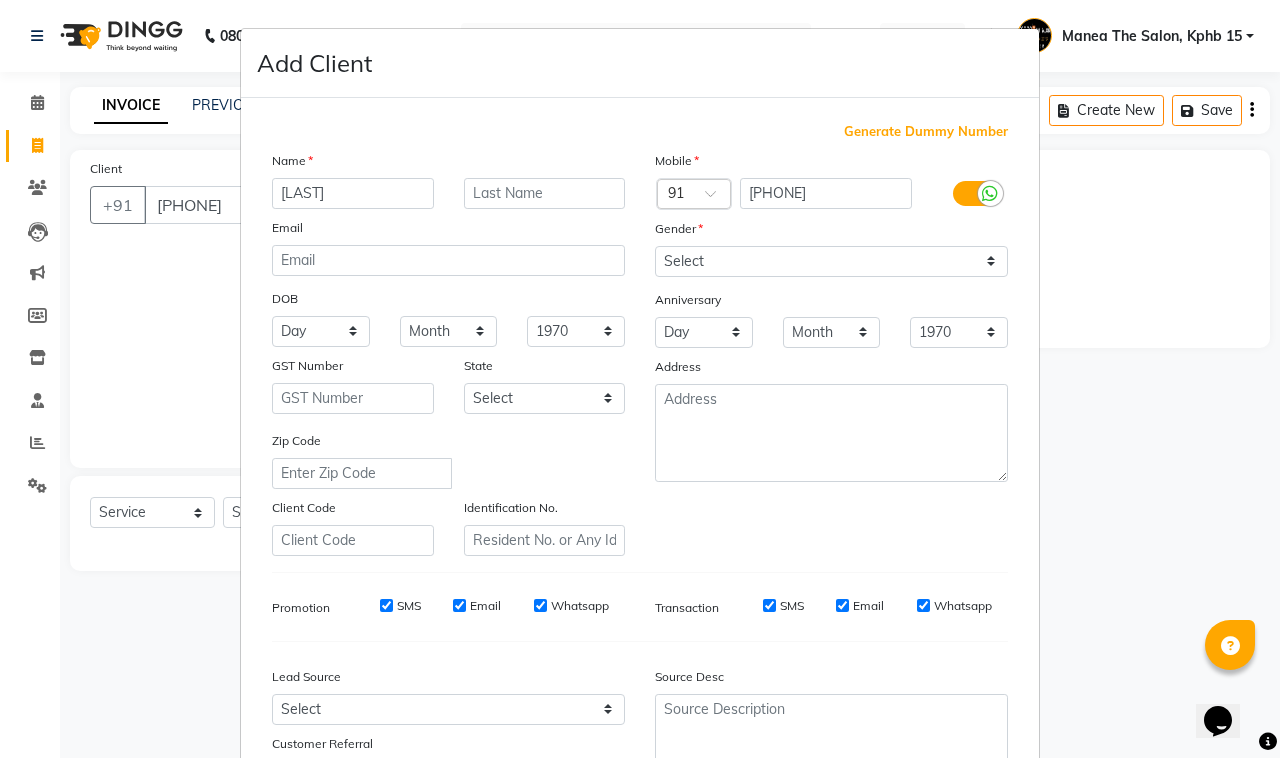 type on "rajeswari" 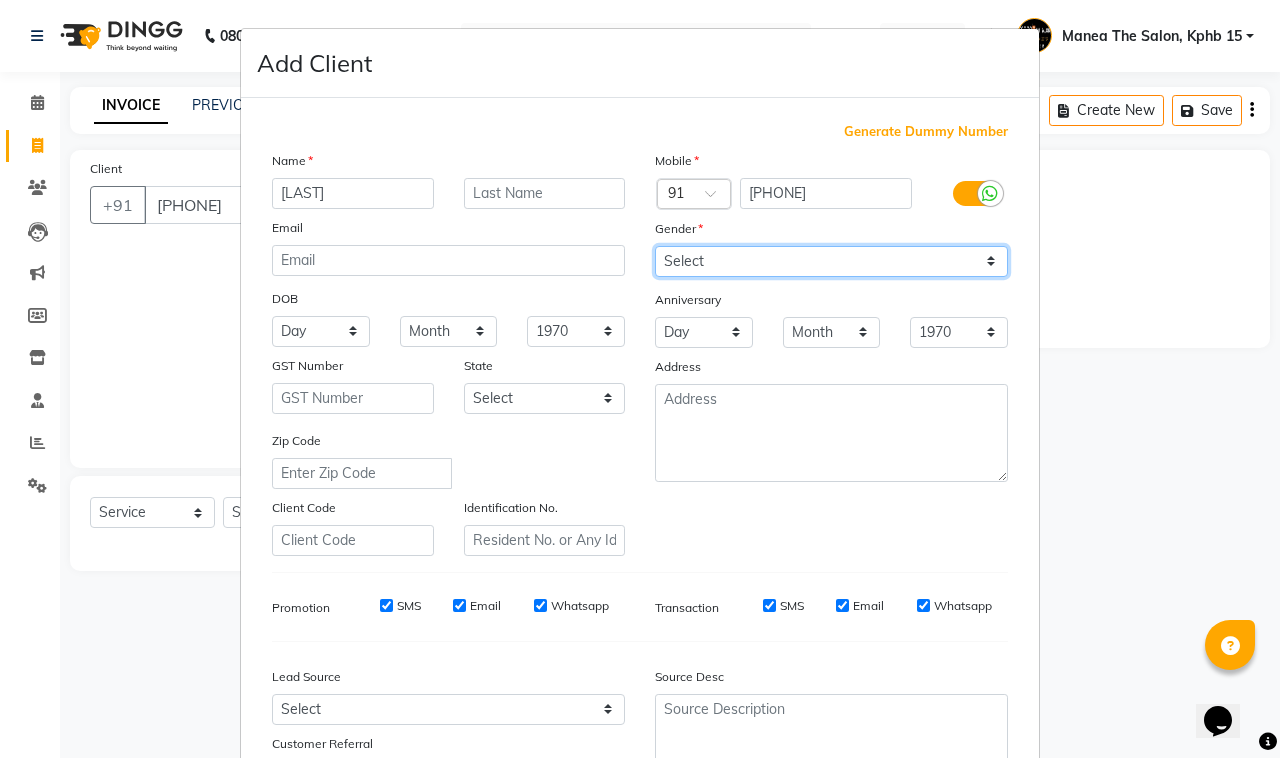 click on "Select Male Female Other Prefer Not To Say" at bounding box center [831, 261] 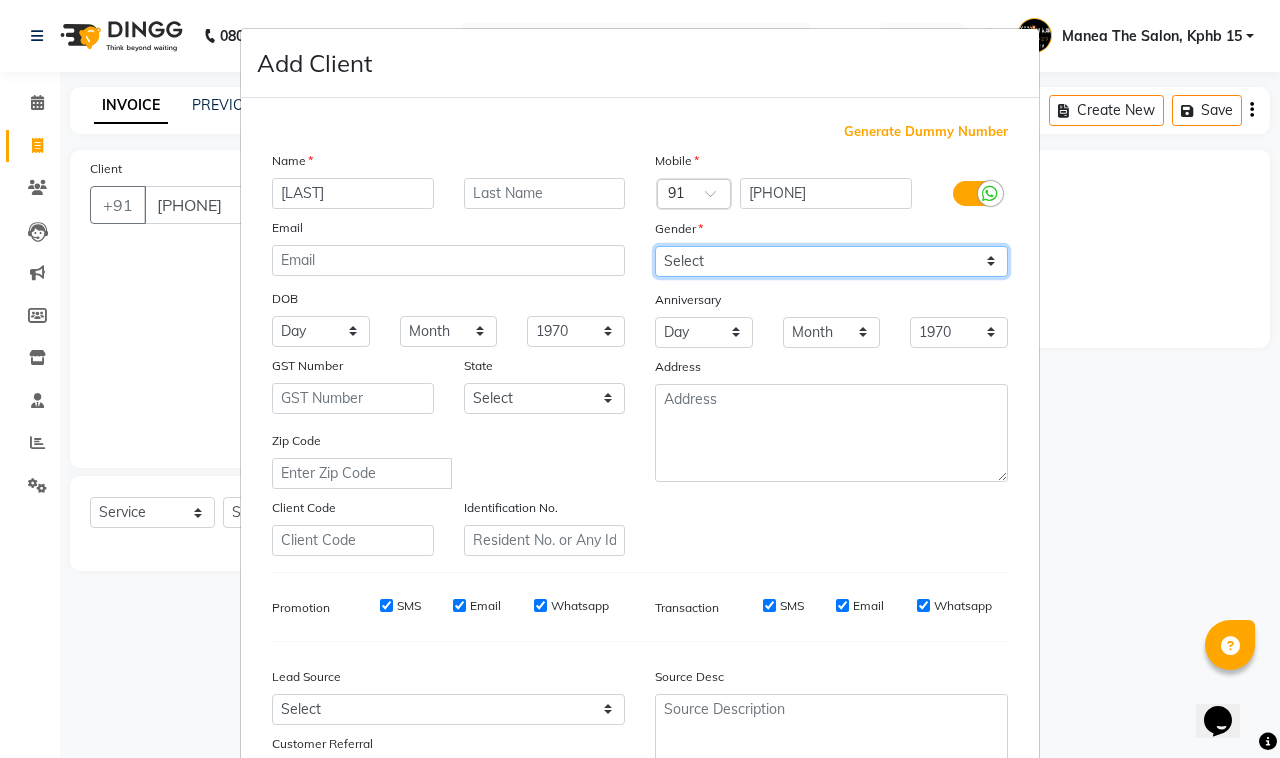 select on "female" 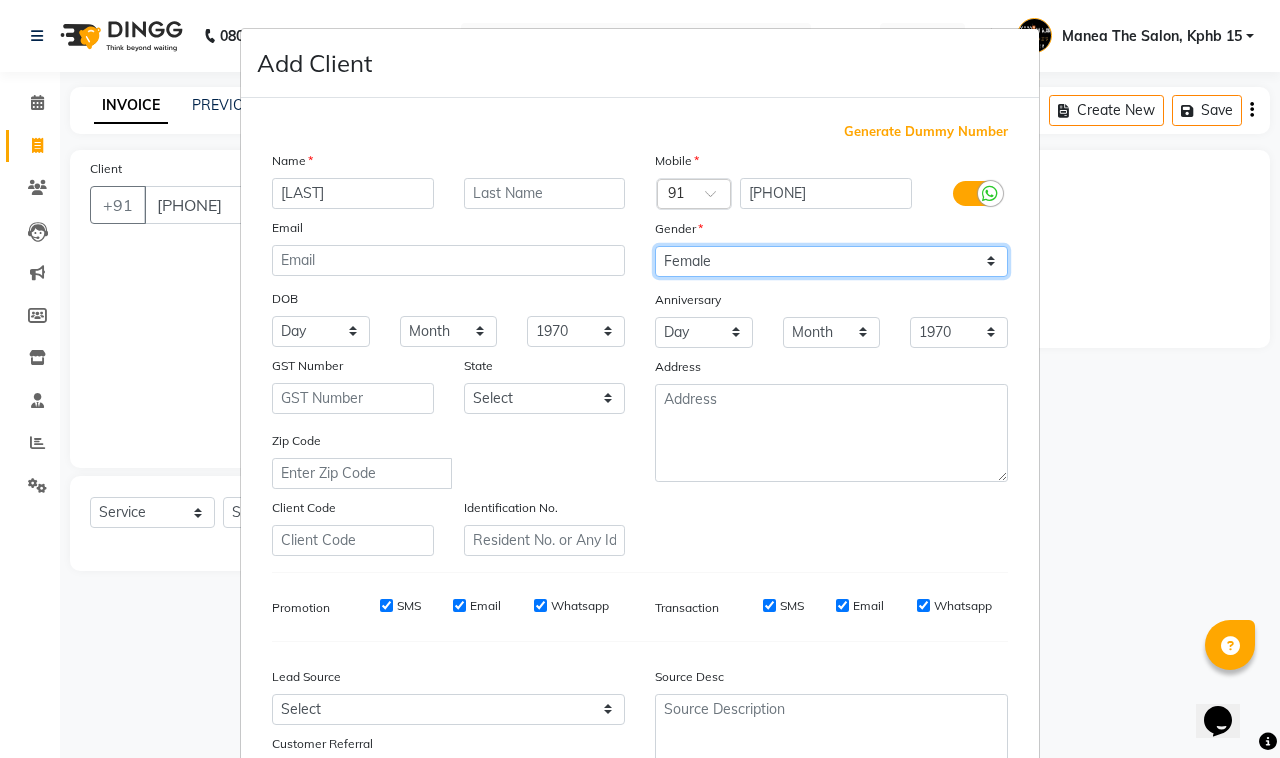 click on "Select Male Female Other Prefer Not To Say" at bounding box center [831, 261] 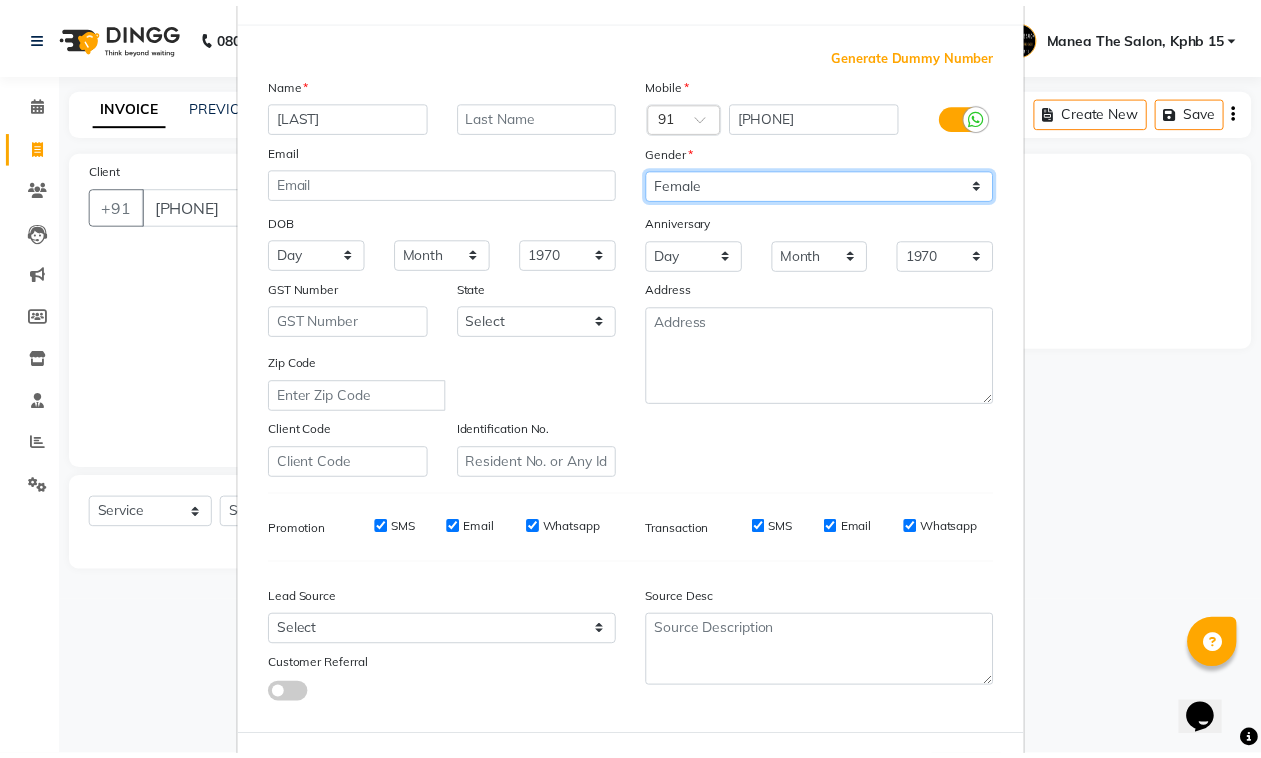 scroll, scrollTop: 157, scrollLeft: 0, axis: vertical 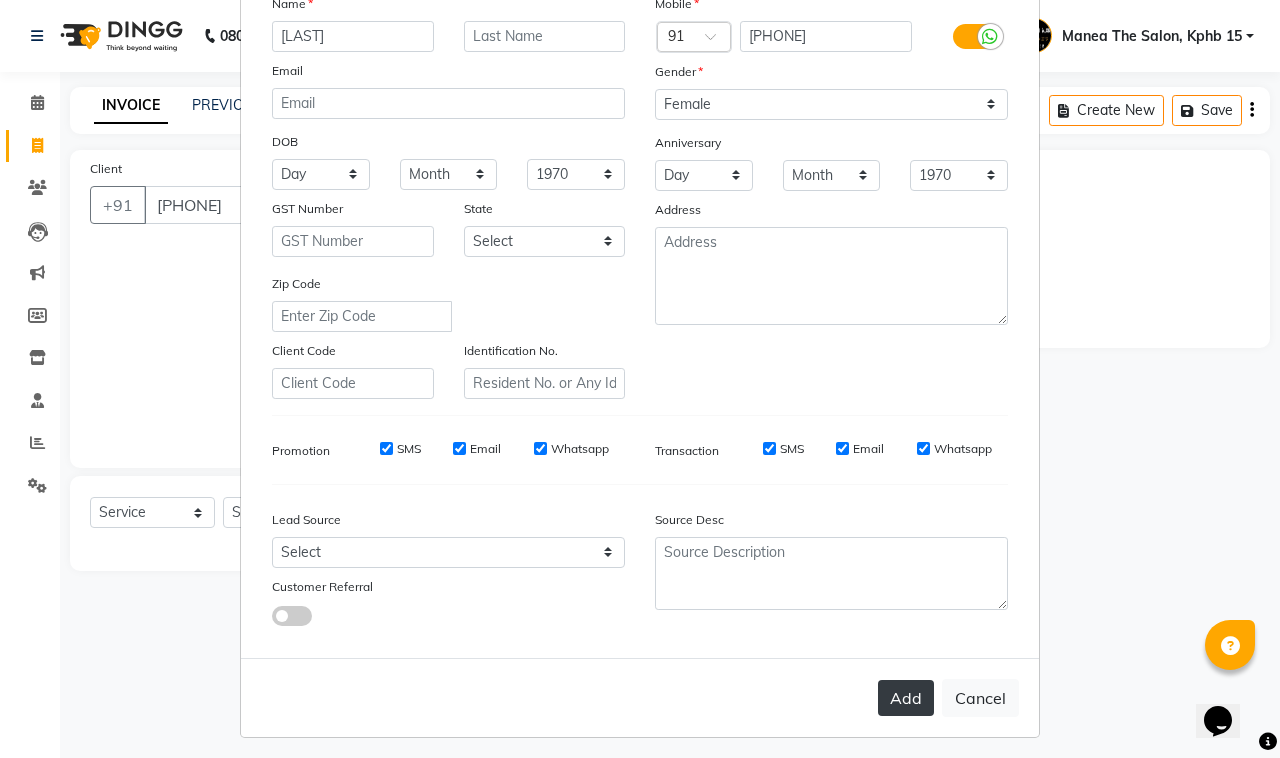 click on "Add" at bounding box center (906, 698) 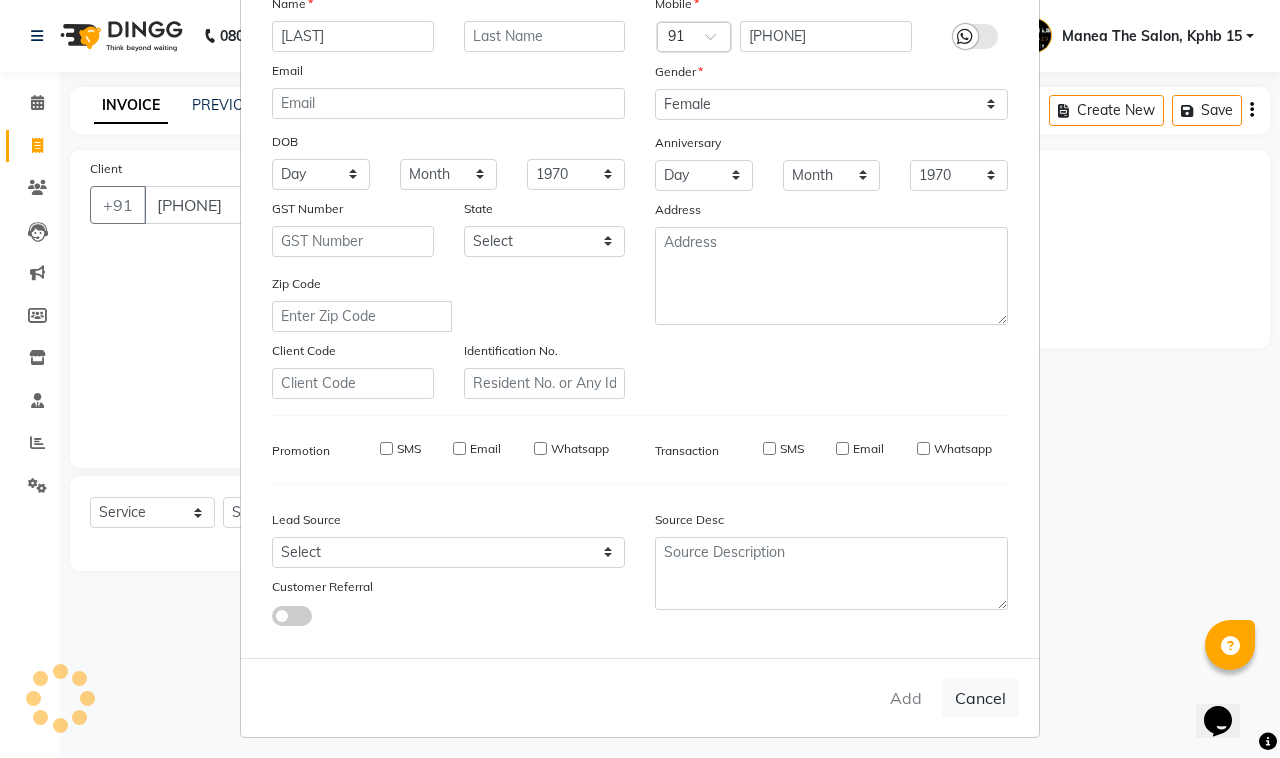 type 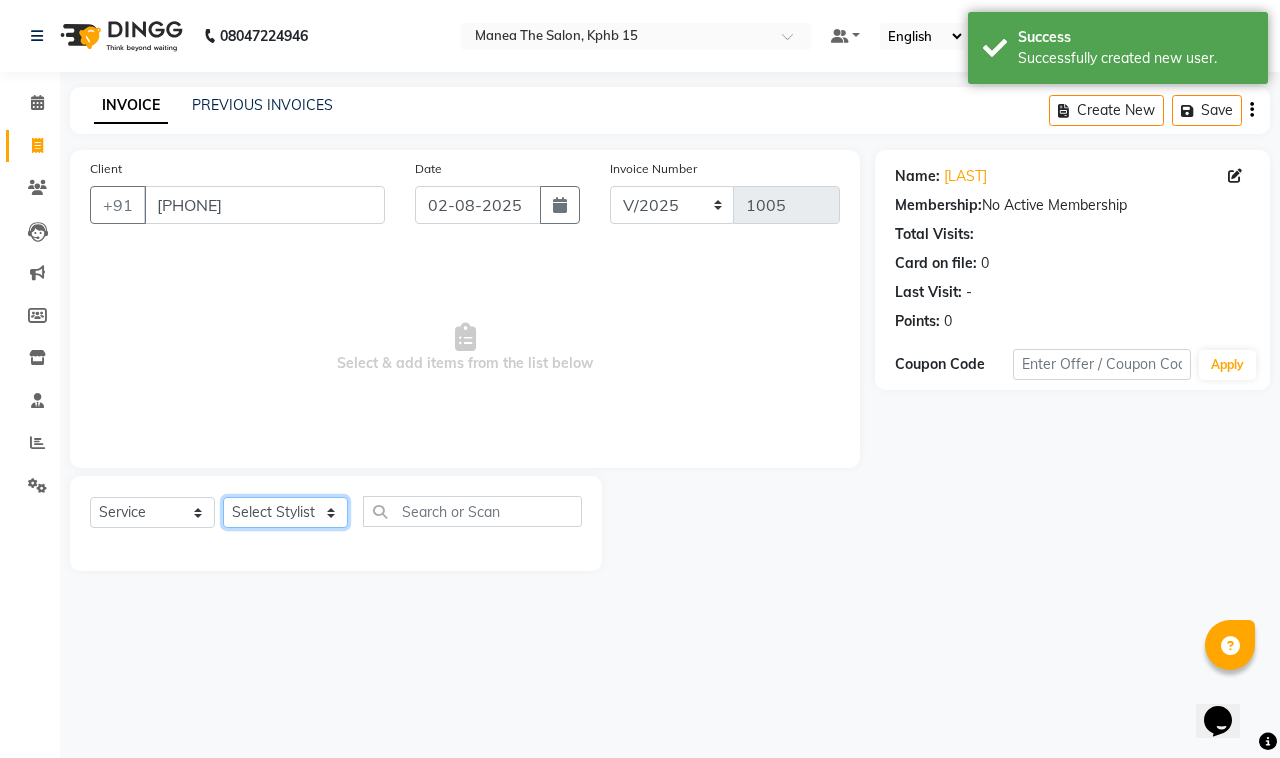 click on "Select Stylist Ayan  MUZAMMIL Nikhil  nitu Raghu Roopa  Shrisha Teju" 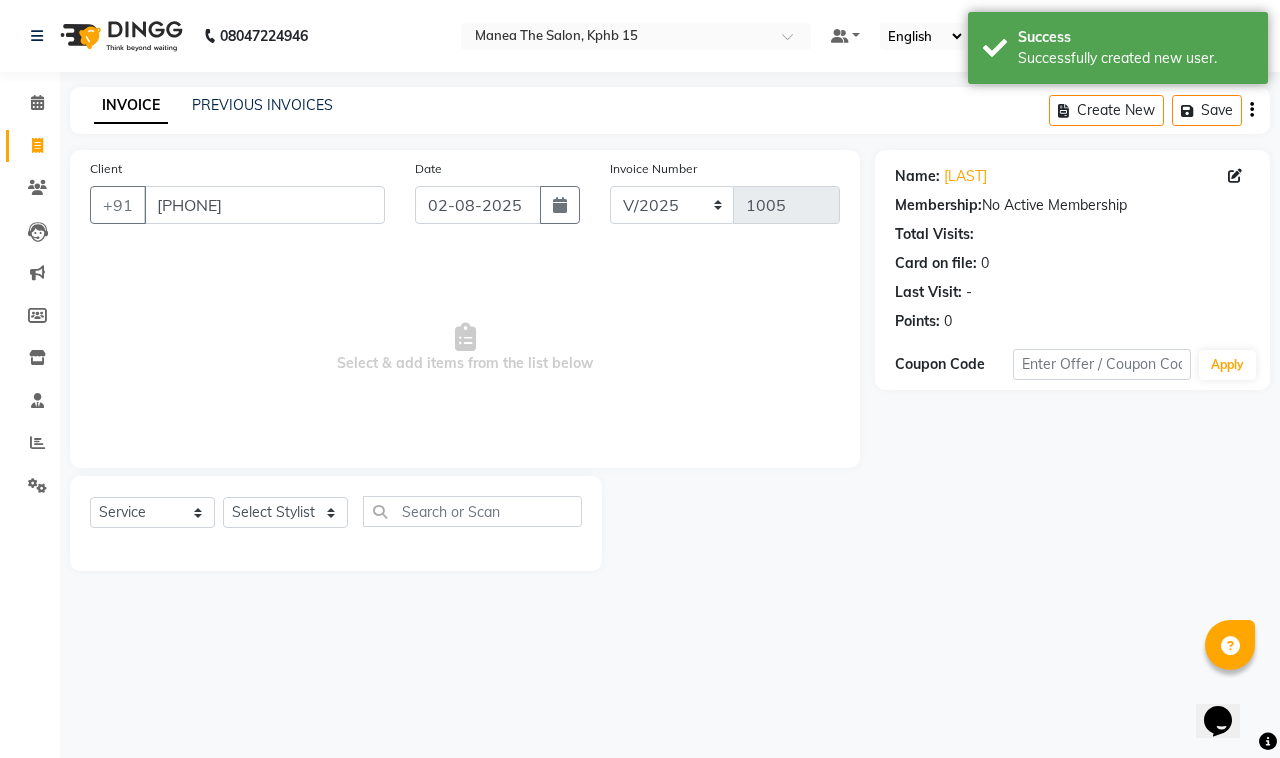 click on "Select & add items from the list below" at bounding box center [465, 348] 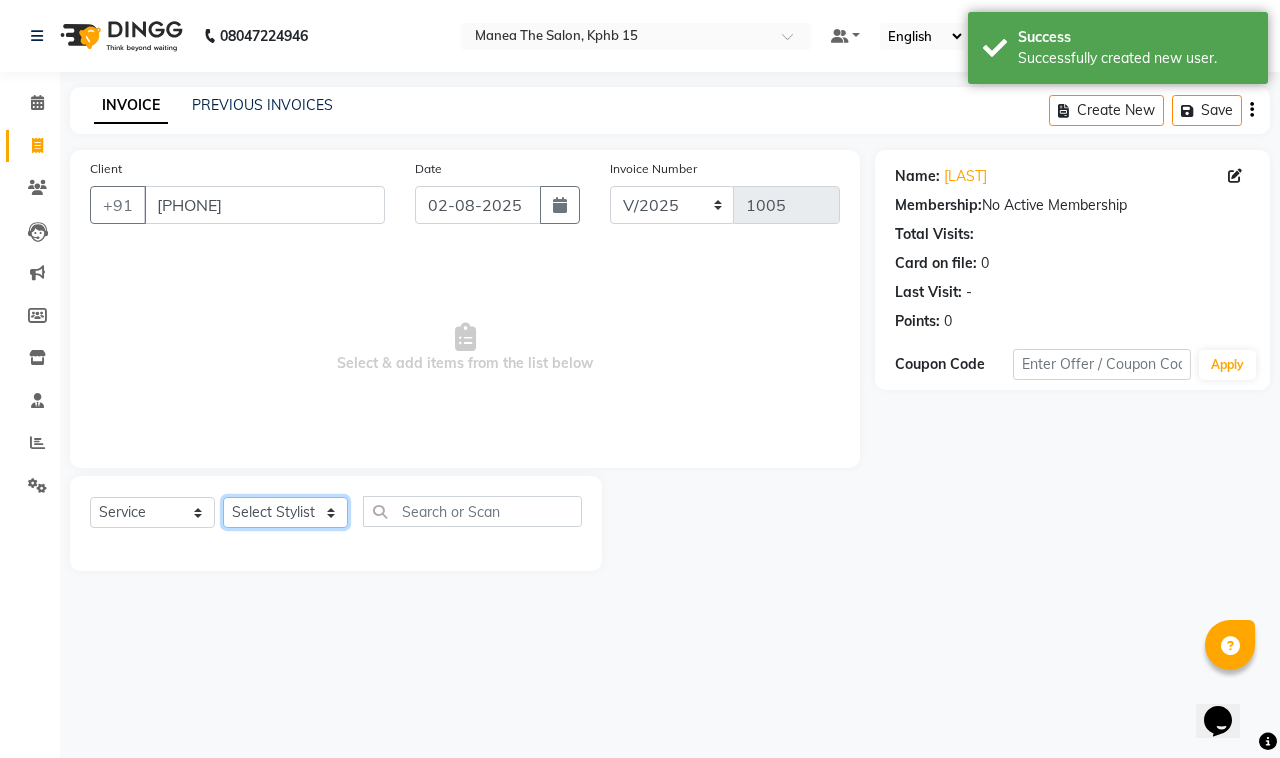 click on "Select Stylist Ayan  MUZAMMIL Nikhil  nitu Raghu Roopa  Shrisha Teju" 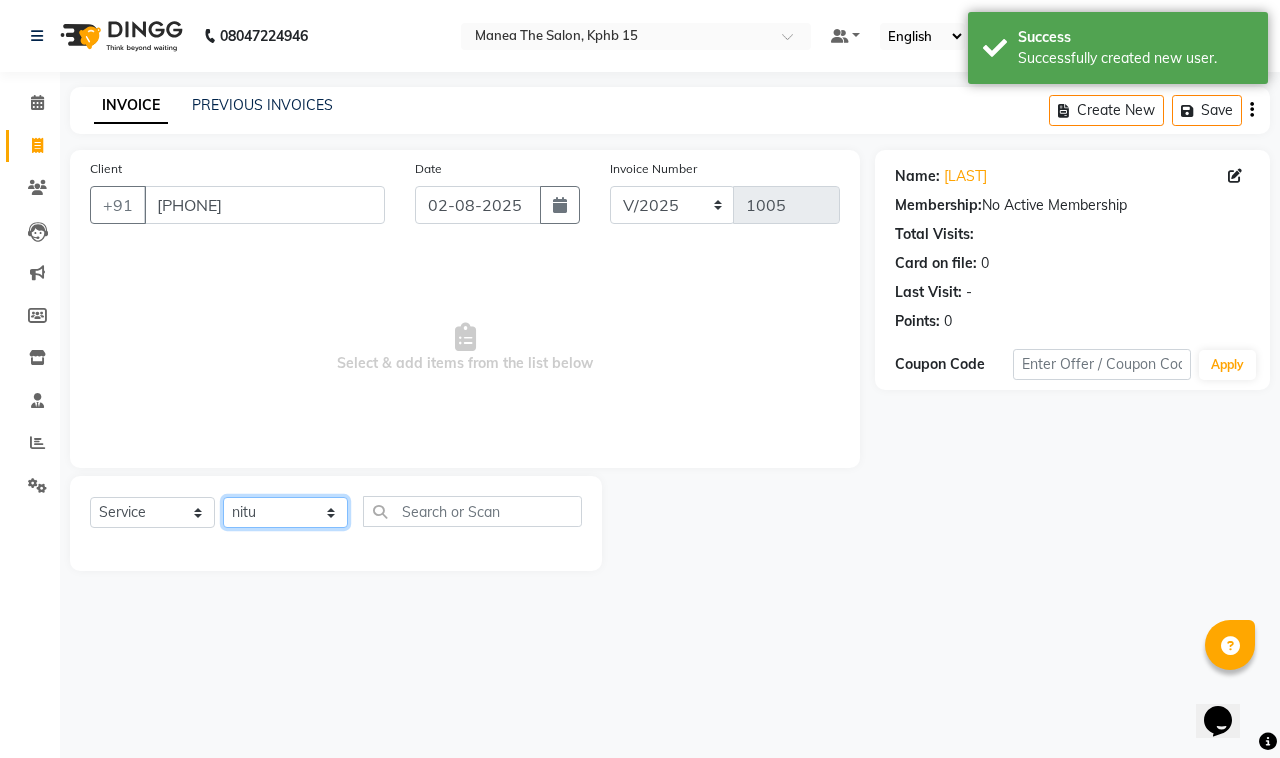 click on "Select Stylist Ayan  MUZAMMIL Nikhil  nitu Raghu Roopa  Shrisha Teju" 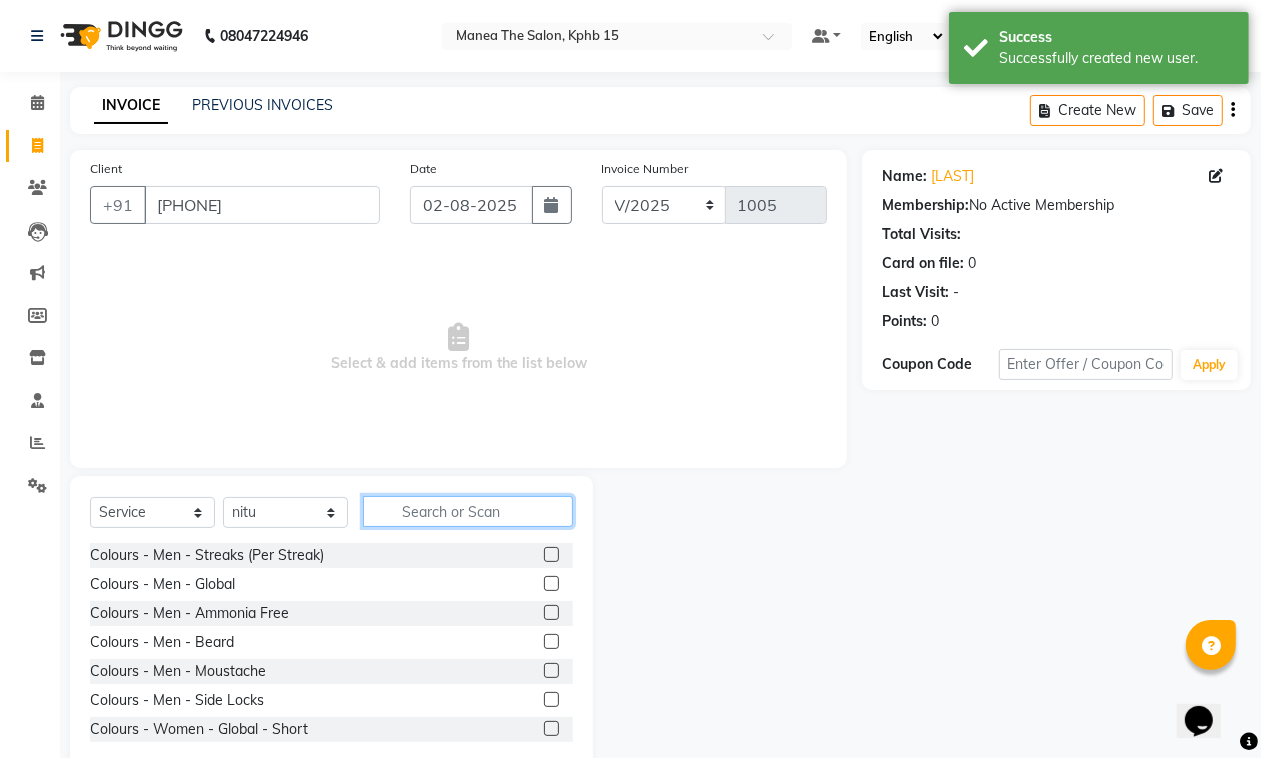 click 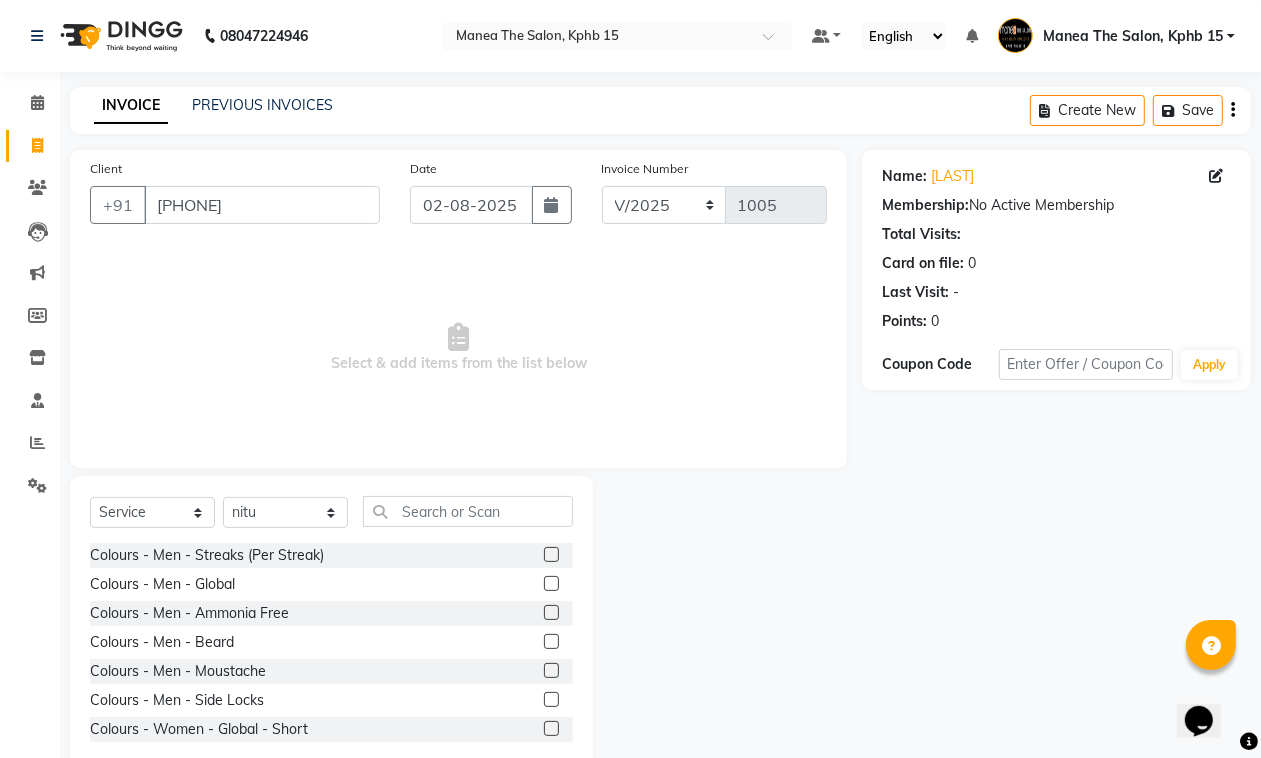 click on "Select Service Product Membership Package Voucher Prepaid Gift Card Select Stylist [FIRST] [LAST] [FIRST] [FIRST] [FIRST] [FIRST] [FIRST] [FIRST] [FIRST] [FIRST] Colours - Men - Streaks (Per Streak) Colours - Men - Global Colours - Men - Ammonia Free Colours - Men - Beard Colours - Men - Moustache Colours - Men - Side Locks Colours - Women - Global - Short Colours - Women - Global - Medium Colours - Women - Global - Long Colours - Women - Ammonia - Short Colours - Women - Ammonia - Medium Colours - Women - Ammonia - Long Colours - Women - Root Touch-up Colours - Women - Ammonia Free Colours - Women - Highlight - Short Colours - Women - Highlight - Medium Colours - Women - Highlight - Long Colours - Women - Highlight - Per Streak Colours - Women - Balayage Colours - Women - Toner Colours - Women - Ombre Colours - Women - Ammonia free - Short Colours - Women - Ammonia free - Medium Colours - Women - Ammonia Free - Long Colours - Women - Root Touch-up Ammonia Free Beauty Essentials - Piercing - Per Ear" 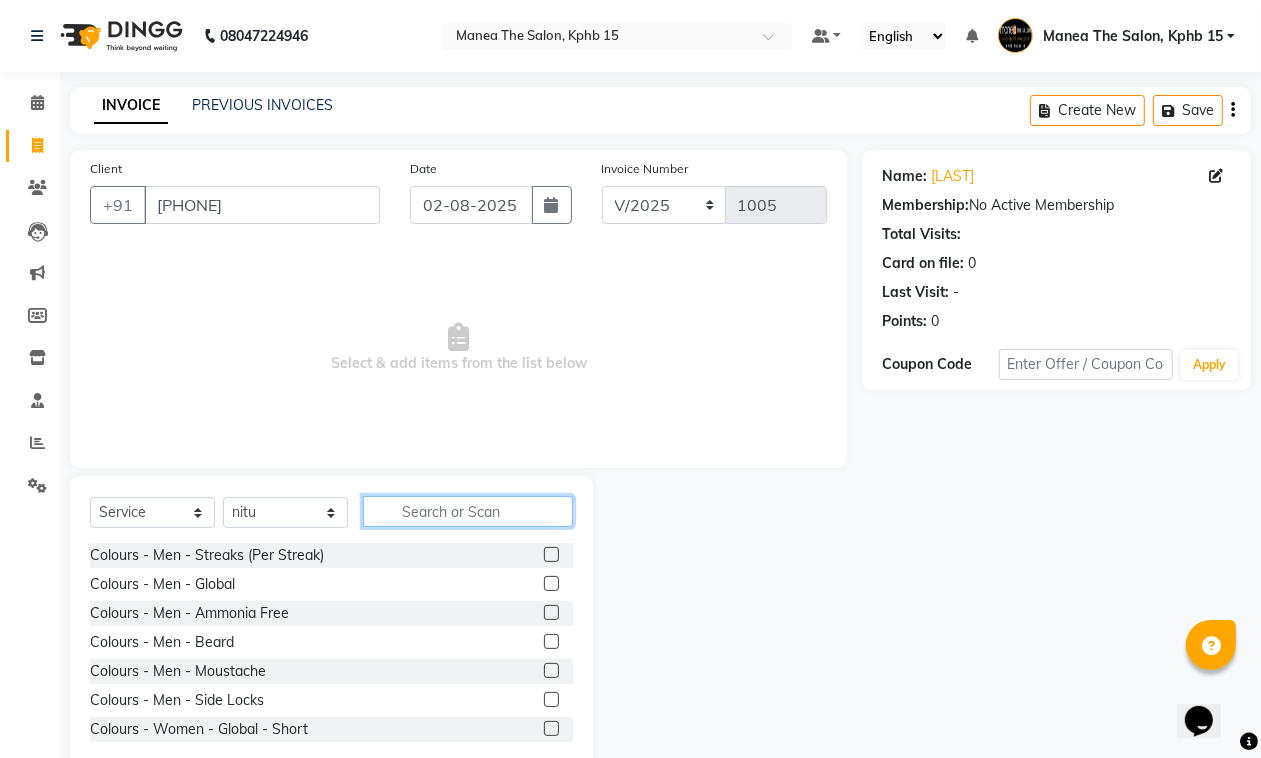 drag, startPoint x: 436, startPoint y: 501, endPoint x: 426, endPoint y: 502, distance: 10.049875 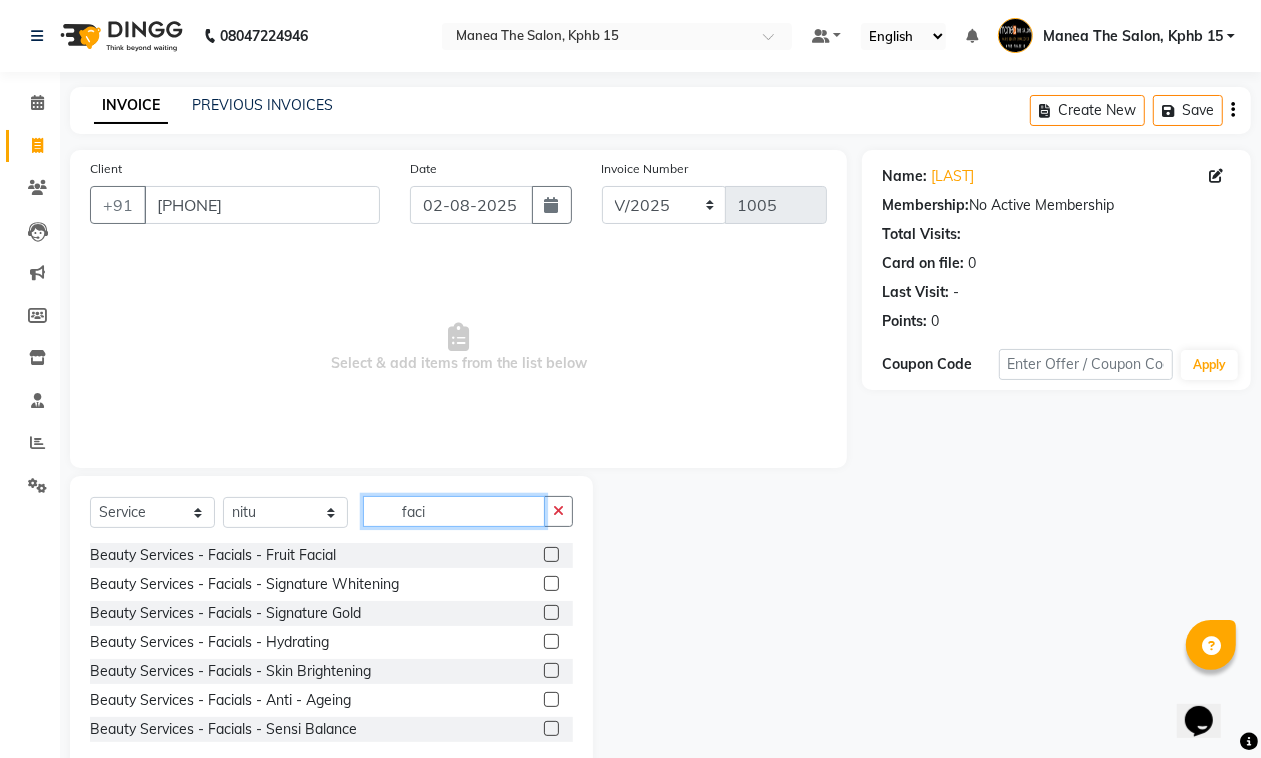 type on "faci" 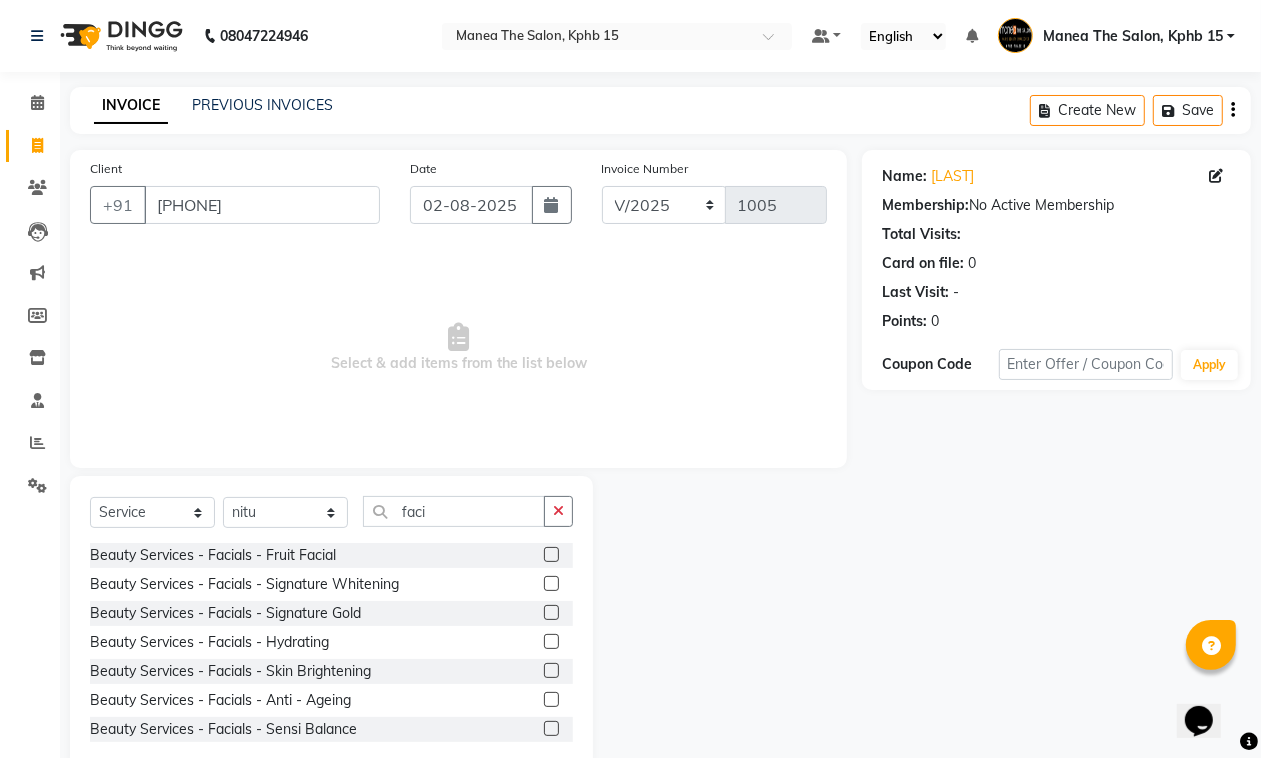click 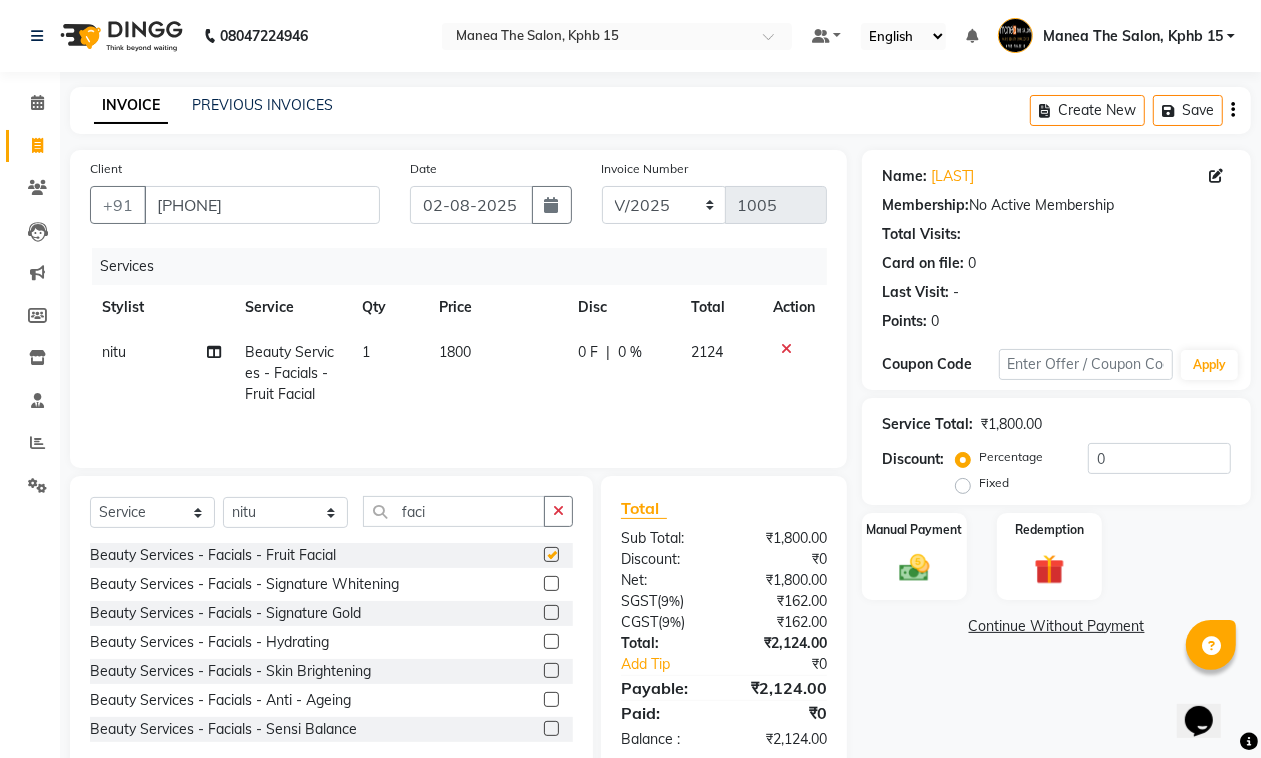 checkbox on "false" 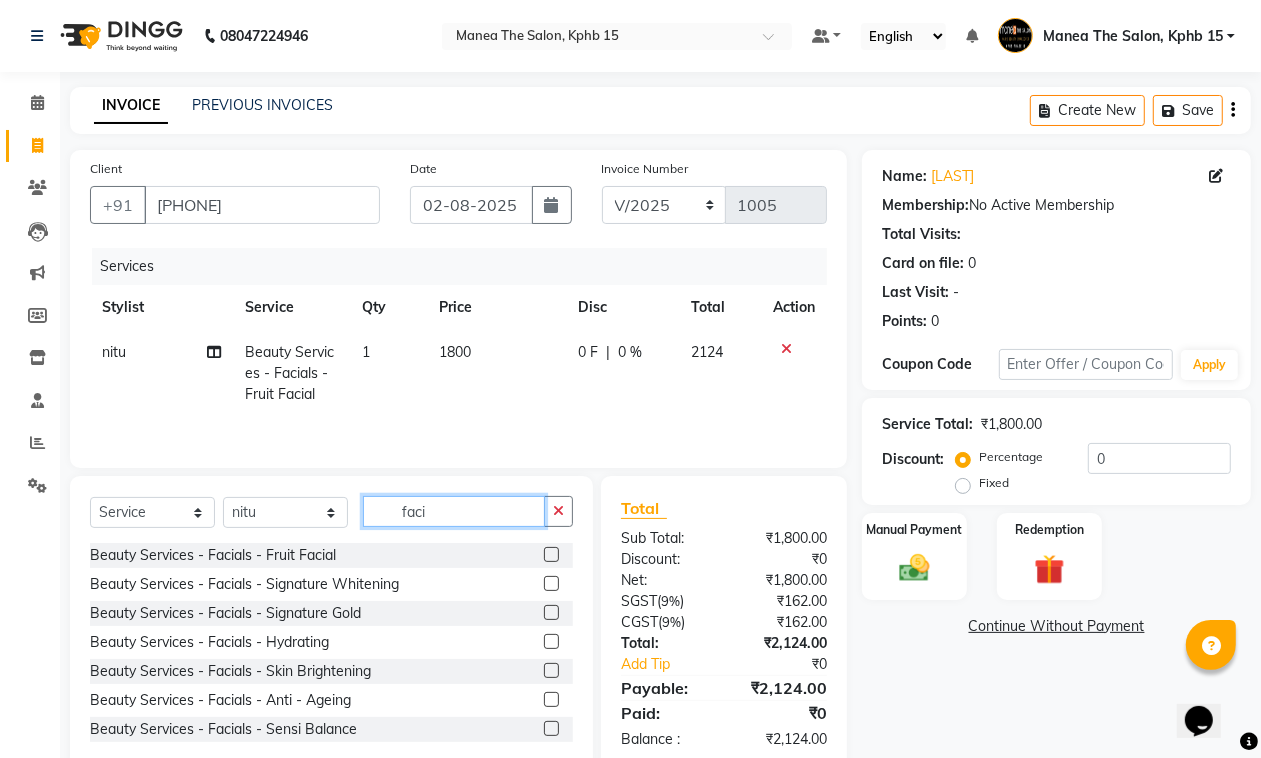 drag, startPoint x: 450, startPoint y: 521, endPoint x: 375, endPoint y: 555, distance: 82.346825 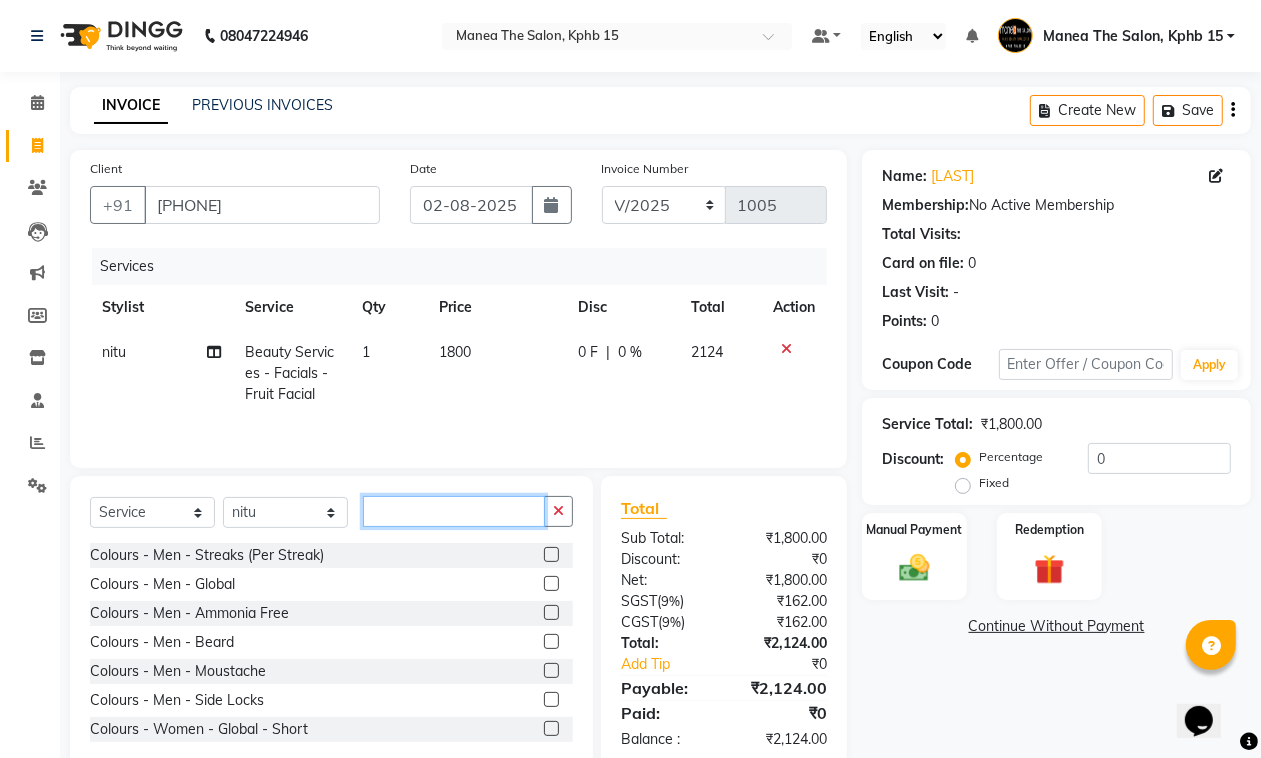 click 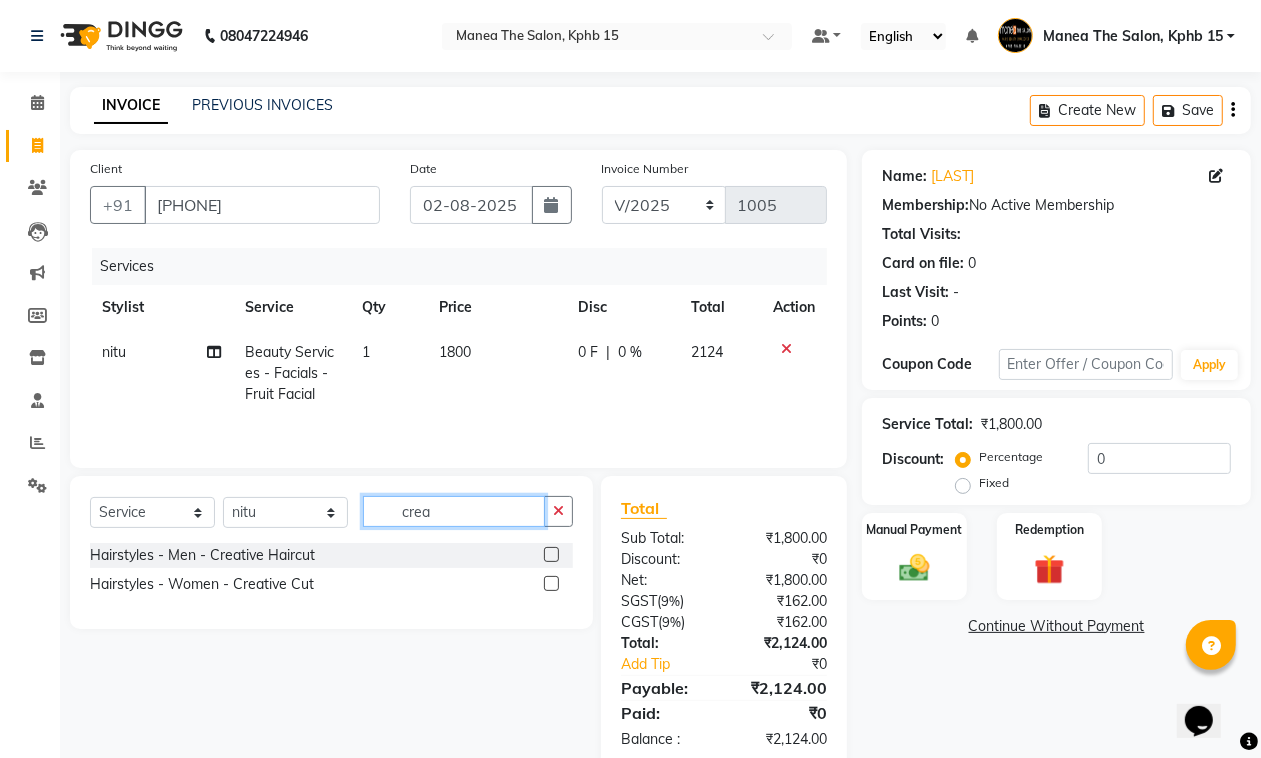 type on "crea" 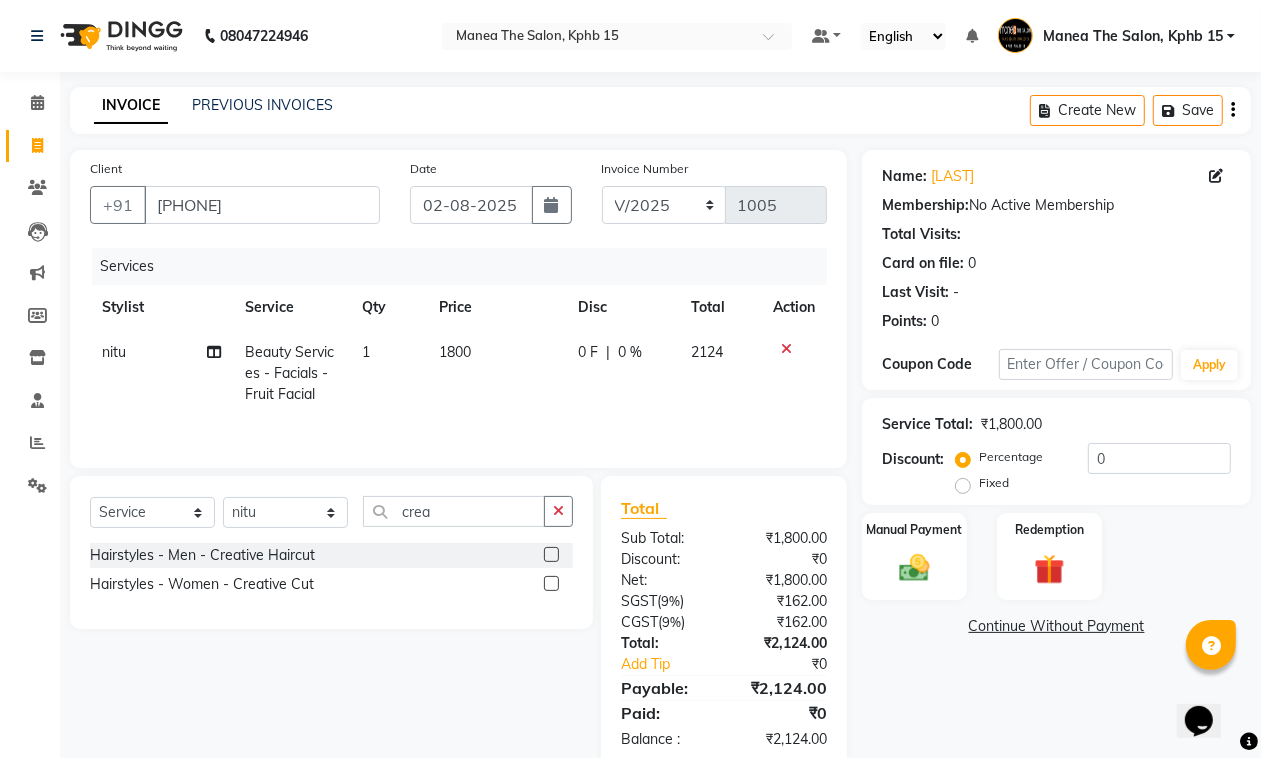 click 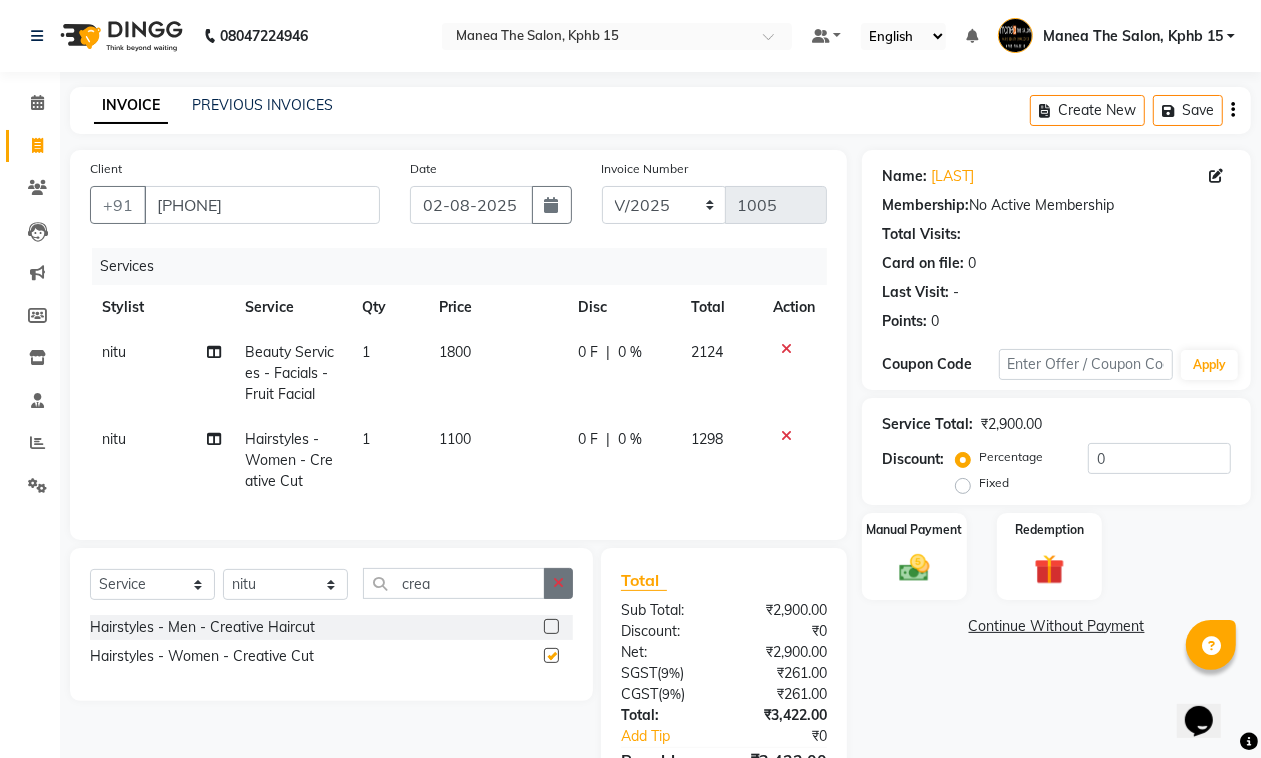 checkbox on "false" 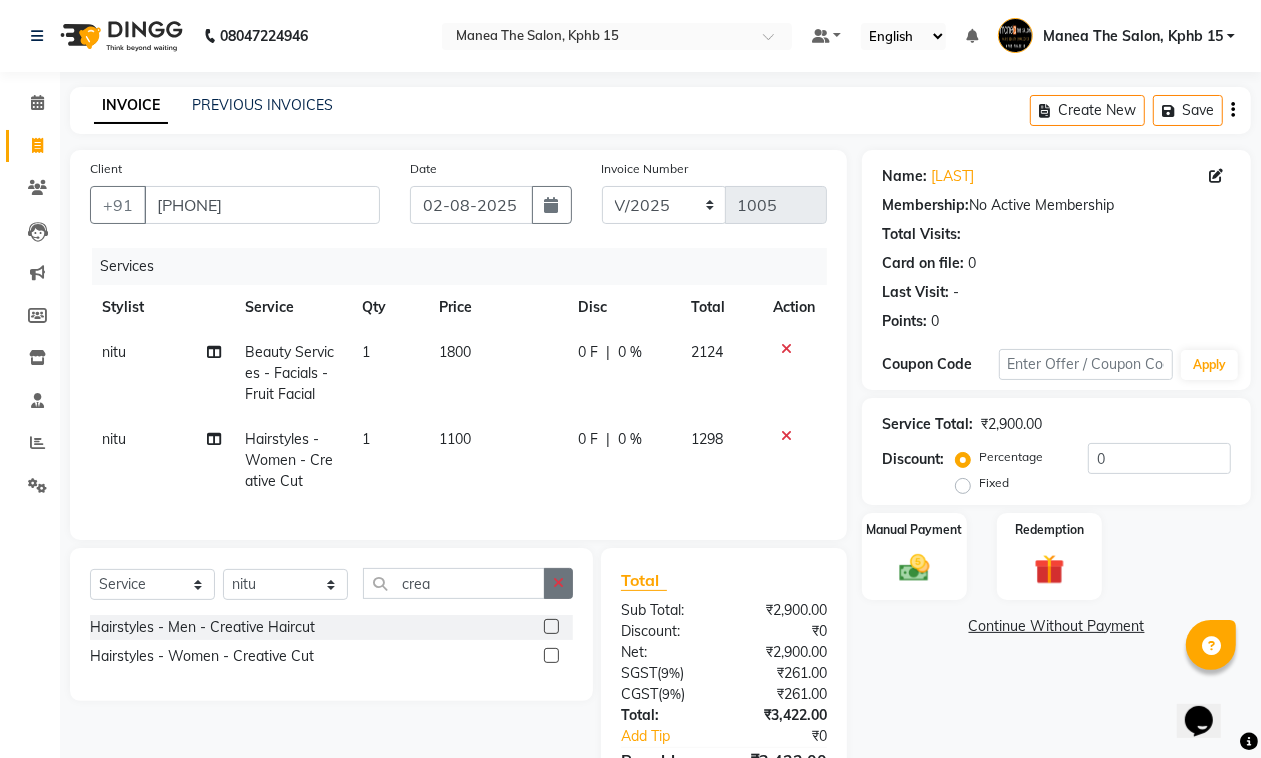 click 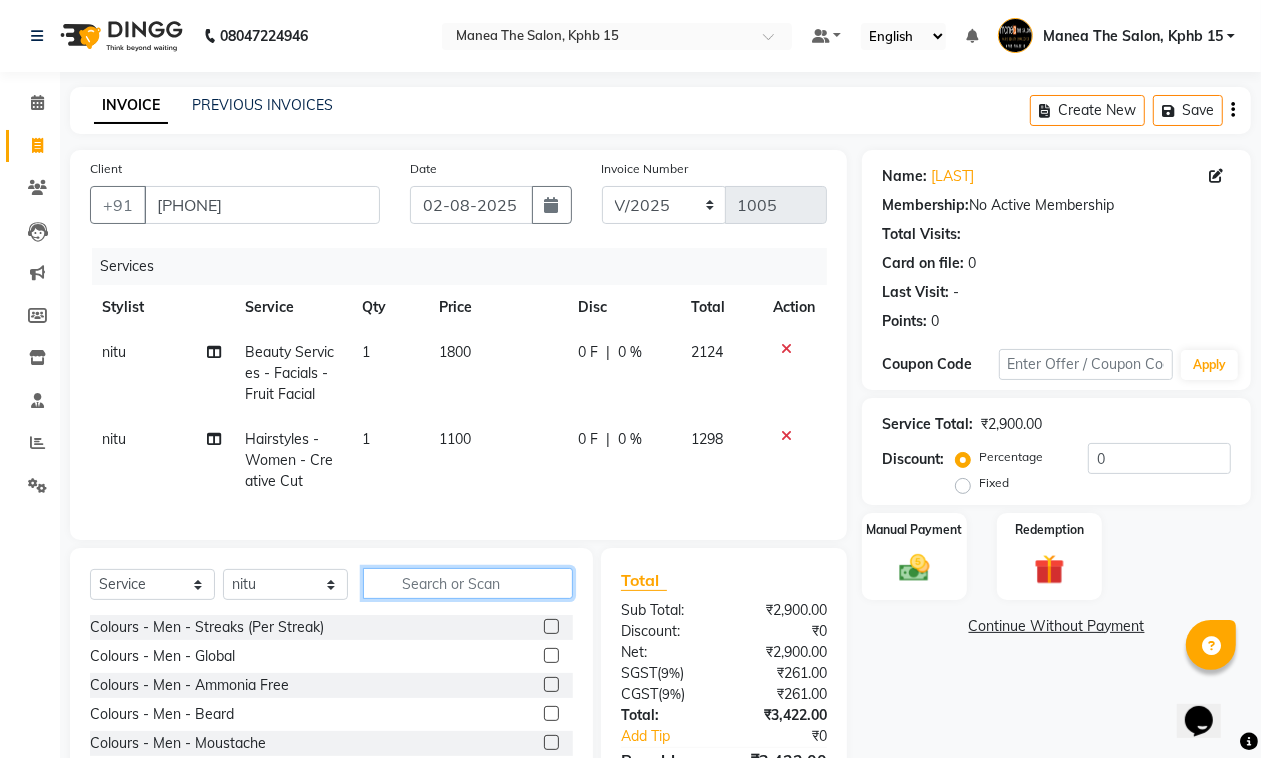 click 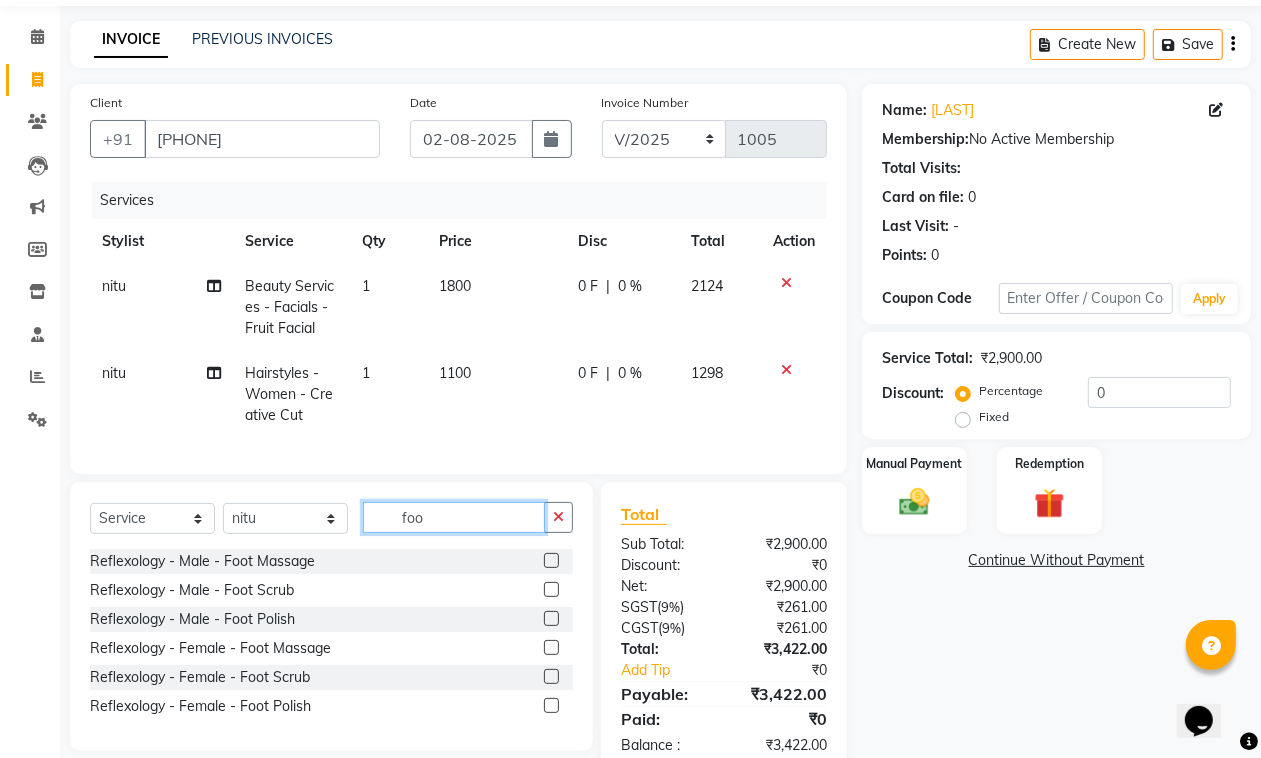 scroll, scrollTop: 125, scrollLeft: 0, axis: vertical 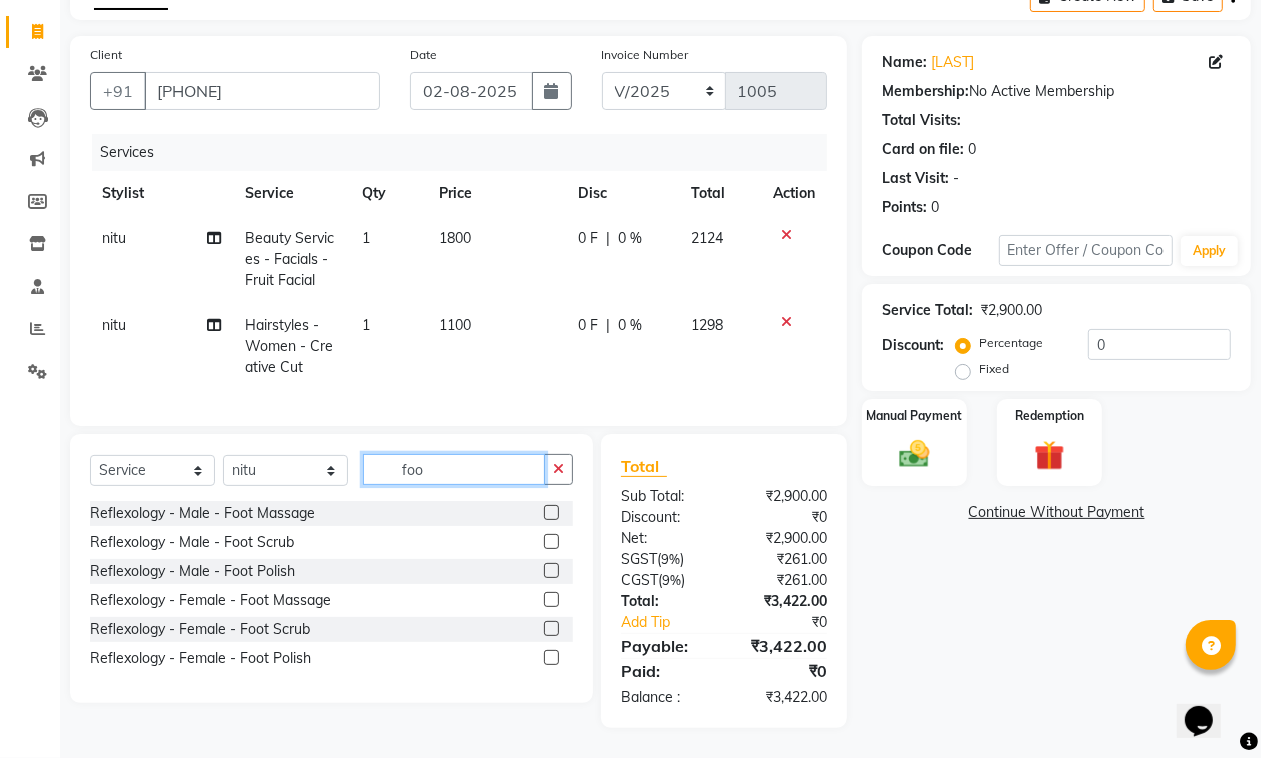 type on "foo" 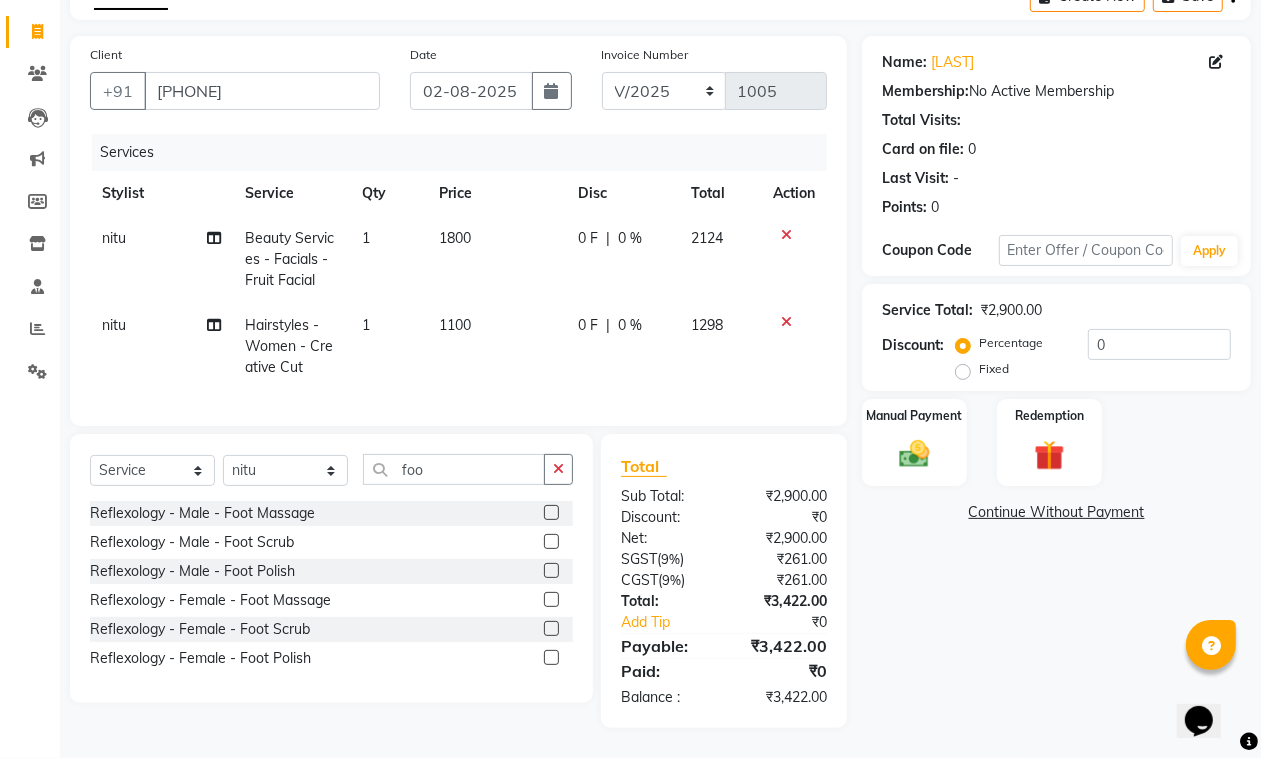 click 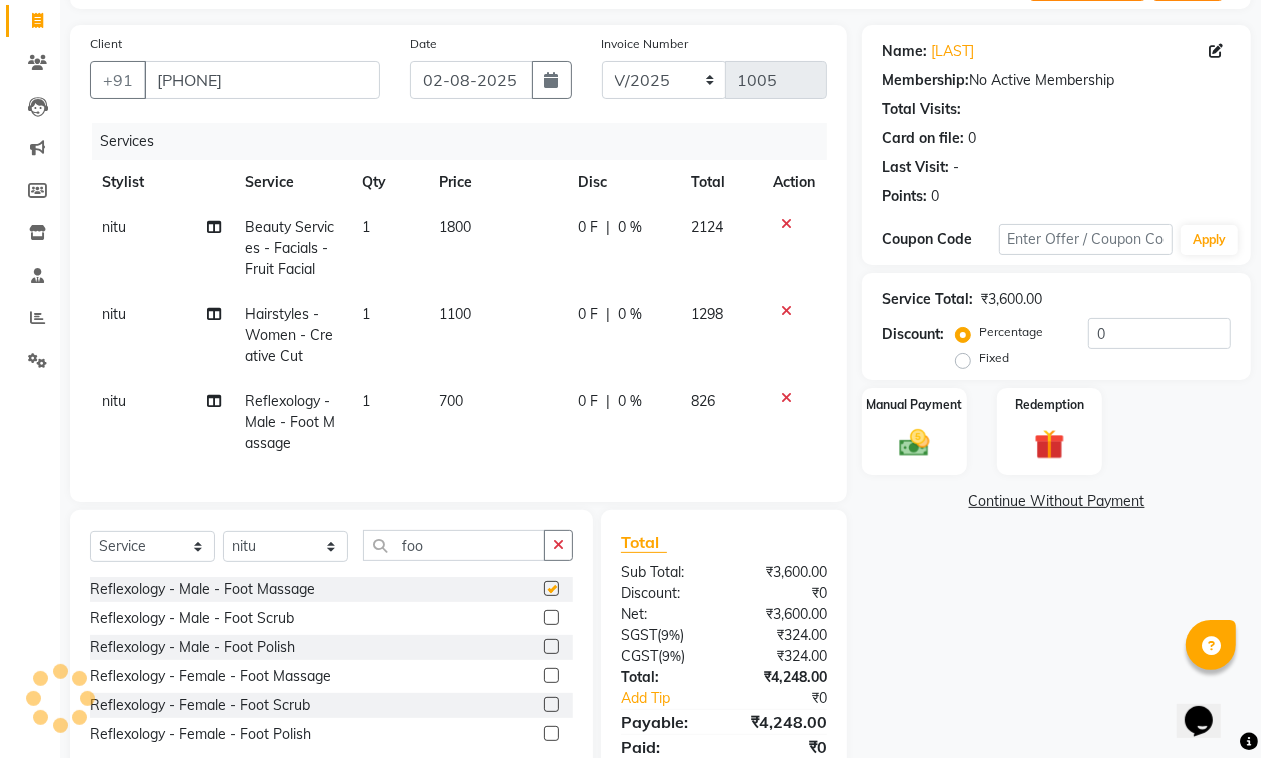 checkbox on "false" 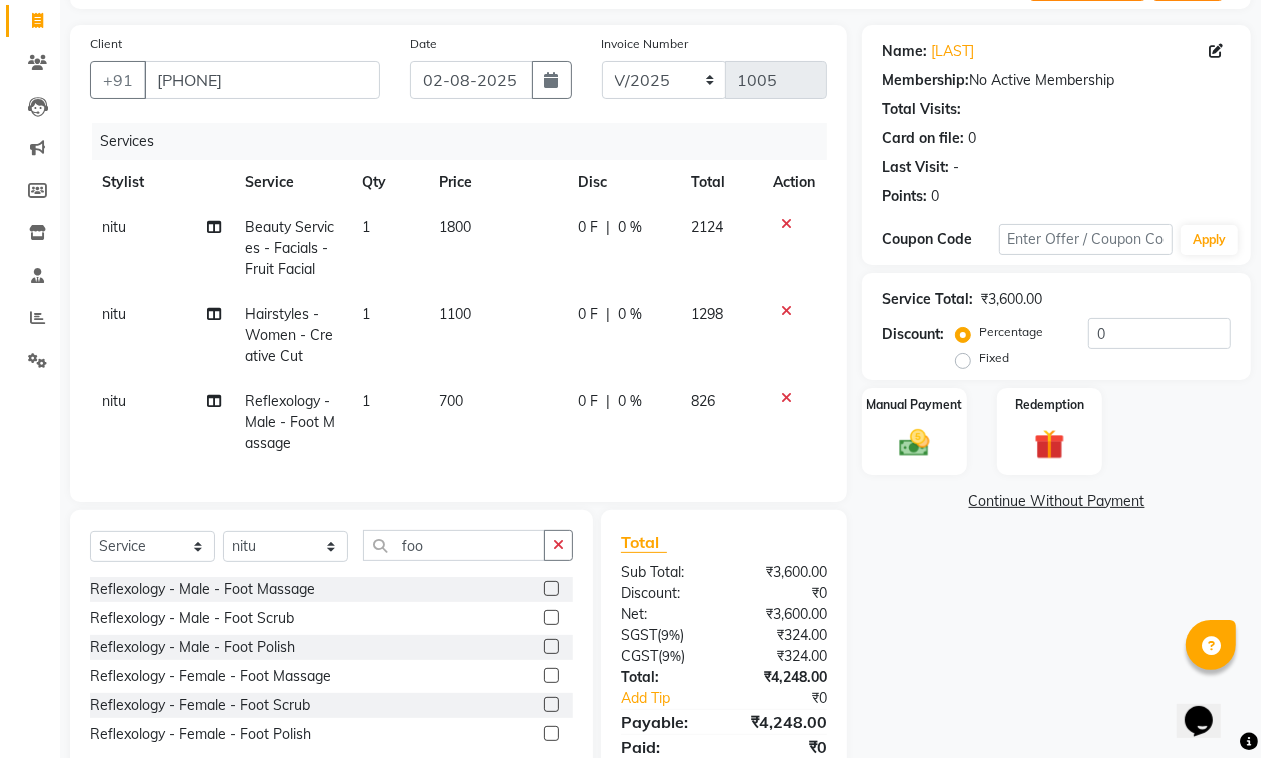click 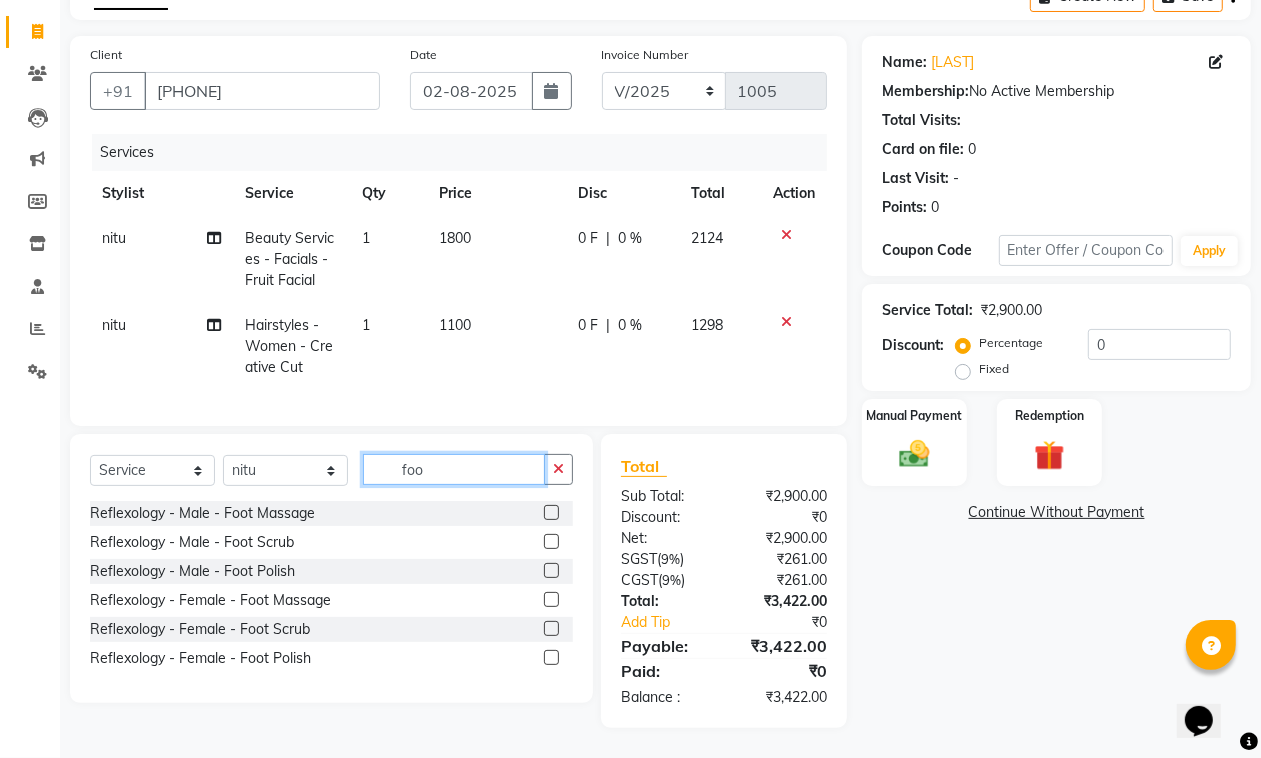 drag, startPoint x: 457, startPoint y: 481, endPoint x: 373, endPoint y: 497, distance: 85.51023 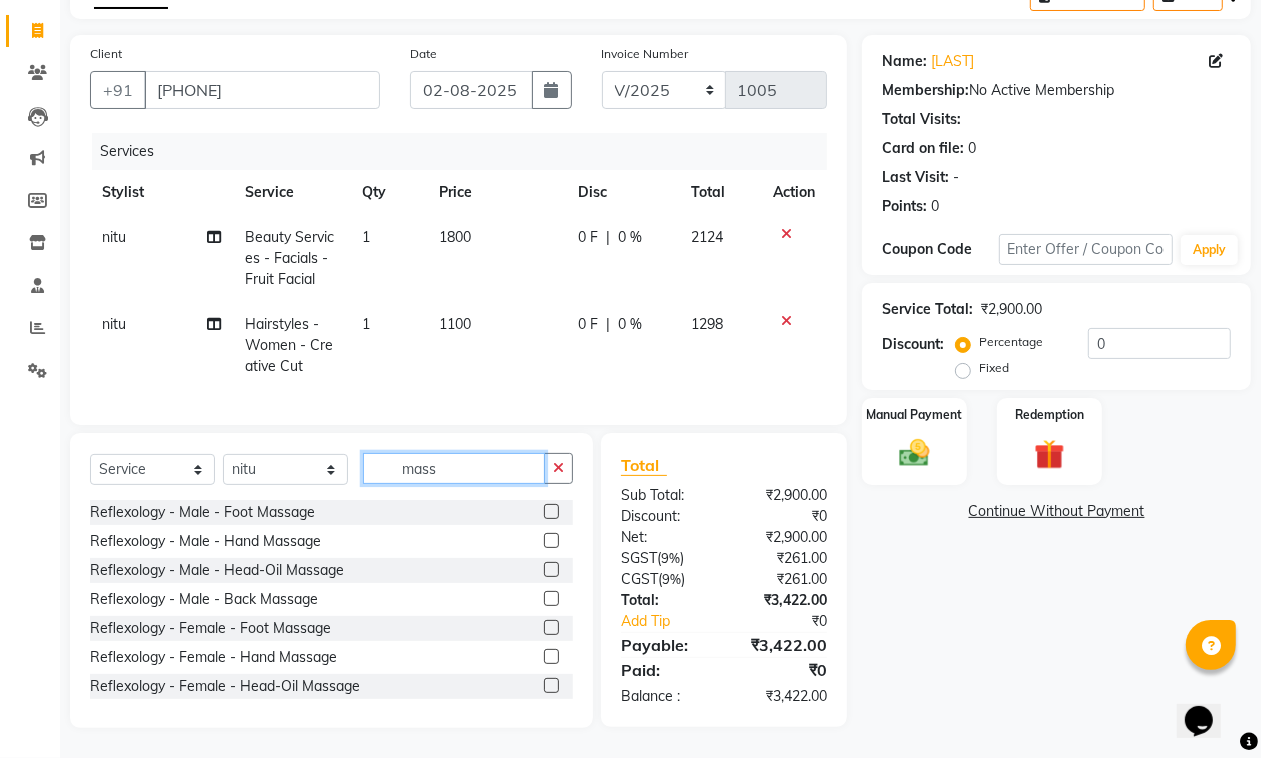 type on "mass" 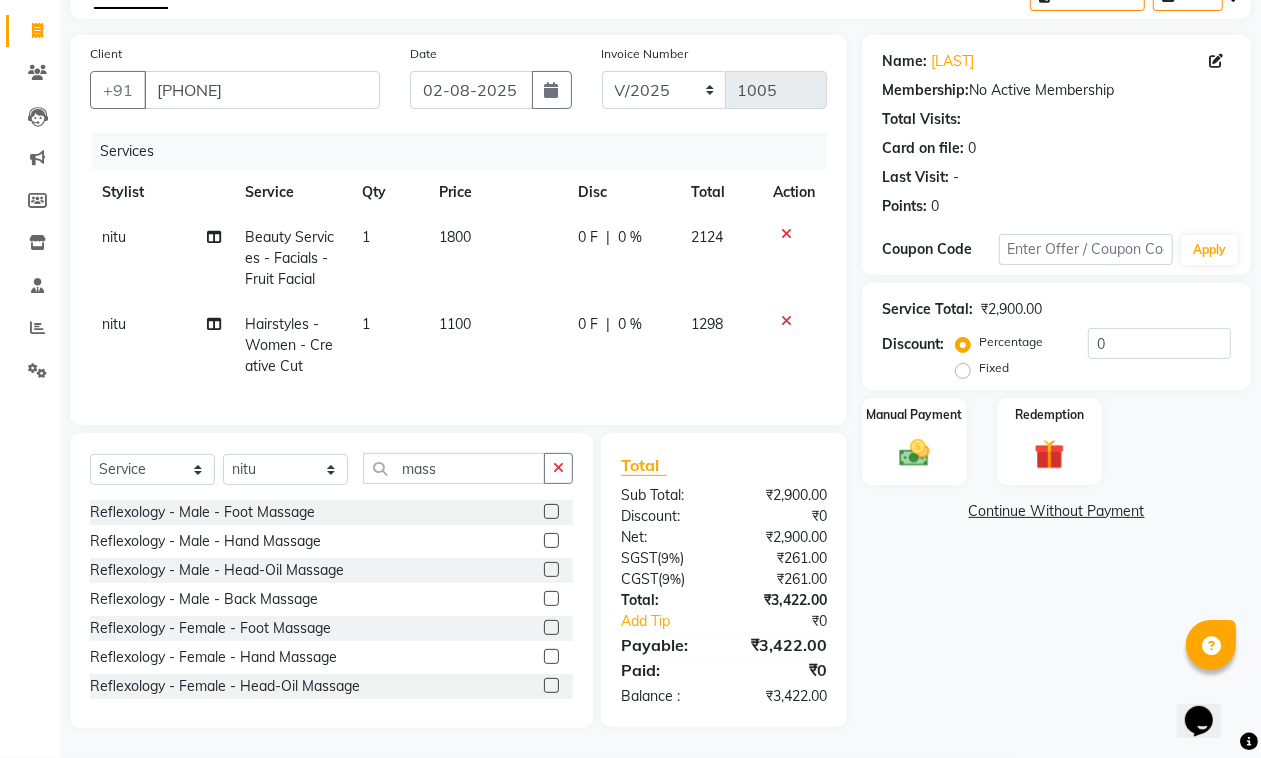 click 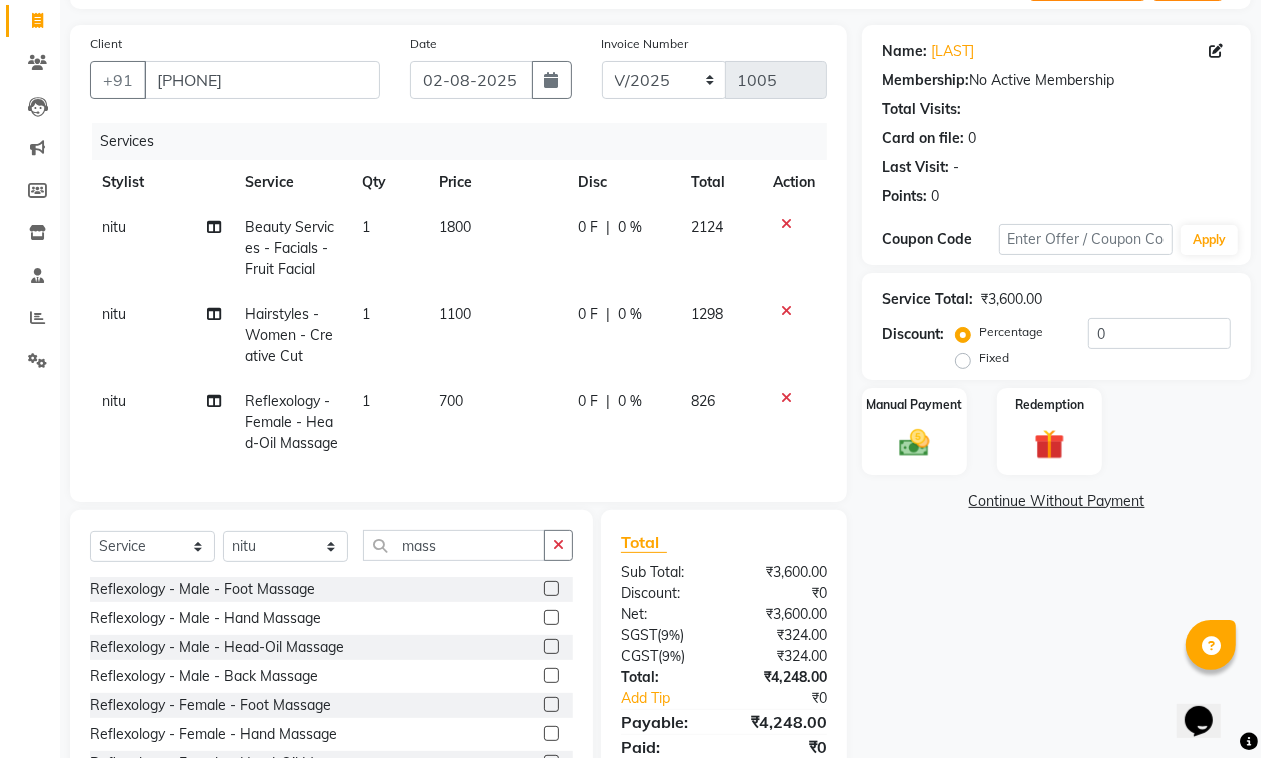 checkbox on "false" 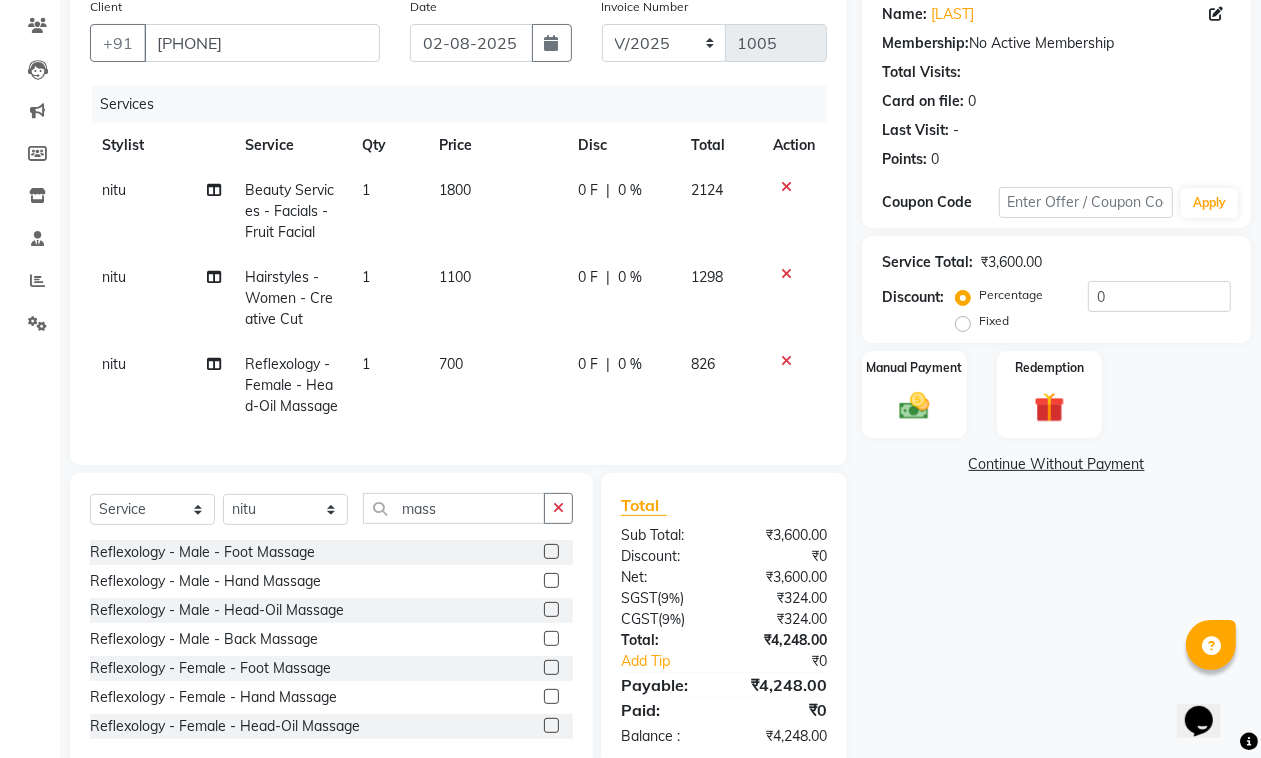 scroll, scrollTop: 0, scrollLeft: 0, axis: both 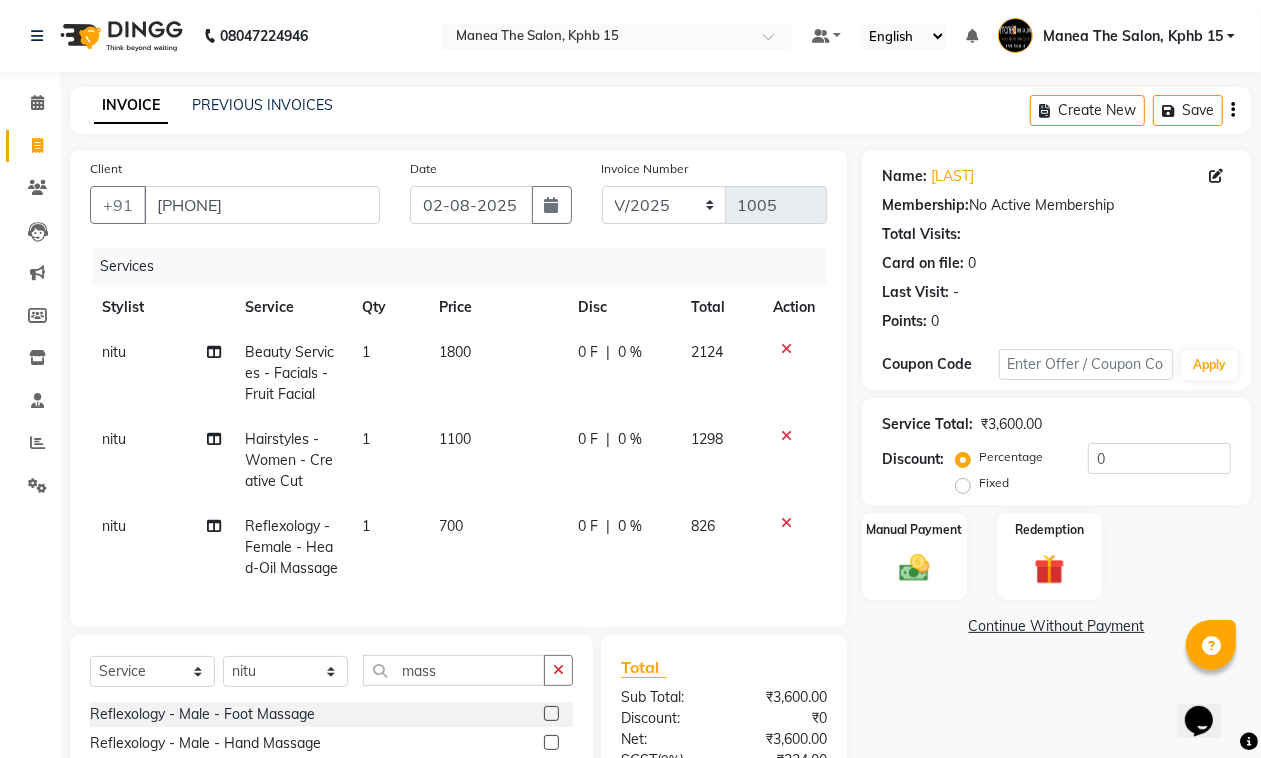 click 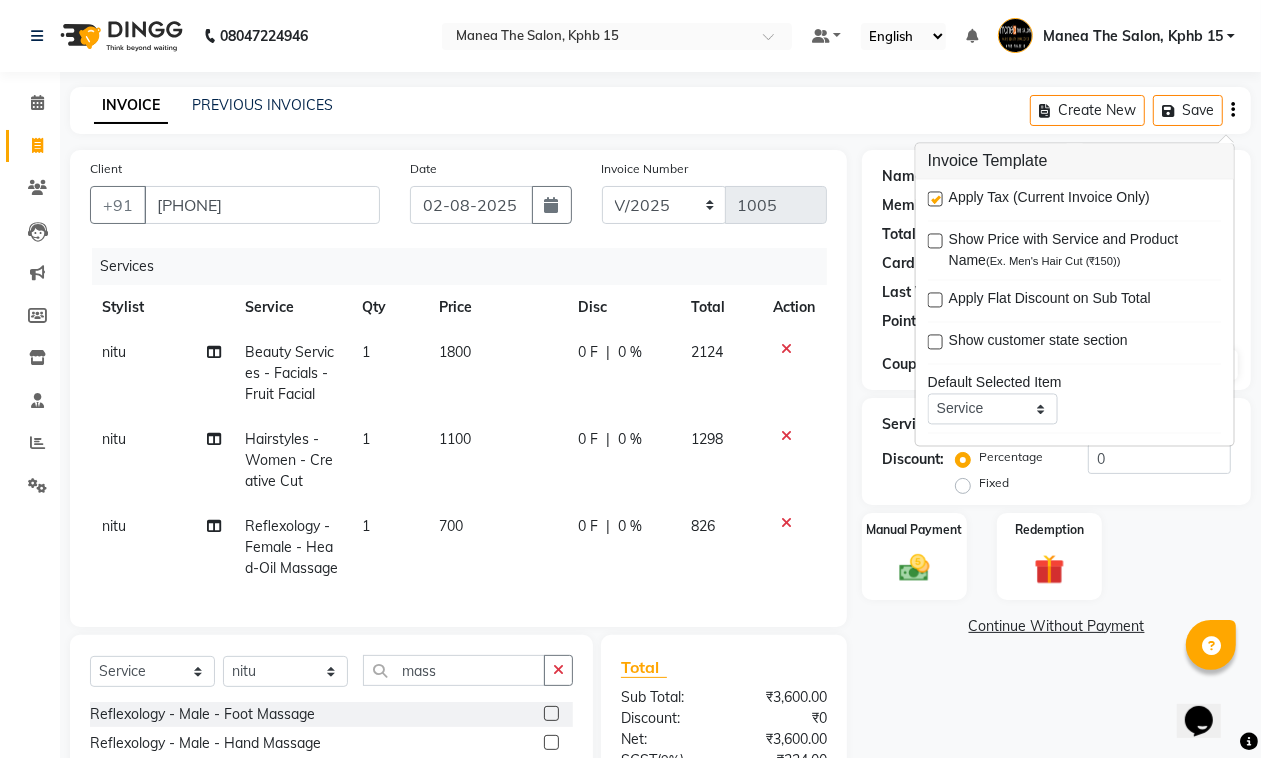 click at bounding box center (935, 199) 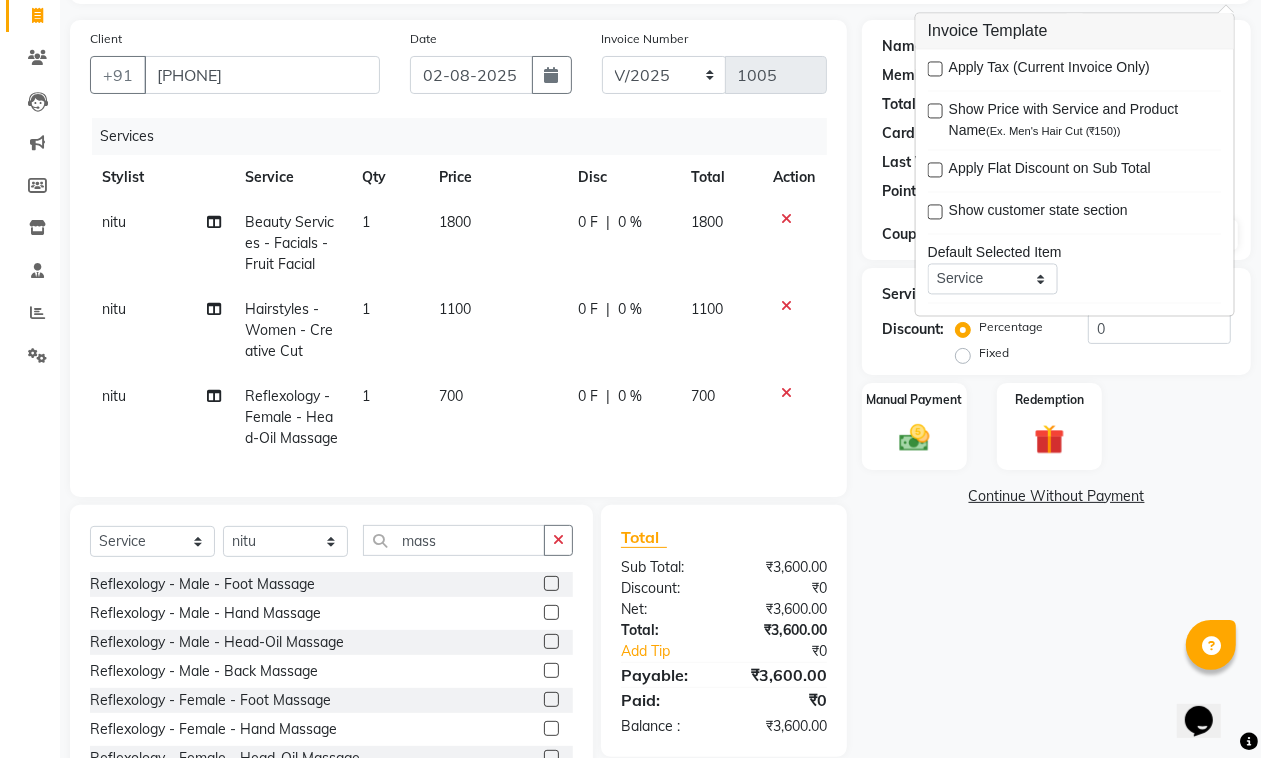 scroll, scrollTop: 241, scrollLeft: 0, axis: vertical 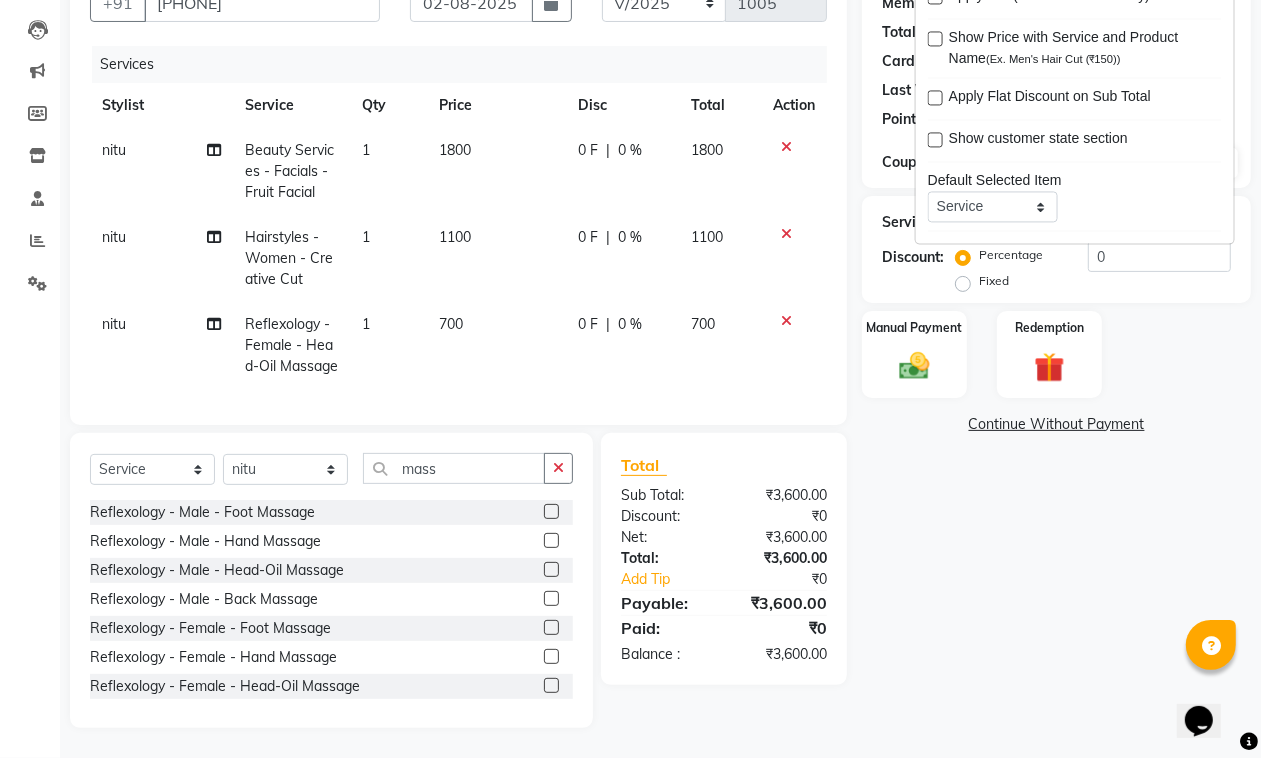 click on "700" 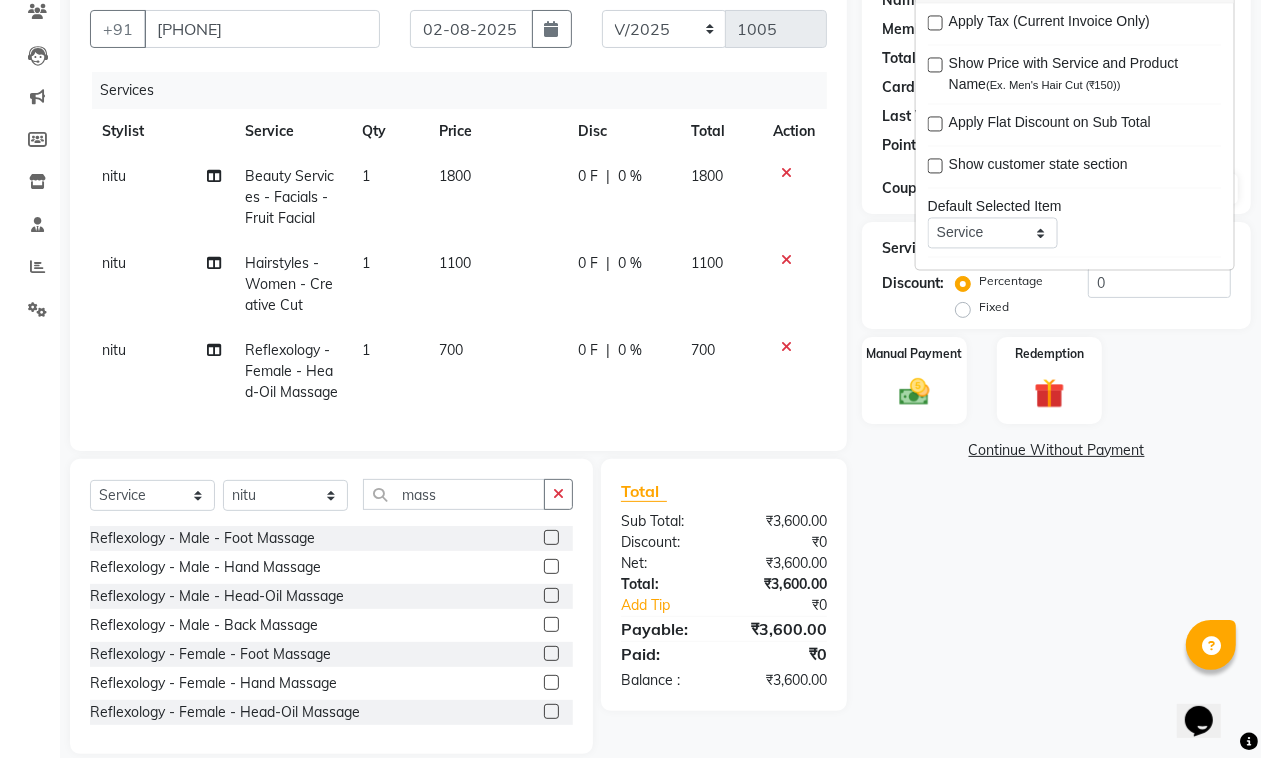 select on "82299" 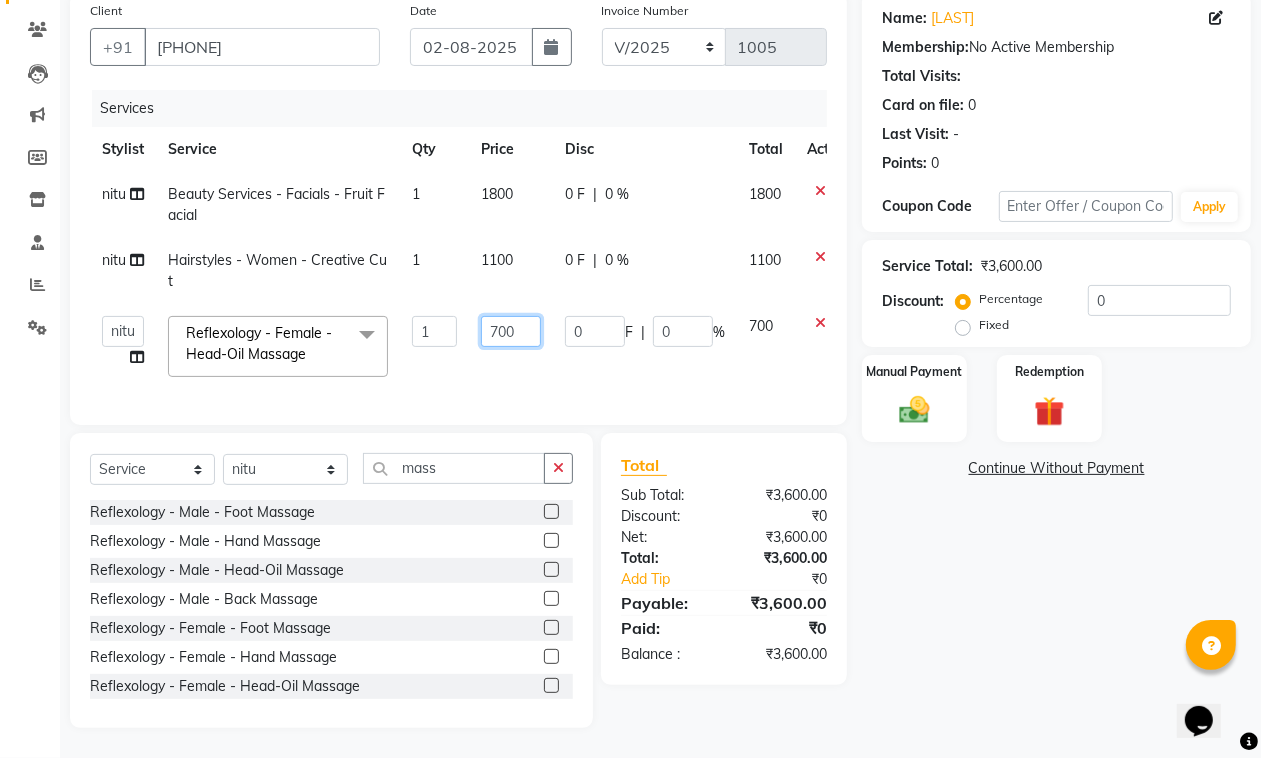 drag, startPoint x: 518, startPoint y: 301, endPoint x: 472, endPoint y: 343, distance: 62.289646 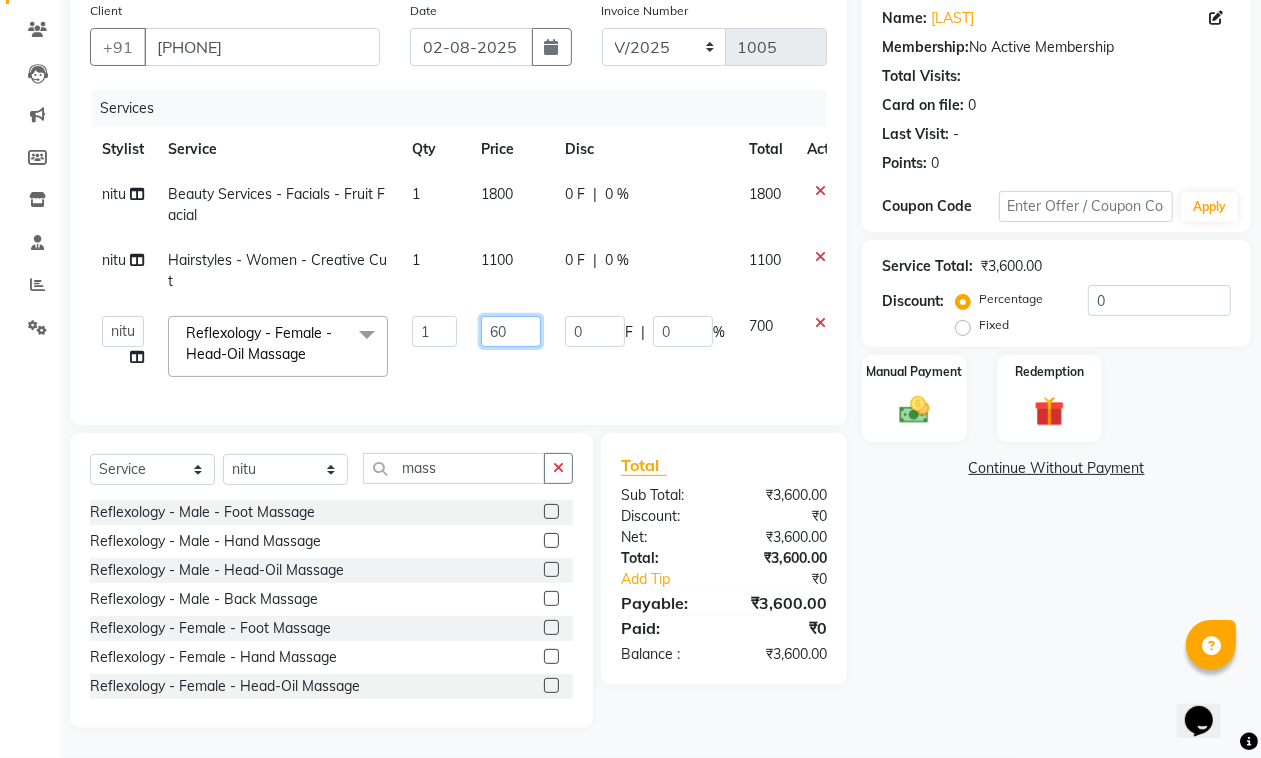 type on "600" 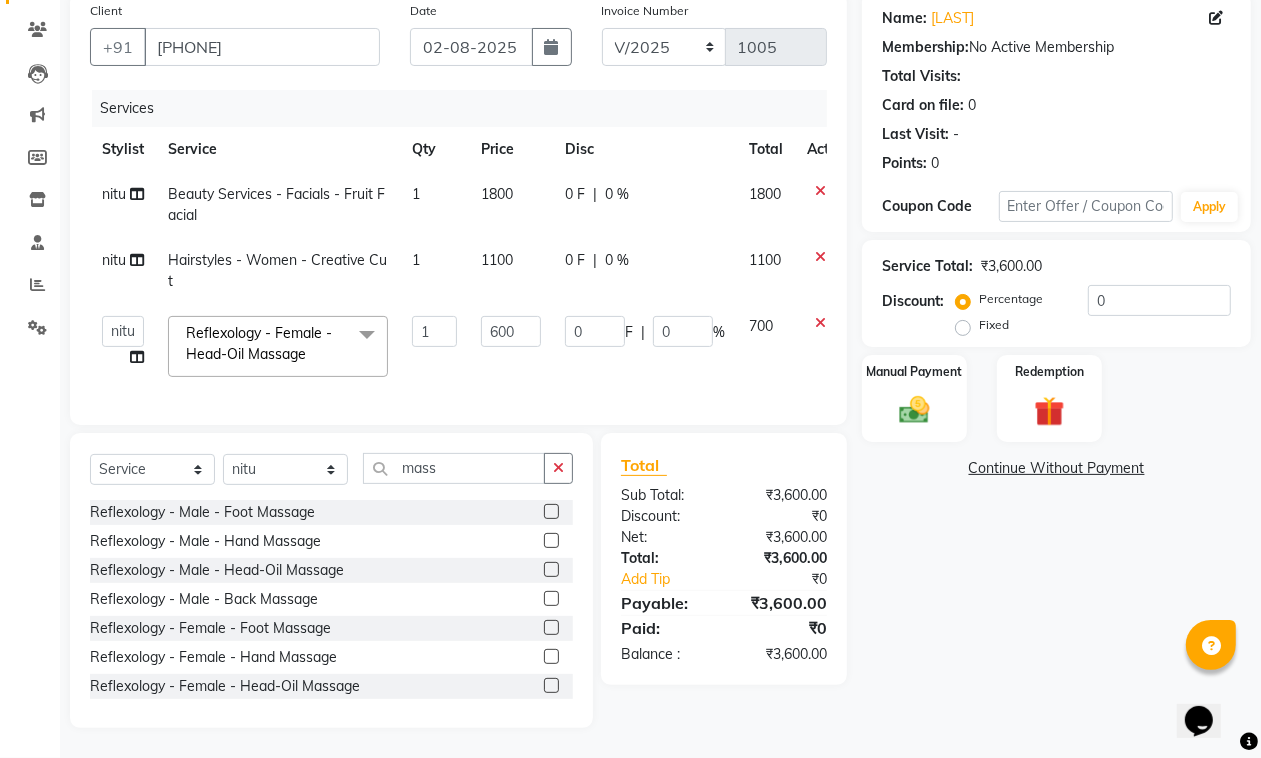 click on "600" 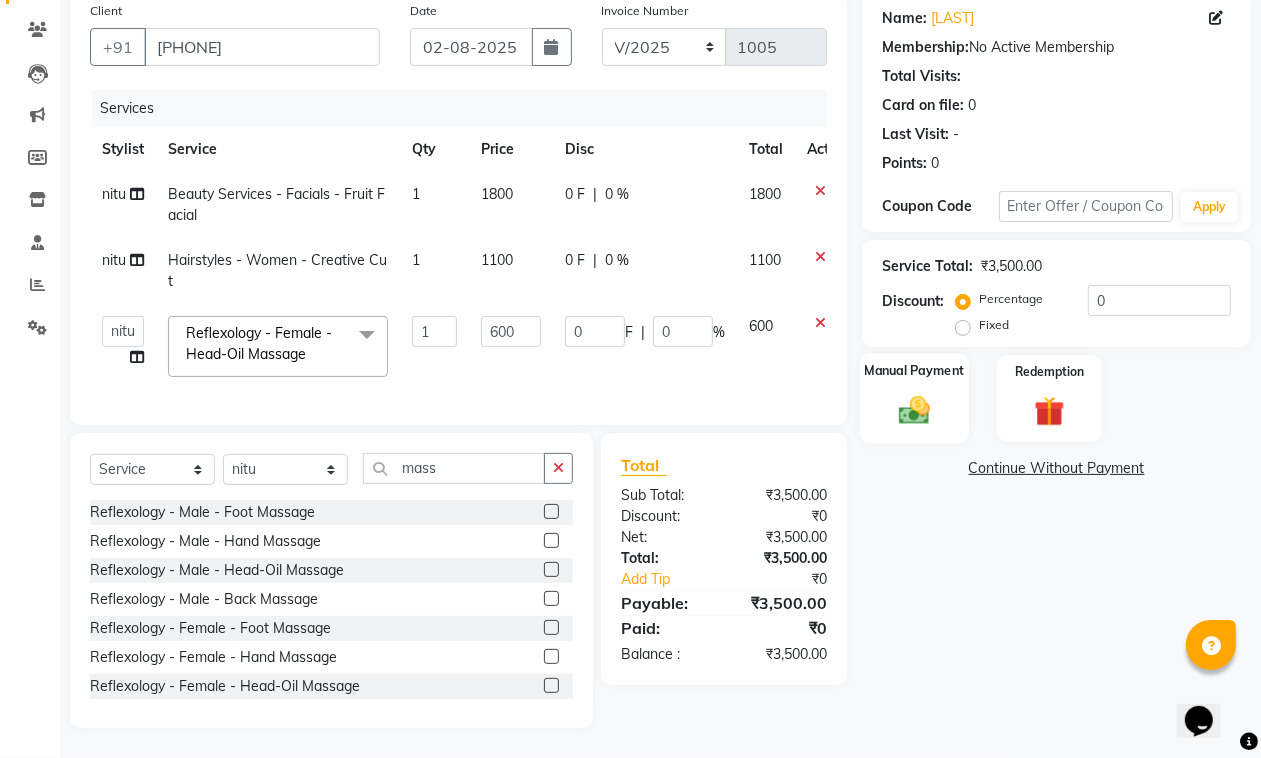 click 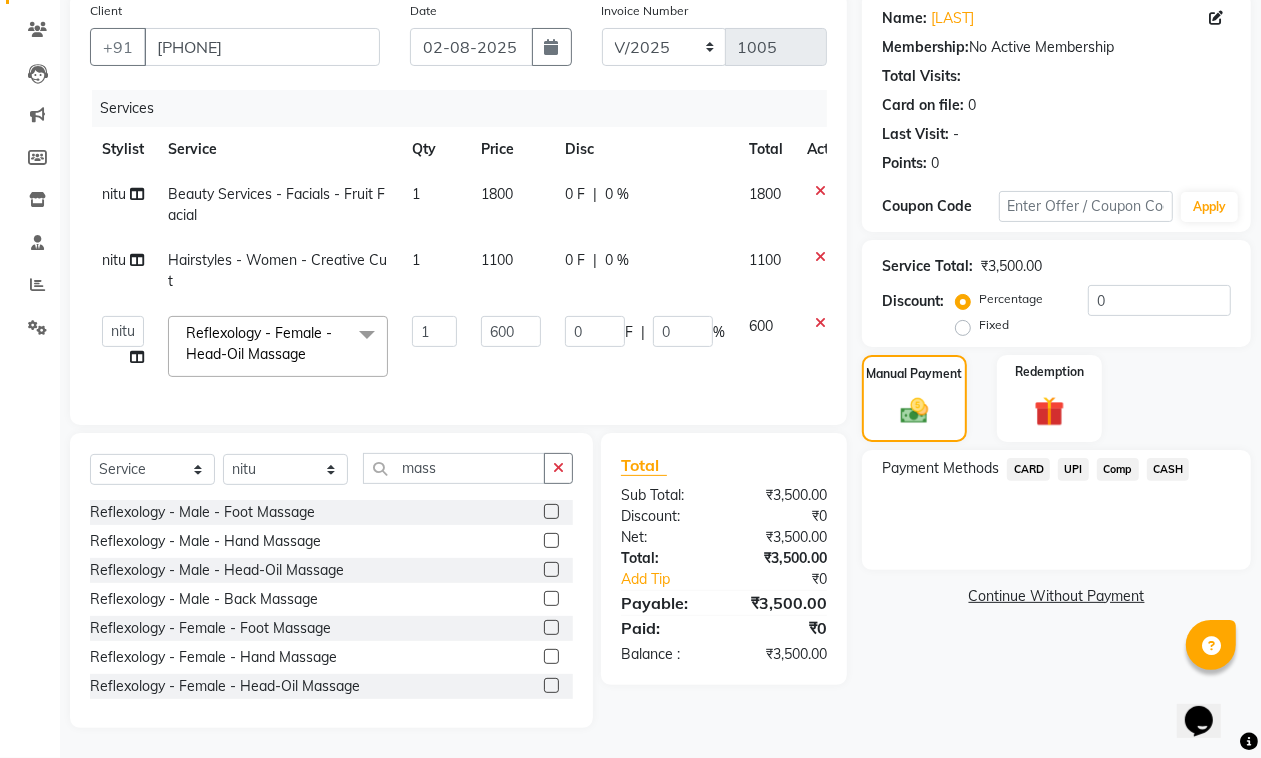 click on "UPI" 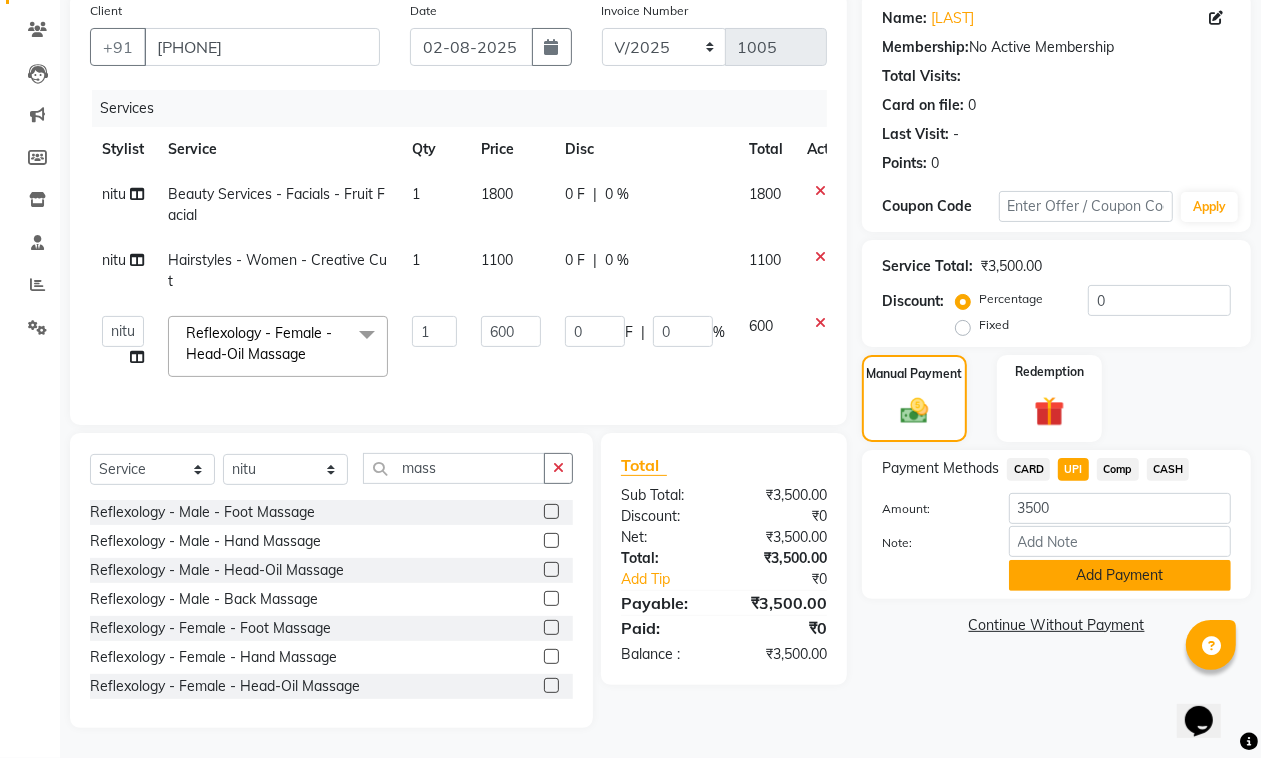 click on "Add Payment" 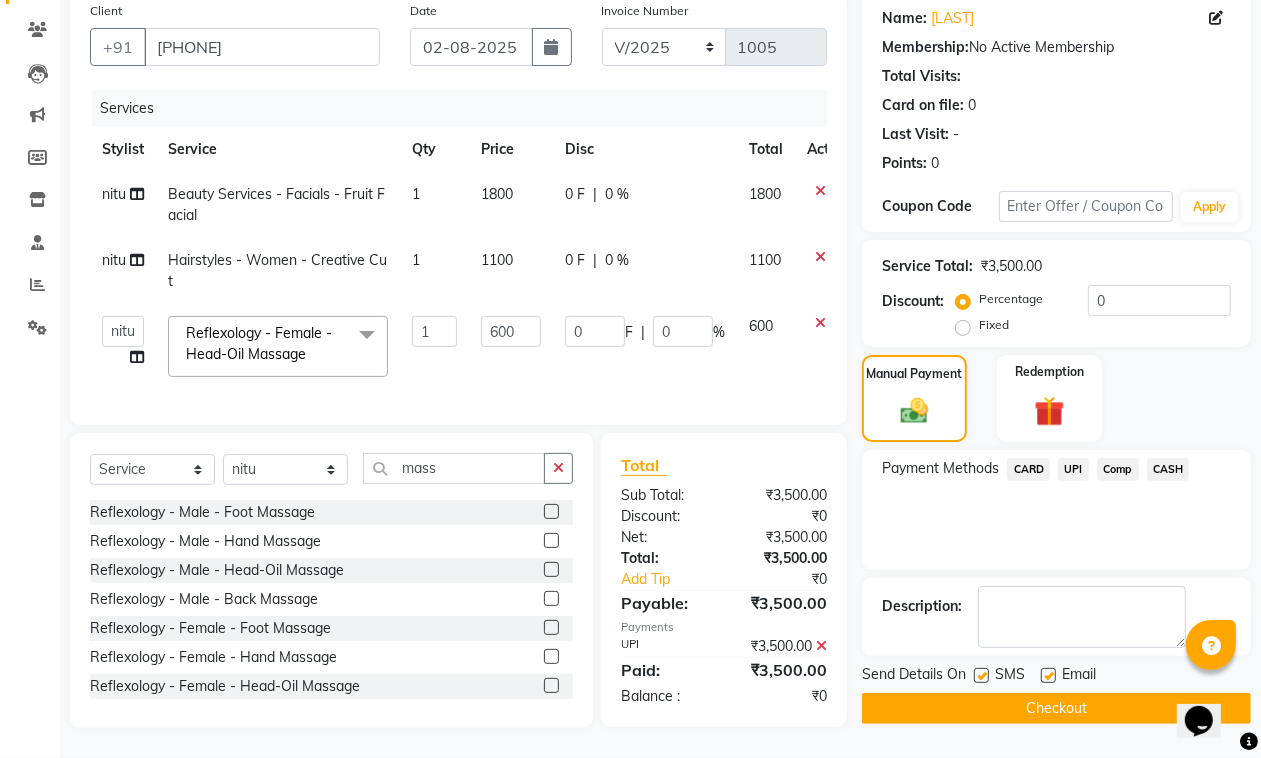 click 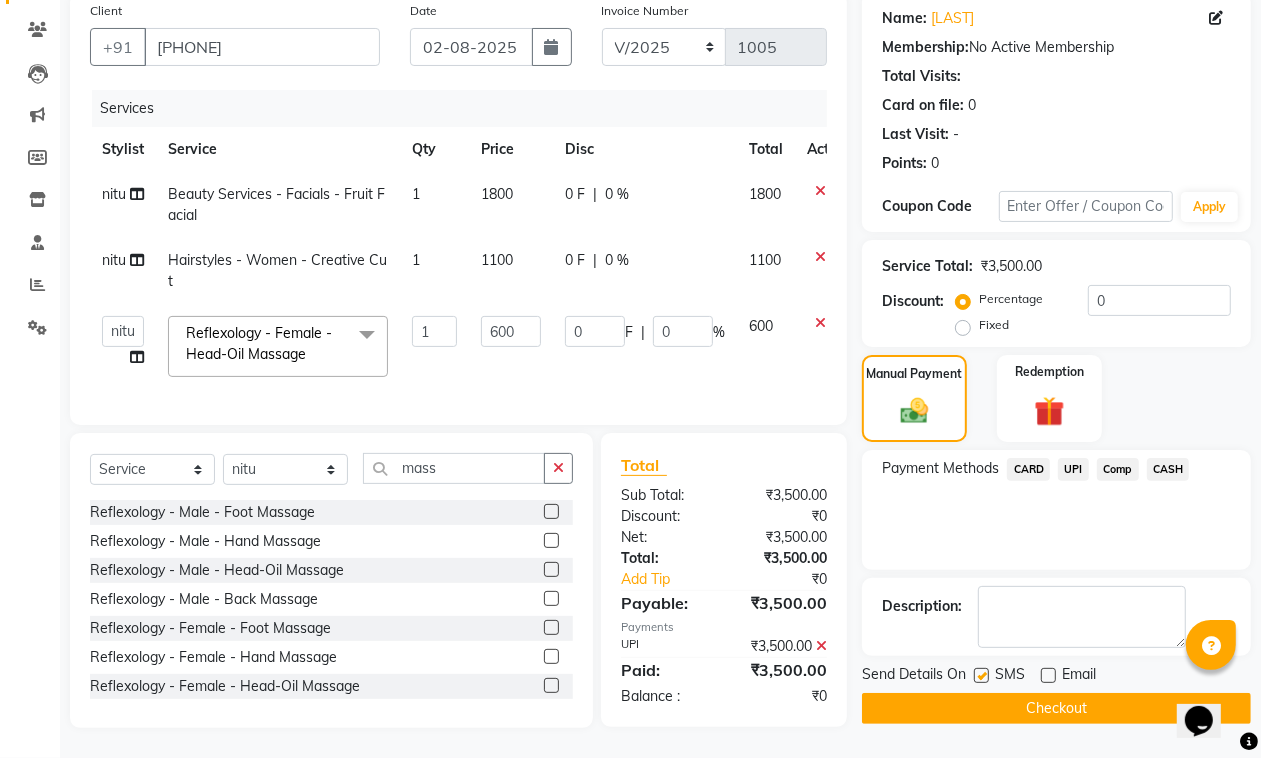 click on "Checkout" 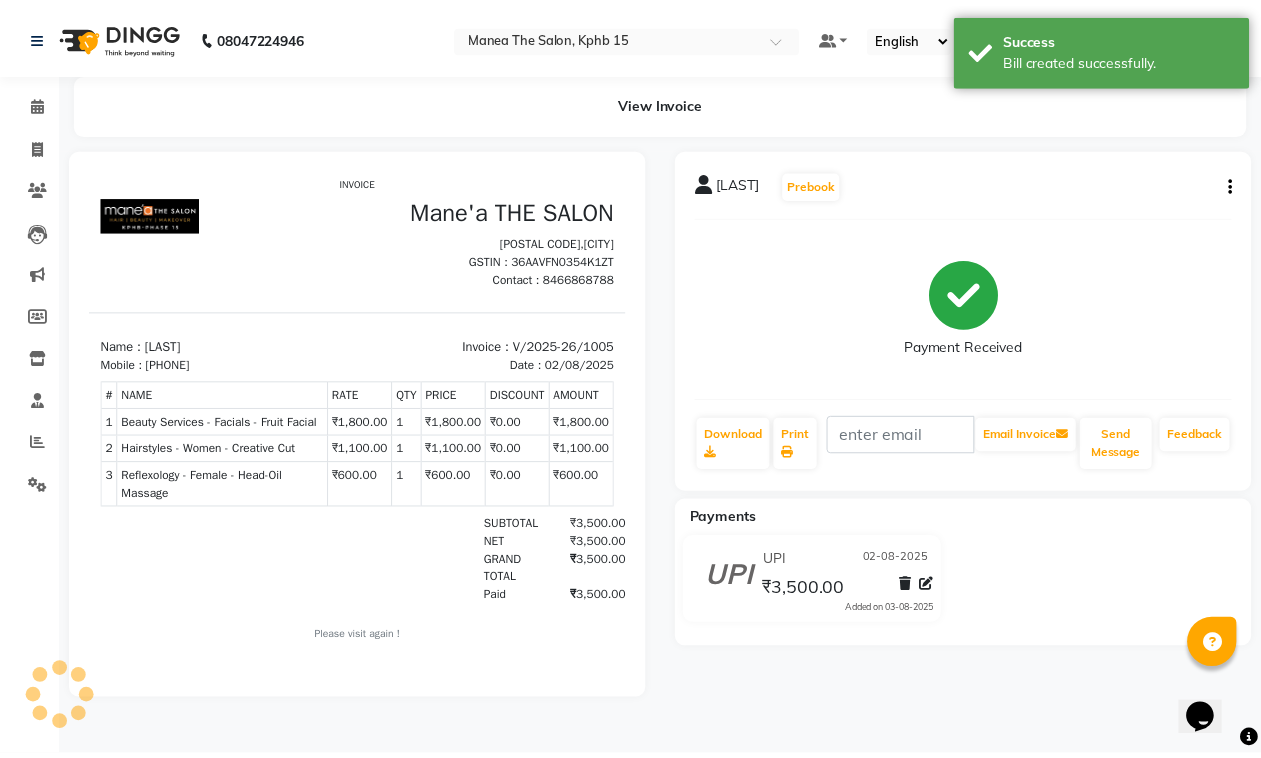 scroll, scrollTop: 0, scrollLeft: 0, axis: both 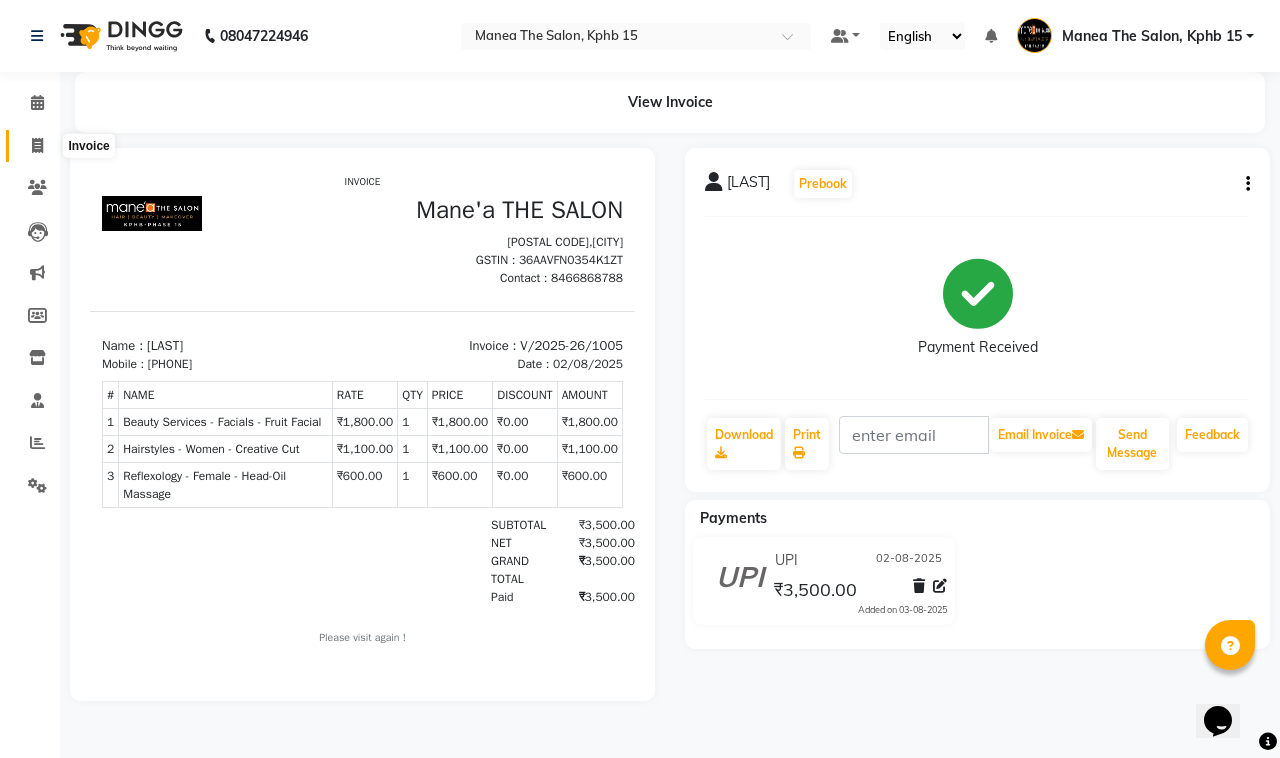 drag, startPoint x: 36, startPoint y: 150, endPoint x: 66, endPoint y: 145, distance: 30.413813 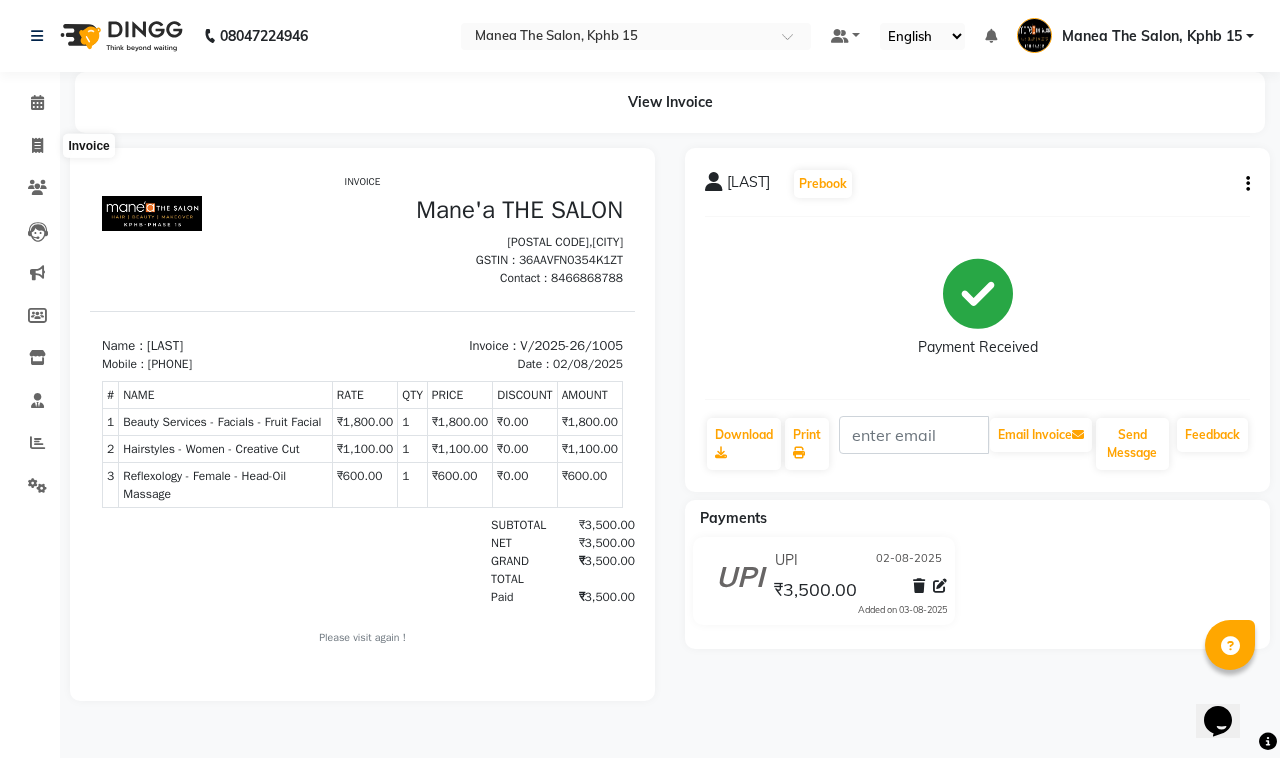 select on "7321" 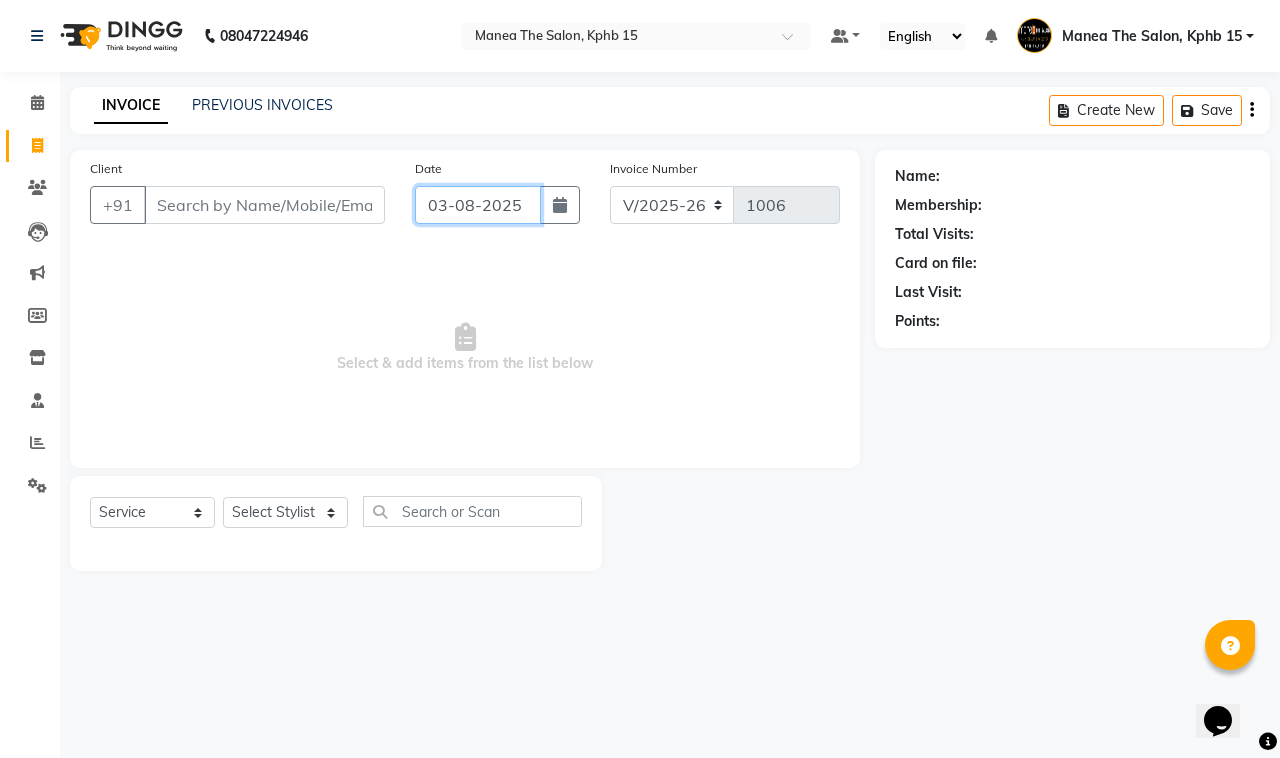 click on "03-08-2025" 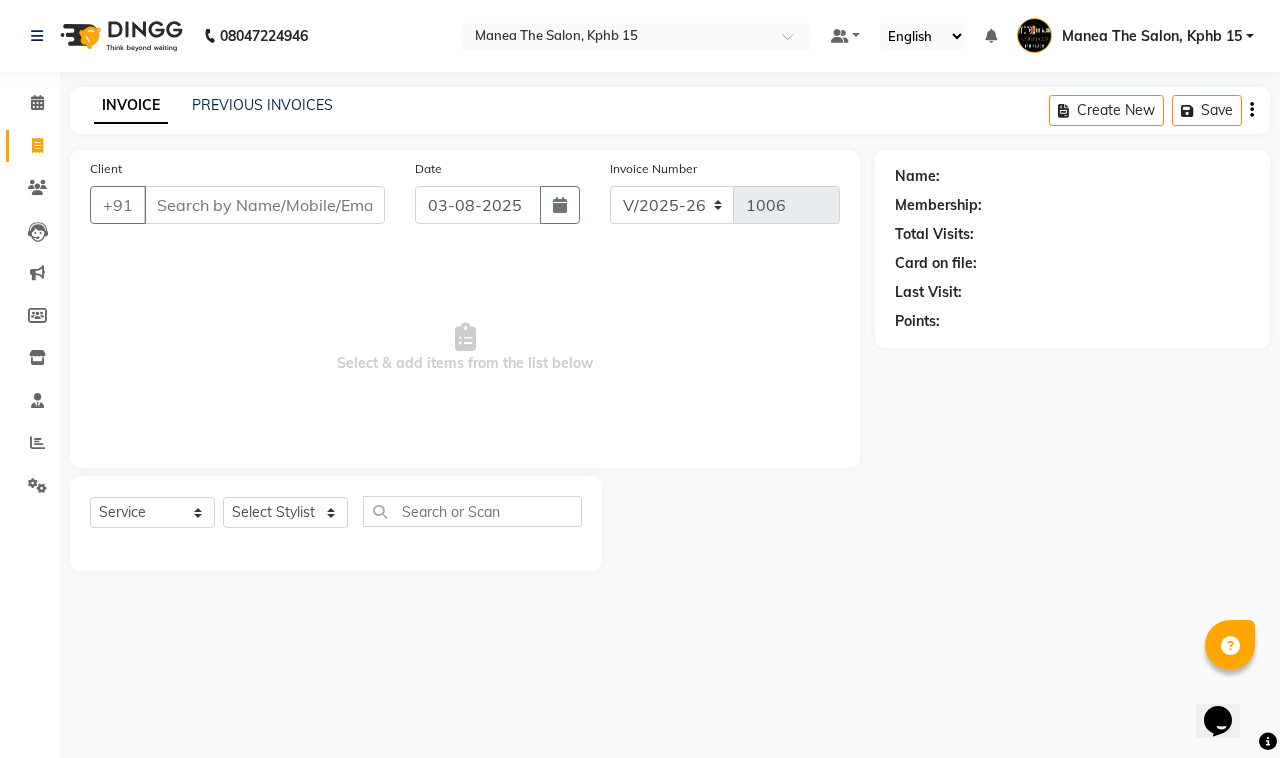 select on "8" 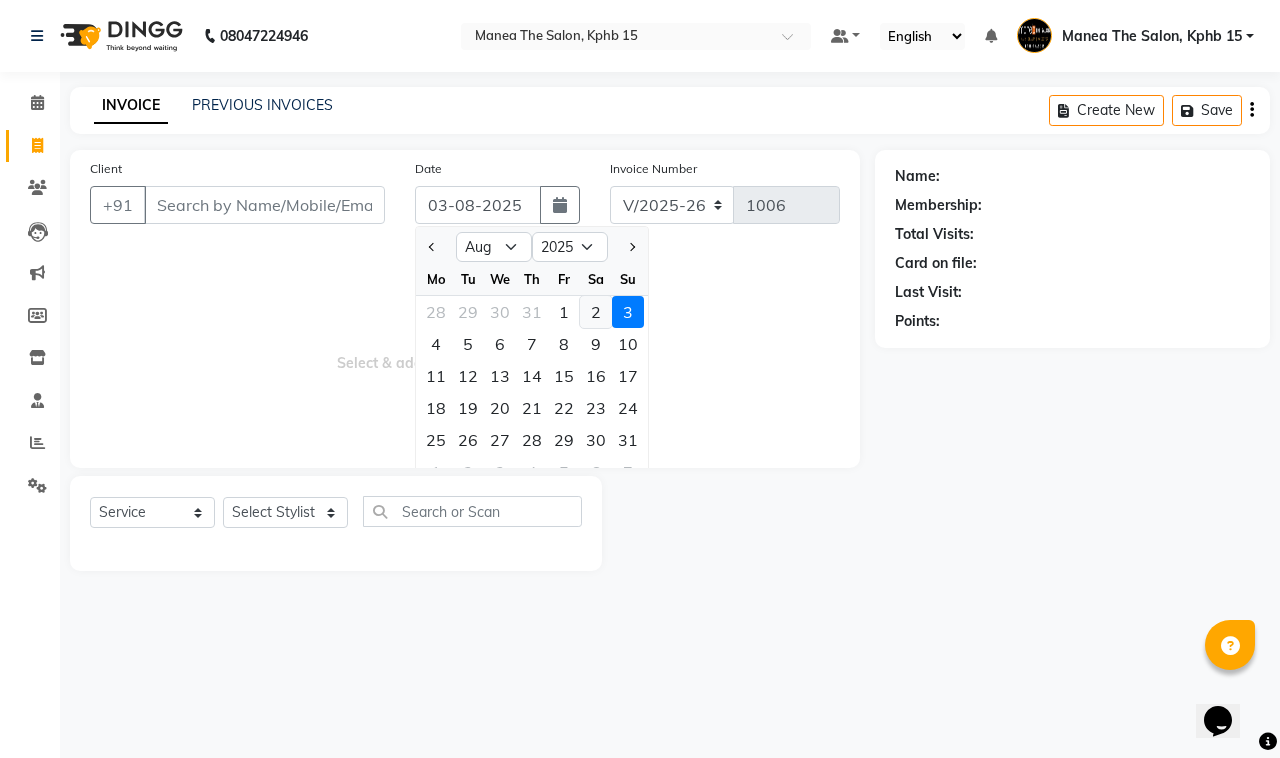 click on "2" 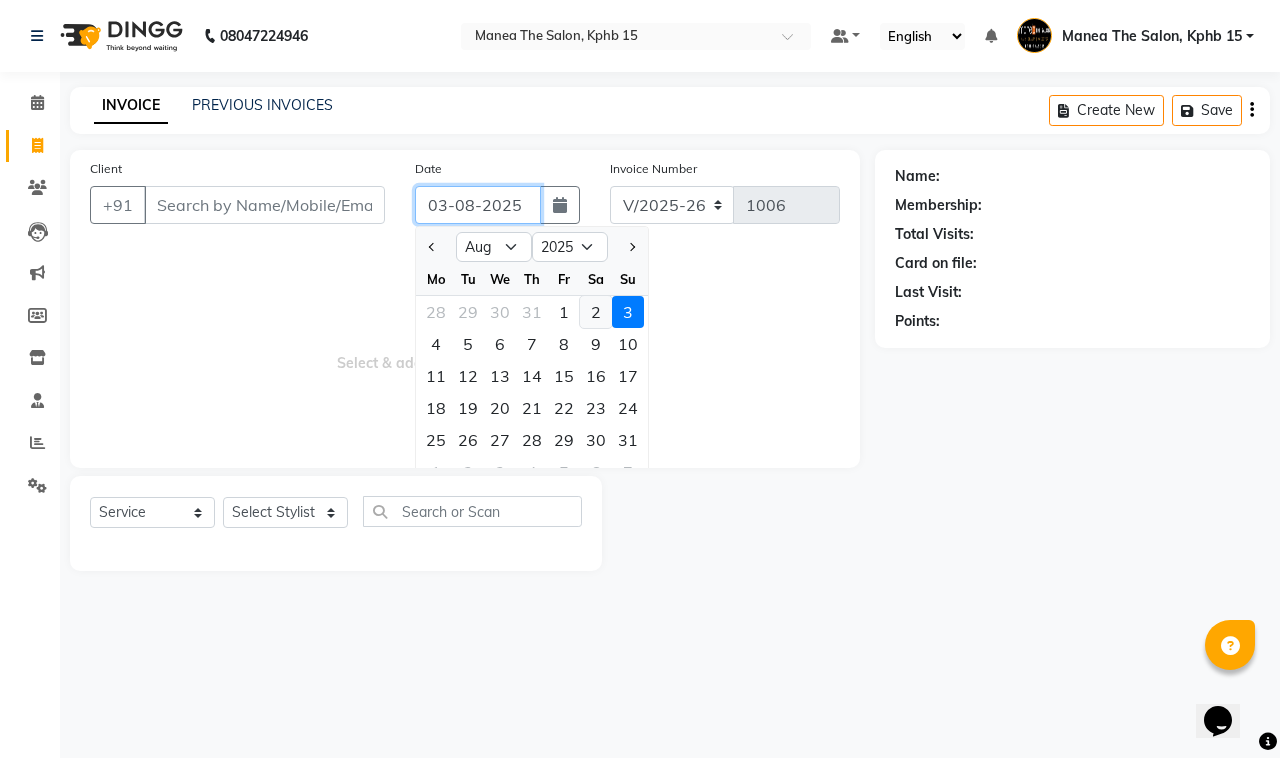 type on "02-08-2025" 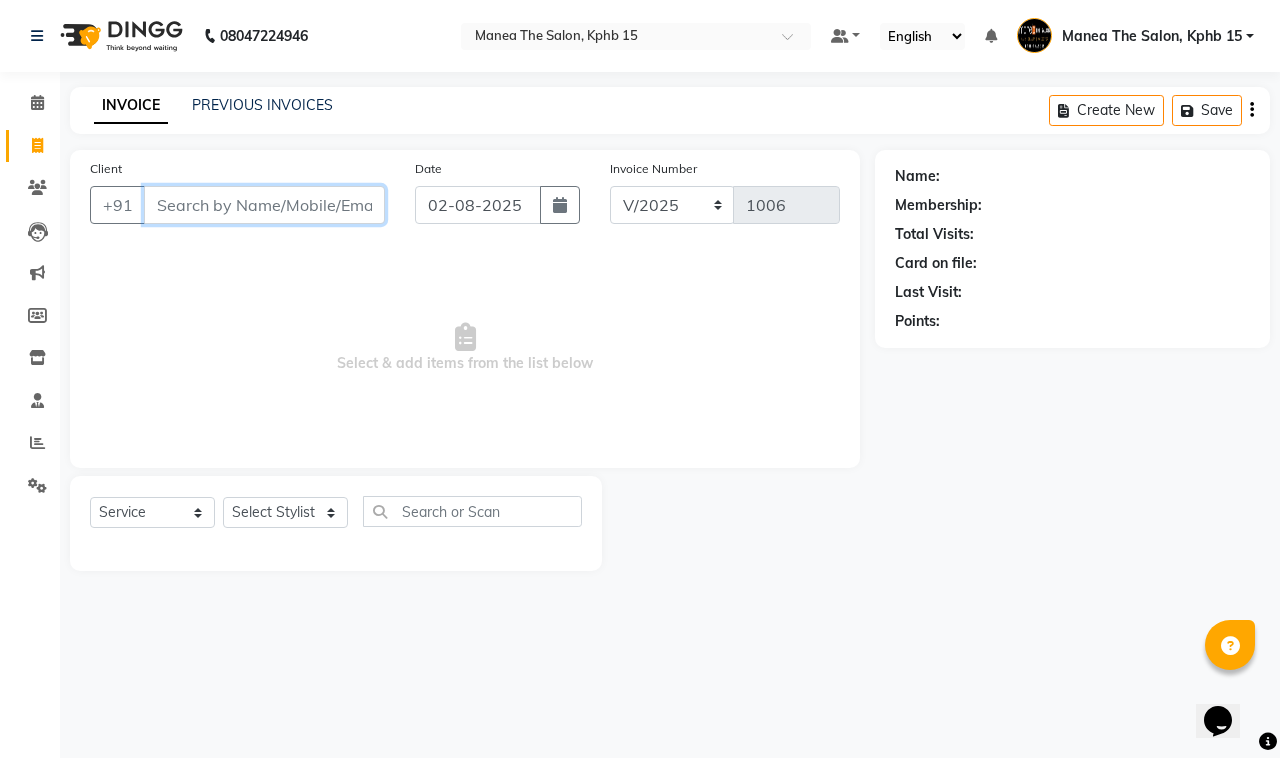 click on "Client" at bounding box center [264, 205] 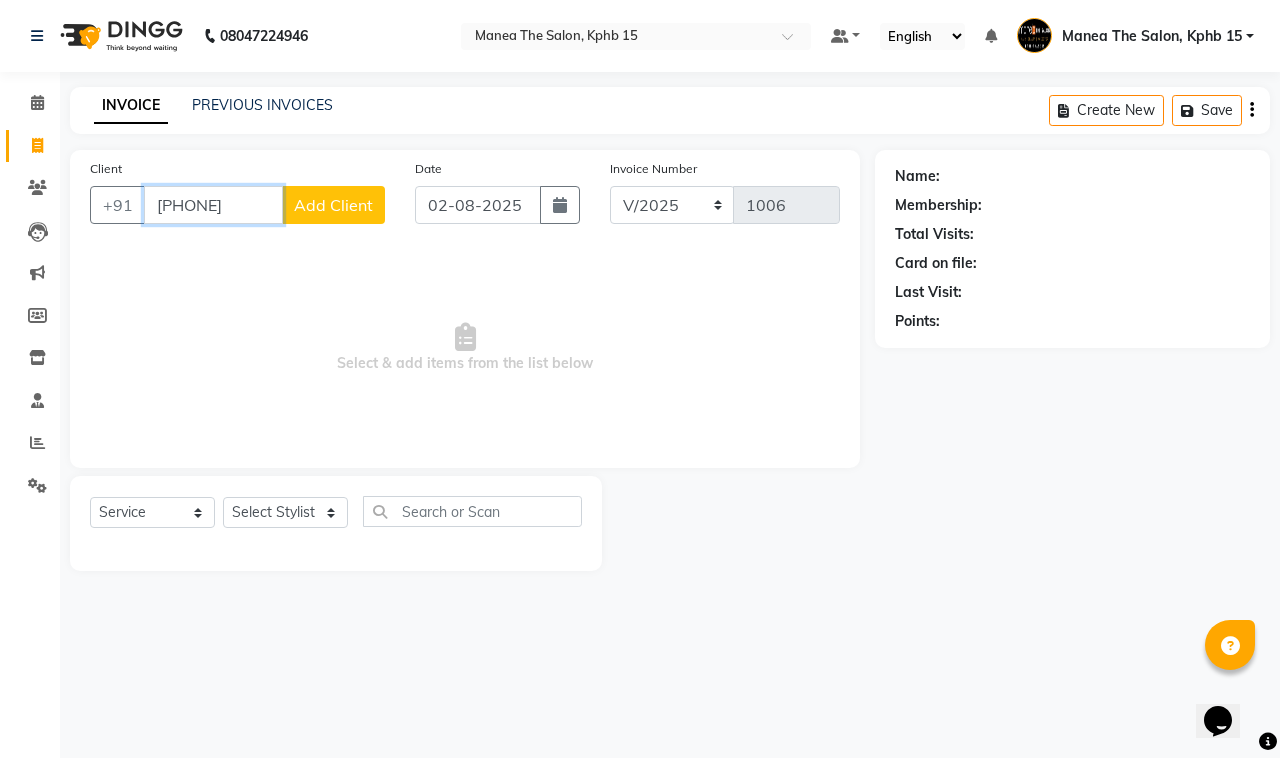 drag, startPoint x: 260, startPoint y: 203, endPoint x: 171, endPoint y: 238, distance: 95.63472 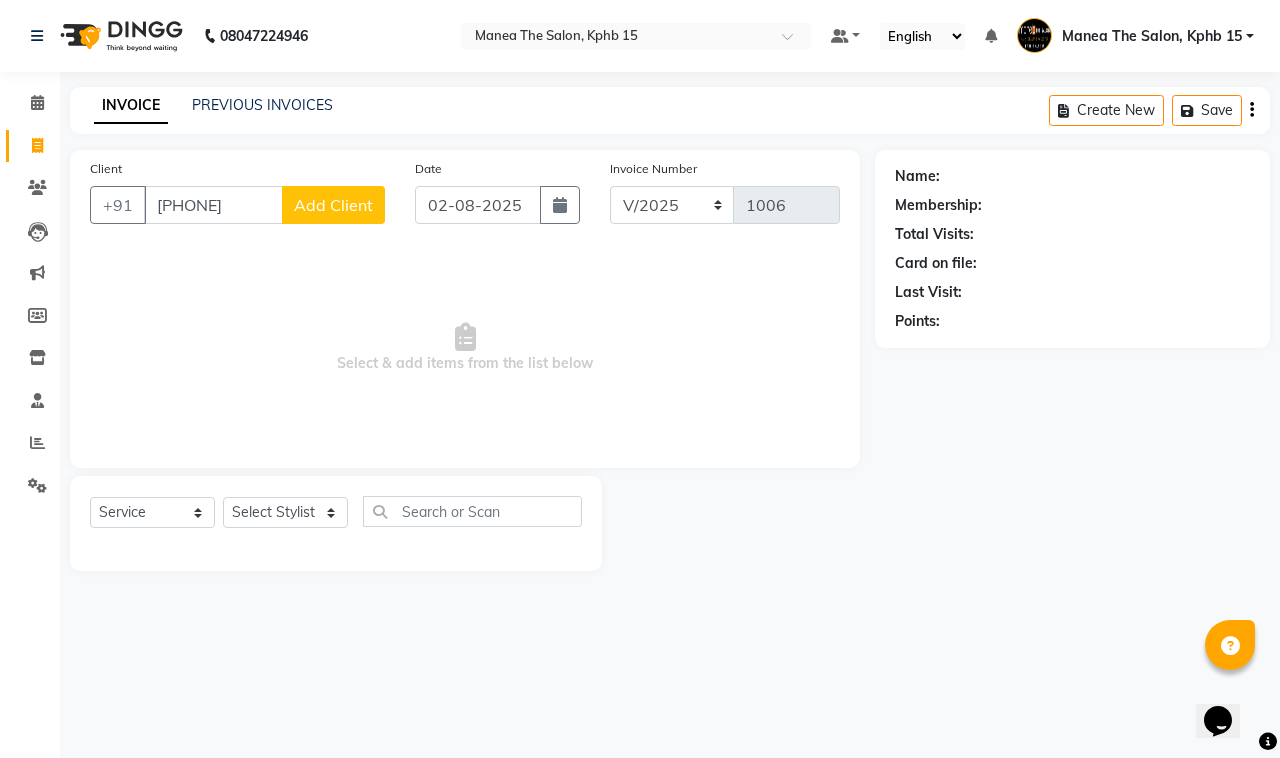 click on "Client +91 98381268 Add Client Date 02-08-2025 Invoice Number V/2025 V/2025-26 1006  Select & add items from the list below" 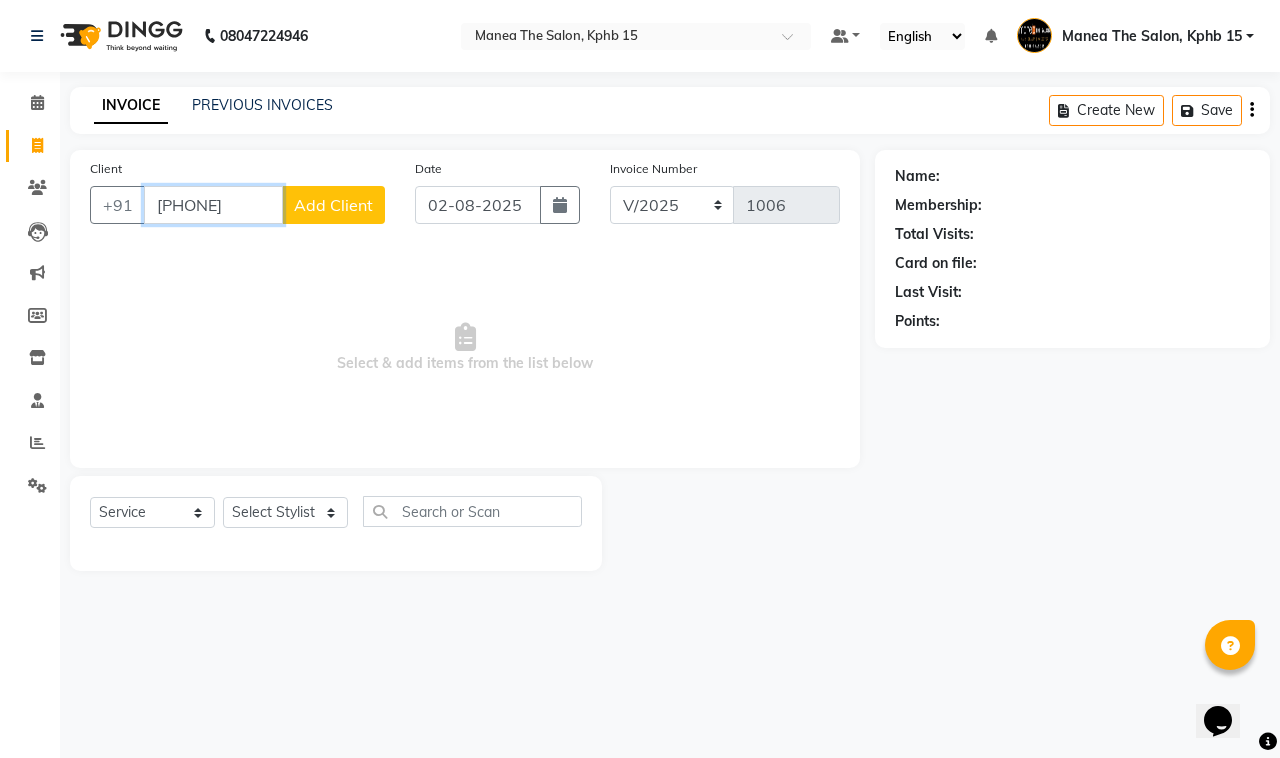 type on "9" 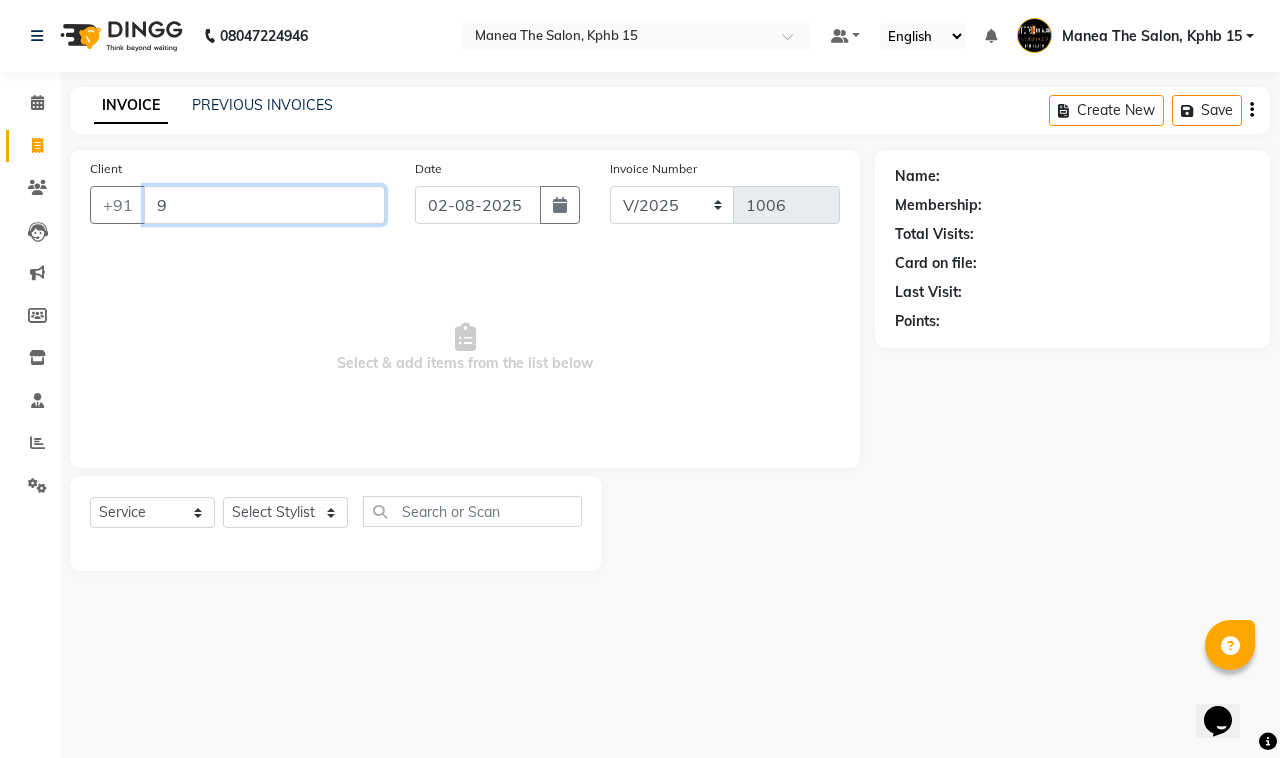 drag, startPoint x: 231, startPoint y: 191, endPoint x: 161, endPoint y: 231, distance: 80.622574 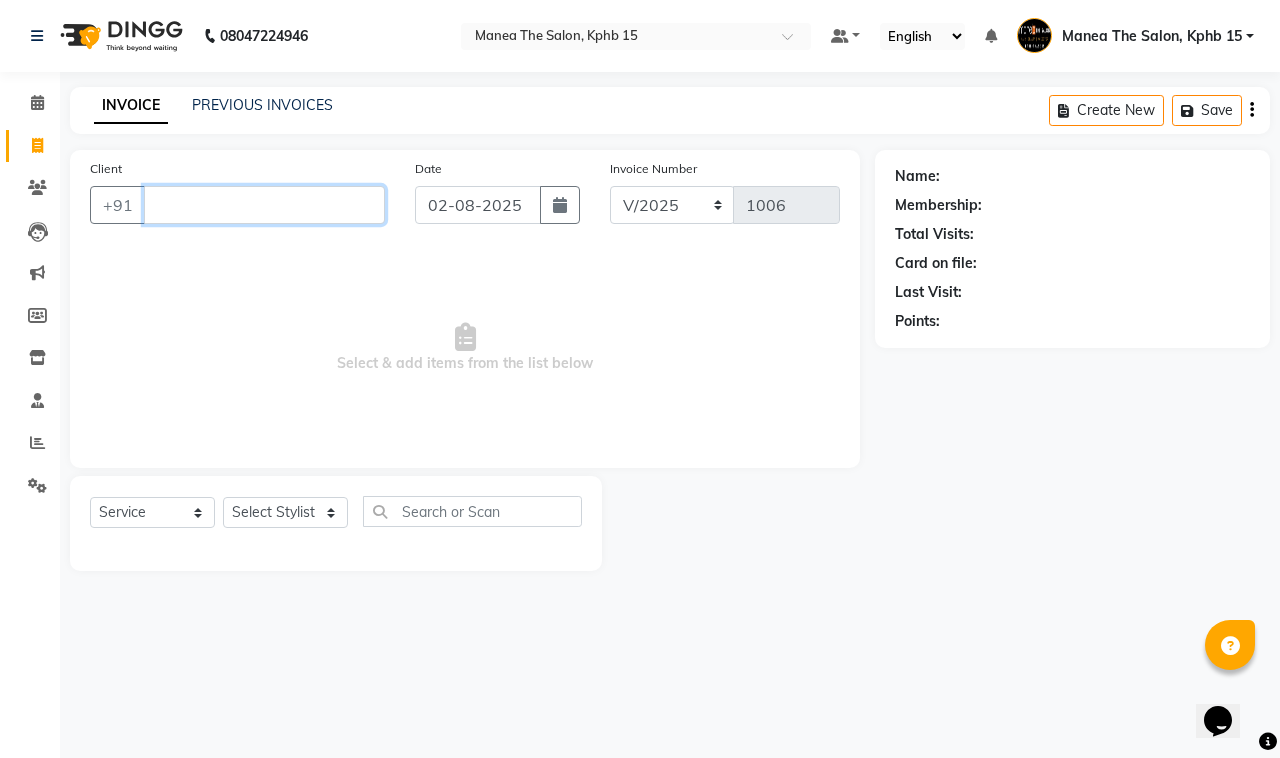 click on "Client" at bounding box center [264, 205] 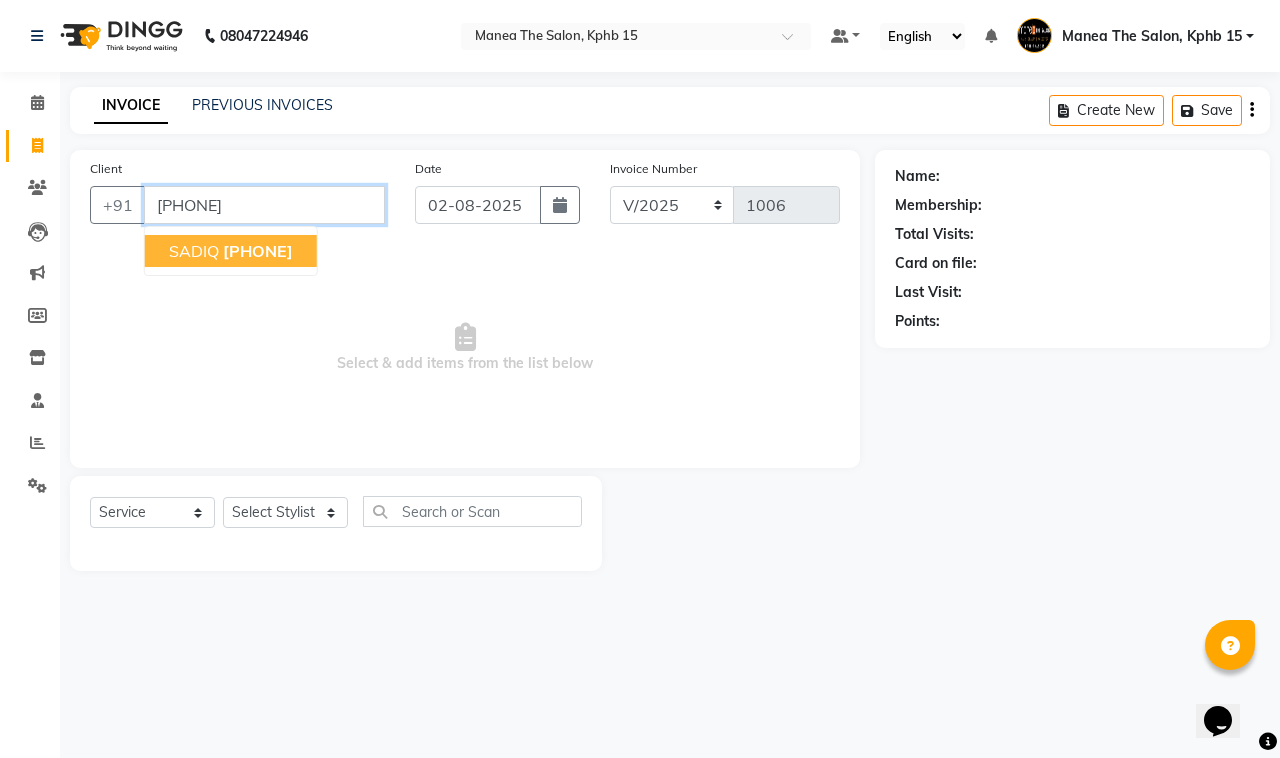 click on "9381265889" 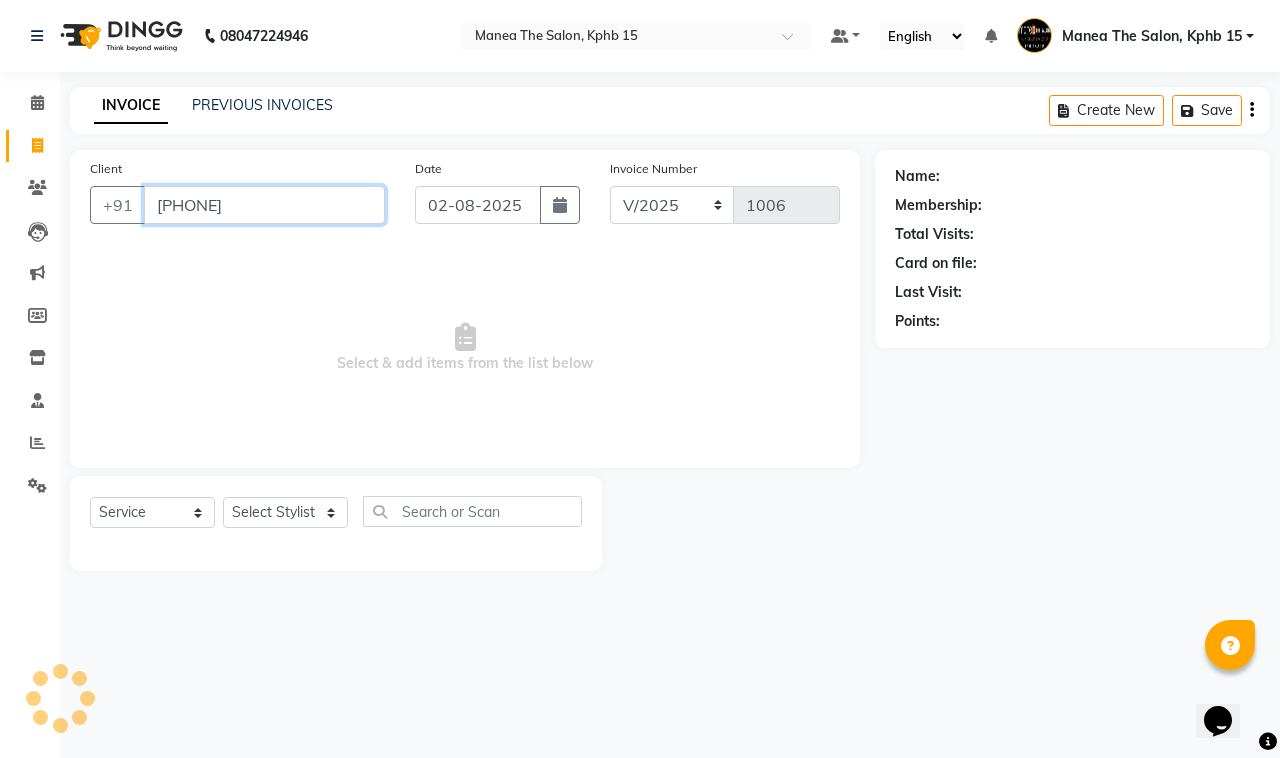 type on "9381265889" 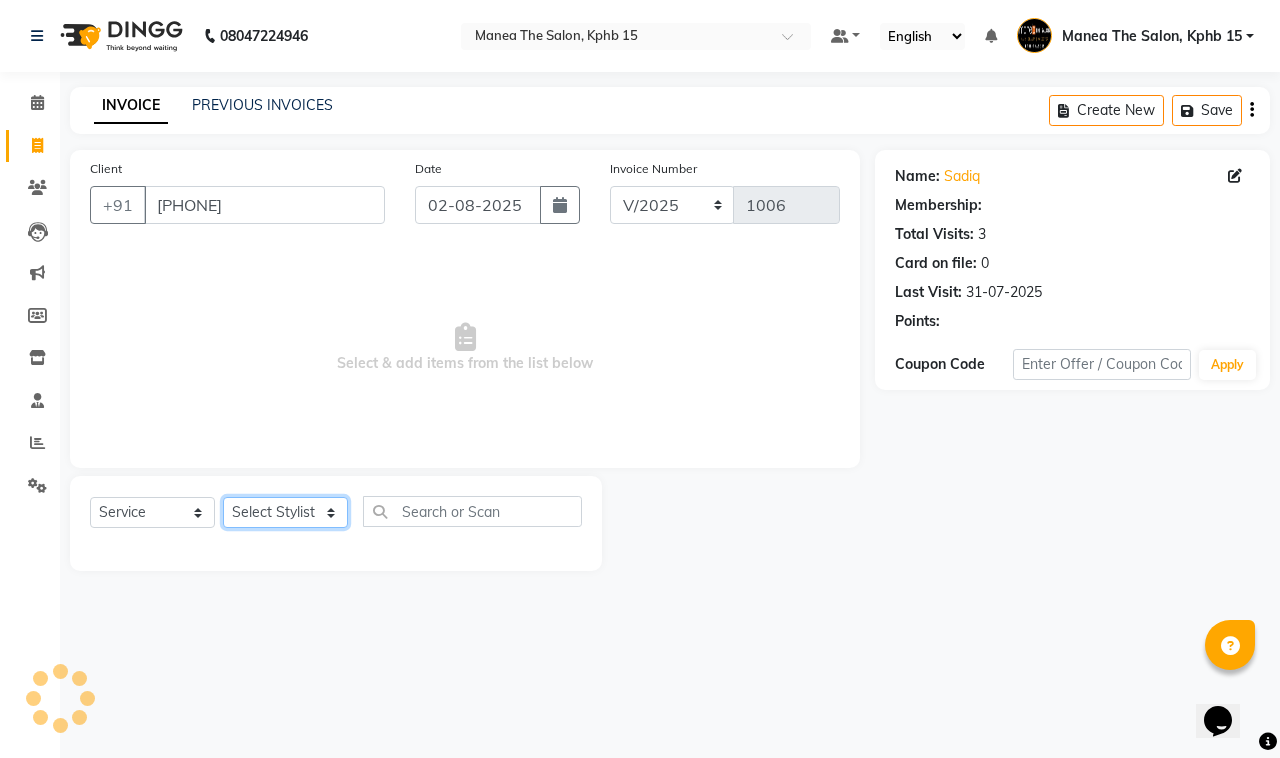 click on "Select Stylist Ayan  MUZAMMIL Nikhil  nitu Raghu Roopa  Shrisha Teju" 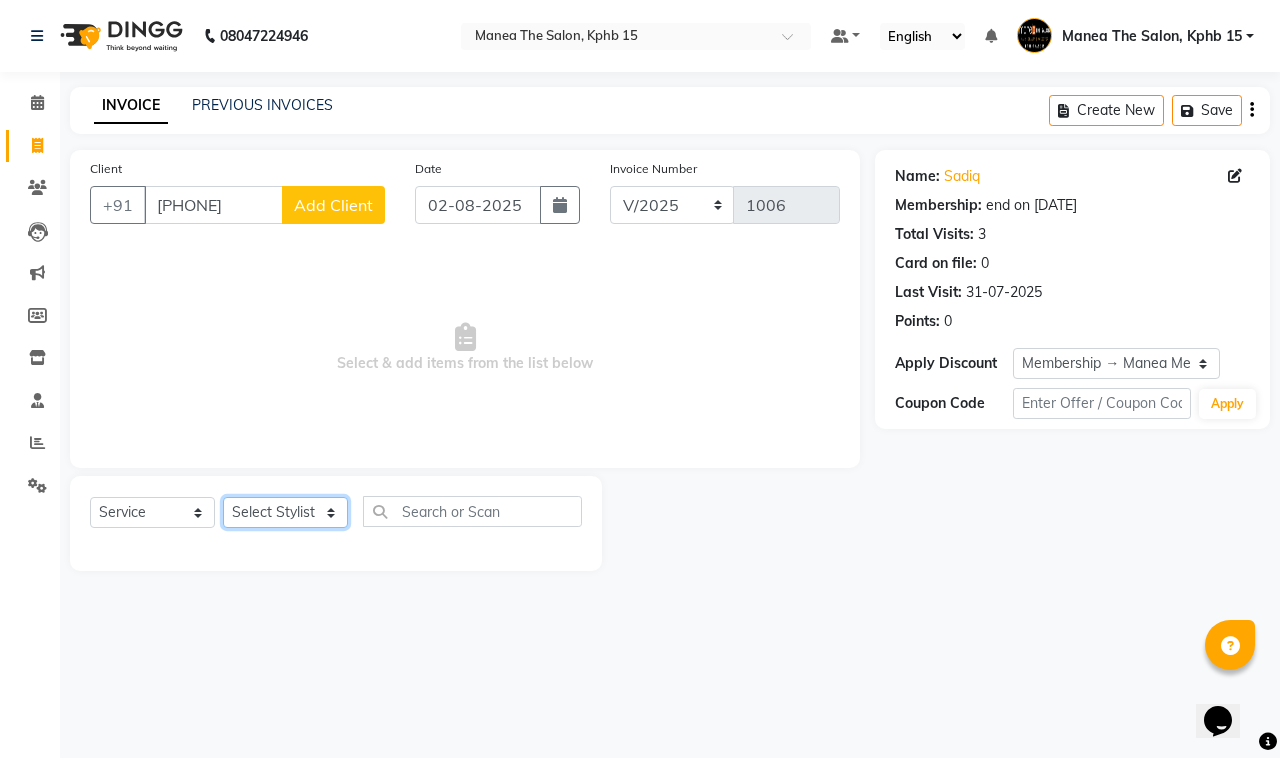 select on "63699" 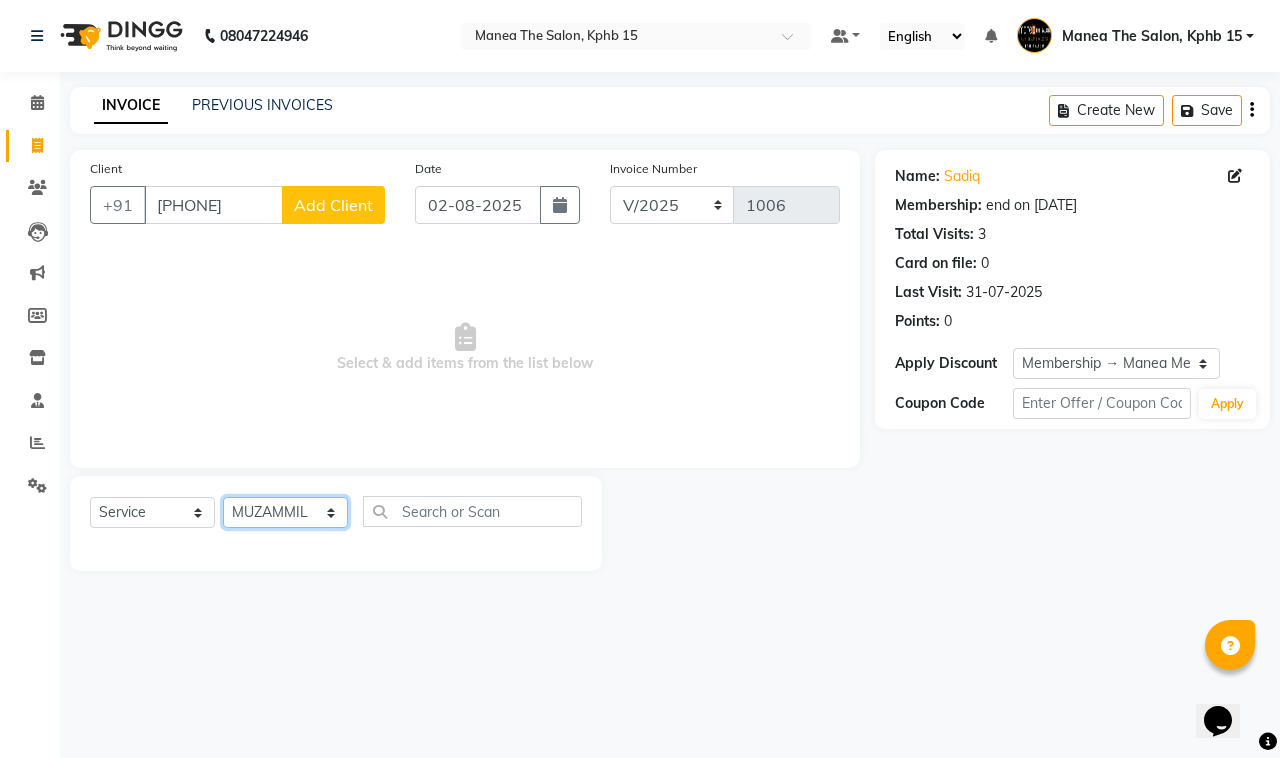 click on "Select Stylist Ayan  MUZAMMIL Nikhil  nitu Raghu Roopa  Shrisha Teju" 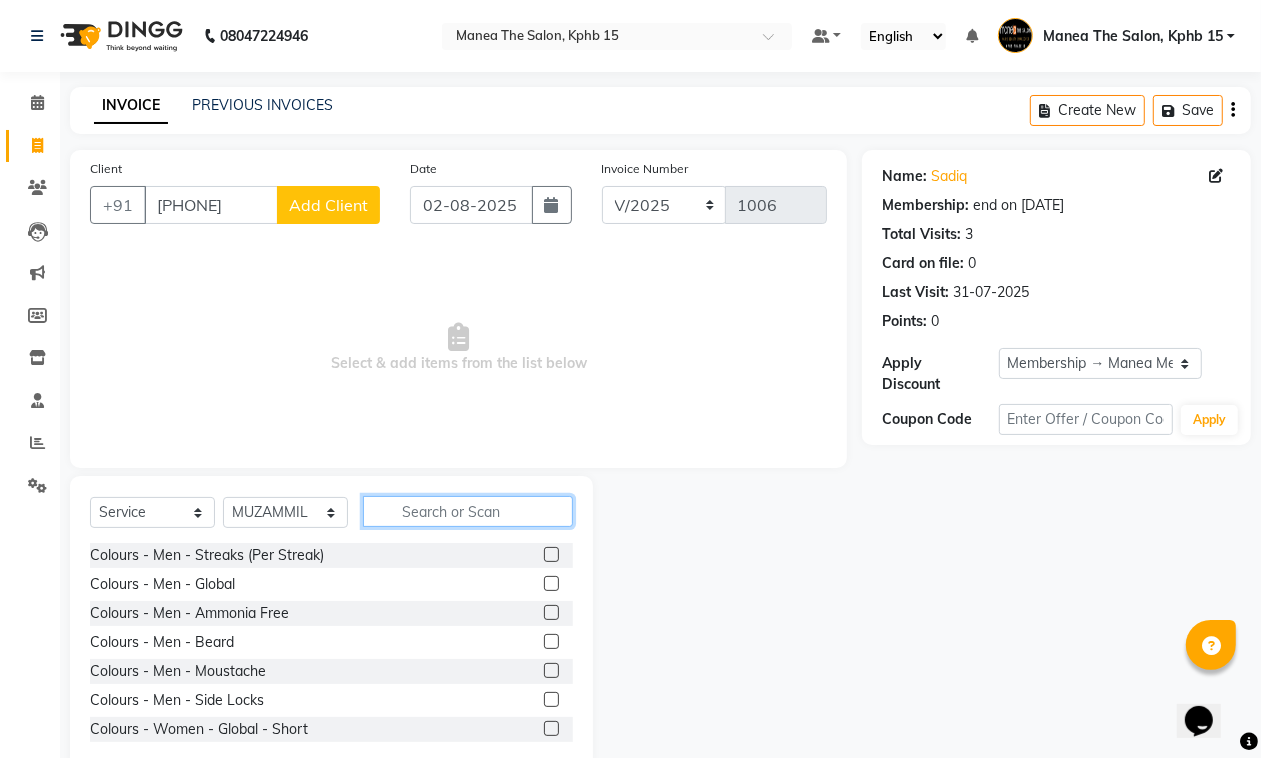 click 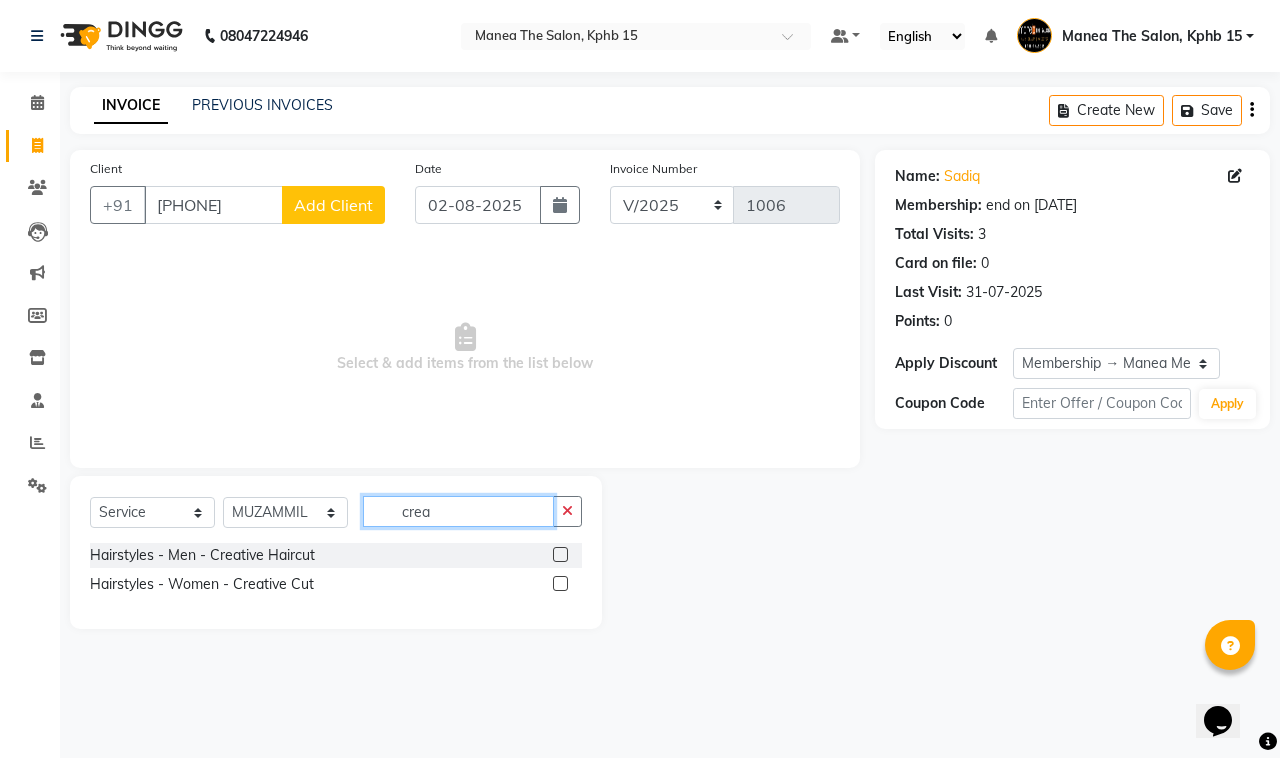 type on "crea" 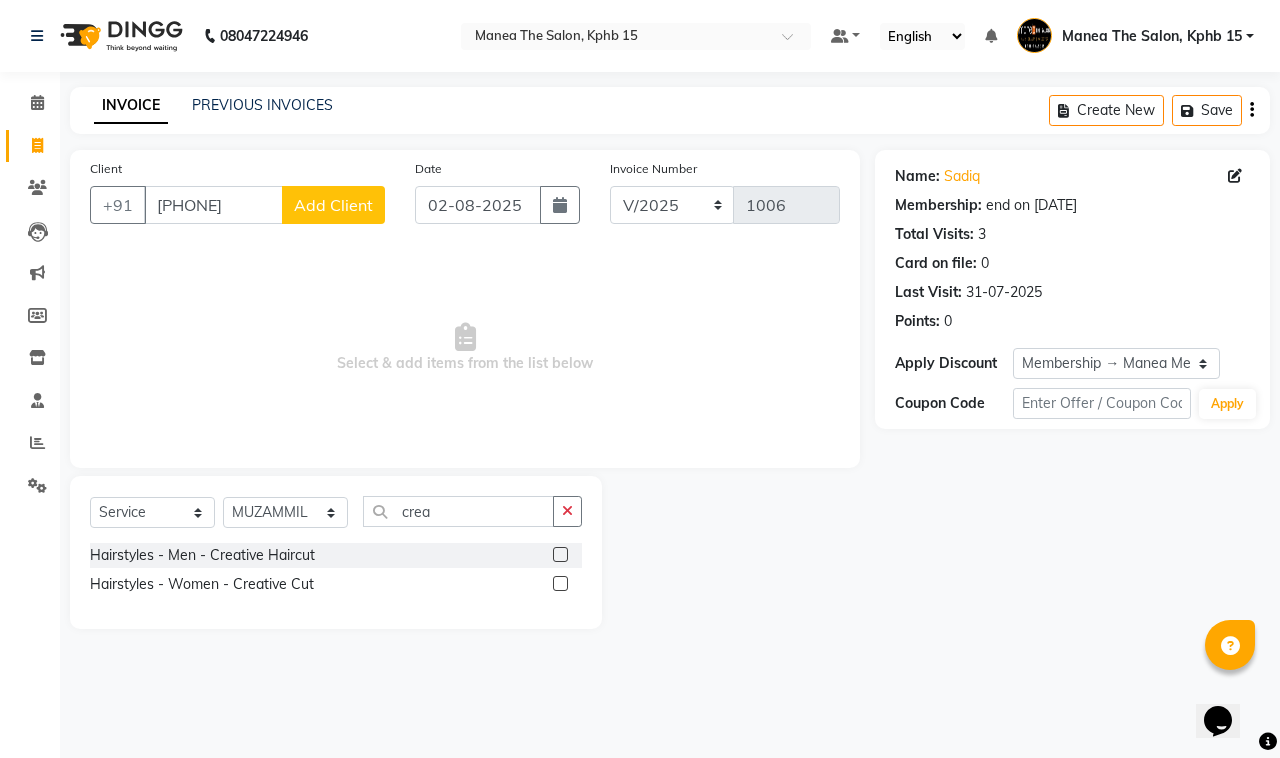 click 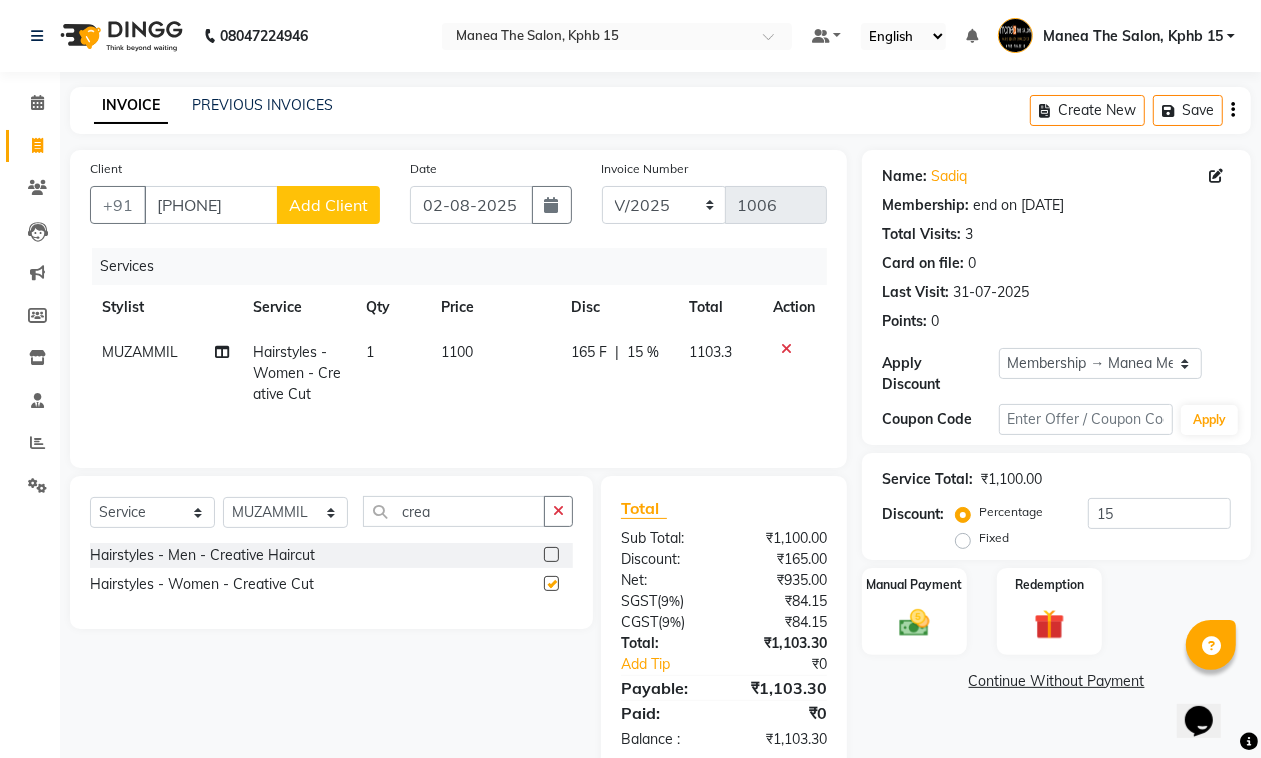 checkbox on "false" 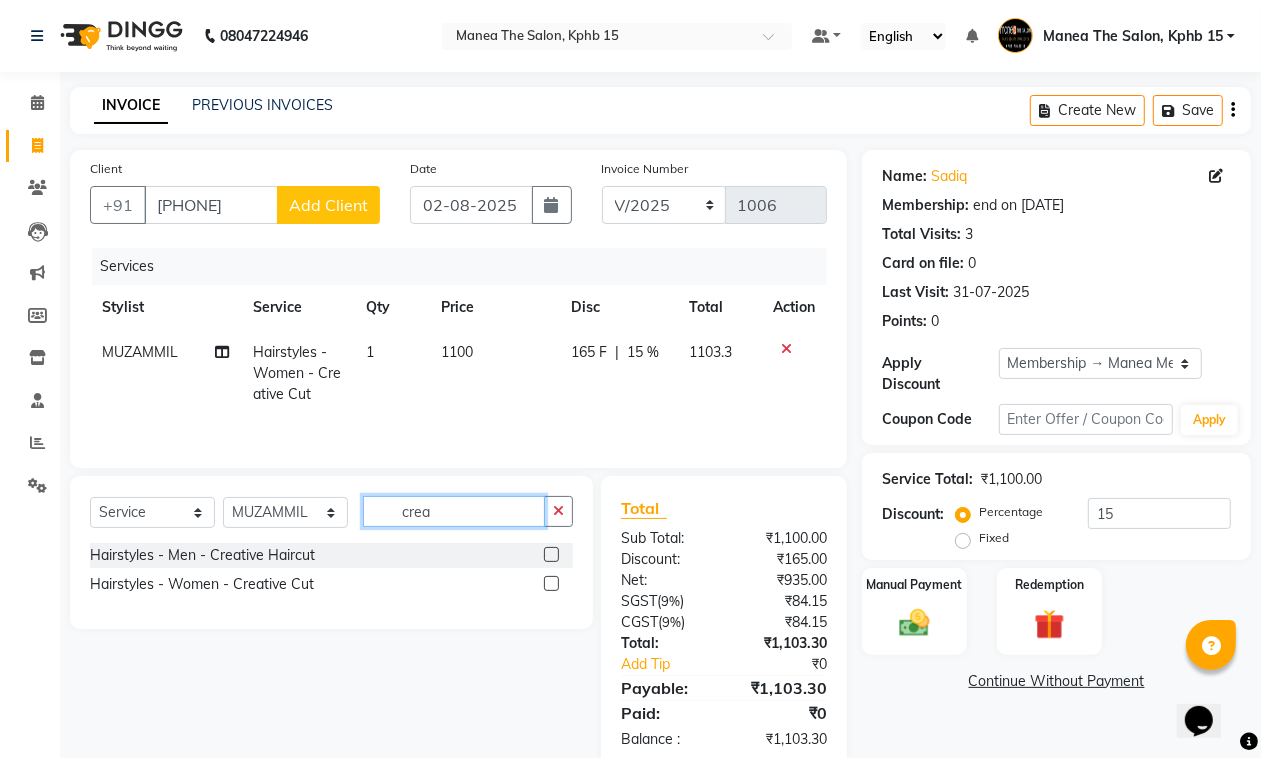 drag, startPoint x: 440, startPoint y: 516, endPoint x: 343, endPoint y: 547, distance: 101.8332 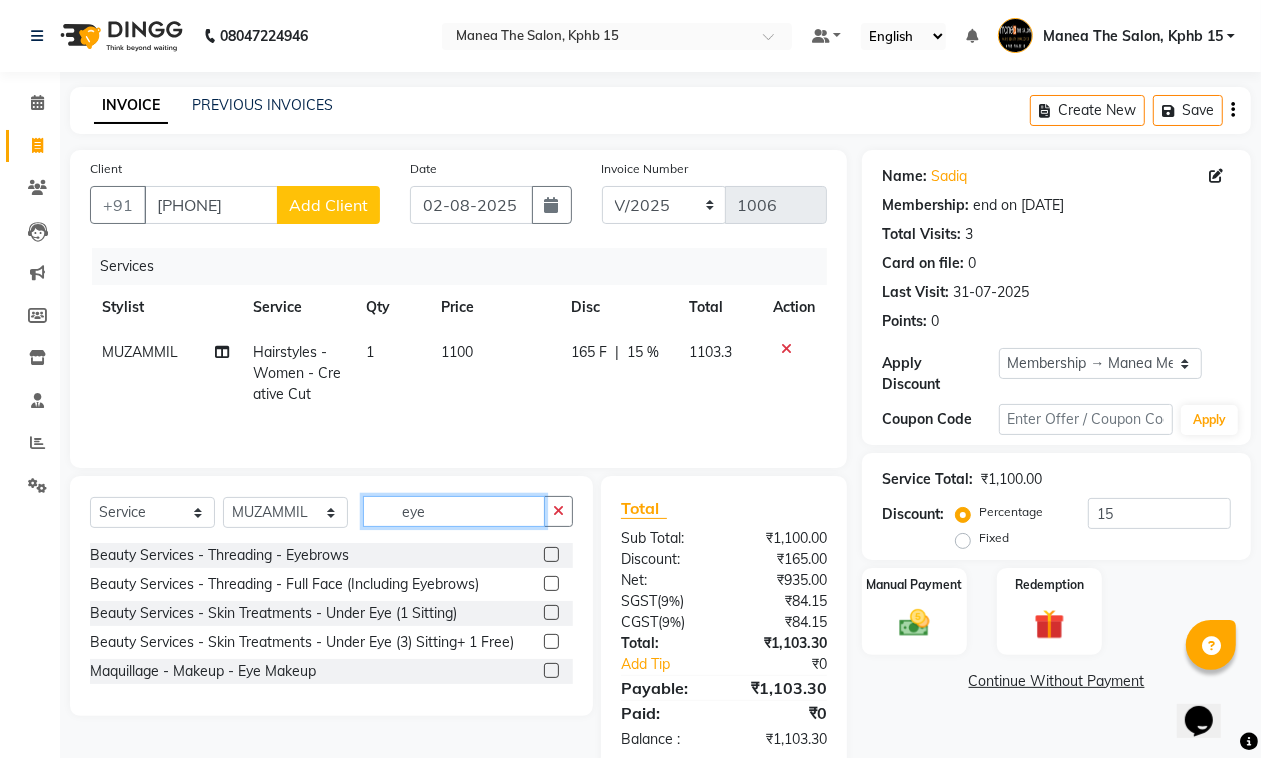 type on "eye" 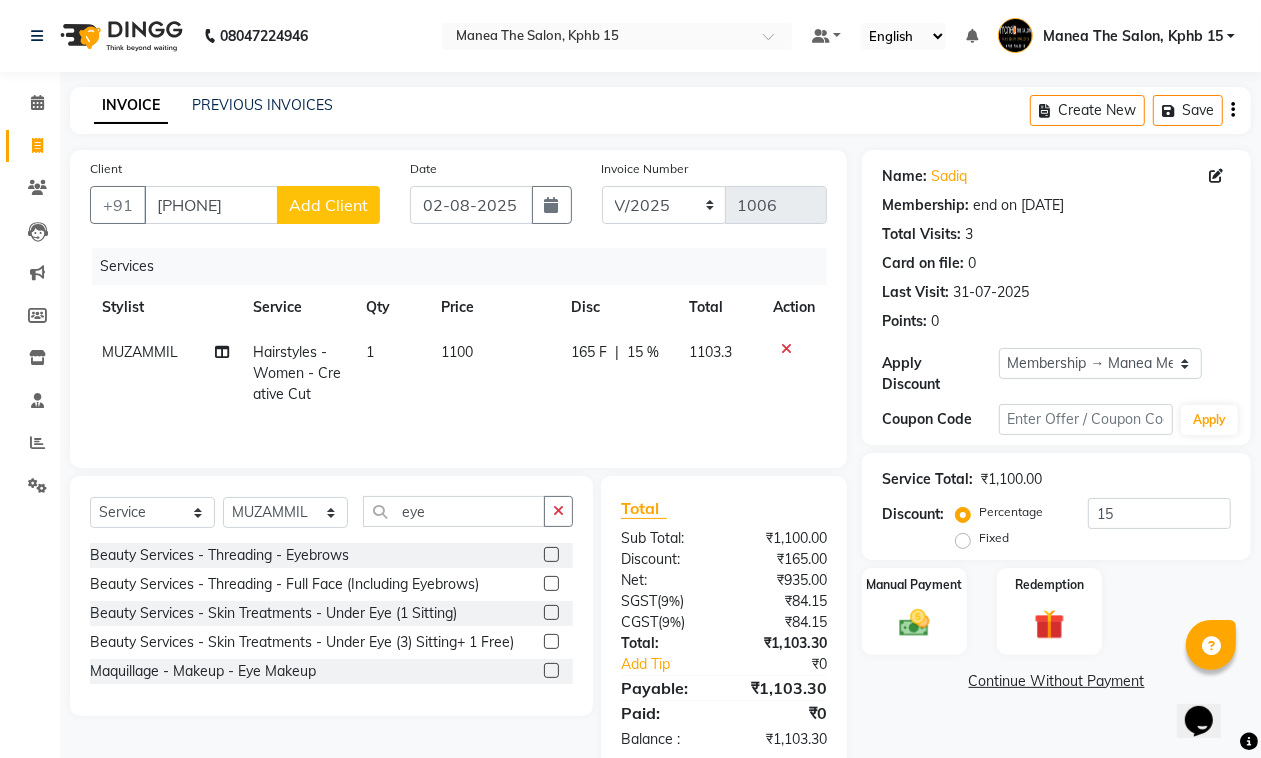 click 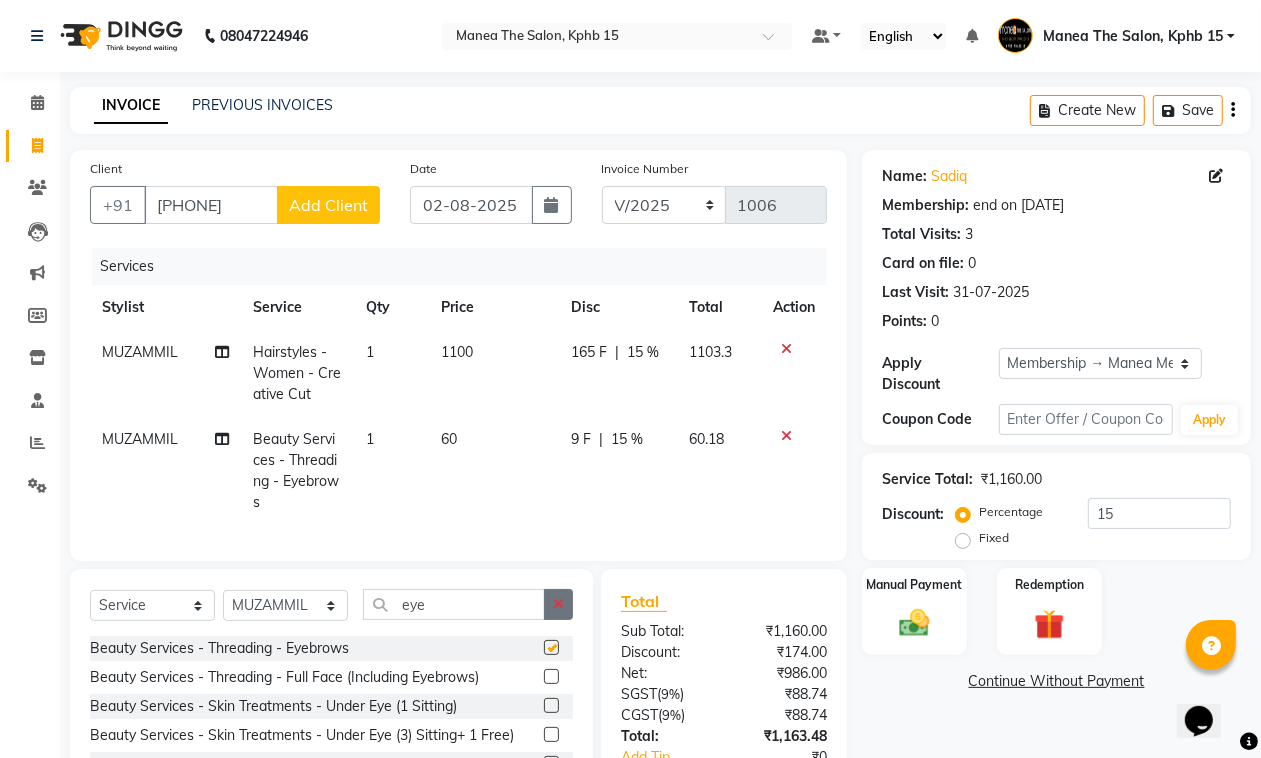 checkbox on "false" 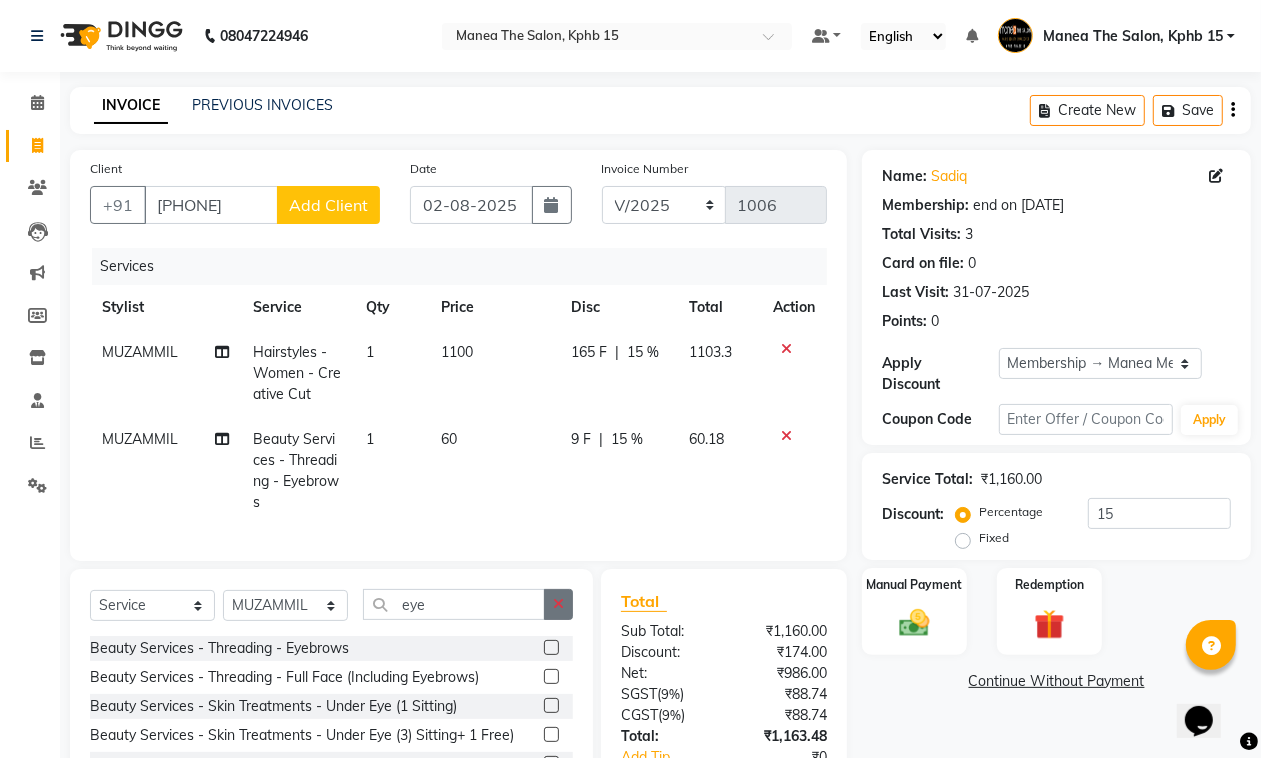 click 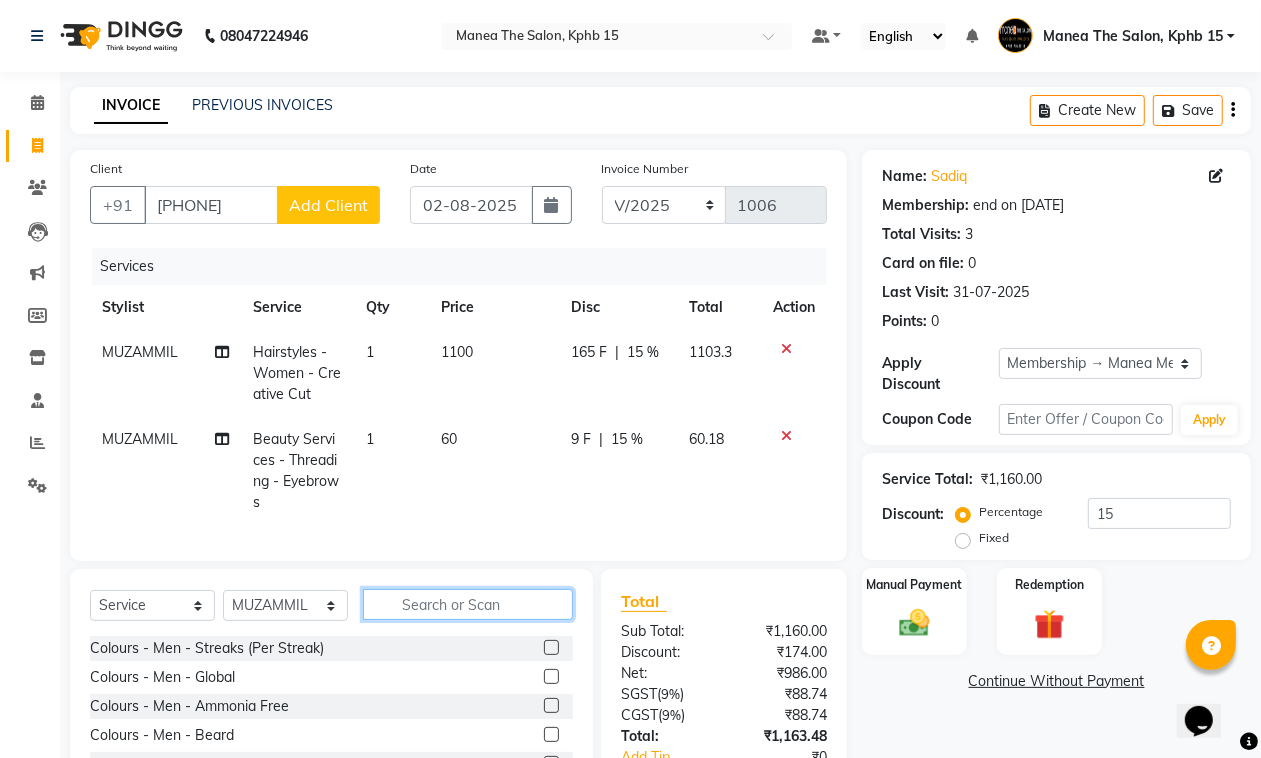 click 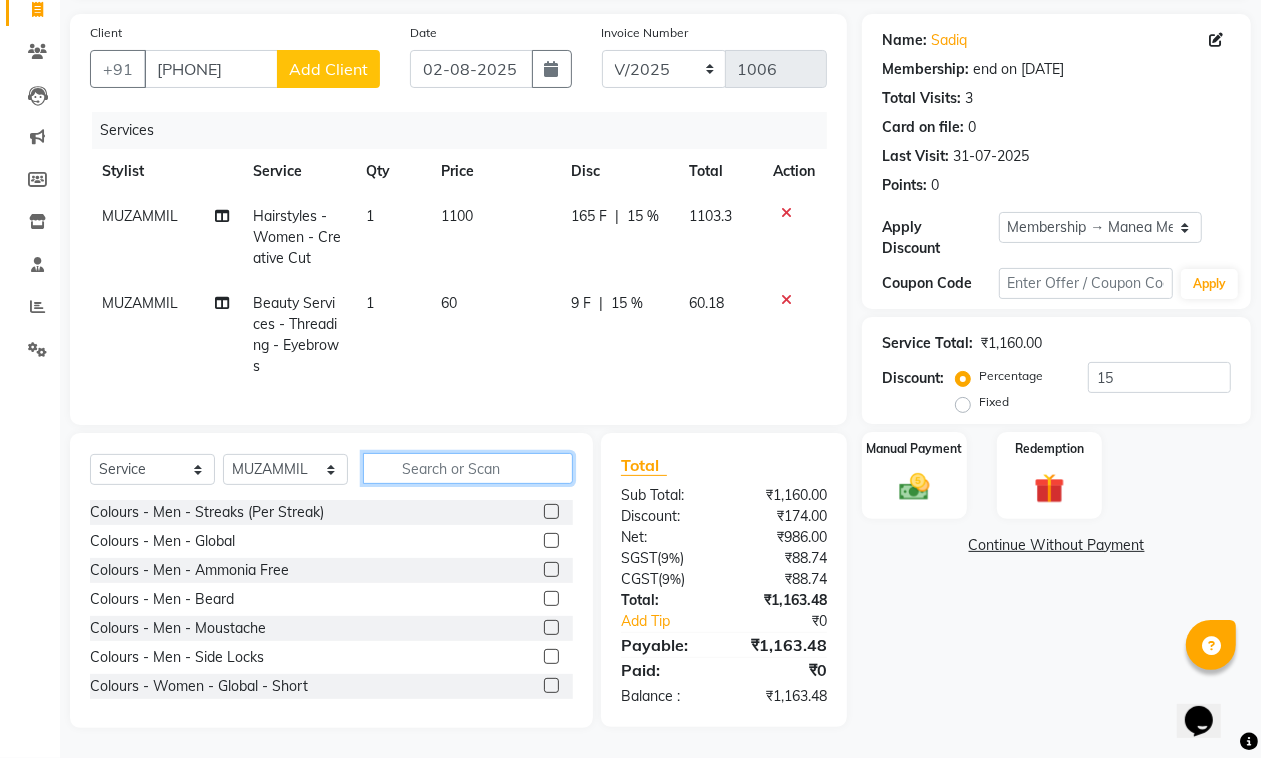 scroll, scrollTop: 153, scrollLeft: 0, axis: vertical 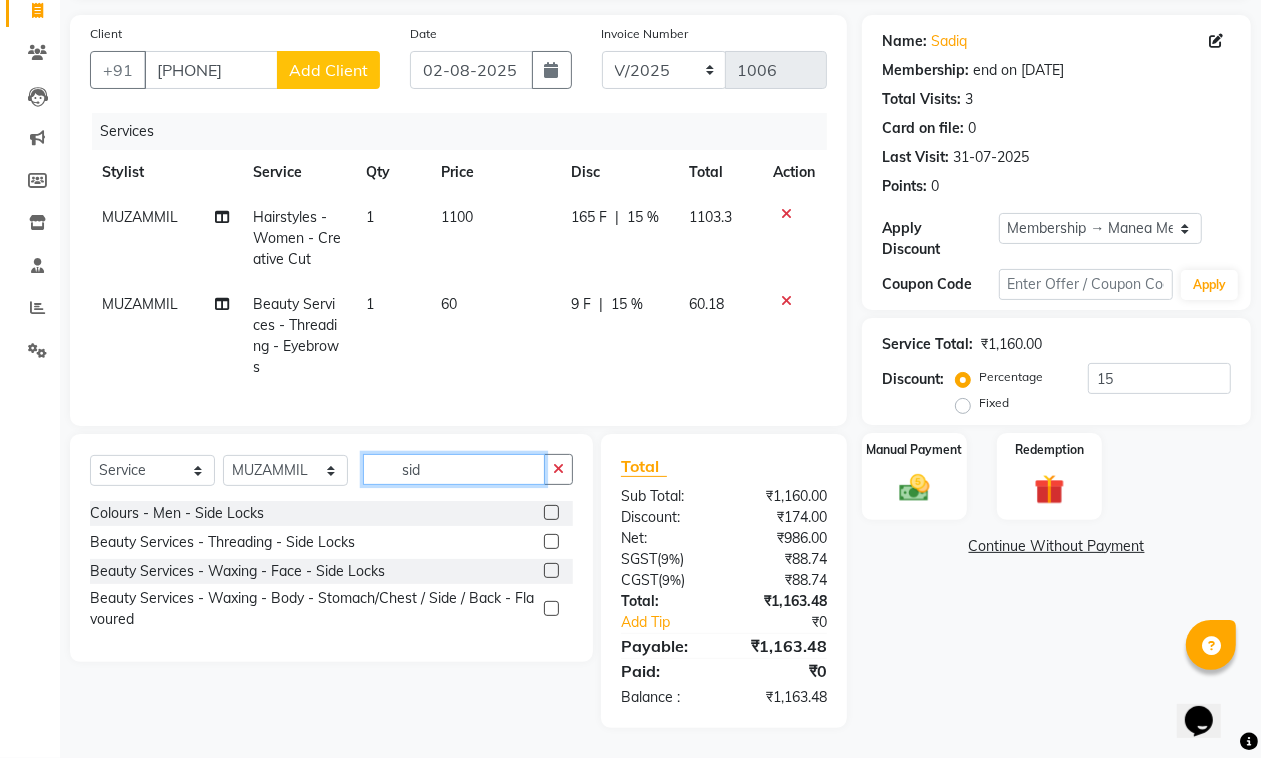 type on "sid" 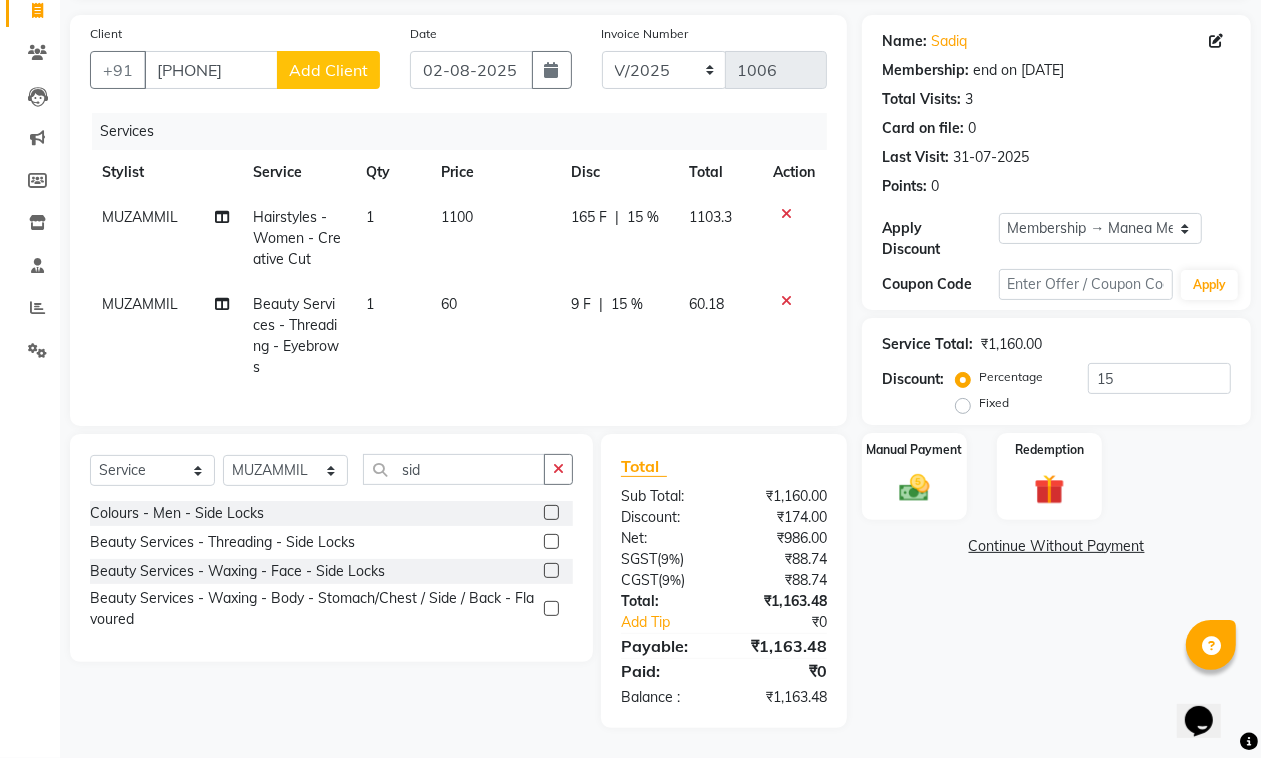 click 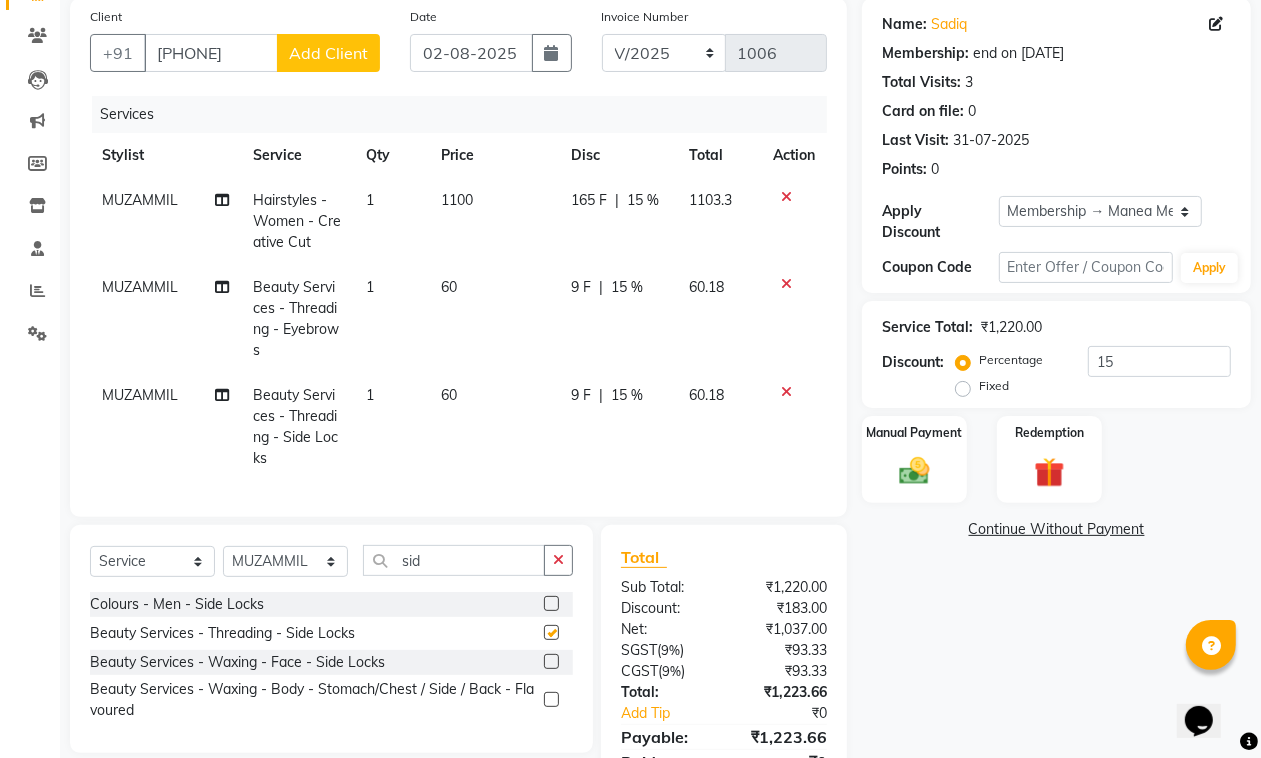 checkbox on "false" 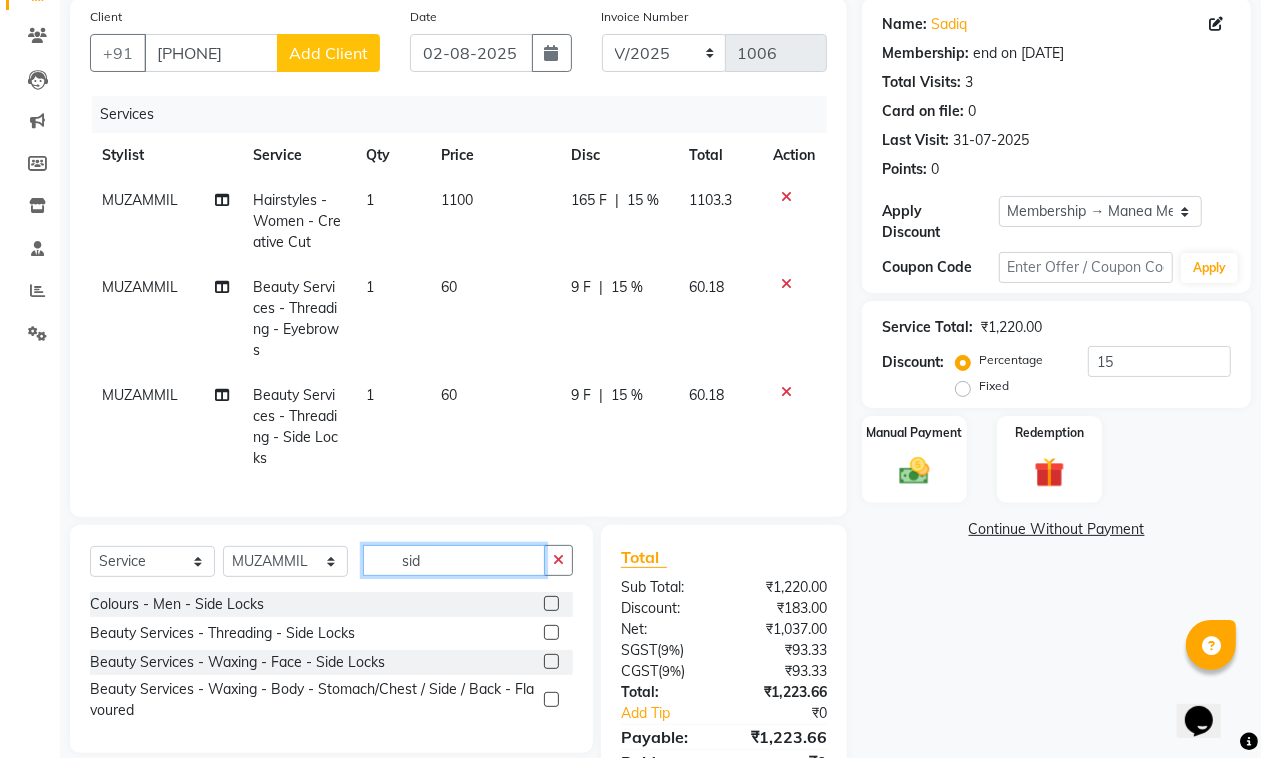 drag, startPoint x: 433, startPoint y: 577, endPoint x: 373, endPoint y: 580, distance: 60.074955 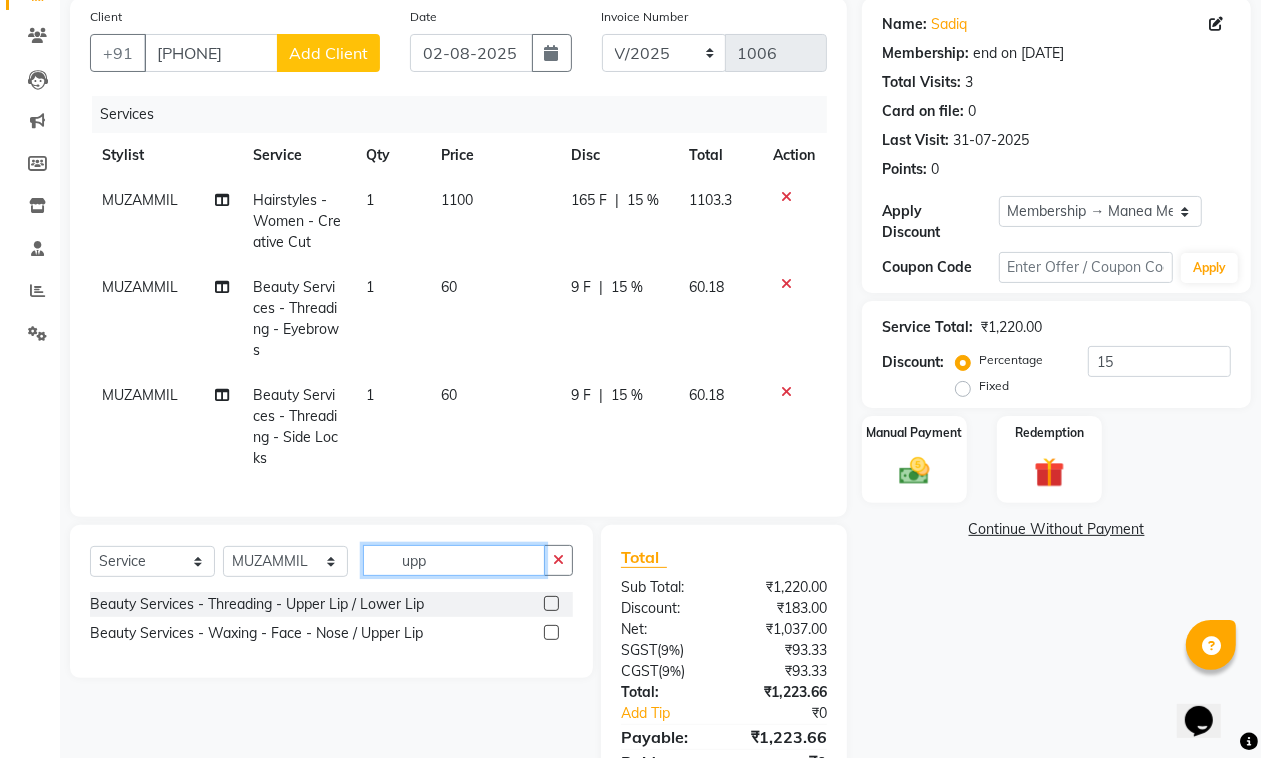 type on "upp" 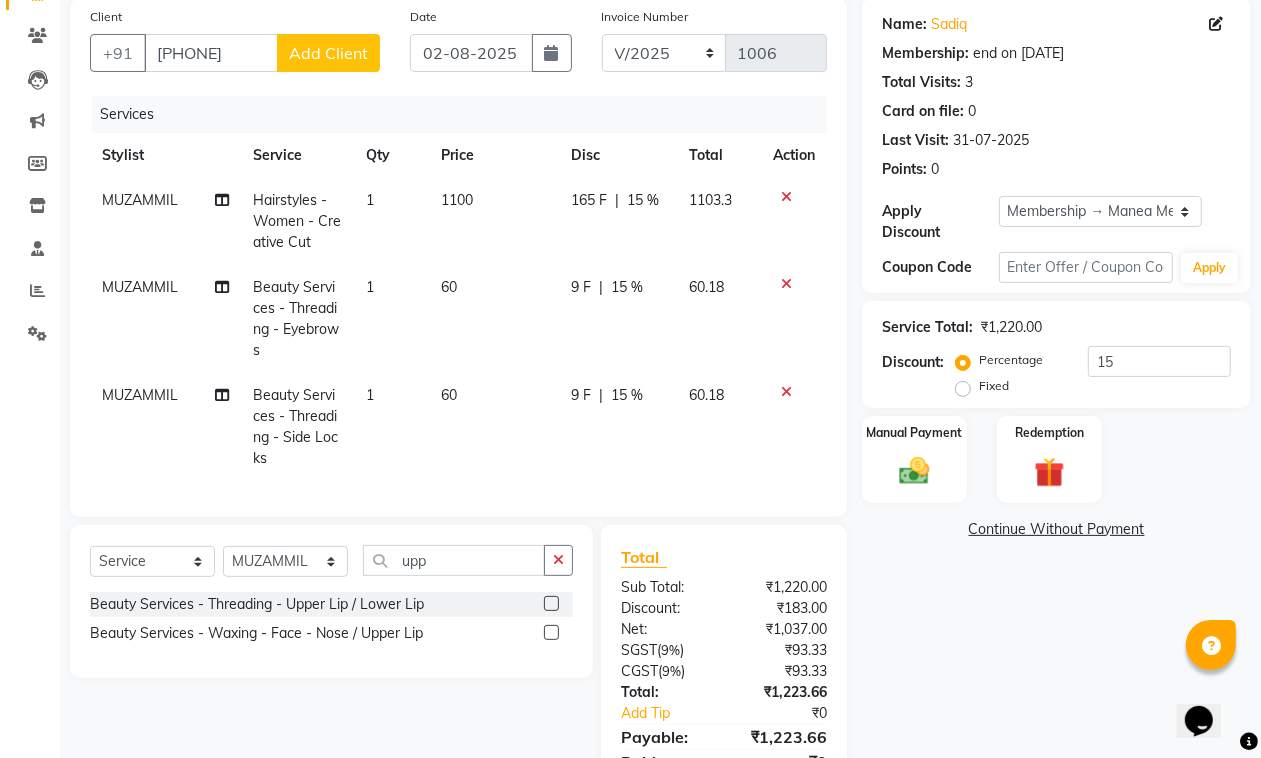 click 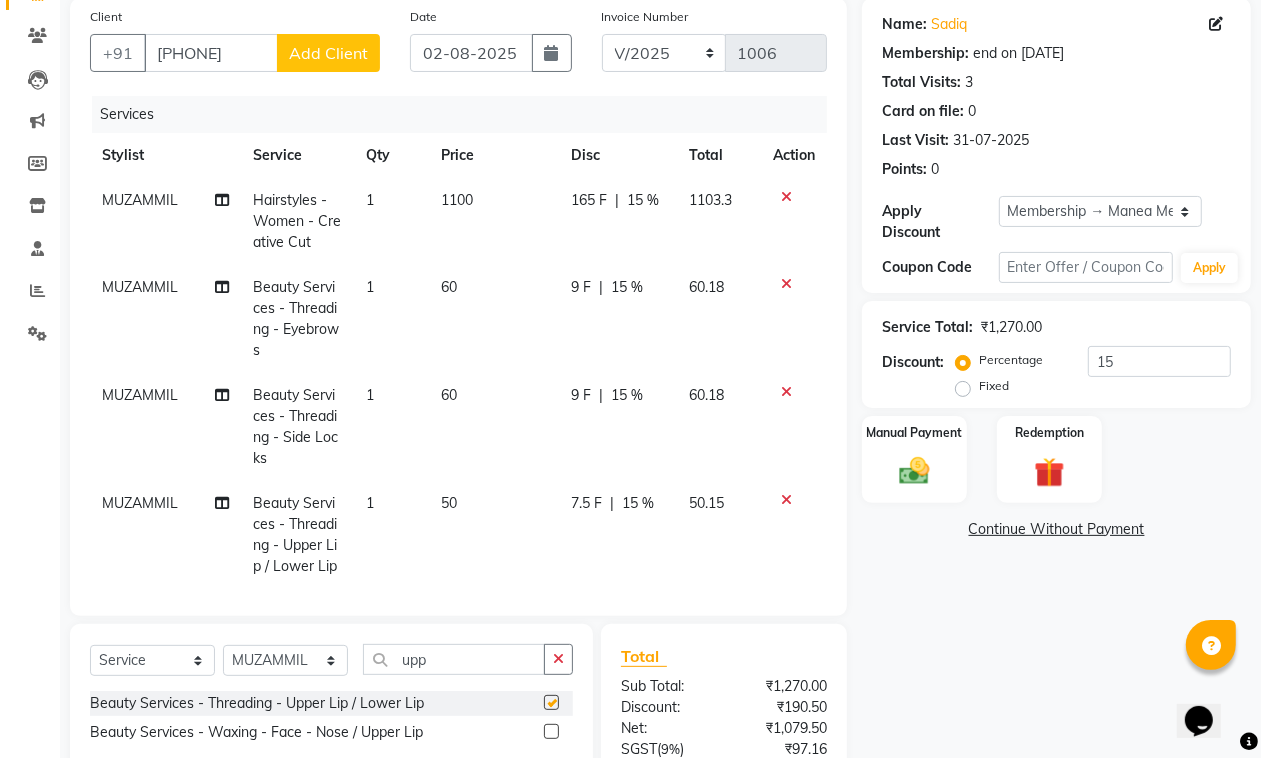 checkbox on "false" 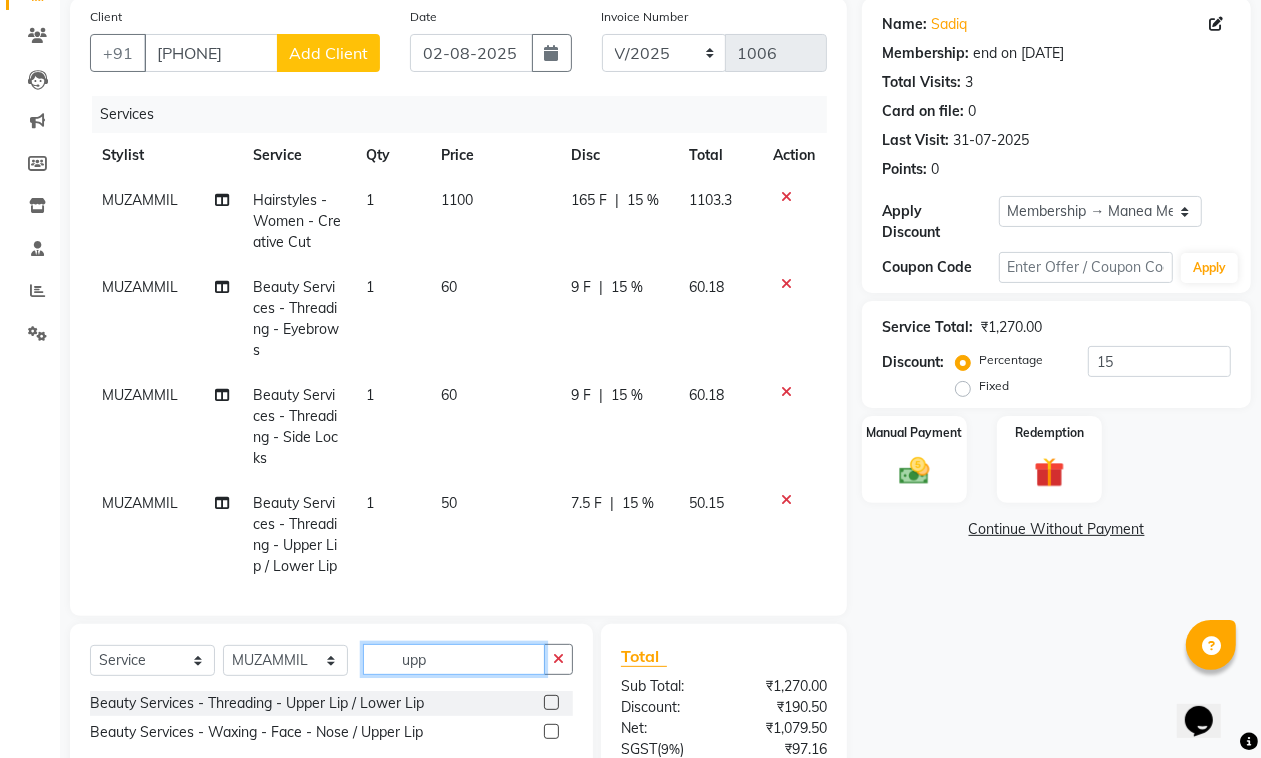 drag, startPoint x: 437, startPoint y: 650, endPoint x: 402, endPoint y: 678, distance: 44.82187 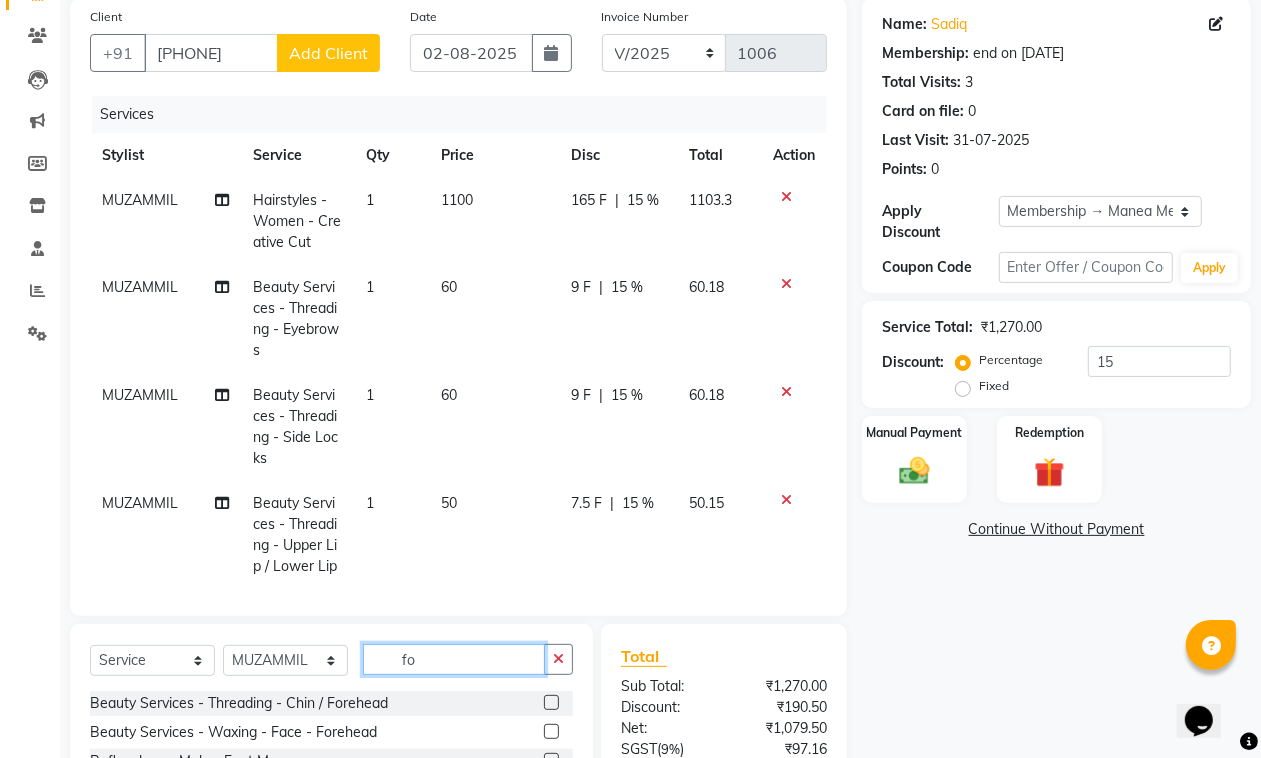 type on "fo" 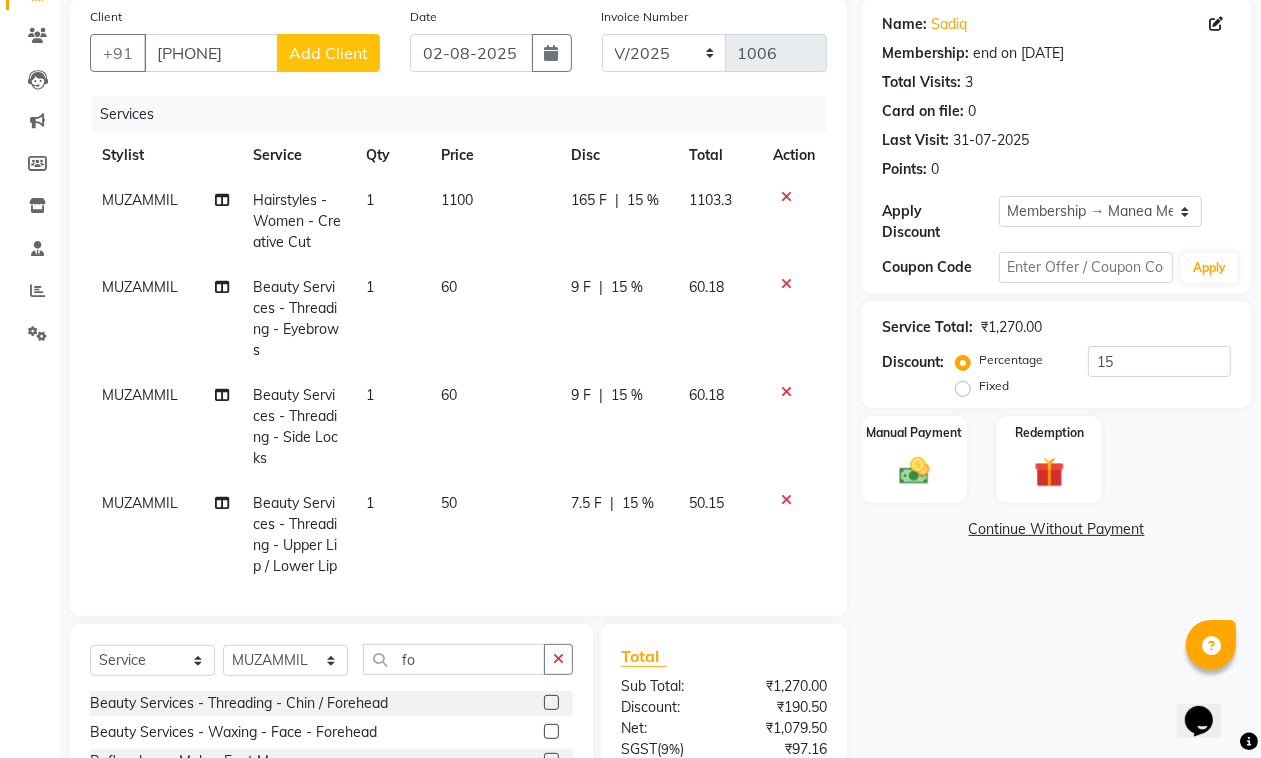 click 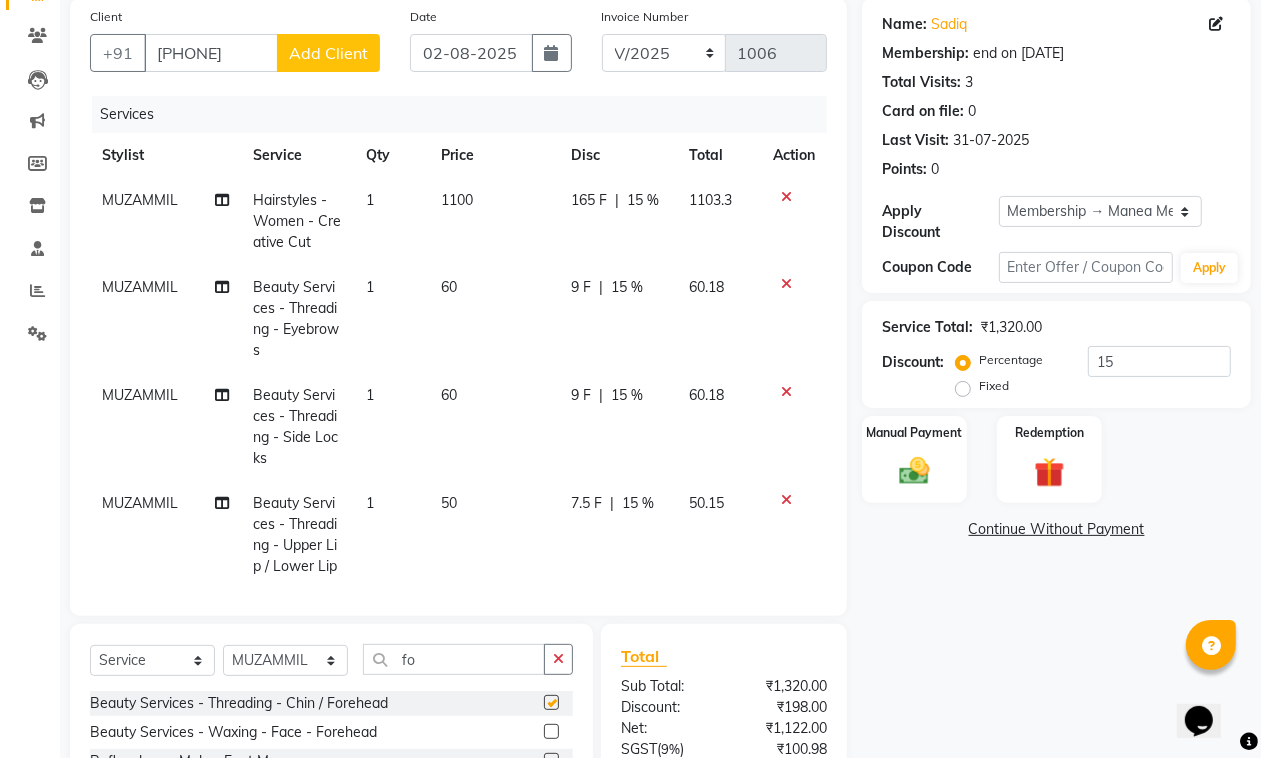 checkbox on "false" 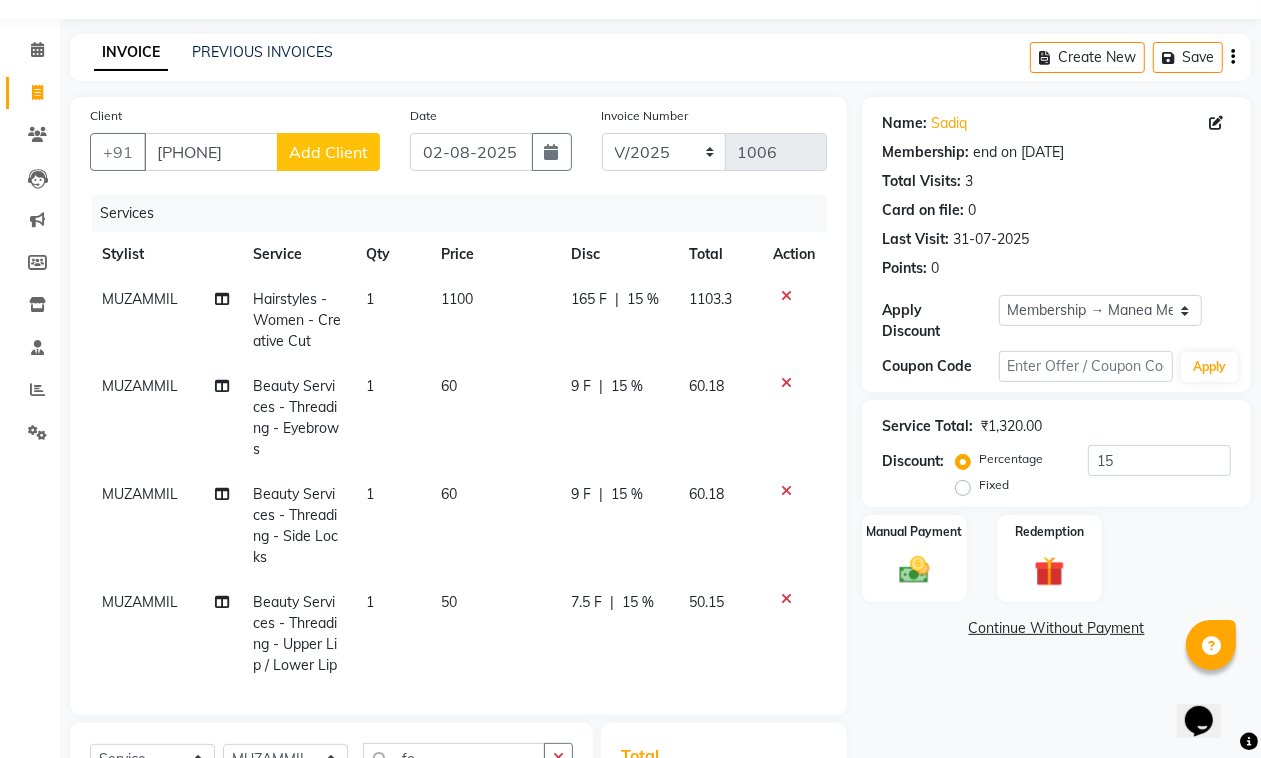 scroll, scrollTop: 0, scrollLeft: 0, axis: both 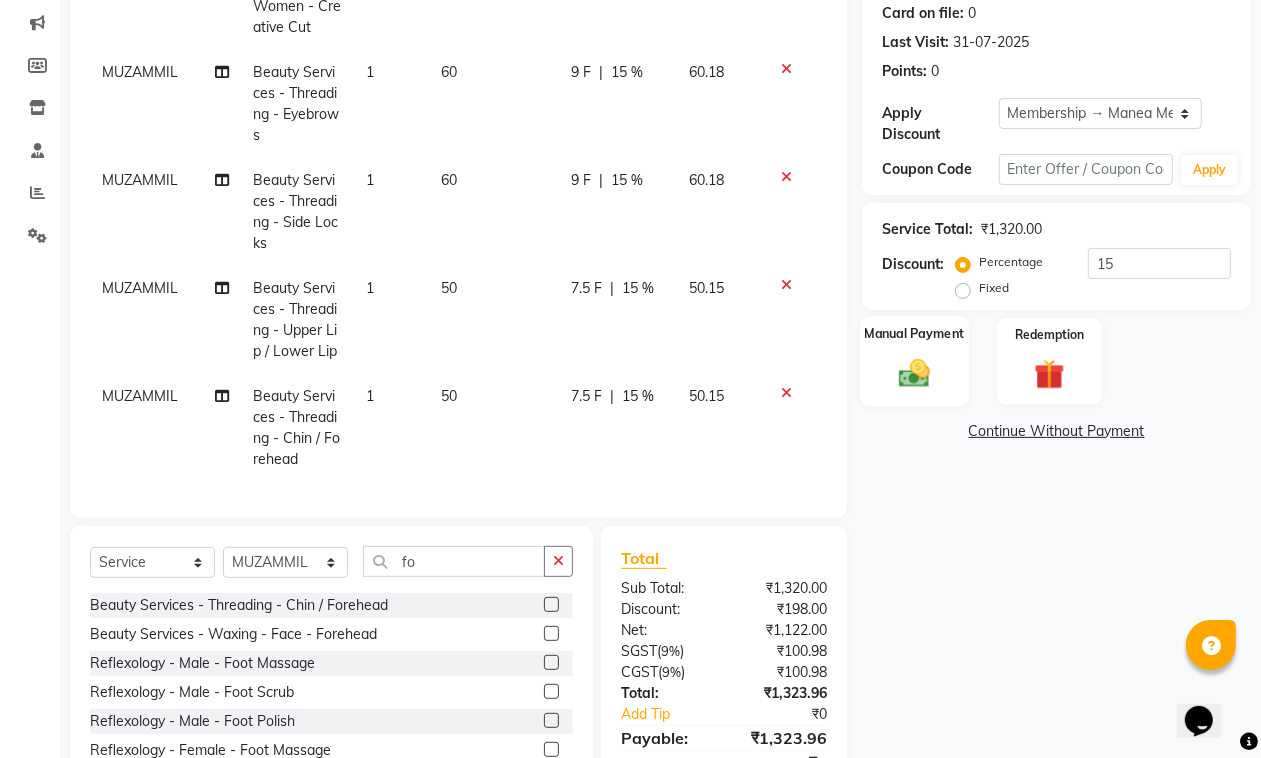 click 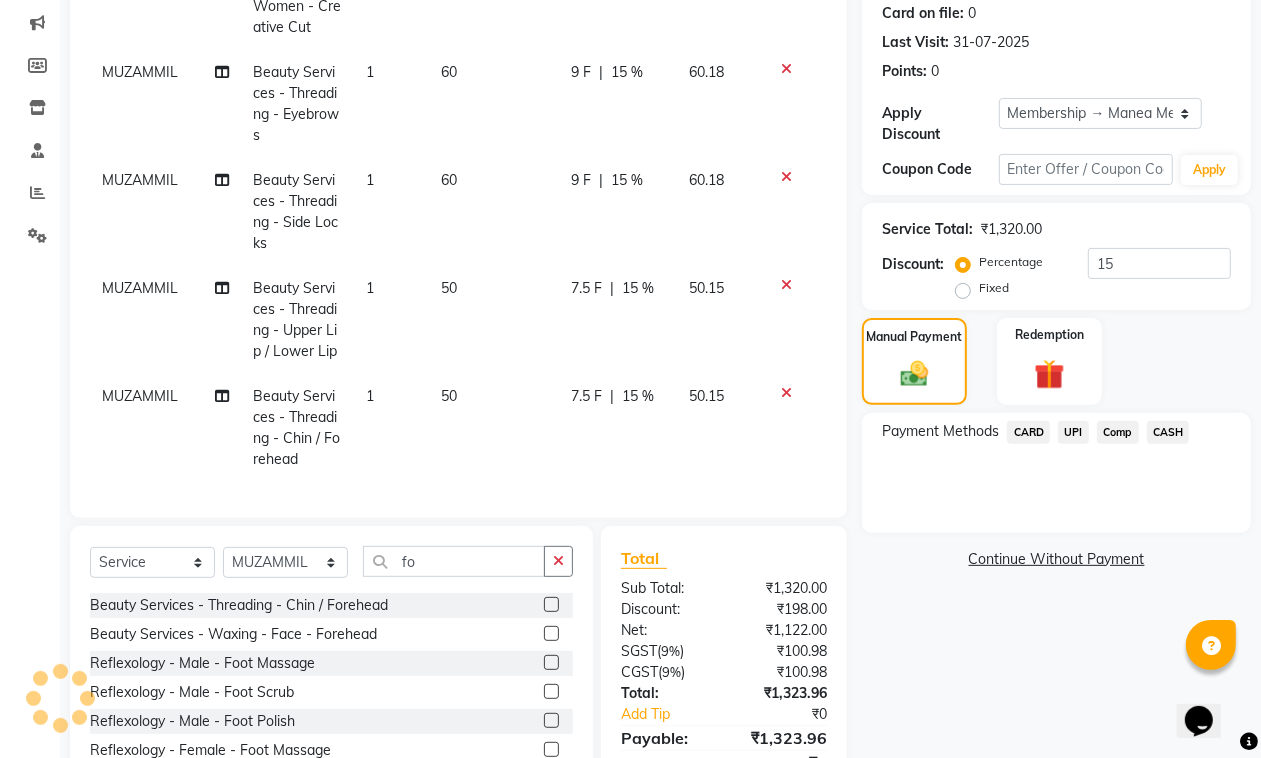 click on "CARD" 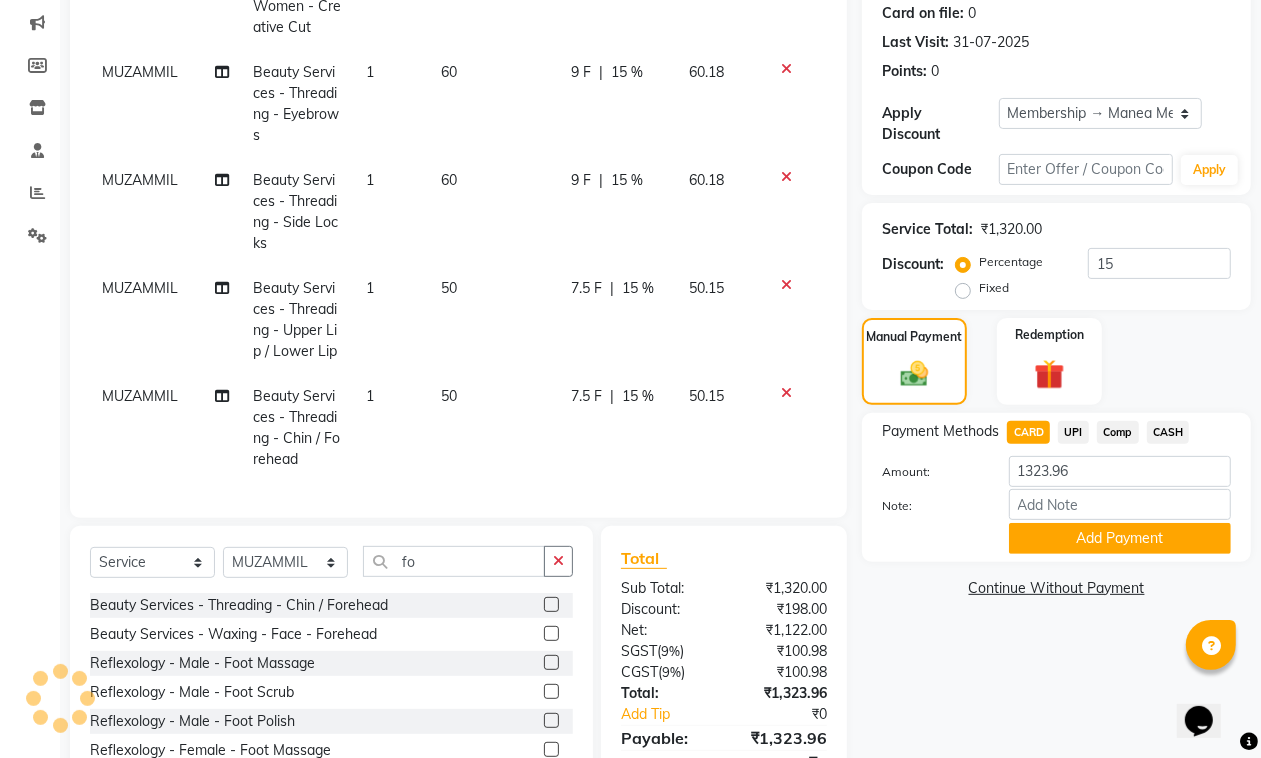 click on "Payment Methods  CARD   UPI   Comp   CASH  Amount: 1323.96 Note: Add Payment" 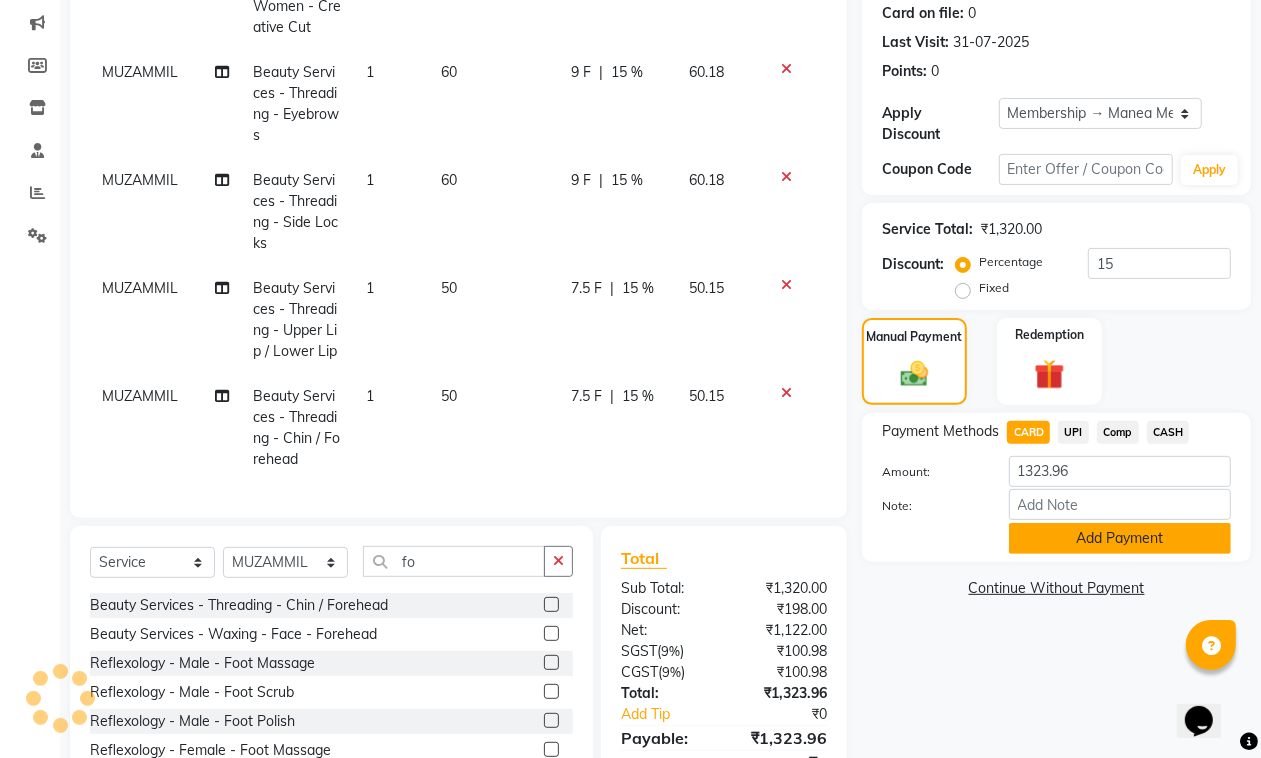 click on "Add Payment" 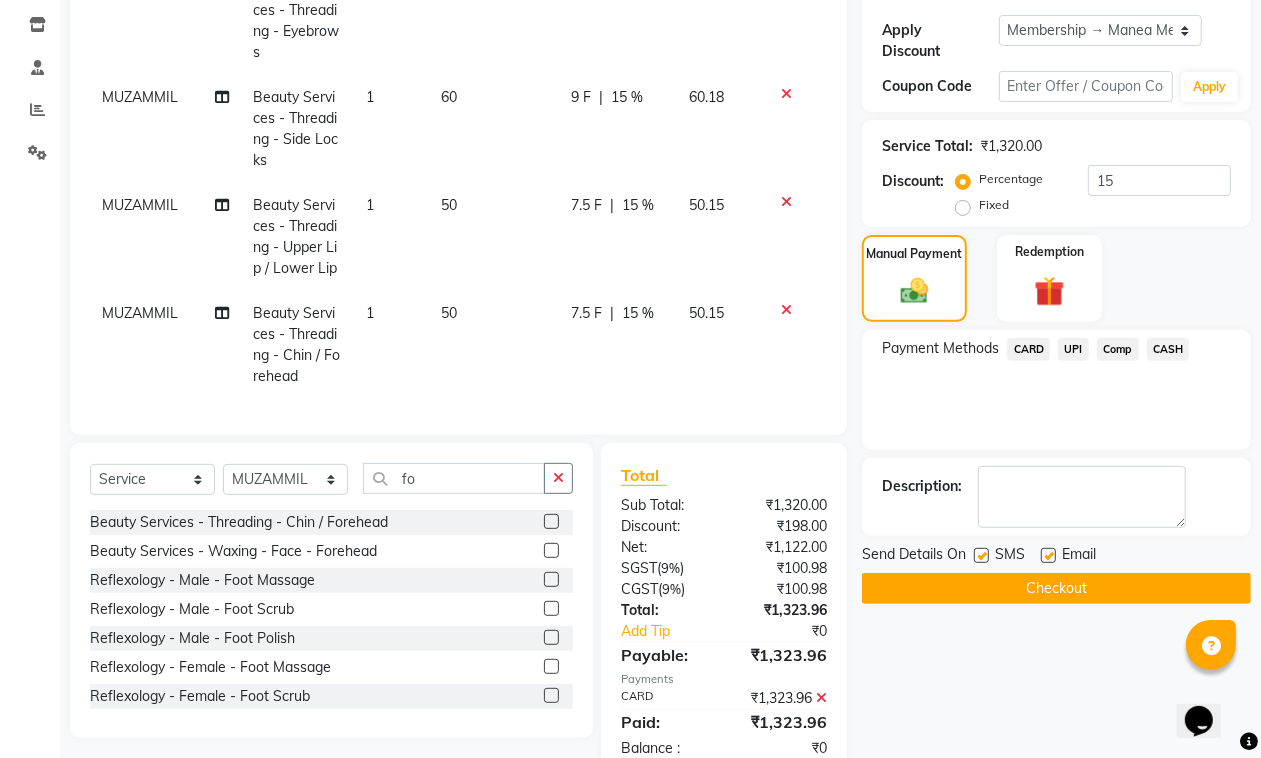 scroll, scrollTop: 382, scrollLeft: 0, axis: vertical 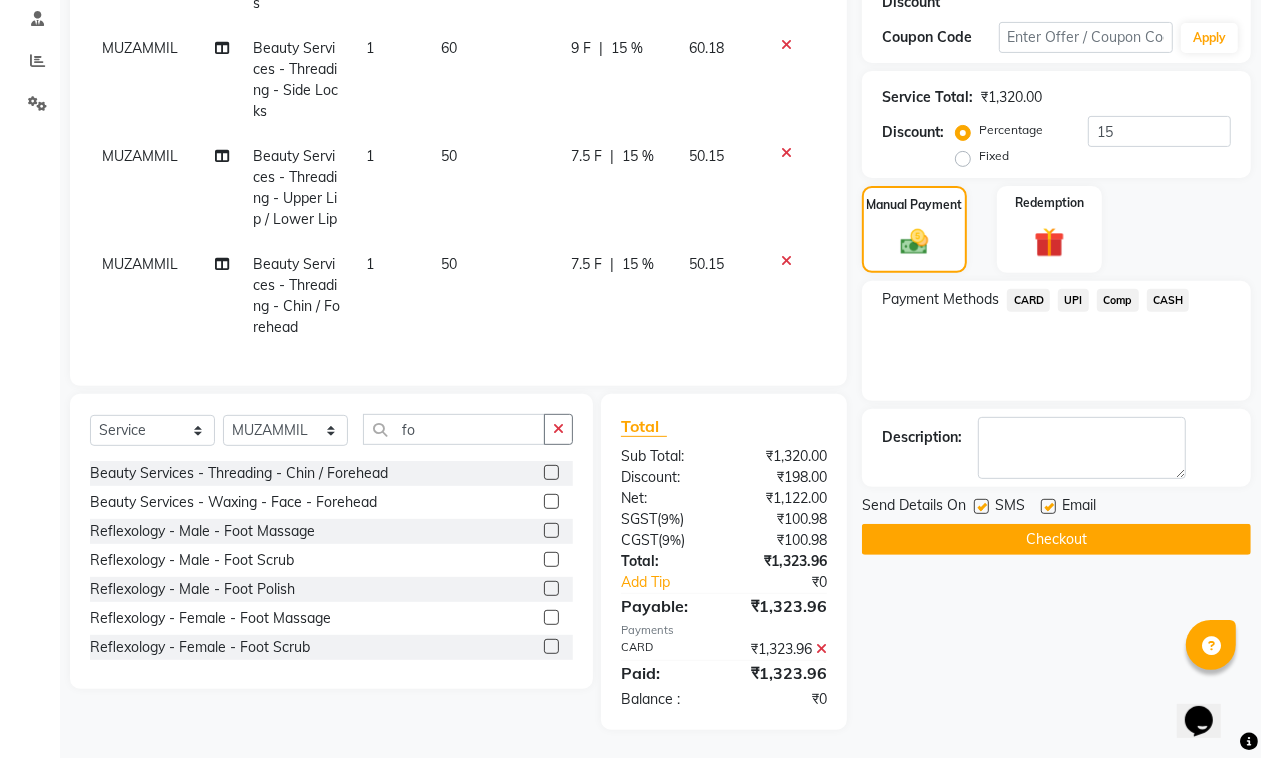click 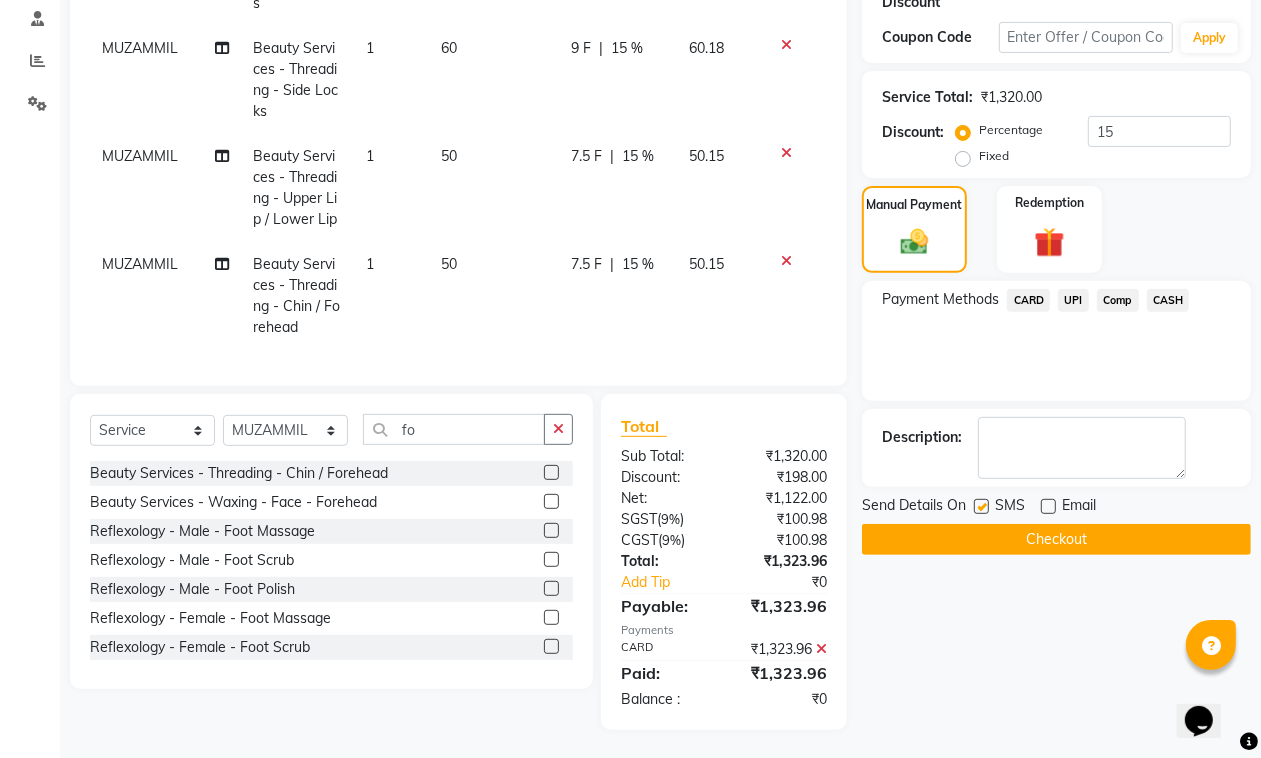 click on "Checkout" 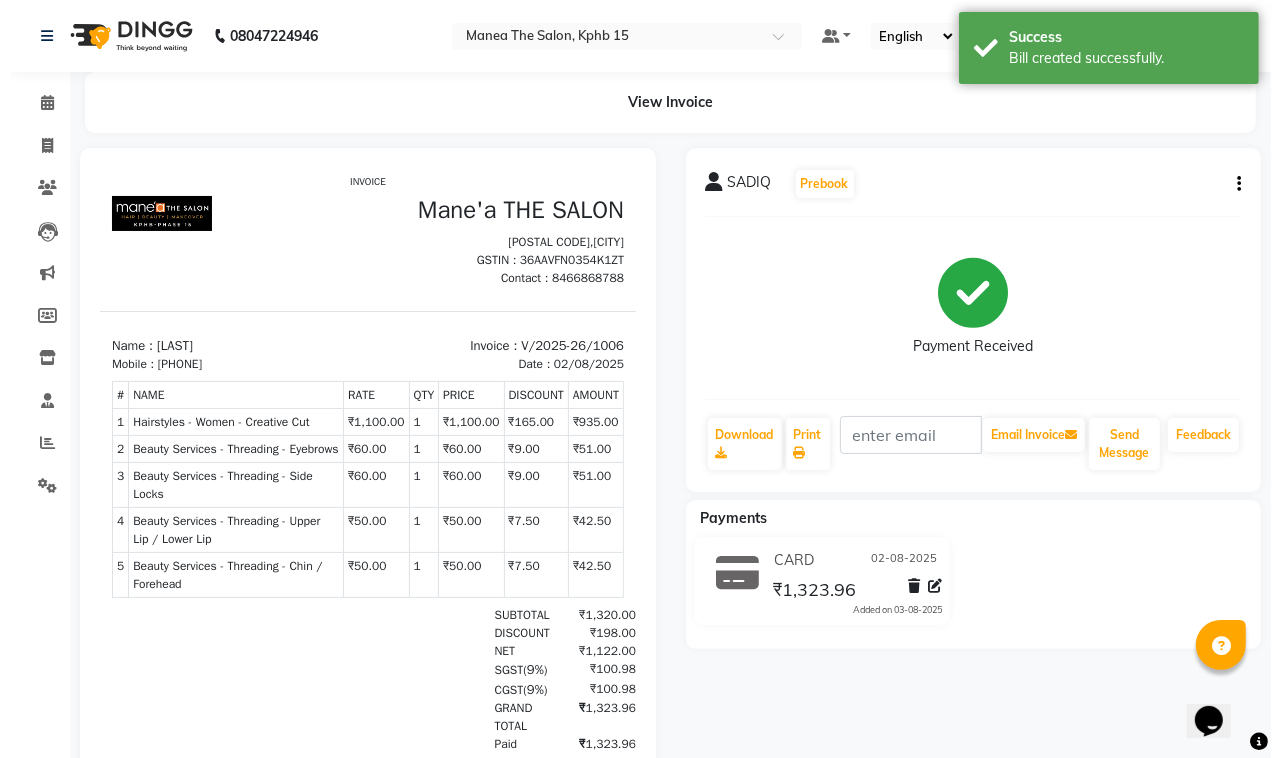 scroll, scrollTop: 0, scrollLeft: 0, axis: both 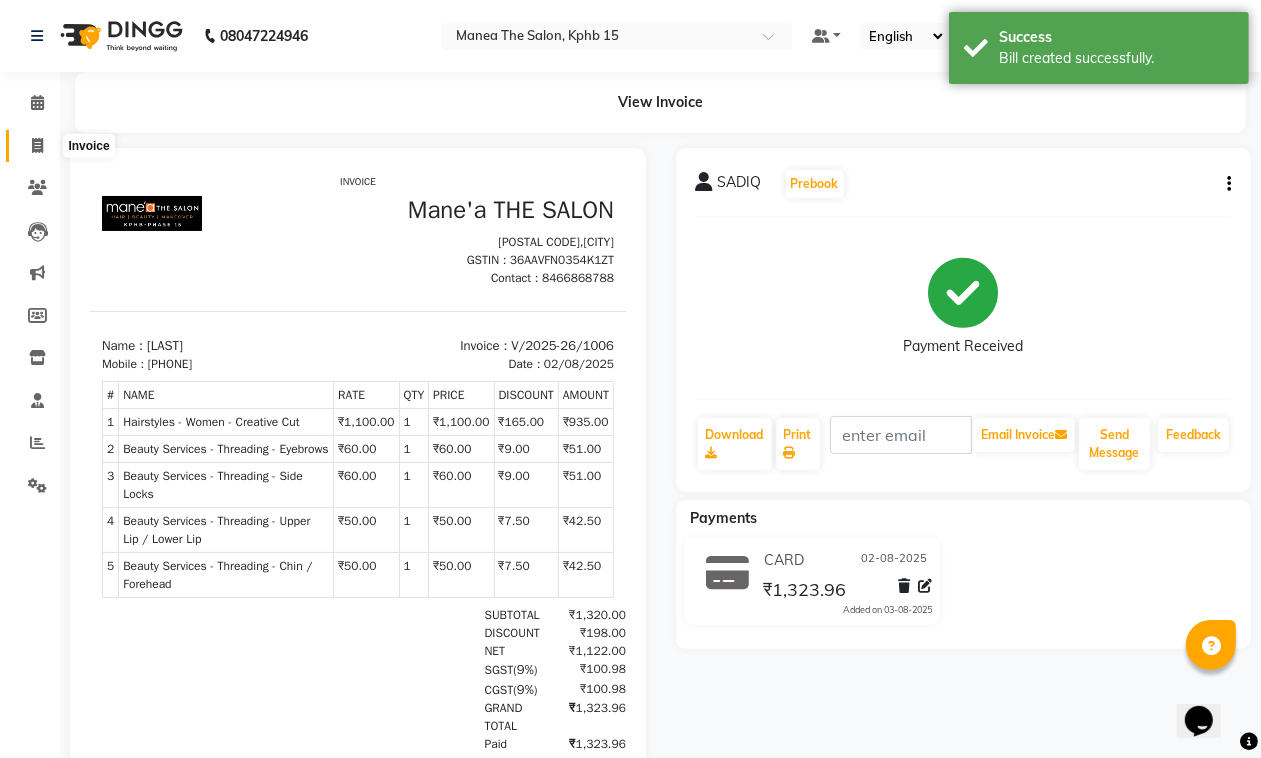 click 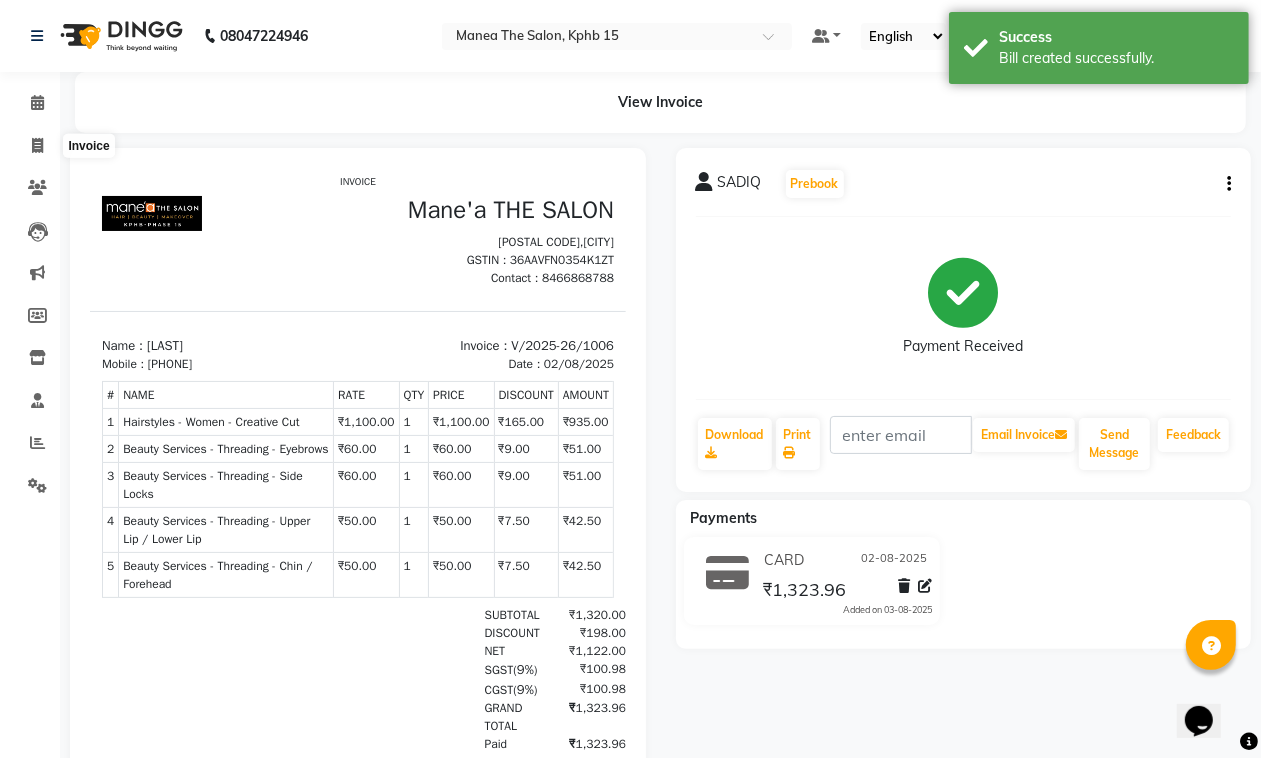 select on "service" 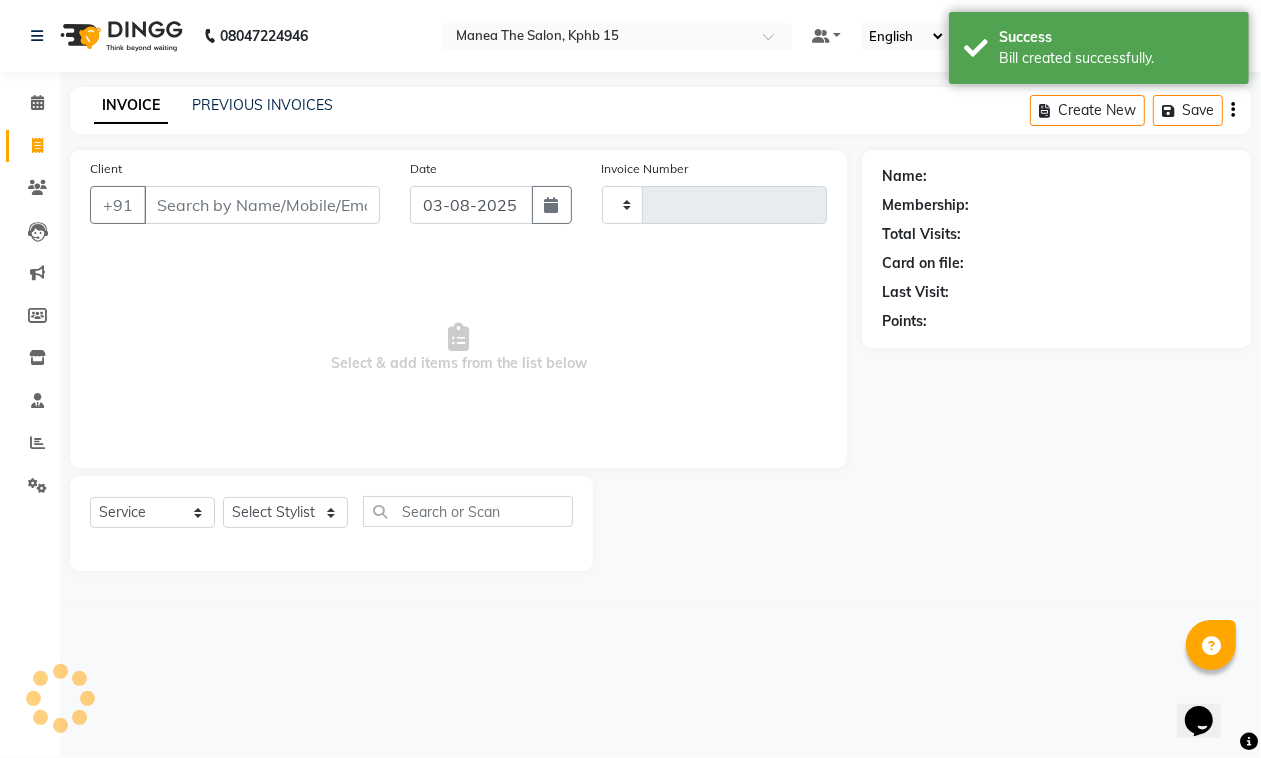 type on "1007" 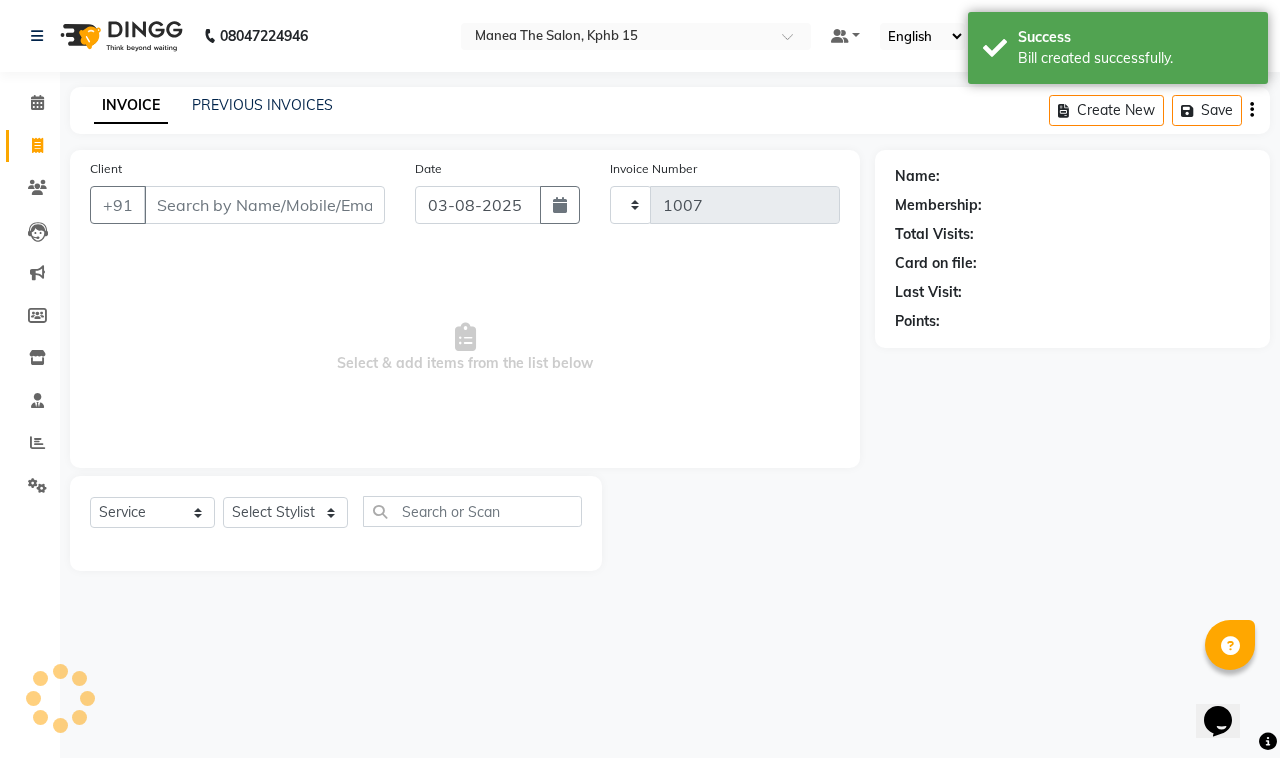 select on "7321" 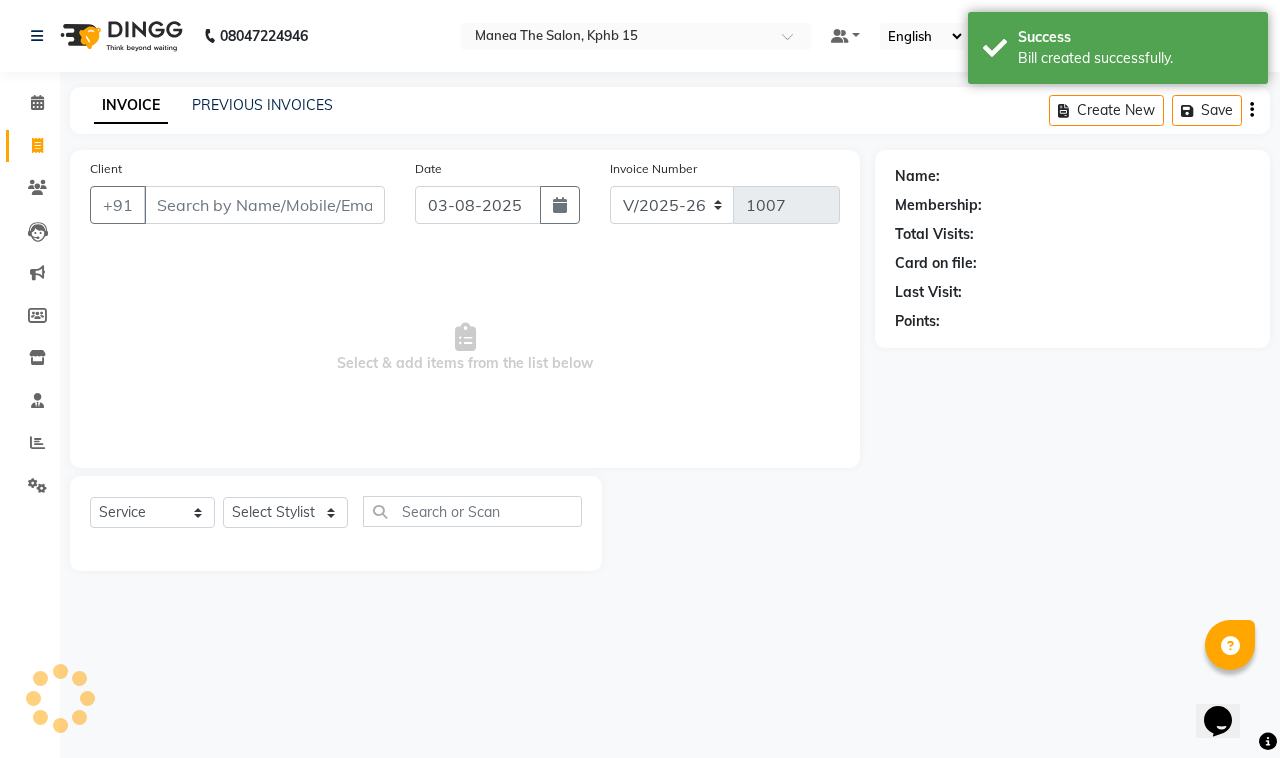 click on "+91" 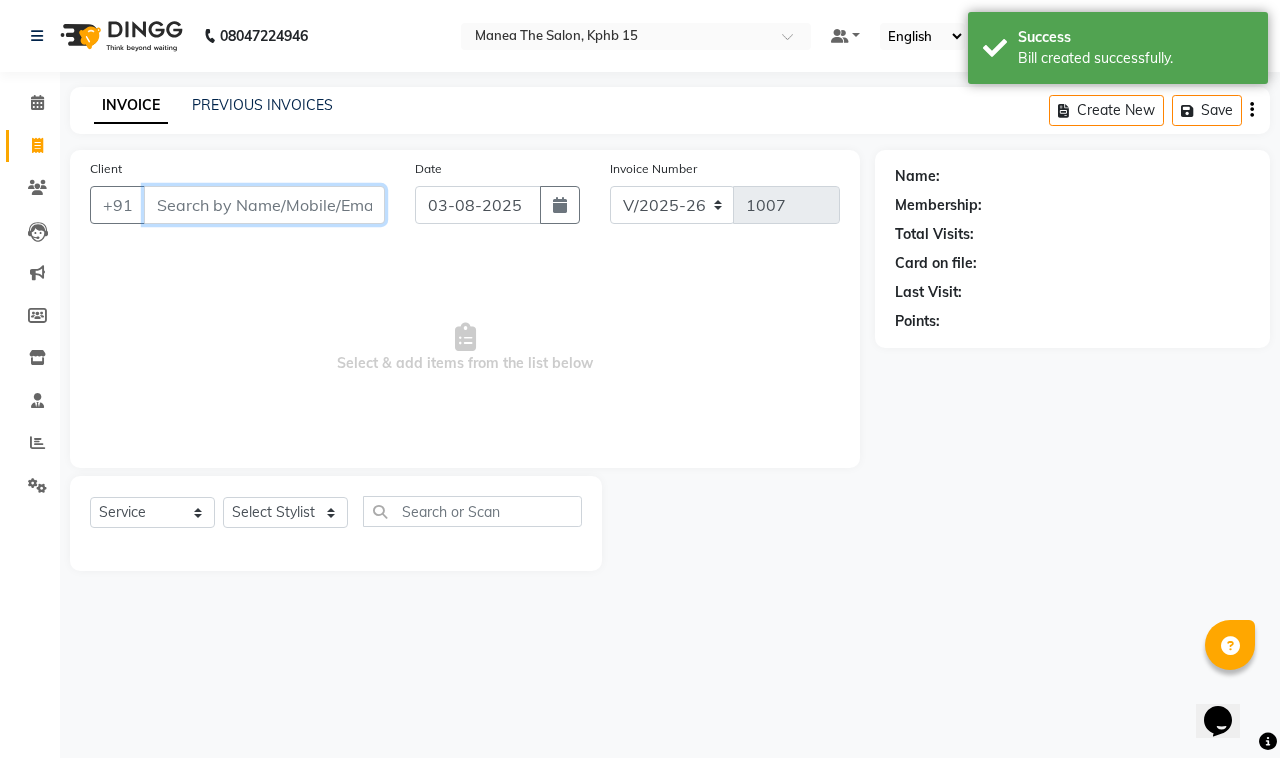 click on "Client" at bounding box center (264, 205) 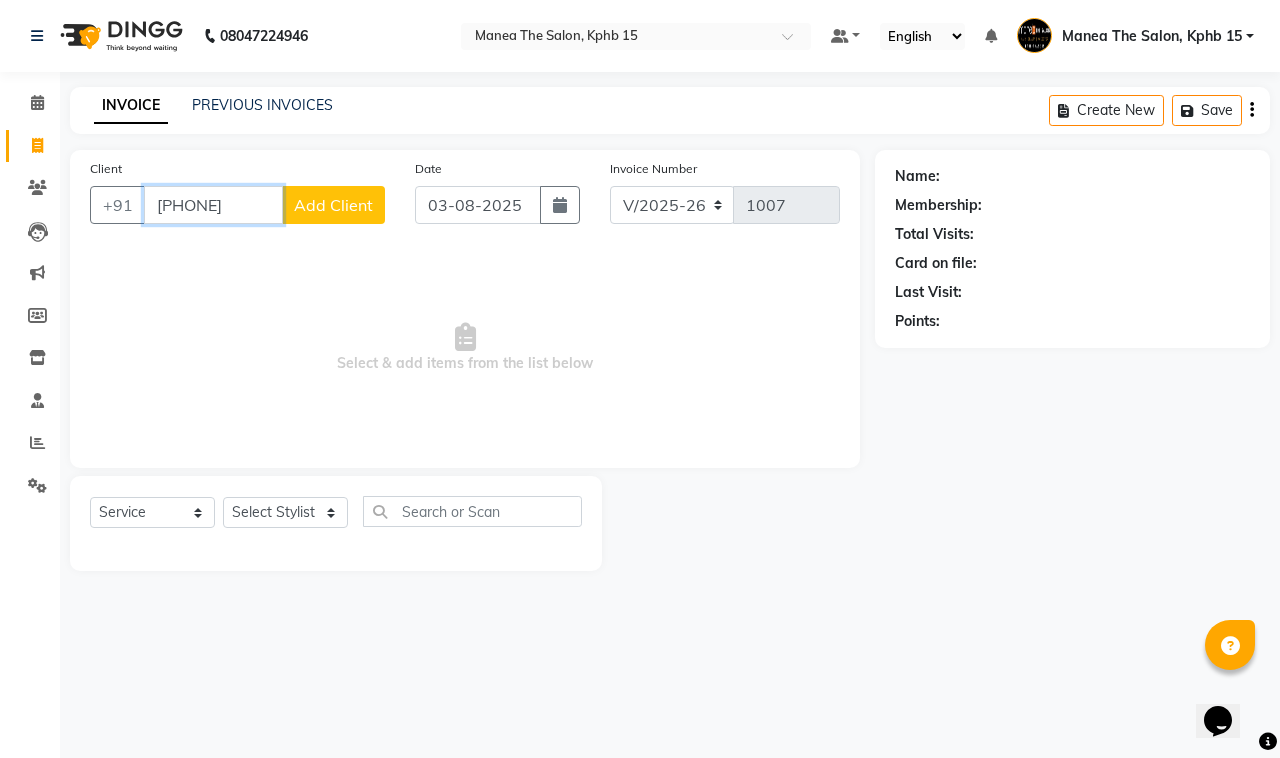 type on "8500296020" 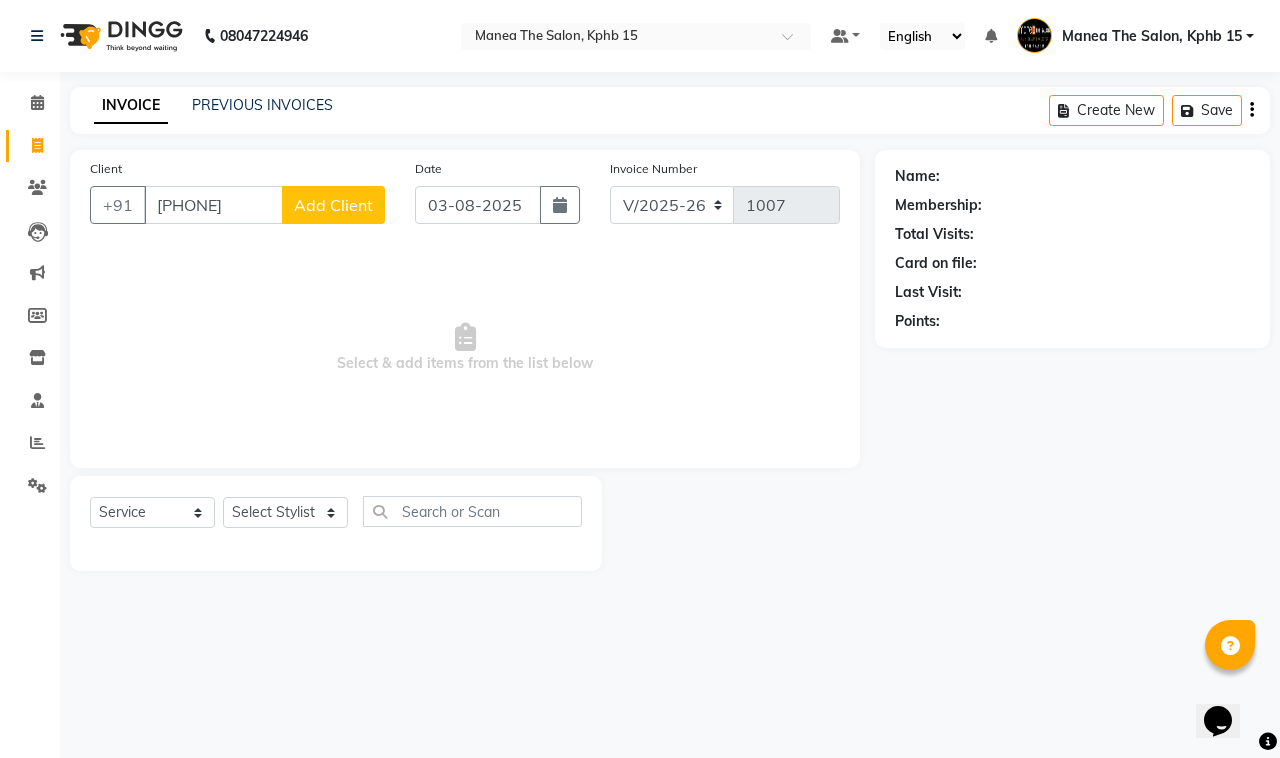 click on "Add Client" 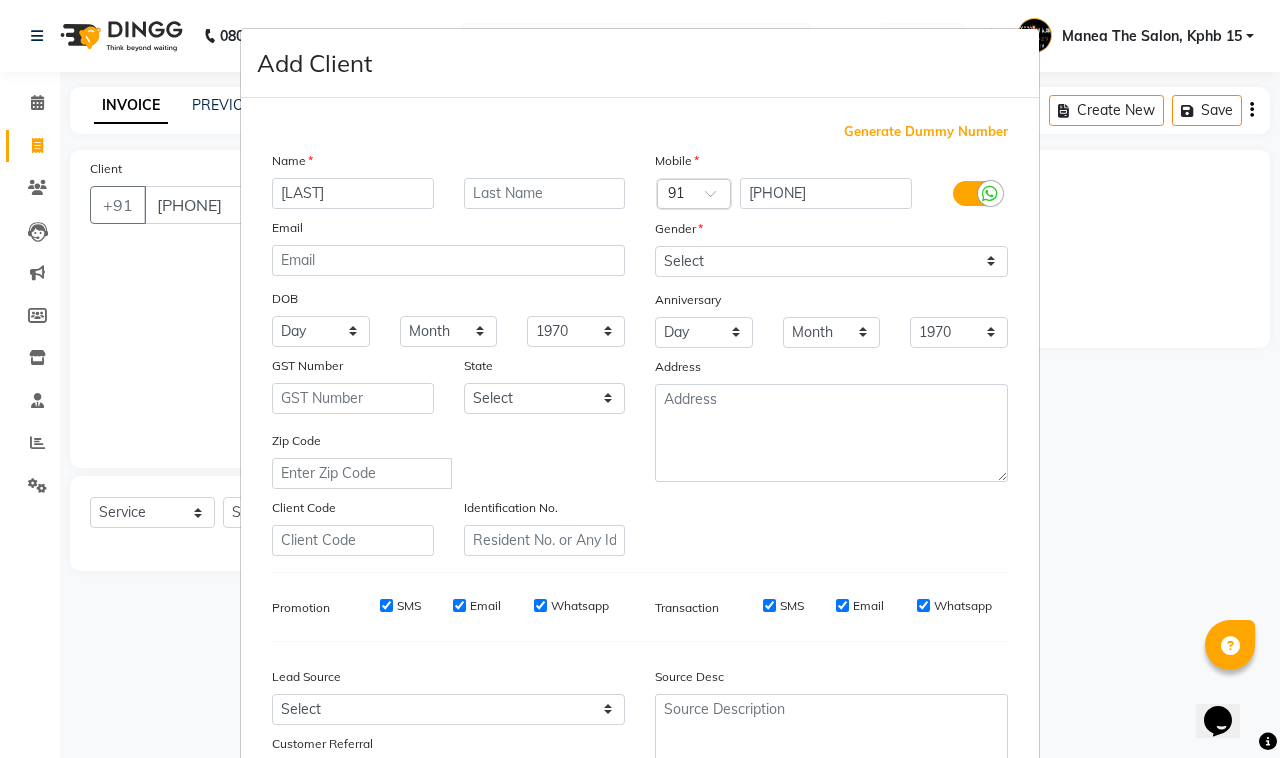 type on "shirisha" 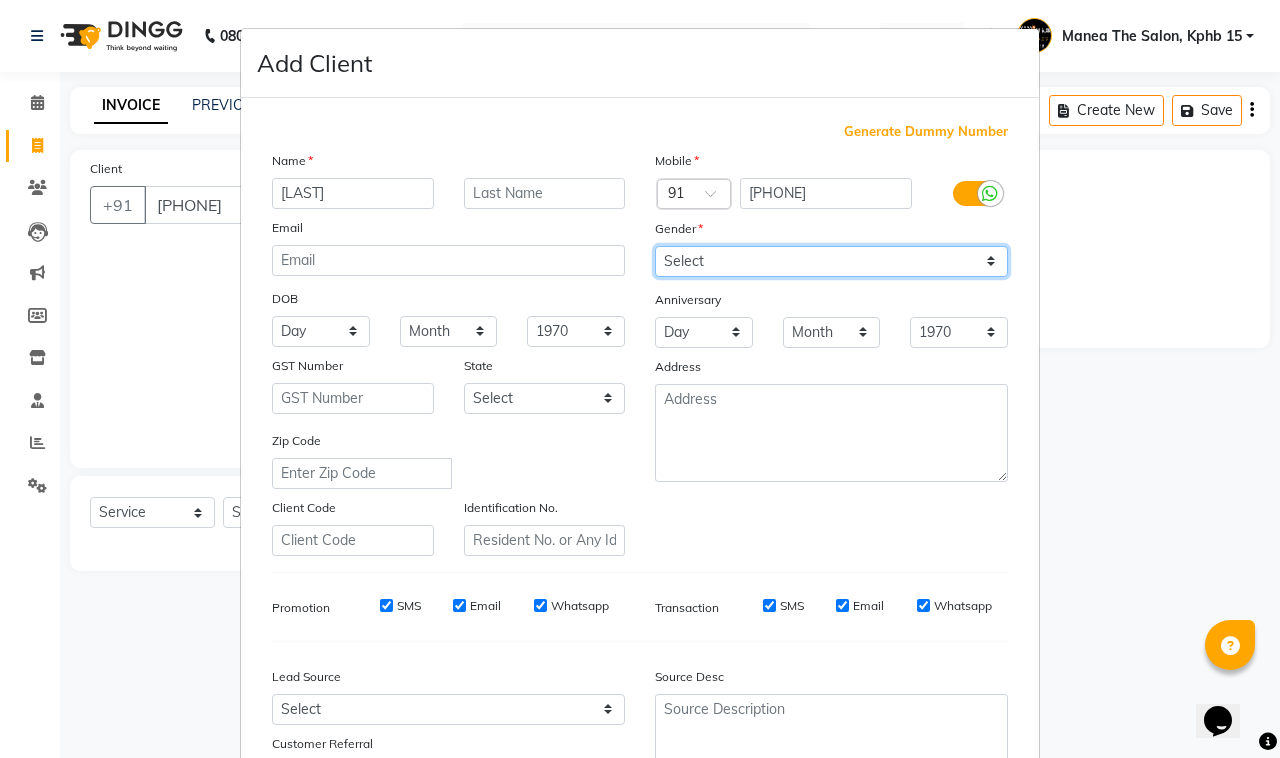 click on "Select Male Female Other Prefer Not To Say" at bounding box center [831, 261] 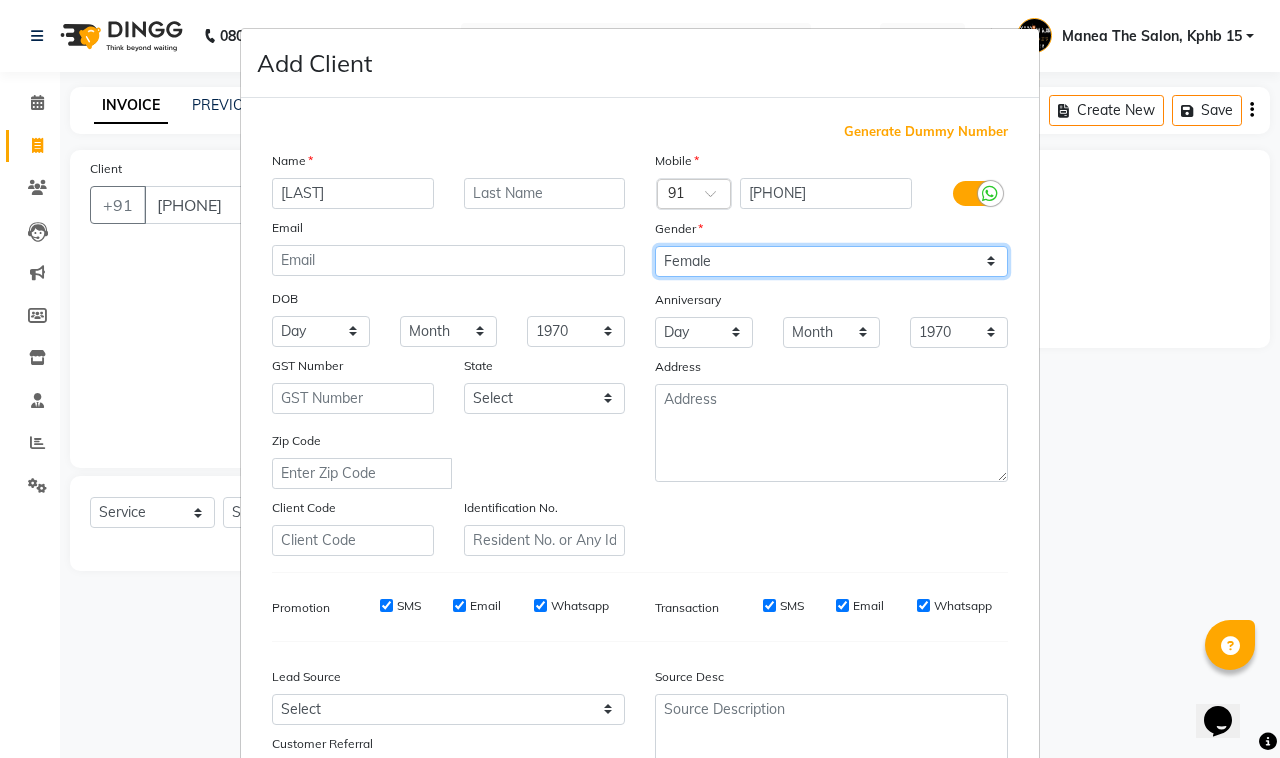 click on "Select Male Female Other Prefer Not To Say" at bounding box center (831, 261) 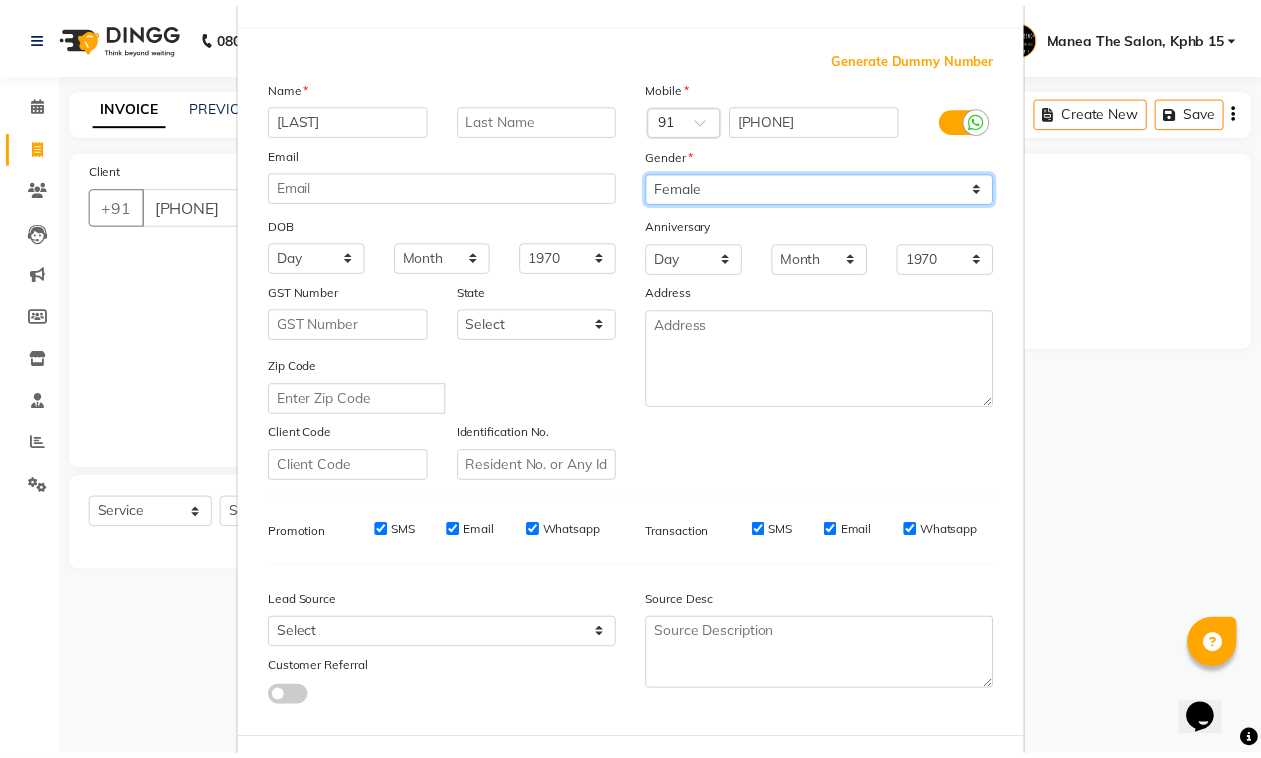 scroll, scrollTop: 157, scrollLeft: 0, axis: vertical 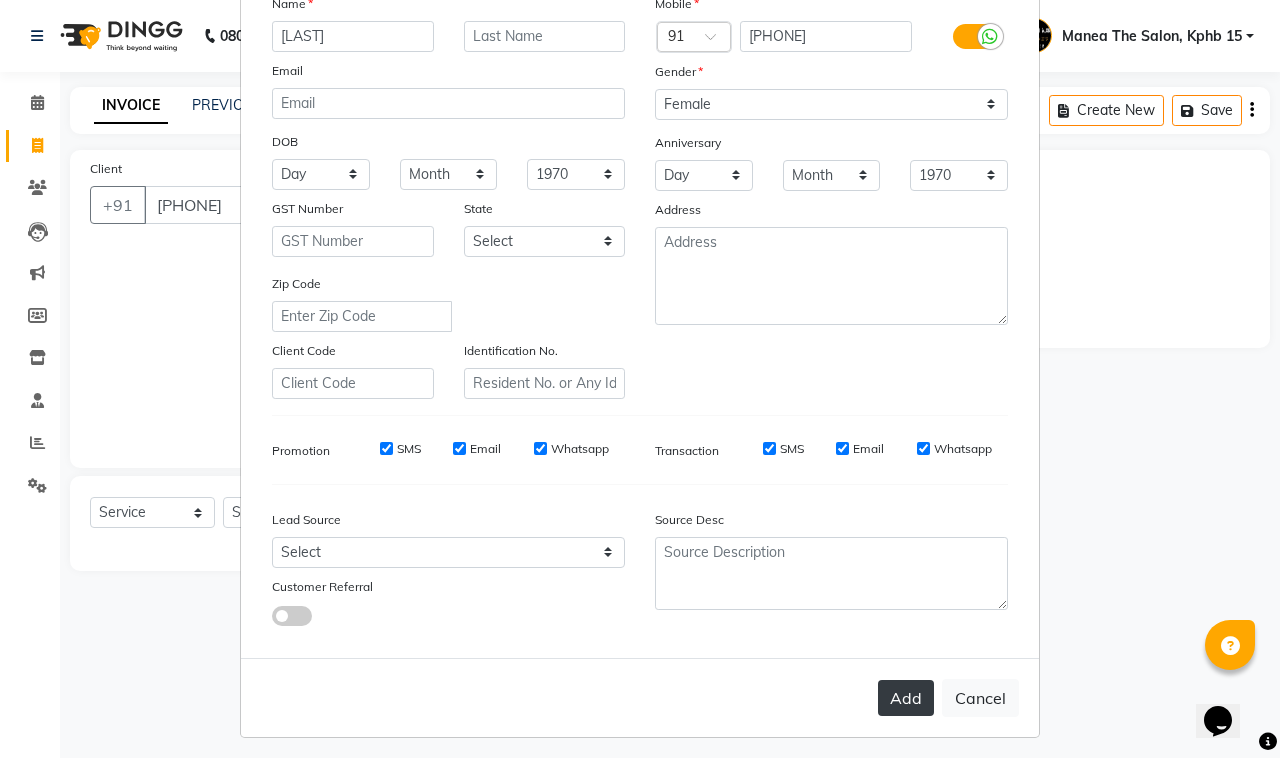click on "Add" at bounding box center [906, 698] 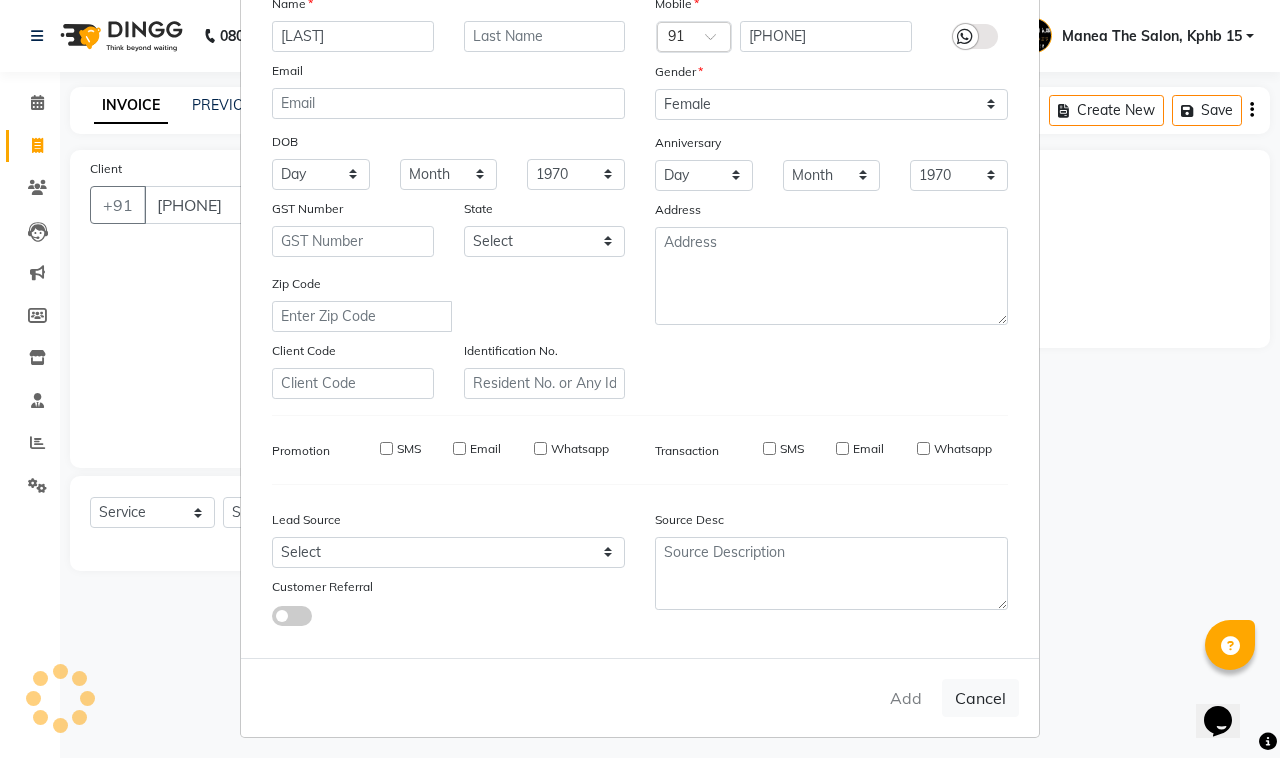 type 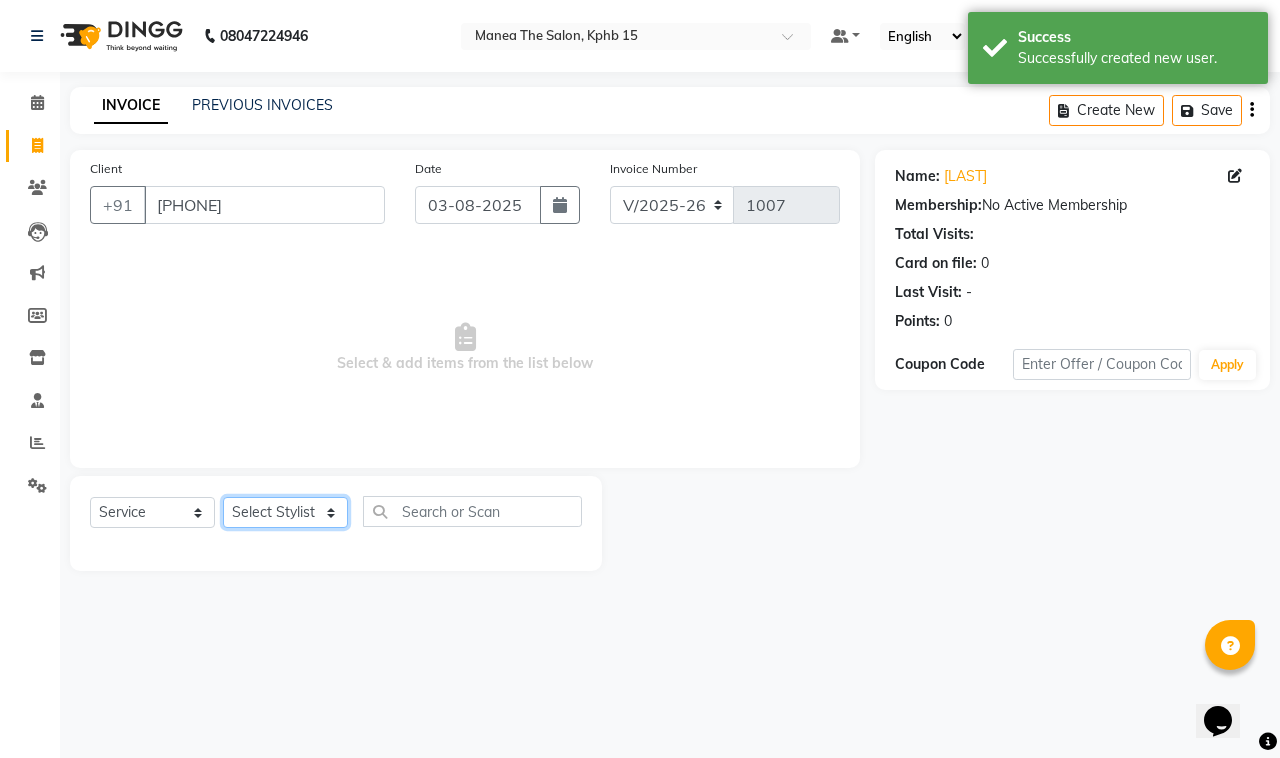 click on "Select Stylist Ayan  MUZAMMIL Nikhil  nitu Raghu Roopa  Shrisha Teju" 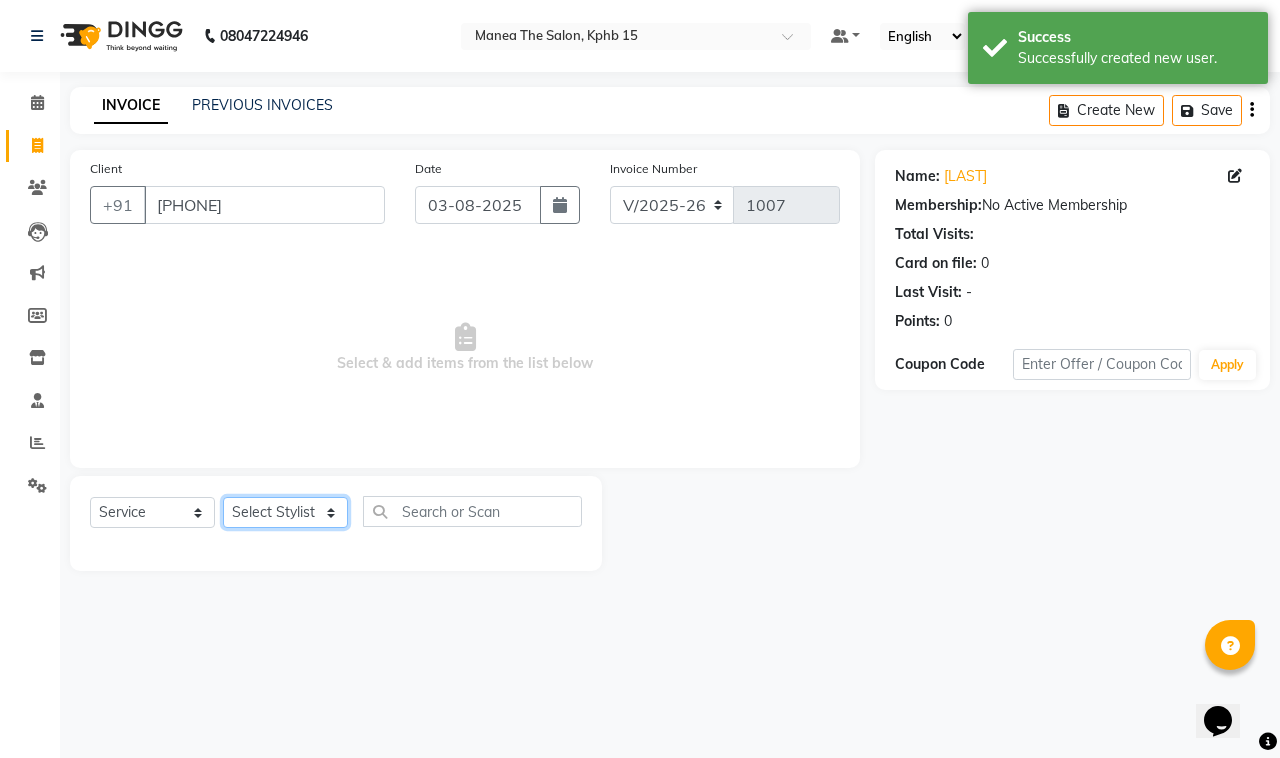 select on "63699" 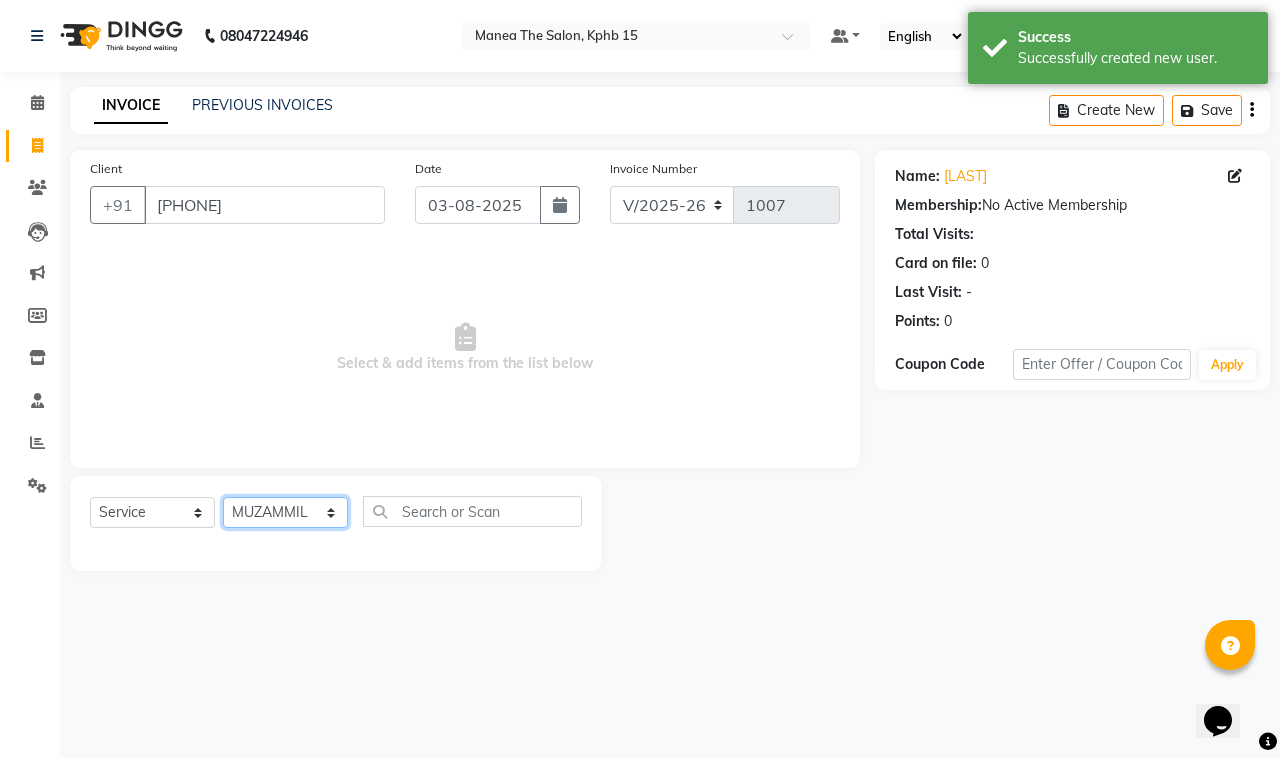 click on "Select Stylist Ayan  MUZAMMIL Nikhil  nitu Raghu Roopa  Shrisha Teju" 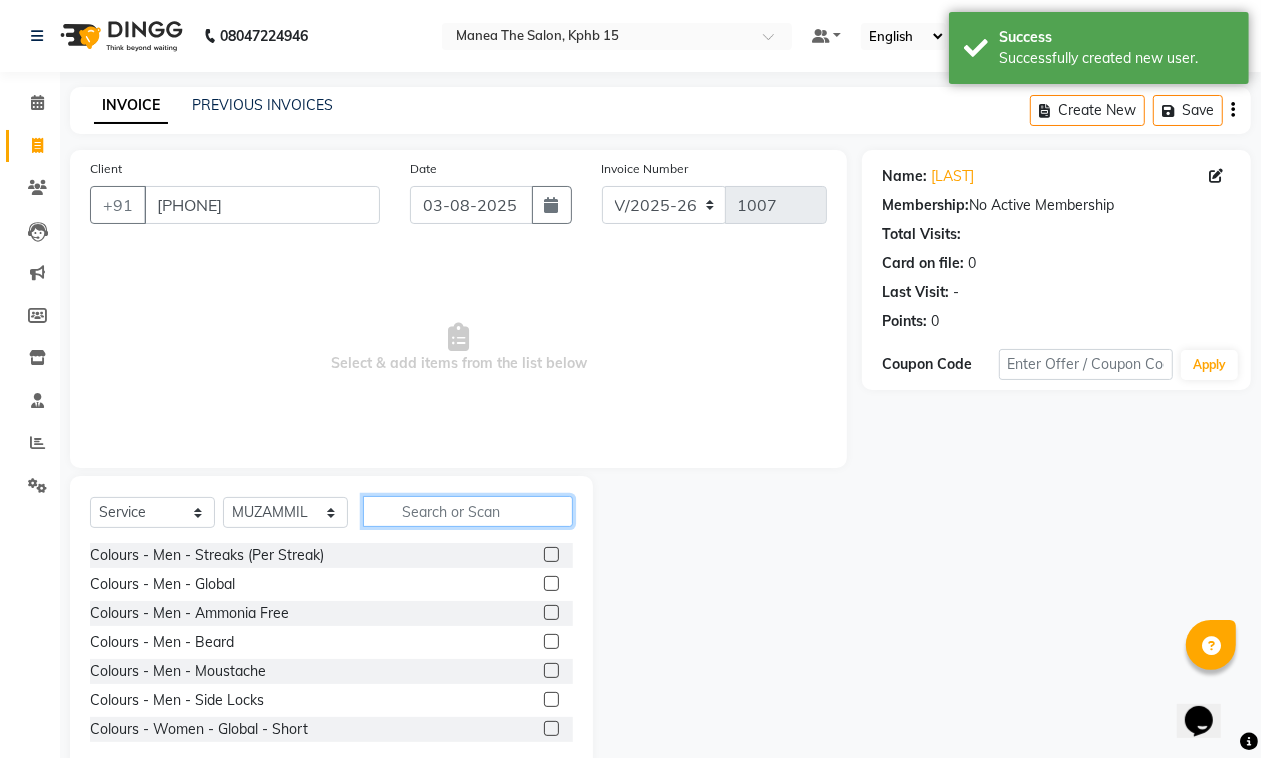 click 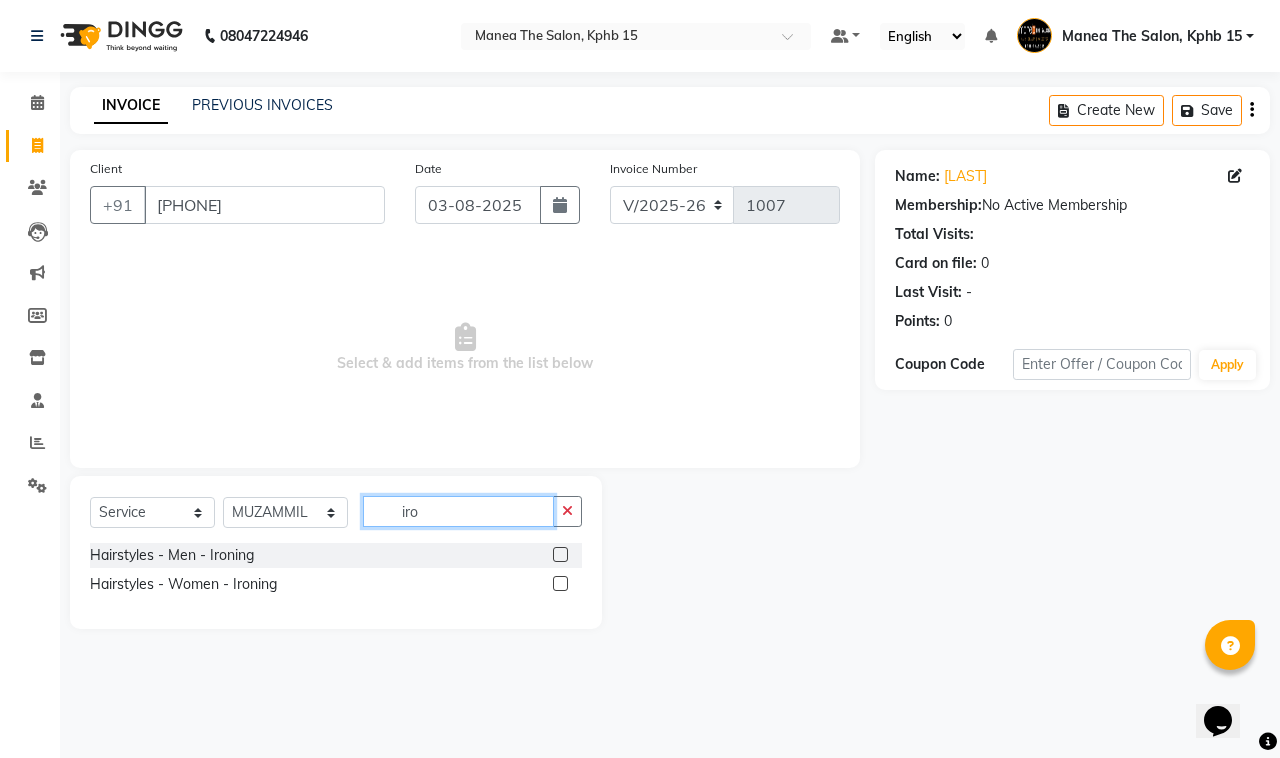 type on "iro" 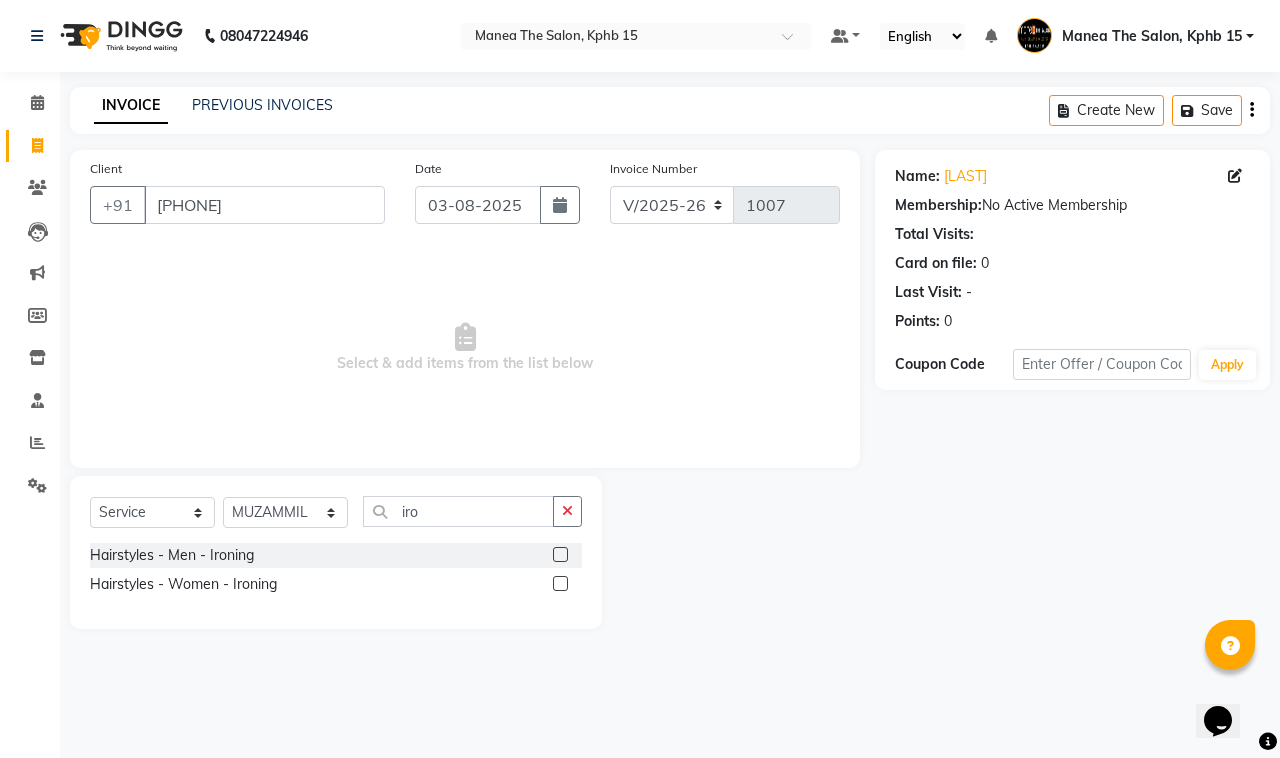 click 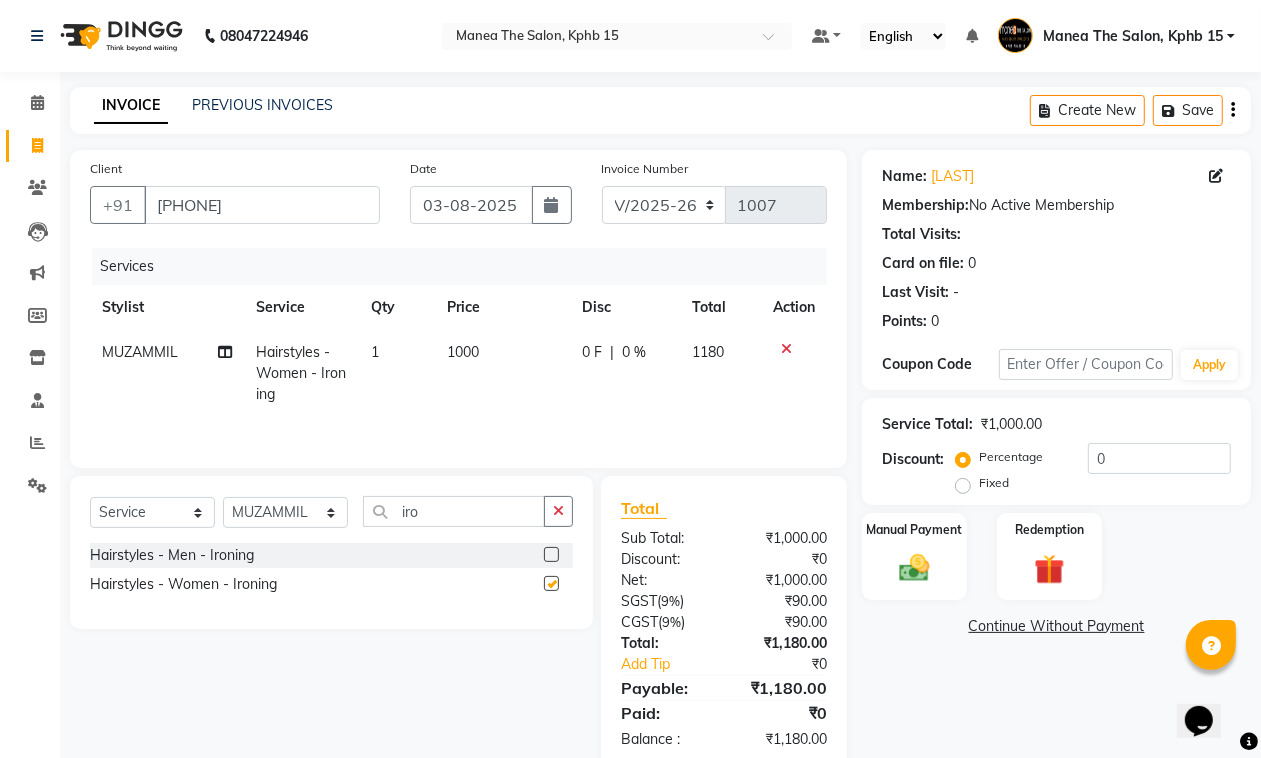 checkbox on "false" 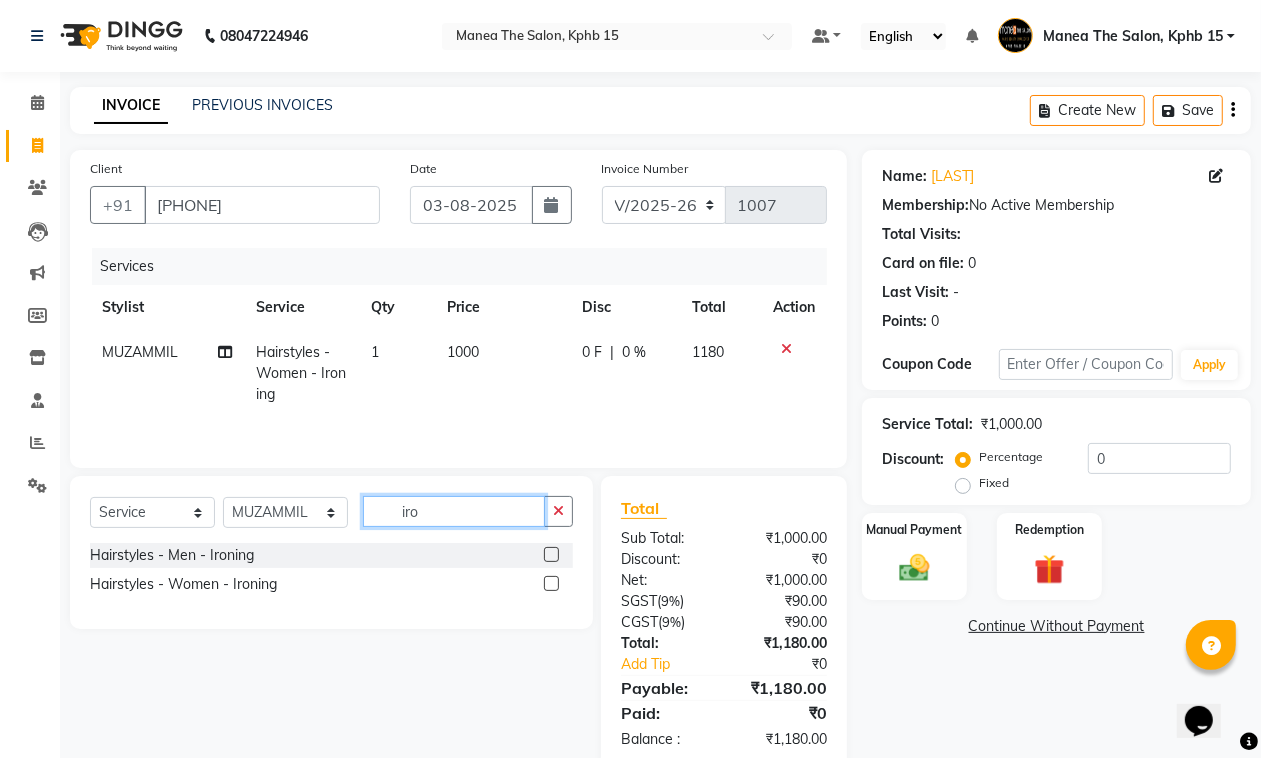 drag, startPoint x: 440, startPoint y: 513, endPoint x: 380, endPoint y: 540, distance: 65.795135 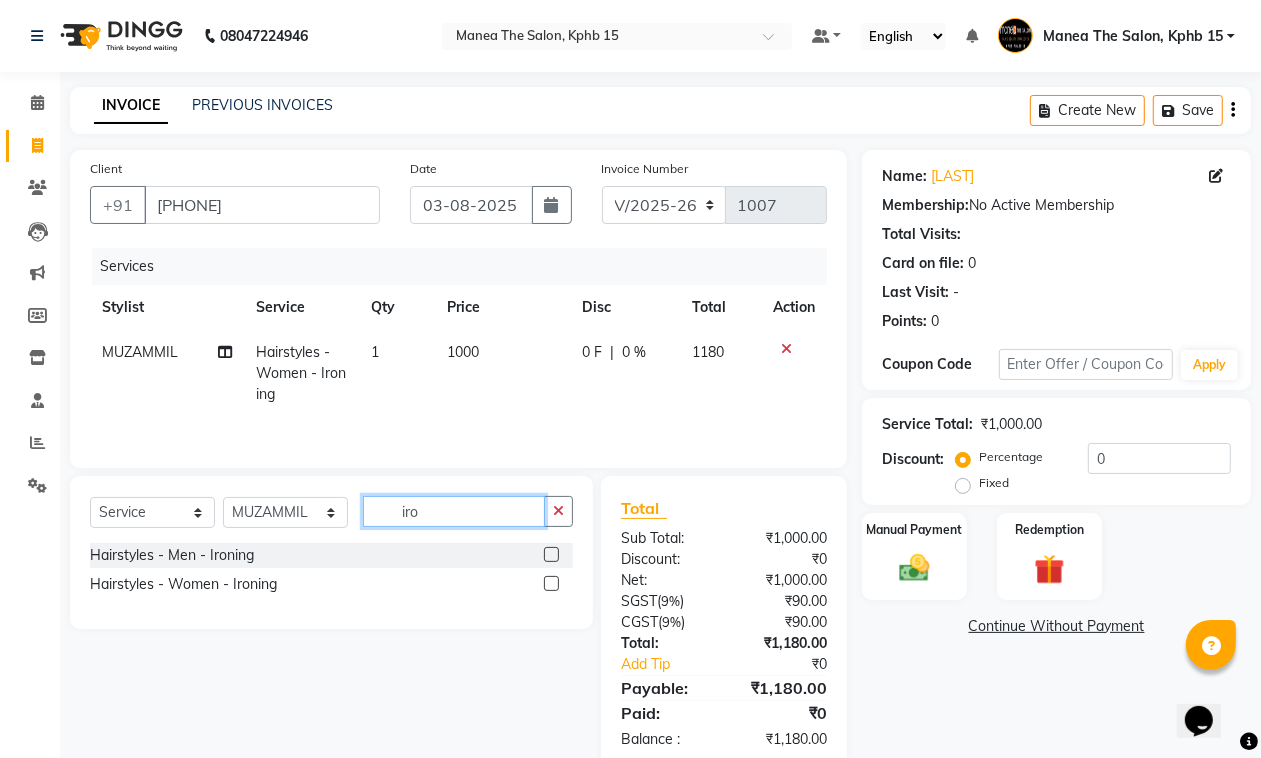 click on "Select  Service  Product  Membership  Package Voucher Prepaid Gift Card  Select Stylist Ayan  MUZAMMIL Nikhil  nitu Raghu Roopa  Shrisha Teju iro" 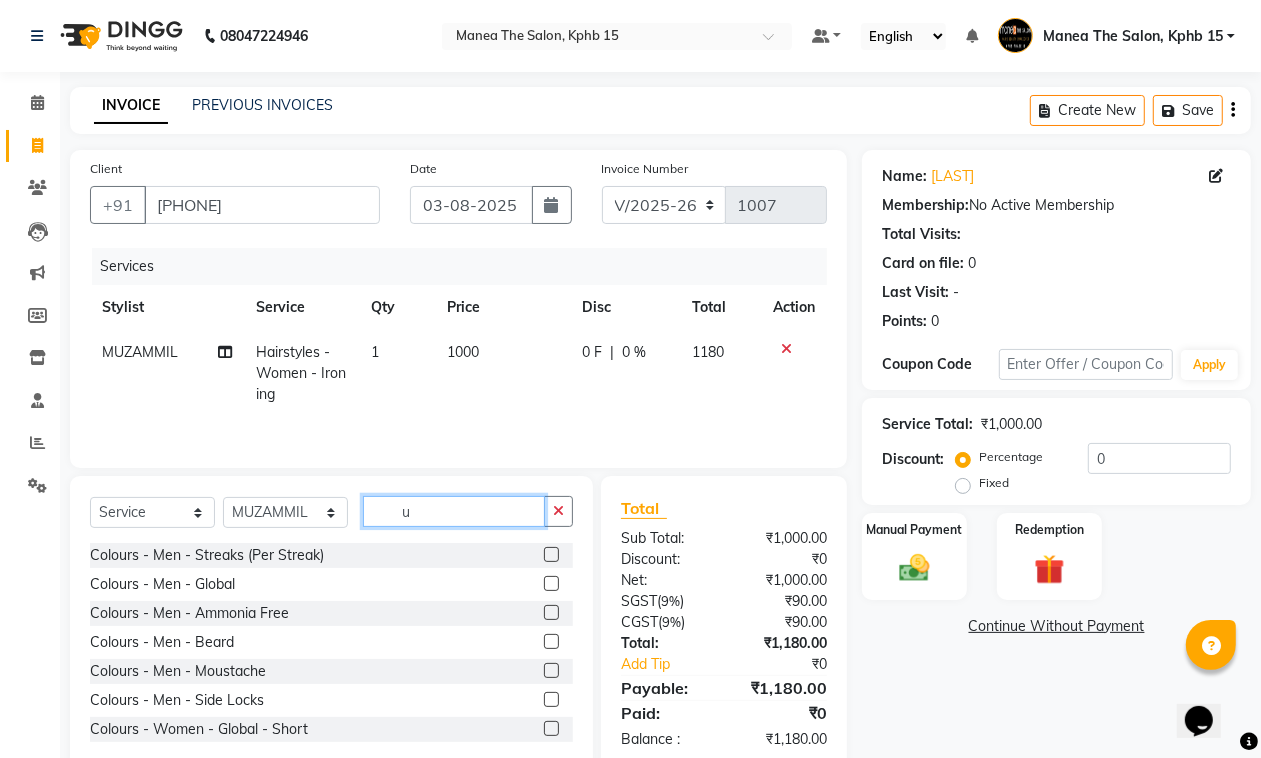 type on "u" 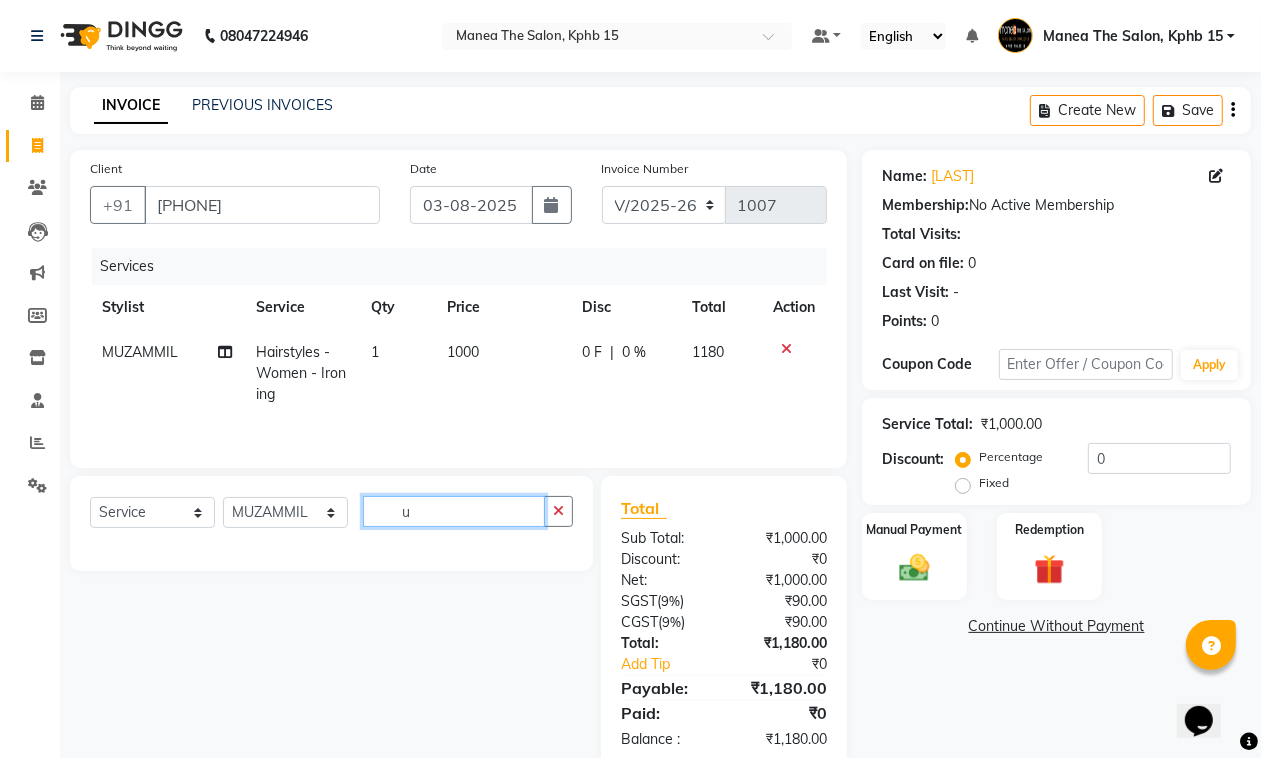 drag, startPoint x: 438, startPoint y: 512, endPoint x: 363, endPoint y: 523, distance: 75.802376 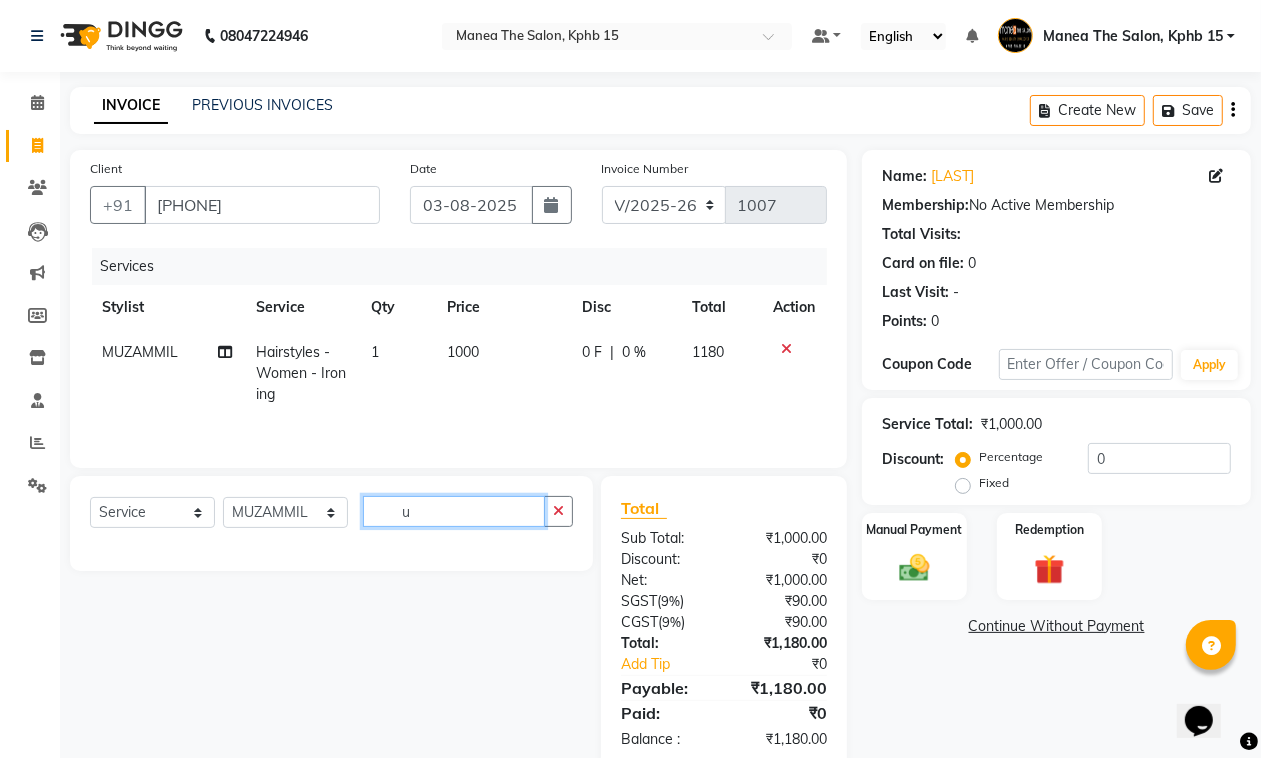 click on "Select  Service  Product  Membership  Package Voucher Prepaid Gift Card  Select Stylist Ayan  MUZAMMIL Nikhil  nitu Raghu Roopa  Shrisha Teju u" 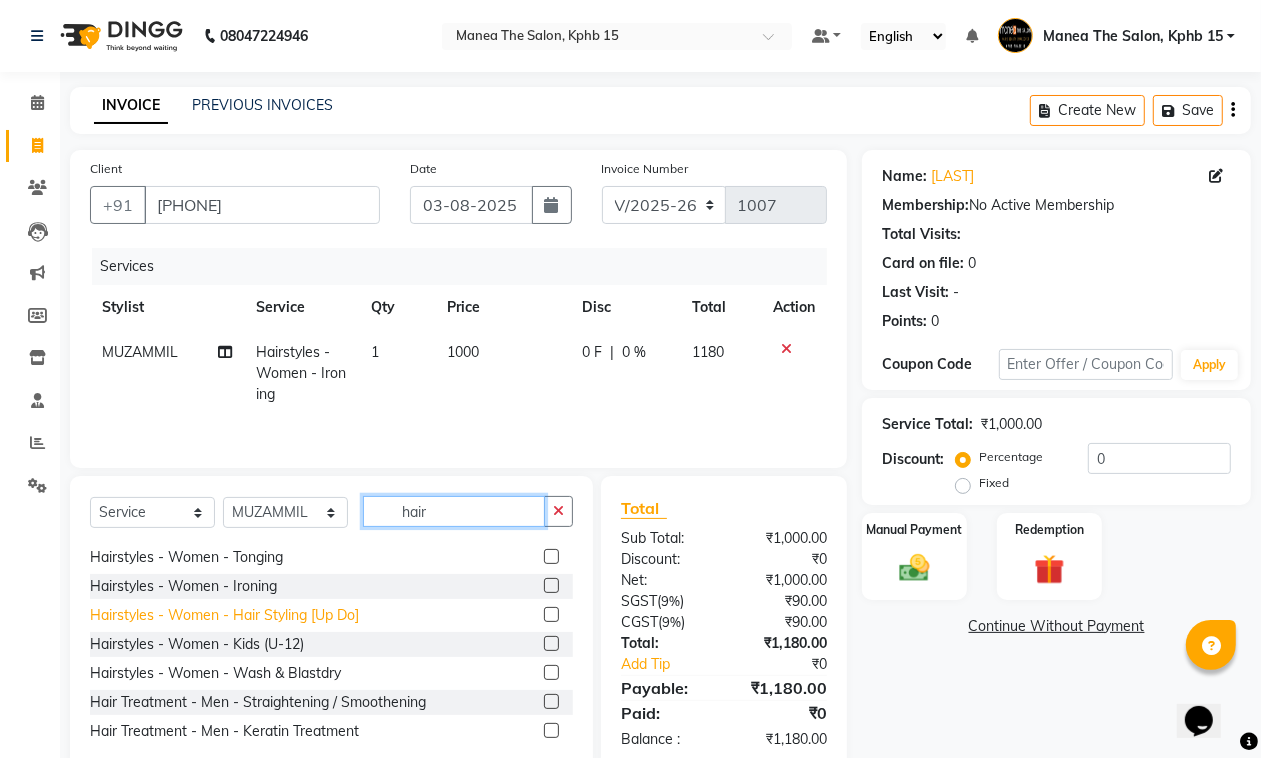 scroll, scrollTop: 250, scrollLeft: 0, axis: vertical 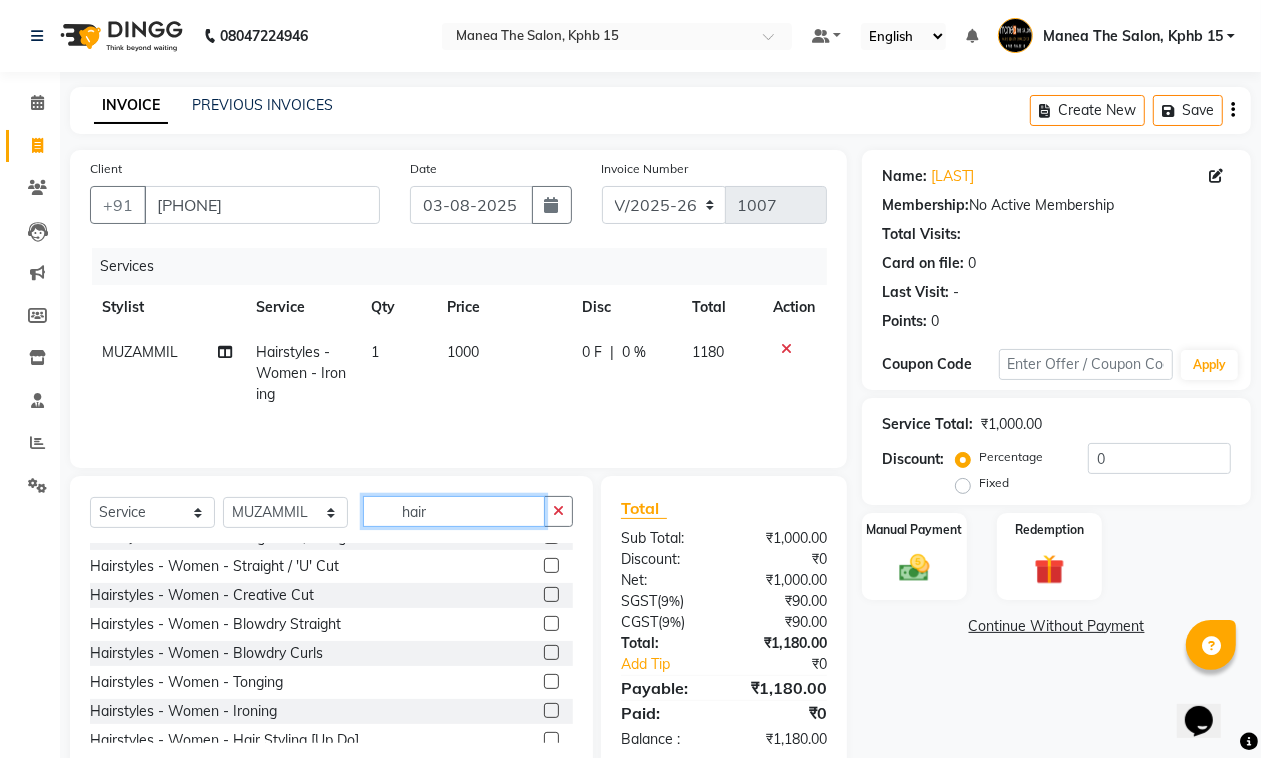 type on "hair" 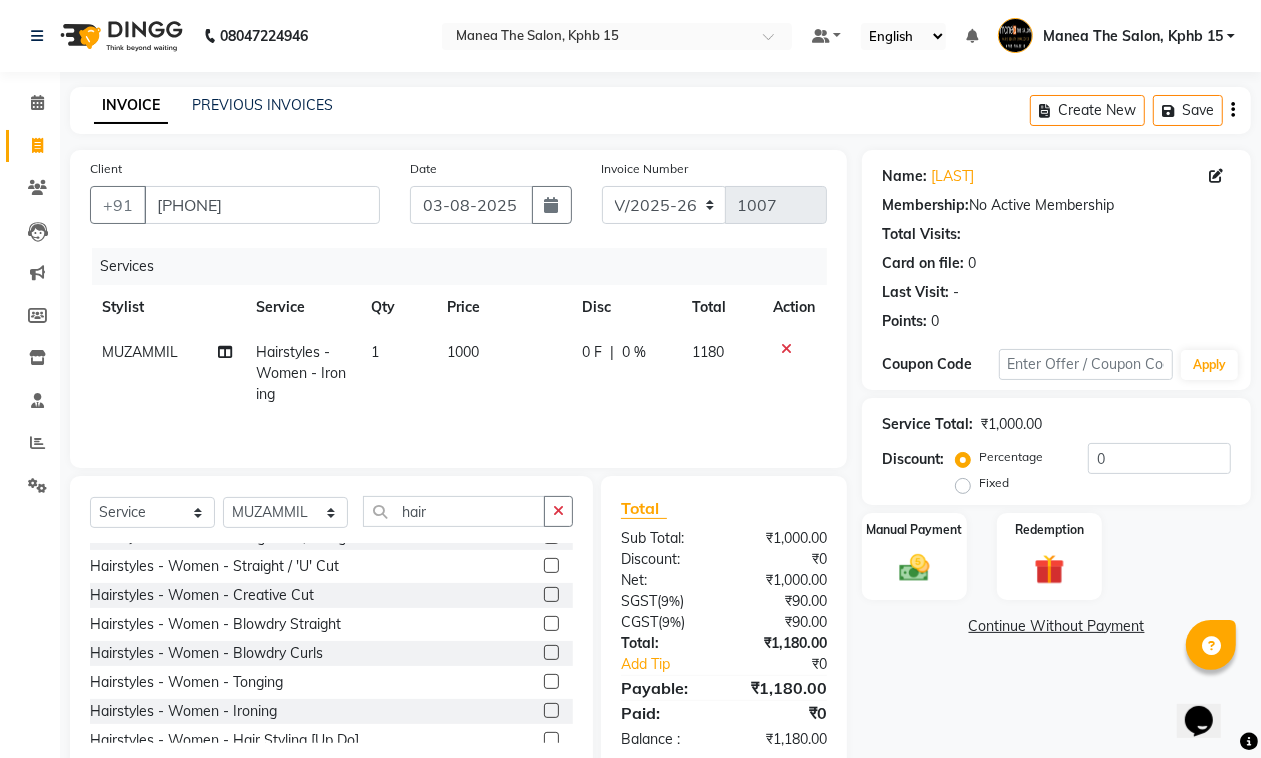 click 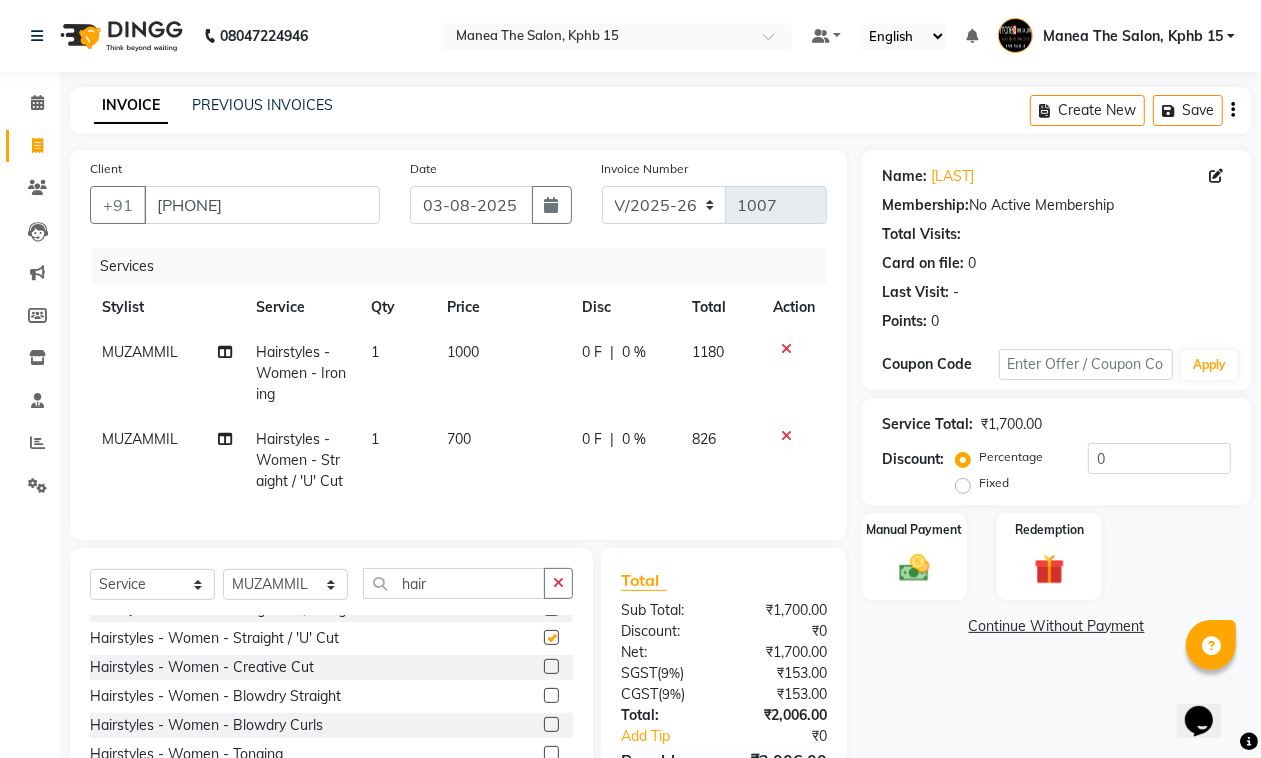 checkbox on "false" 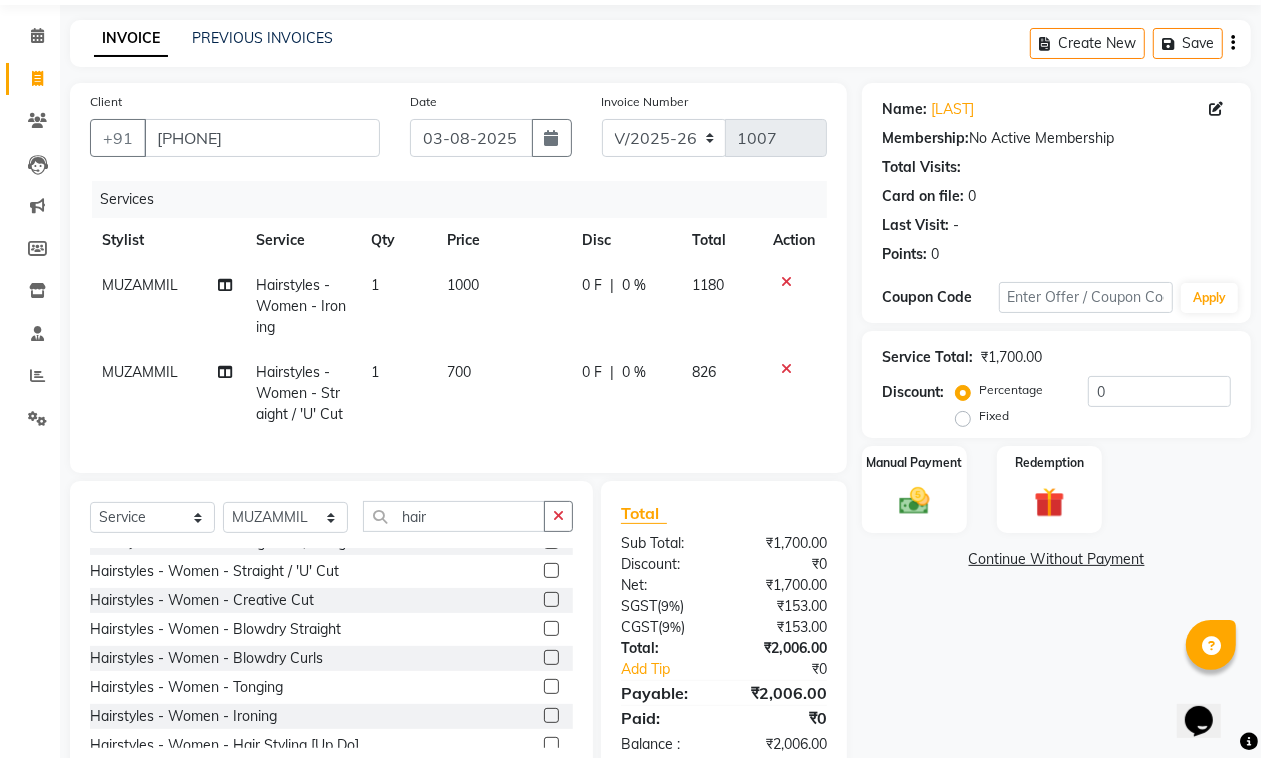 scroll, scrollTop: 0, scrollLeft: 0, axis: both 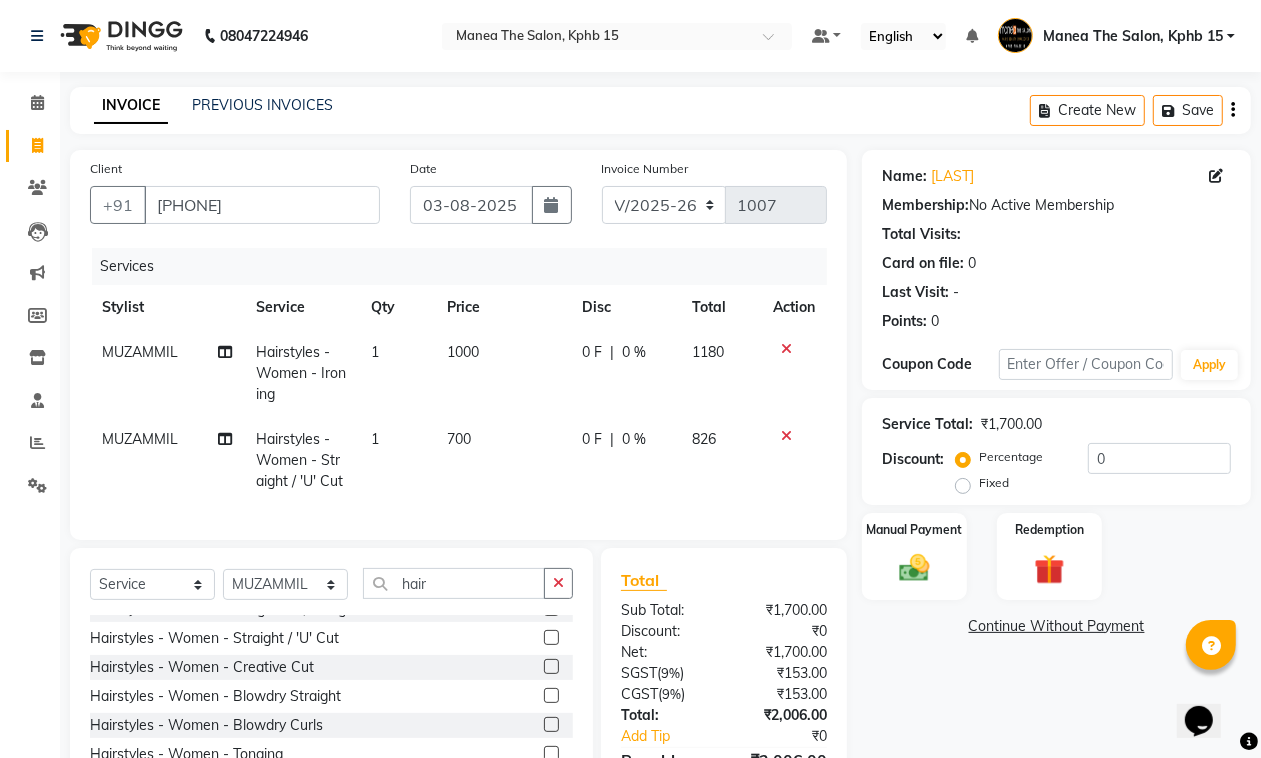 click 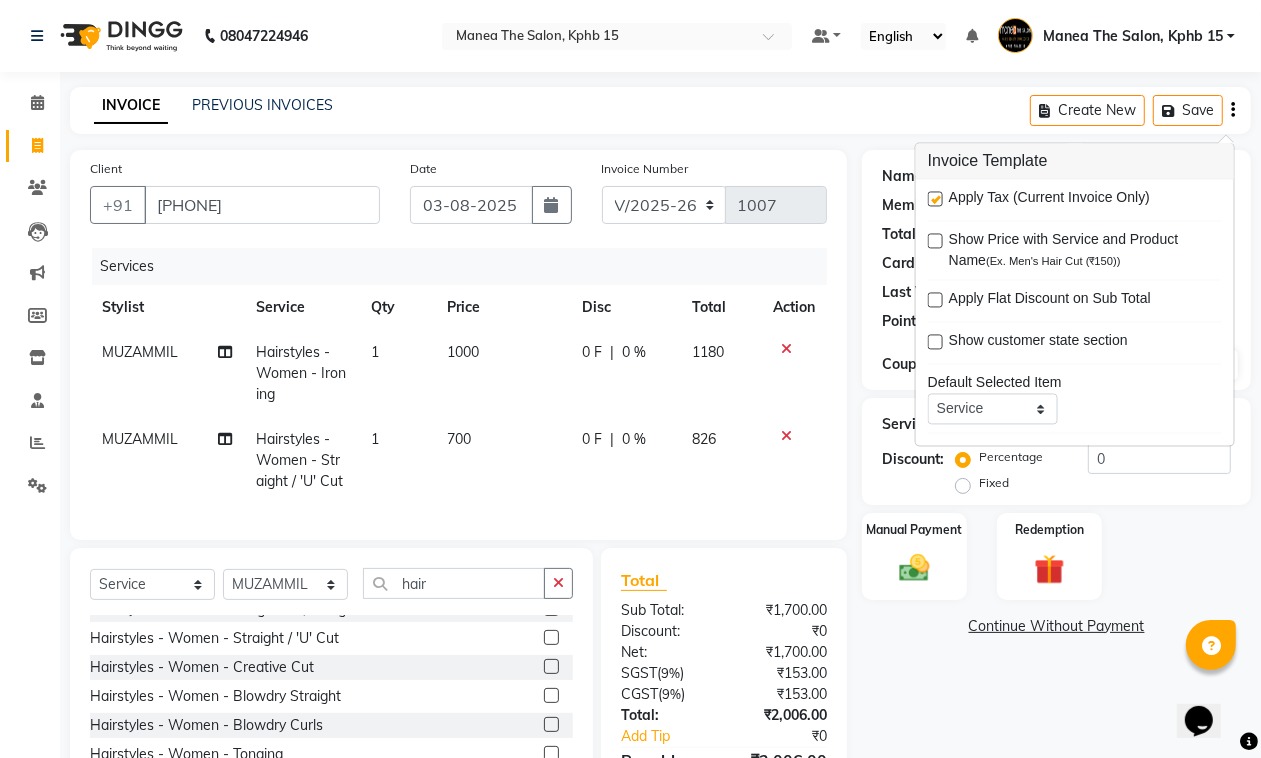 click at bounding box center [935, 199] 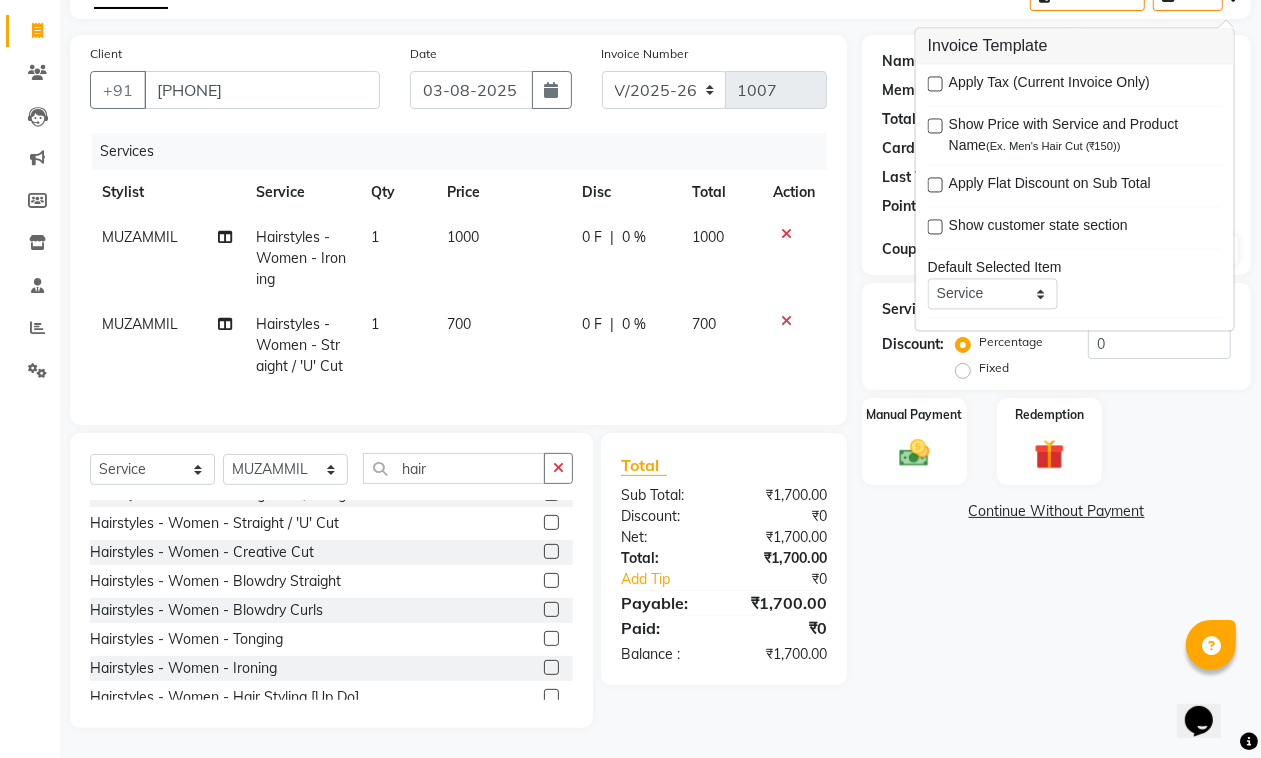 scroll, scrollTop: 132, scrollLeft: 0, axis: vertical 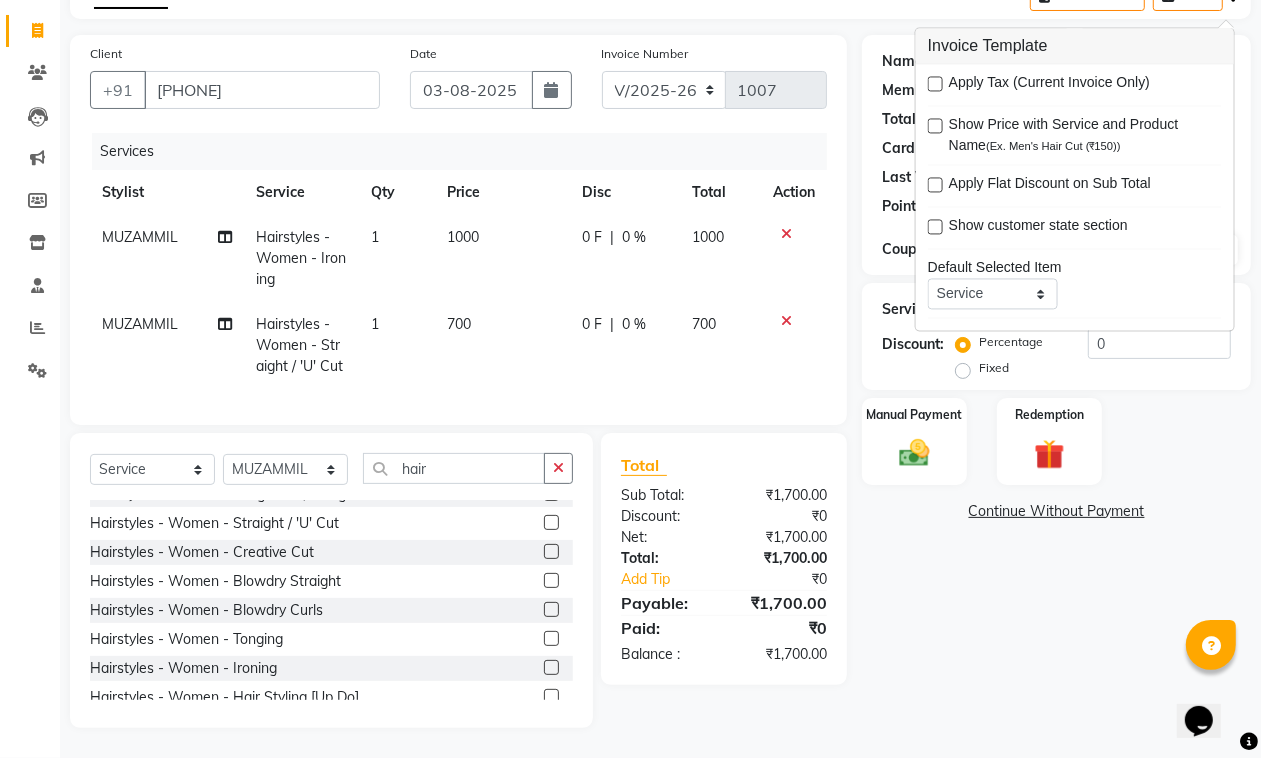drag, startPoint x: 446, startPoint y: 456, endPoint x: 428, endPoint y: 466, distance: 20.59126 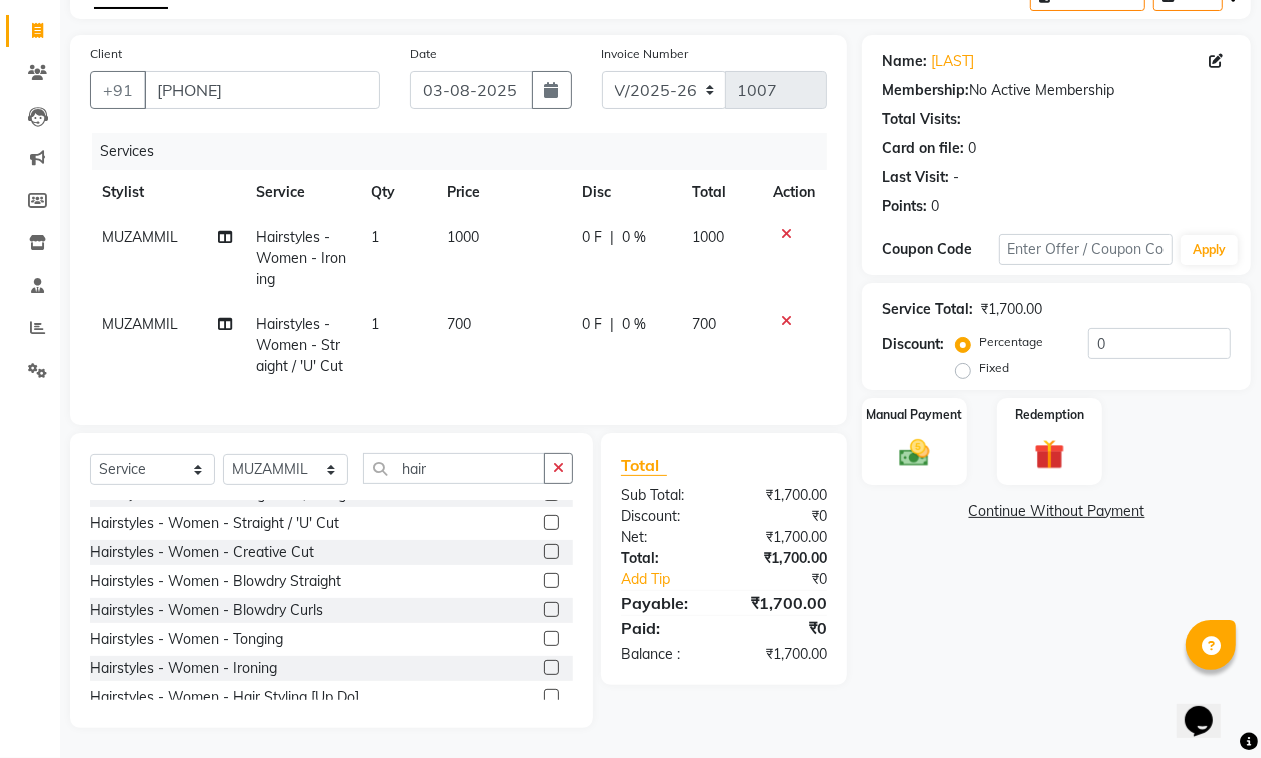 click 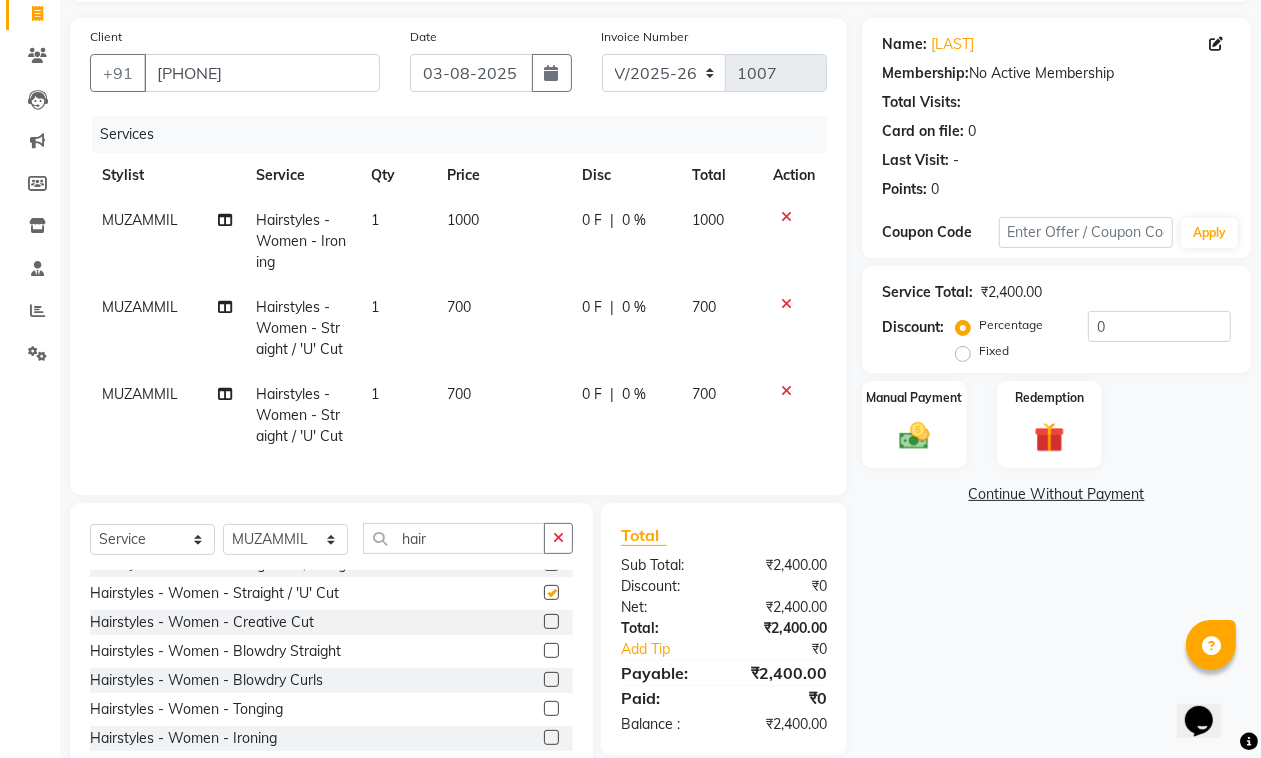 checkbox on "false" 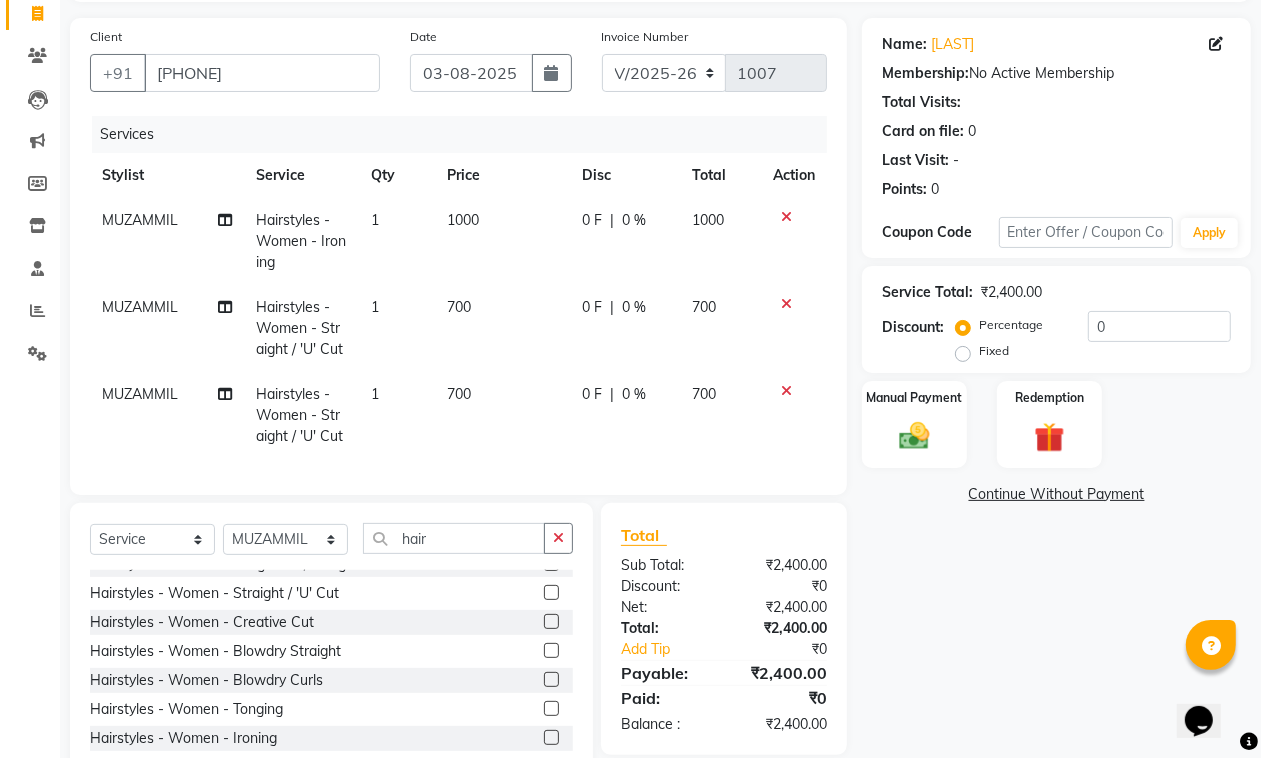 click on "700" 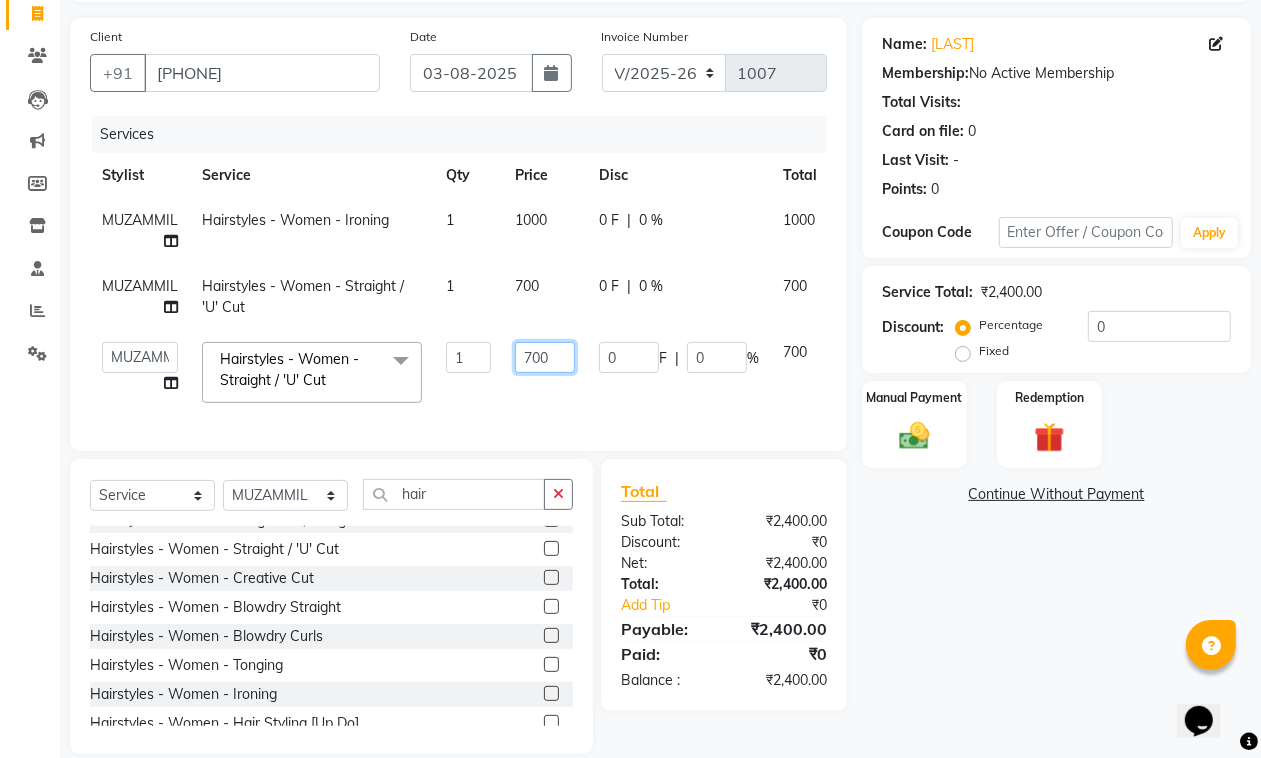 drag, startPoint x: 567, startPoint y: 357, endPoint x: 526, endPoint y: 381, distance: 47.507893 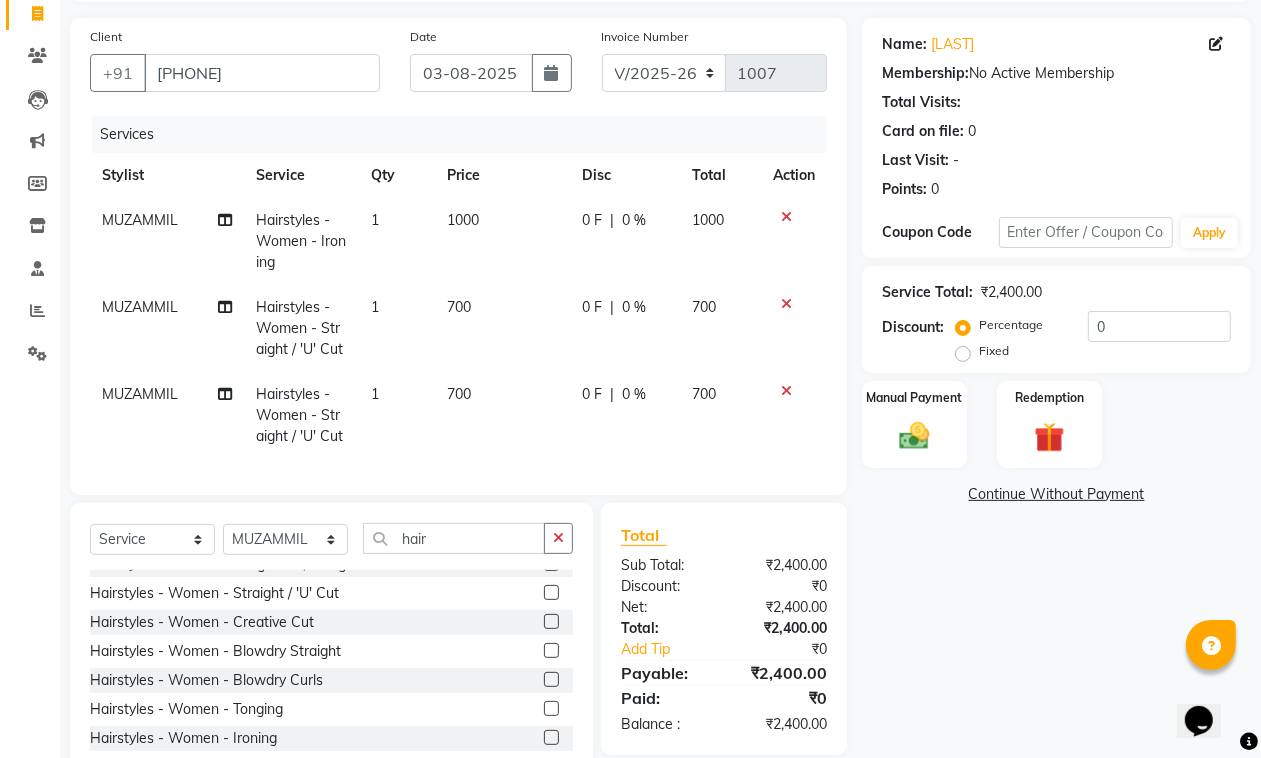 click on "700" 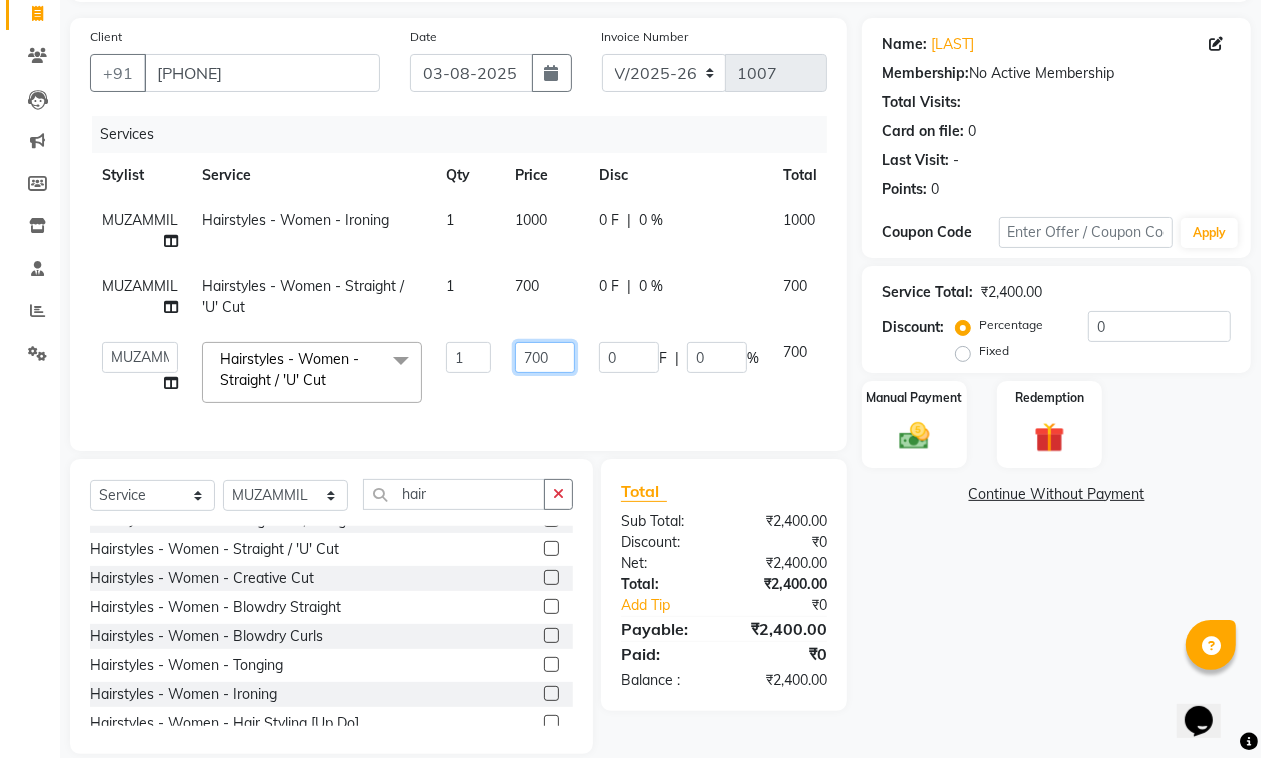 drag, startPoint x: 568, startPoint y: 333, endPoint x: 497, endPoint y: 393, distance: 92.95698 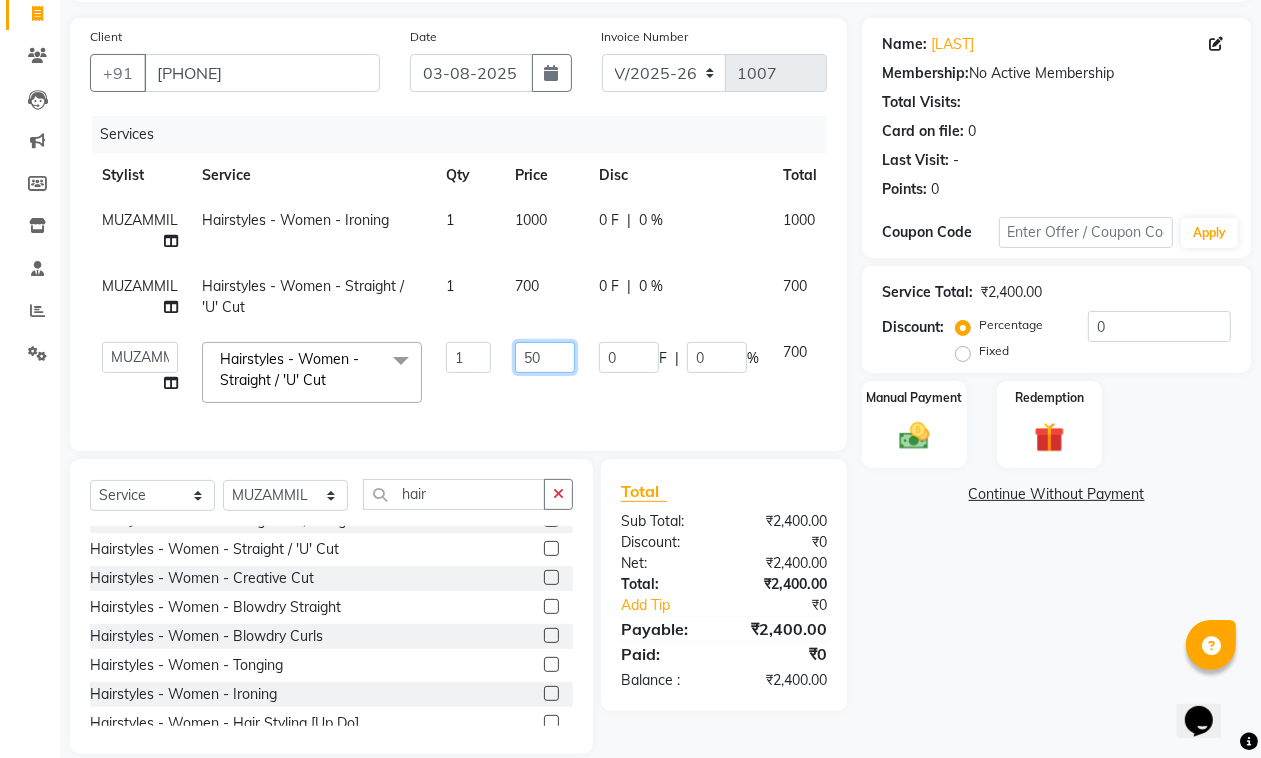 type on "500" 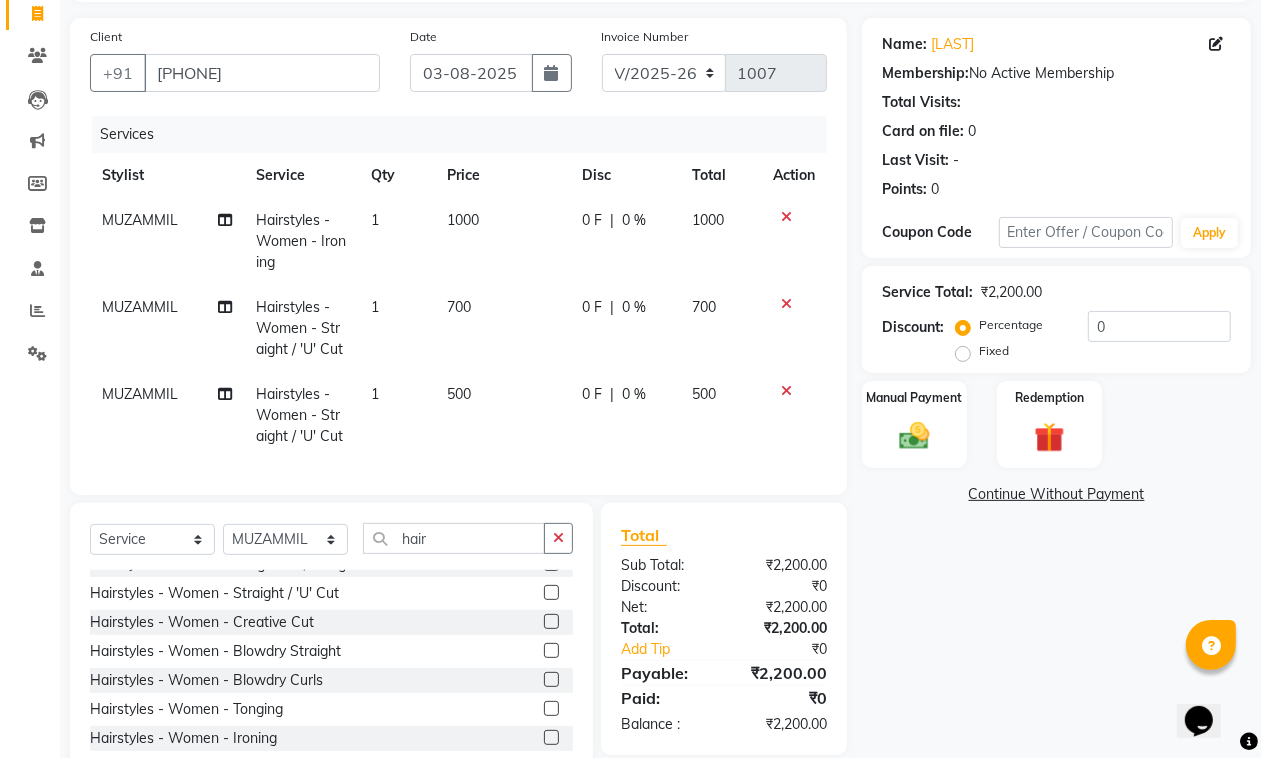 click on "500" 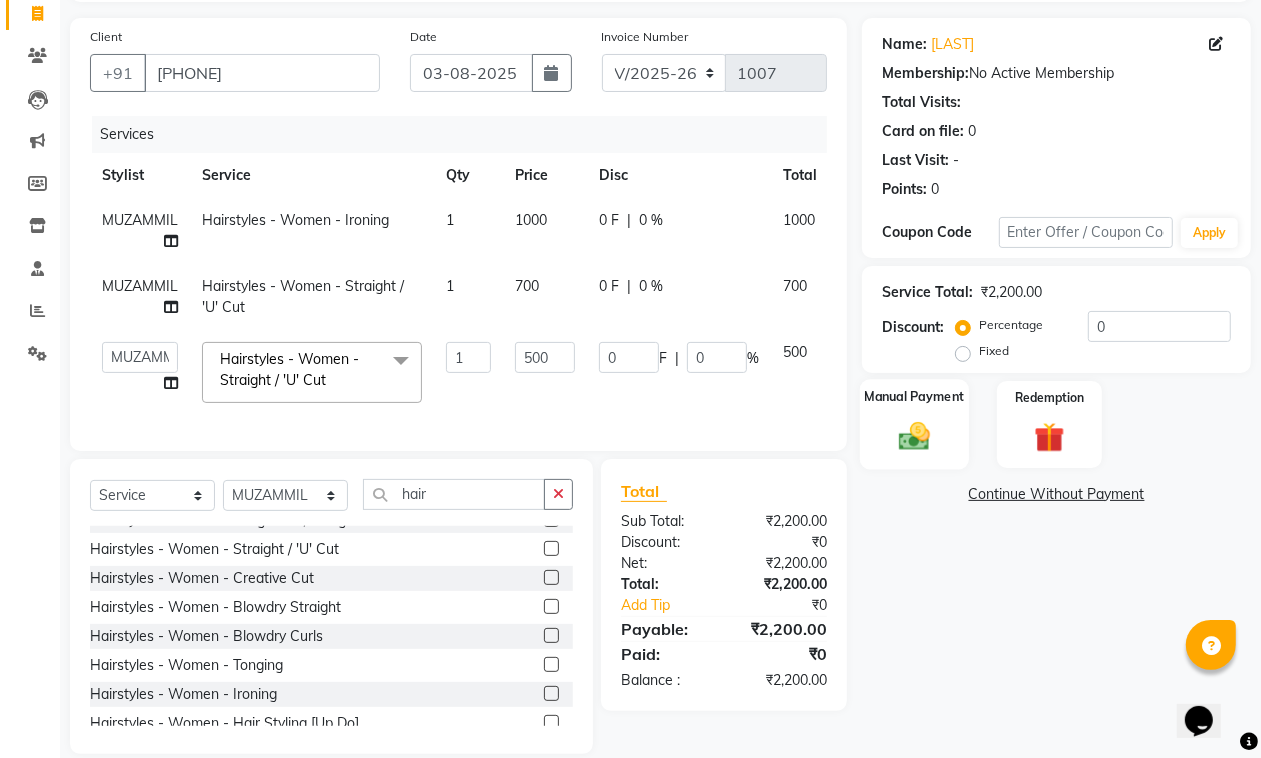 click 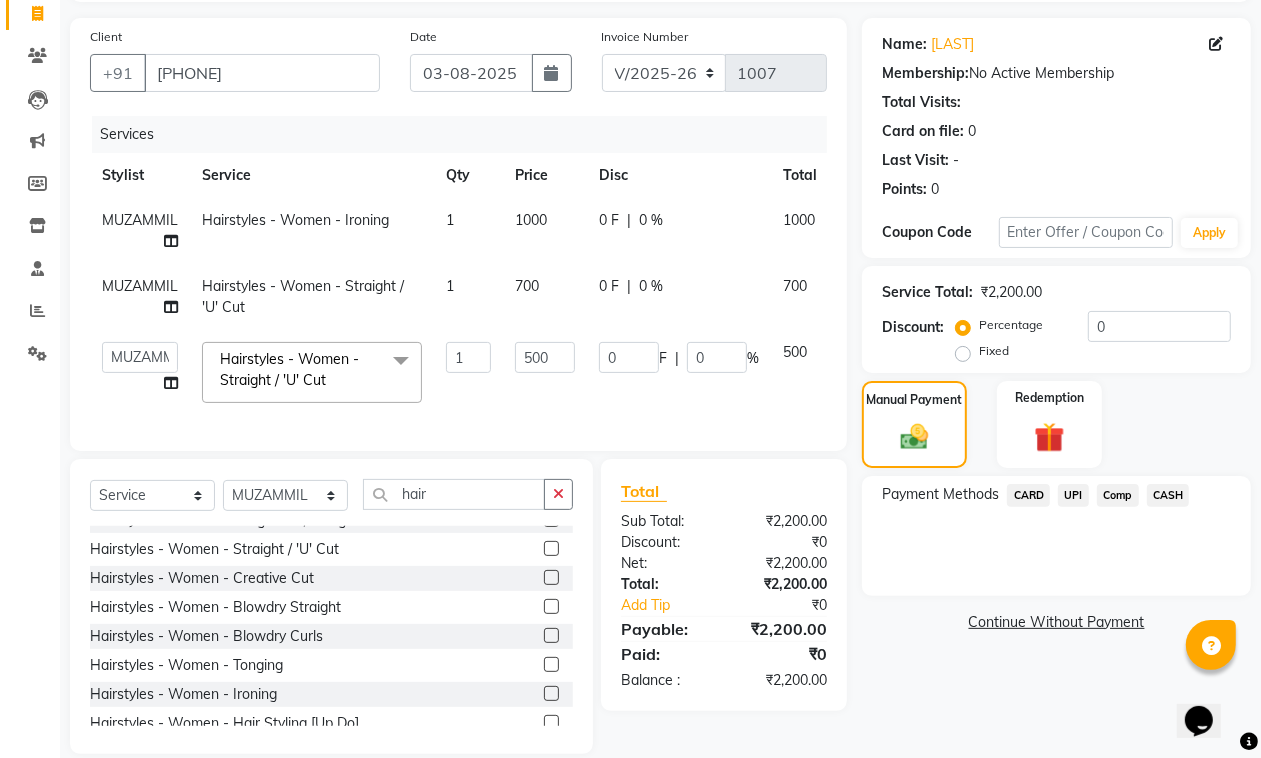 click on "Payment Methods  CARD   UPI   Comp   CASH" 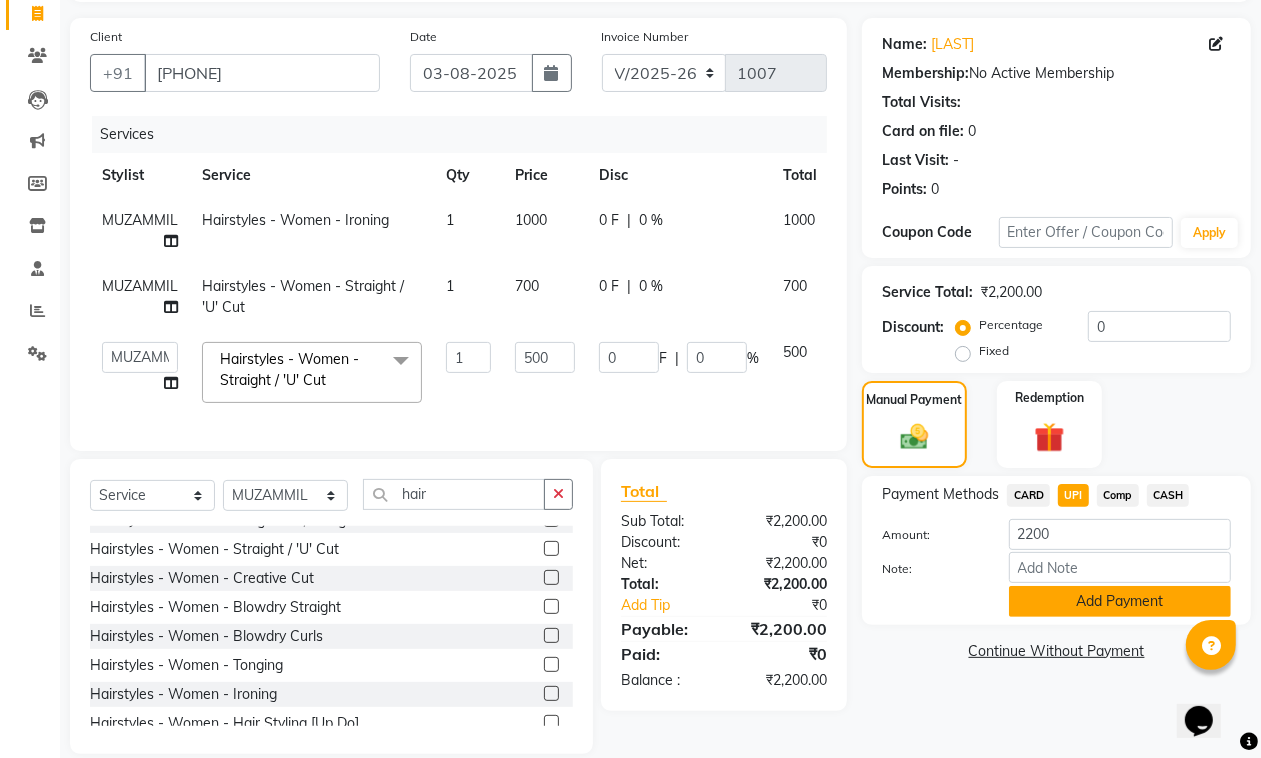 click on "Add Payment" 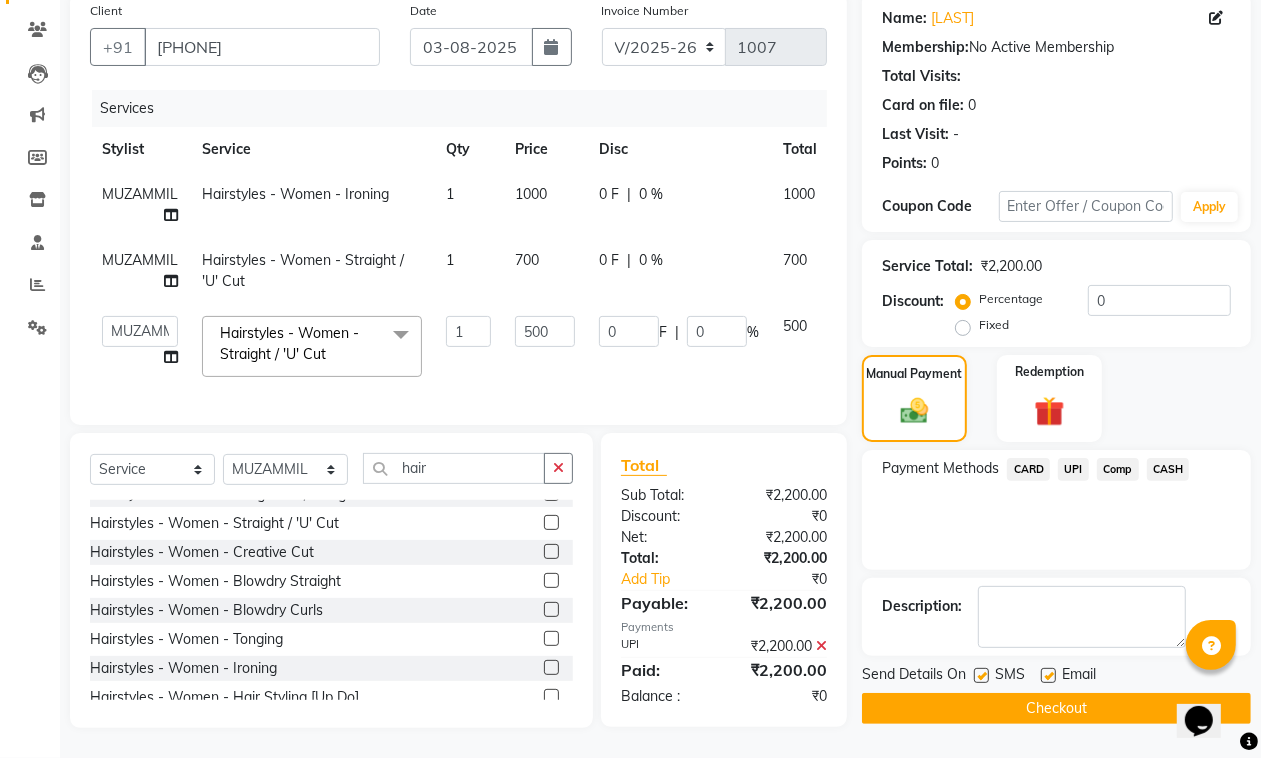 scroll, scrollTop: 176, scrollLeft: 0, axis: vertical 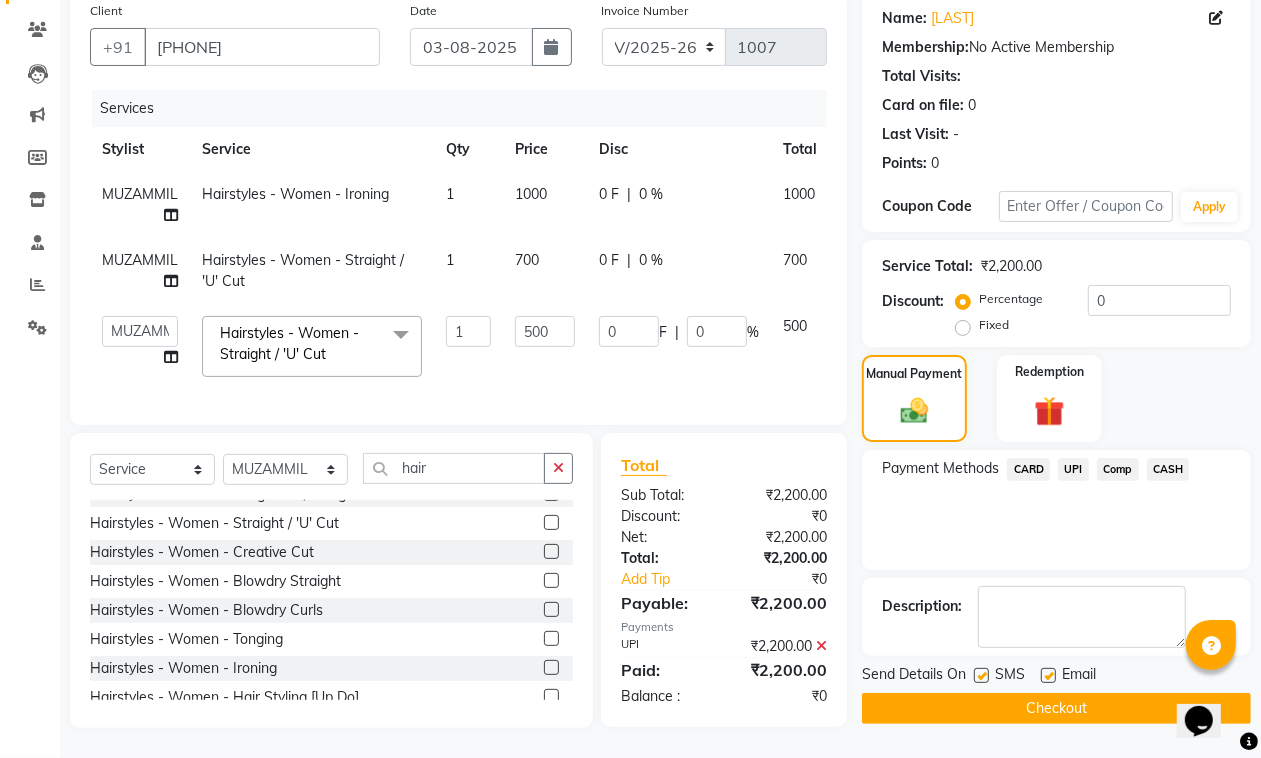 click 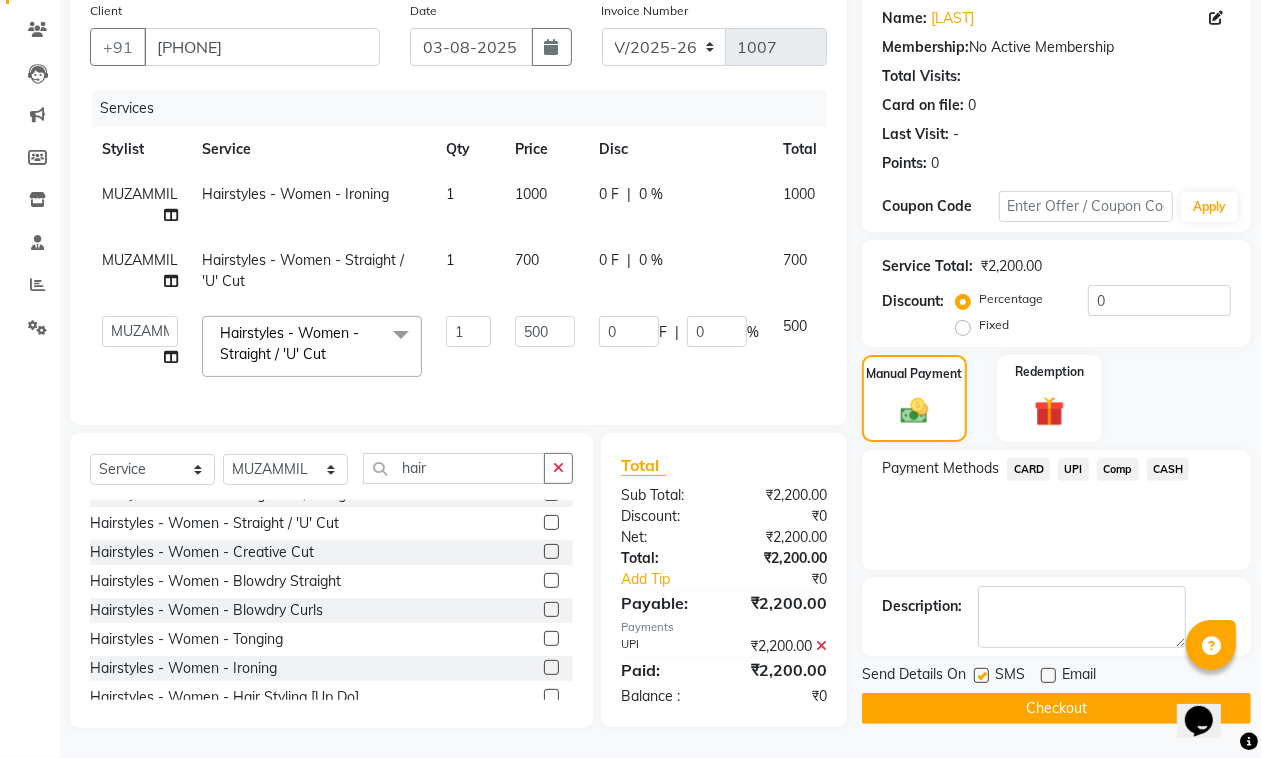 click on "Checkout" 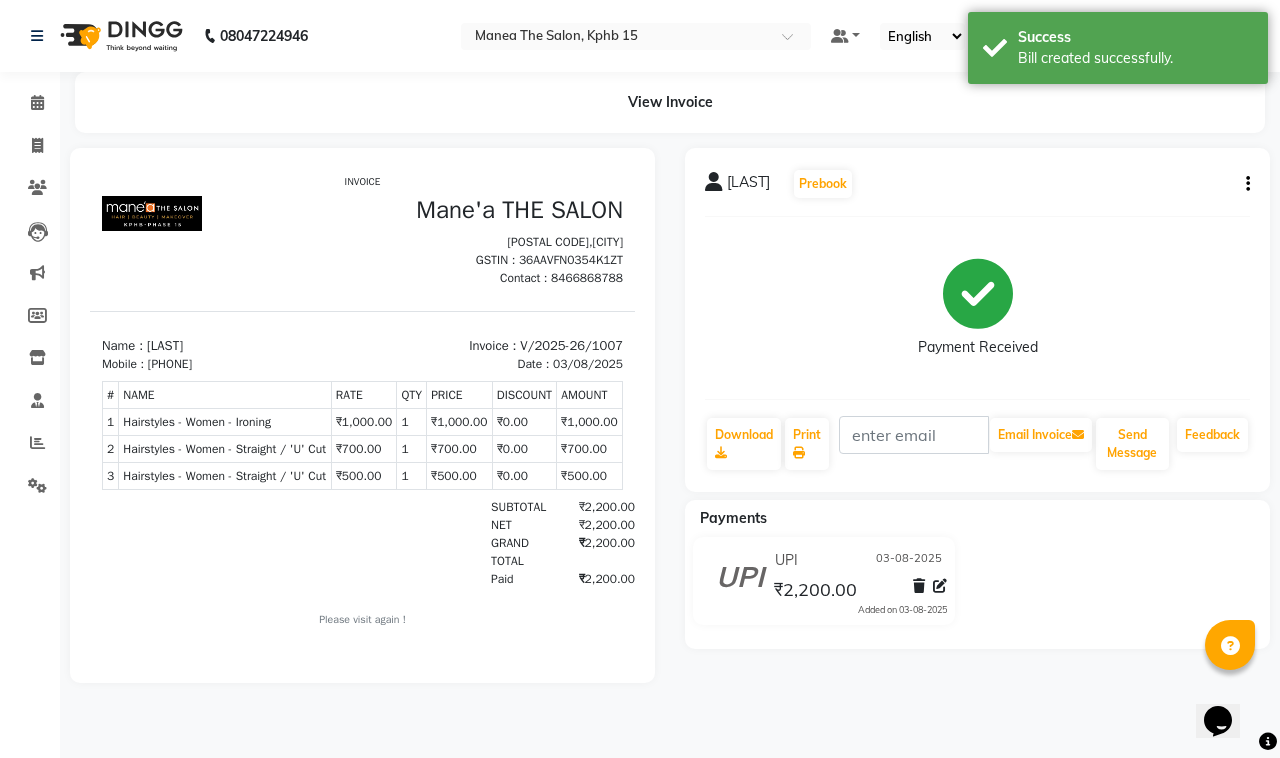 scroll, scrollTop: 0, scrollLeft: 0, axis: both 